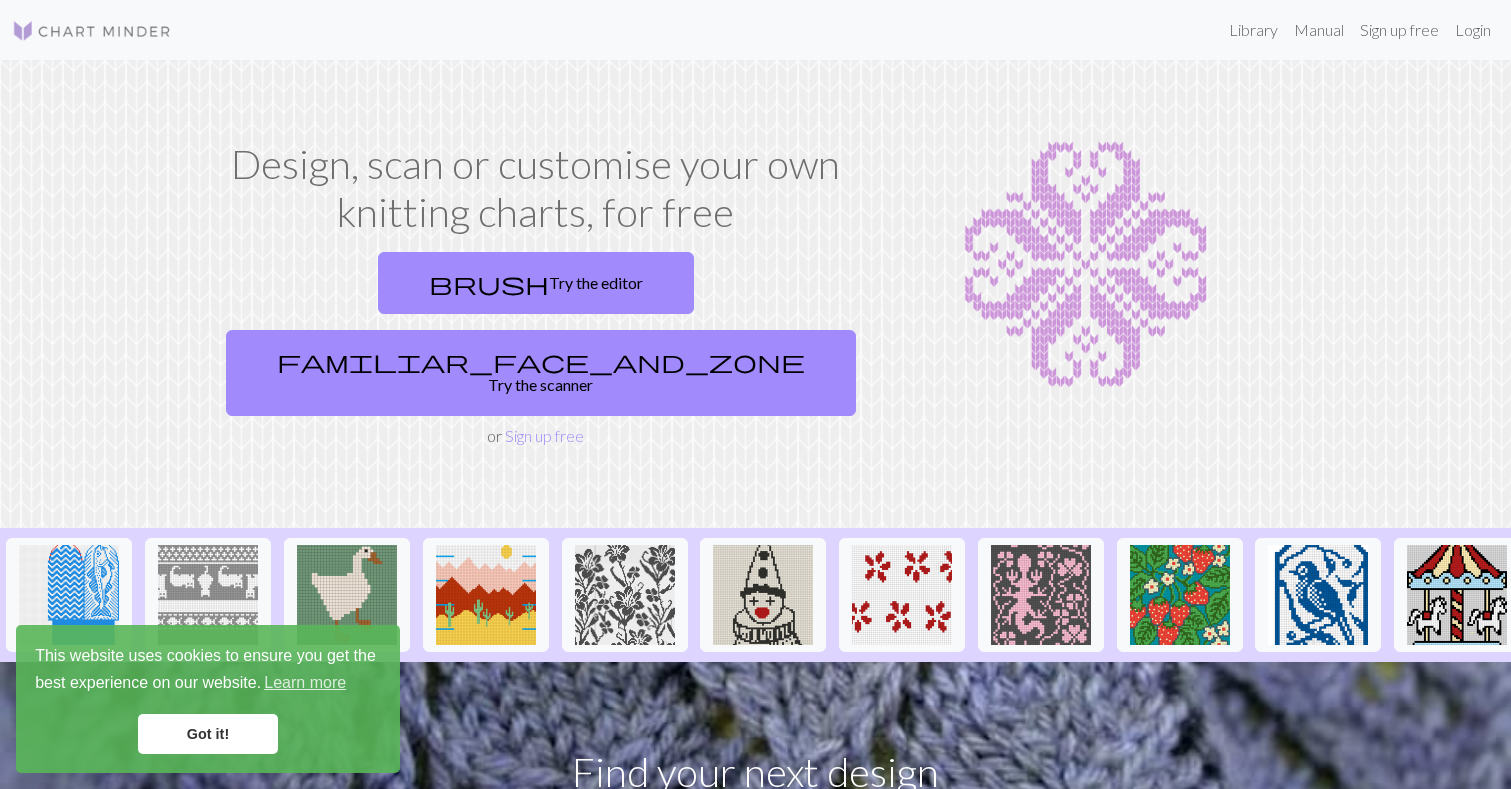 scroll, scrollTop: 0, scrollLeft: 0, axis: both 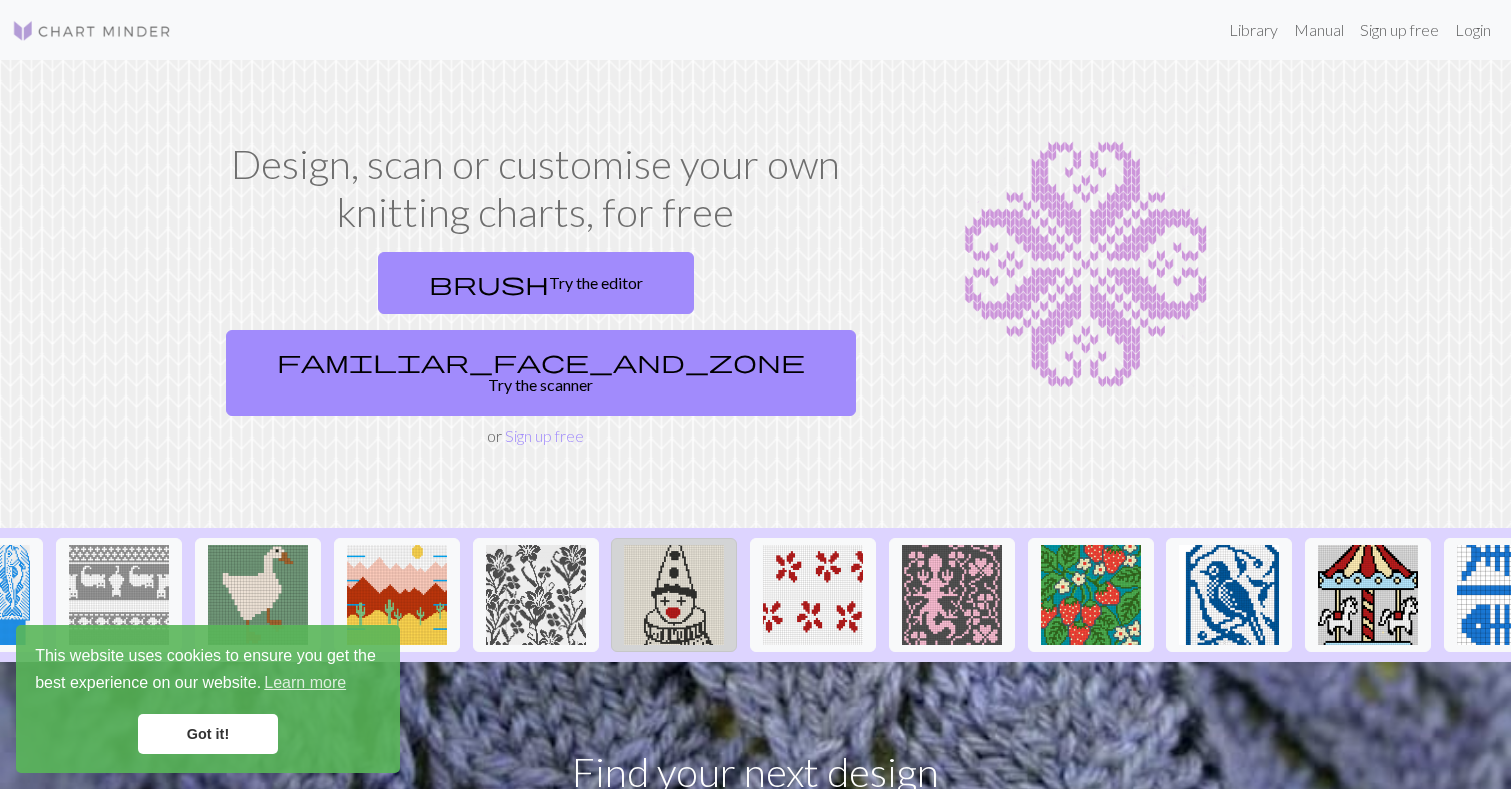 click at bounding box center [674, 595] 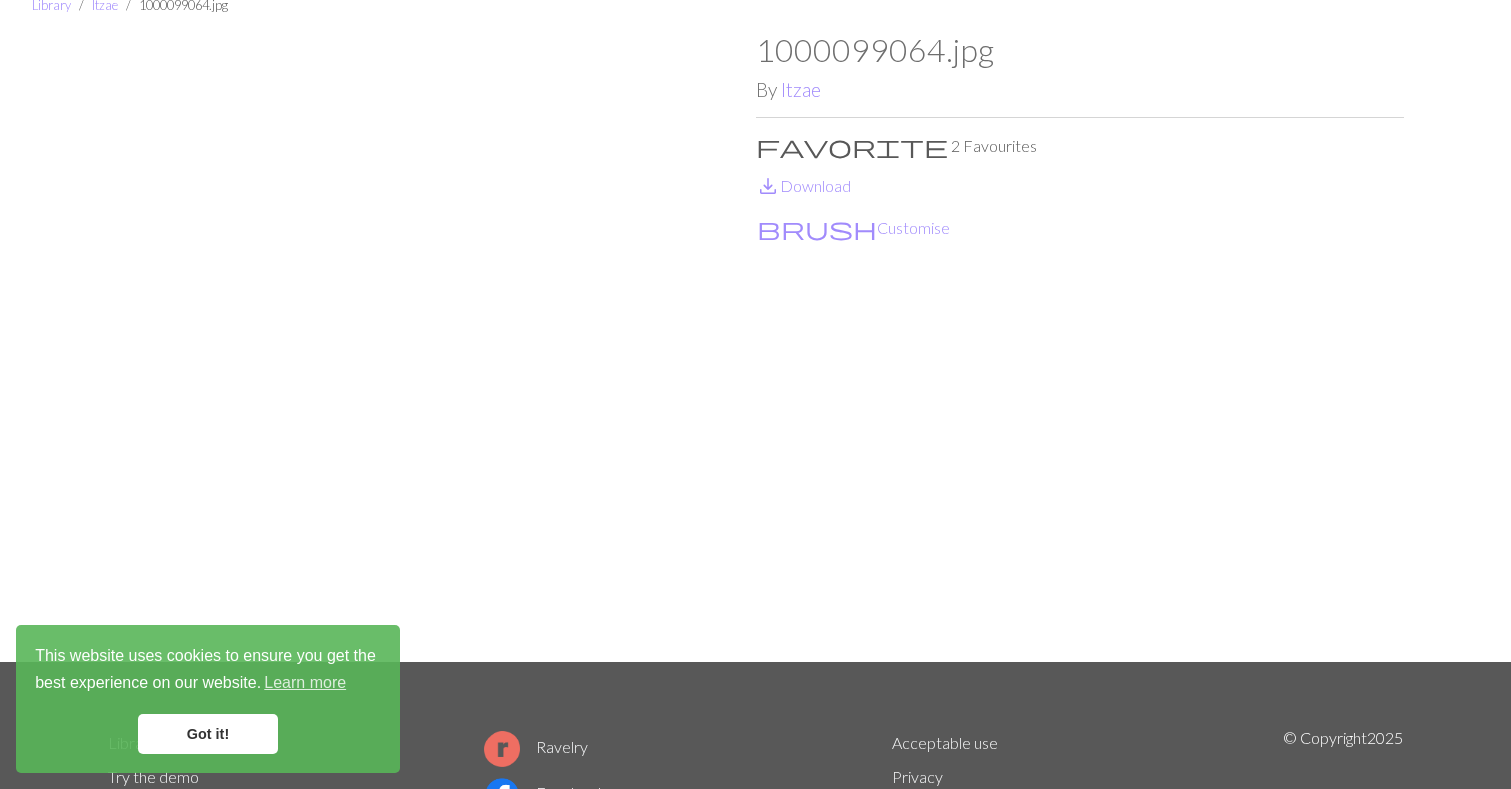 scroll, scrollTop: 73, scrollLeft: 0, axis: vertical 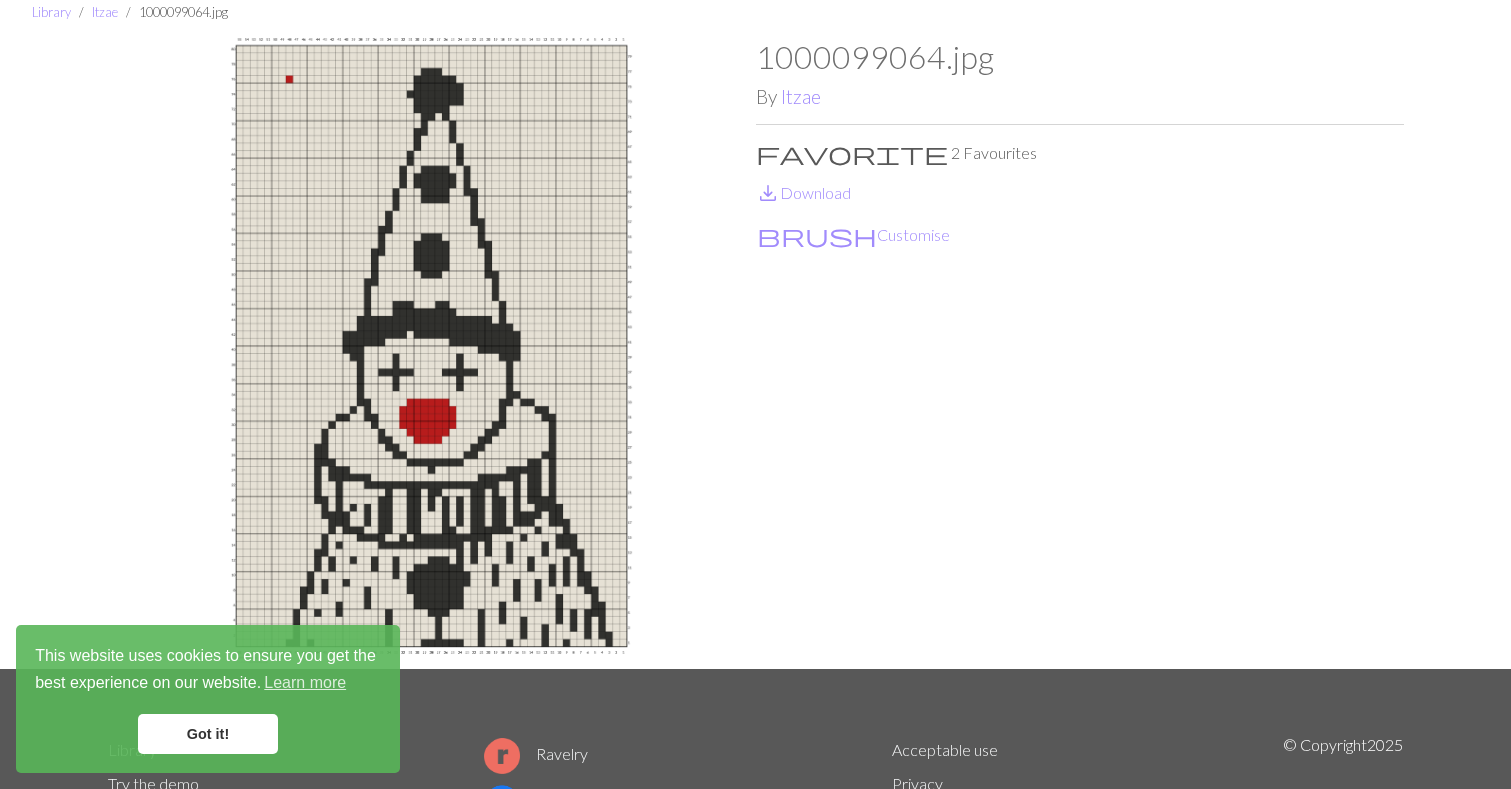 click on "Got it!" at bounding box center (208, 734) 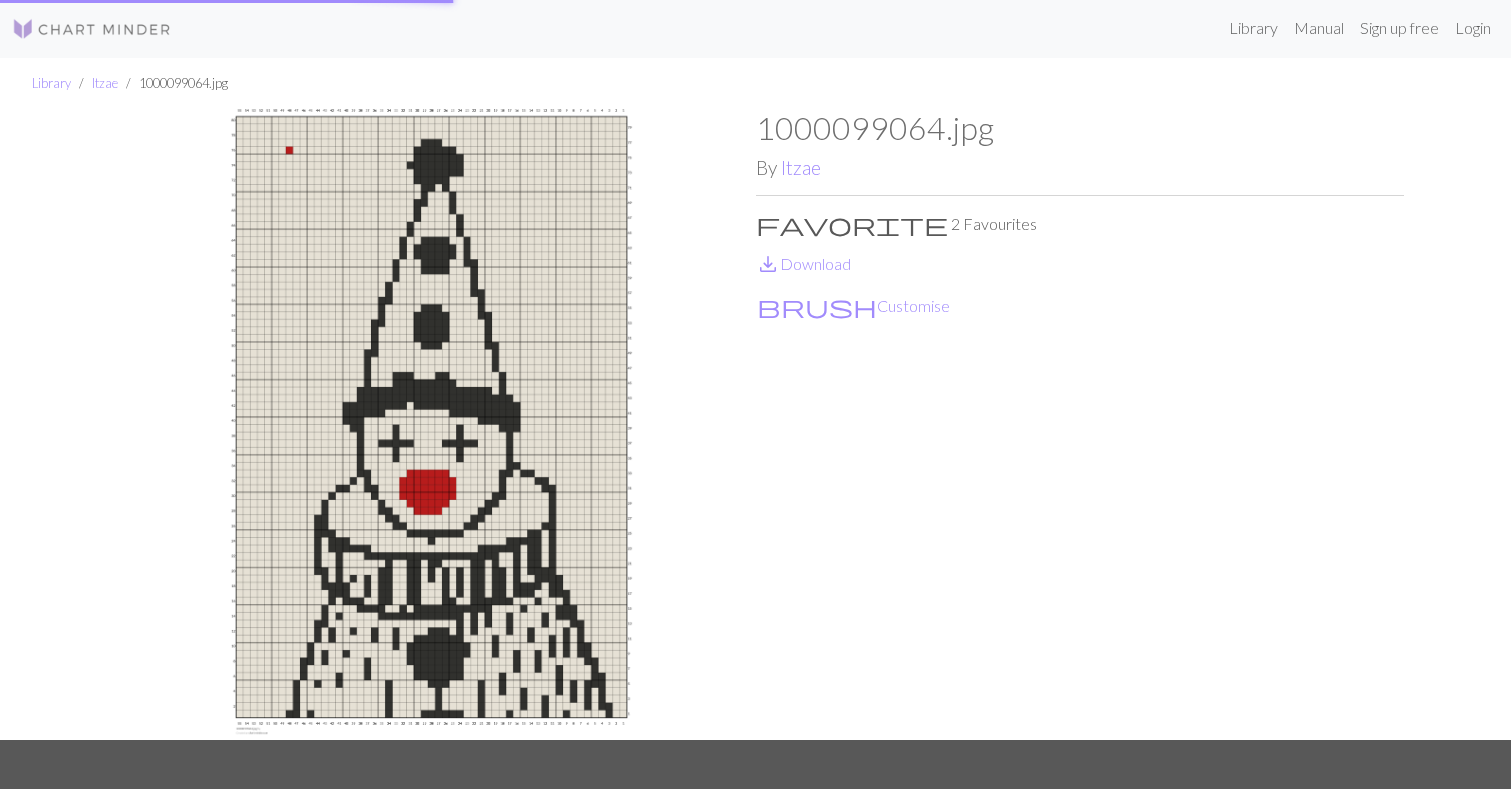 scroll, scrollTop: 0, scrollLeft: 0, axis: both 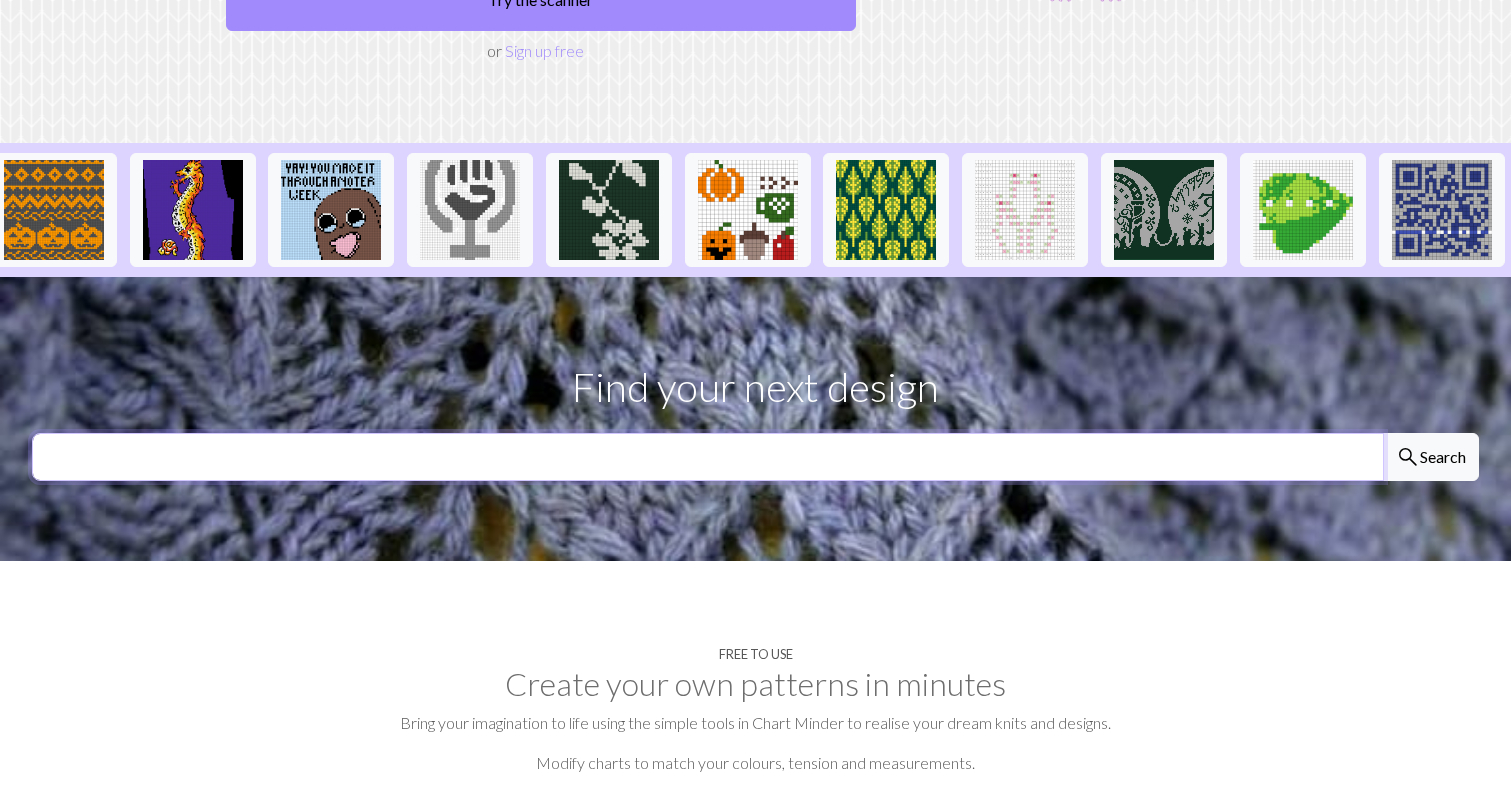 click at bounding box center [708, 457] 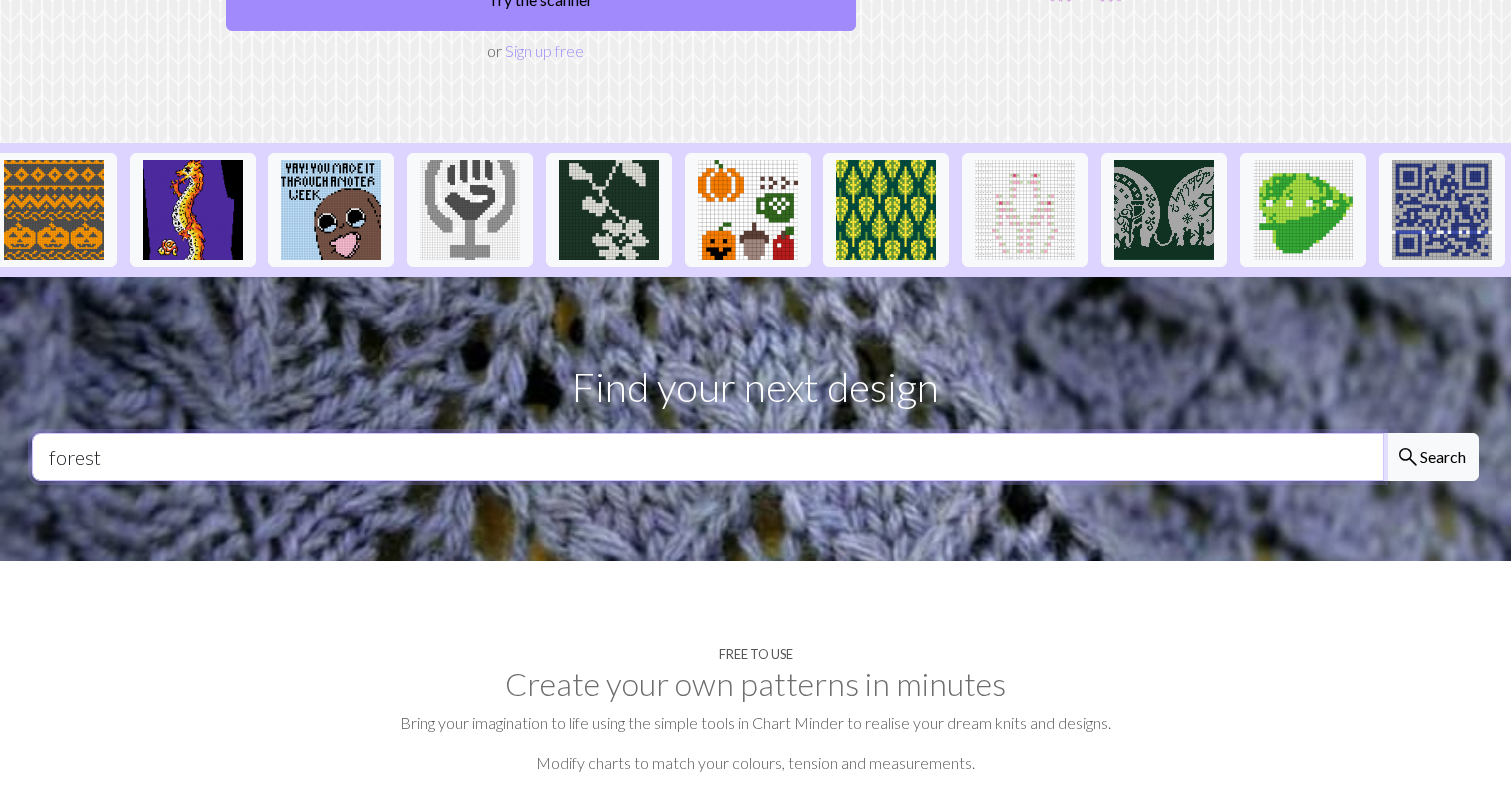 type on "forest" 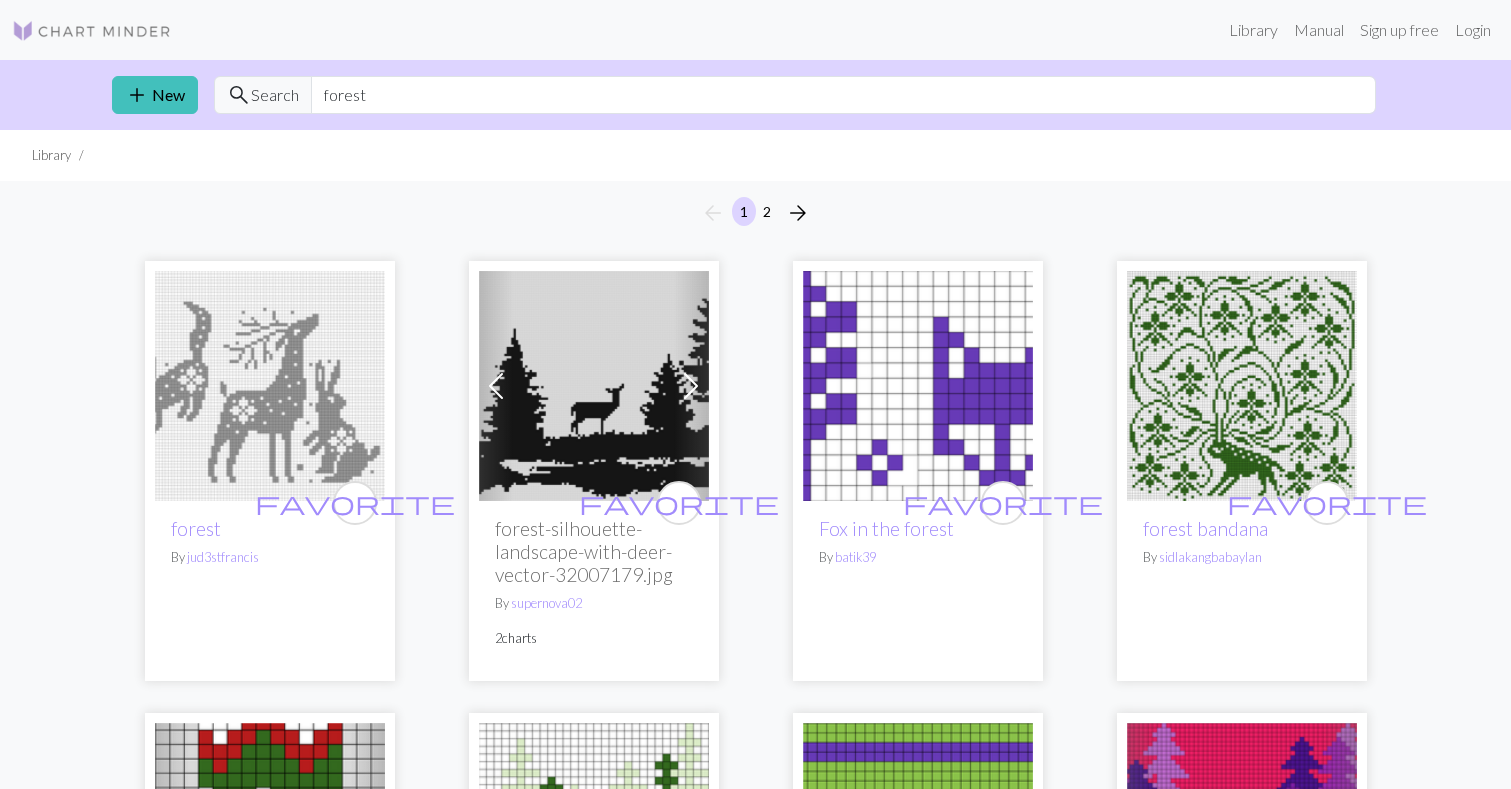 scroll, scrollTop: 0, scrollLeft: 0, axis: both 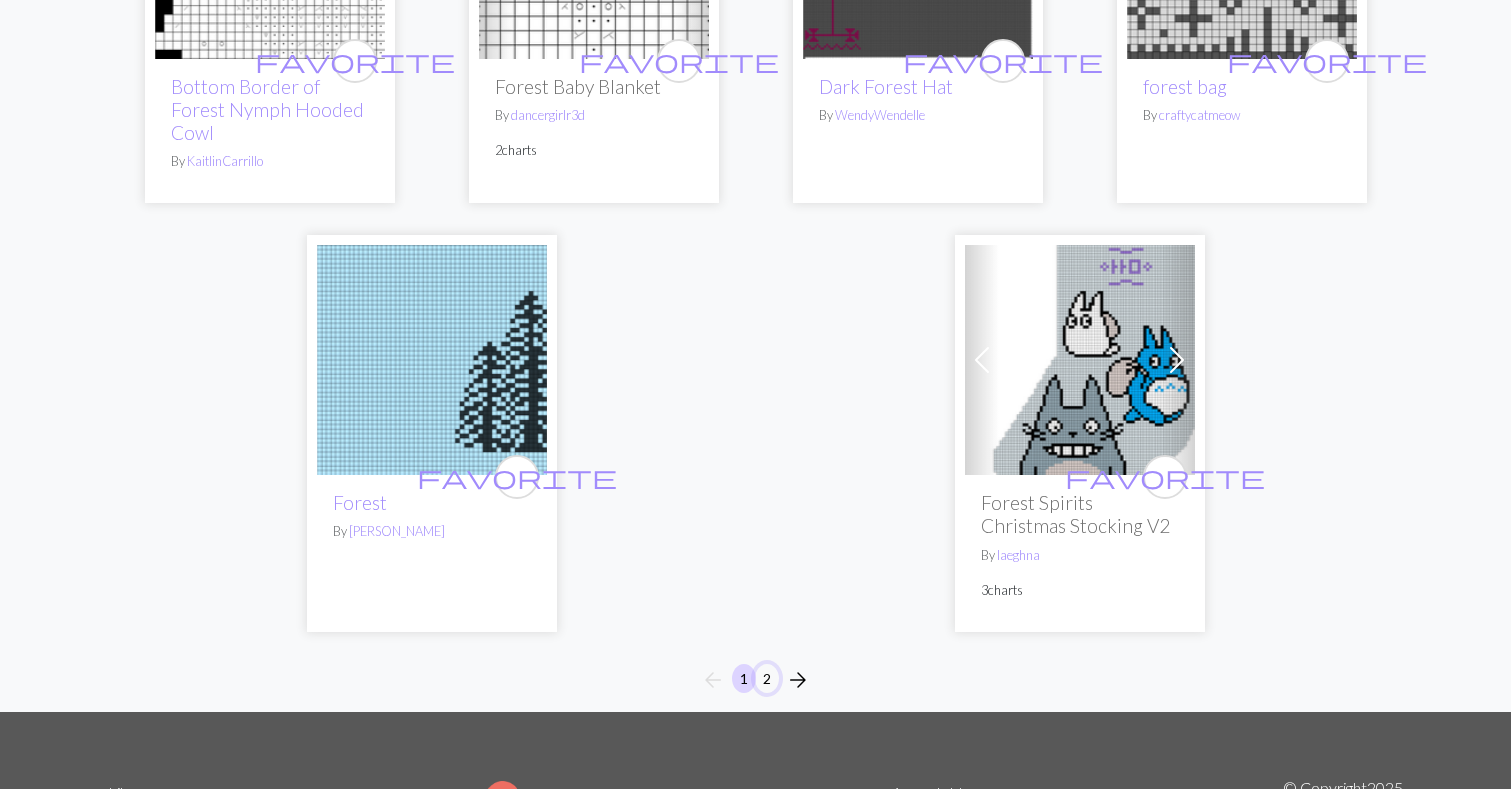 click on "2" at bounding box center (767, 678) 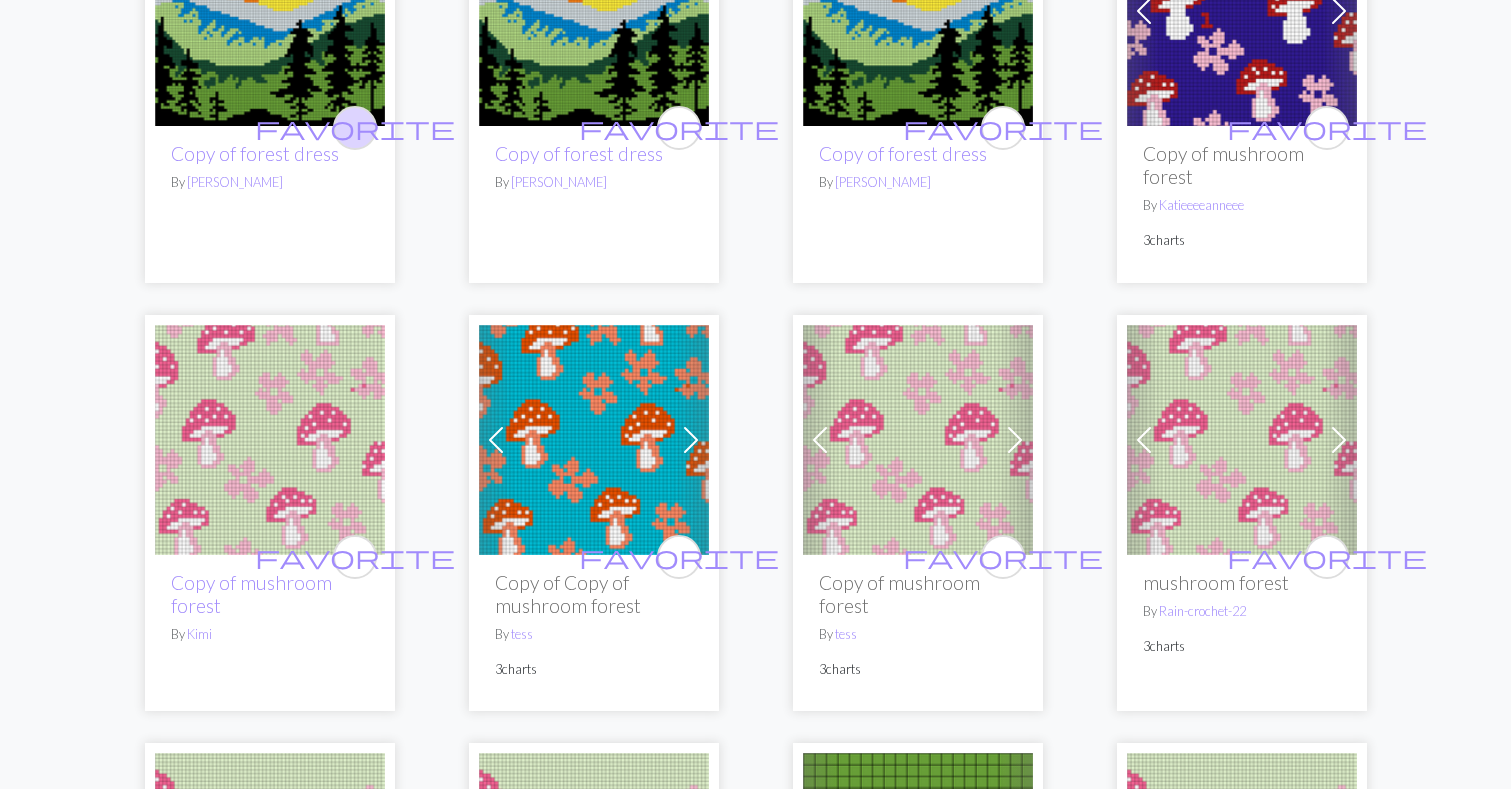 scroll, scrollTop: 1038, scrollLeft: 0, axis: vertical 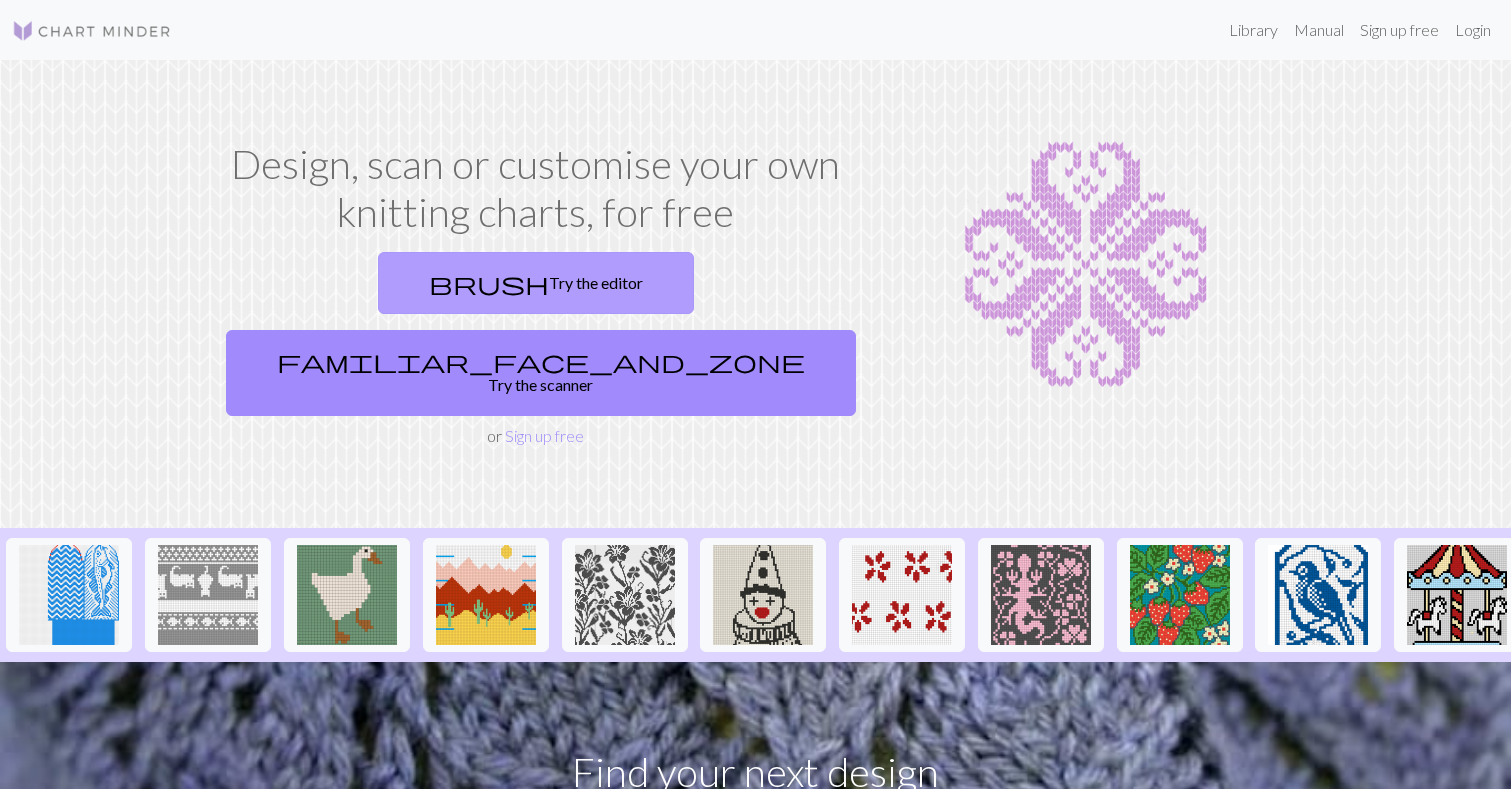 click on "brush  Try the editor" at bounding box center [536, 283] 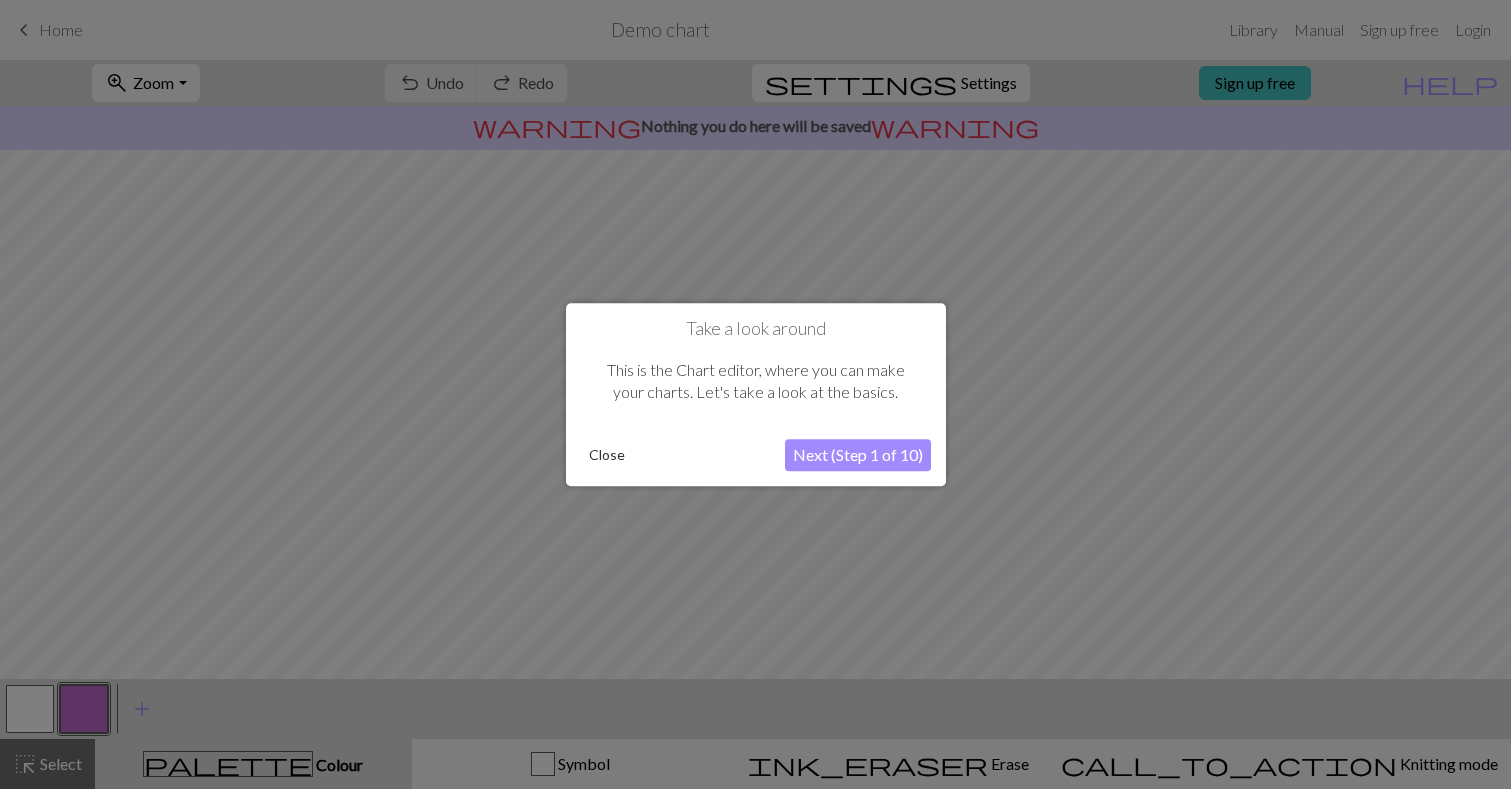 click on "Close" at bounding box center [607, 455] 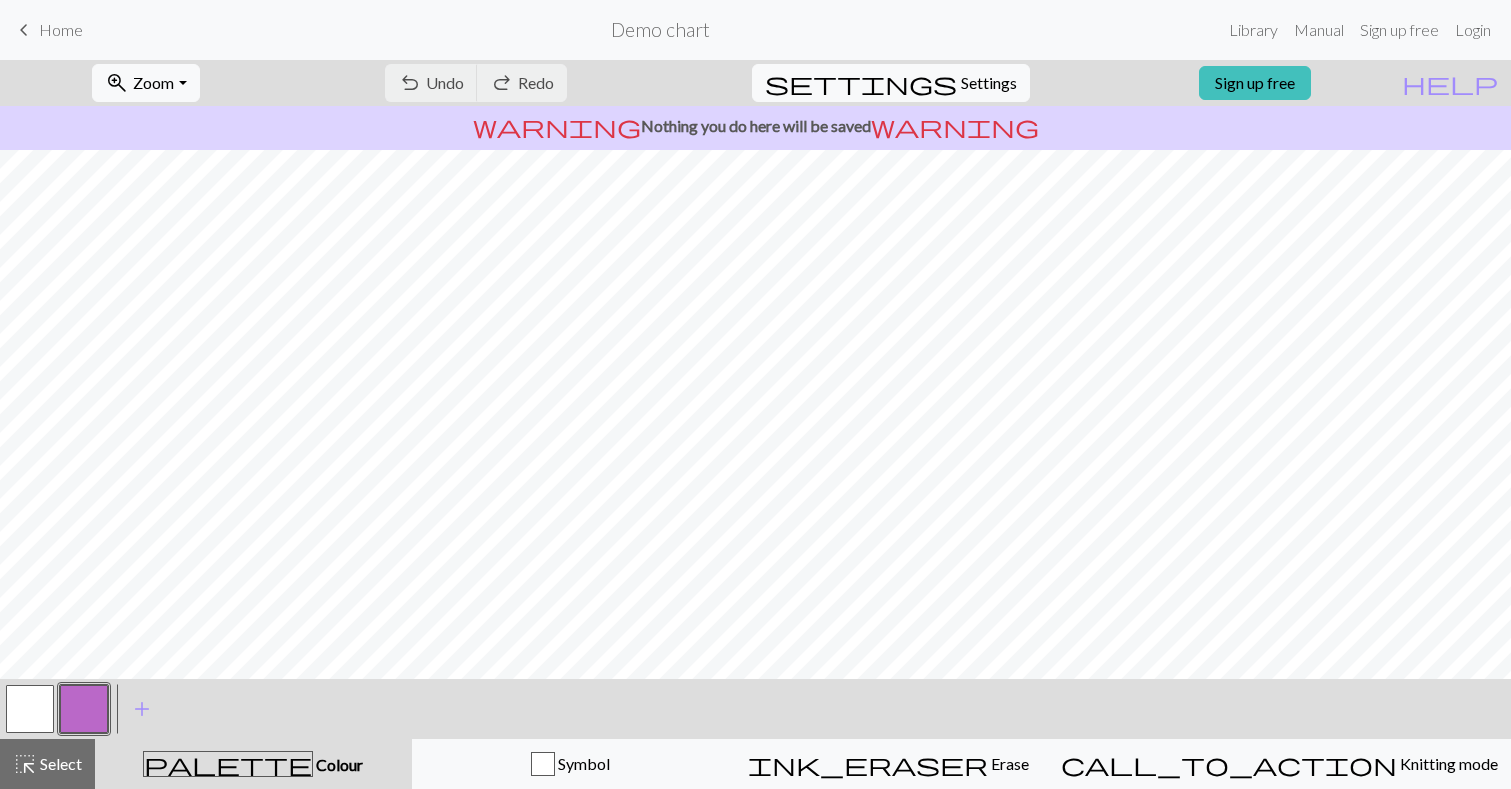 scroll, scrollTop: 64, scrollLeft: 0, axis: vertical 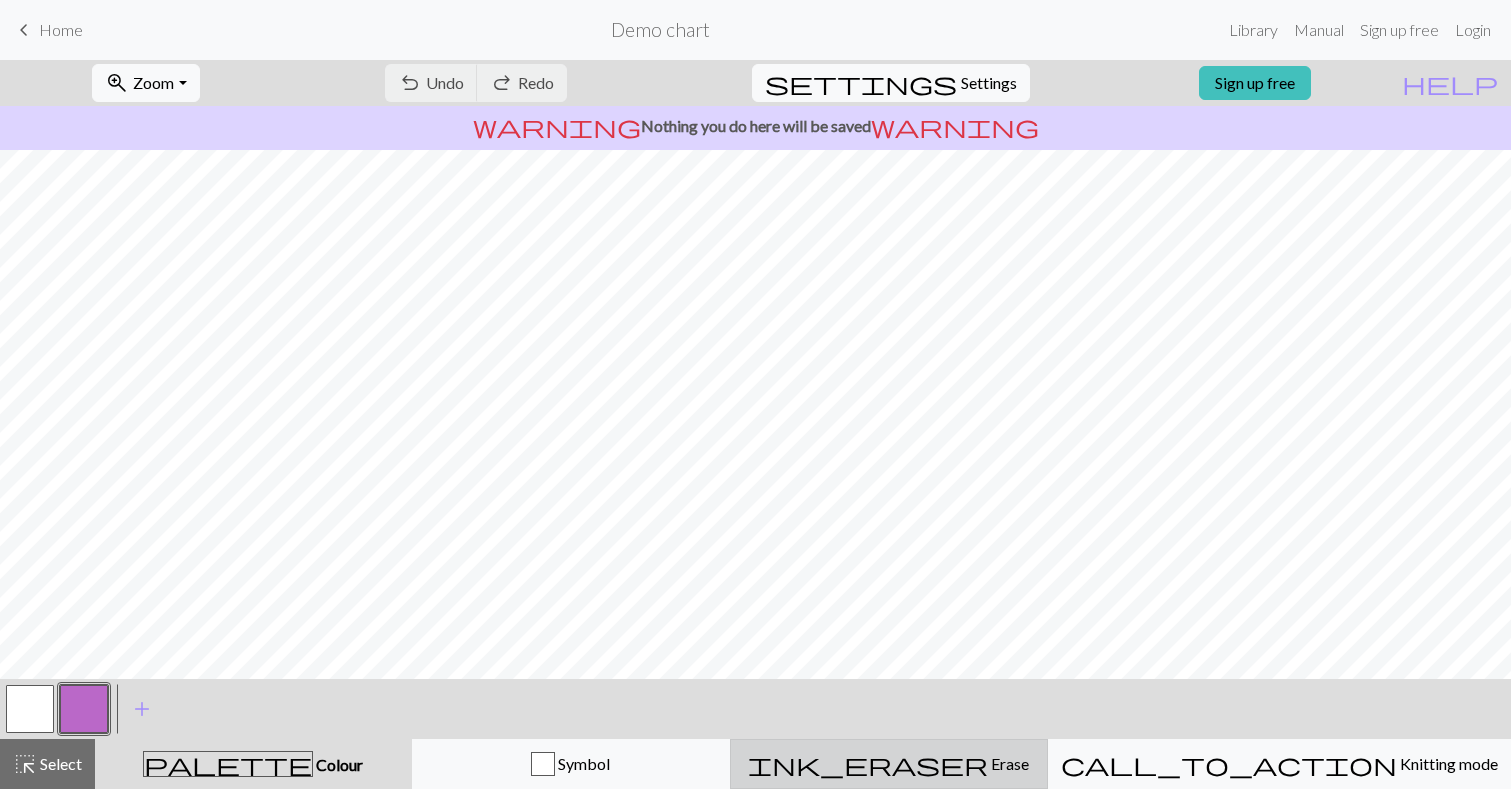 click on "Erase" at bounding box center (1008, 763) 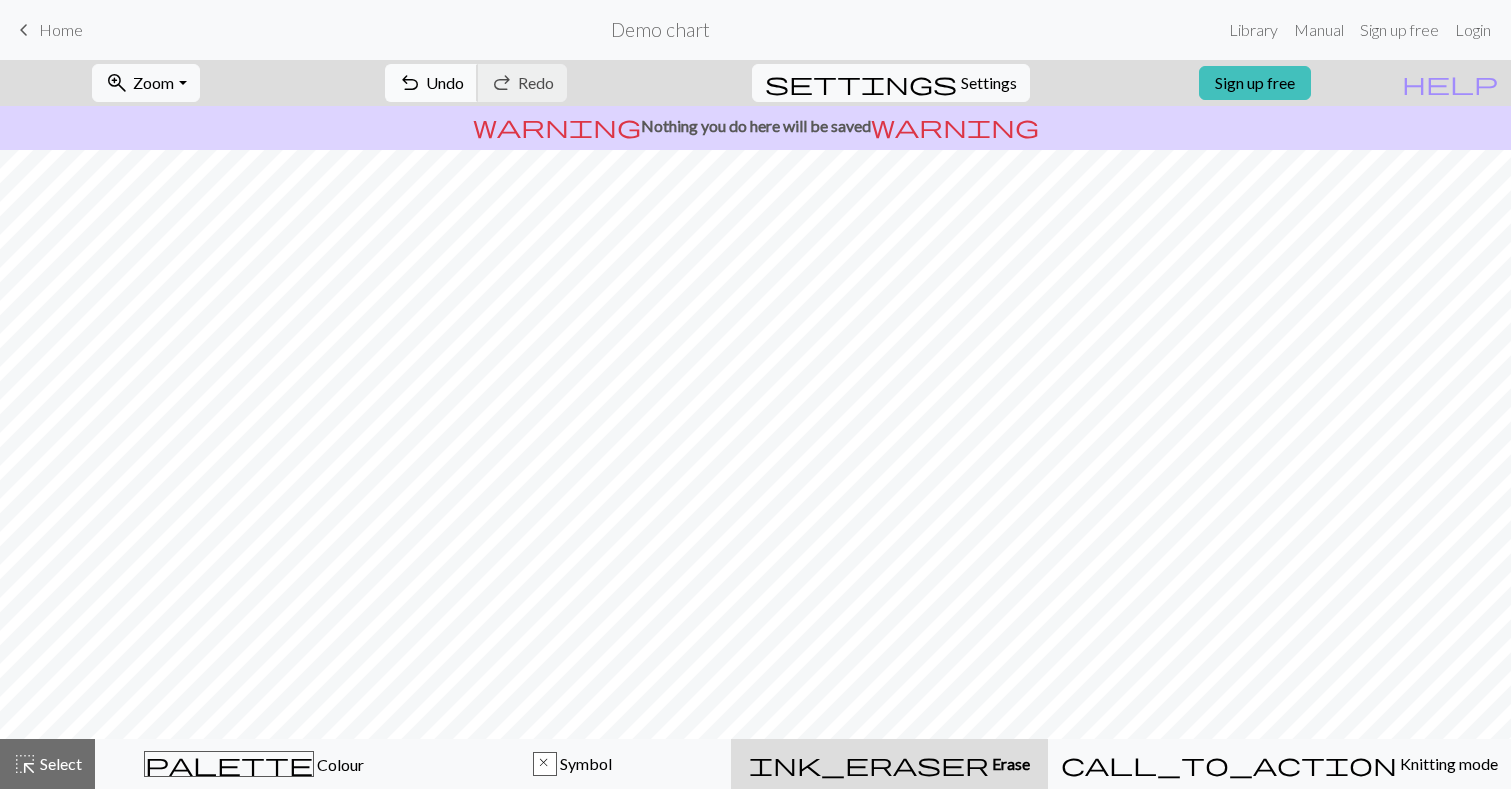 click on "undo Undo Undo" at bounding box center (431, 83) 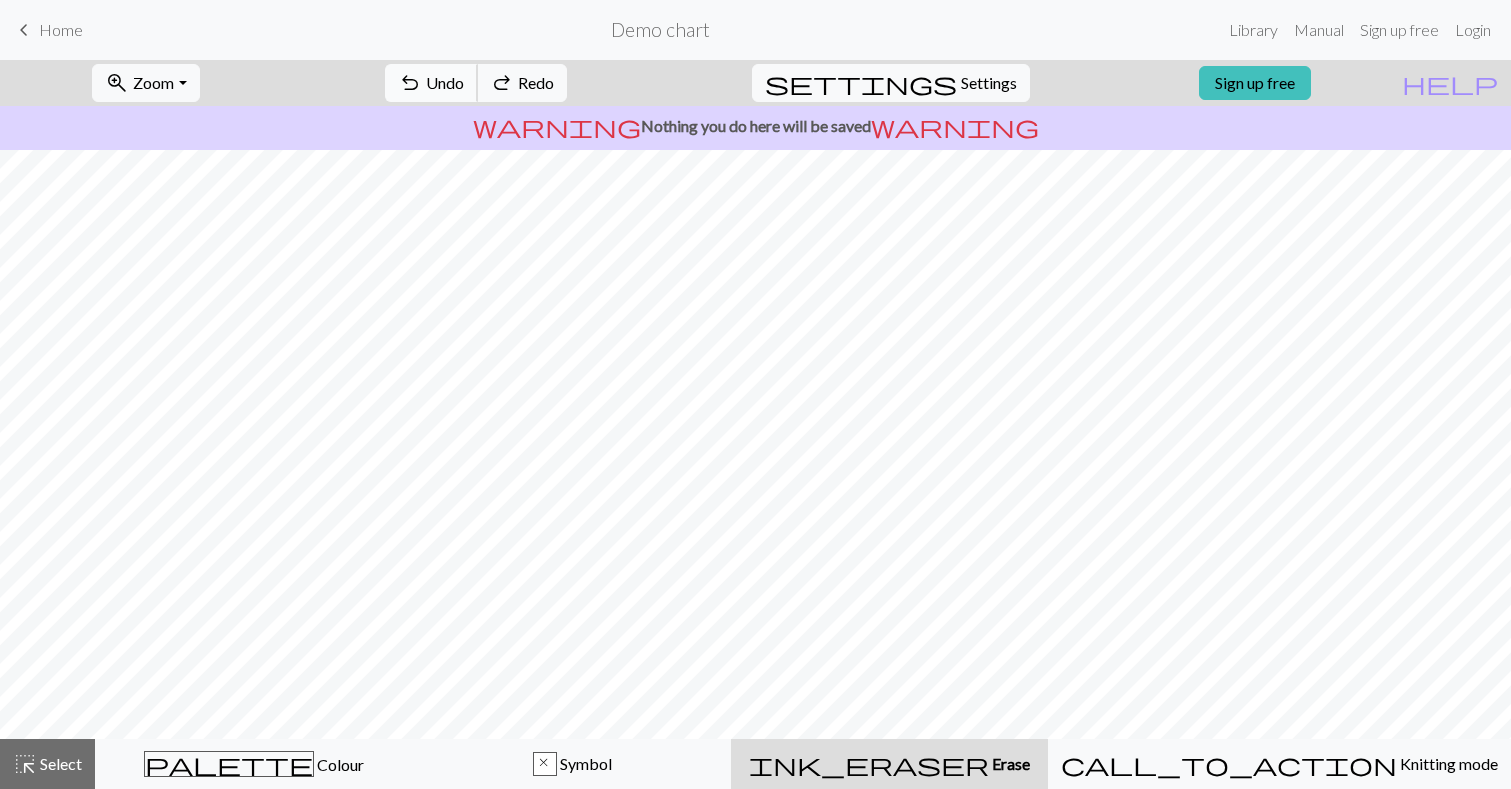 click on "undo Undo Undo" at bounding box center (431, 83) 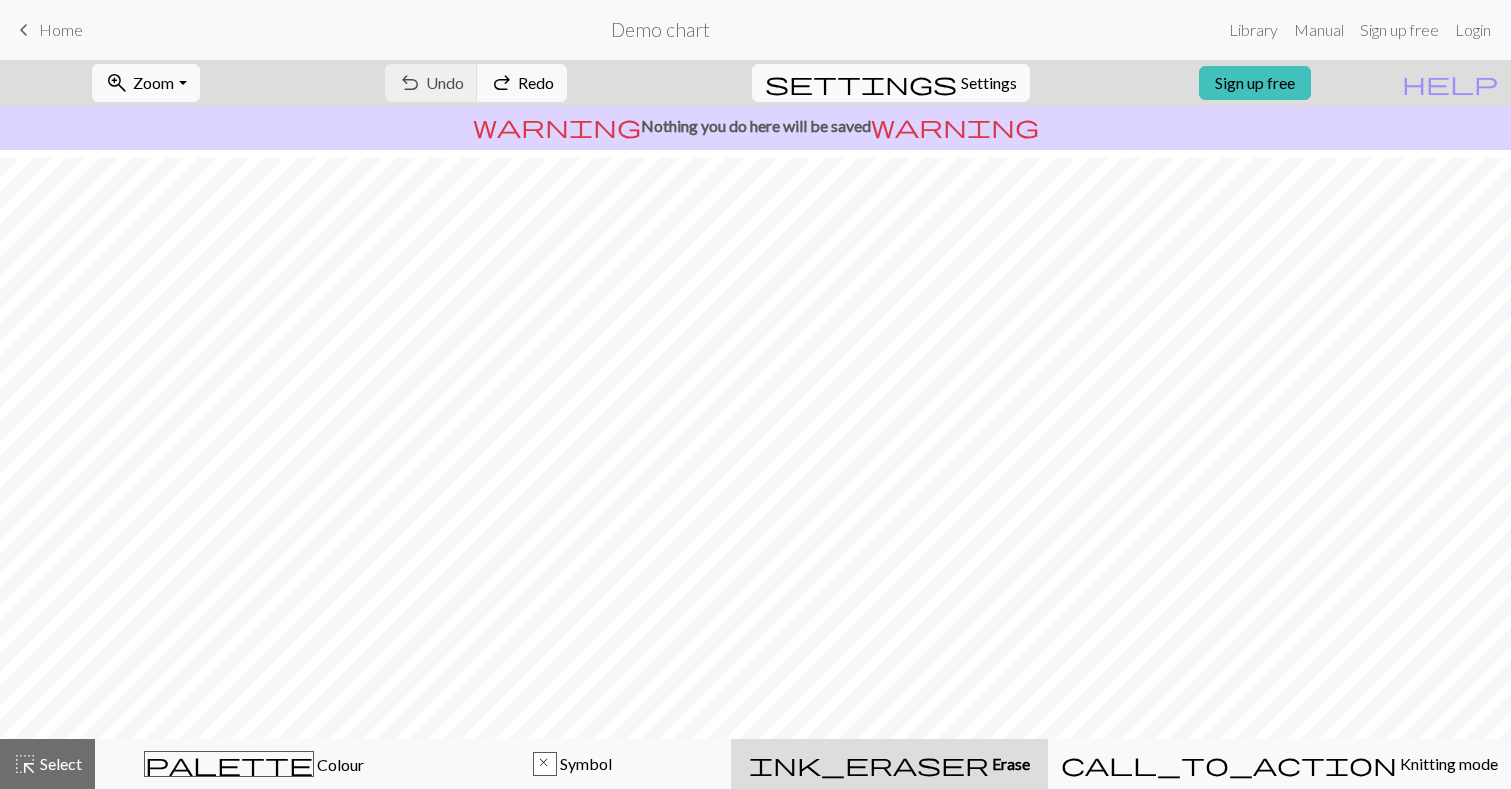 scroll, scrollTop: 141, scrollLeft: 0, axis: vertical 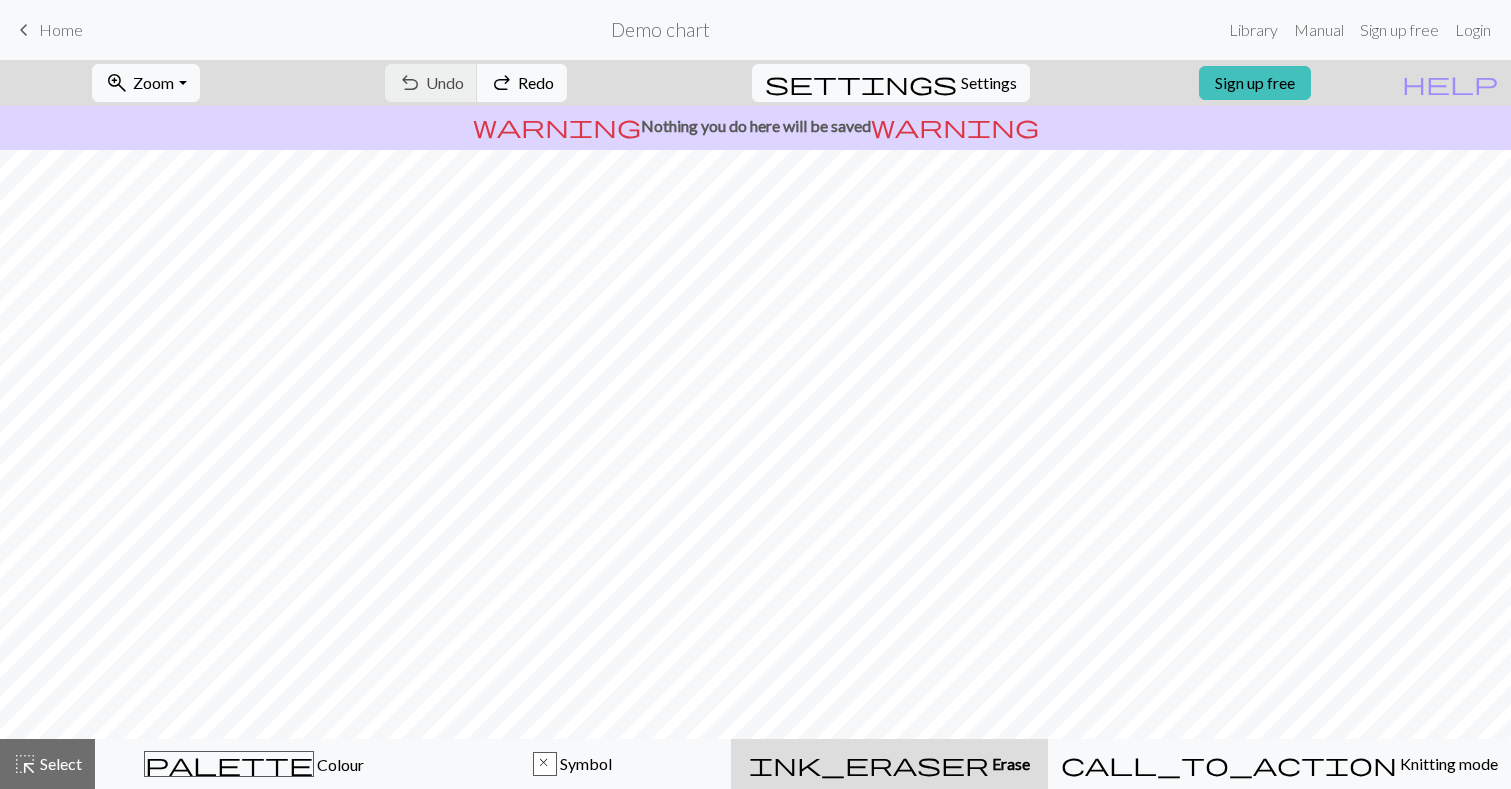 click on "Home" at bounding box center (61, 29) 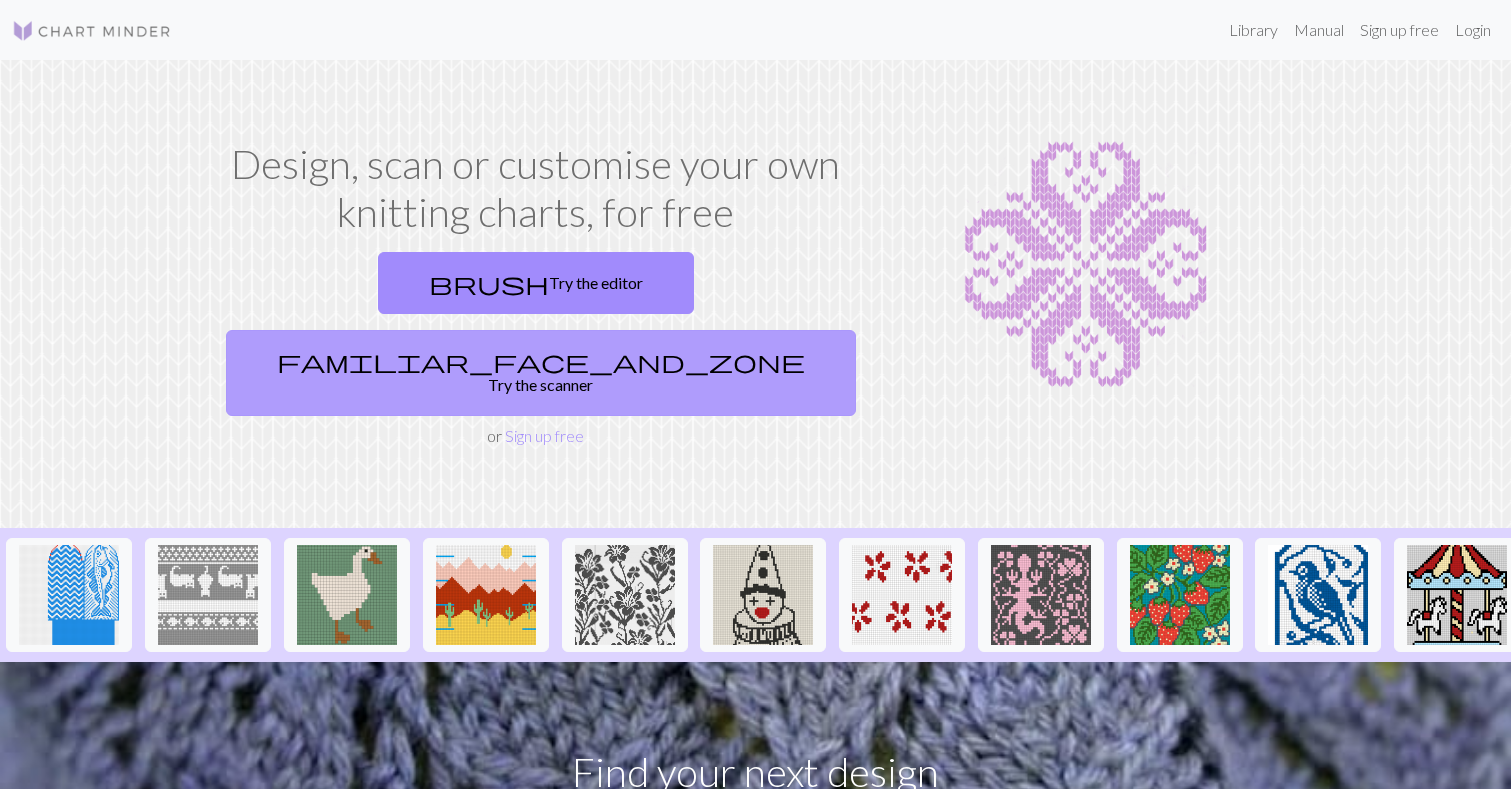 click on "familiar_face_and_zone  Try the scanner" at bounding box center [541, 373] 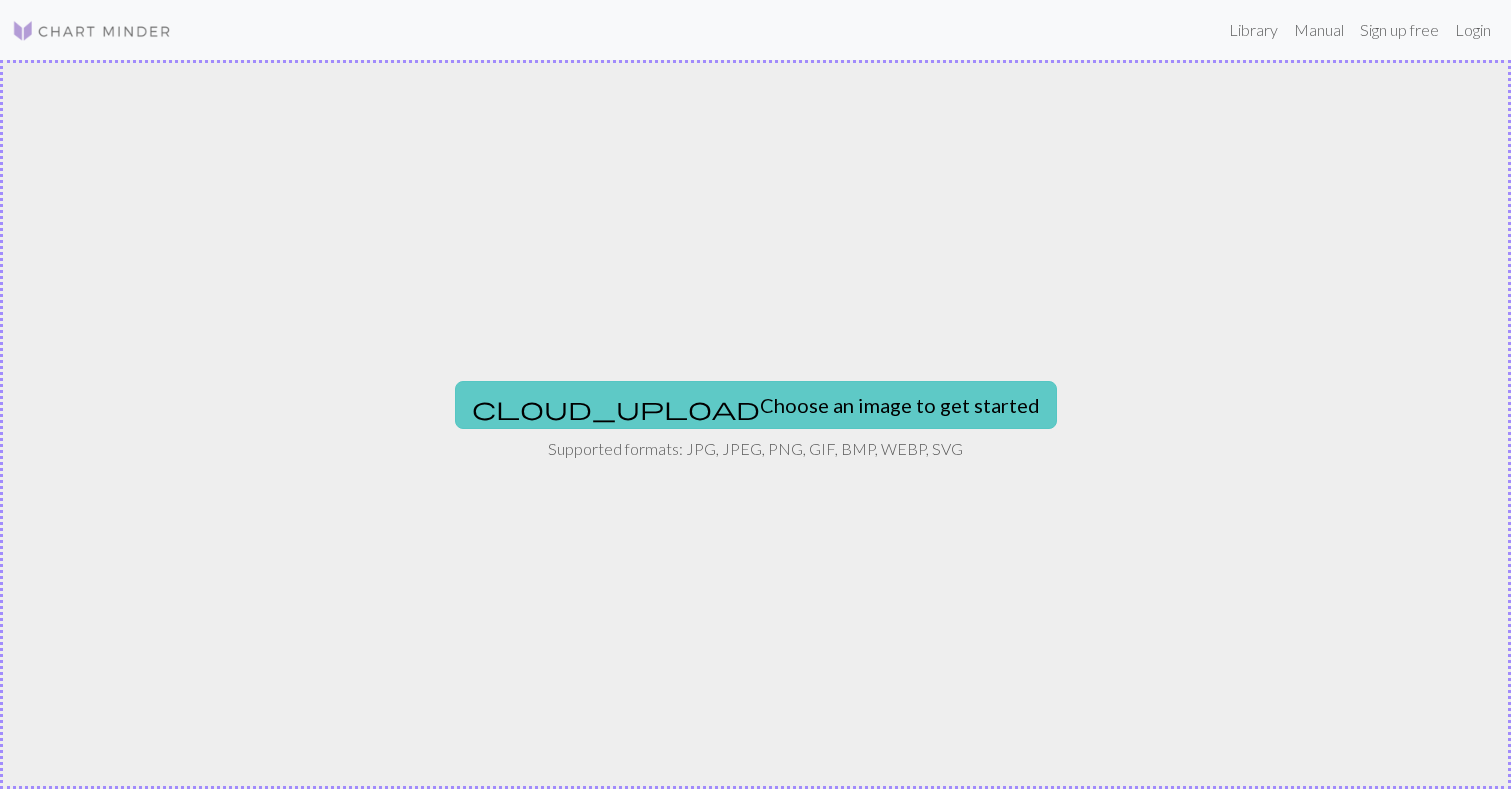 click on "cloud_upload  Choose an image to get started" at bounding box center (756, 405) 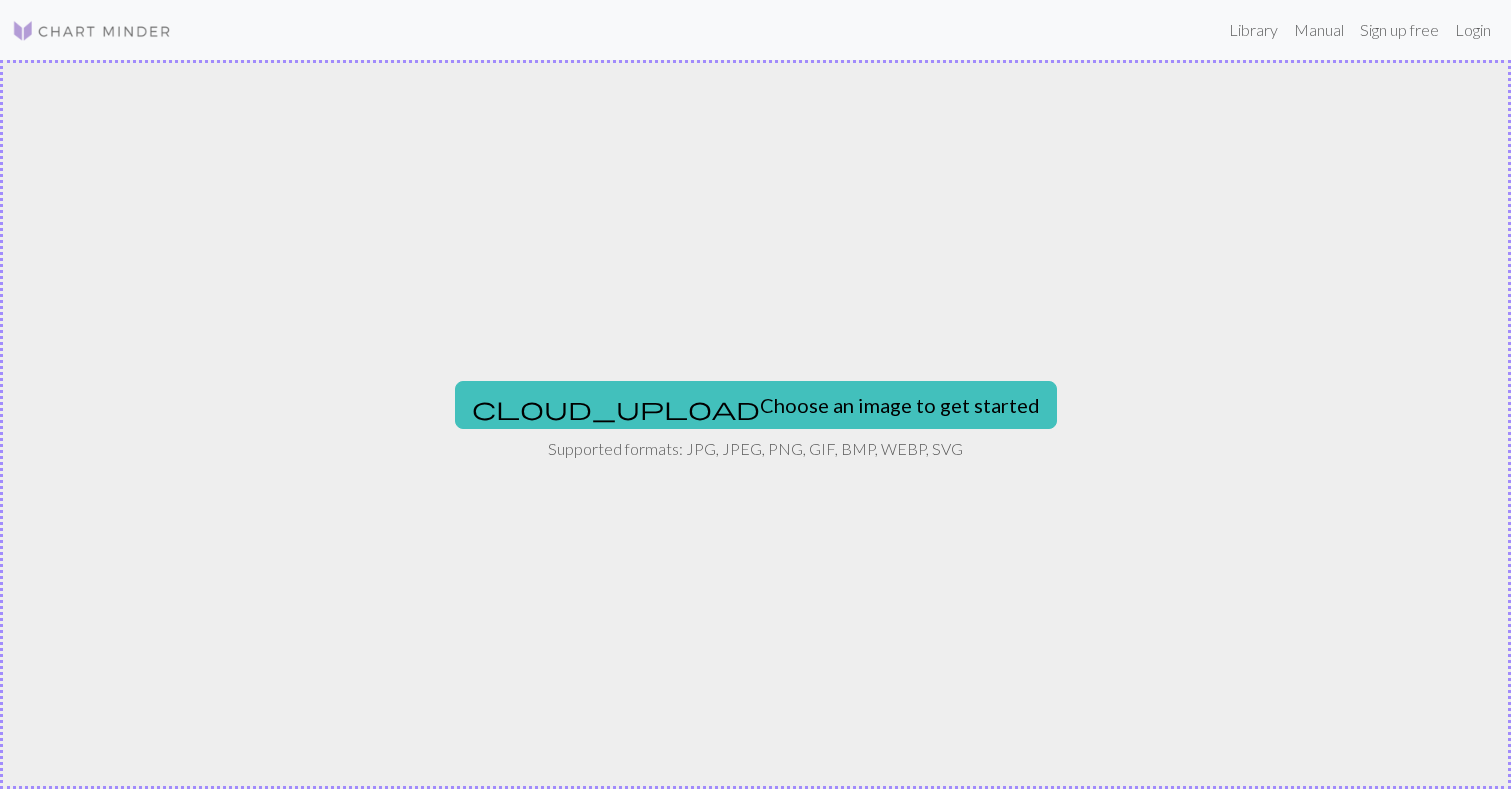 type on "C:\fakepath\Captura de pantalla [DATE] a las 21.31.57.png" 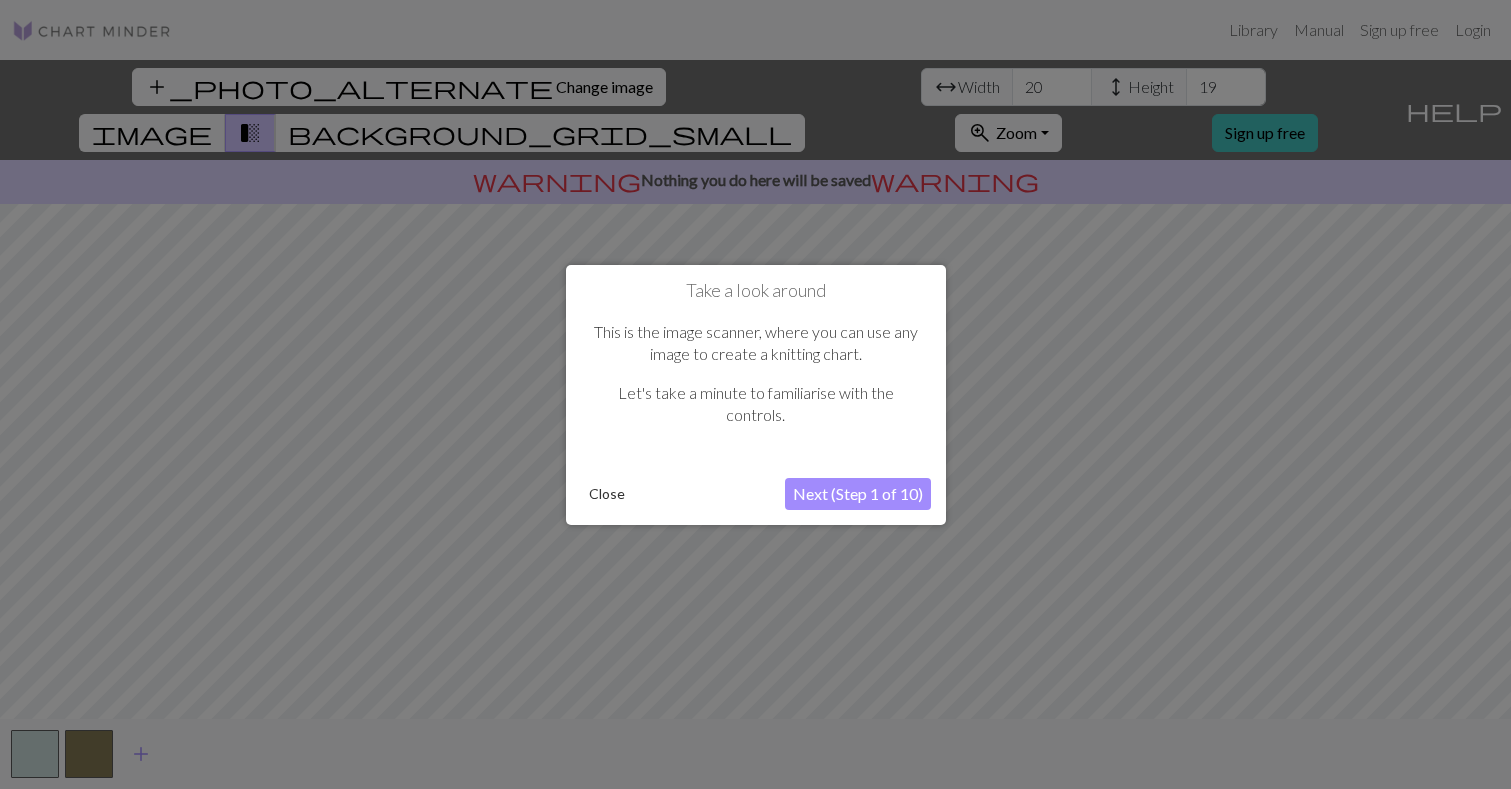 click on "Next (Step 1 of 10)" at bounding box center (858, 494) 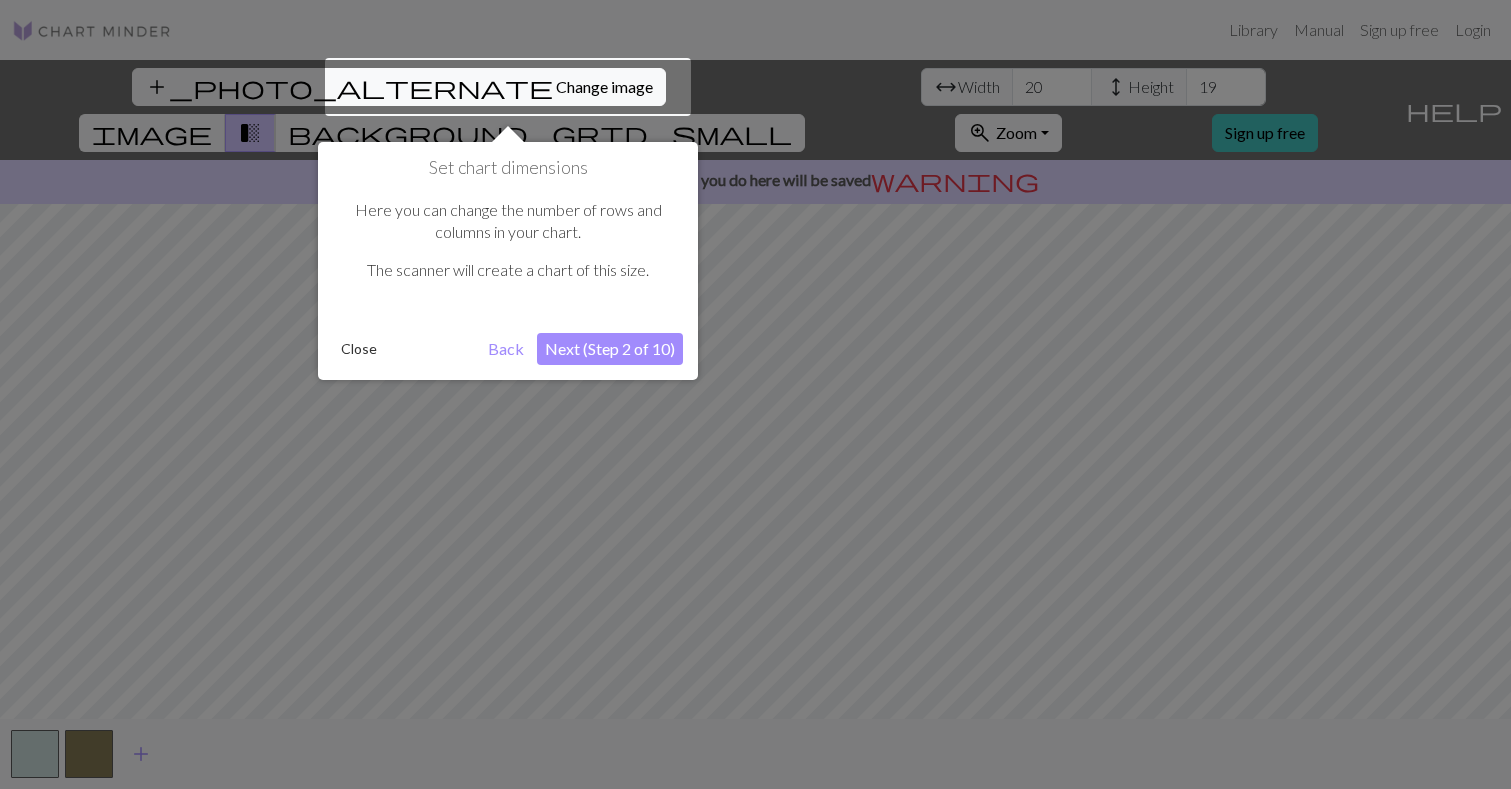 click on "Next (Step 2 of 10)" at bounding box center [610, 349] 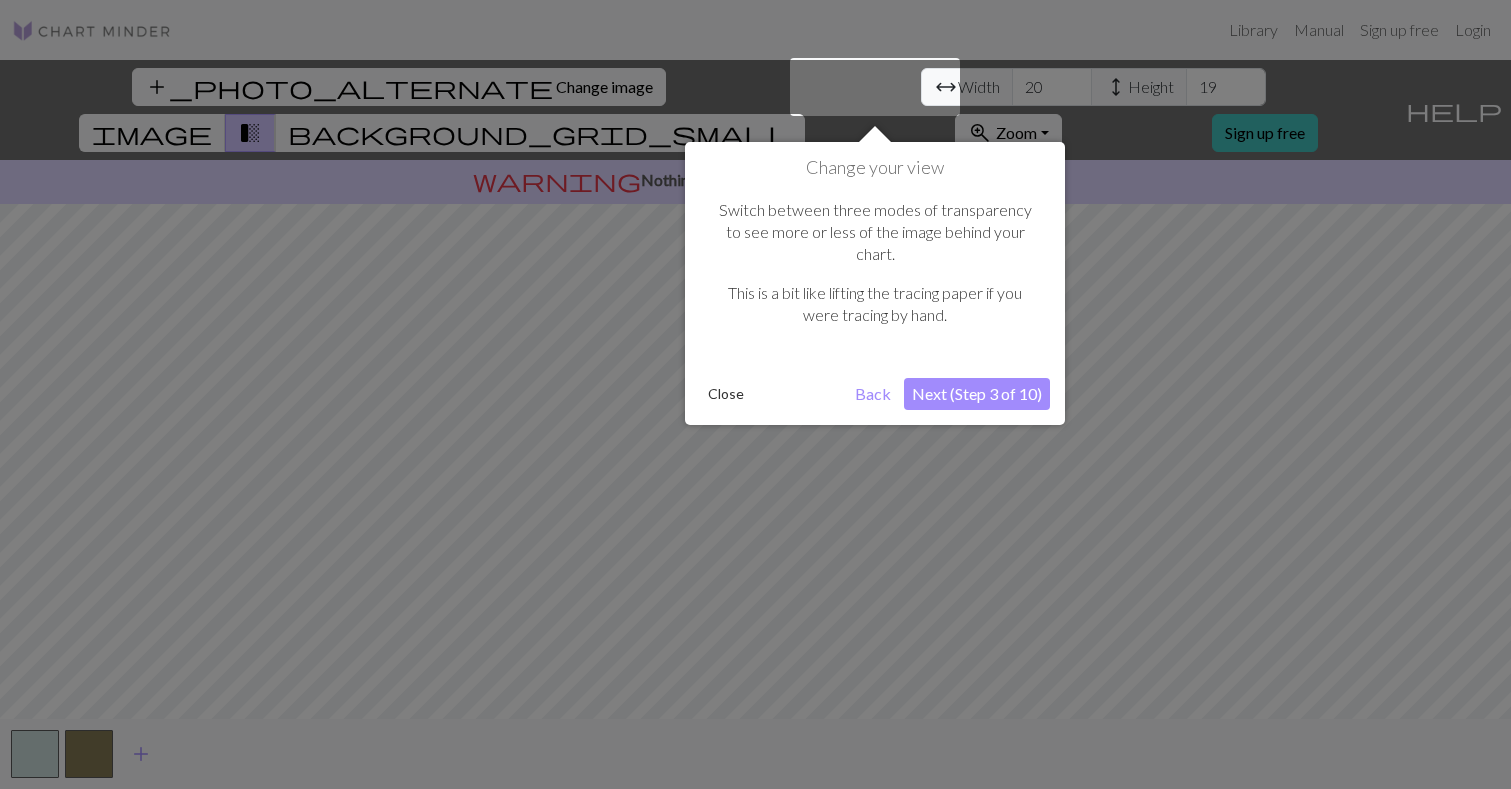 click on "Next (Step 3 of 10)" at bounding box center [977, 394] 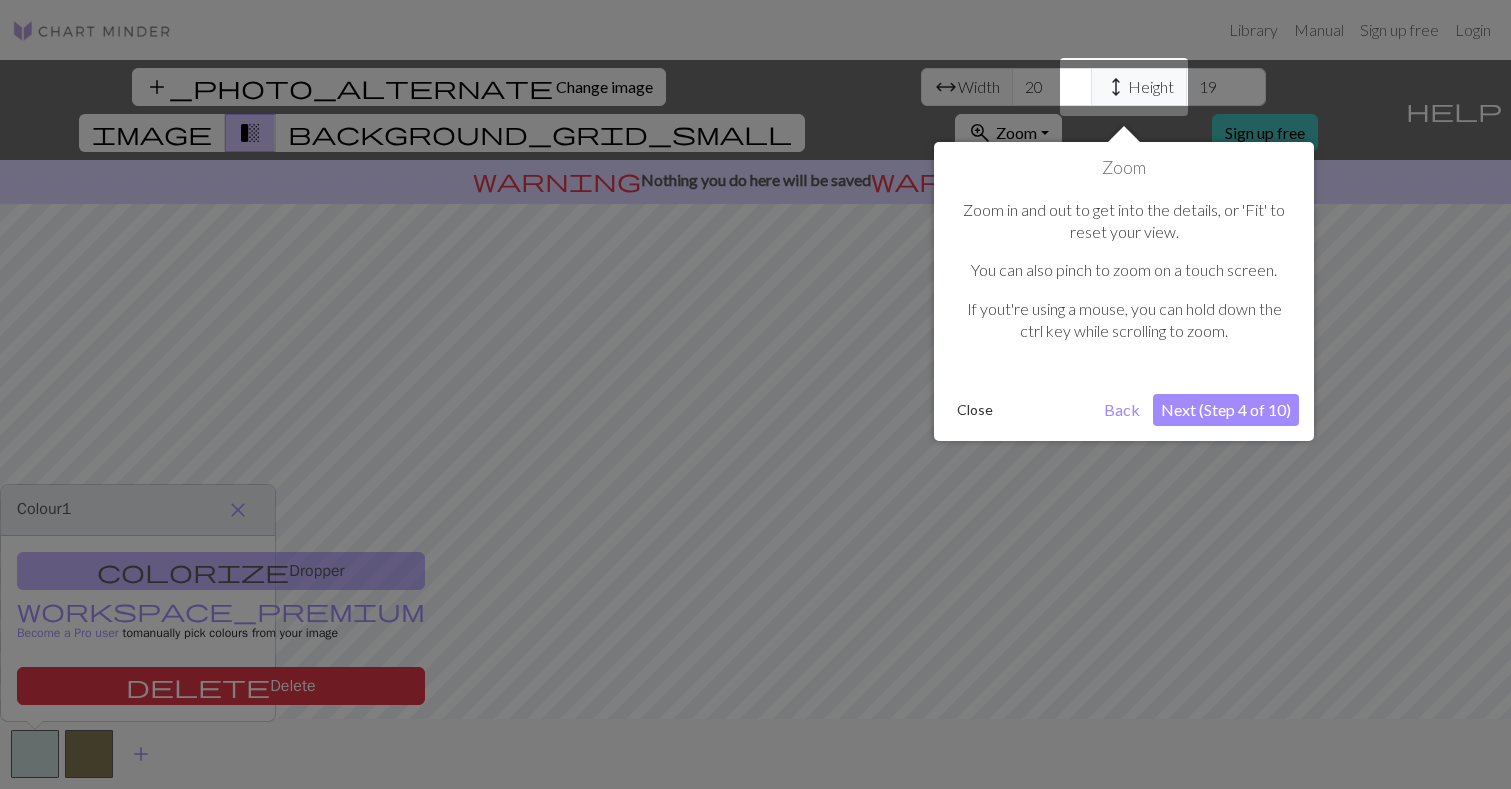 click on "Next (Step 4 of 10)" at bounding box center (1226, 410) 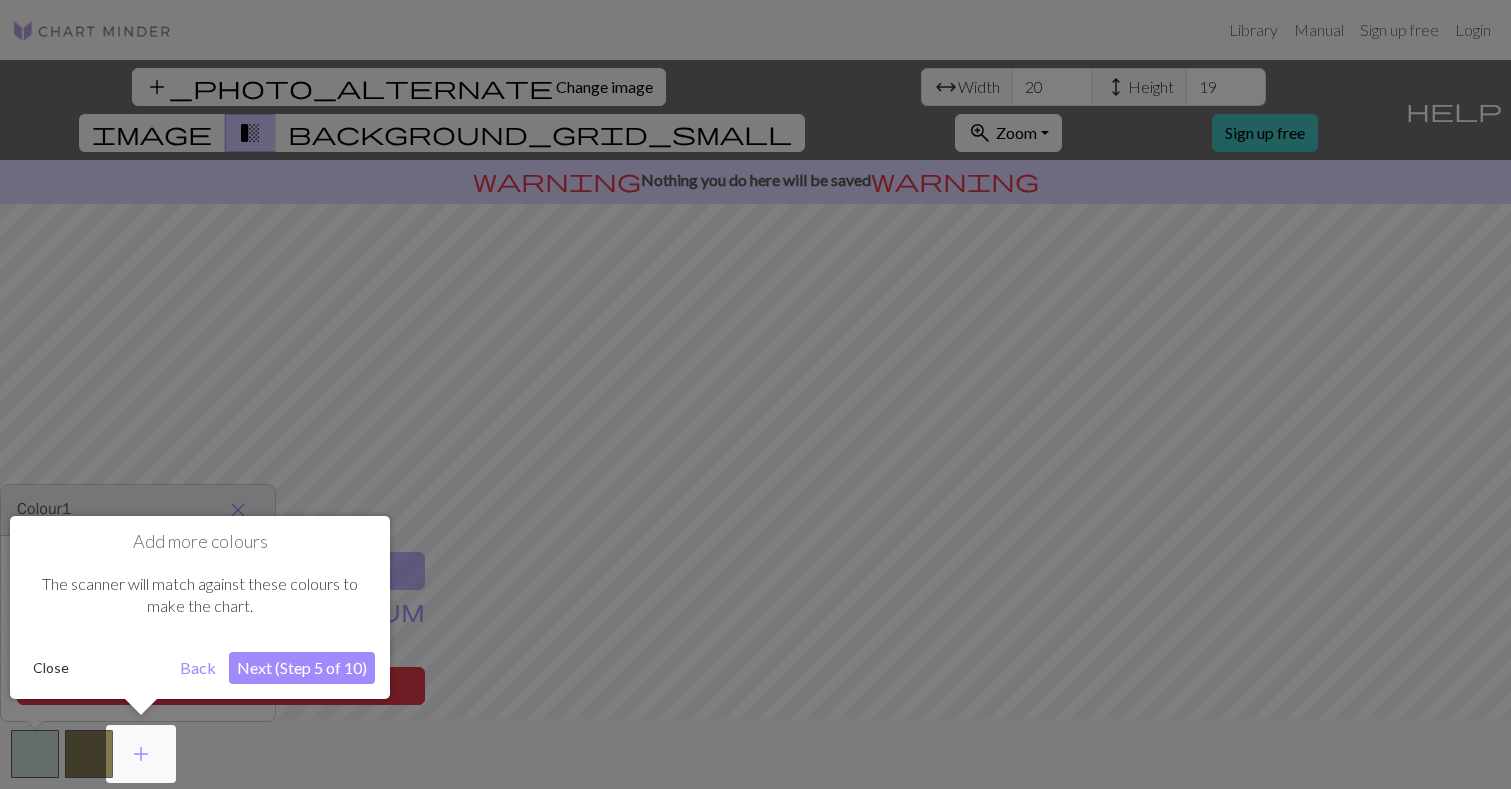 click on "Next (Step 5 of 10)" at bounding box center (302, 668) 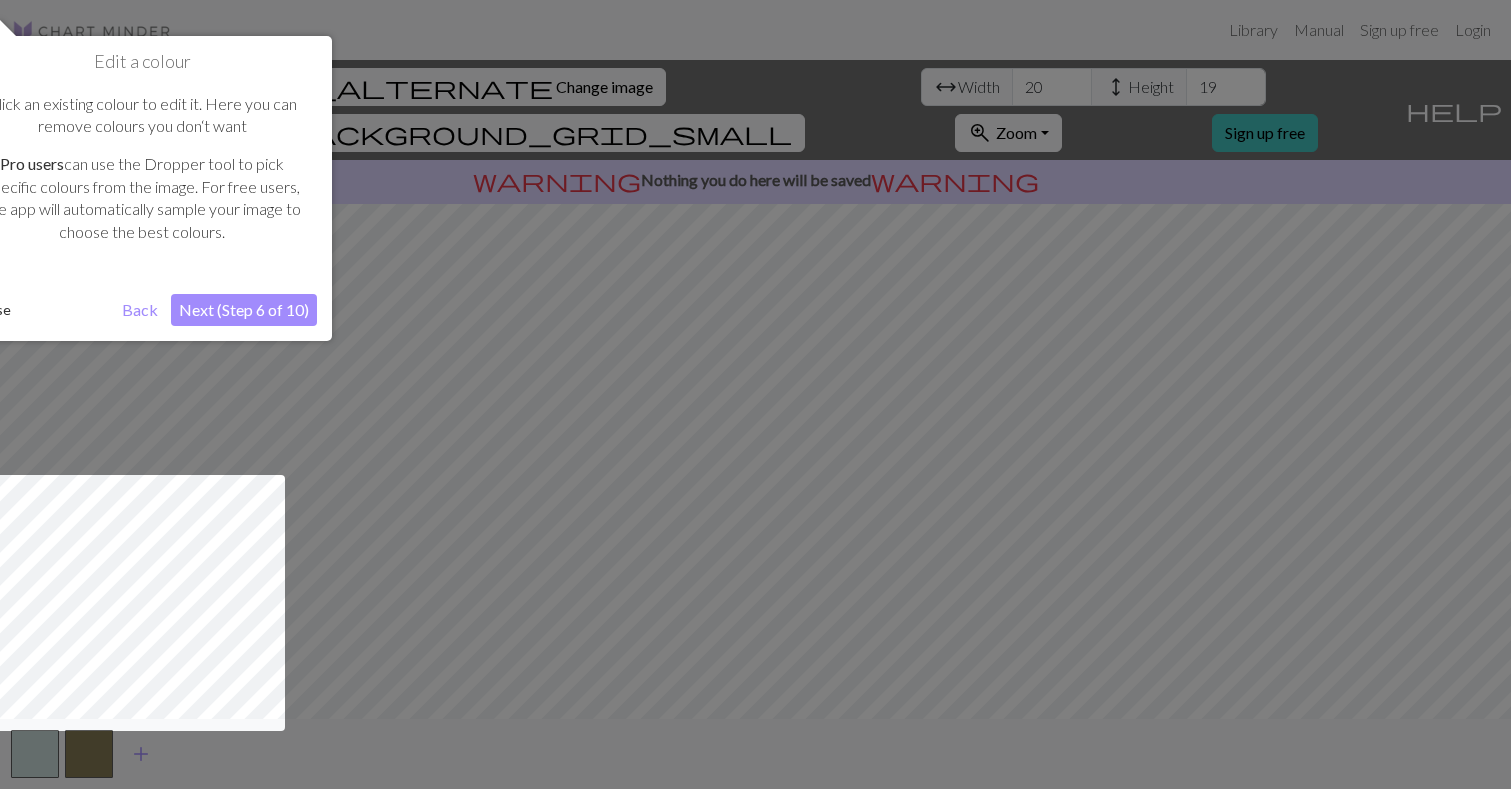click on "Next (Step 6 of 10)" at bounding box center [244, 310] 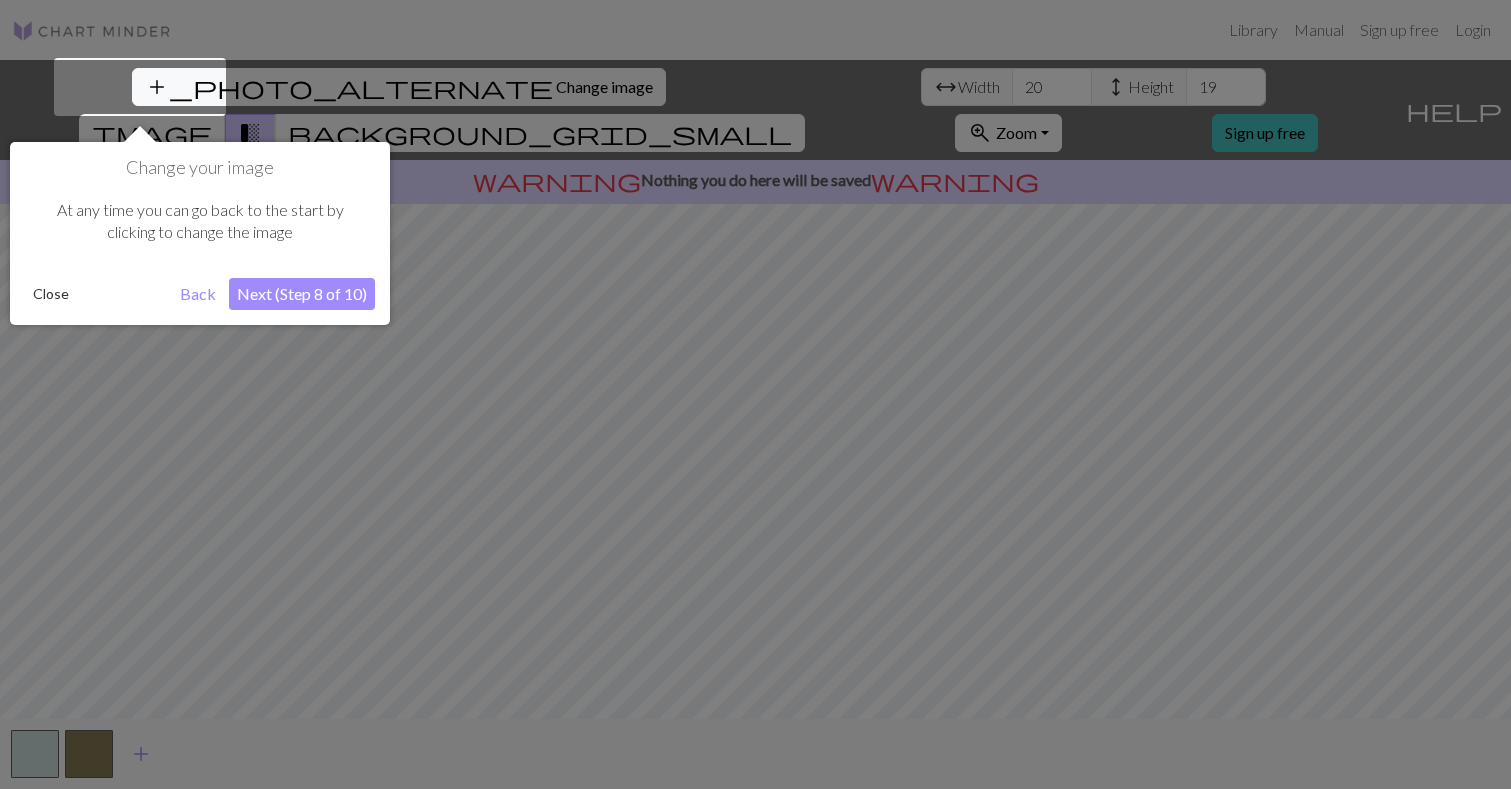 click on "Next (Step 8 of 10)" at bounding box center (302, 294) 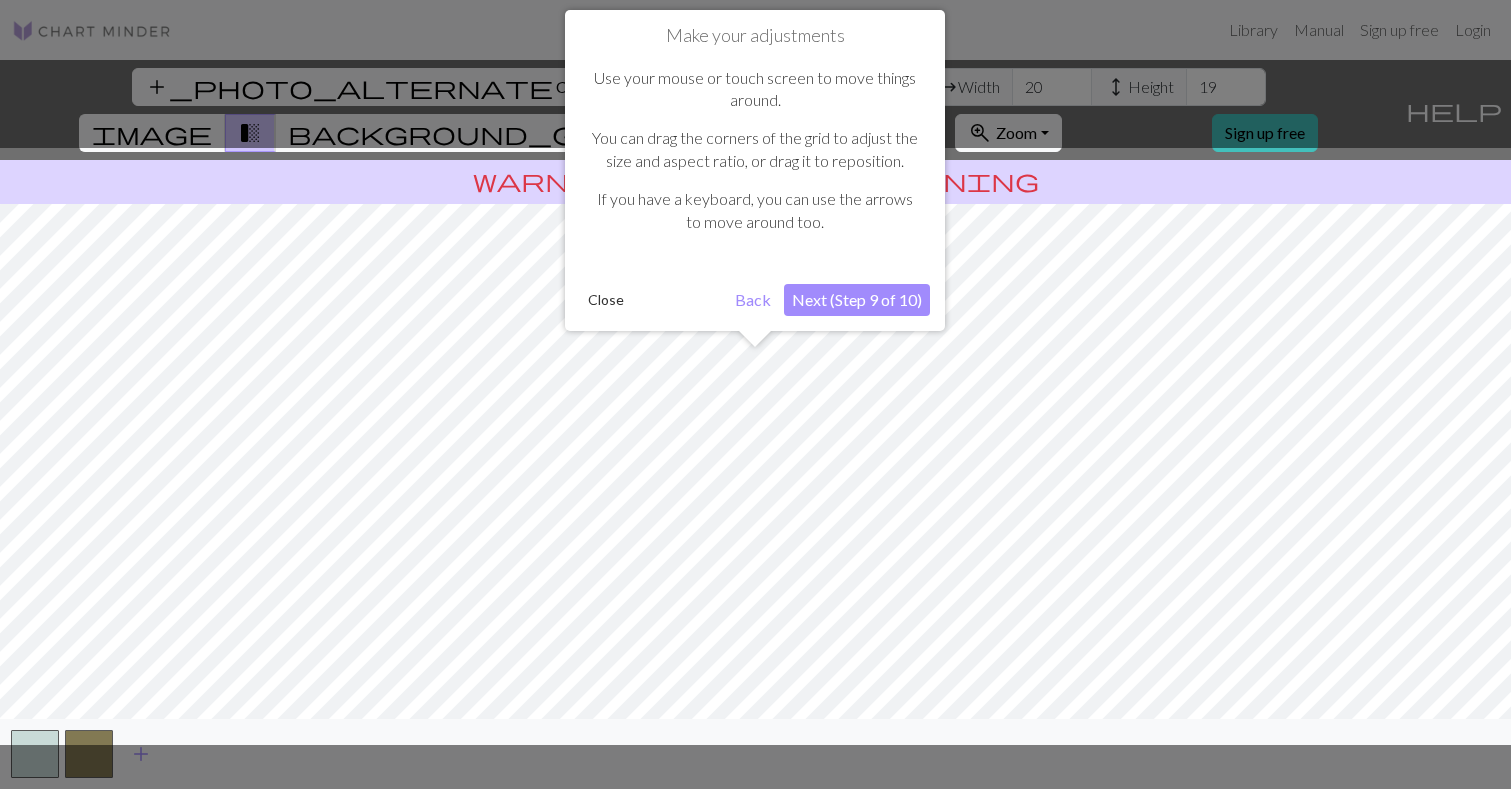click on "Next (Step 9 of 10)" at bounding box center [857, 300] 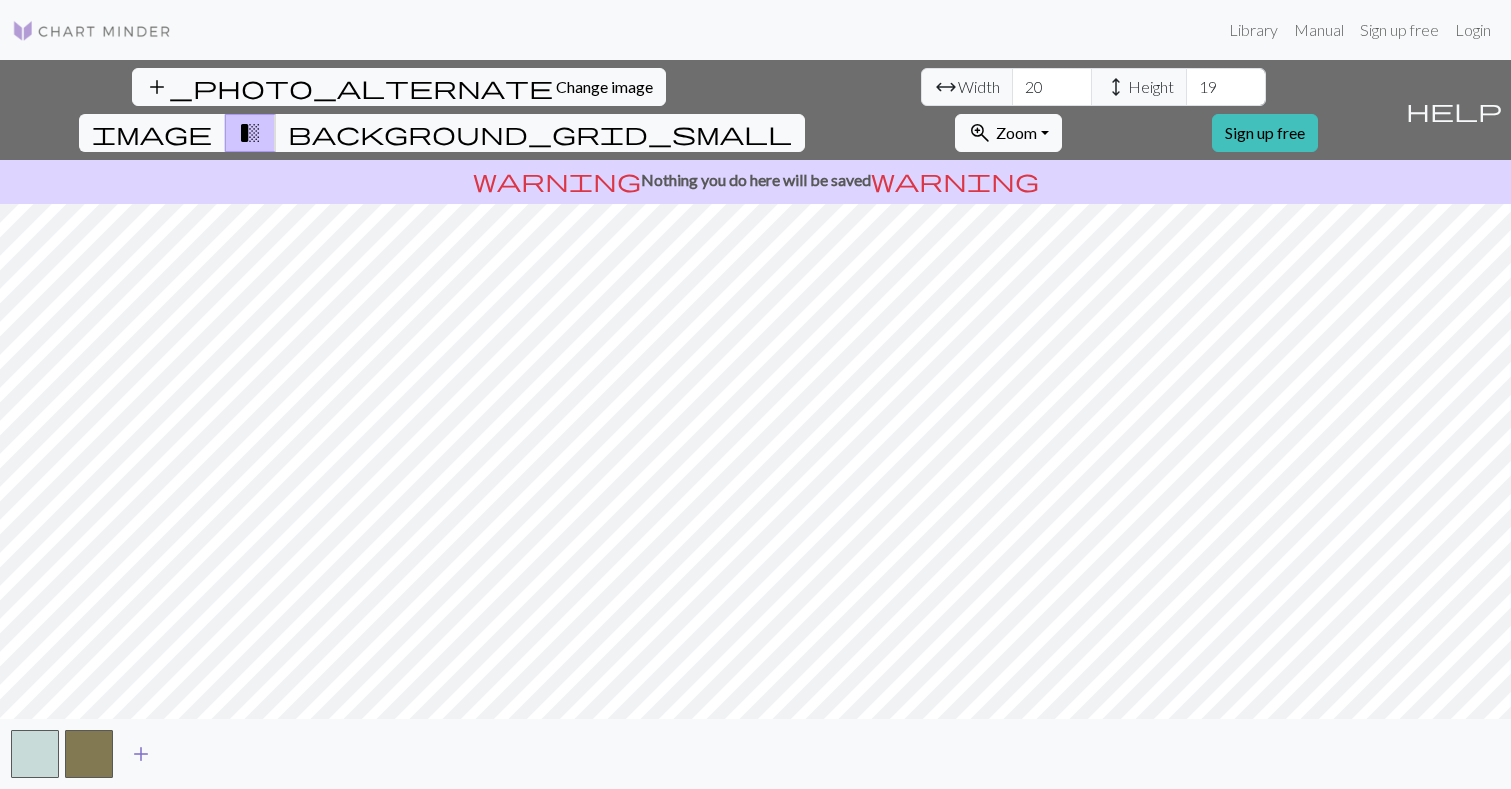 click on "add" at bounding box center [141, 754] 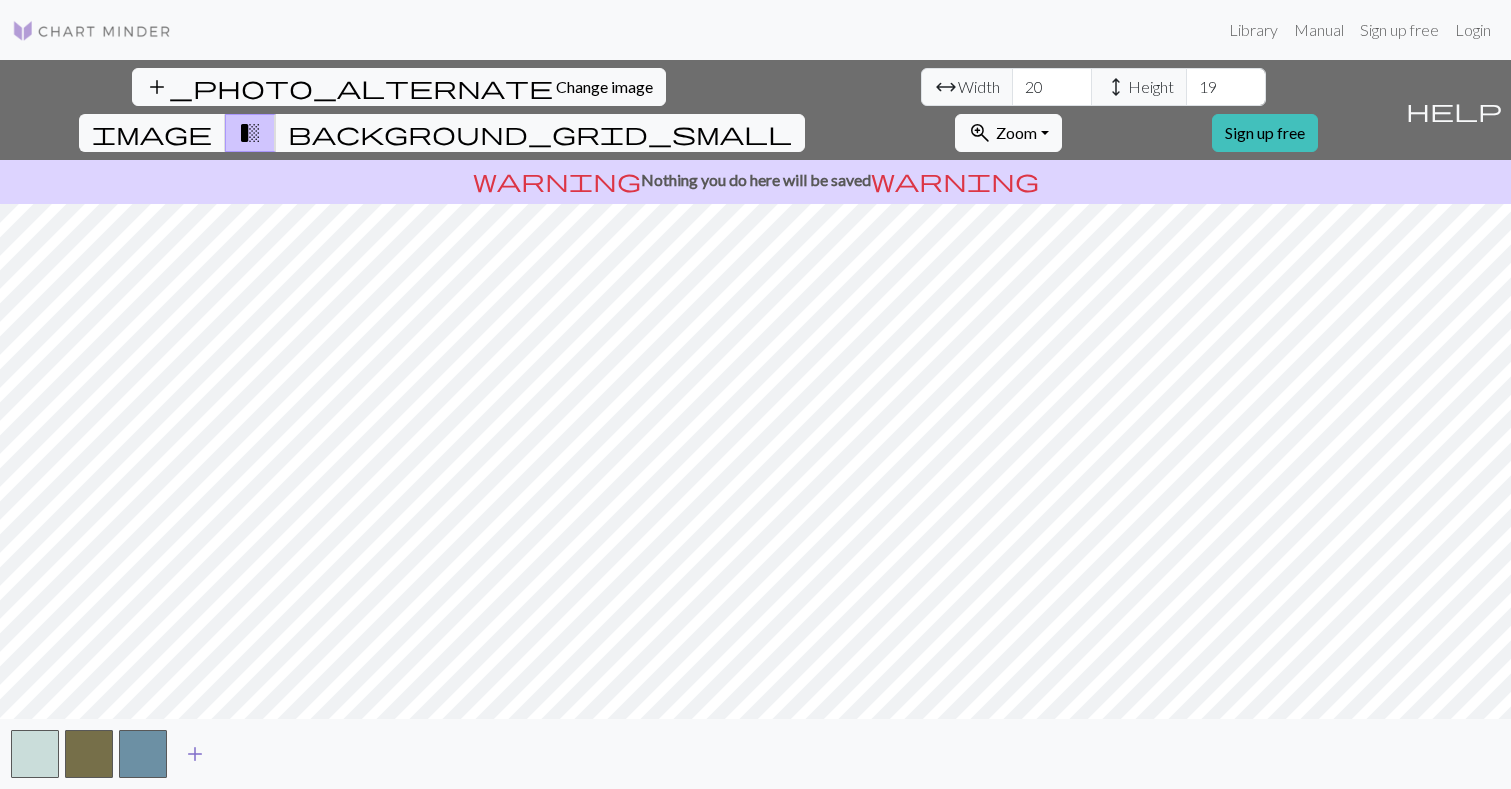 click on "add" at bounding box center [195, 754] 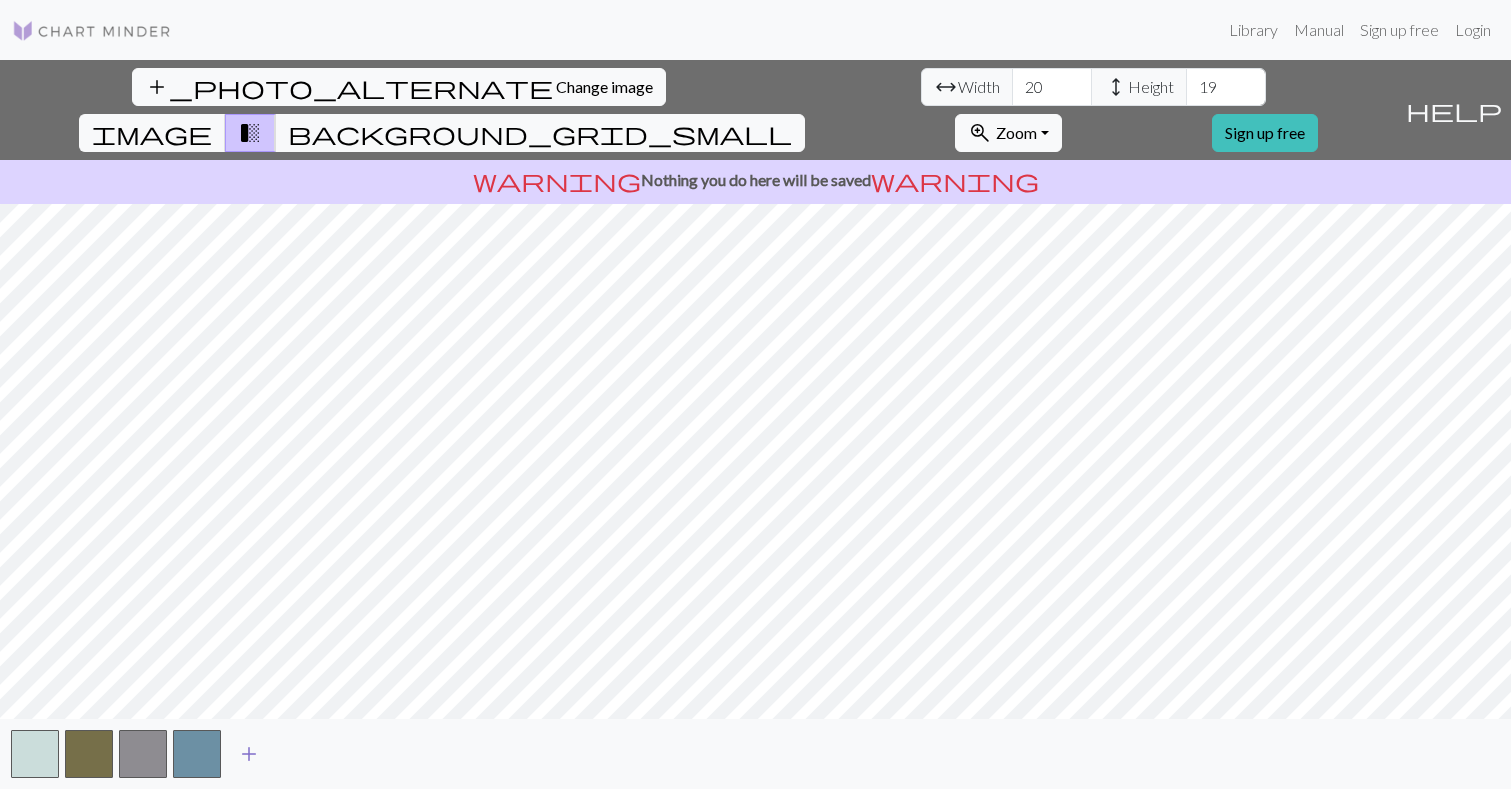 click on "add" at bounding box center [249, 754] 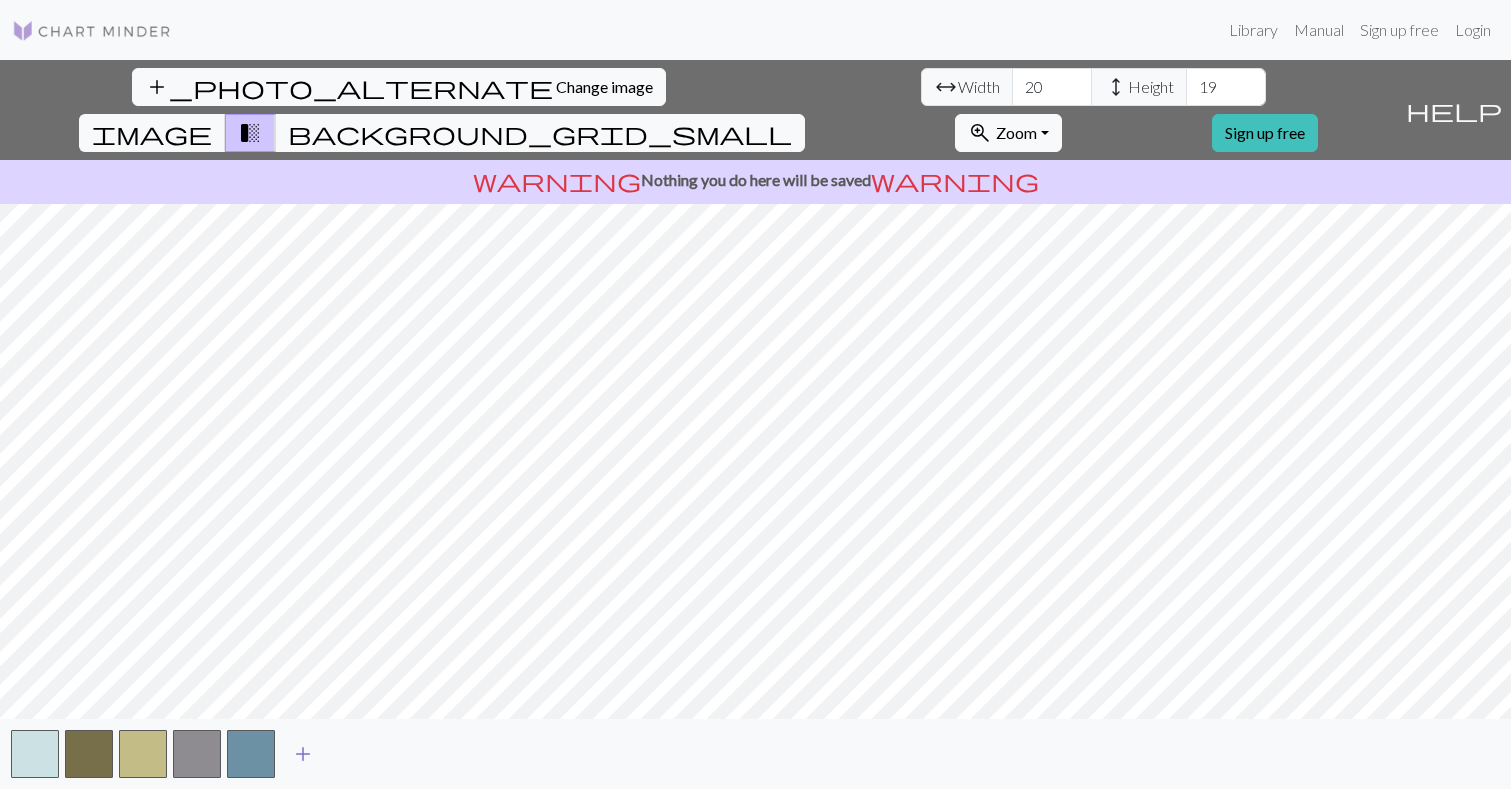 click on "add" at bounding box center [303, 754] 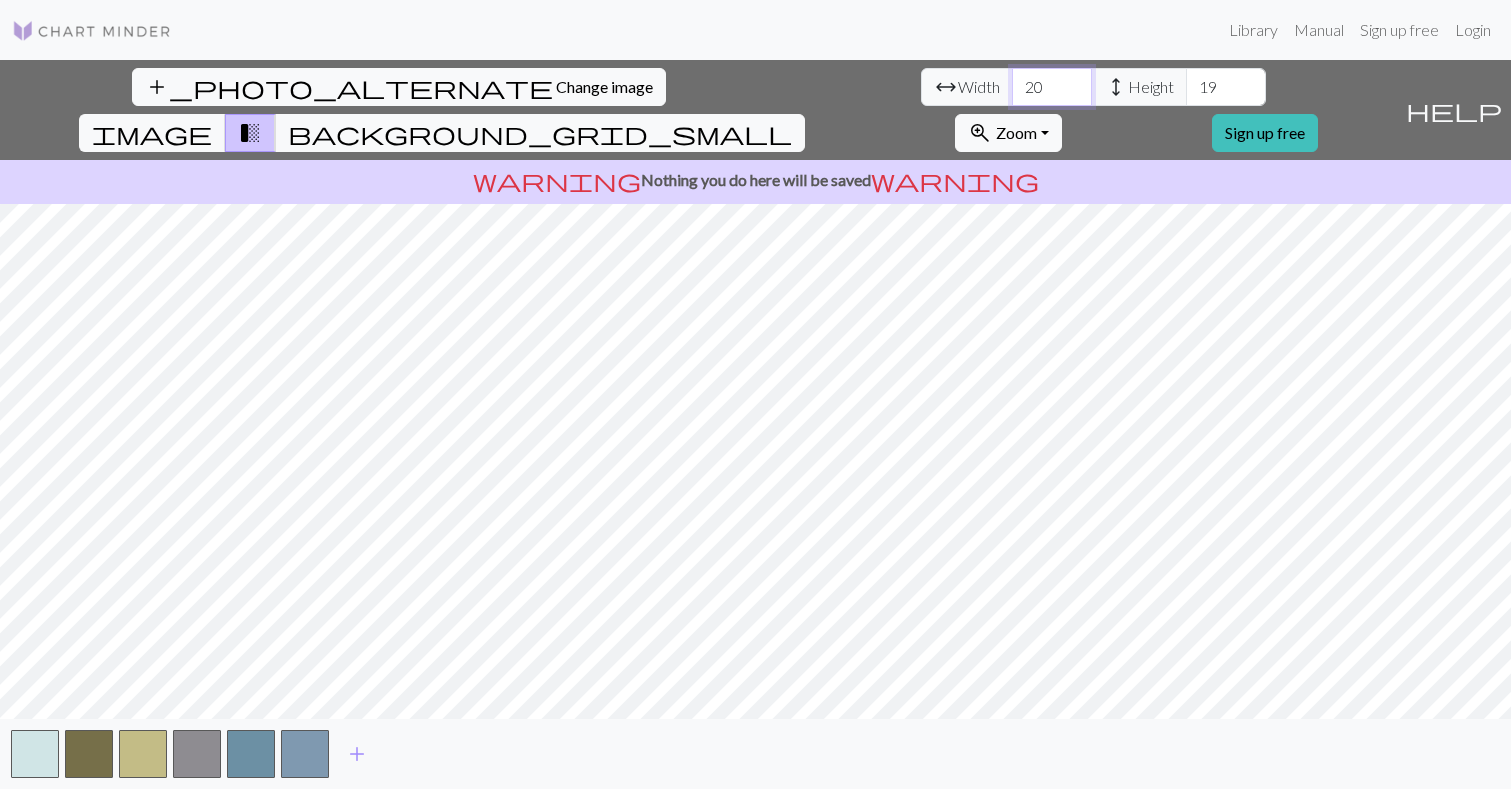 click on "20" at bounding box center [1052, 87] 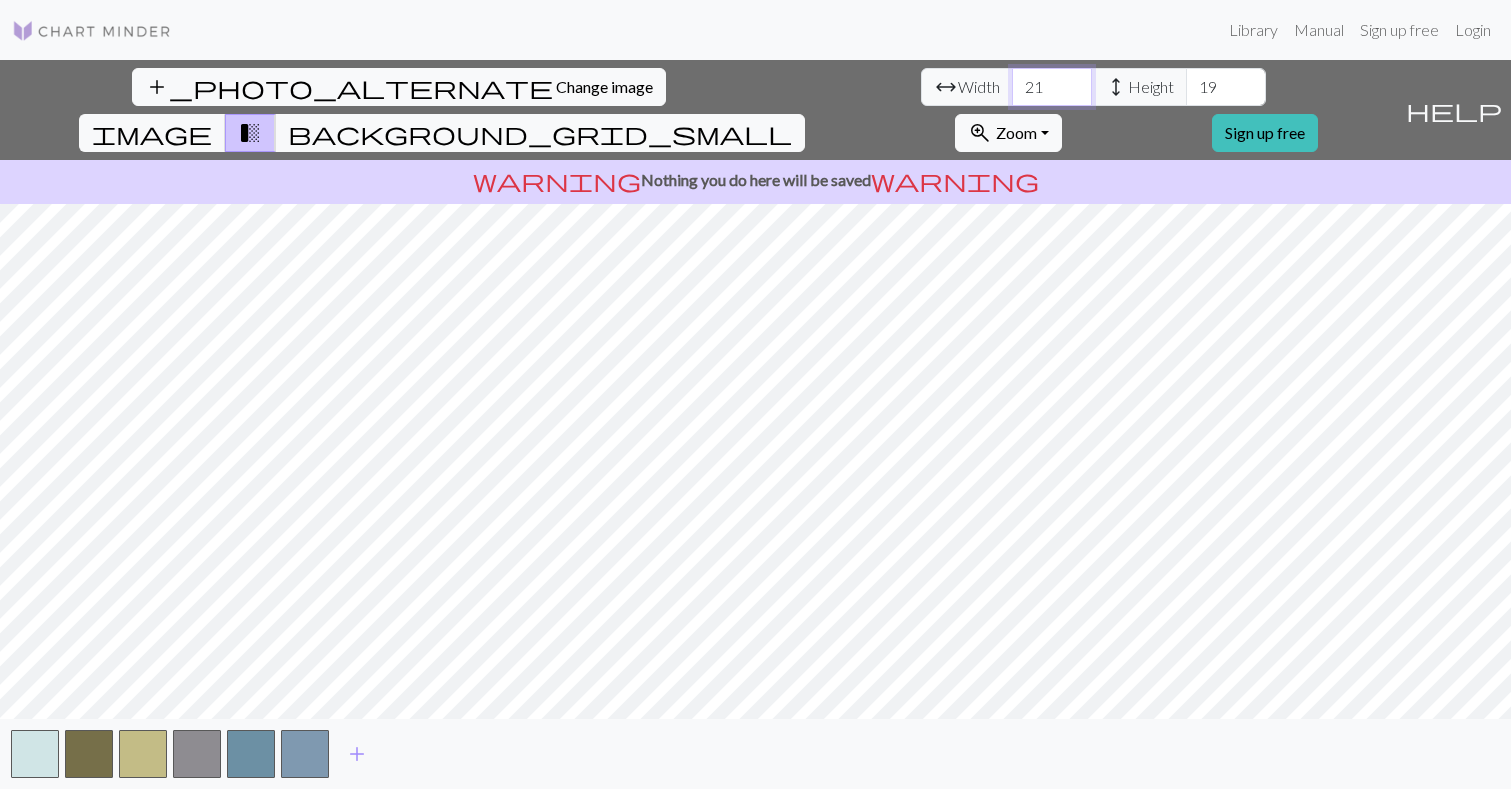 click on "21" at bounding box center (1052, 87) 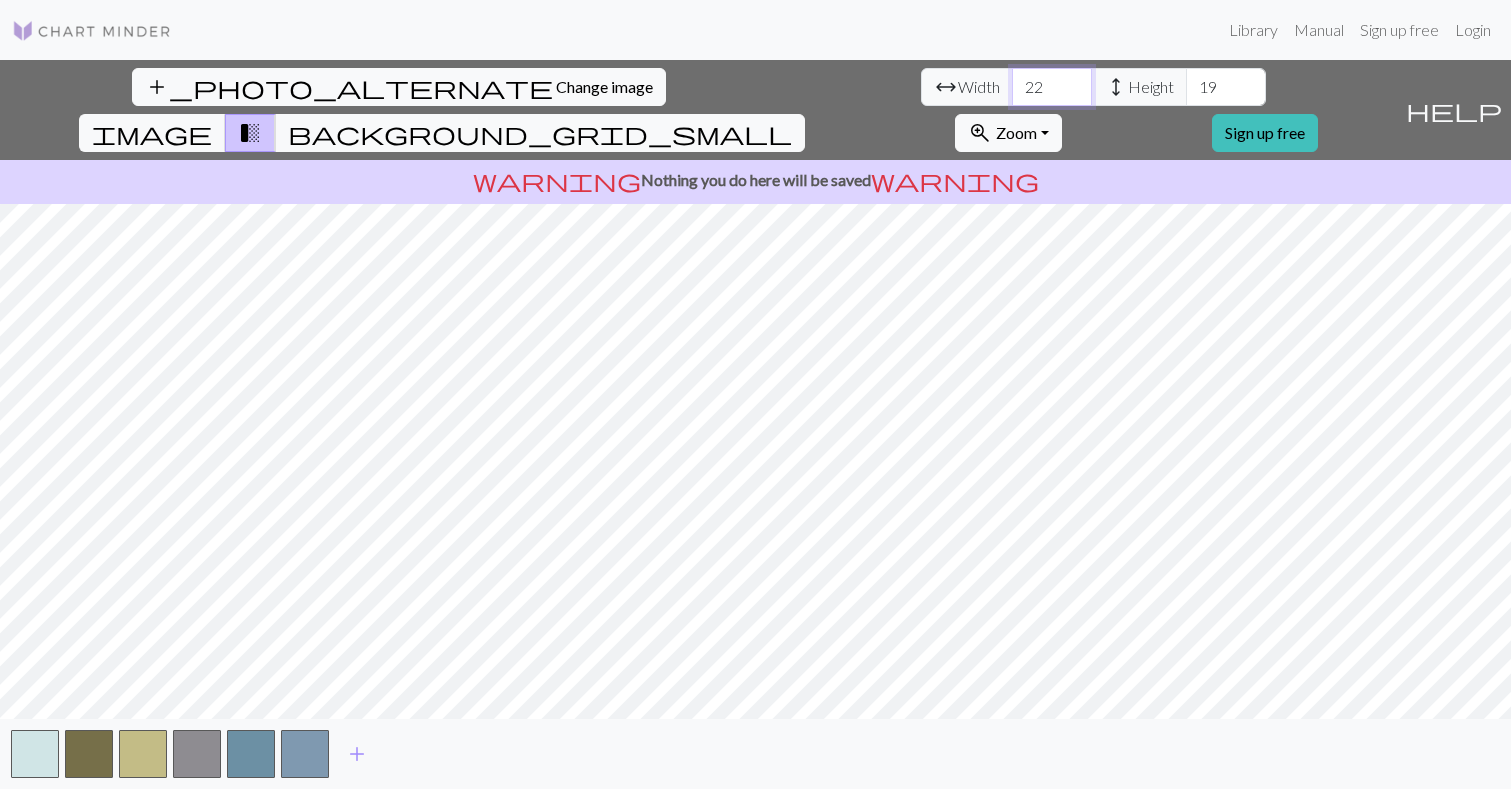 click on "22" at bounding box center [1052, 87] 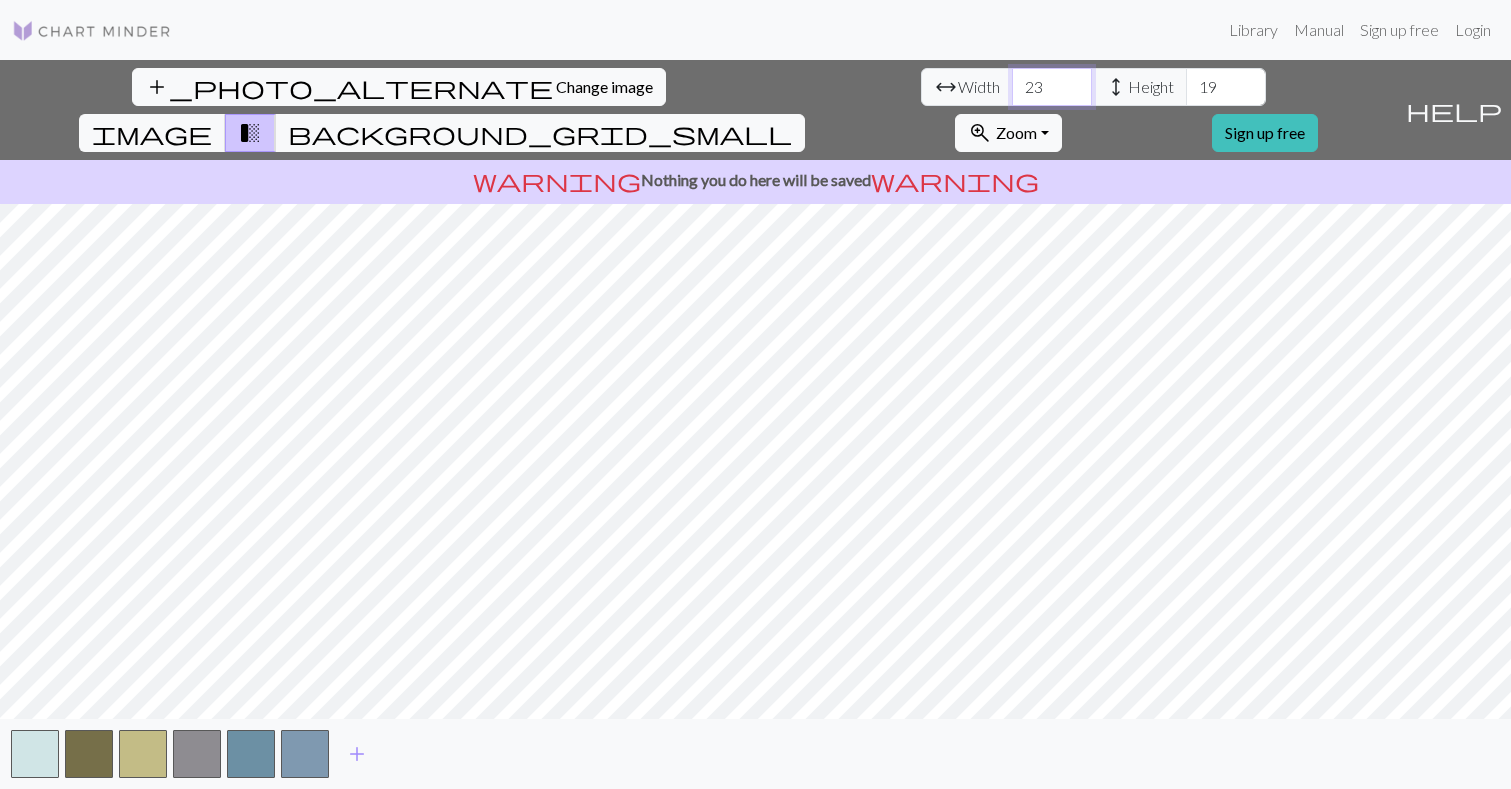 click on "23" at bounding box center [1052, 87] 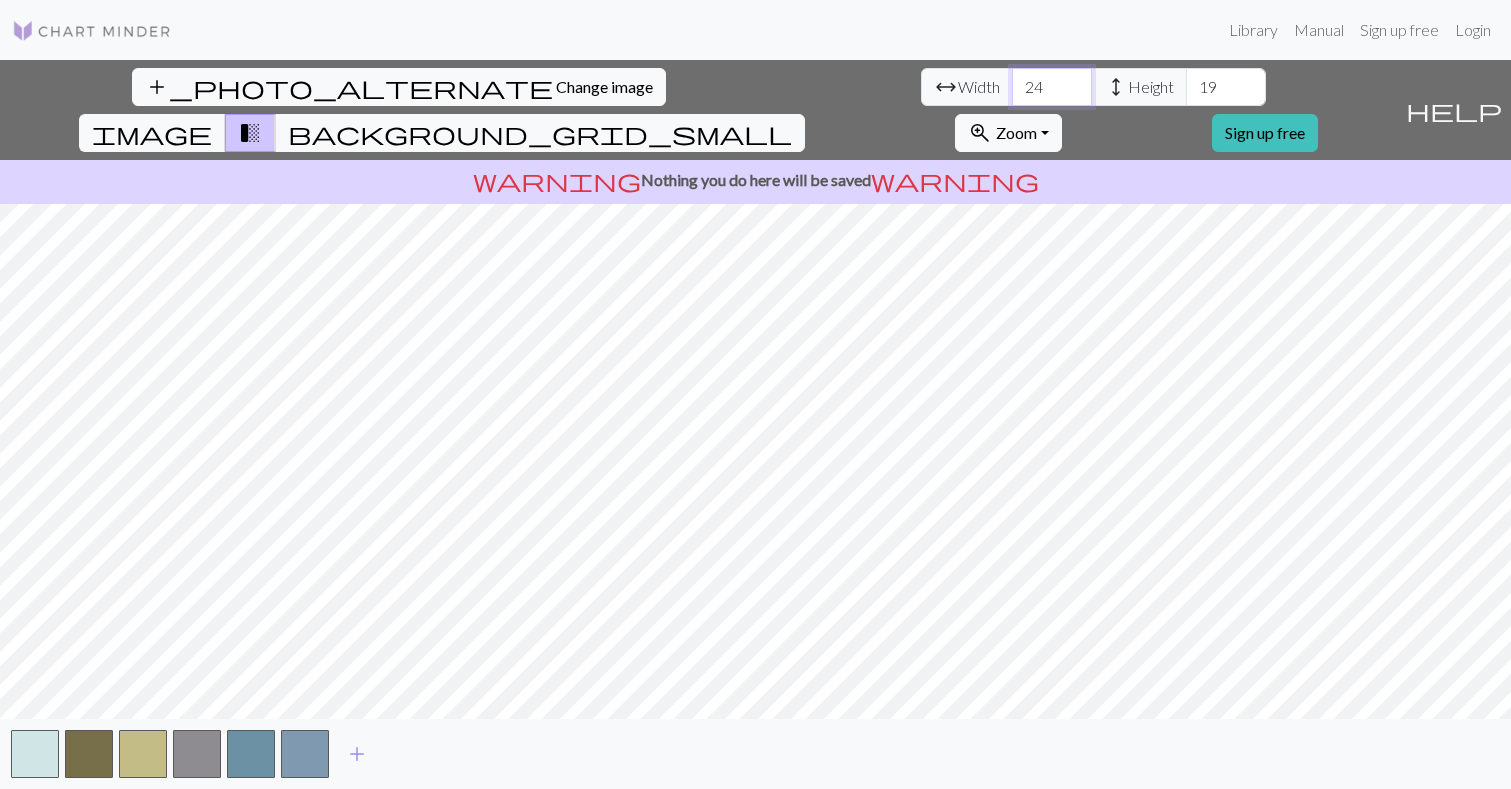 click on "24" at bounding box center (1052, 87) 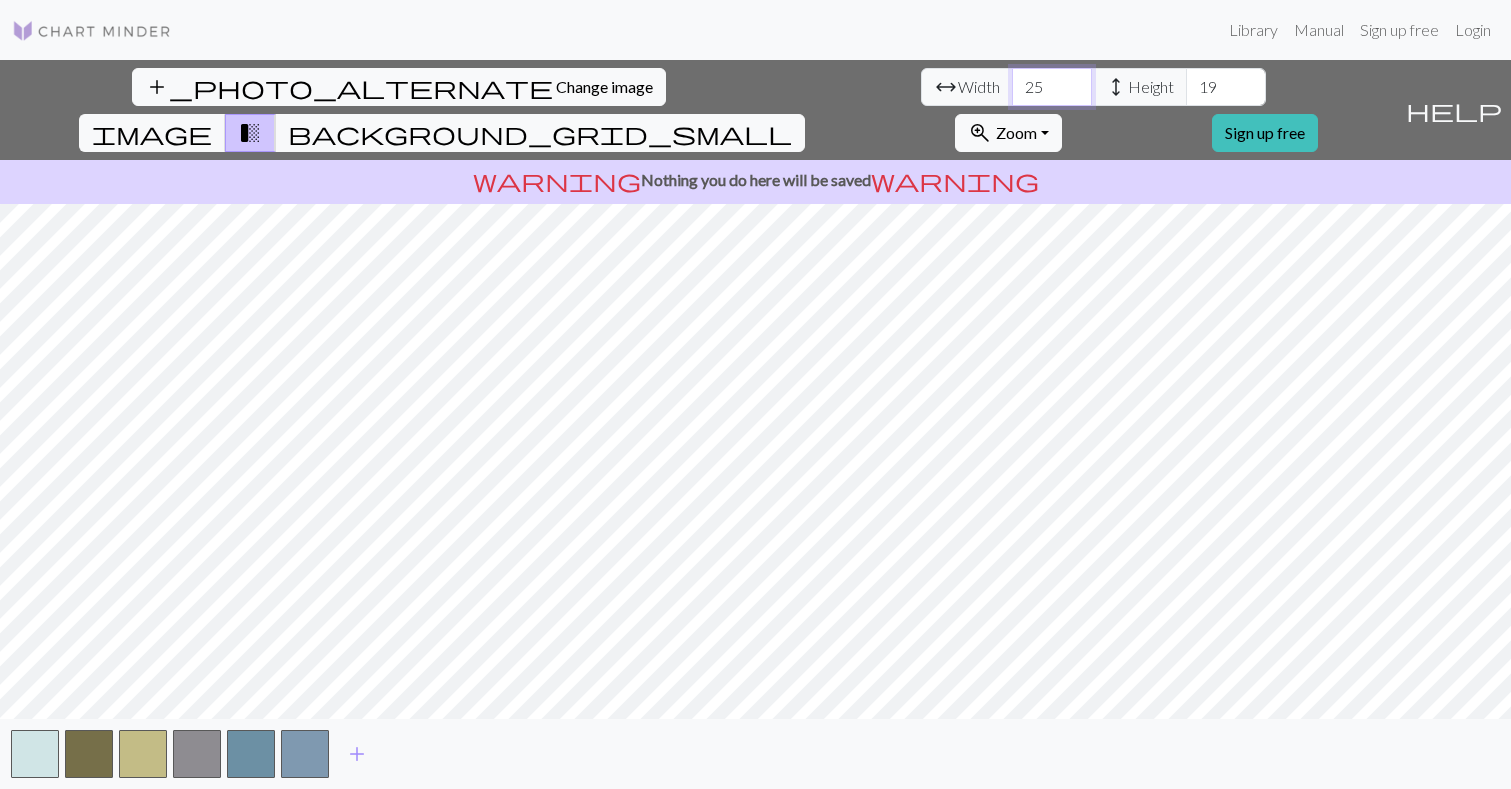 click on "25" at bounding box center (1052, 87) 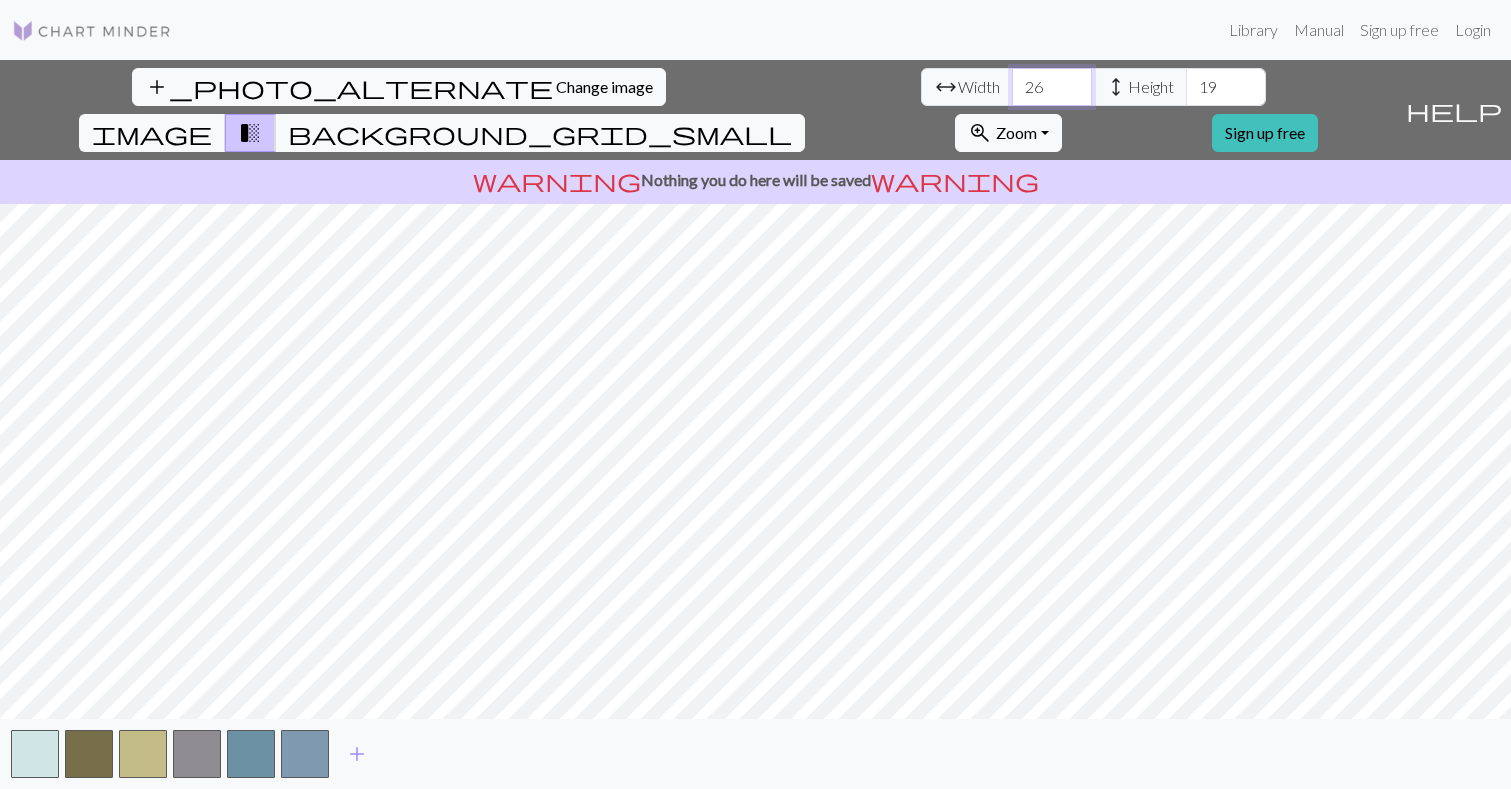 click on "26" at bounding box center [1052, 87] 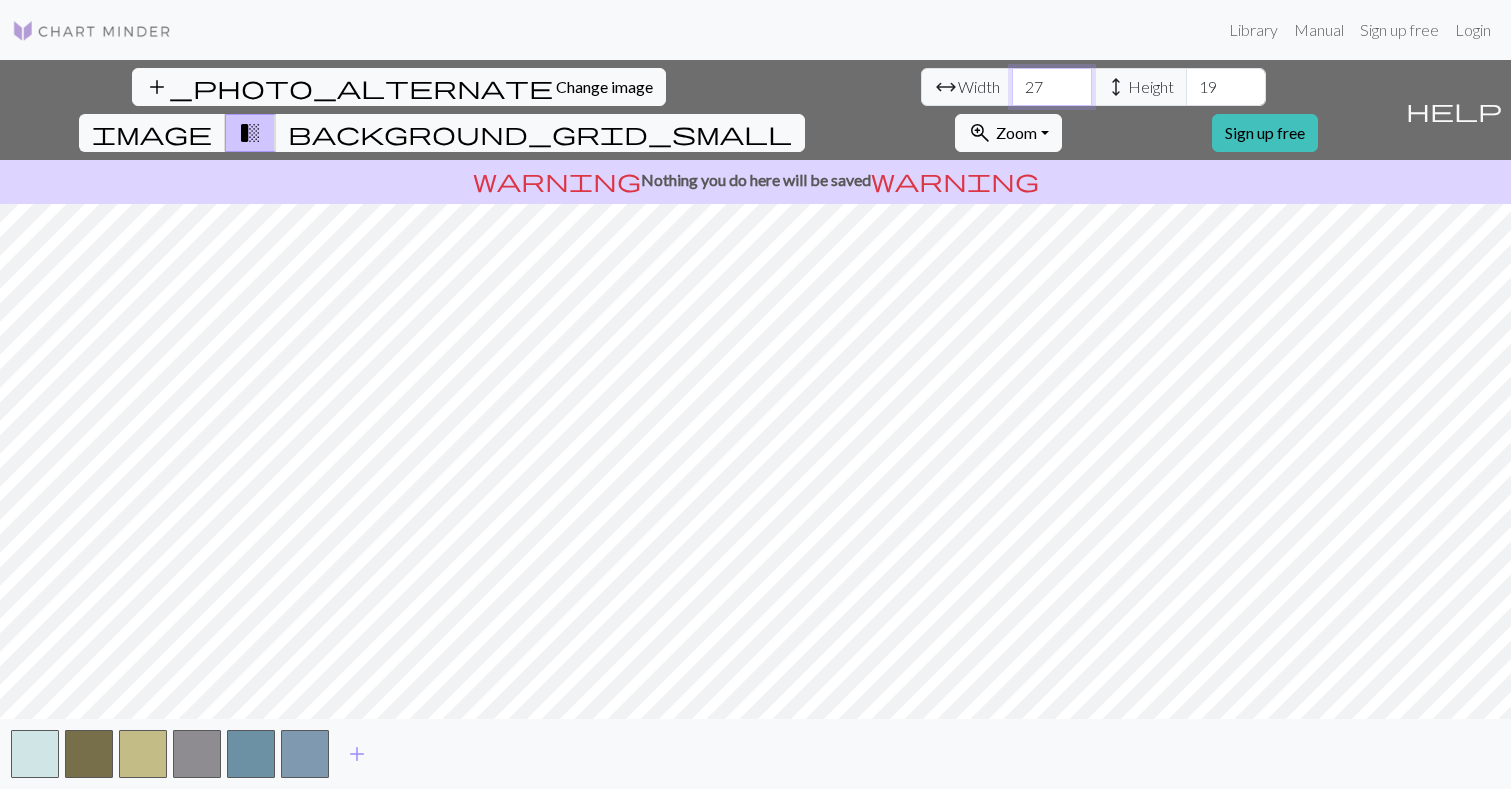 click on "27" at bounding box center (1052, 87) 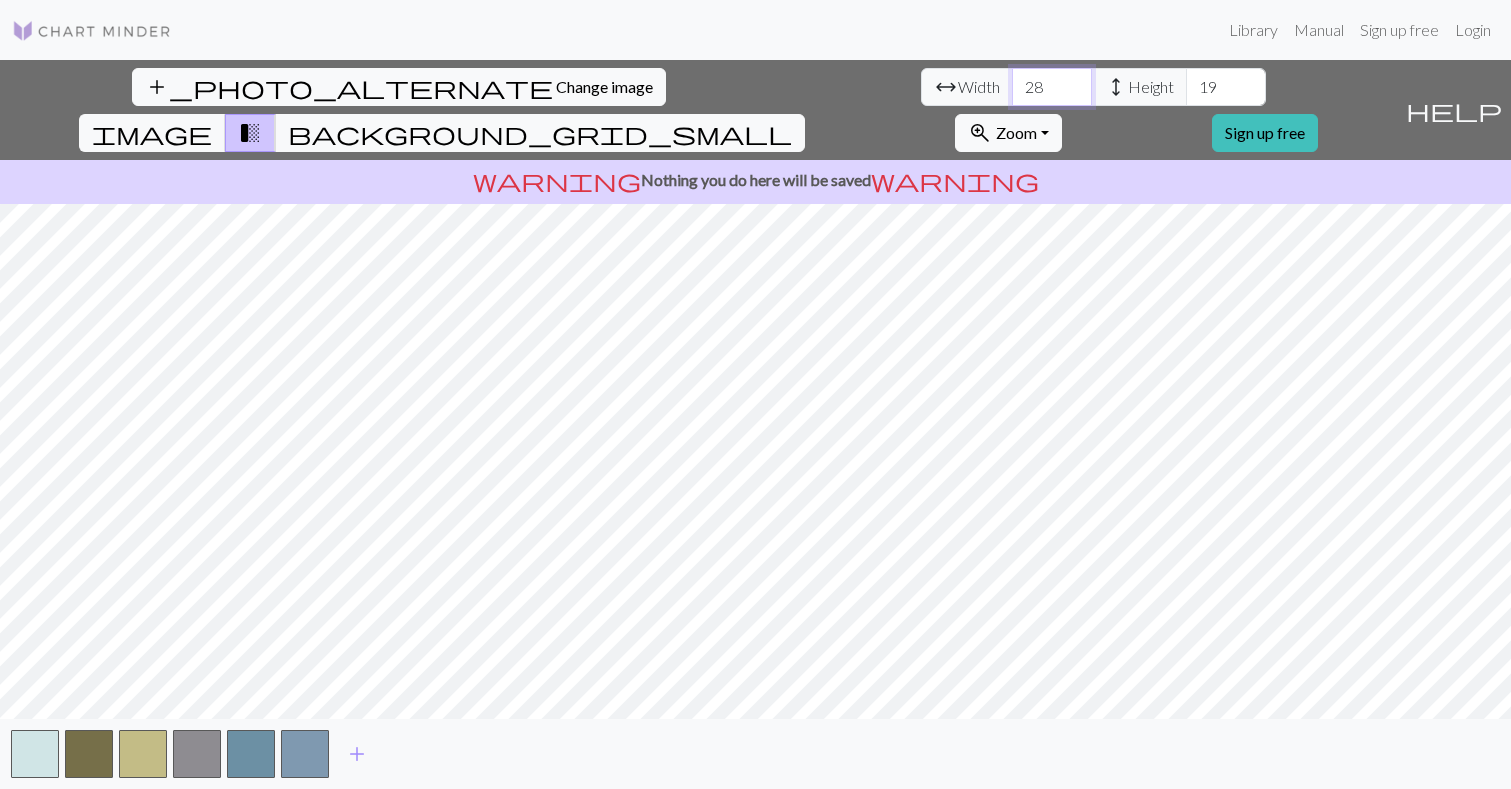 click on "28" at bounding box center (1052, 87) 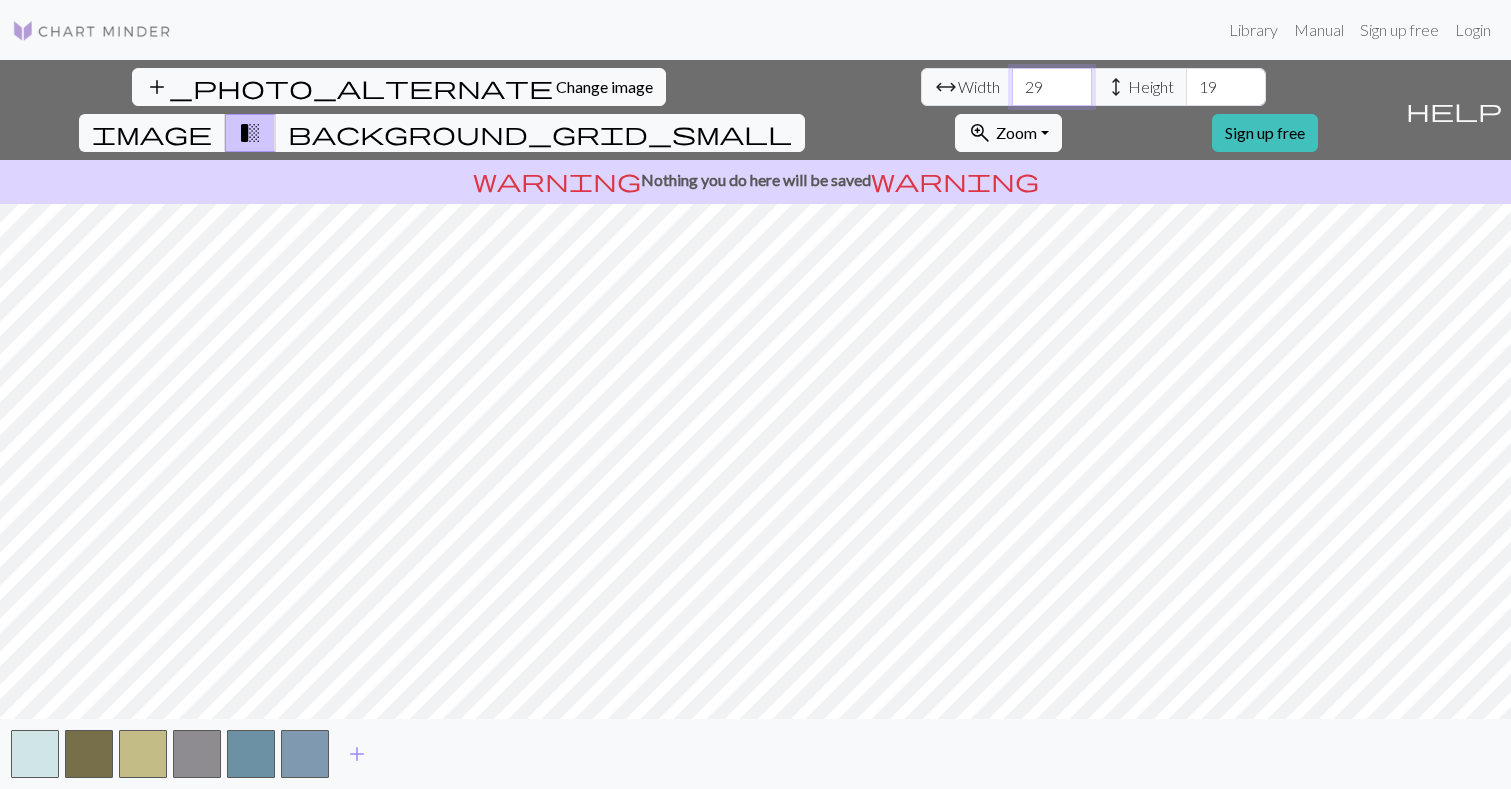 click on "29" at bounding box center [1052, 87] 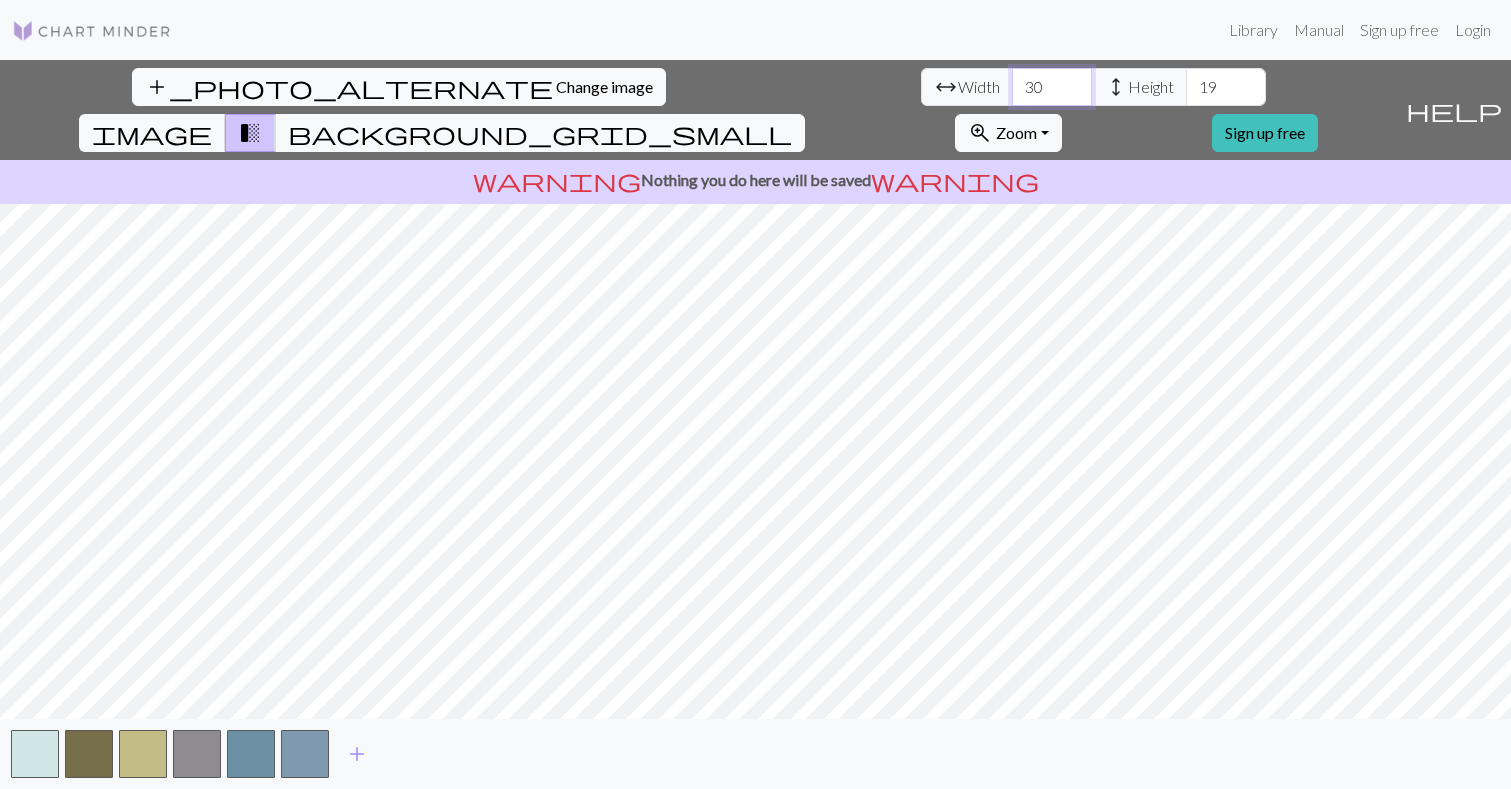 click on "30" at bounding box center [1052, 87] 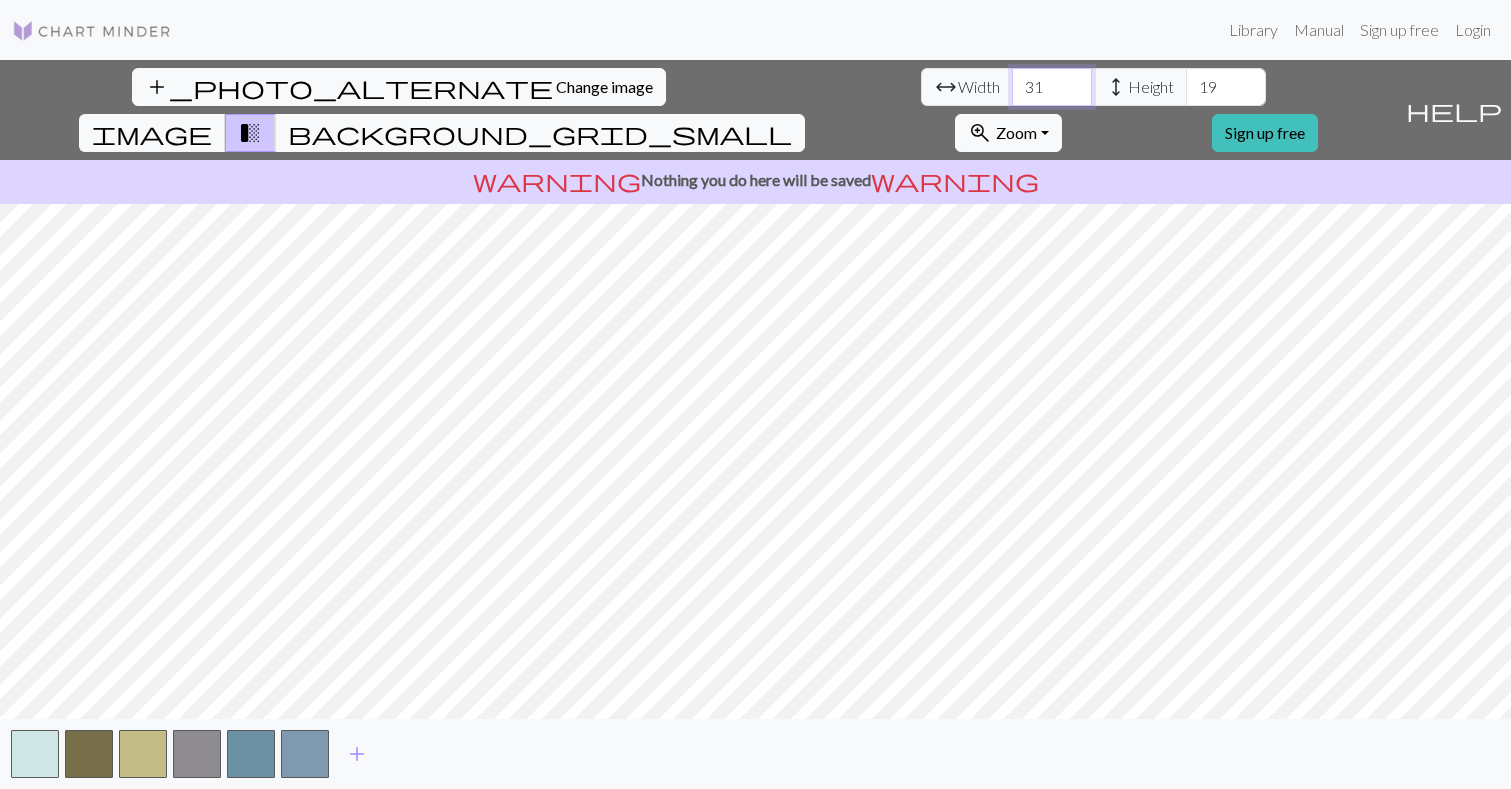 click on "31" at bounding box center [1052, 87] 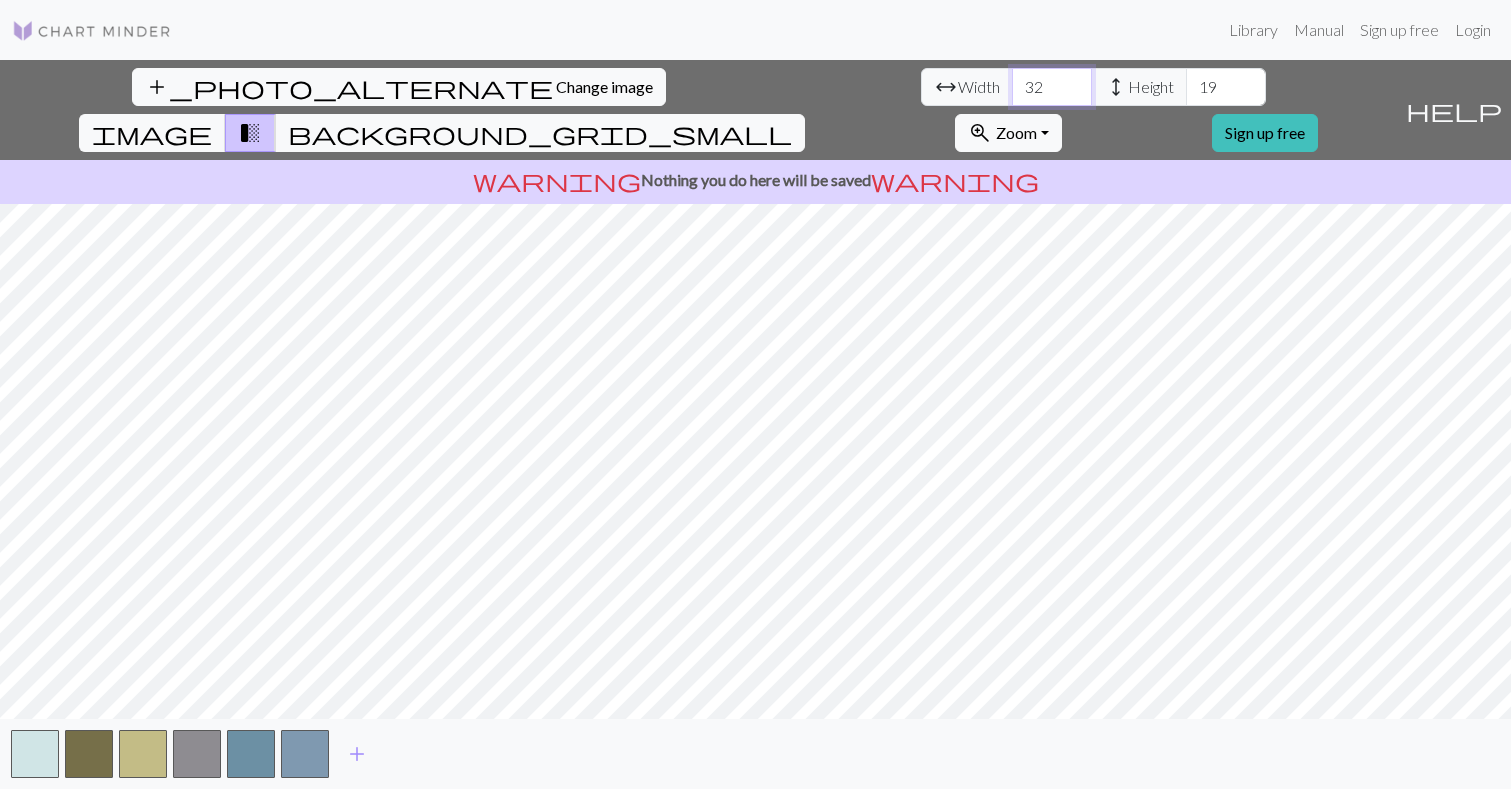 click on "32" at bounding box center [1052, 87] 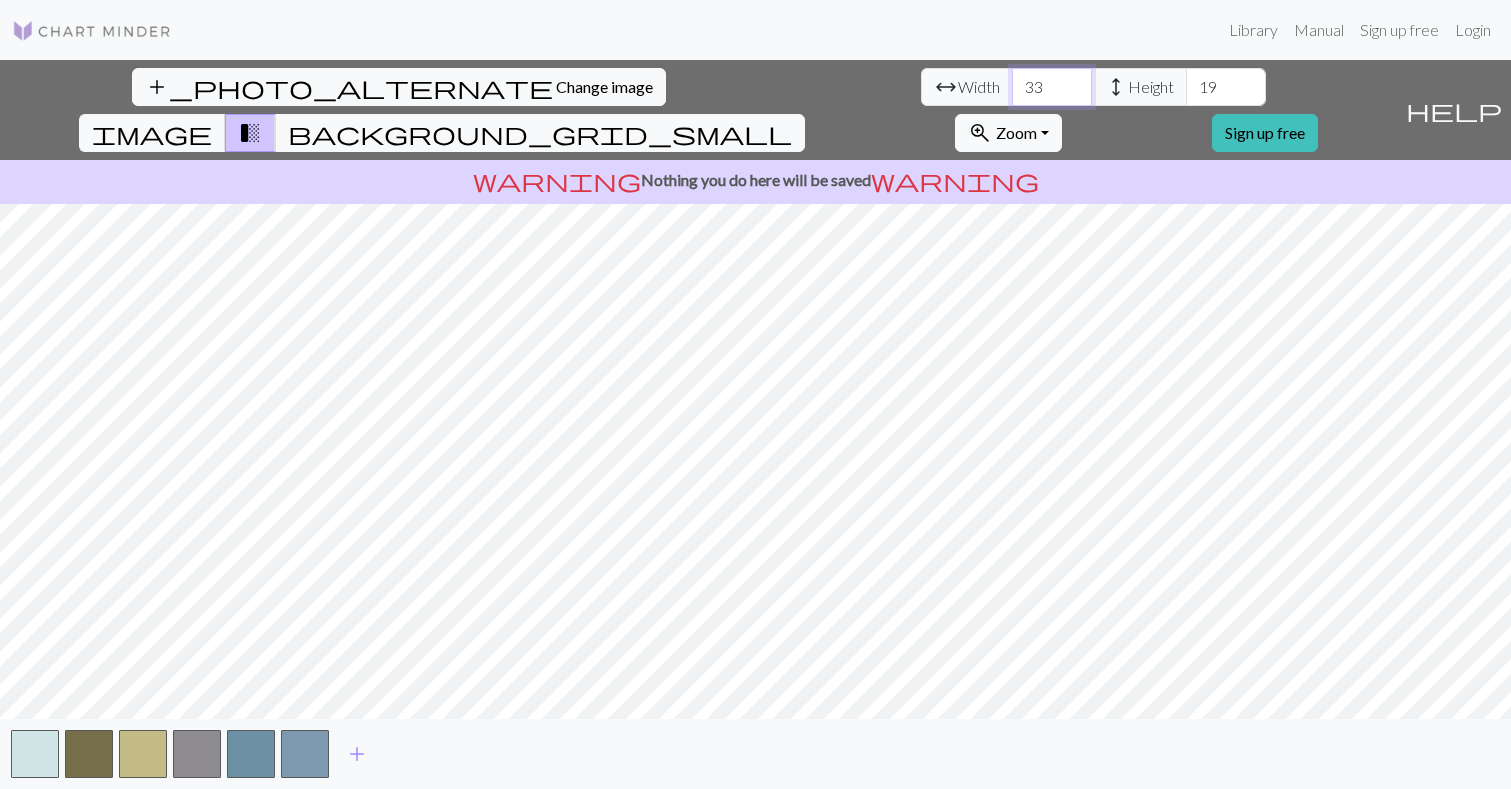 click on "33" at bounding box center (1052, 87) 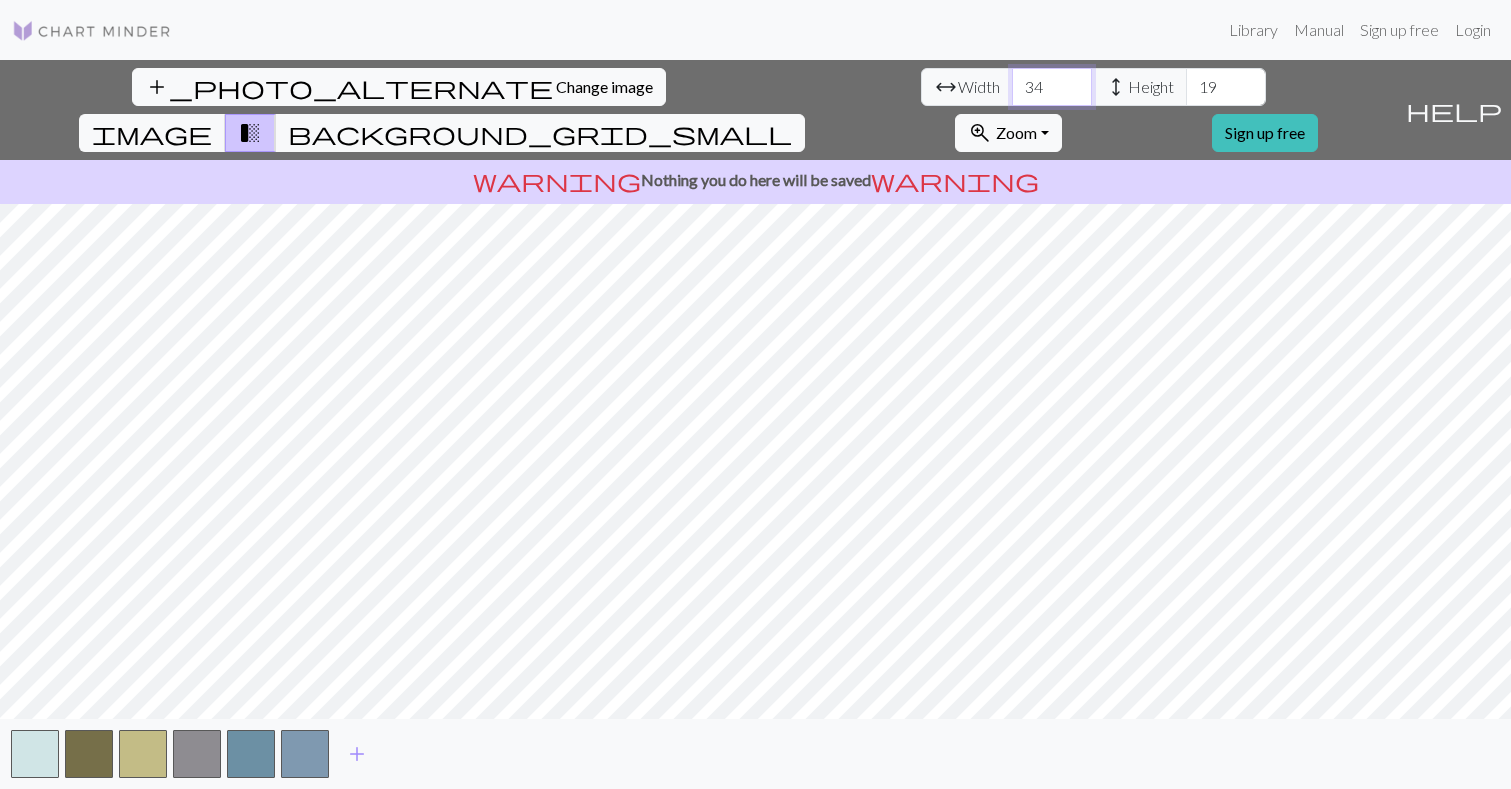 click on "34" at bounding box center (1052, 87) 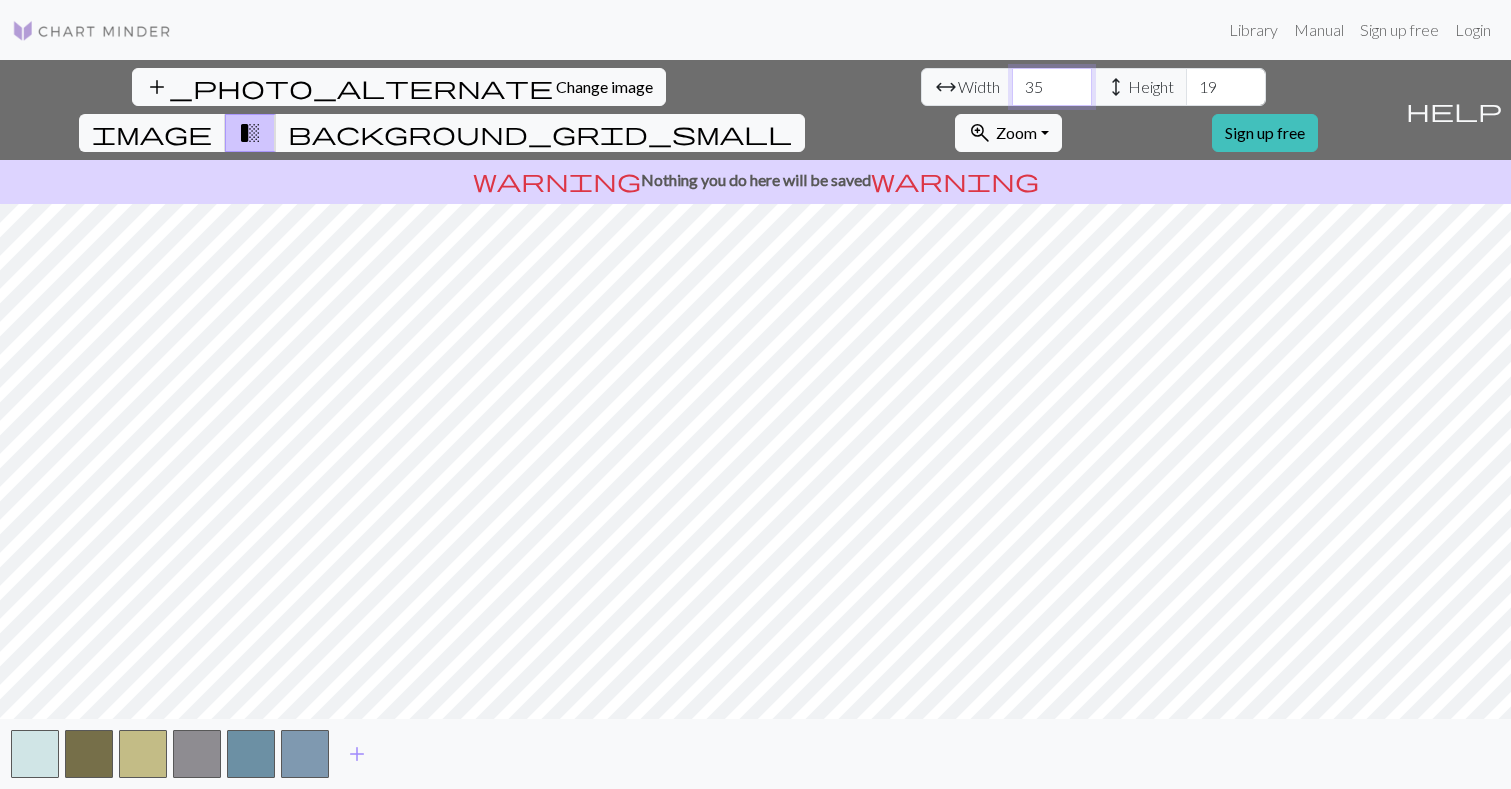 click on "35" at bounding box center (1052, 87) 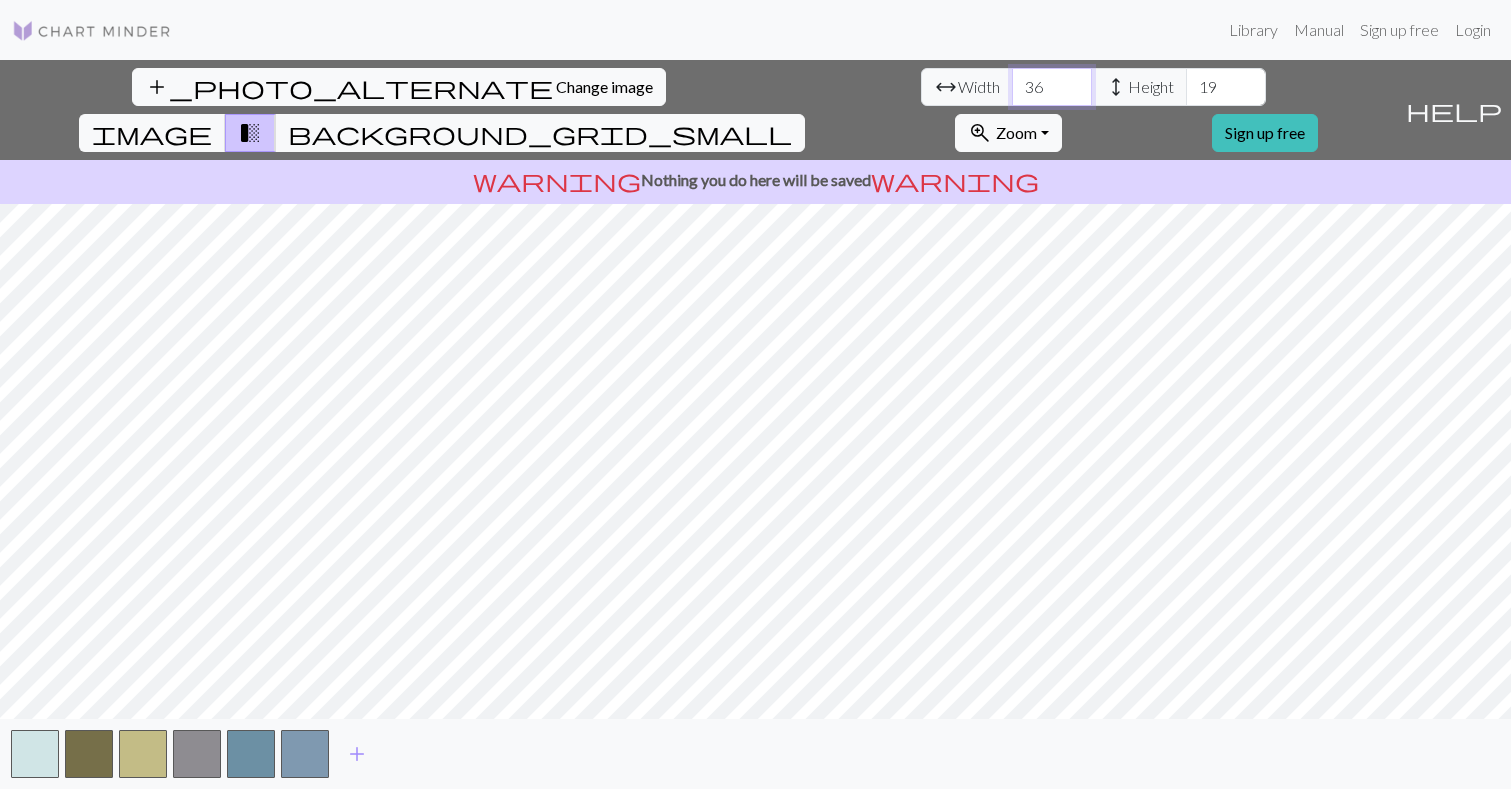 click on "36" at bounding box center [1052, 87] 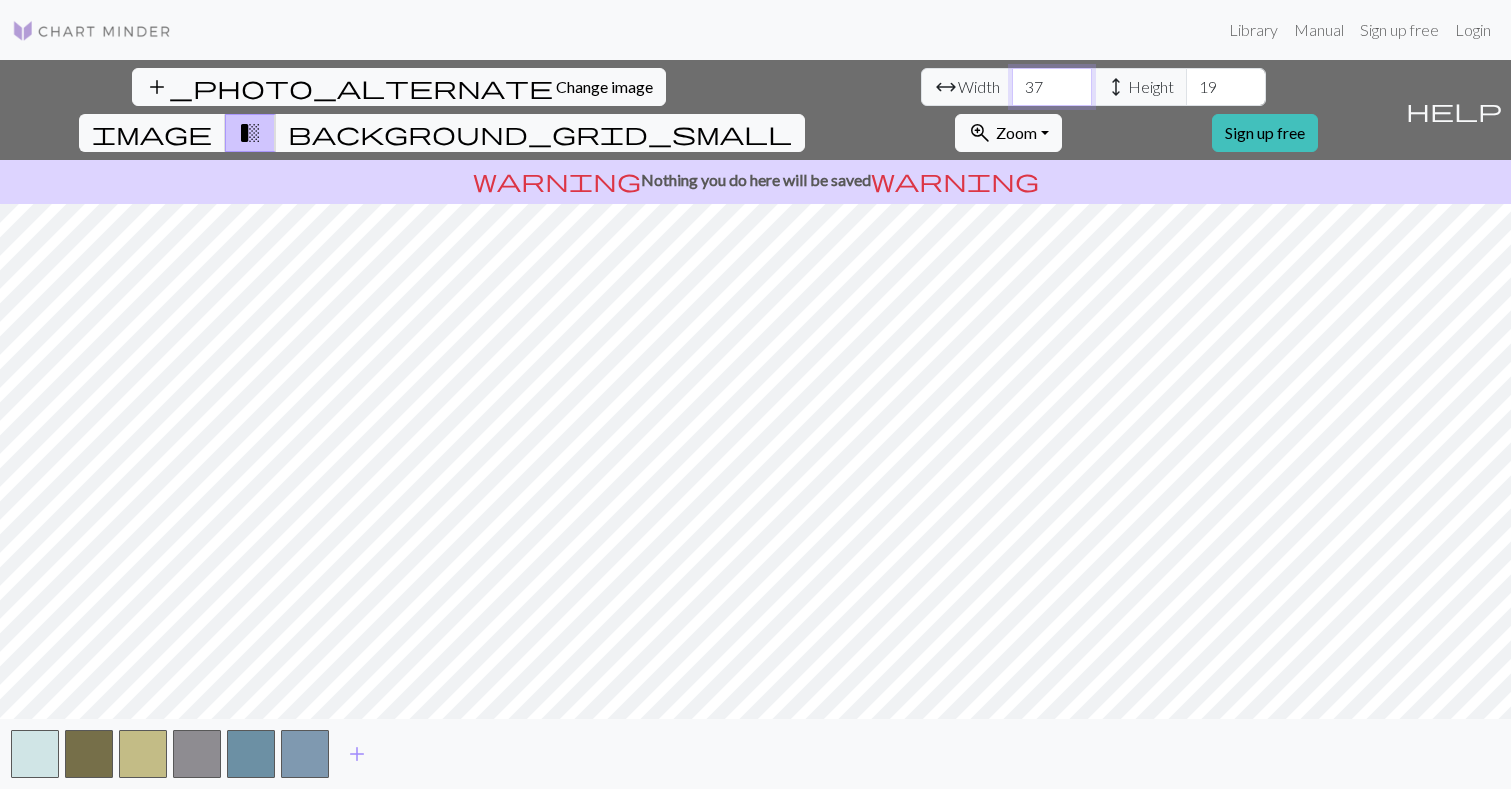 click on "37" at bounding box center (1052, 87) 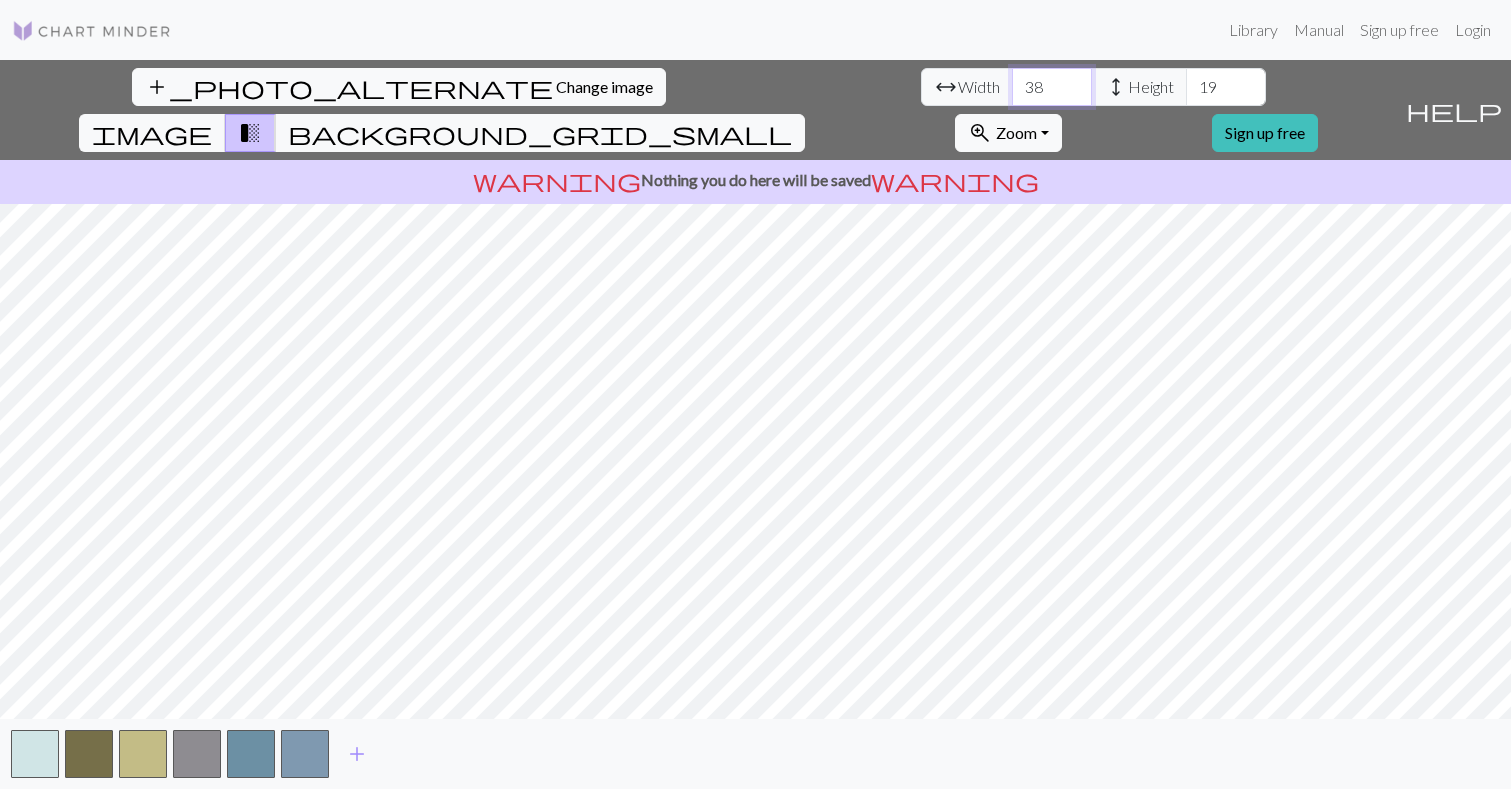 click on "38" at bounding box center [1052, 87] 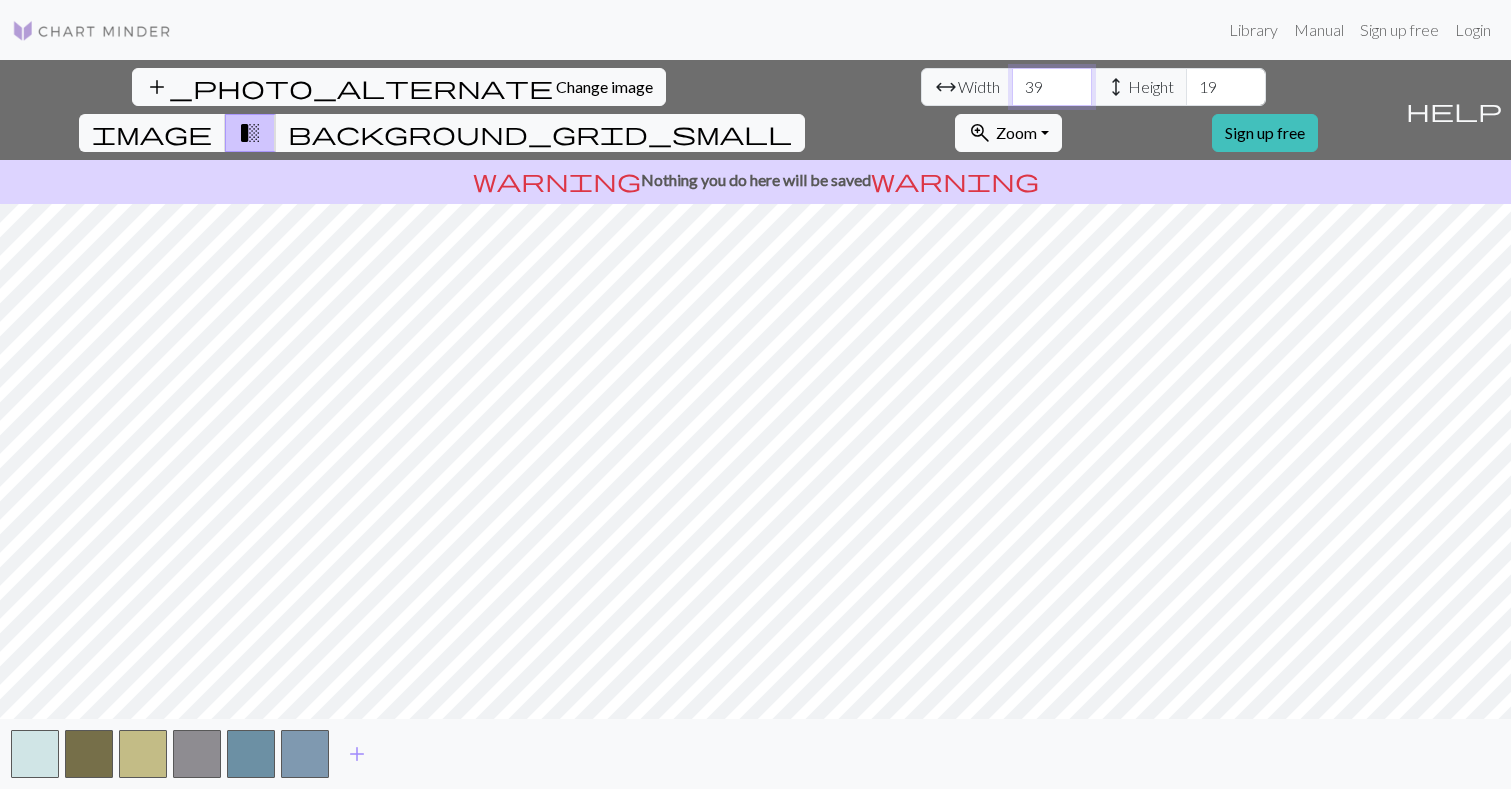 click on "39" at bounding box center (1052, 87) 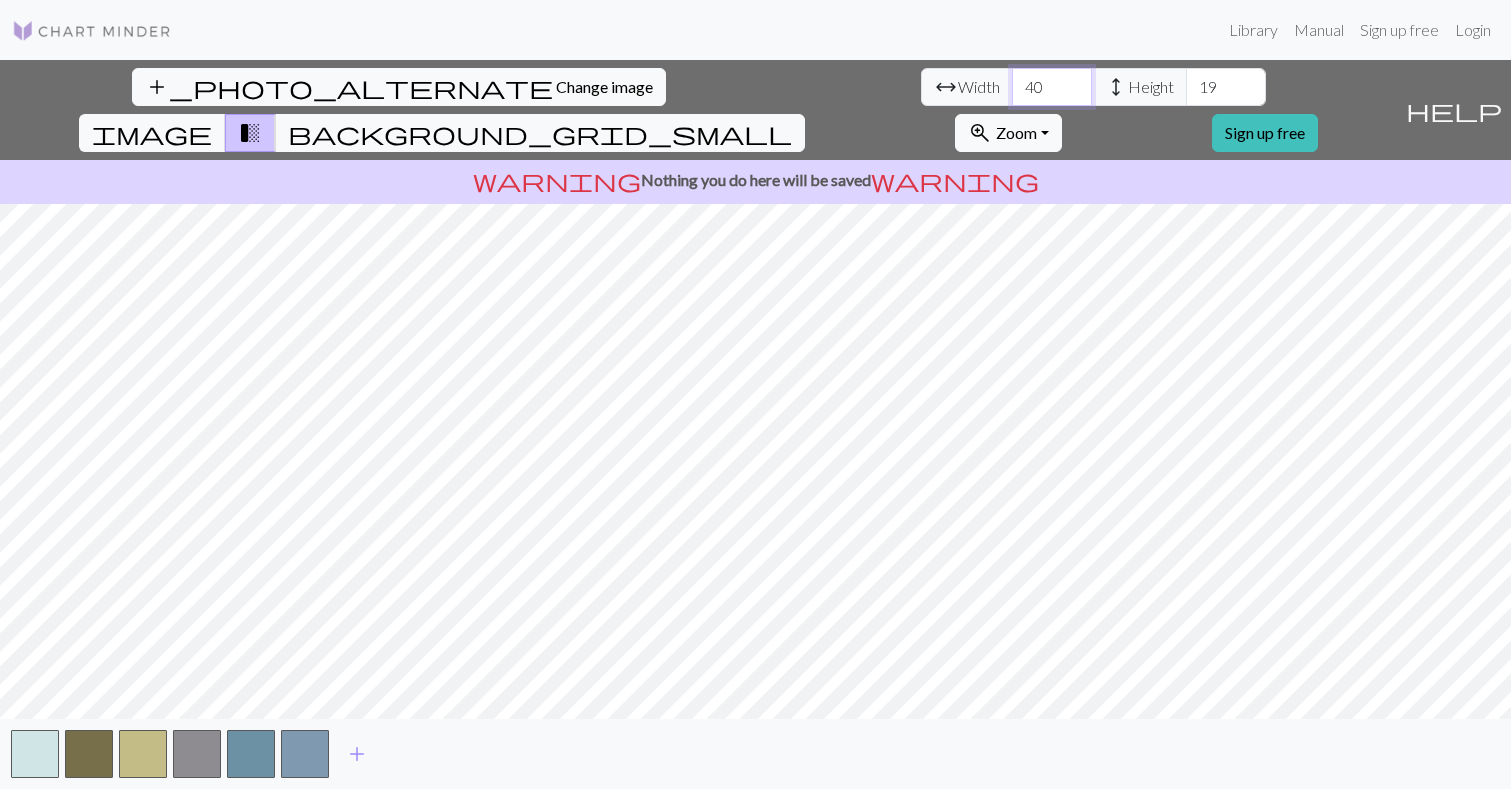 click on "40" at bounding box center (1052, 87) 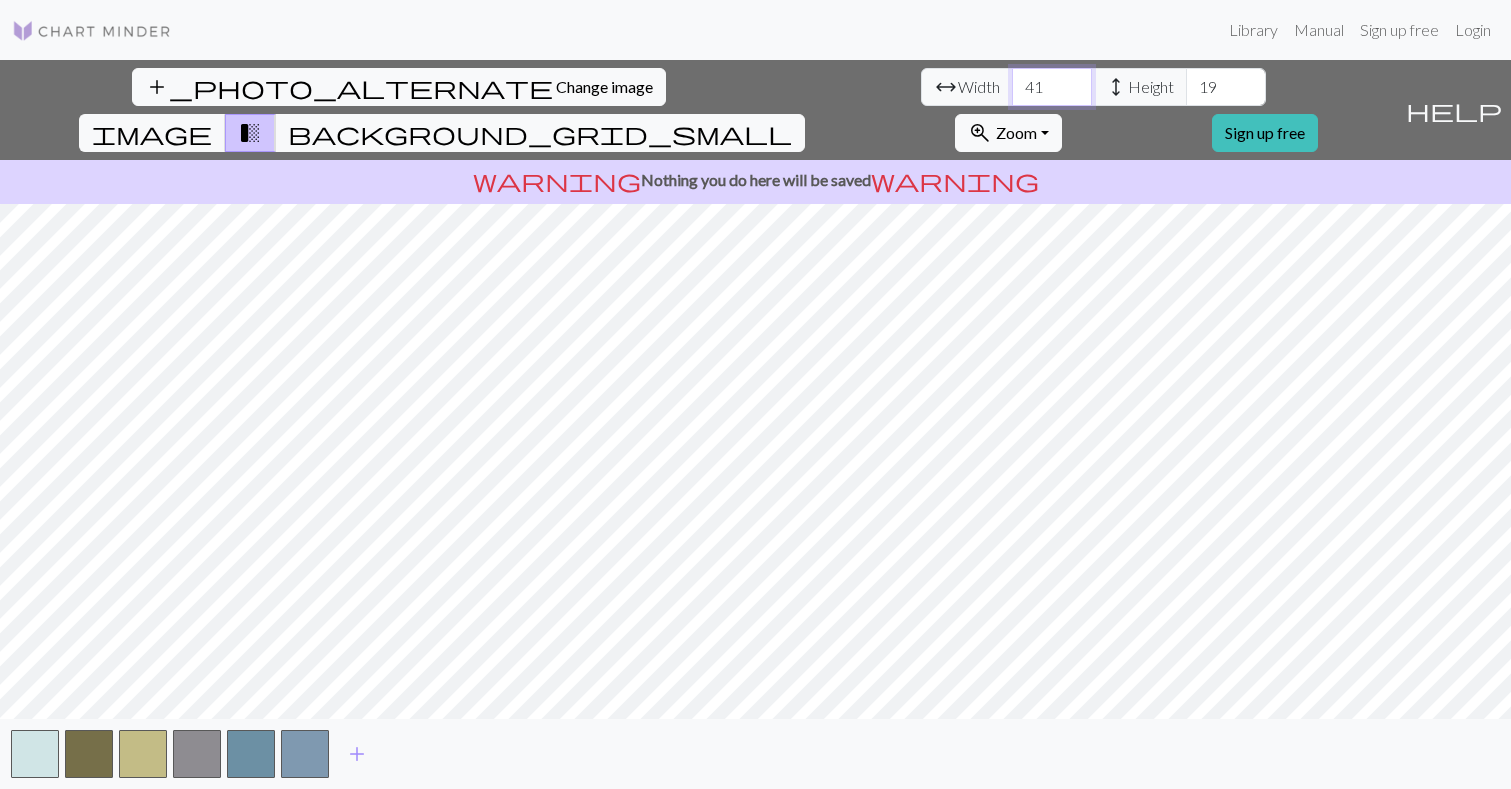 click on "41" at bounding box center (1052, 87) 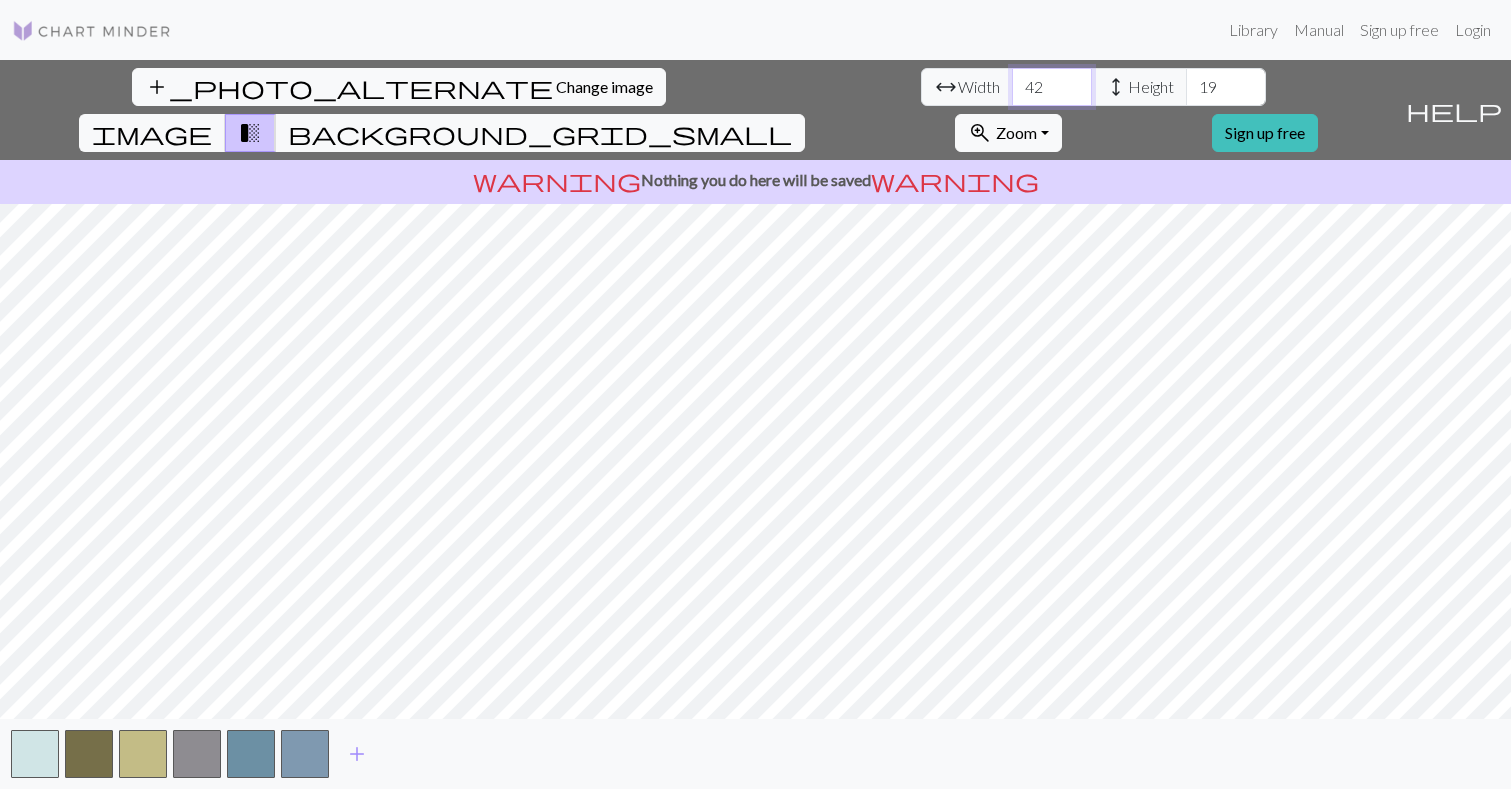 click on "42" at bounding box center [1052, 87] 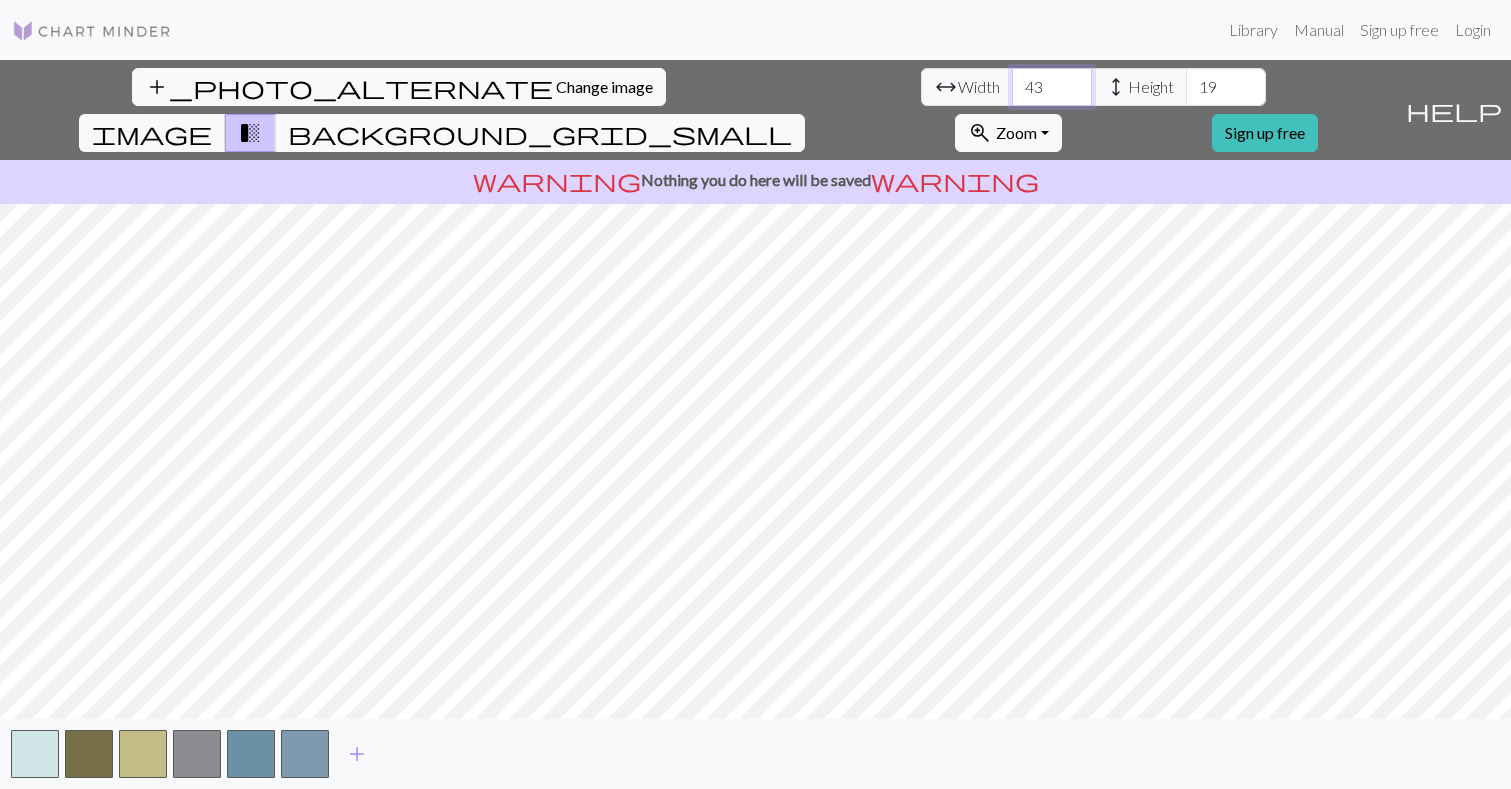click on "43" at bounding box center (1052, 87) 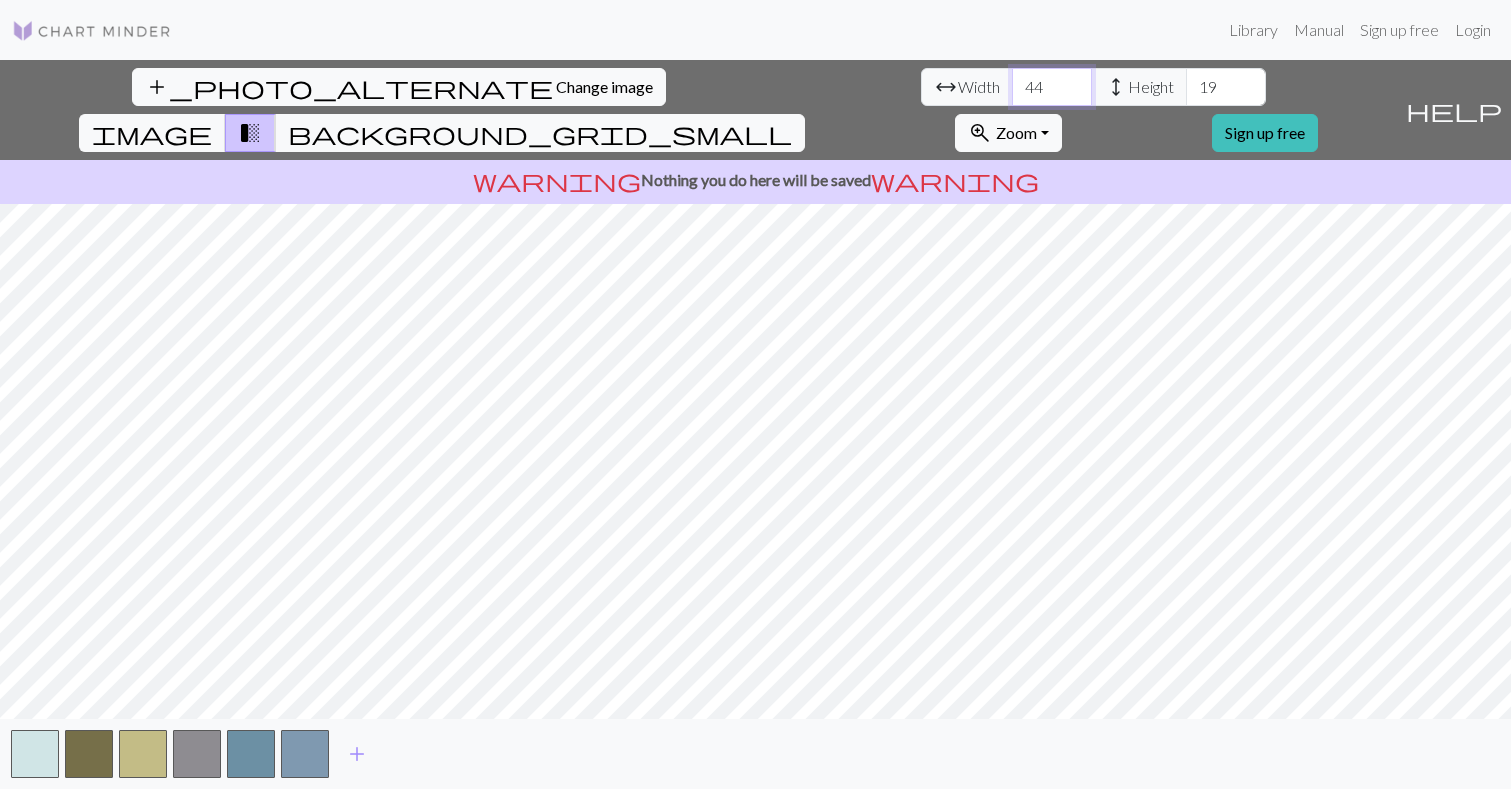 click on "44" at bounding box center (1052, 87) 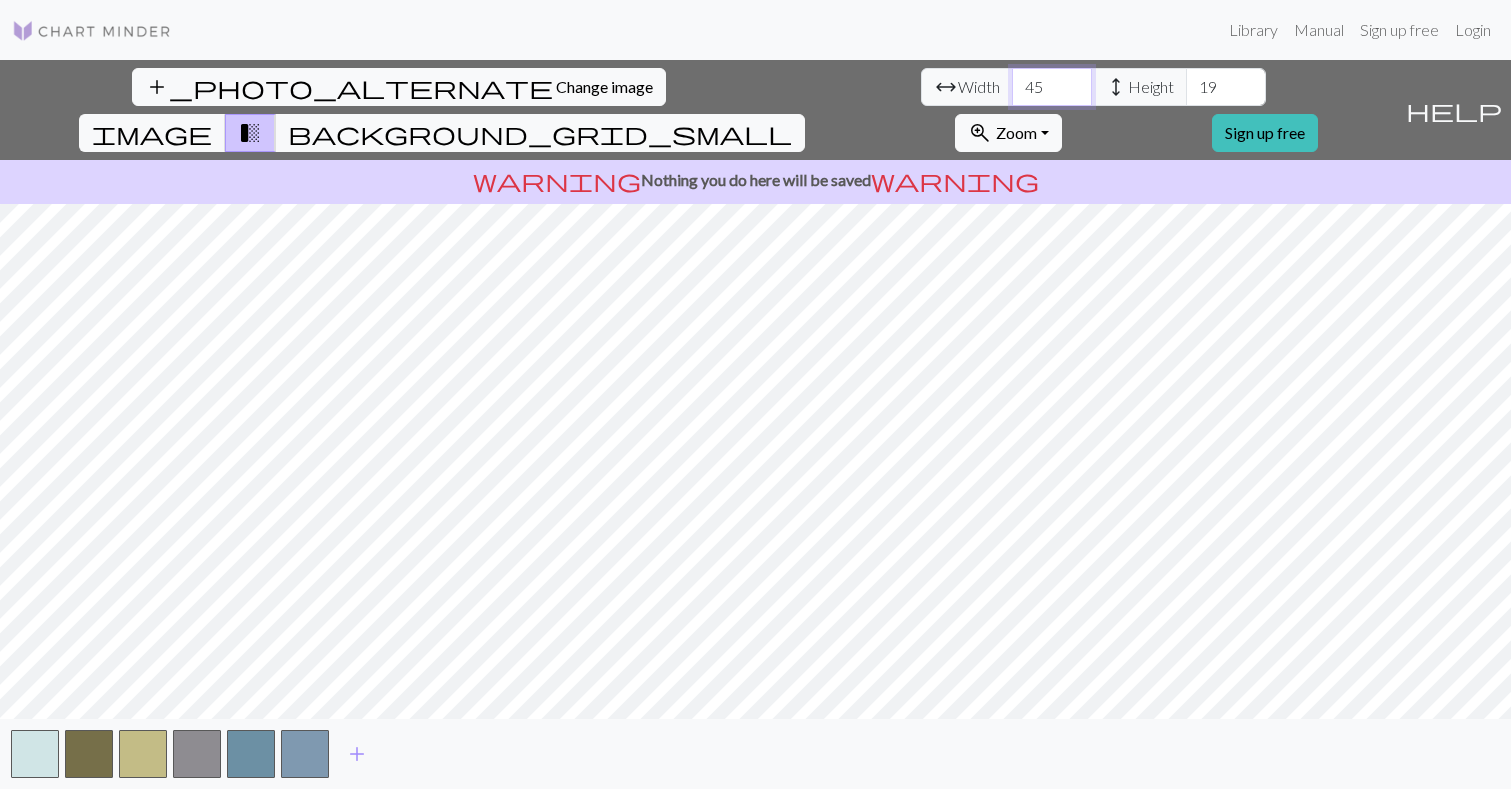 click on "45" at bounding box center (1052, 87) 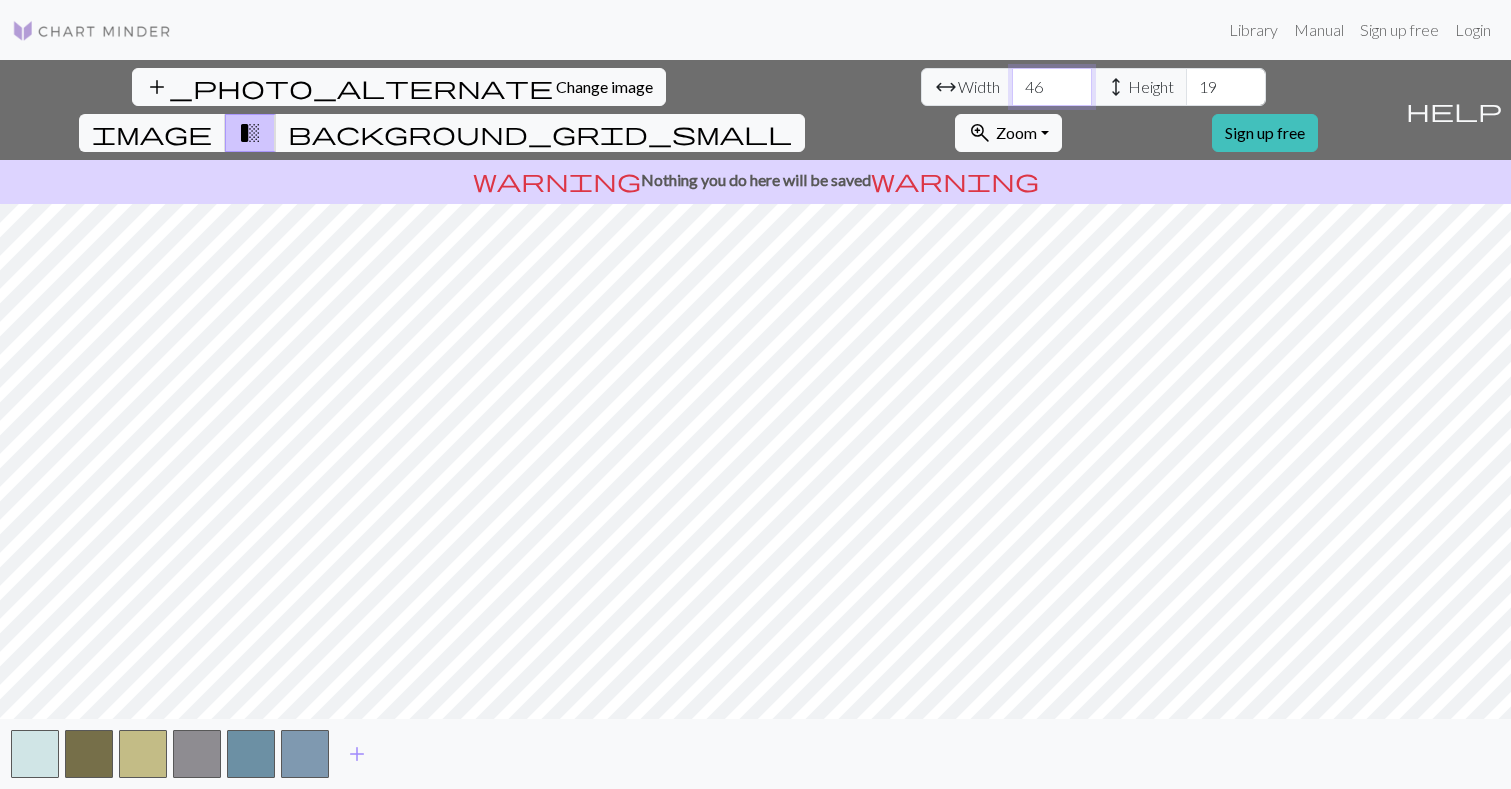 click on "46" at bounding box center (1052, 87) 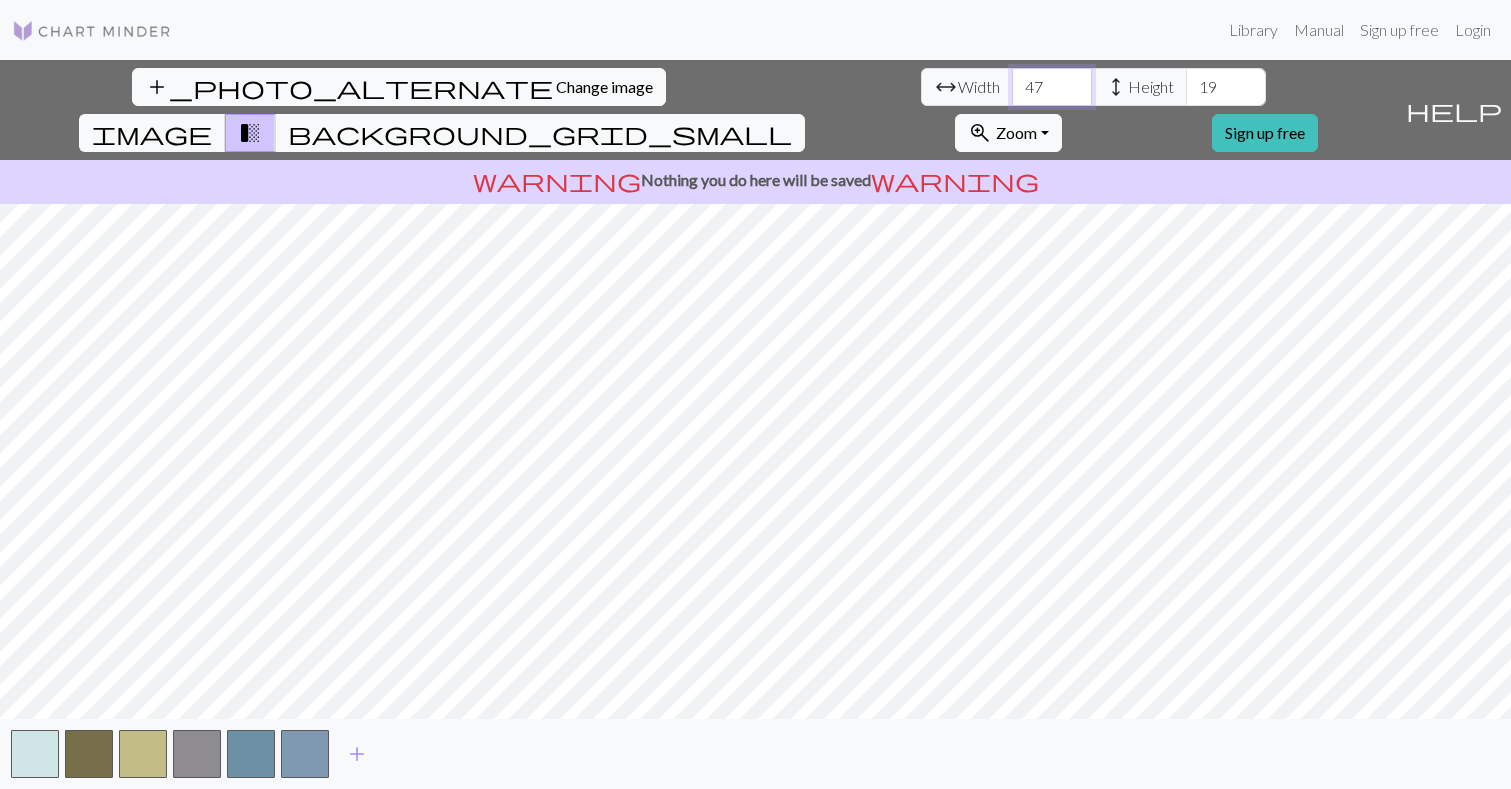 click on "47" at bounding box center [1052, 87] 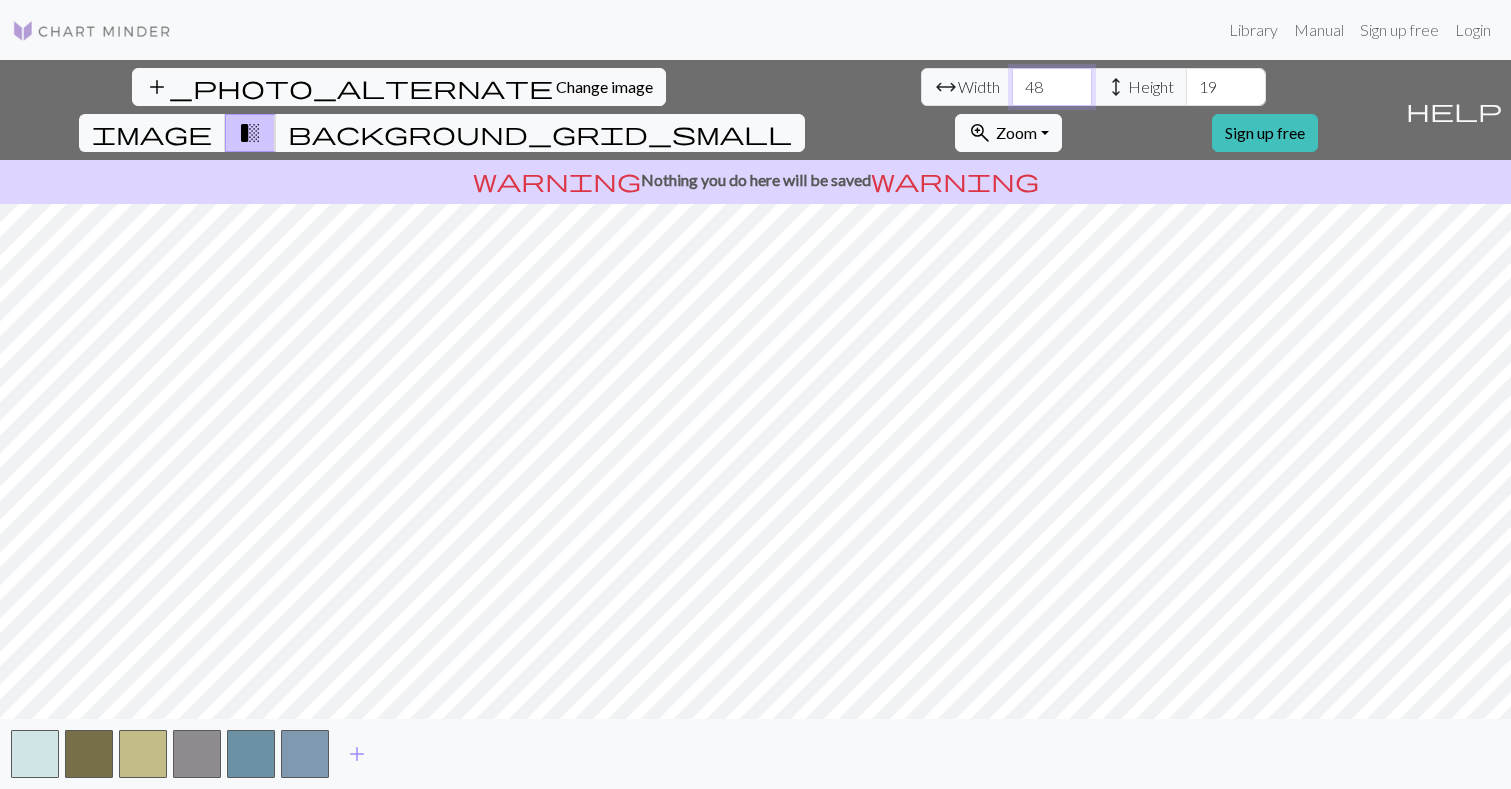 click on "48" at bounding box center (1052, 87) 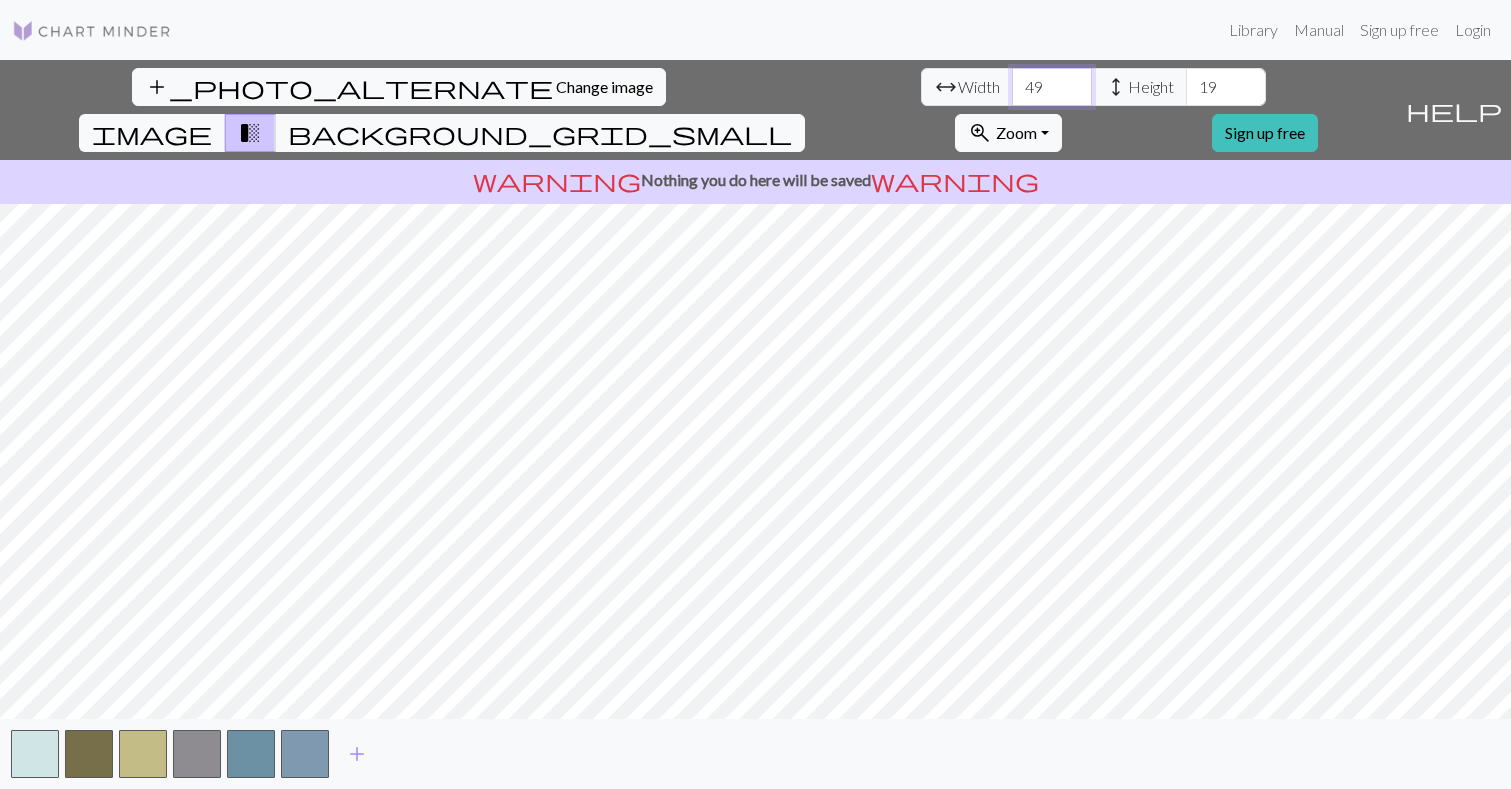 click on "49" at bounding box center [1052, 87] 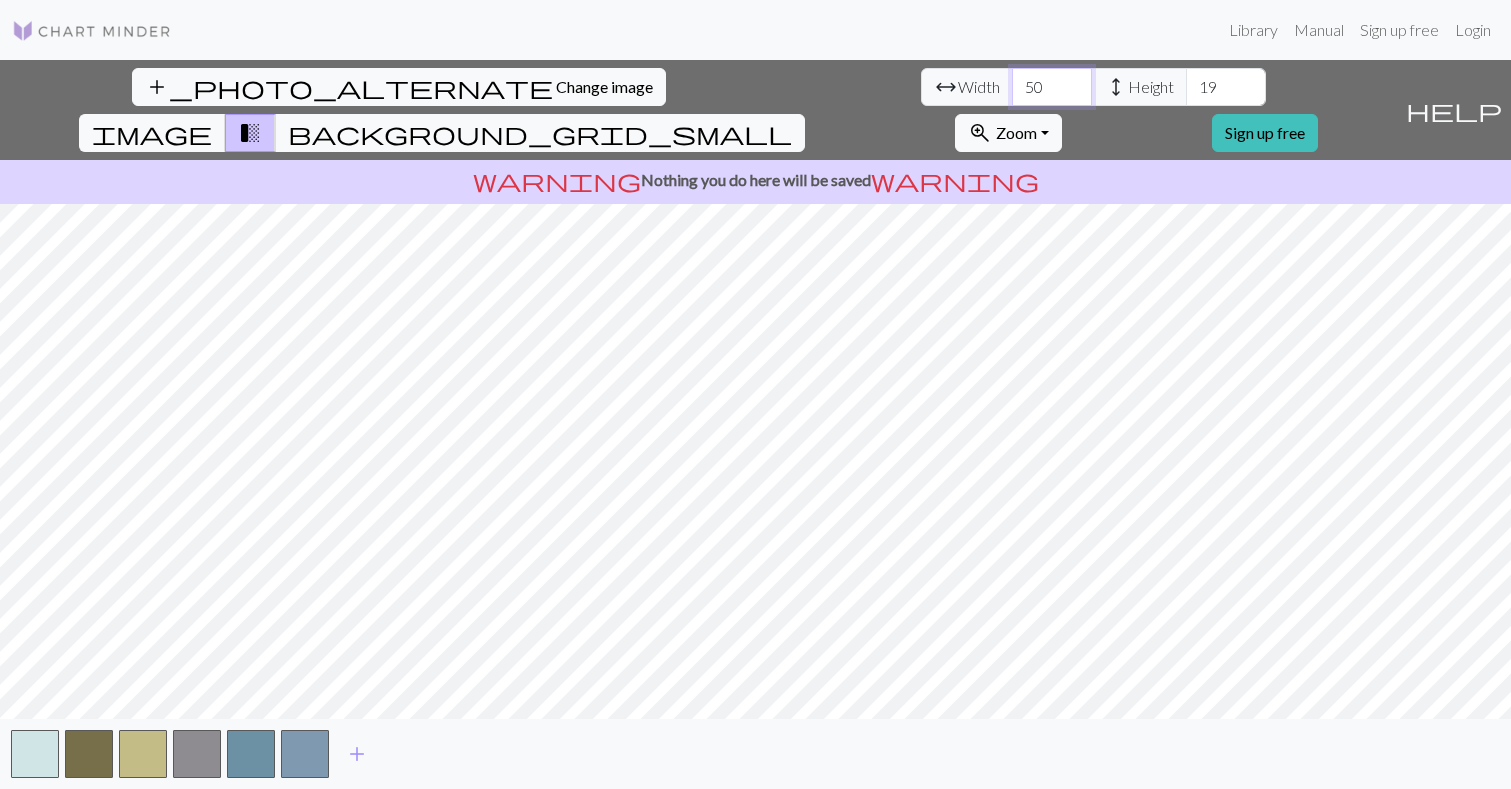 click on "50" at bounding box center [1052, 87] 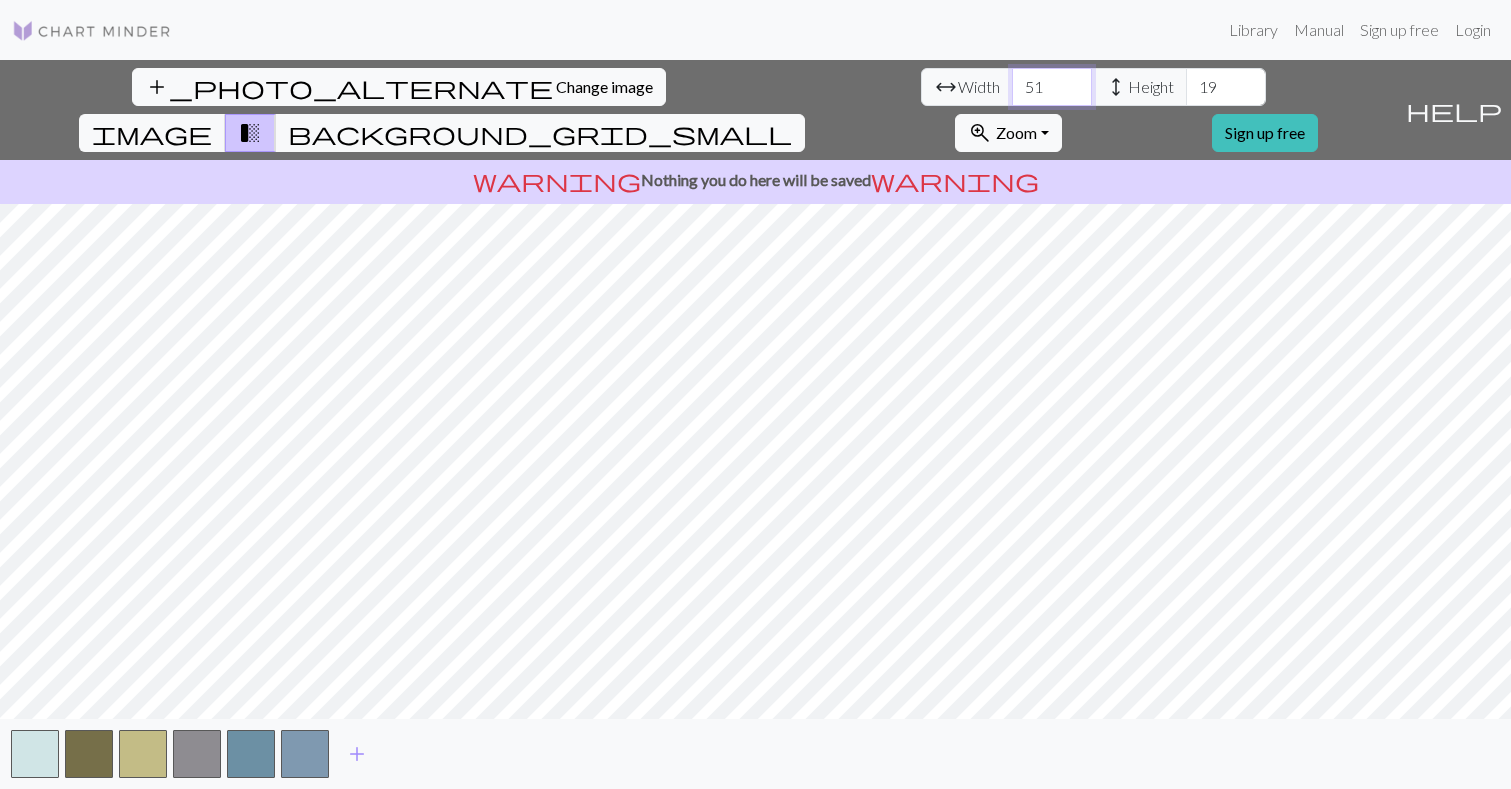 click on "51" at bounding box center (1052, 87) 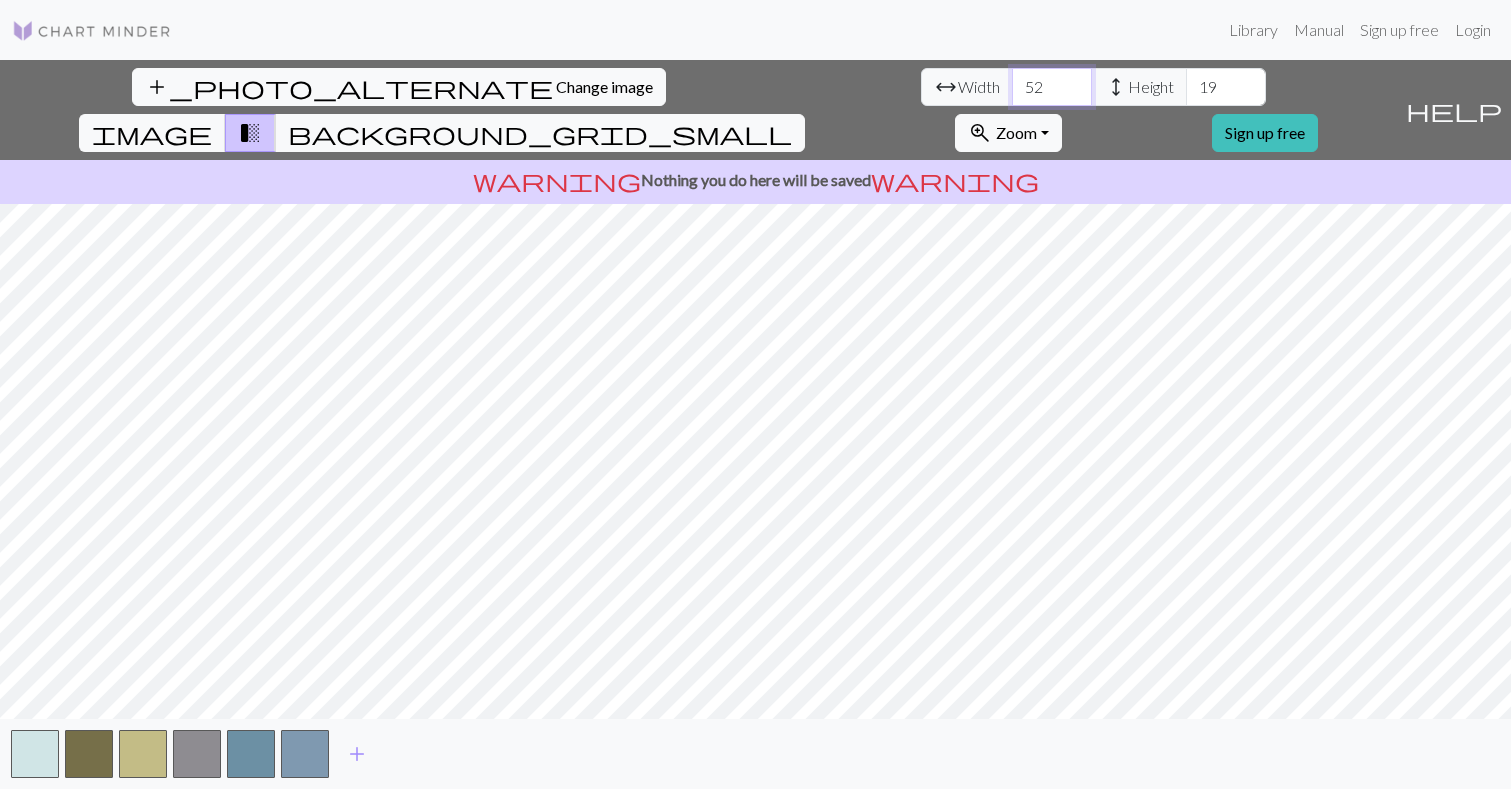 click on "52" at bounding box center [1052, 87] 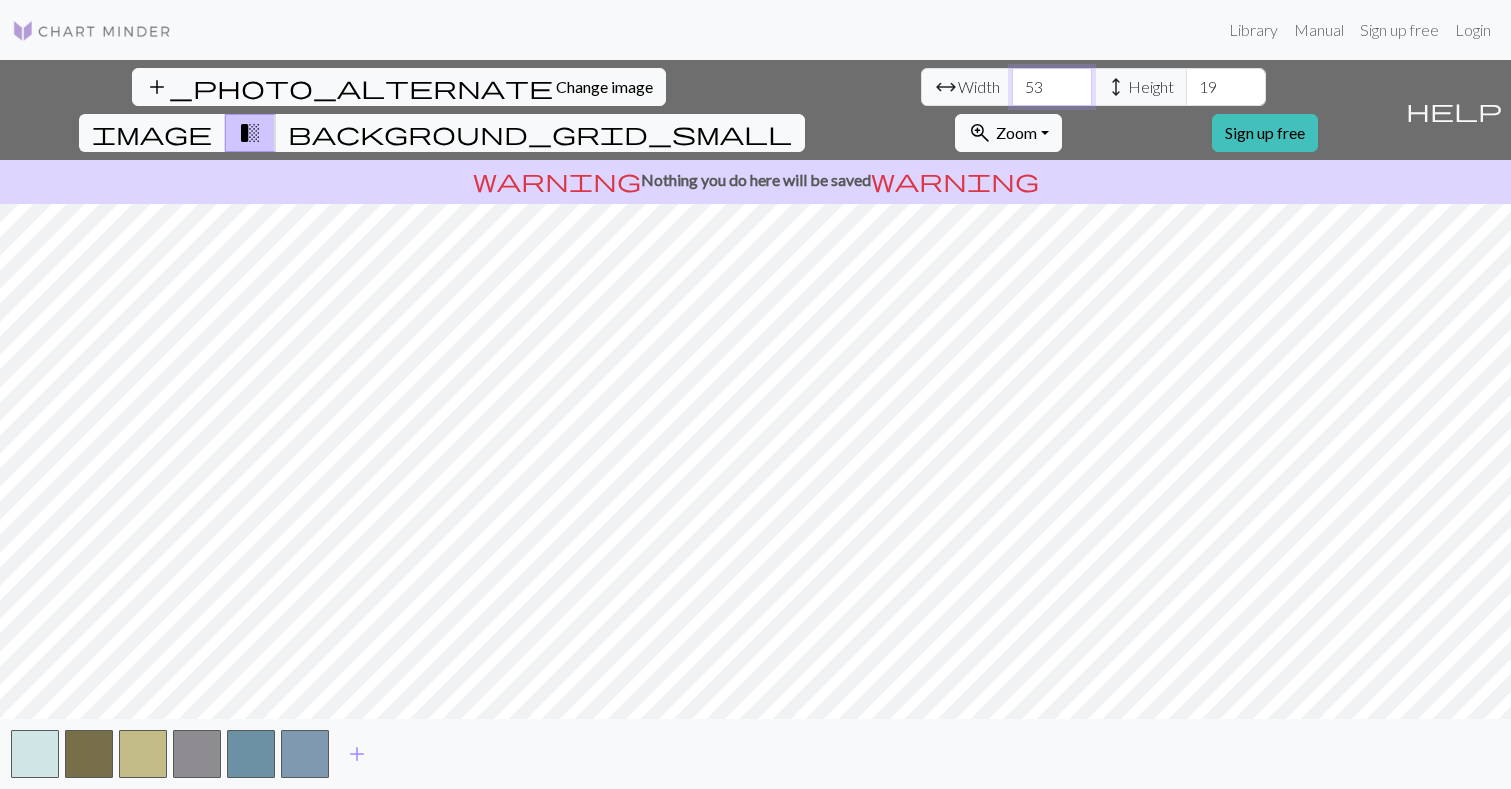 click on "53" at bounding box center [1052, 87] 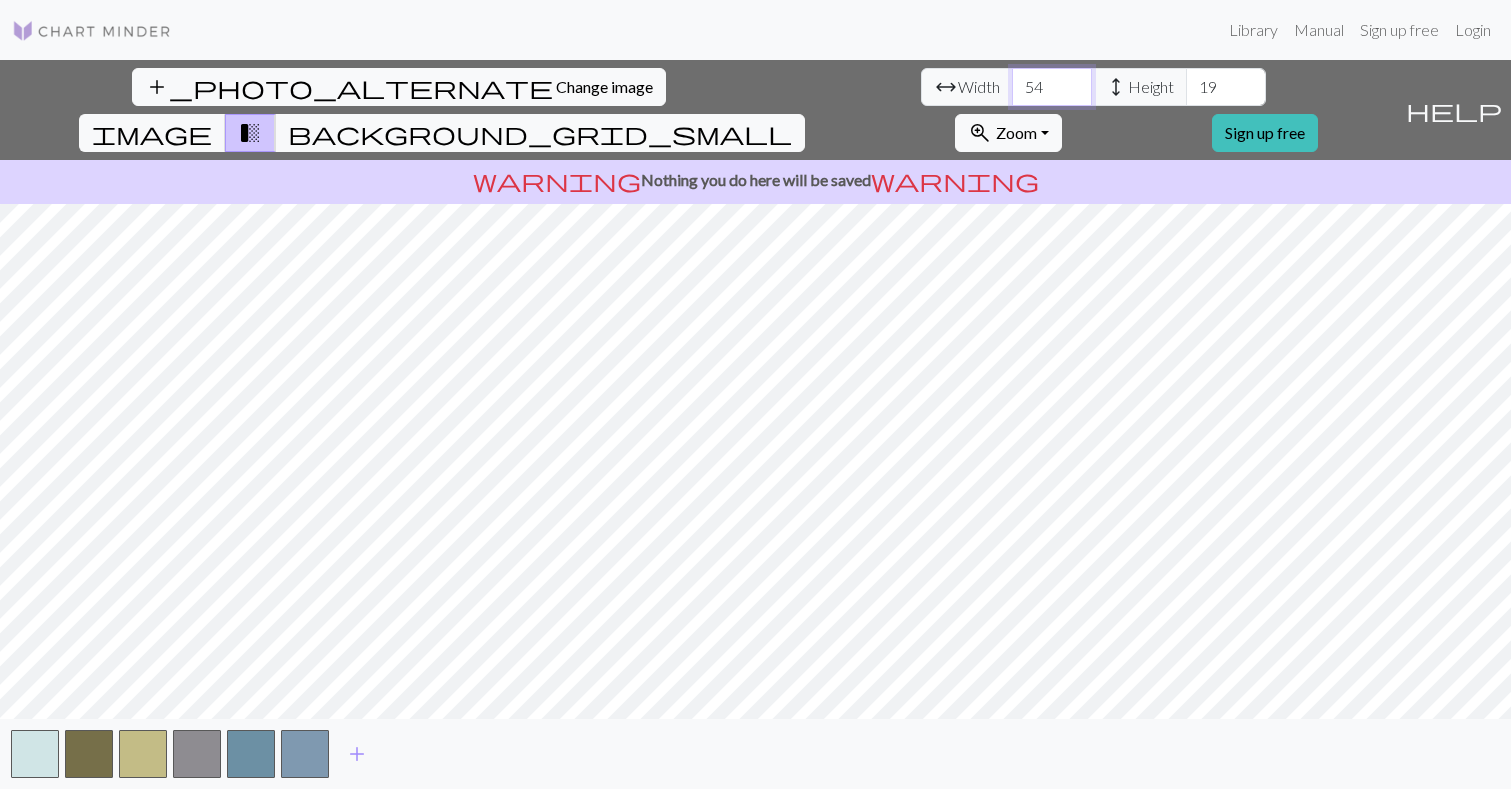 click on "54" at bounding box center [1052, 87] 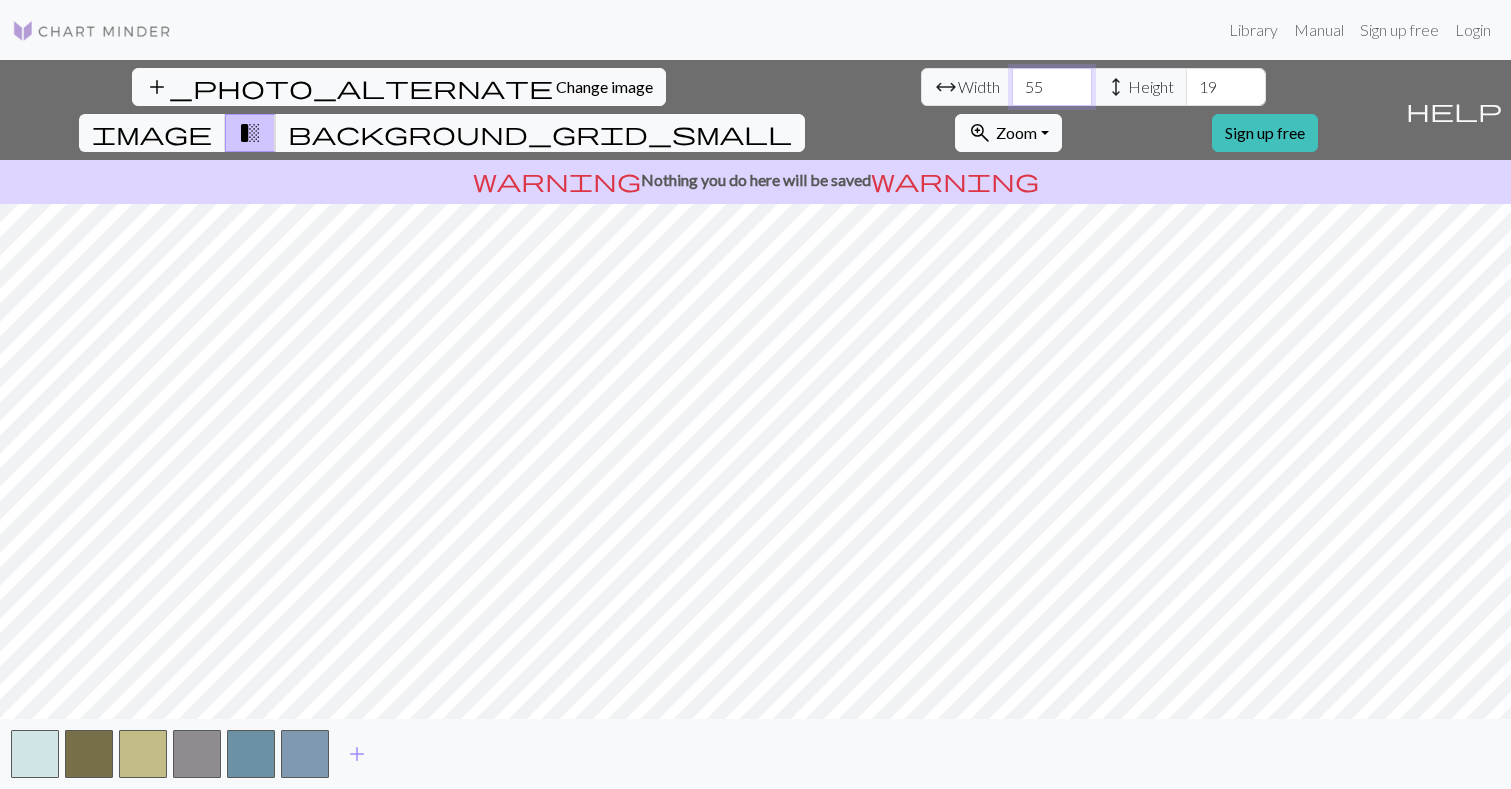 click on "55" at bounding box center [1052, 87] 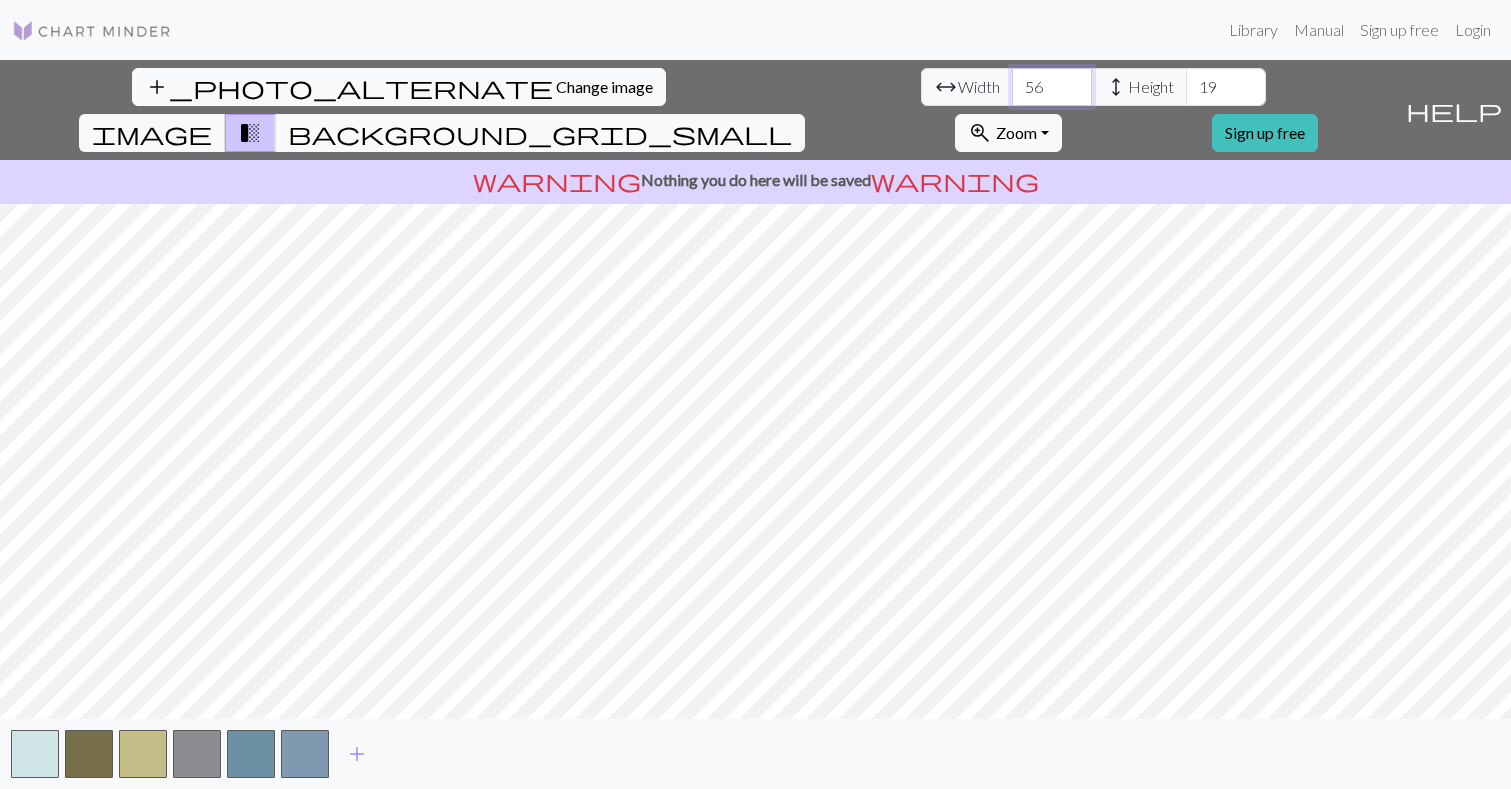 click on "56" at bounding box center [1052, 87] 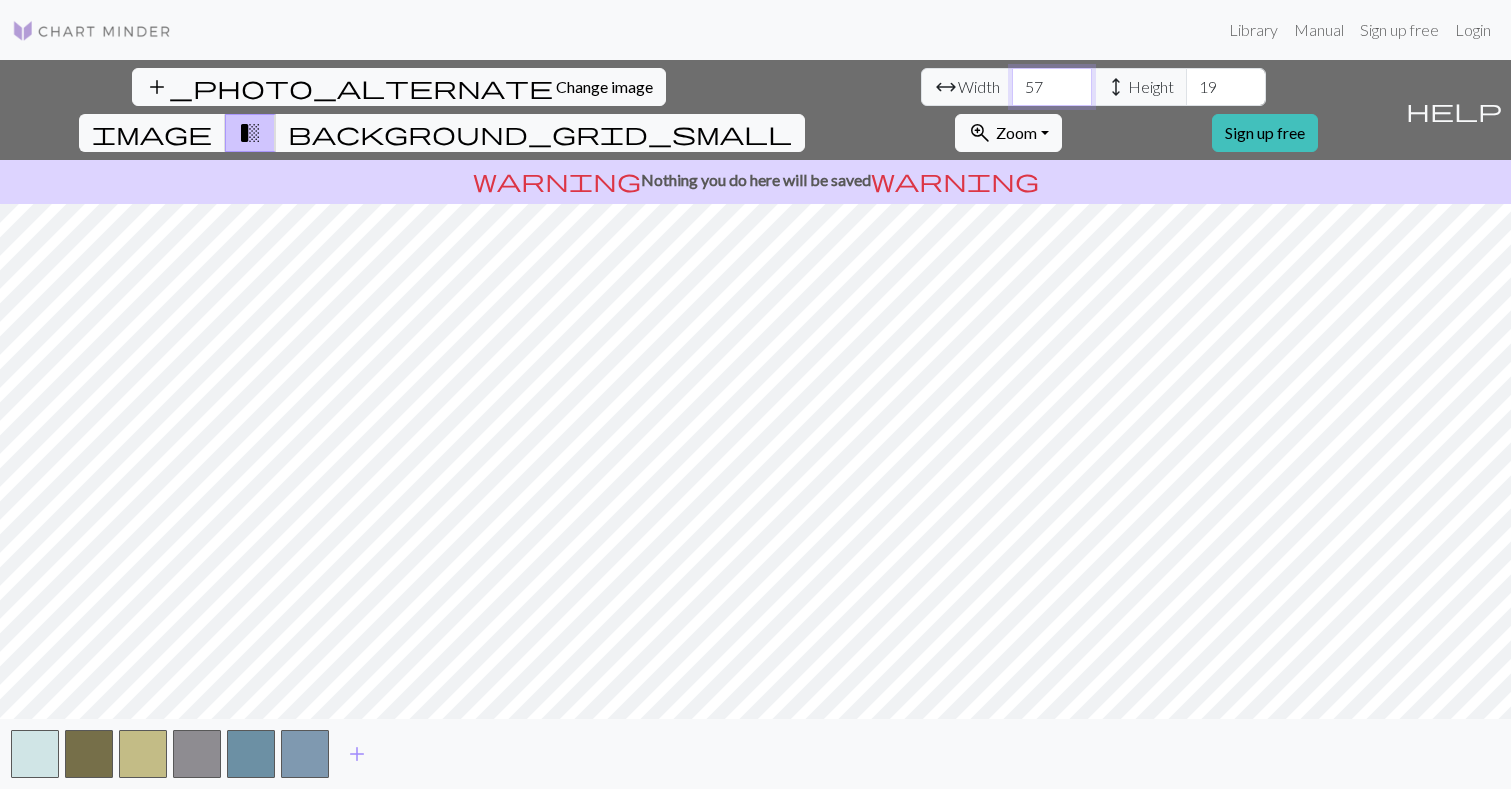 click on "57" at bounding box center [1052, 87] 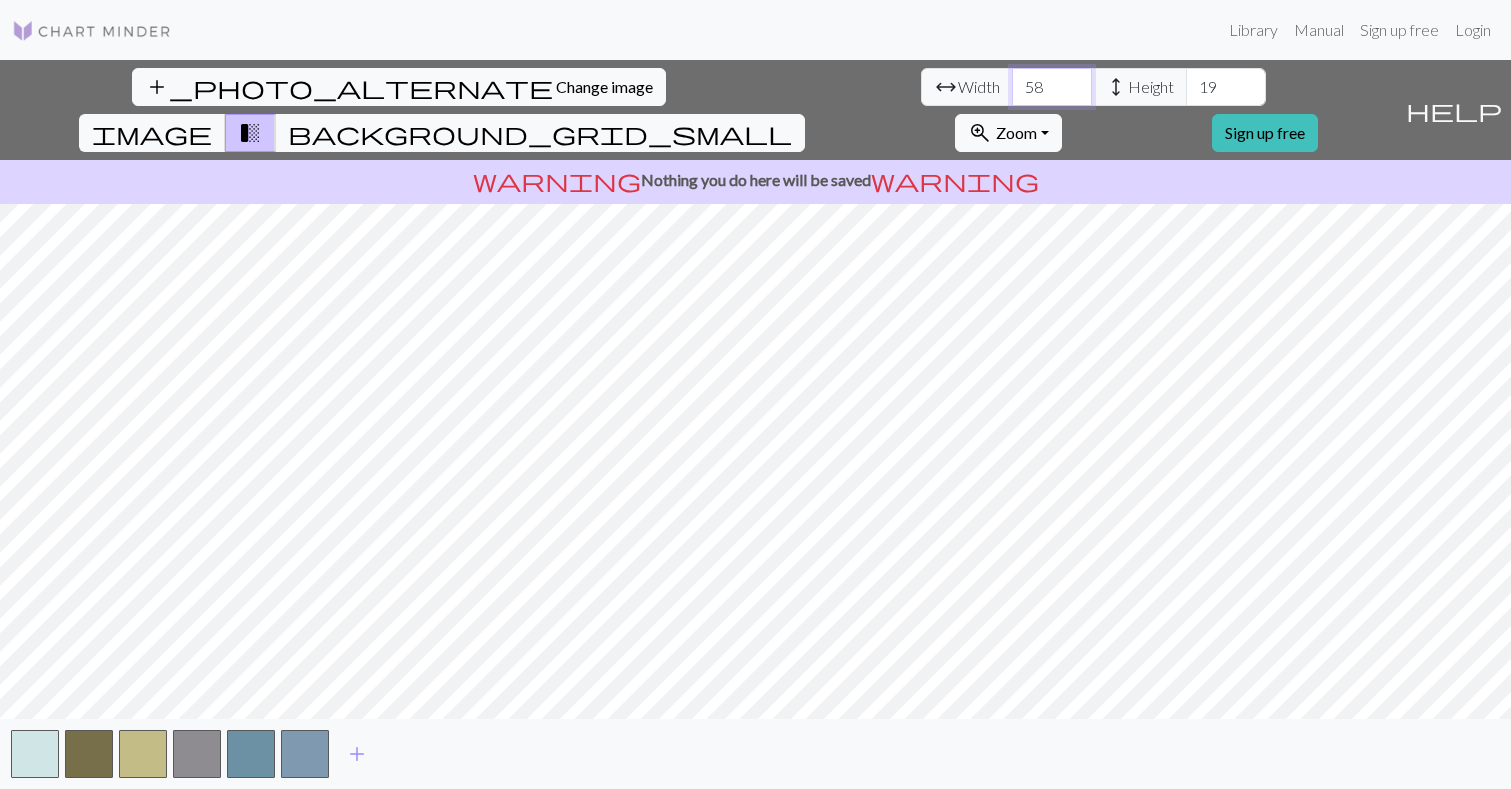 click on "58" at bounding box center [1052, 87] 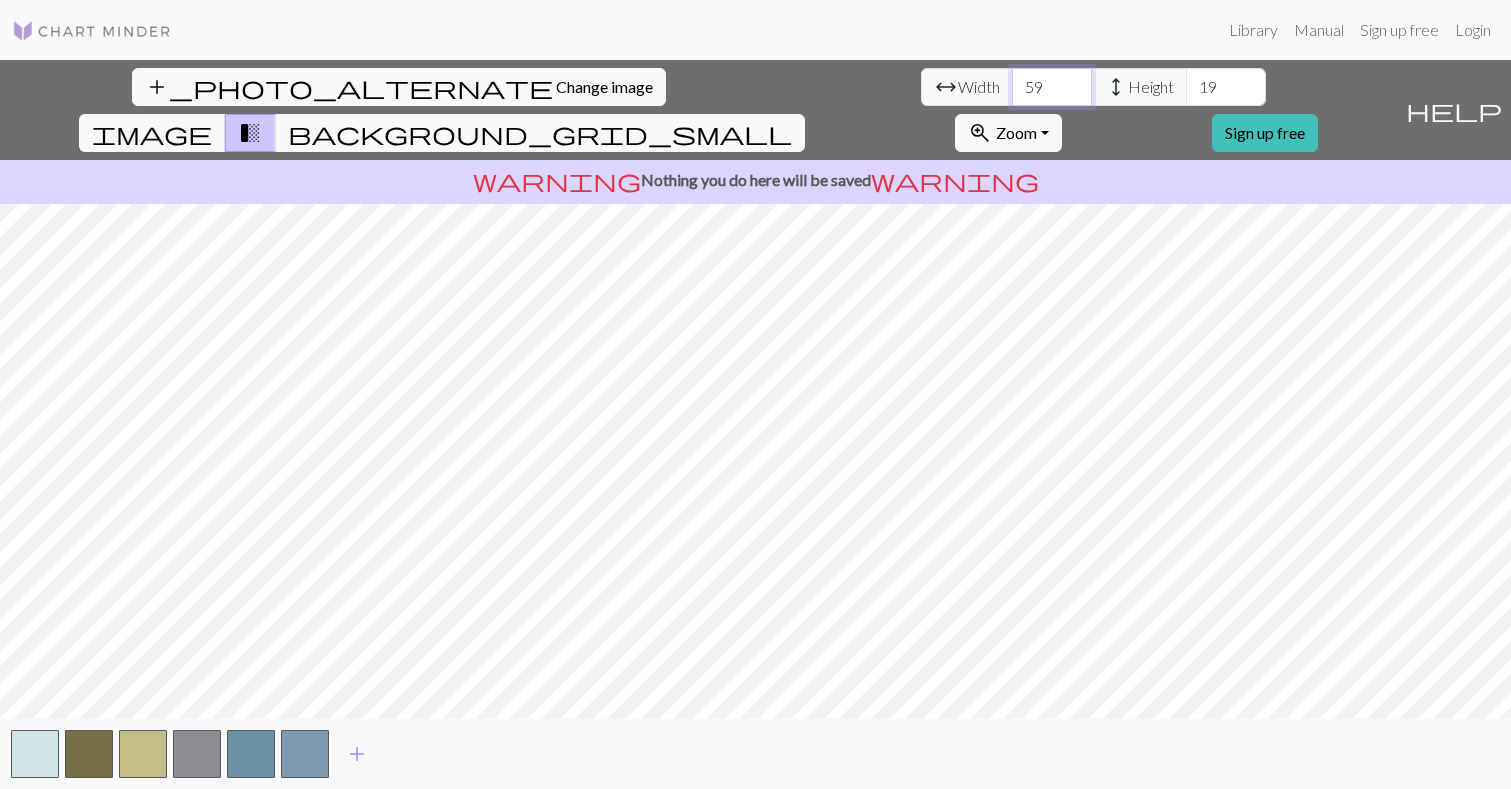 click on "59" at bounding box center [1052, 87] 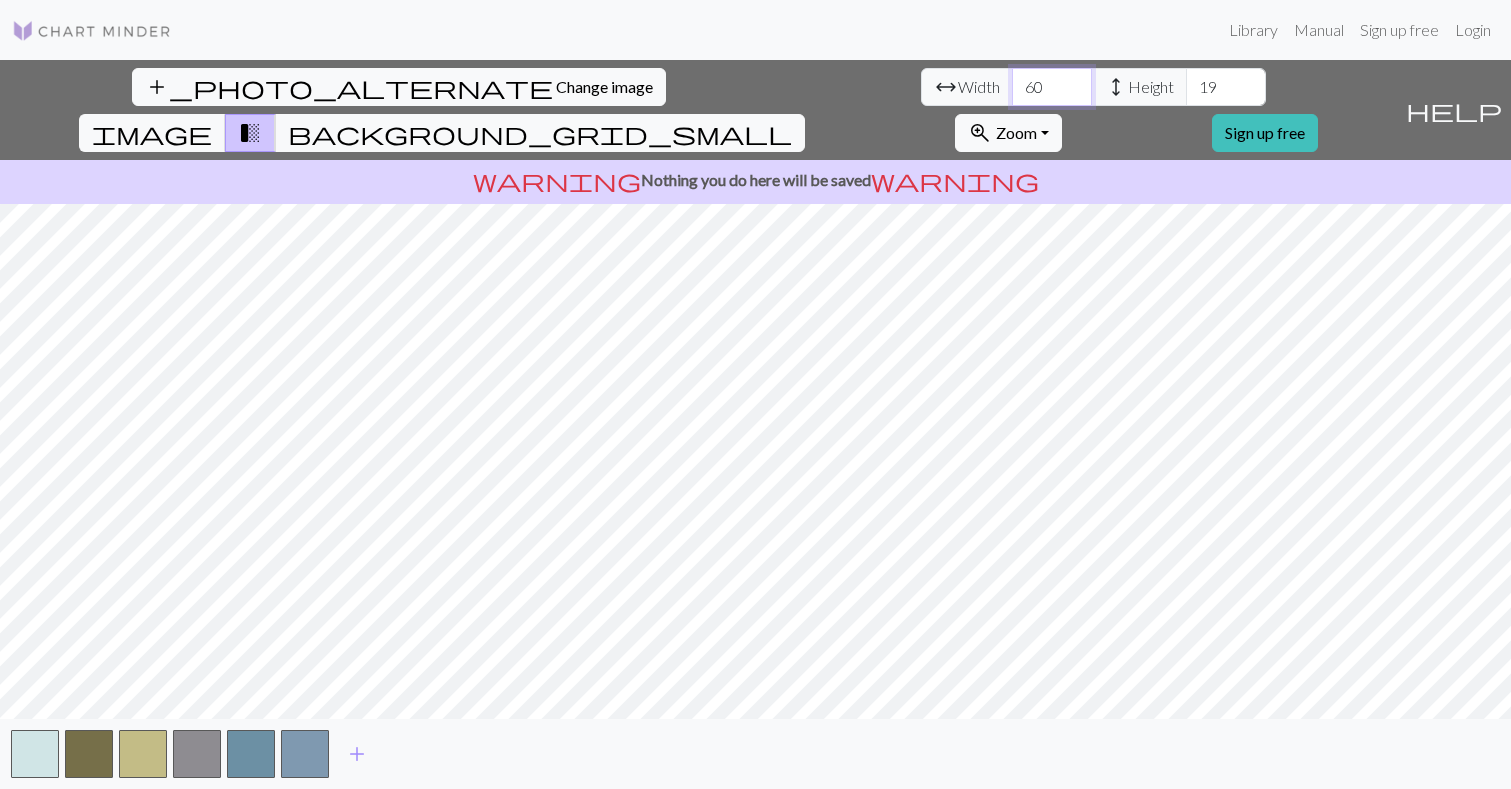 click on "60" at bounding box center (1052, 87) 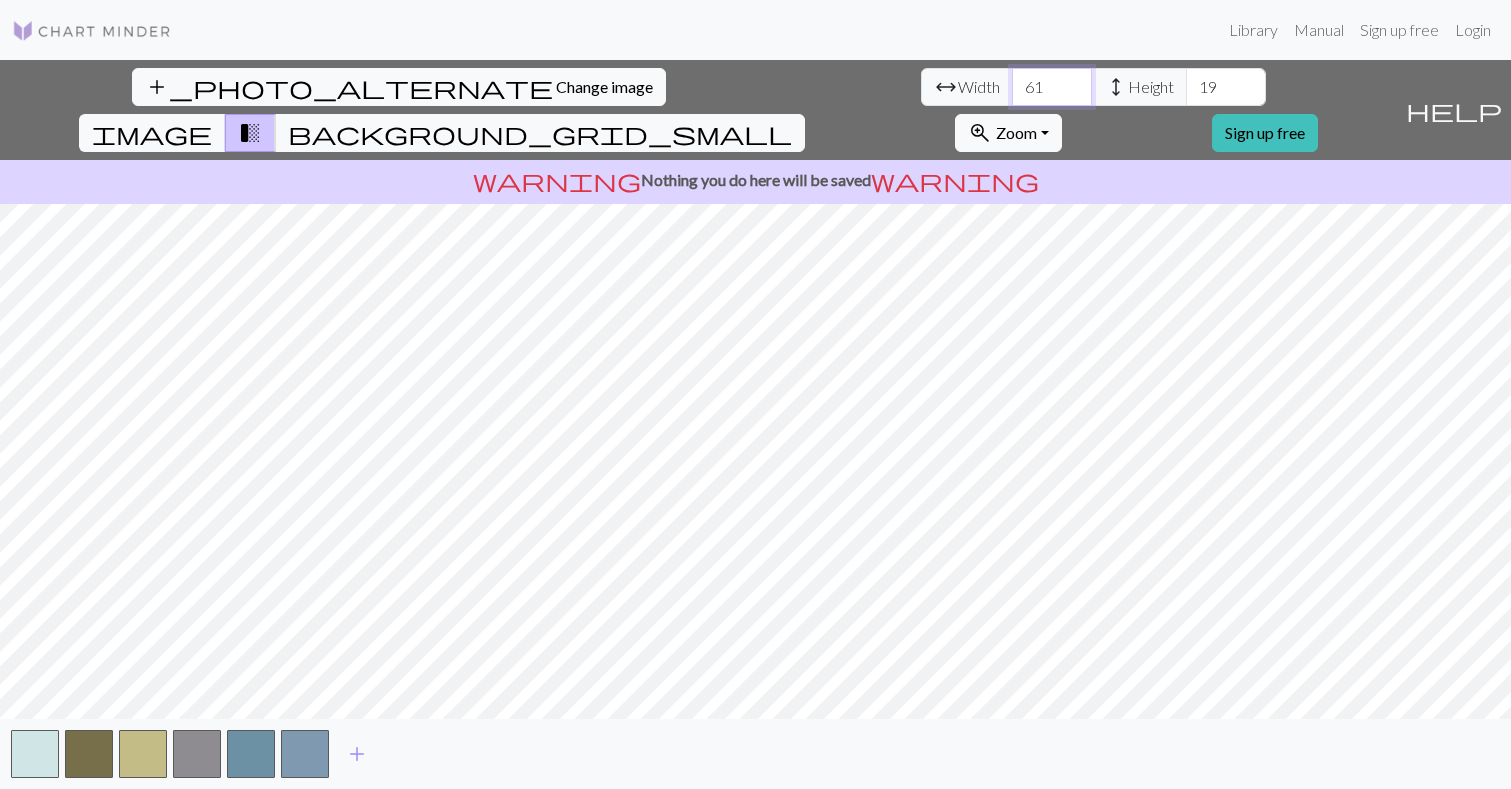 click on "61" at bounding box center [1052, 87] 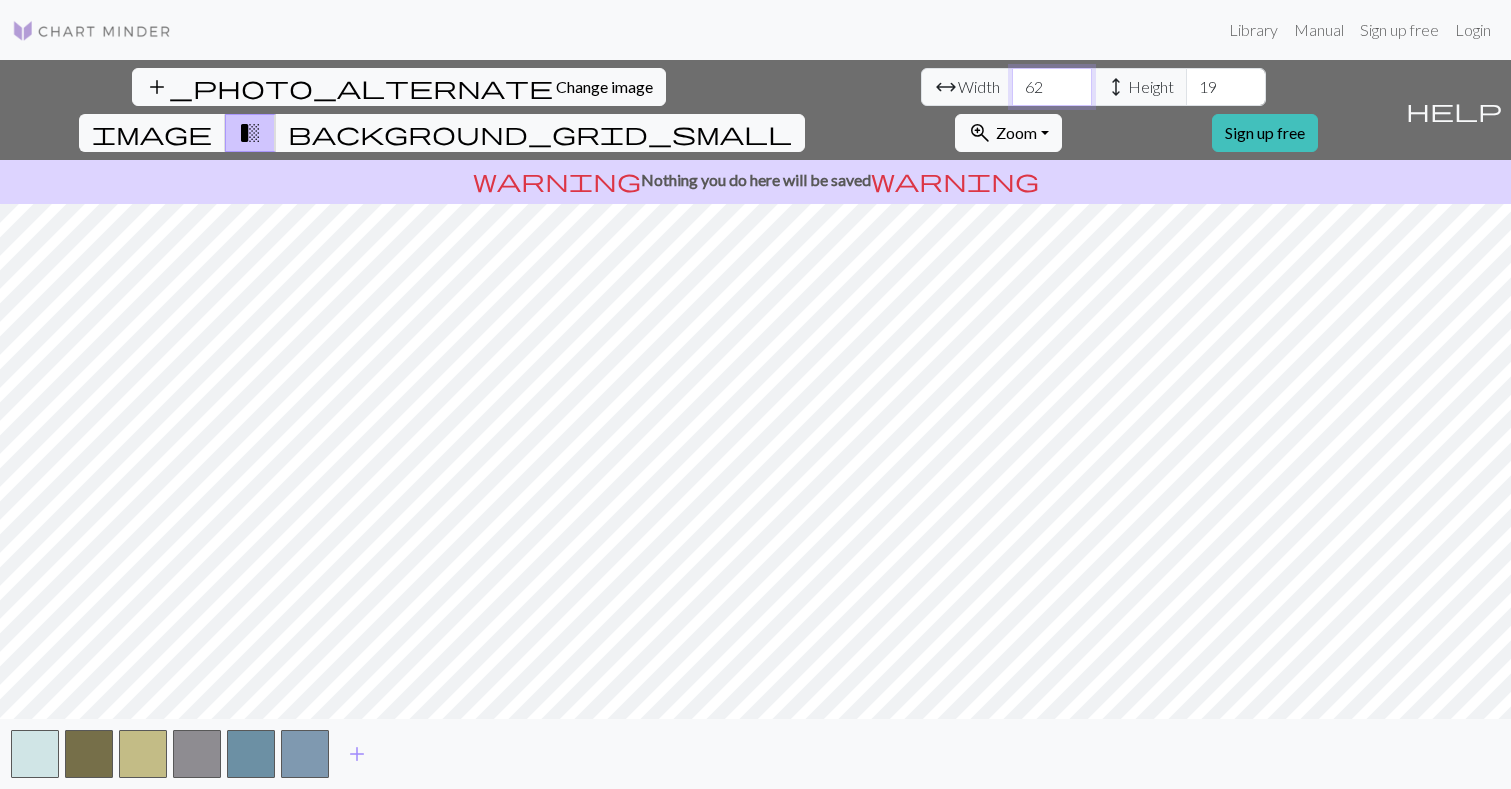click on "62" at bounding box center [1052, 87] 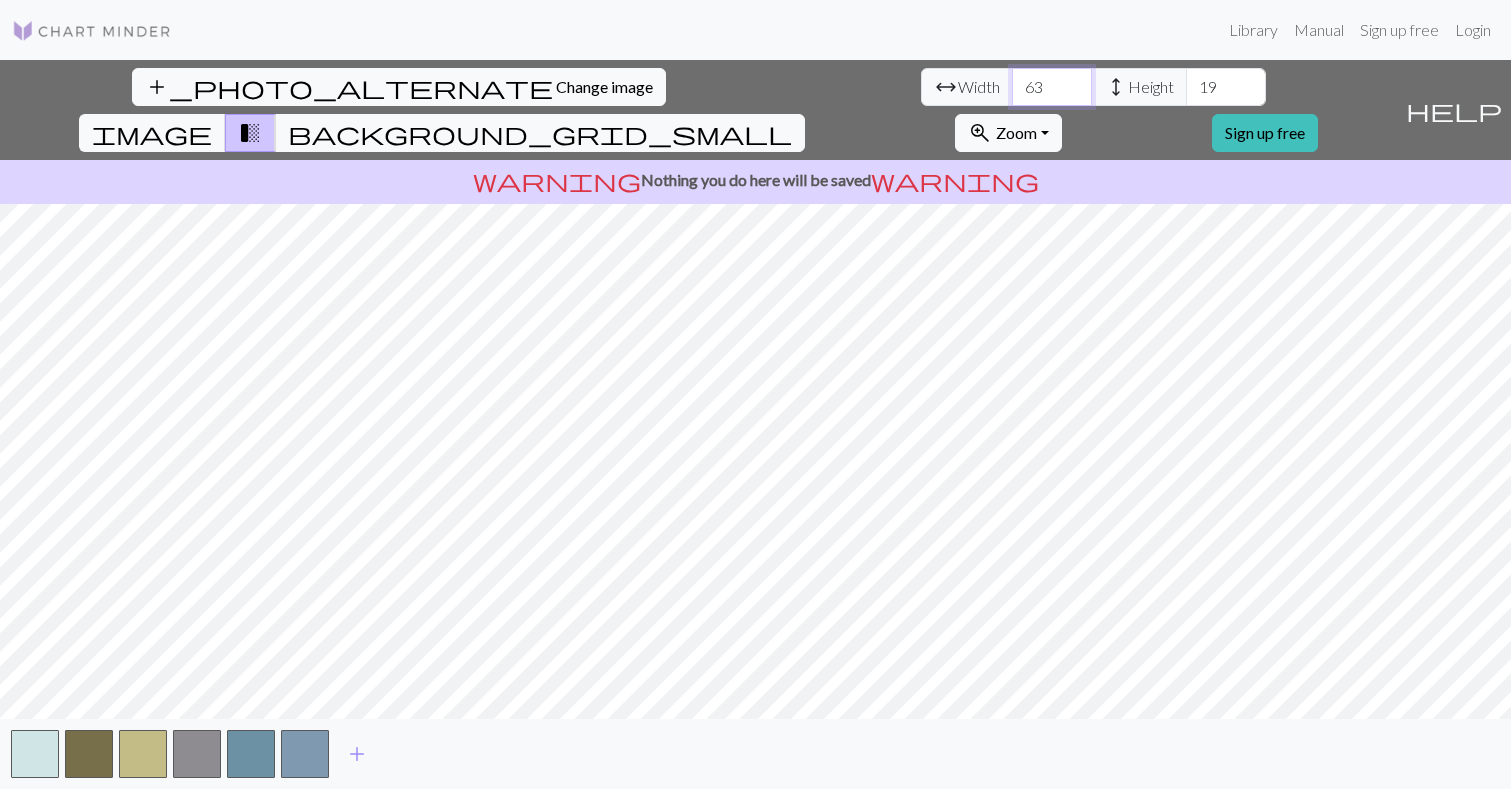 click on "63" at bounding box center (1052, 87) 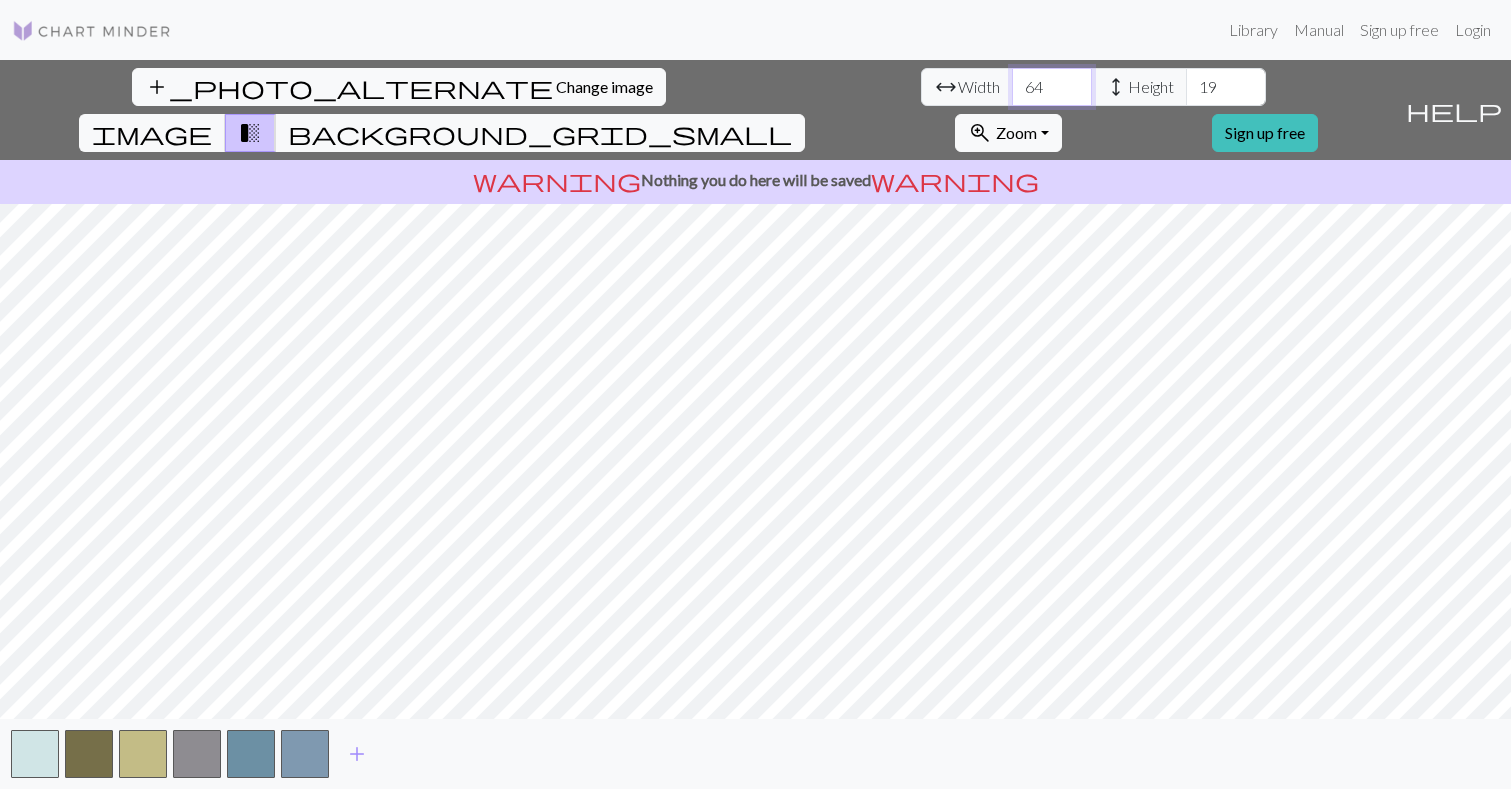 click on "64" at bounding box center (1052, 87) 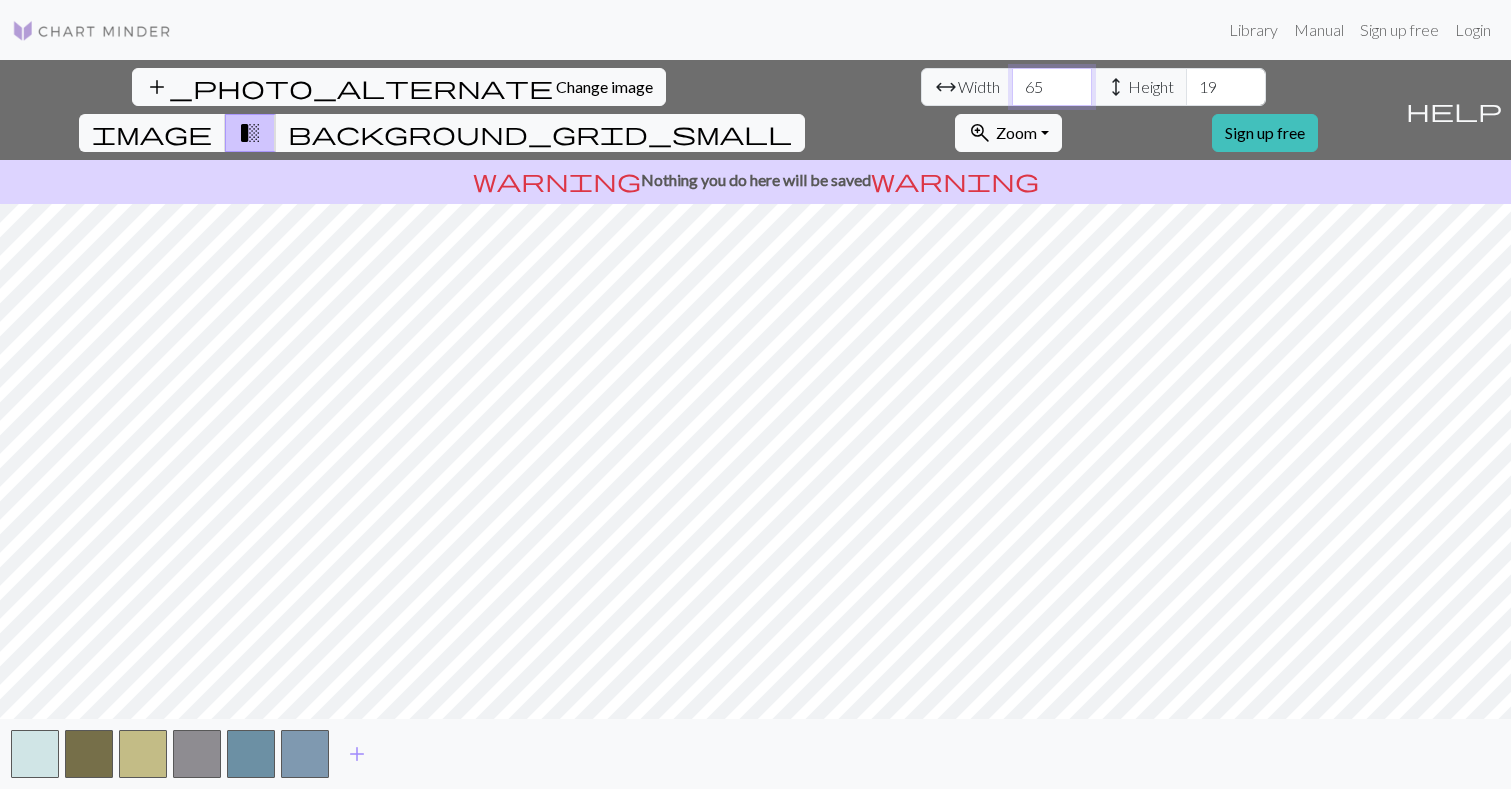 click on "65" at bounding box center (1052, 87) 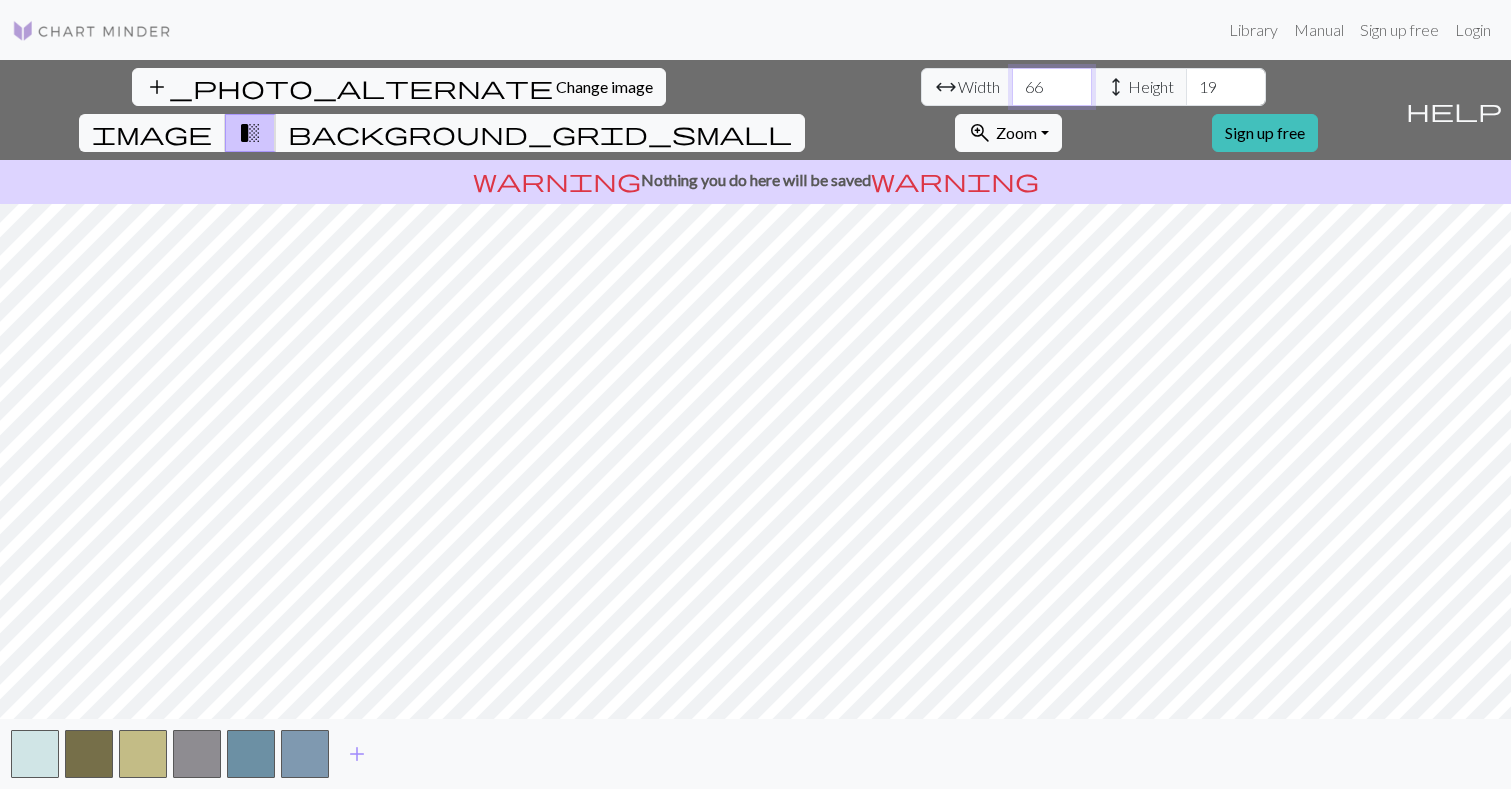 click on "66" at bounding box center (1052, 87) 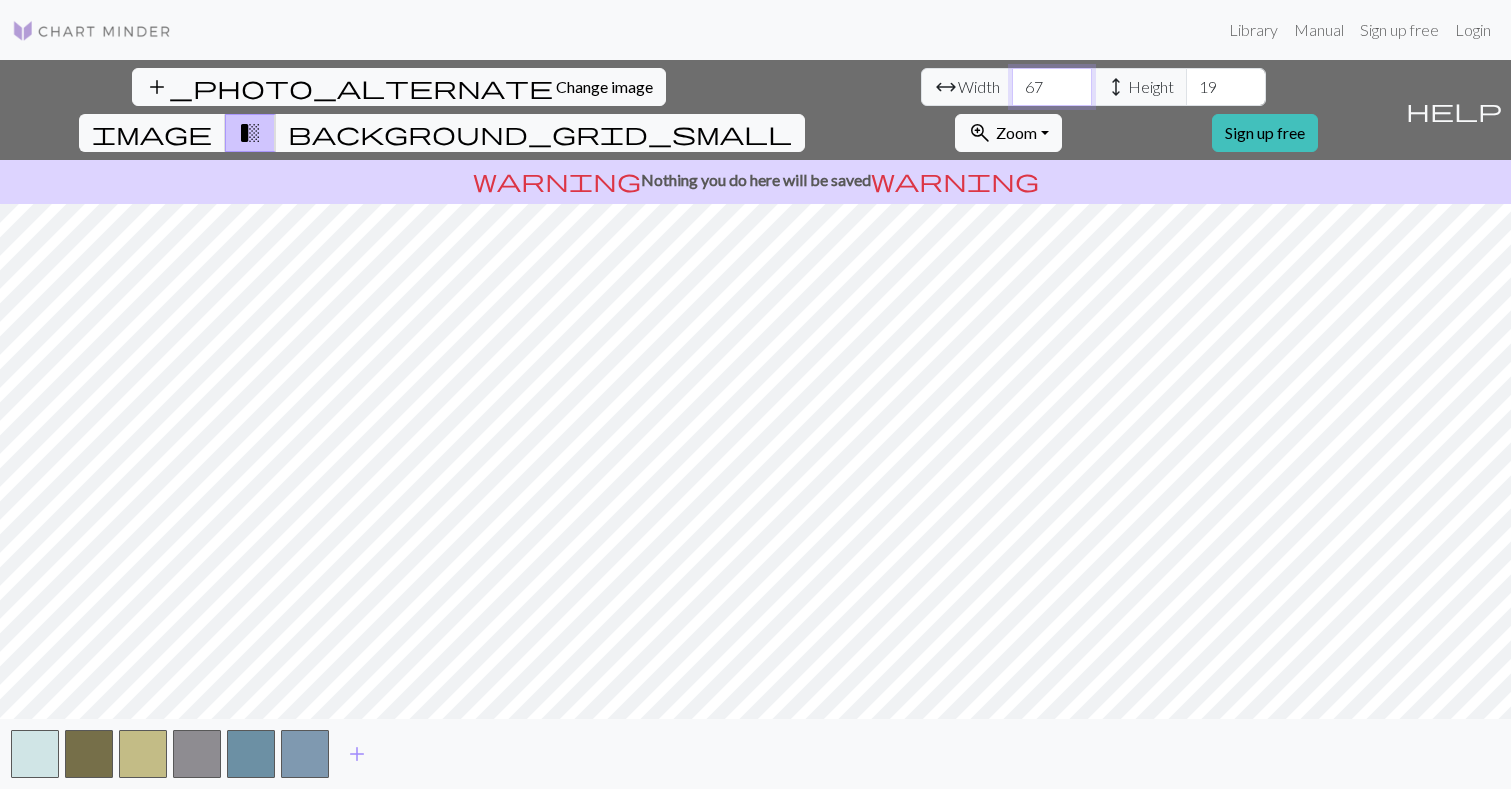 click on "67" at bounding box center [1052, 87] 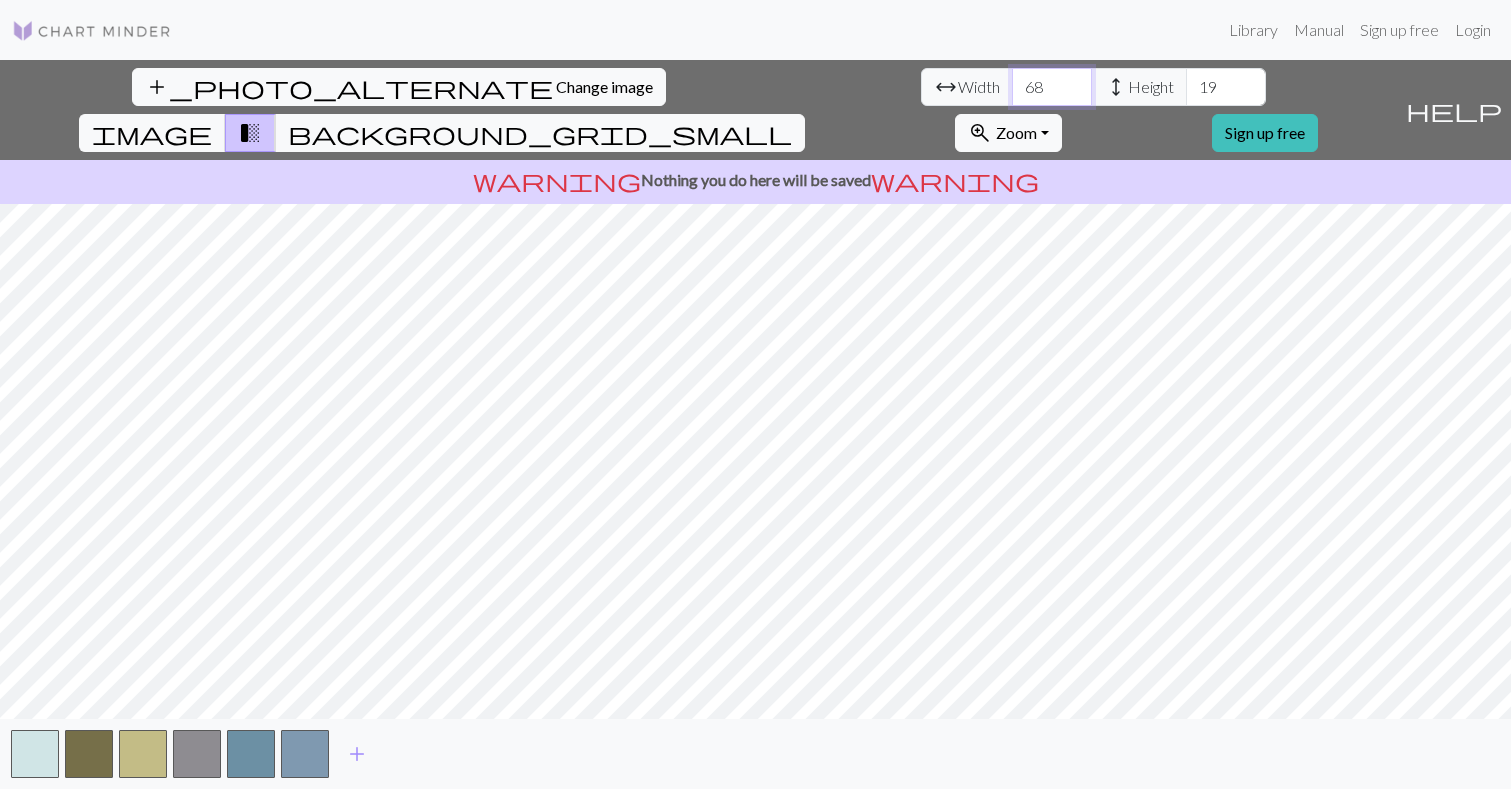 click on "68" at bounding box center [1052, 87] 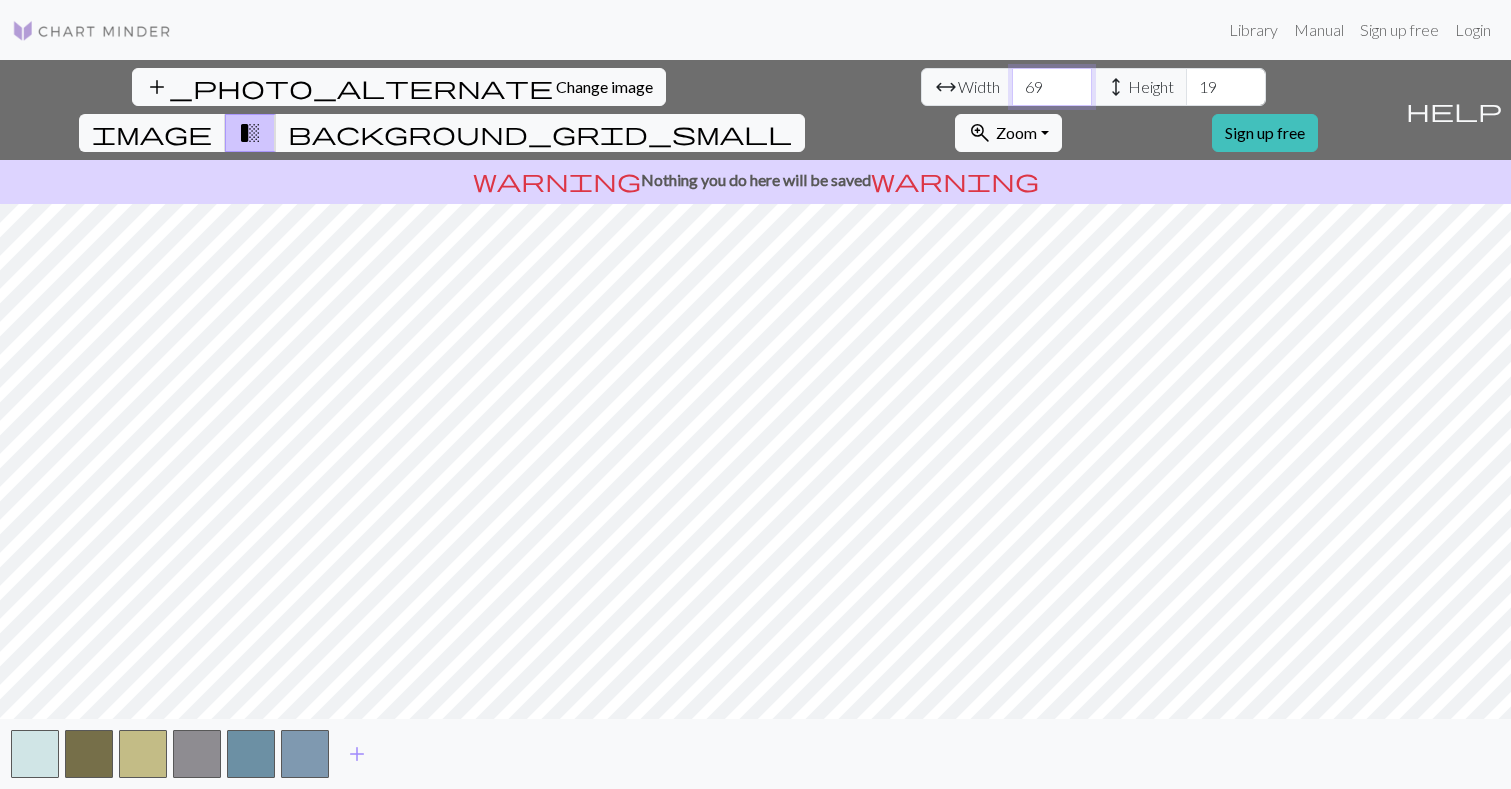 click on "69" at bounding box center (1052, 87) 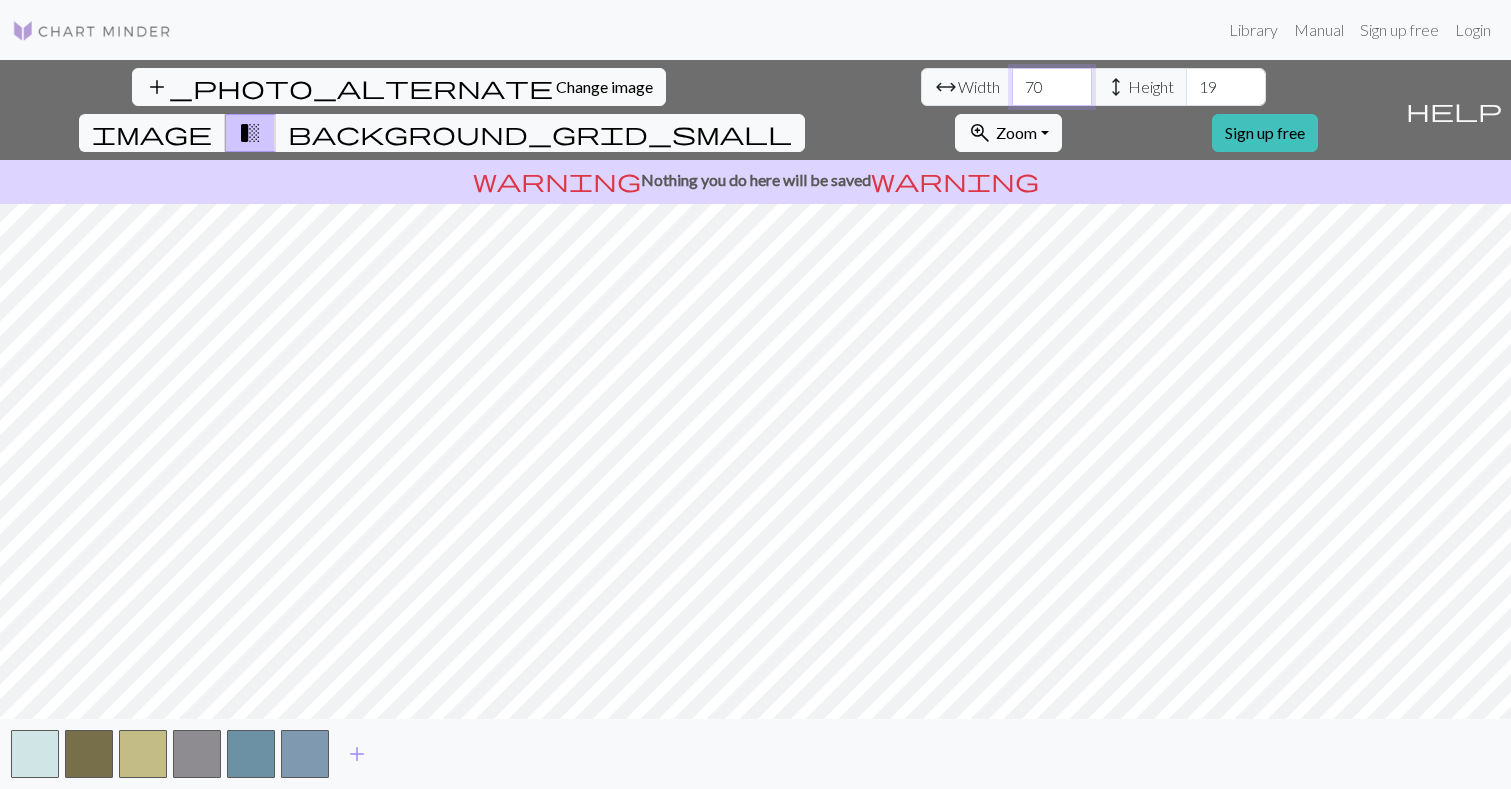 click on "70" at bounding box center (1052, 87) 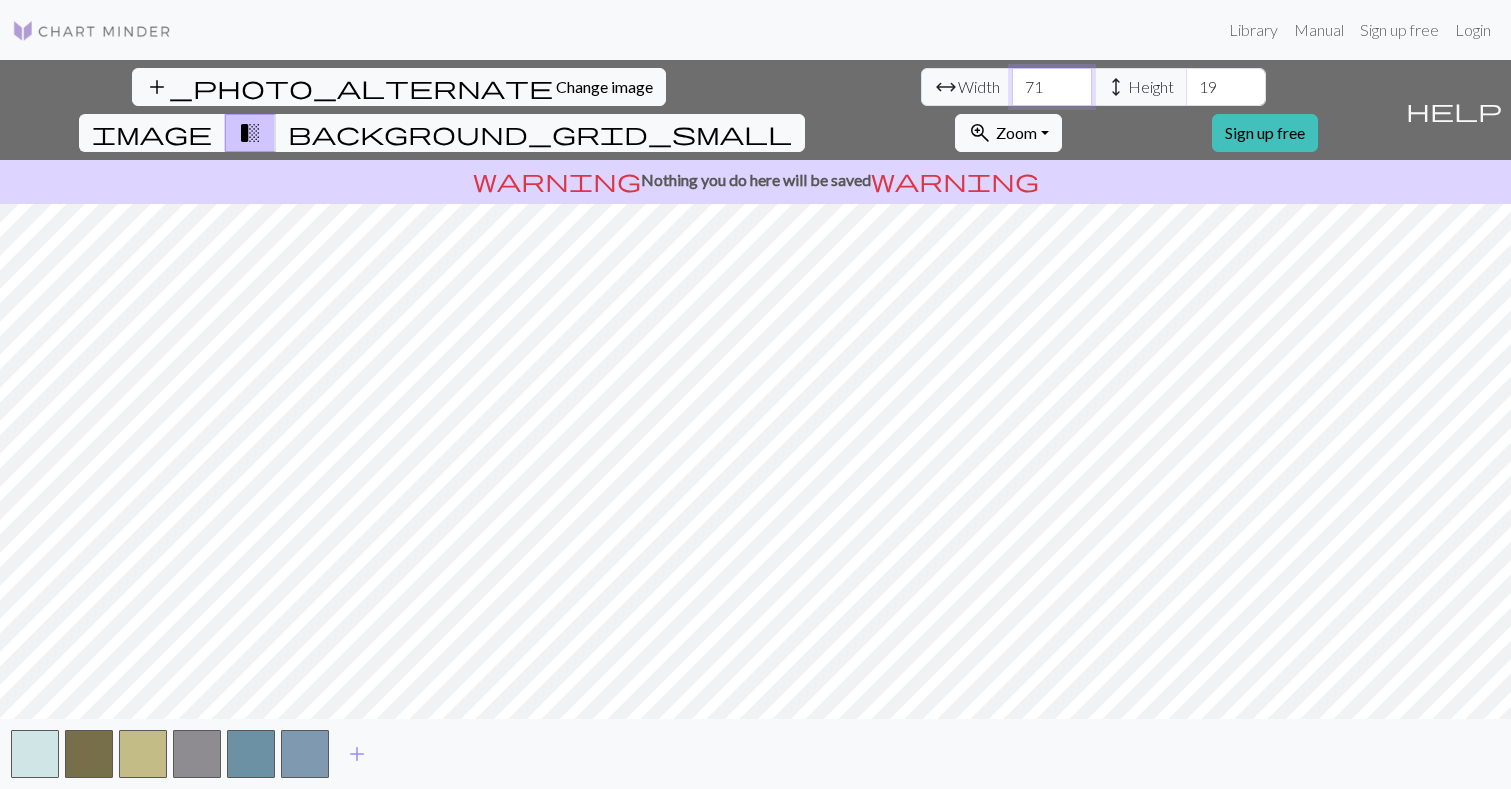 type on "71" 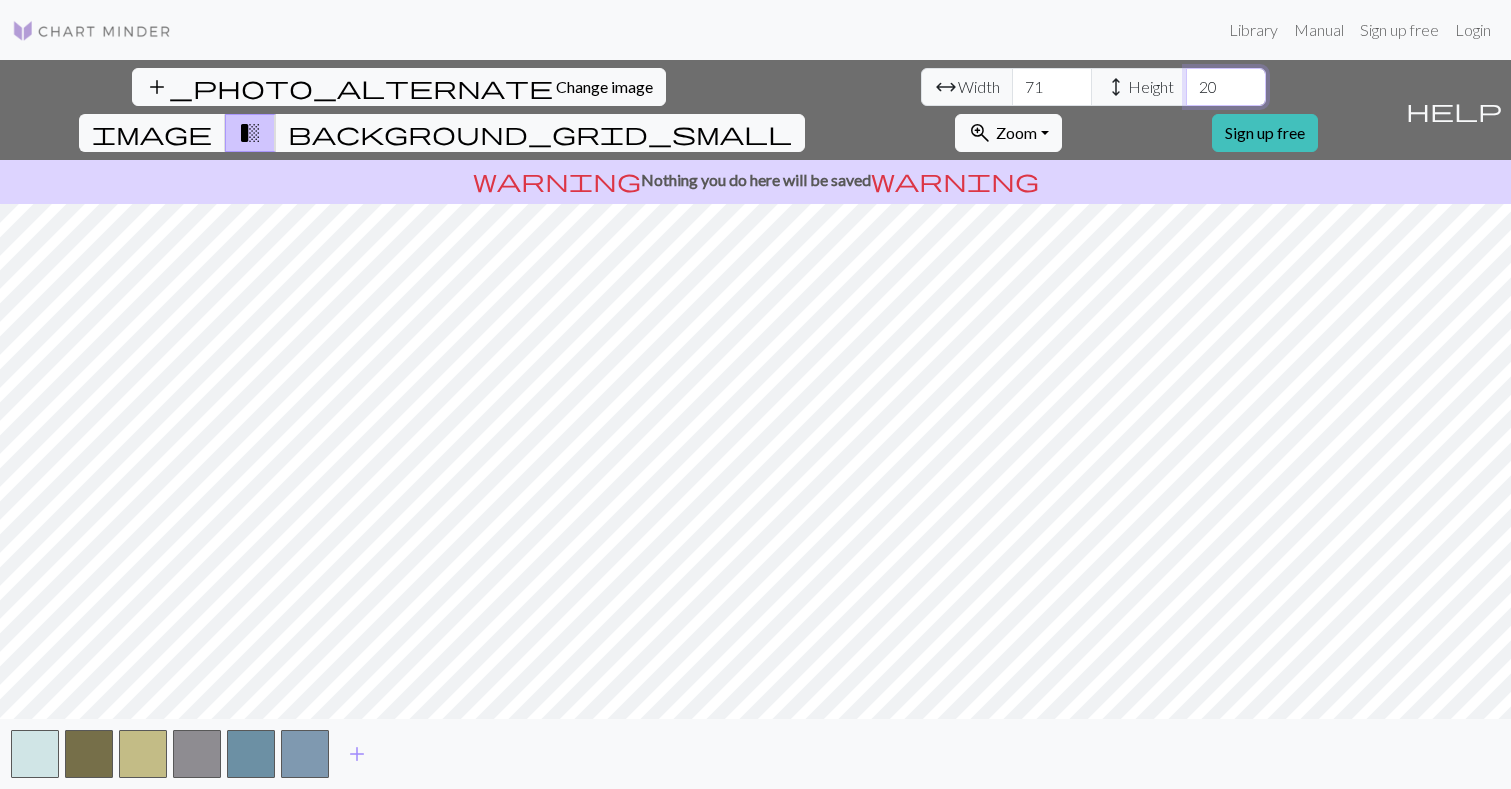 click on "20" at bounding box center [1226, 87] 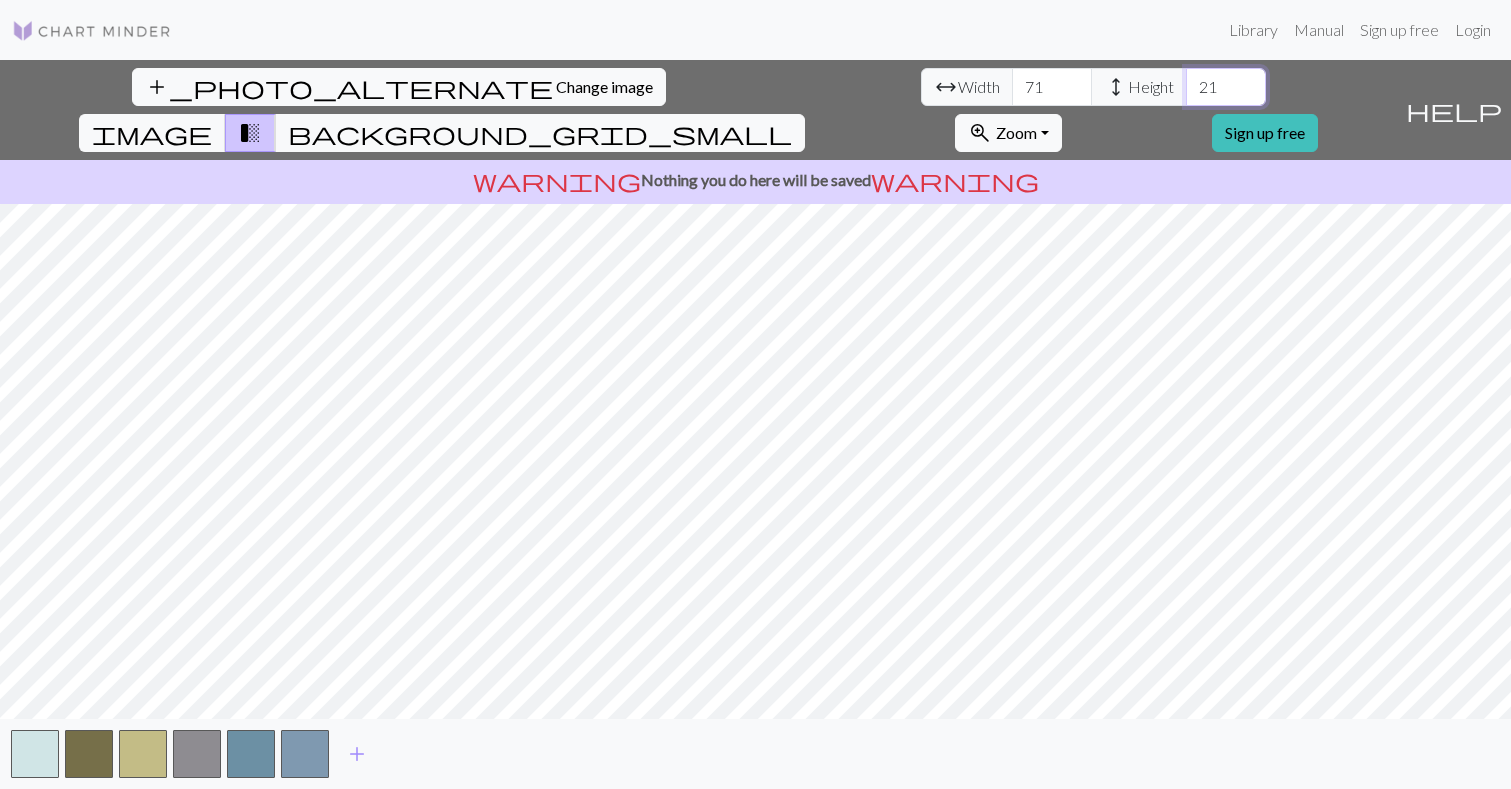 click on "21" at bounding box center (1226, 87) 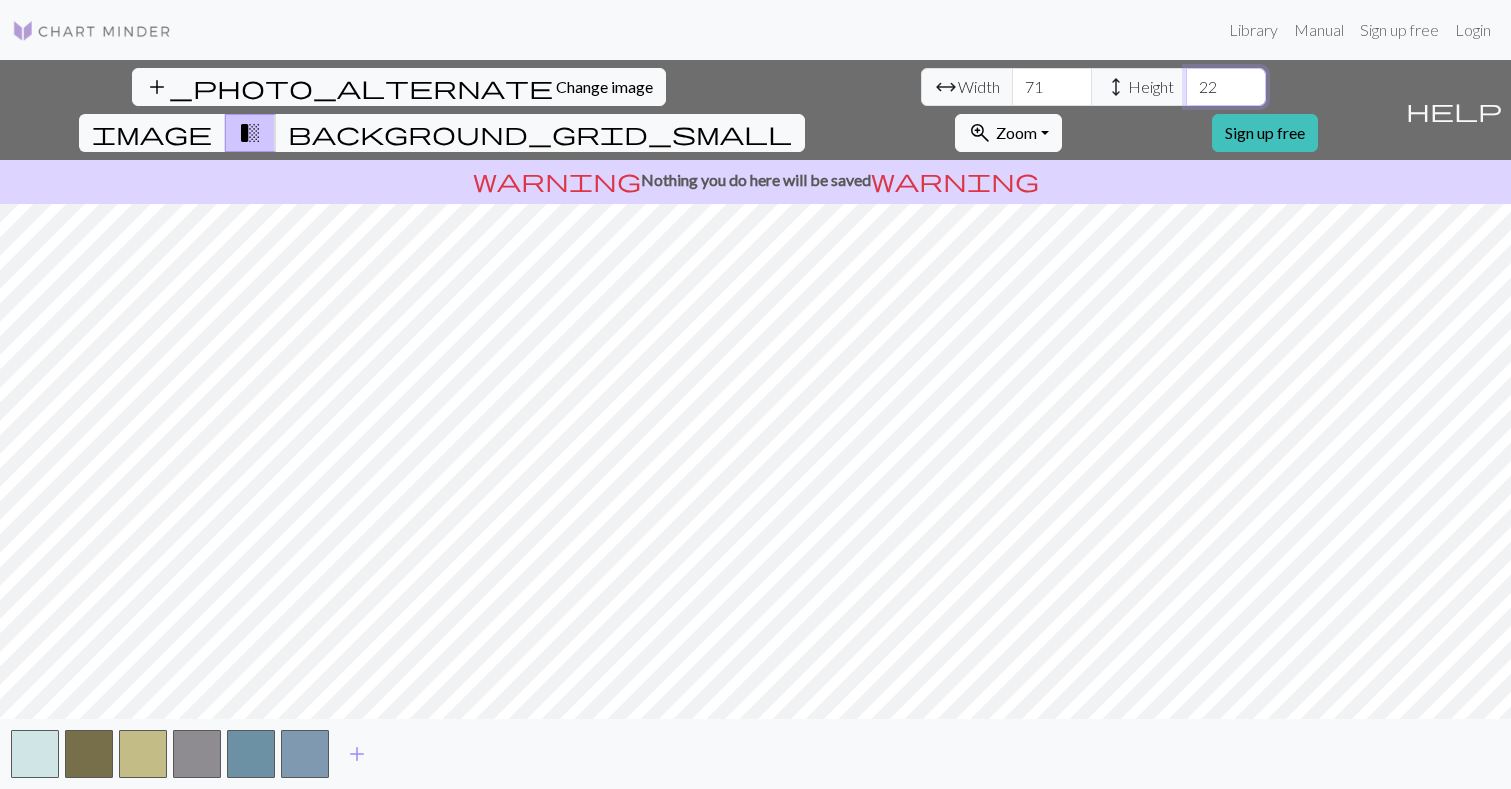 click on "22" at bounding box center (1226, 87) 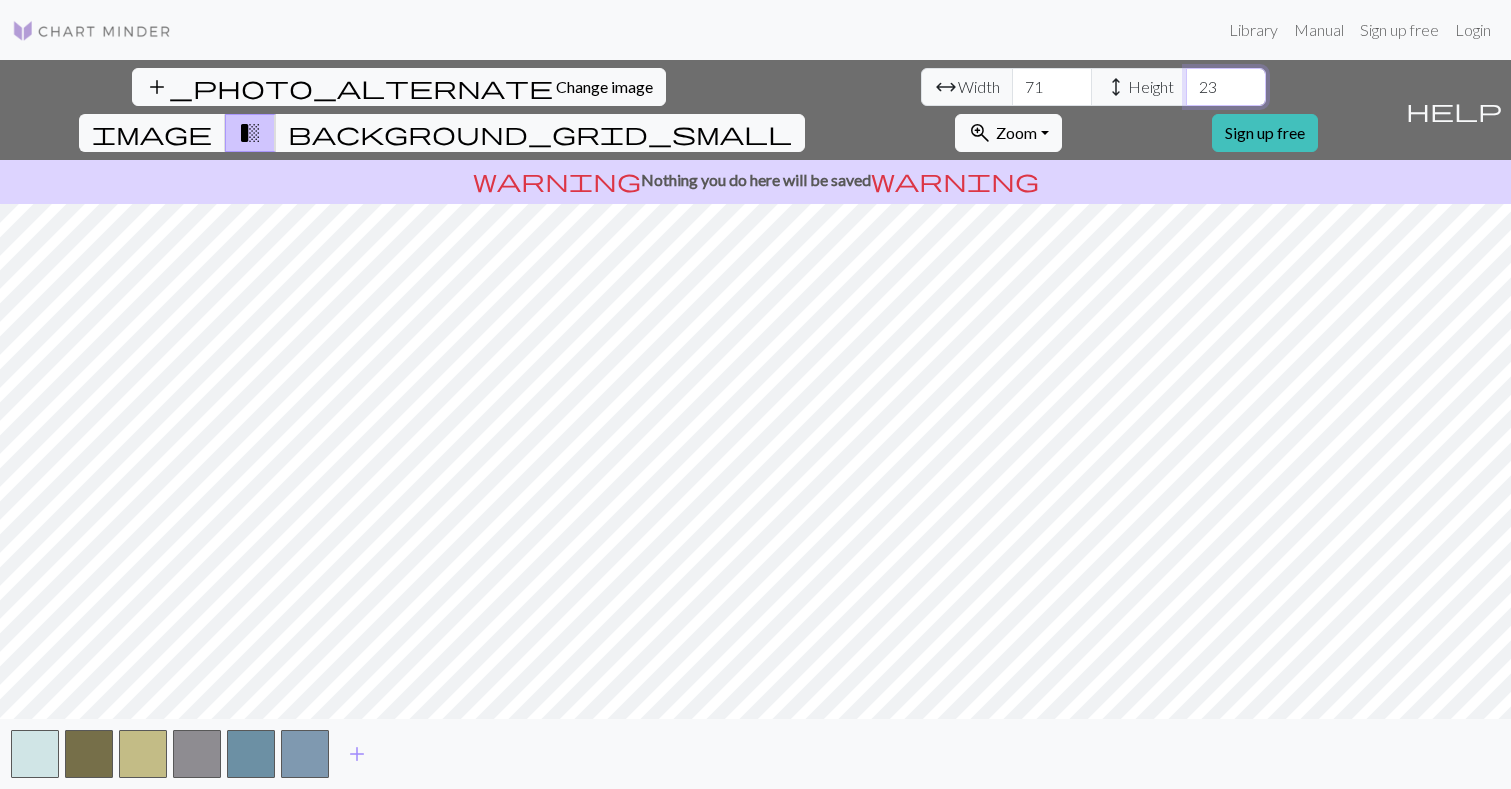 click on "23" at bounding box center [1226, 87] 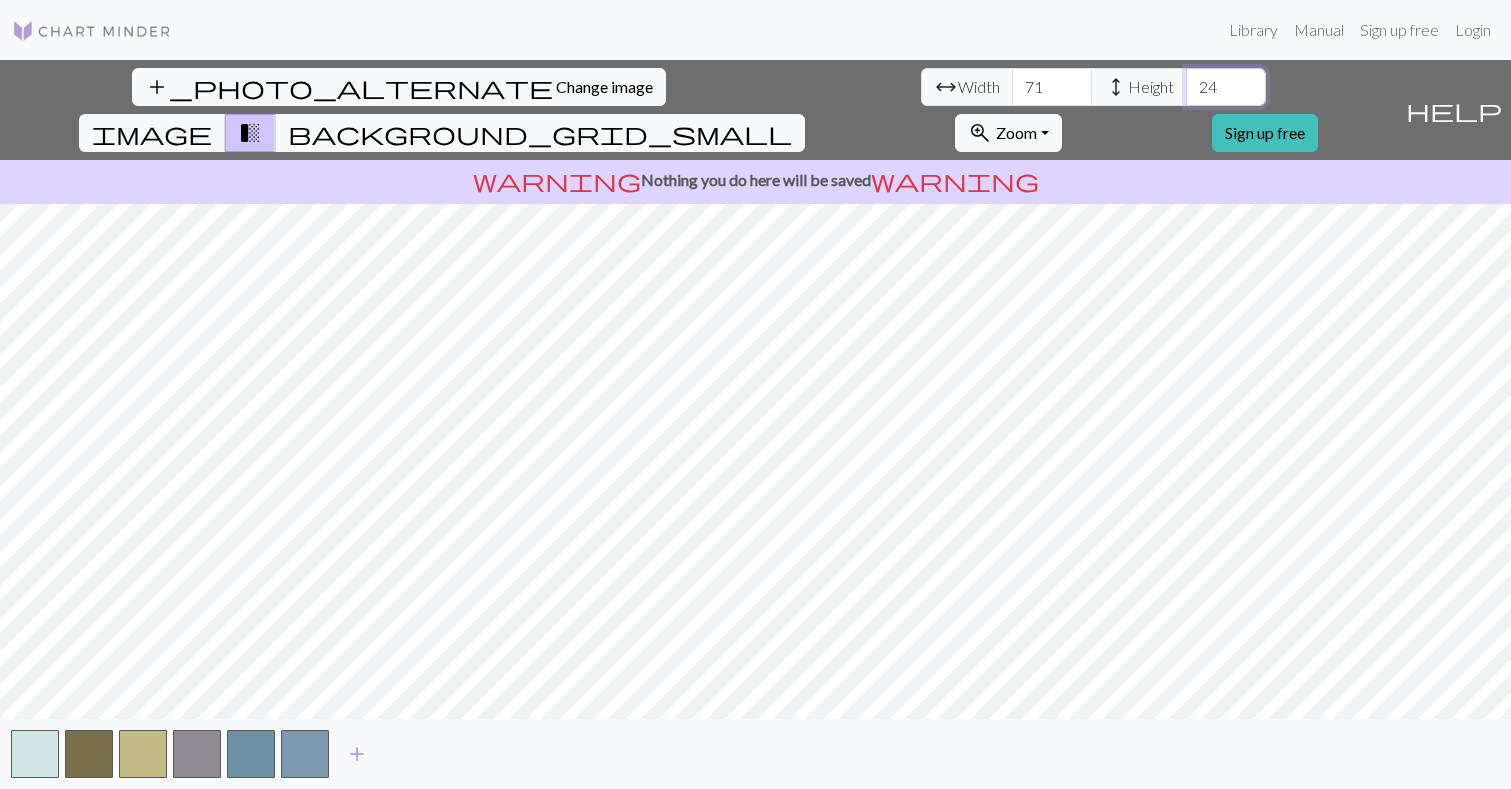 click on "24" at bounding box center (1226, 87) 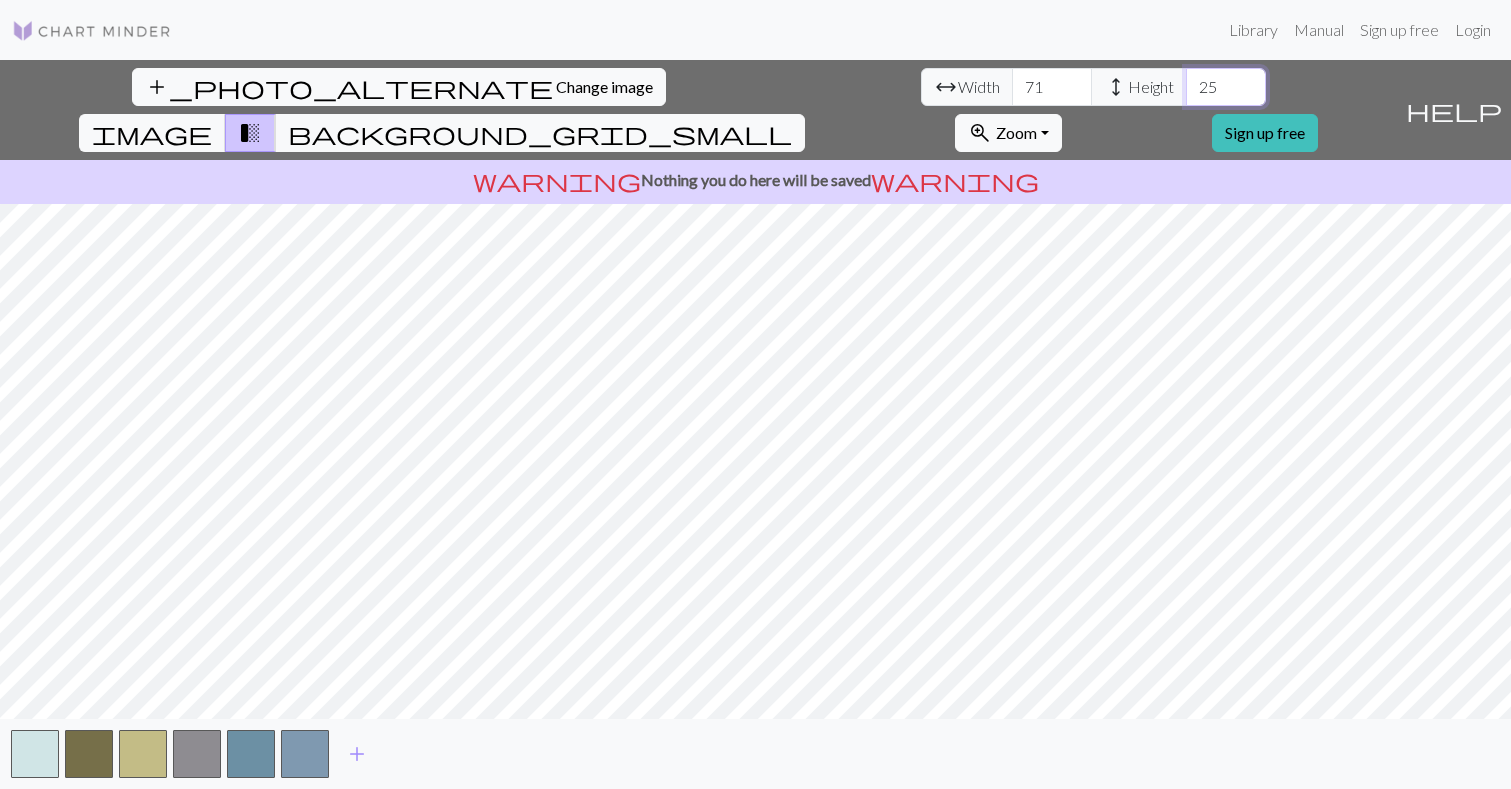 click on "25" at bounding box center (1226, 87) 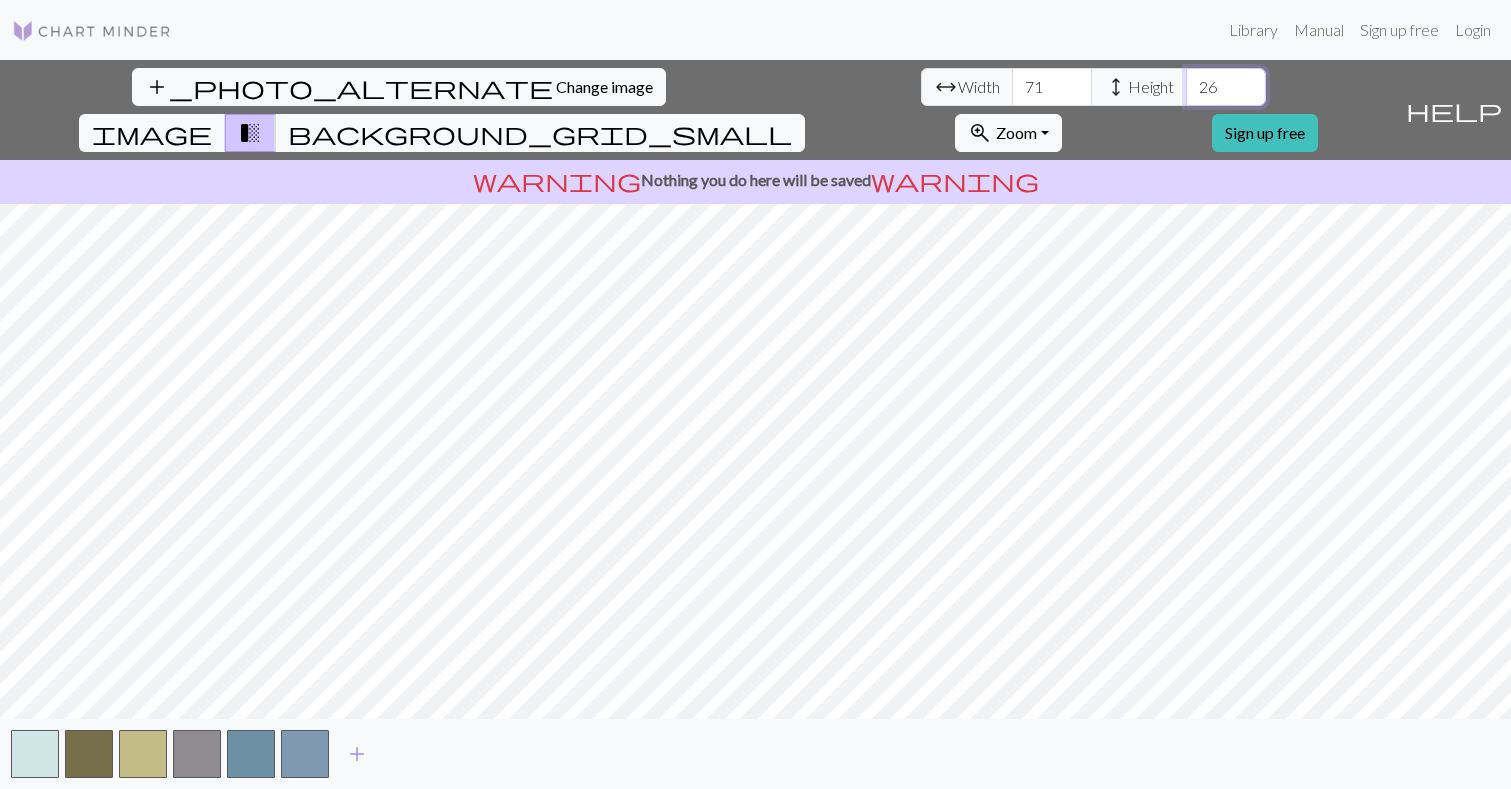 click on "26" at bounding box center (1226, 87) 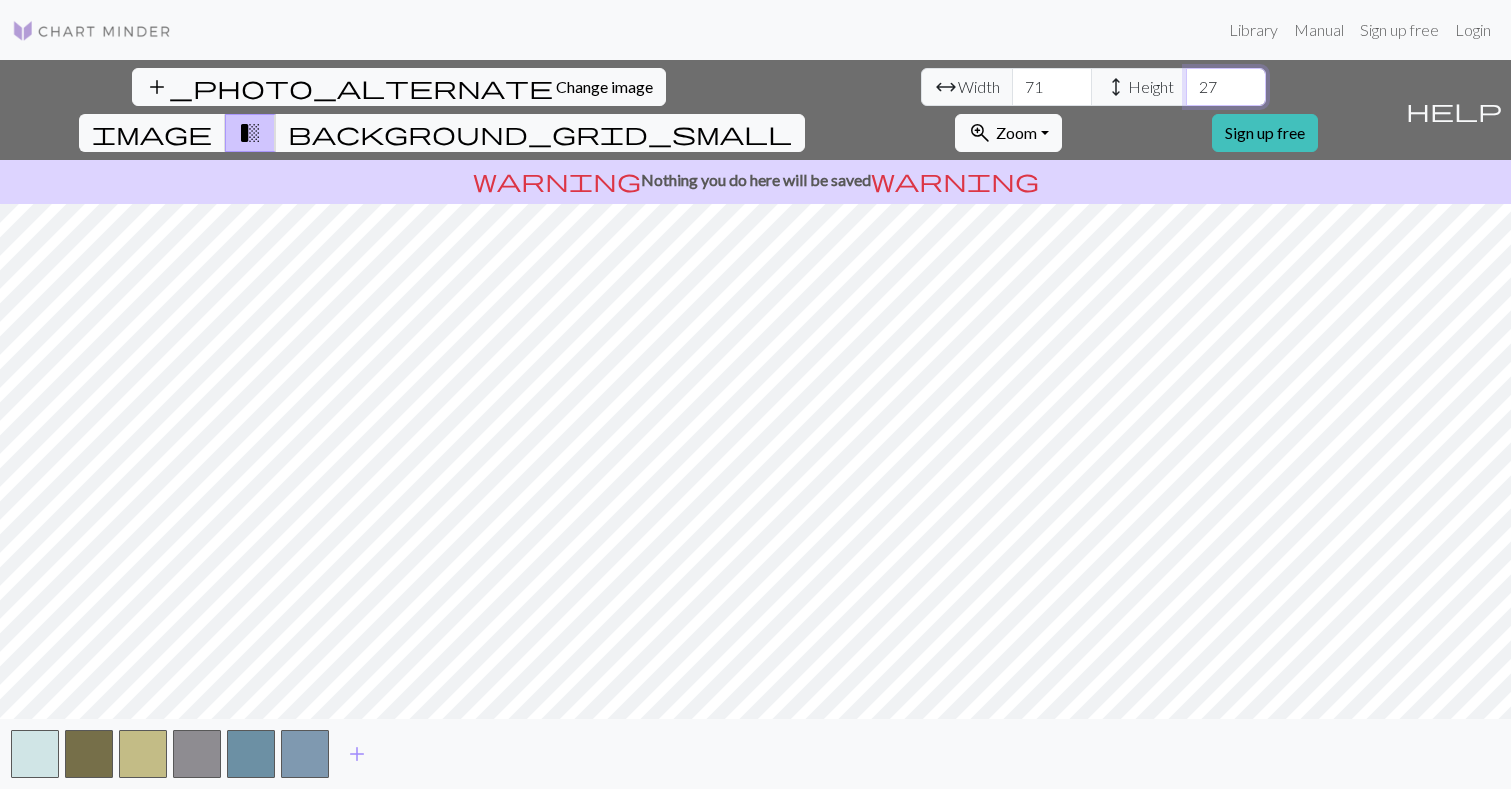 click on "27" at bounding box center (1226, 87) 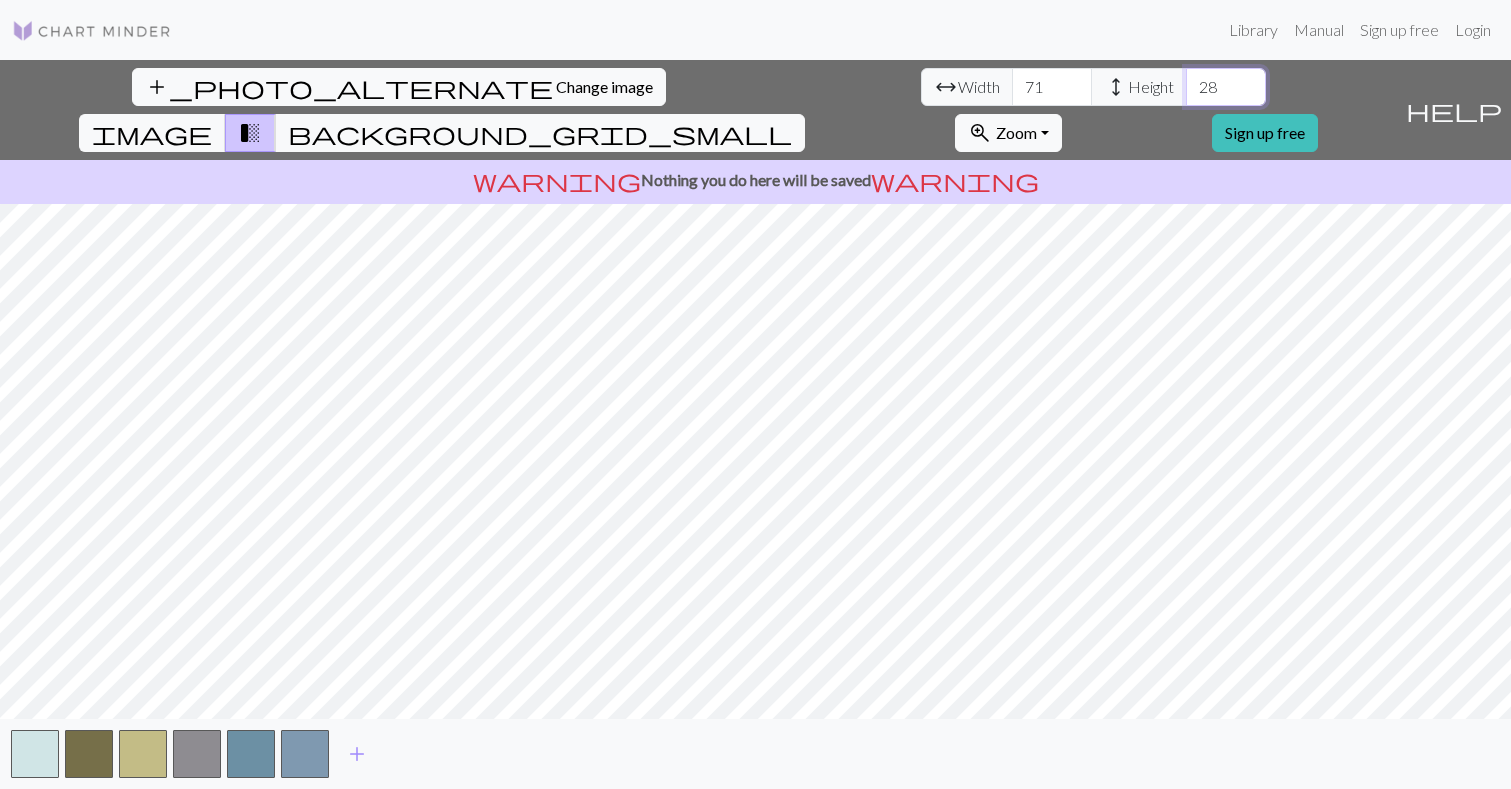 click on "28" at bounding box center [1226, 87] 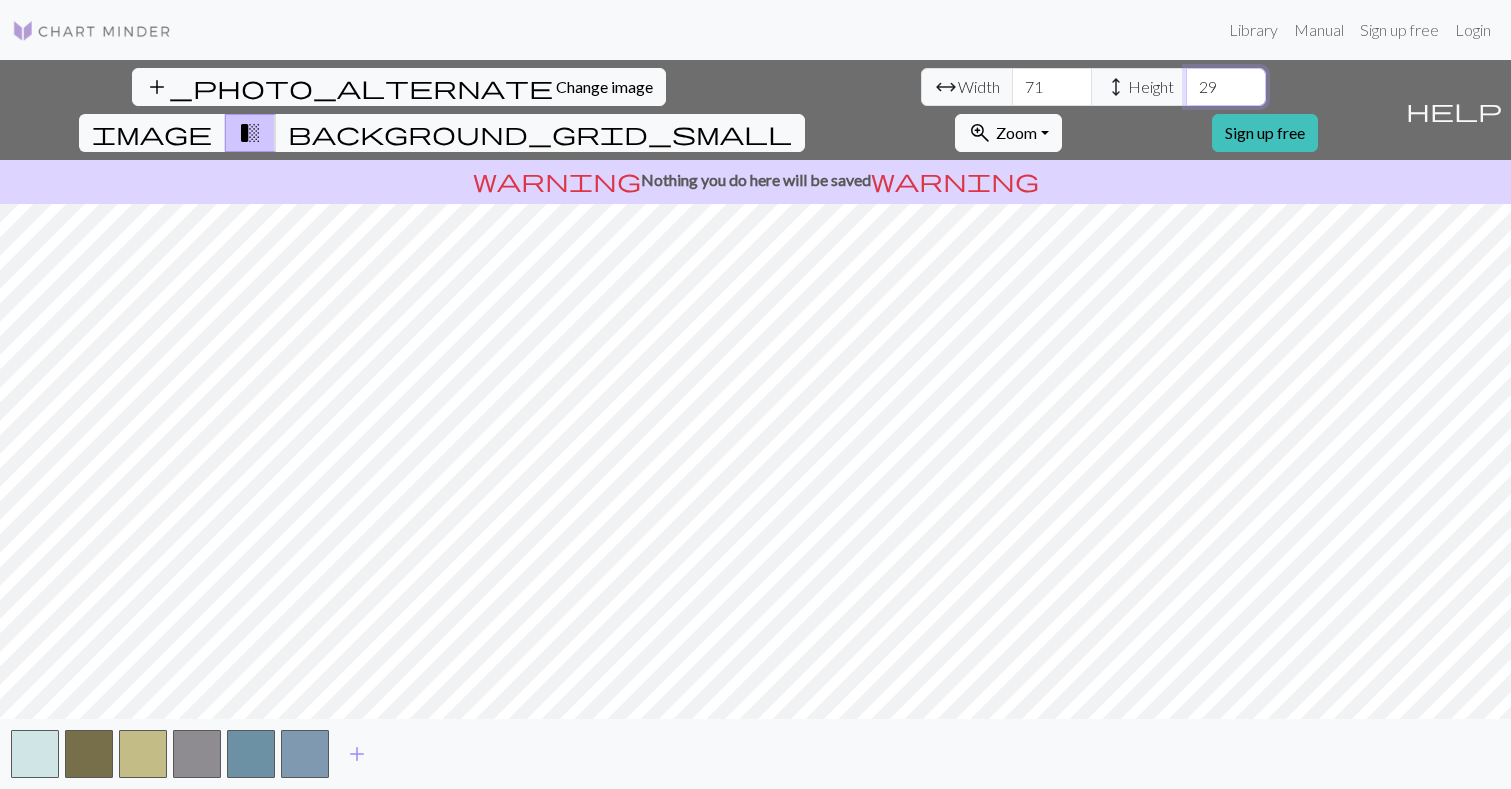 click on "29" at bounding box center [1226, 87] 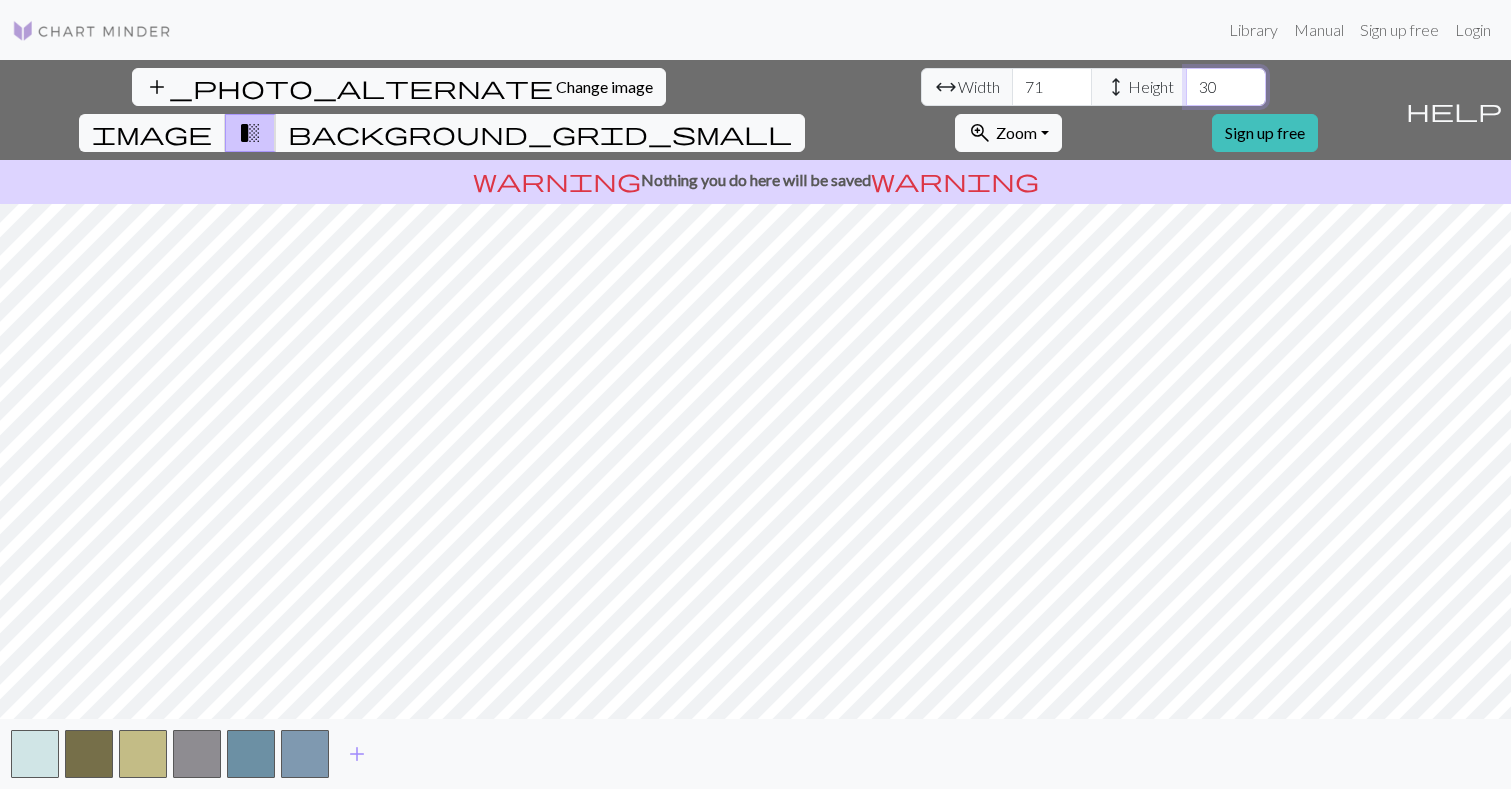 click on "30" at bounding box center [1226, 87] 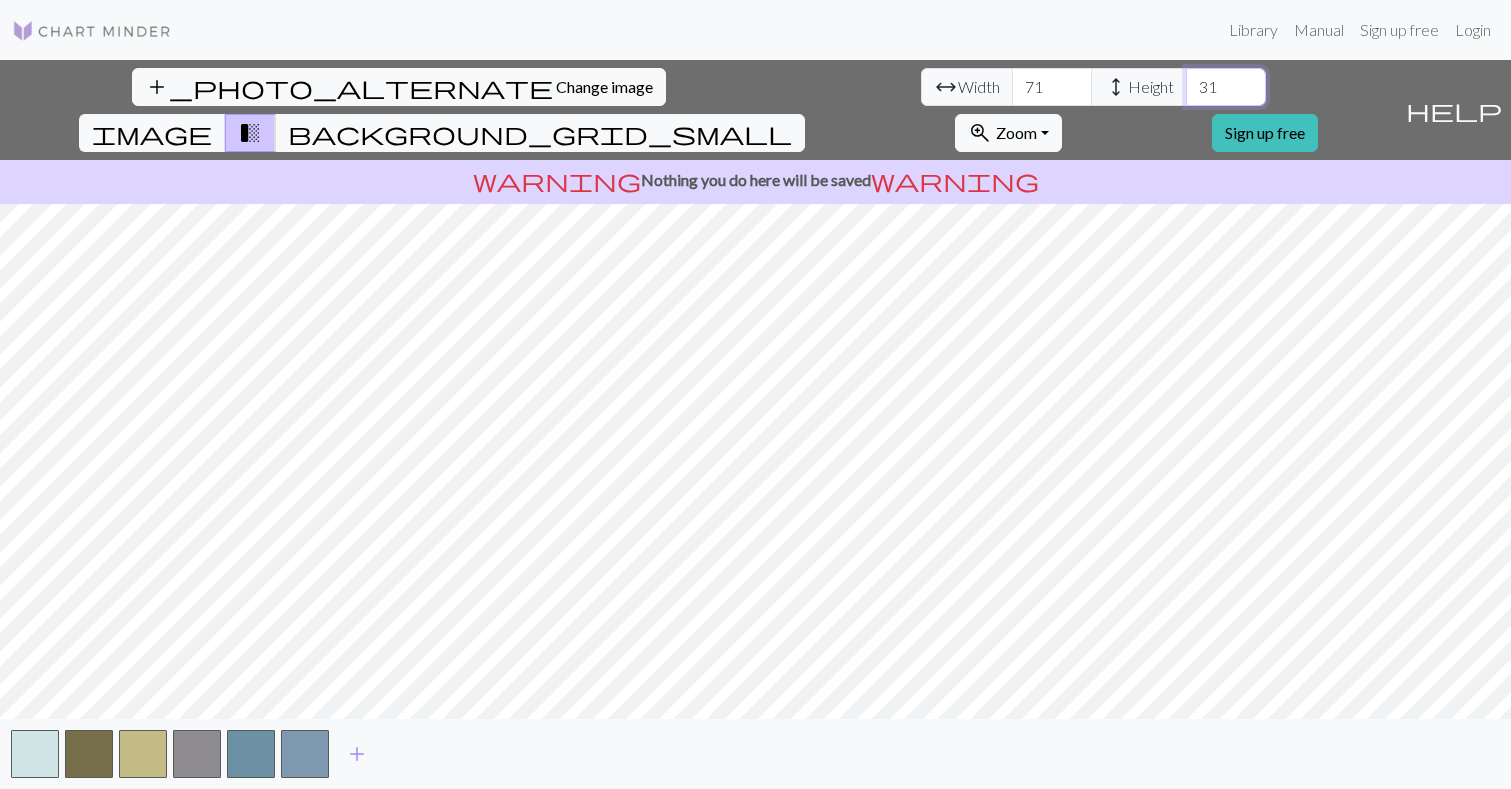 click on "31" at bounding box center [1226, 87] 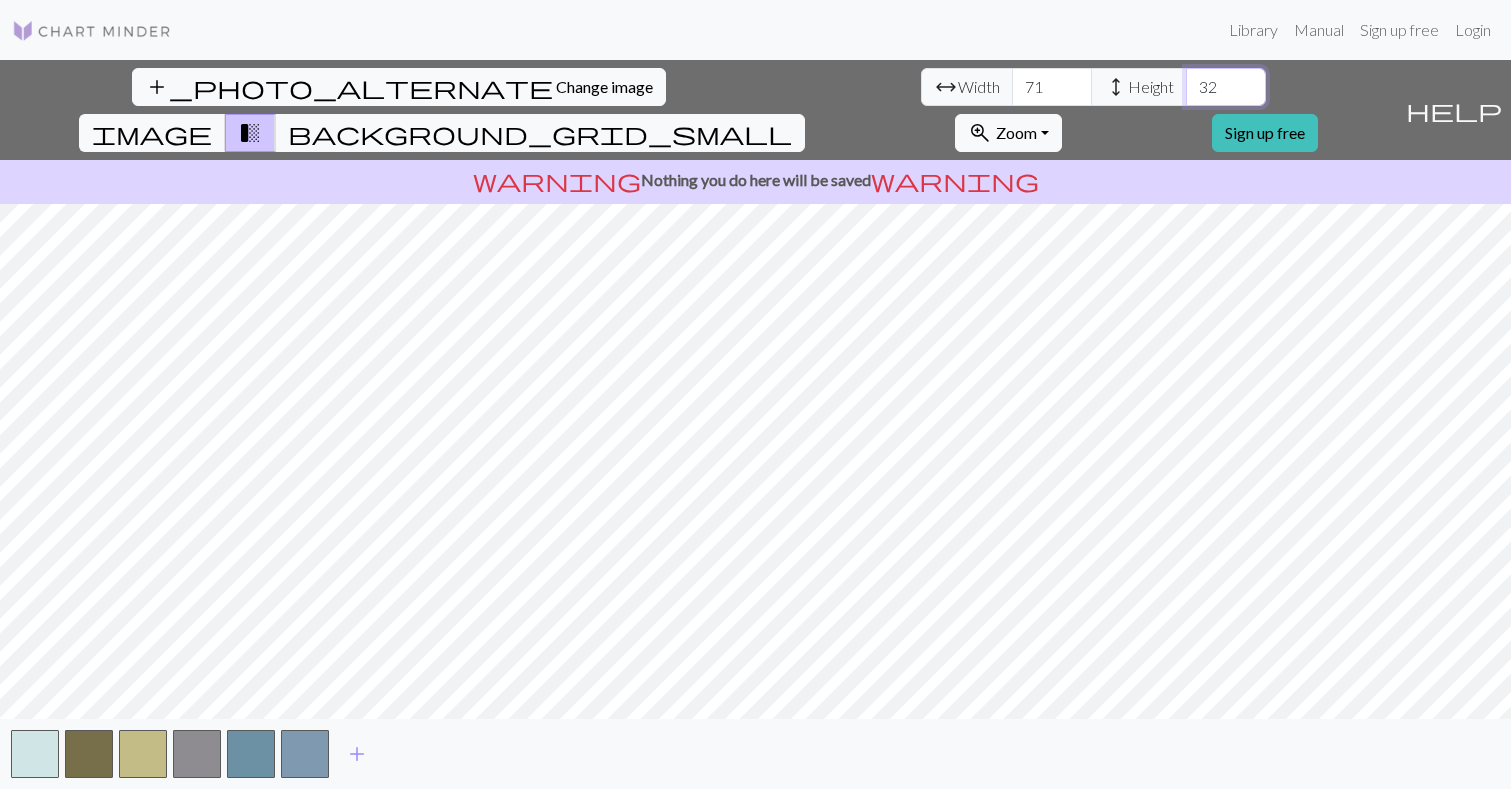 click on "32" at bounding box center (1226, 87) 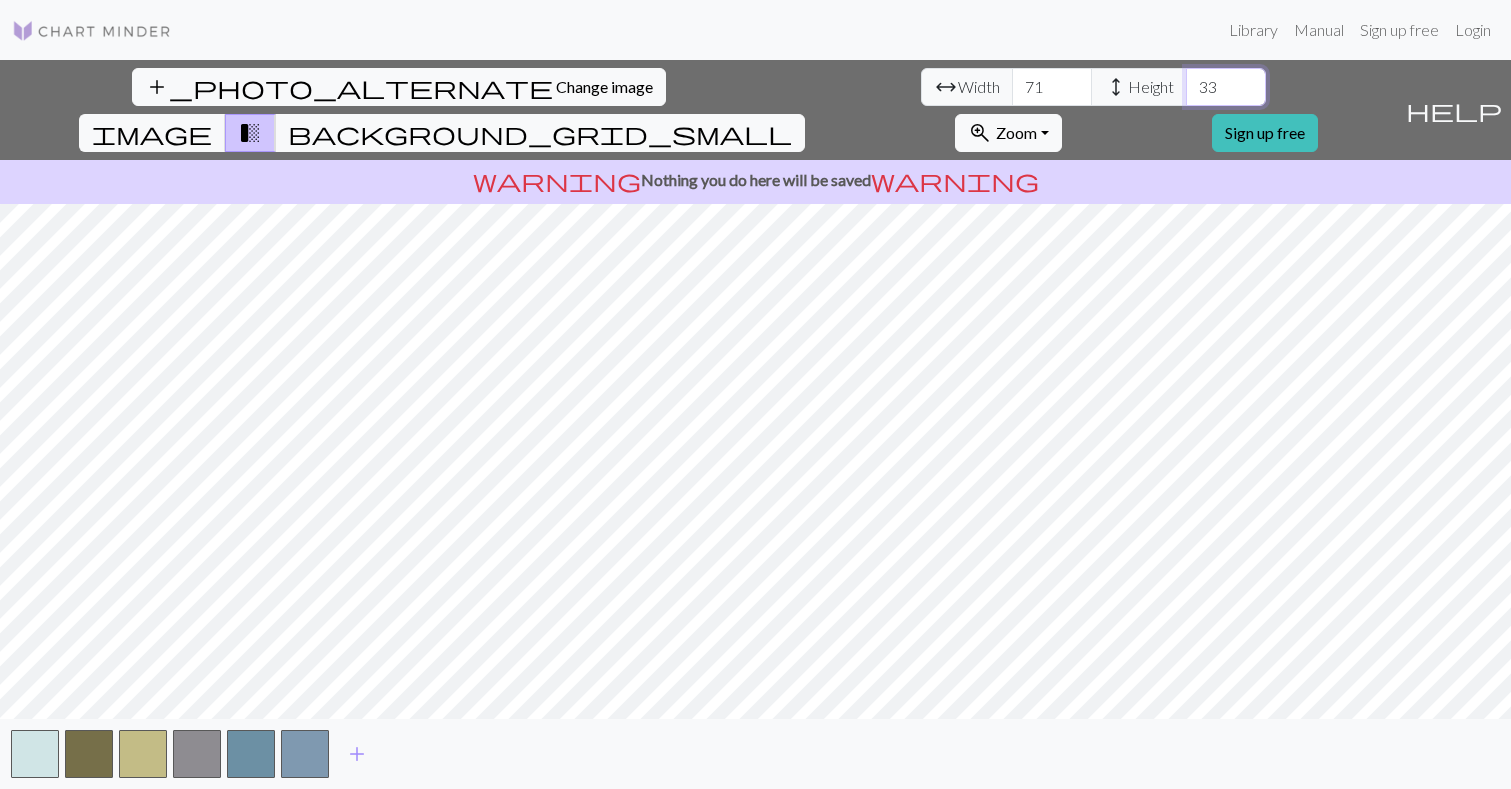 click on "33" at bounding box center [1226, 87] 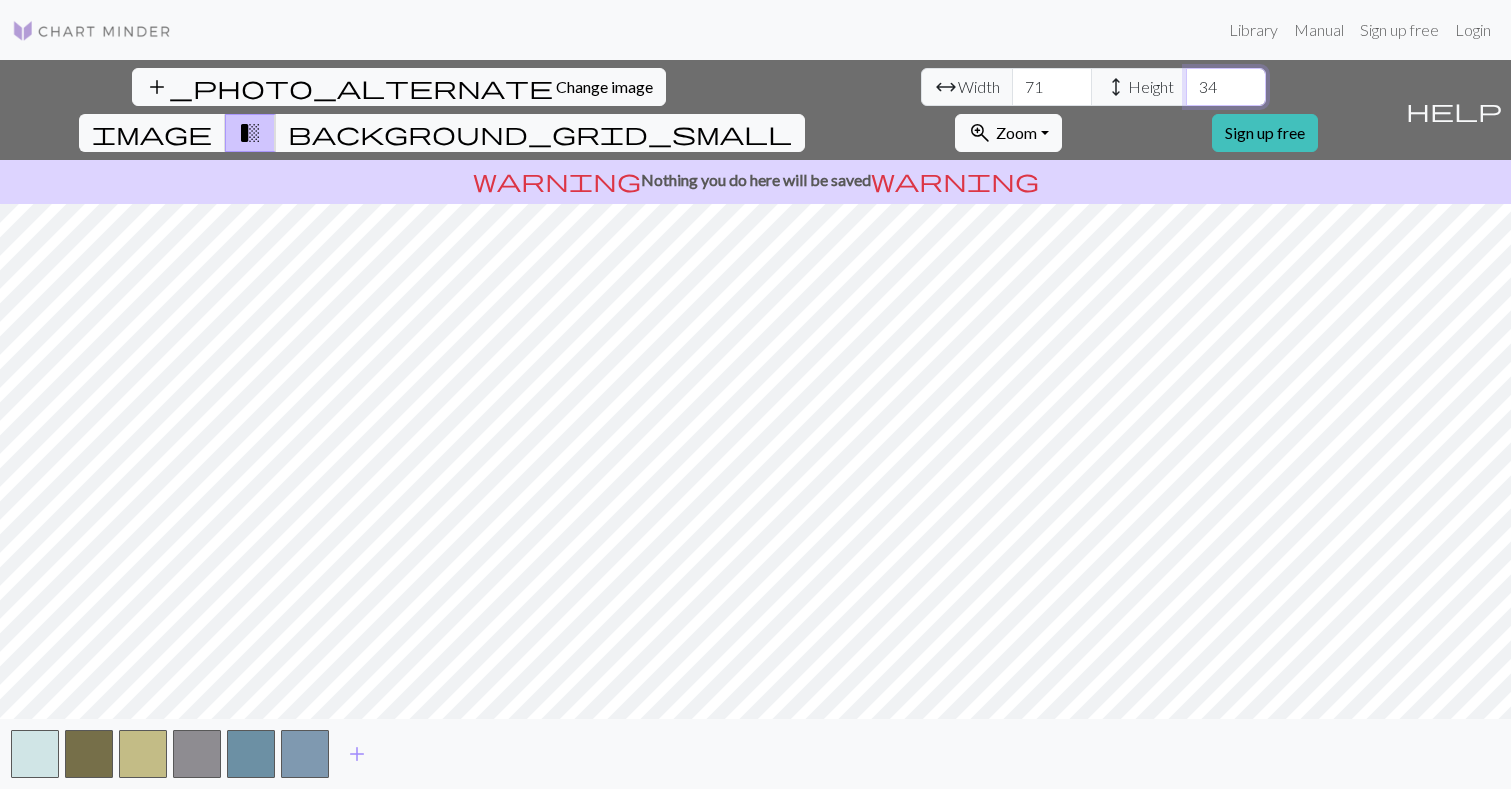 click on "34" at bounding box center (1226, 87) 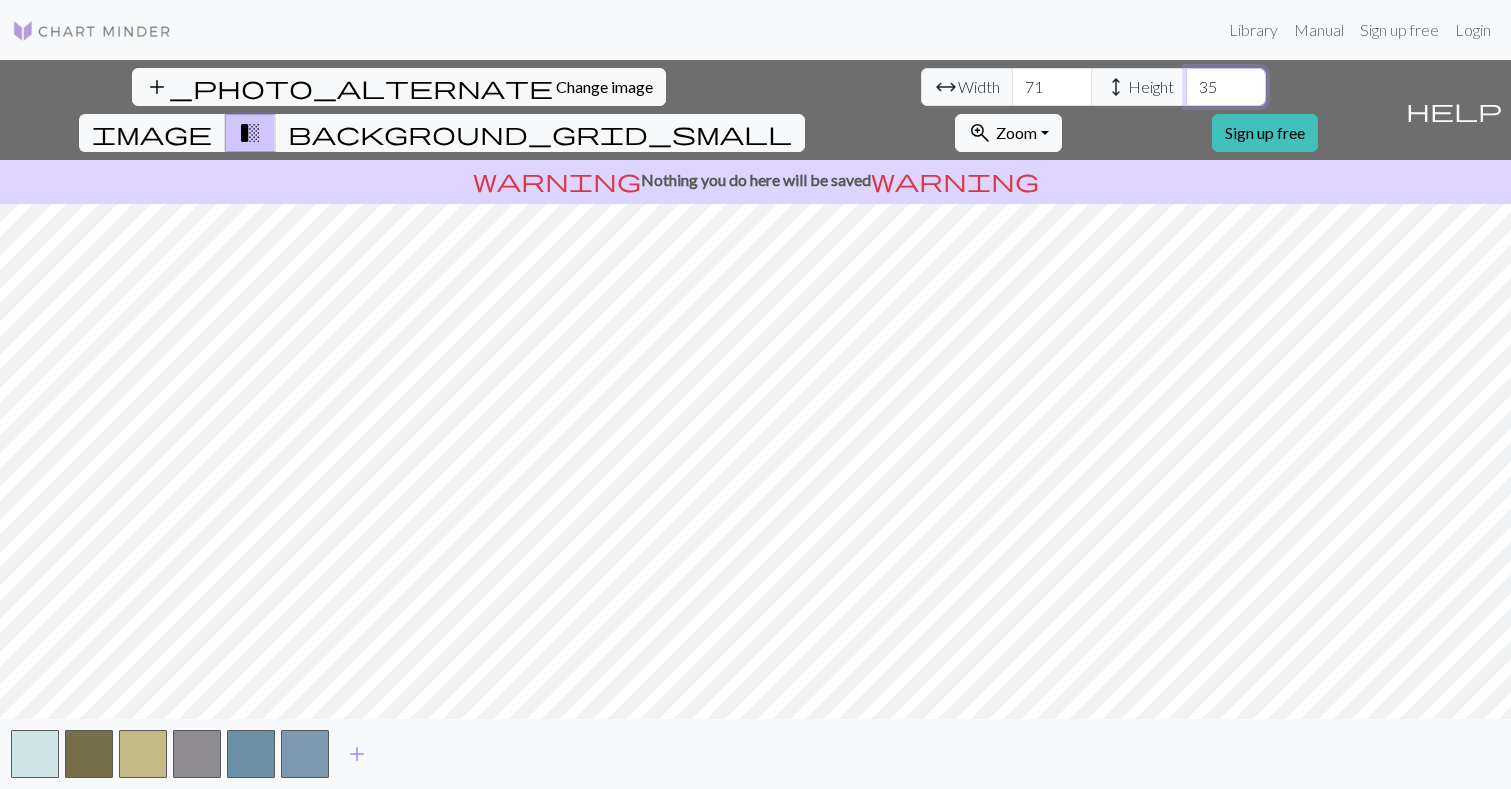 click on "35" at bounding box center (1226, 87) 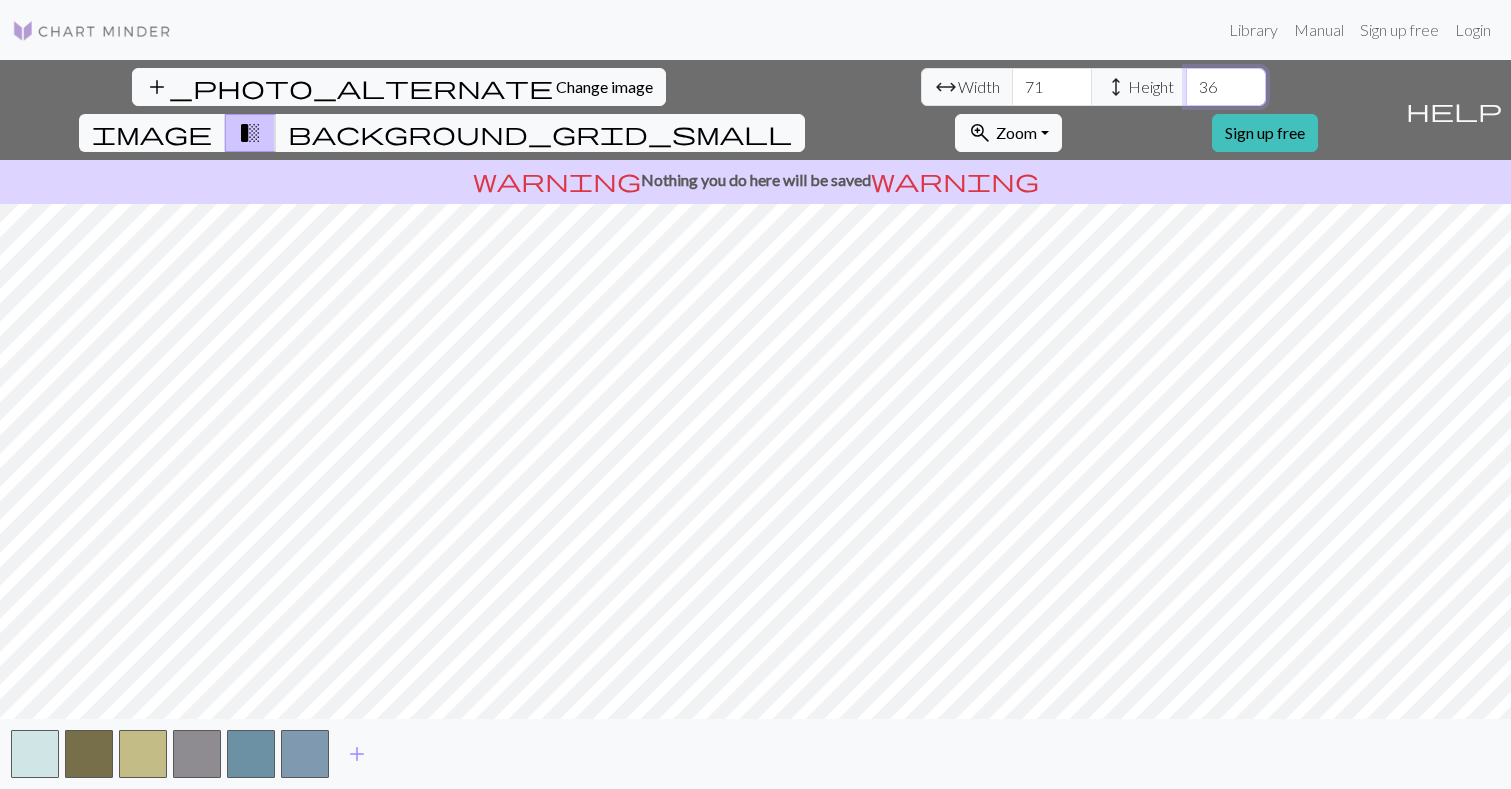 click on "36" at bounding box center [1226, 87] 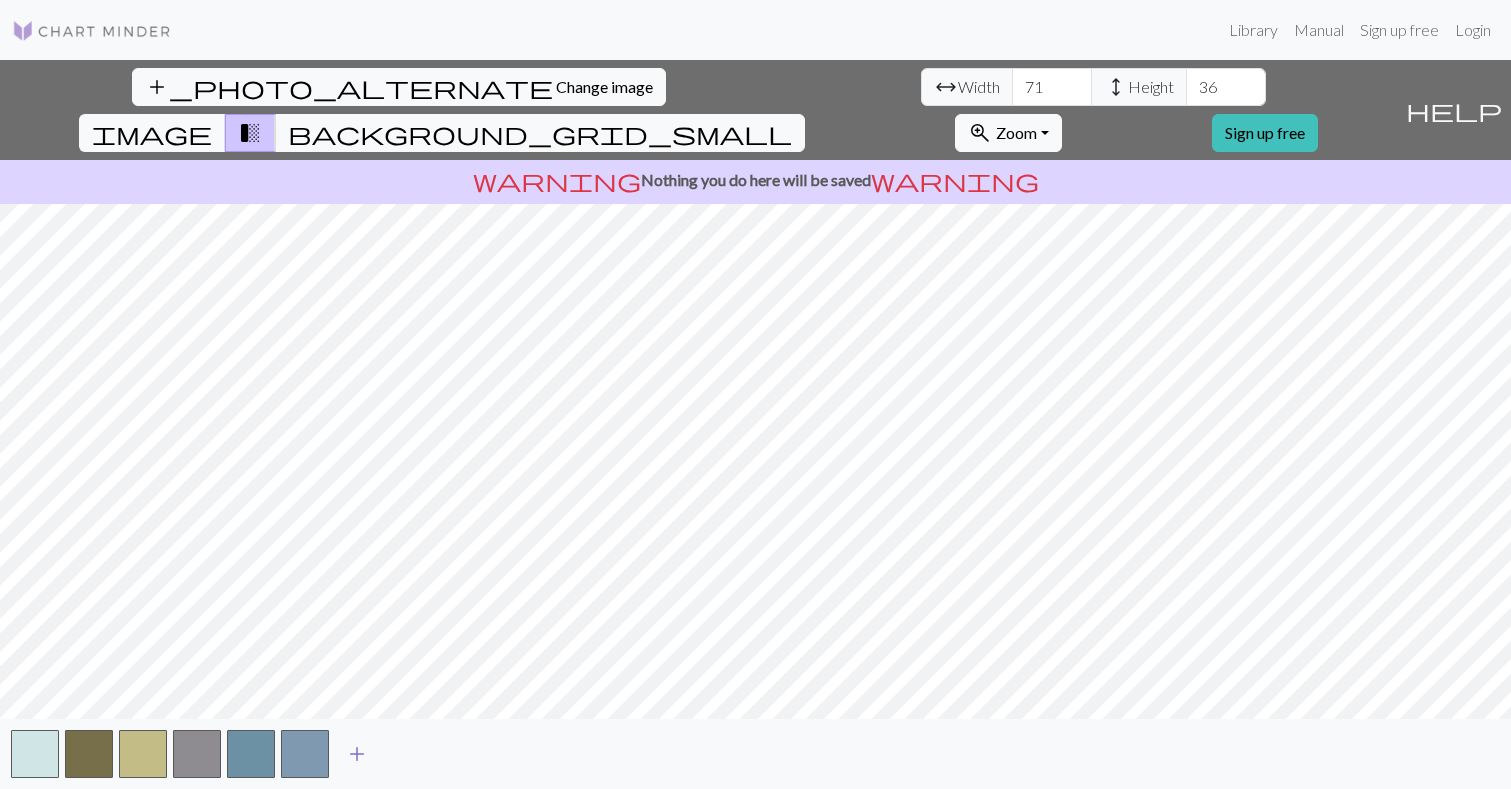 click on "add" at bounding box center (357, 754) 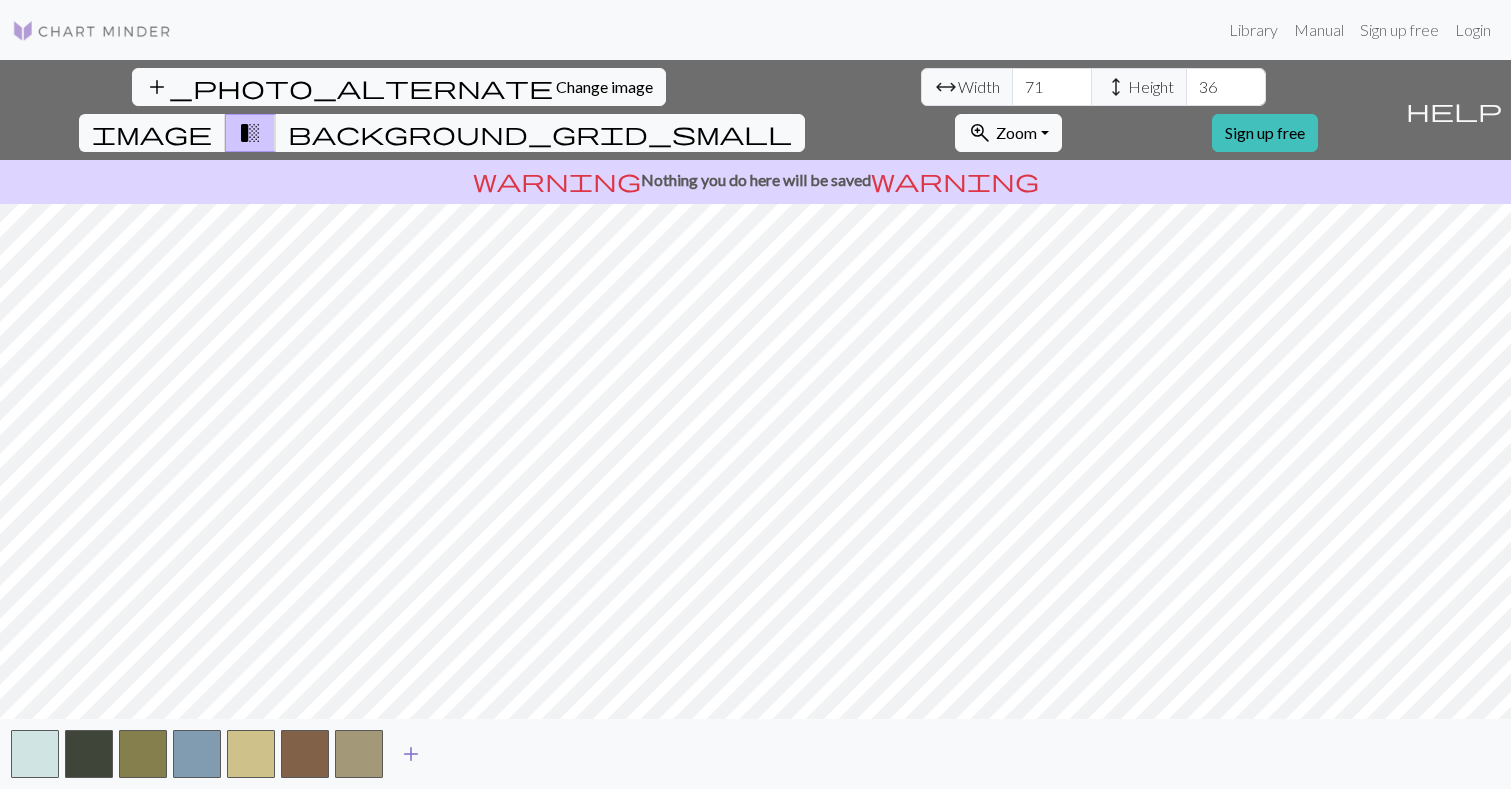 click on "add" at bounding box center [411, 754] 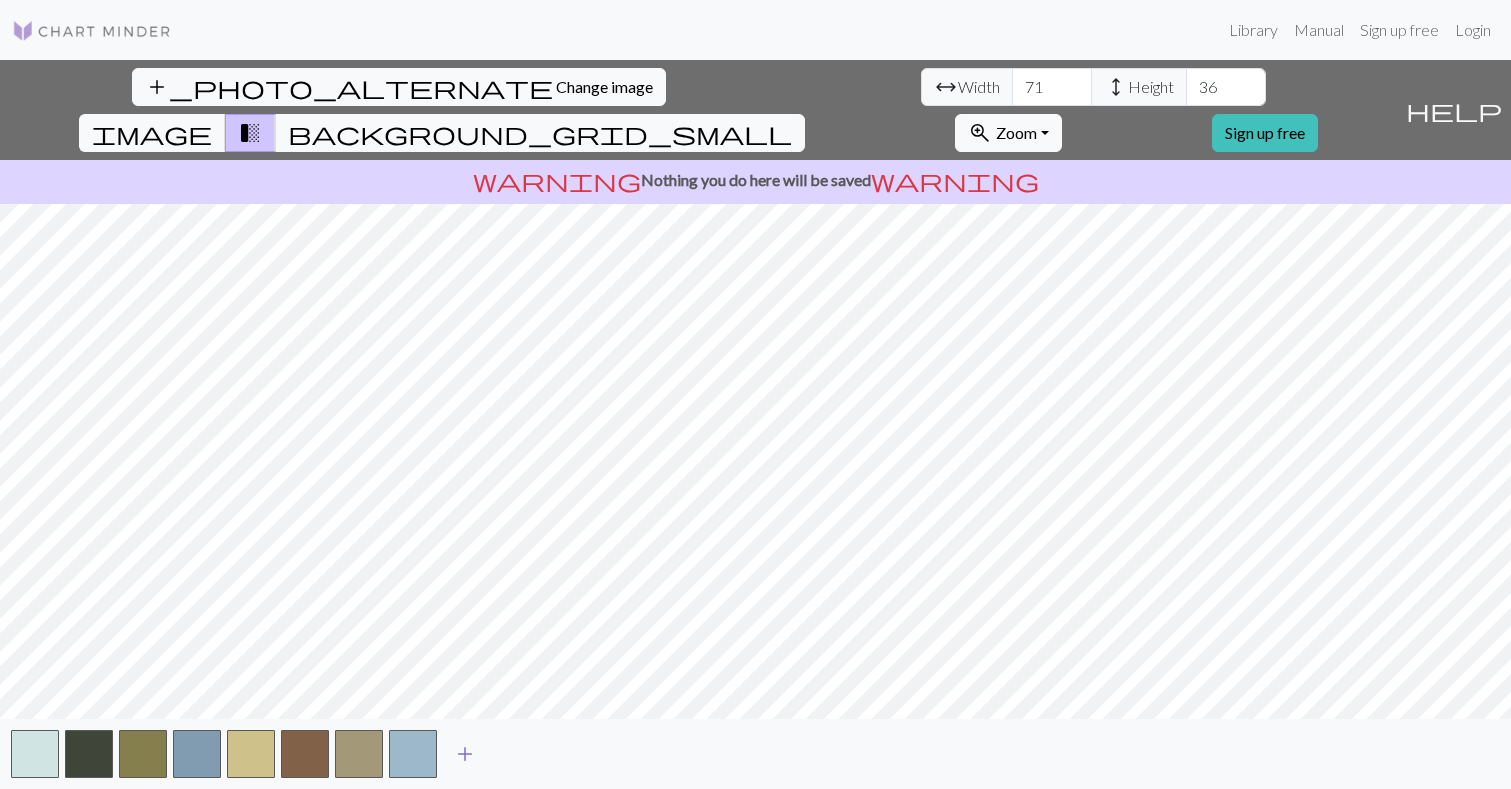 click on "add" at bounding box center [465, 754] 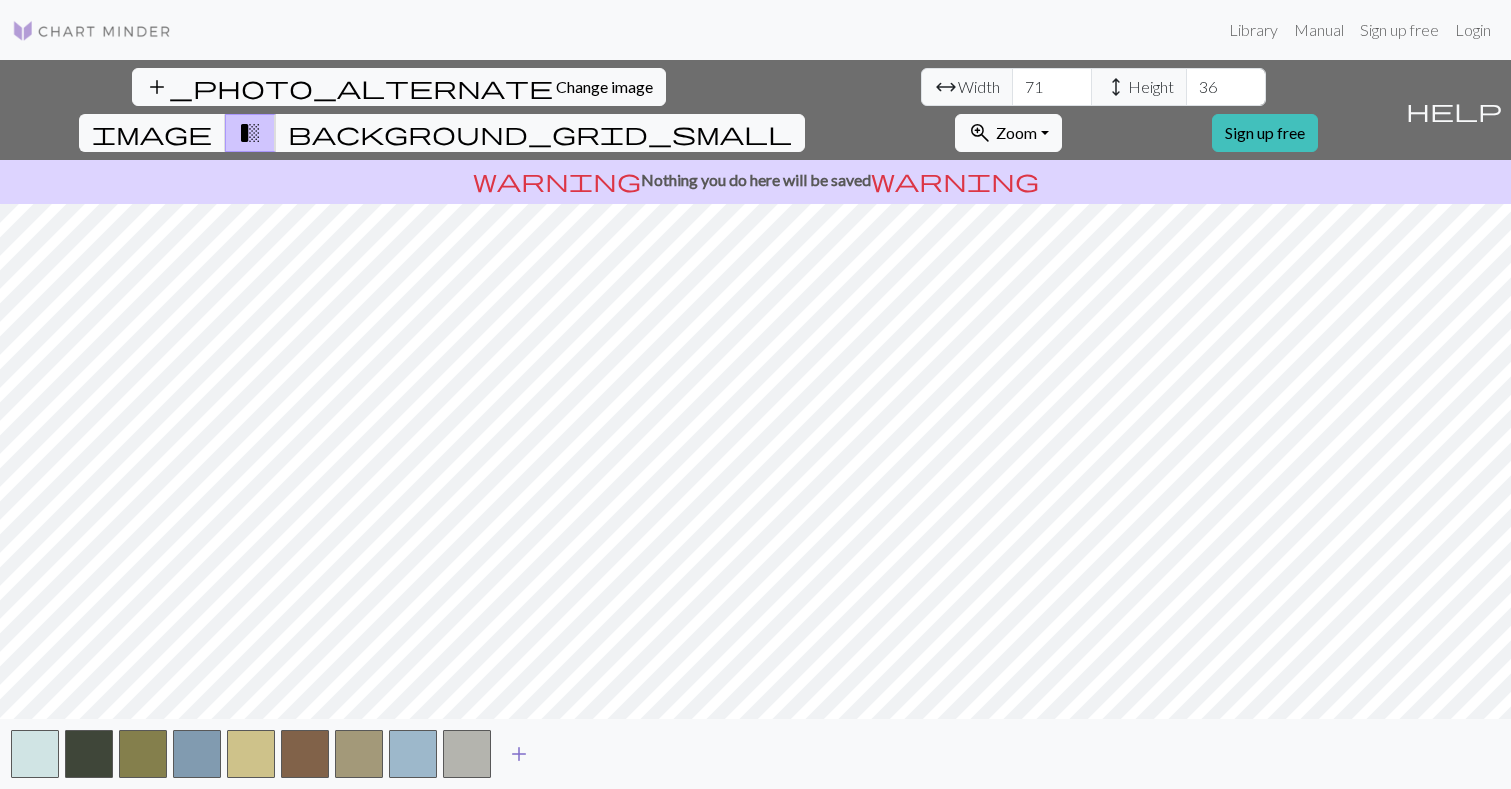 click on "add" at bounding box center (519, 754) 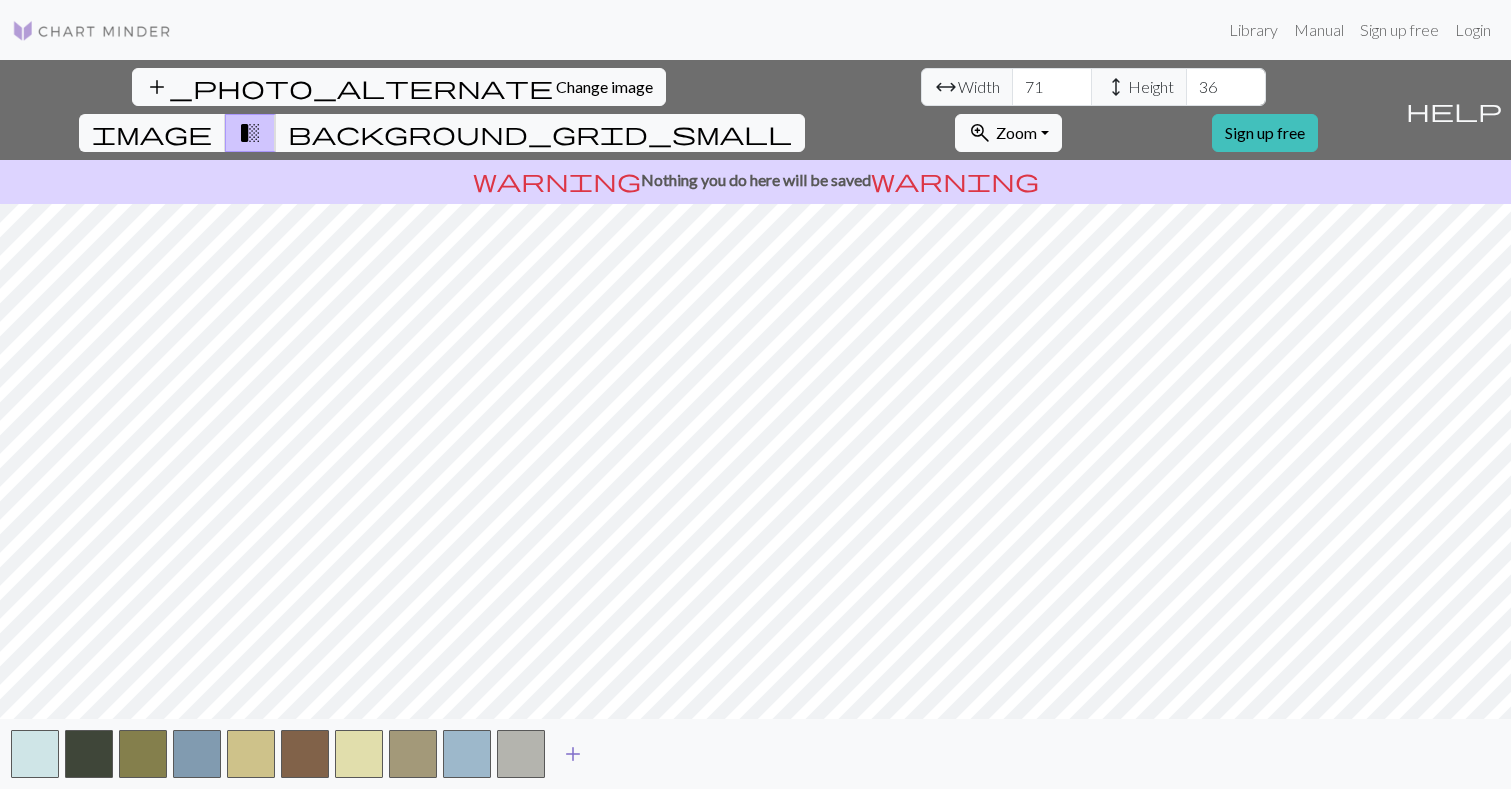 click on "add" at bounding box center [573, 754] 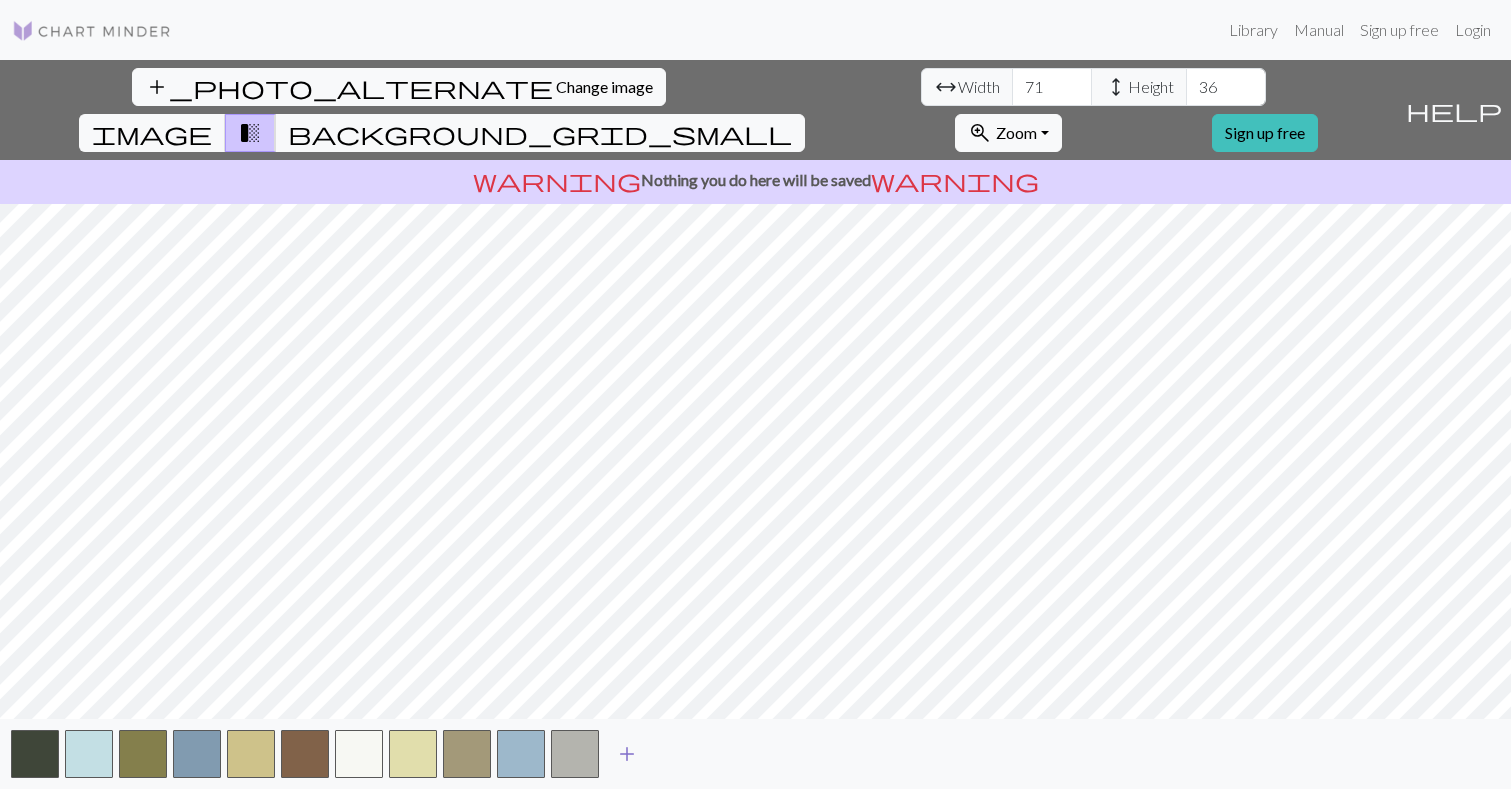 click on "add" at bounding box center (627, 754) 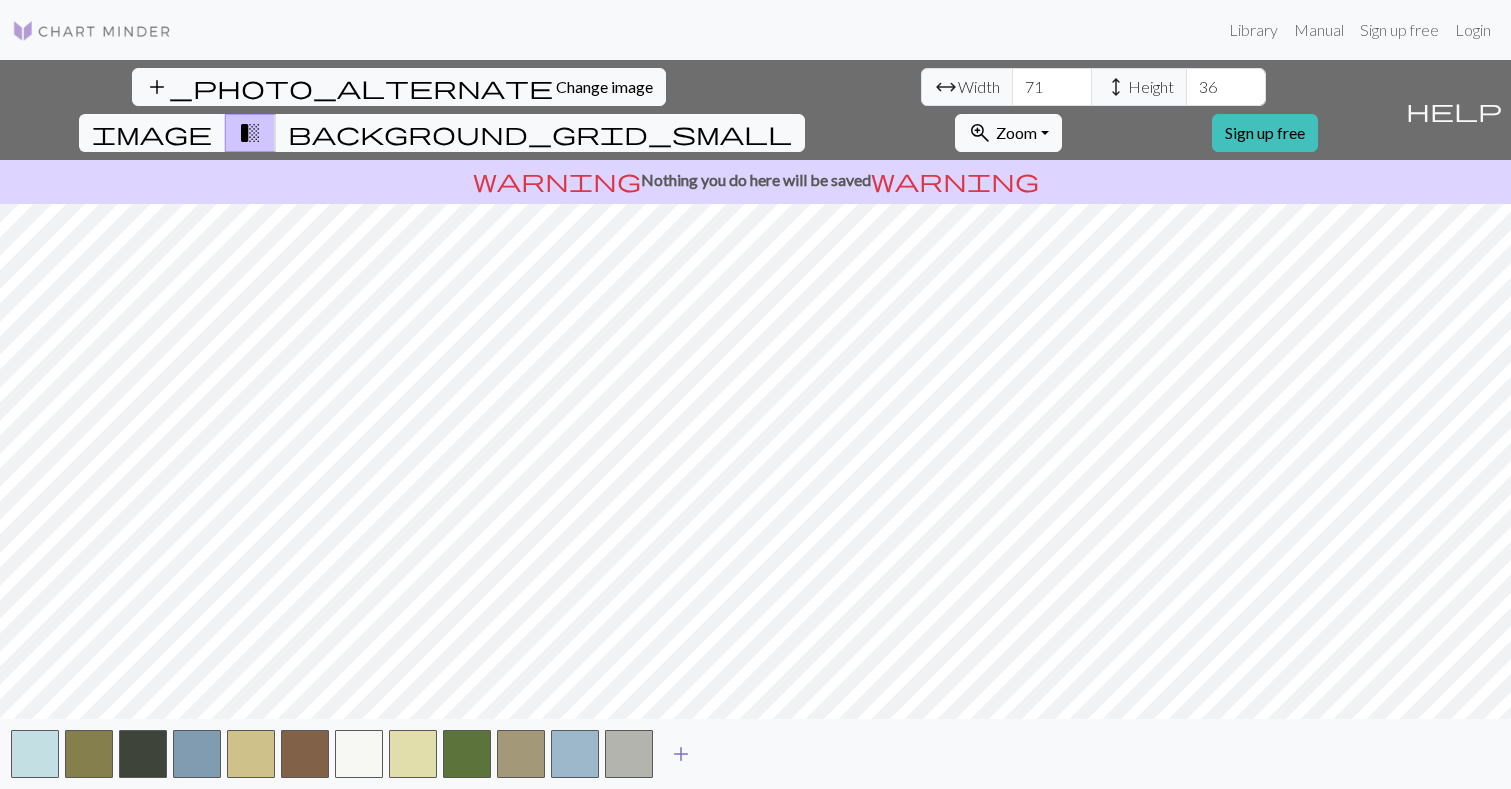 click on "add" at bounding box center (681, 754) 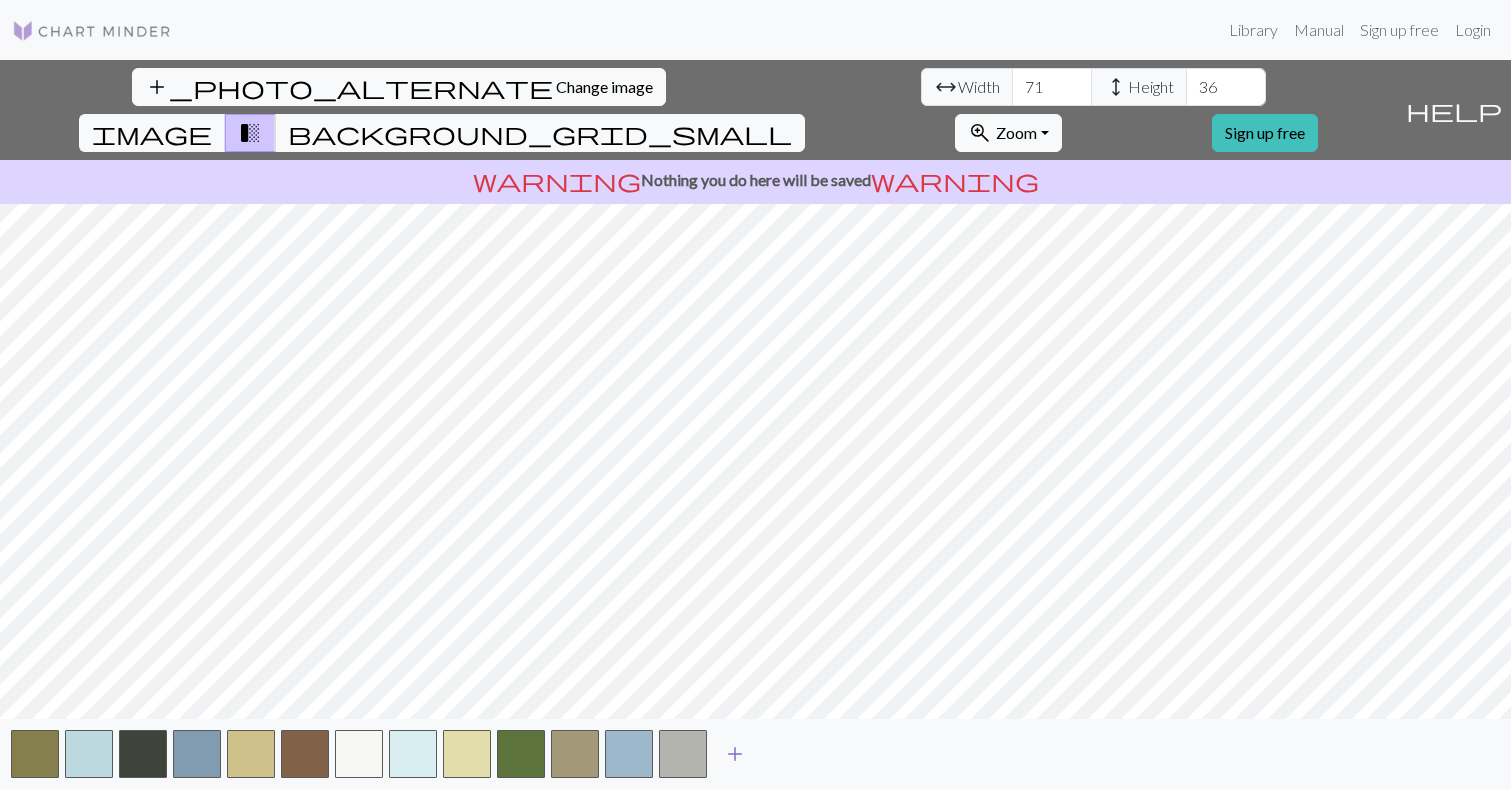 click on "add" at bounding box center (735, 754) 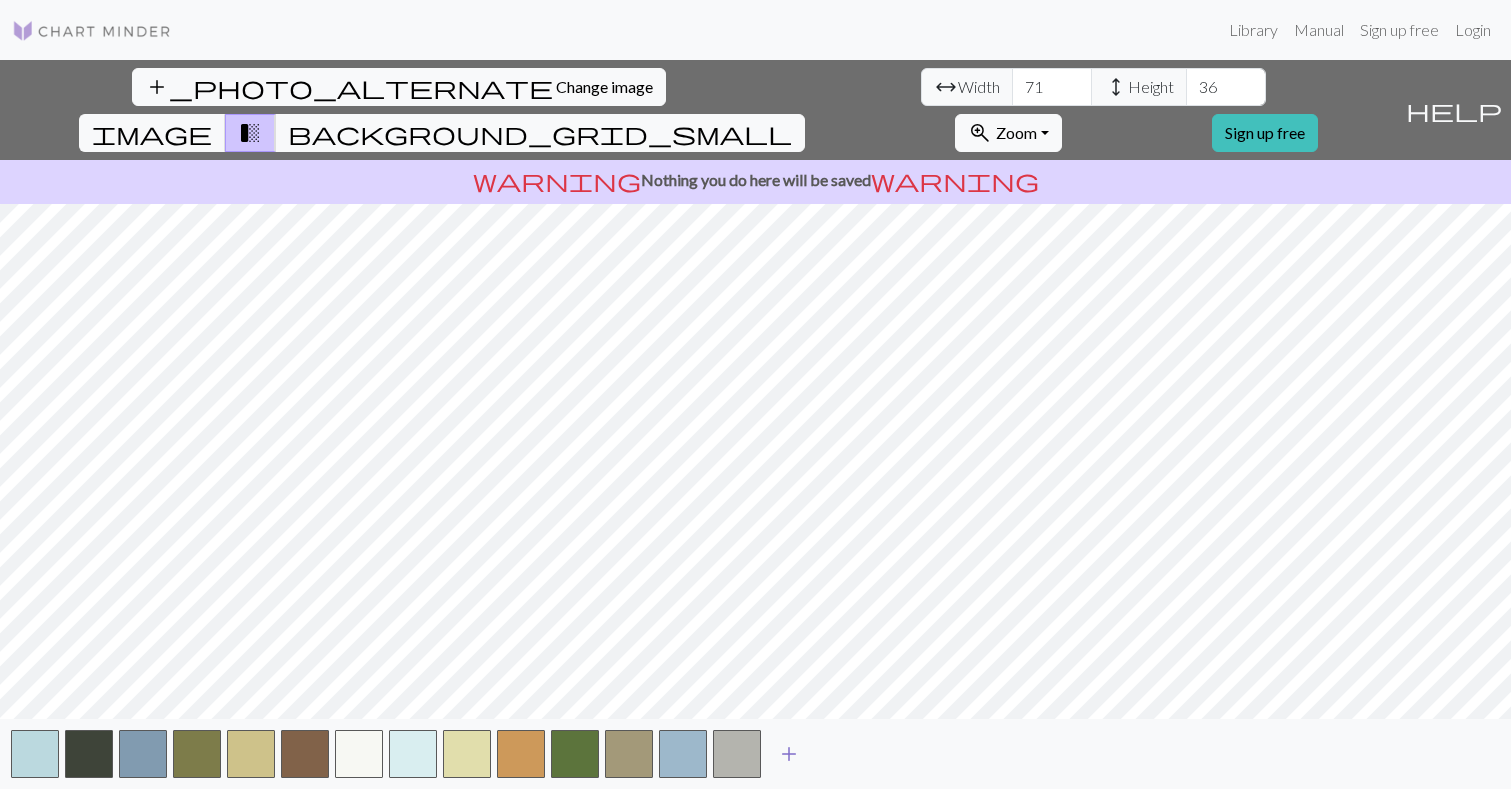 click on "add" at bounding box center [789, 754] 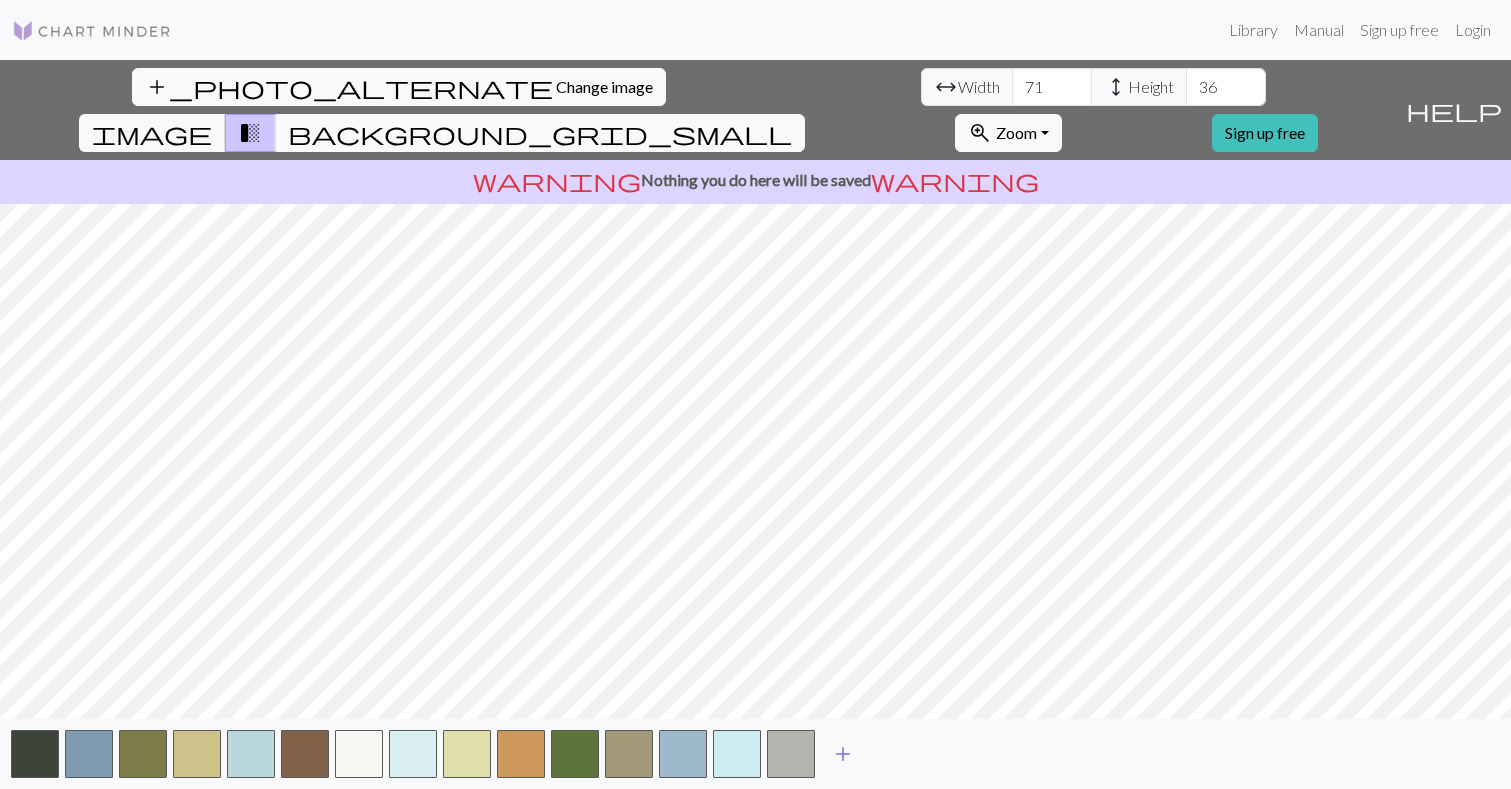 click on "add" at bounding box center [843, 754] 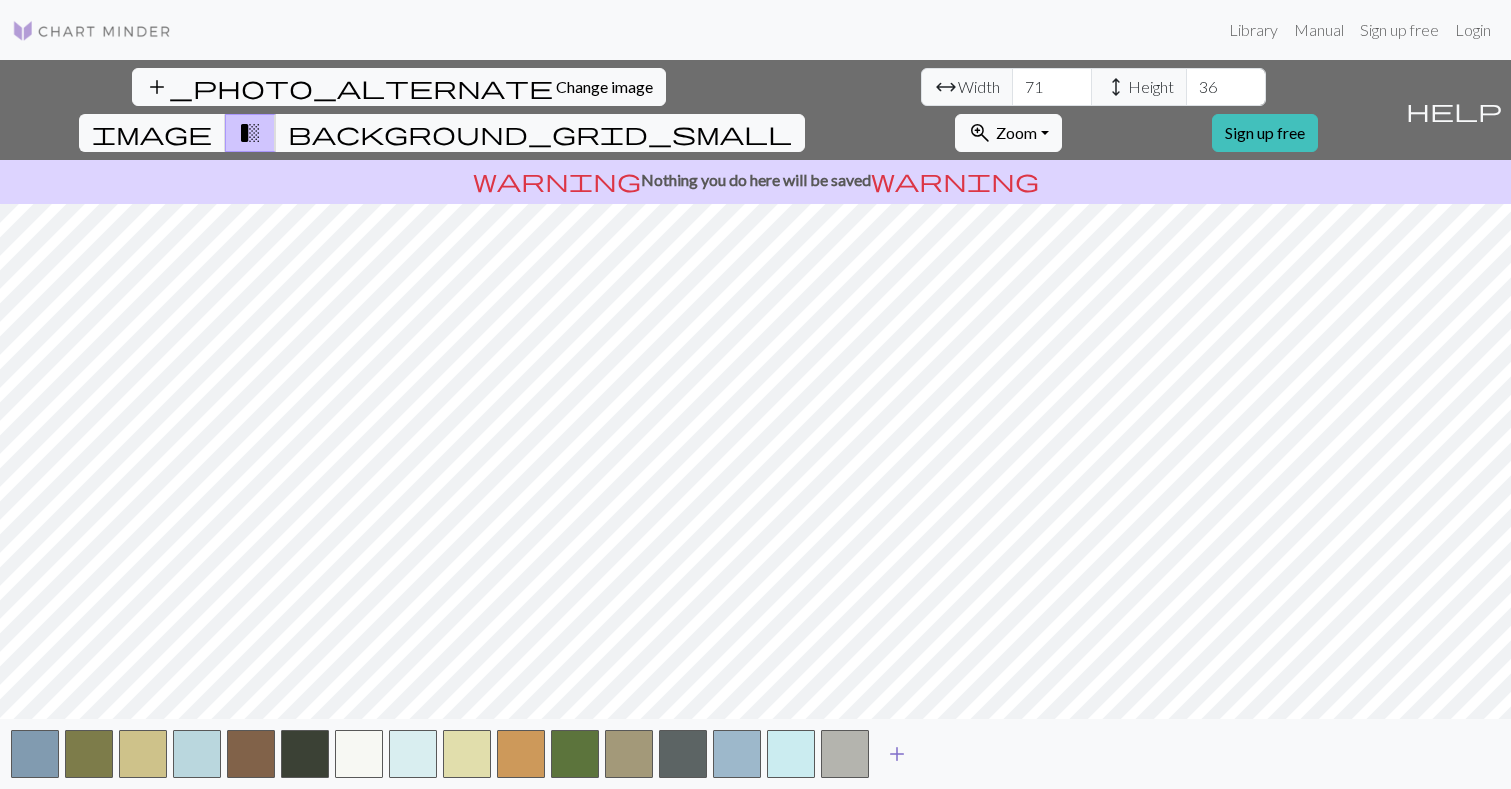 click on "add" at bounding box center (897, 754) 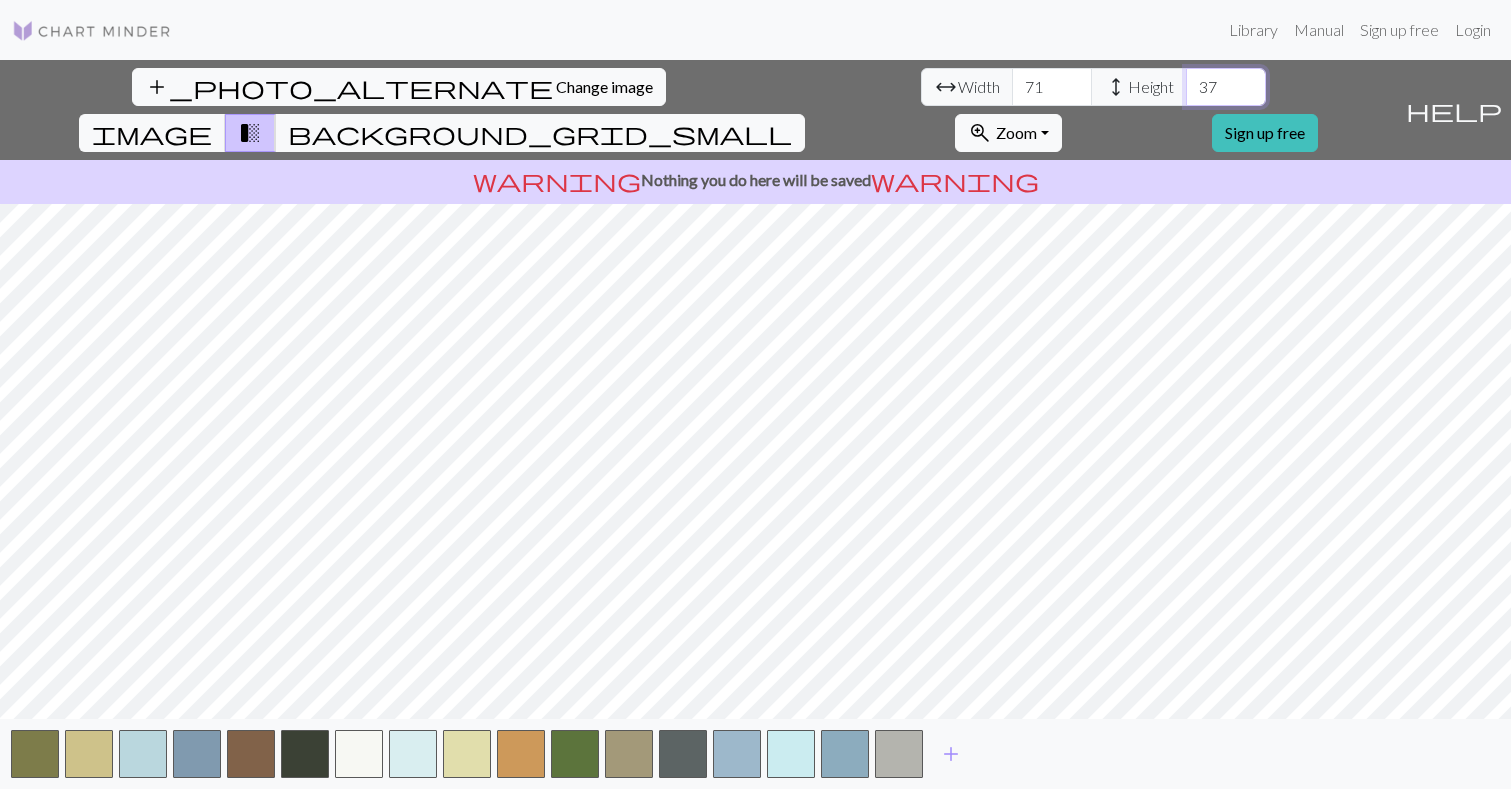 click on "37" at bounding box center (1226, 87) 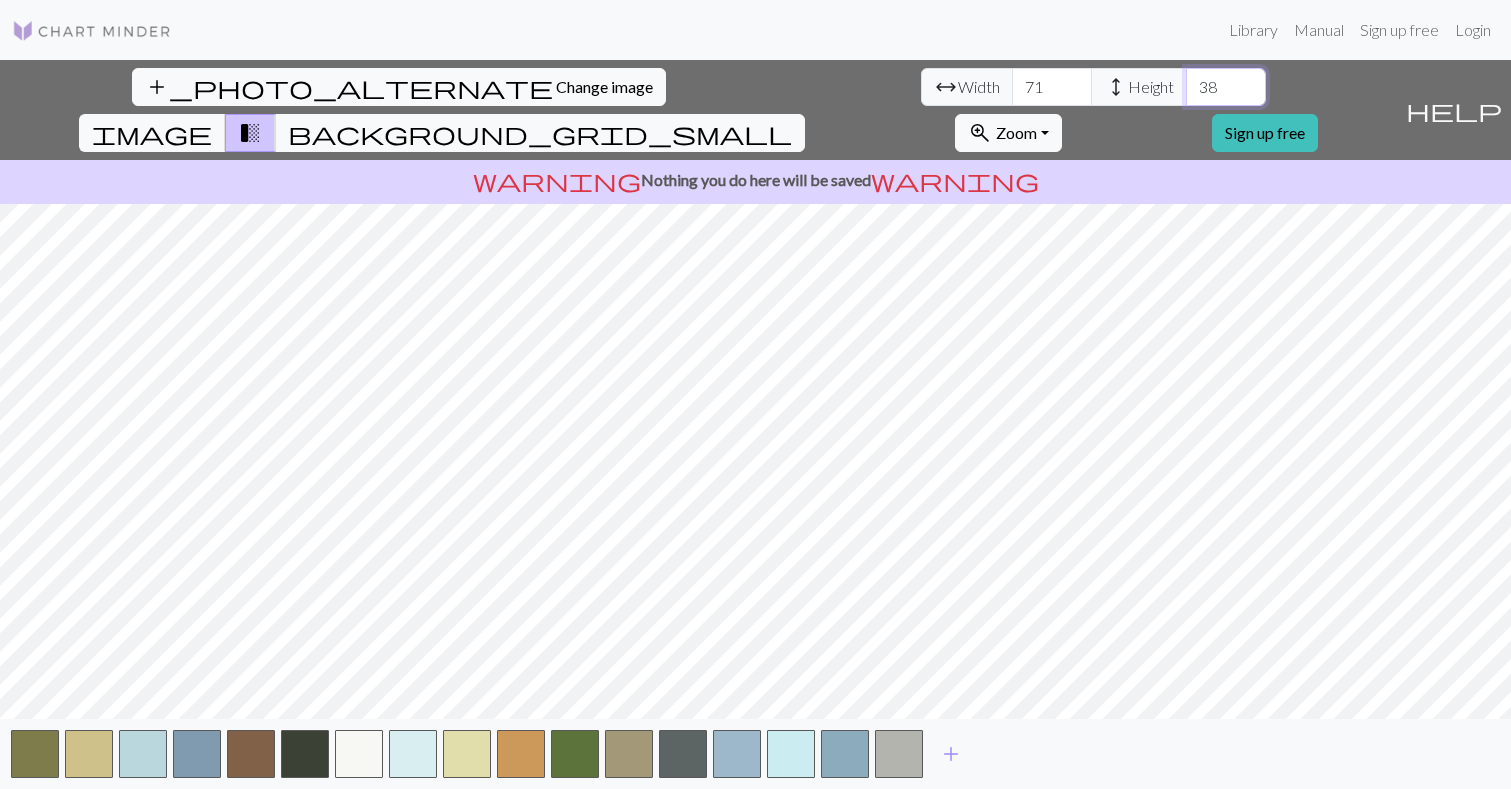 click on "38" at bounding box center (1226, 87) 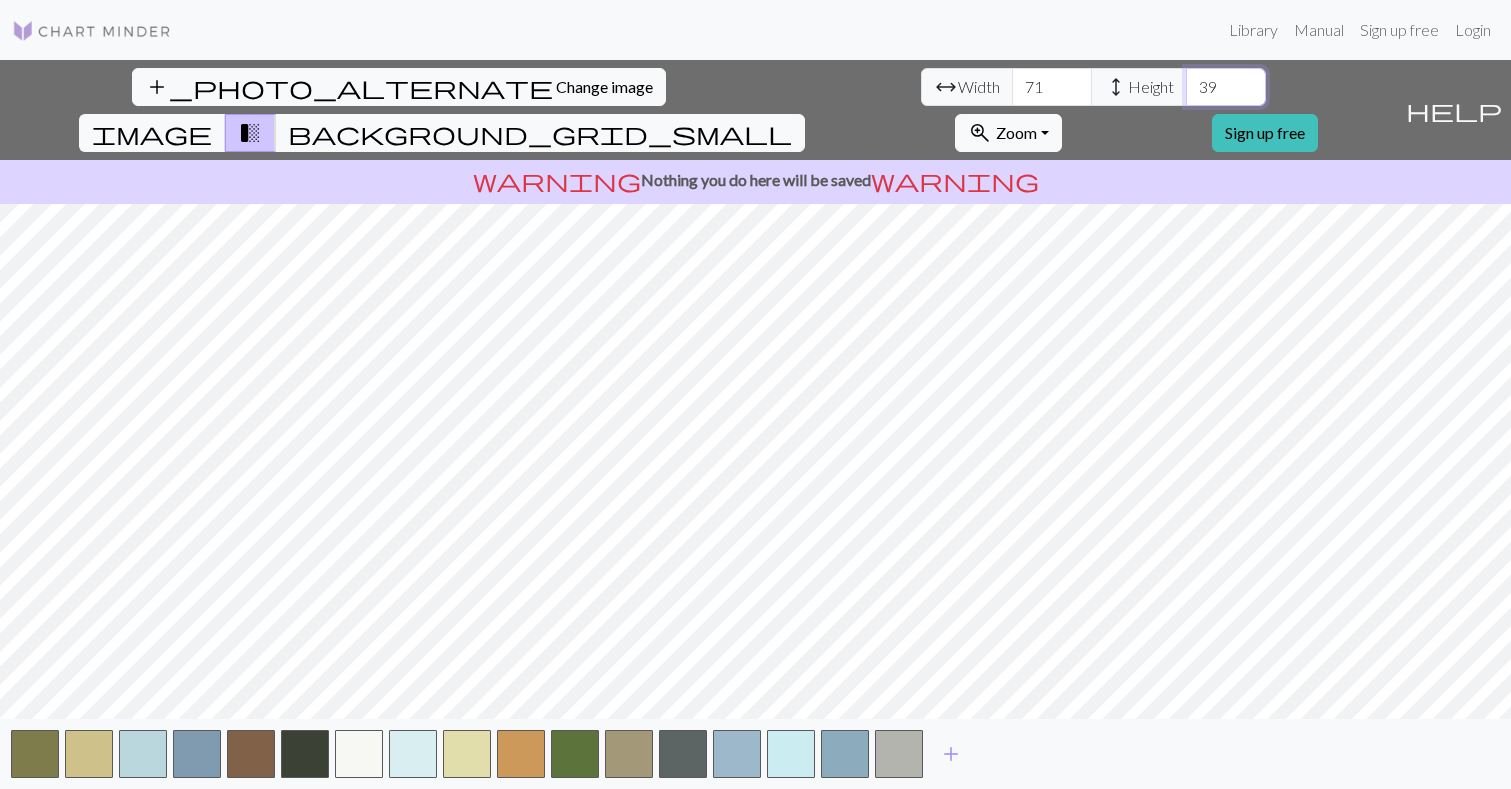 click on "39" at bounding box center (1226, 87) 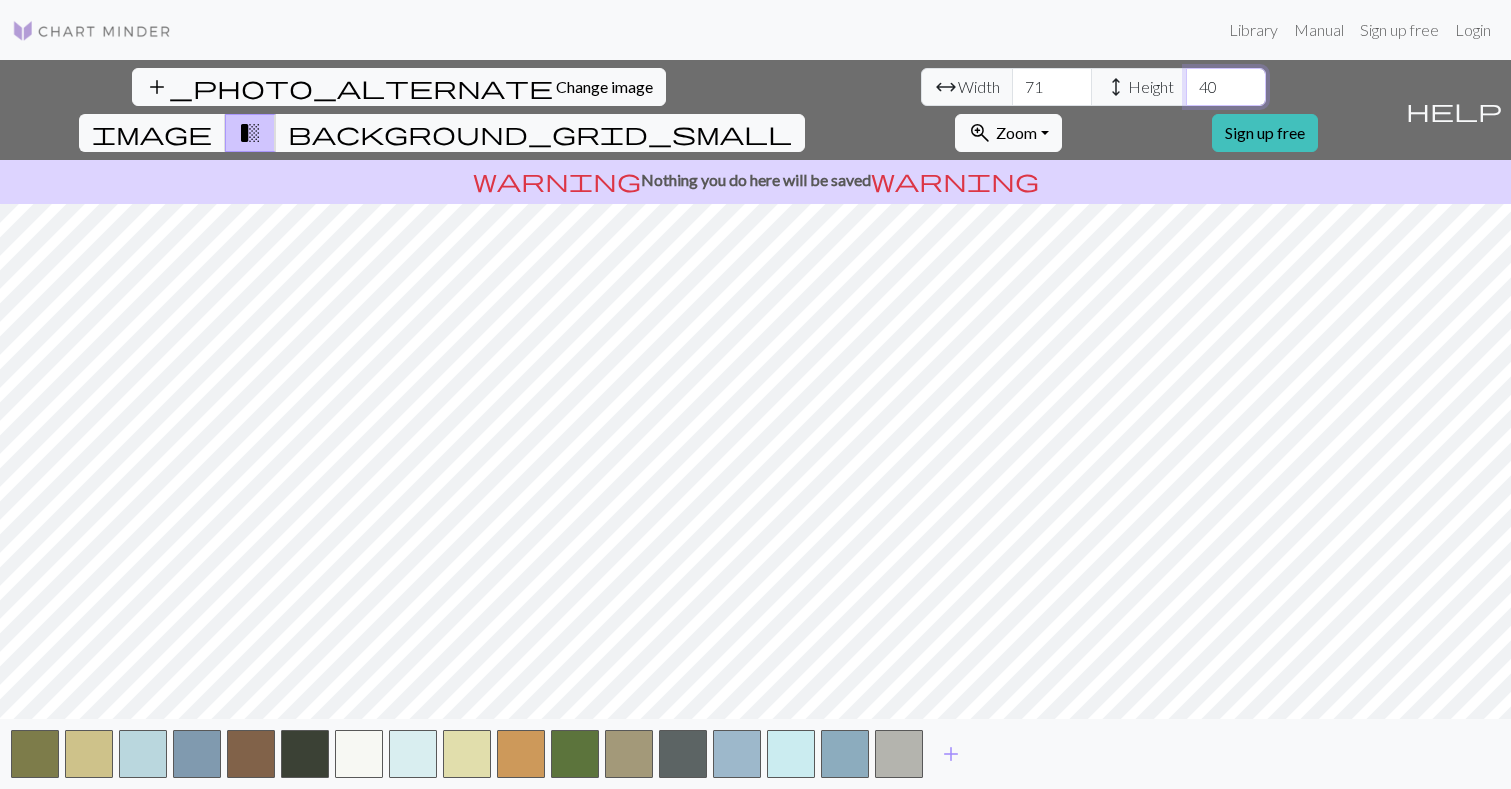 click on "40" at bounding box center [1226, 87] 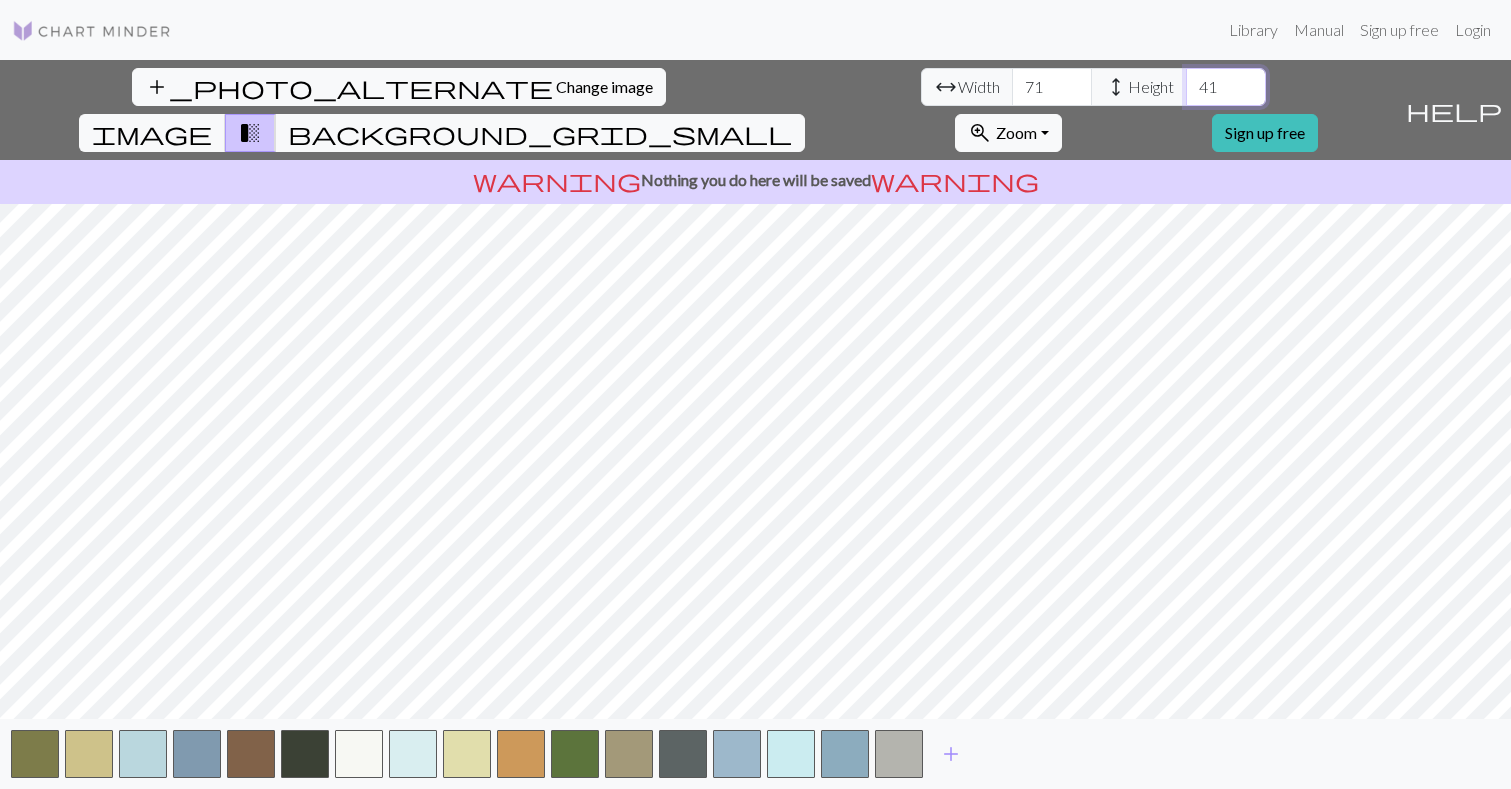 click on "41" at bounding box center [1226, 87] 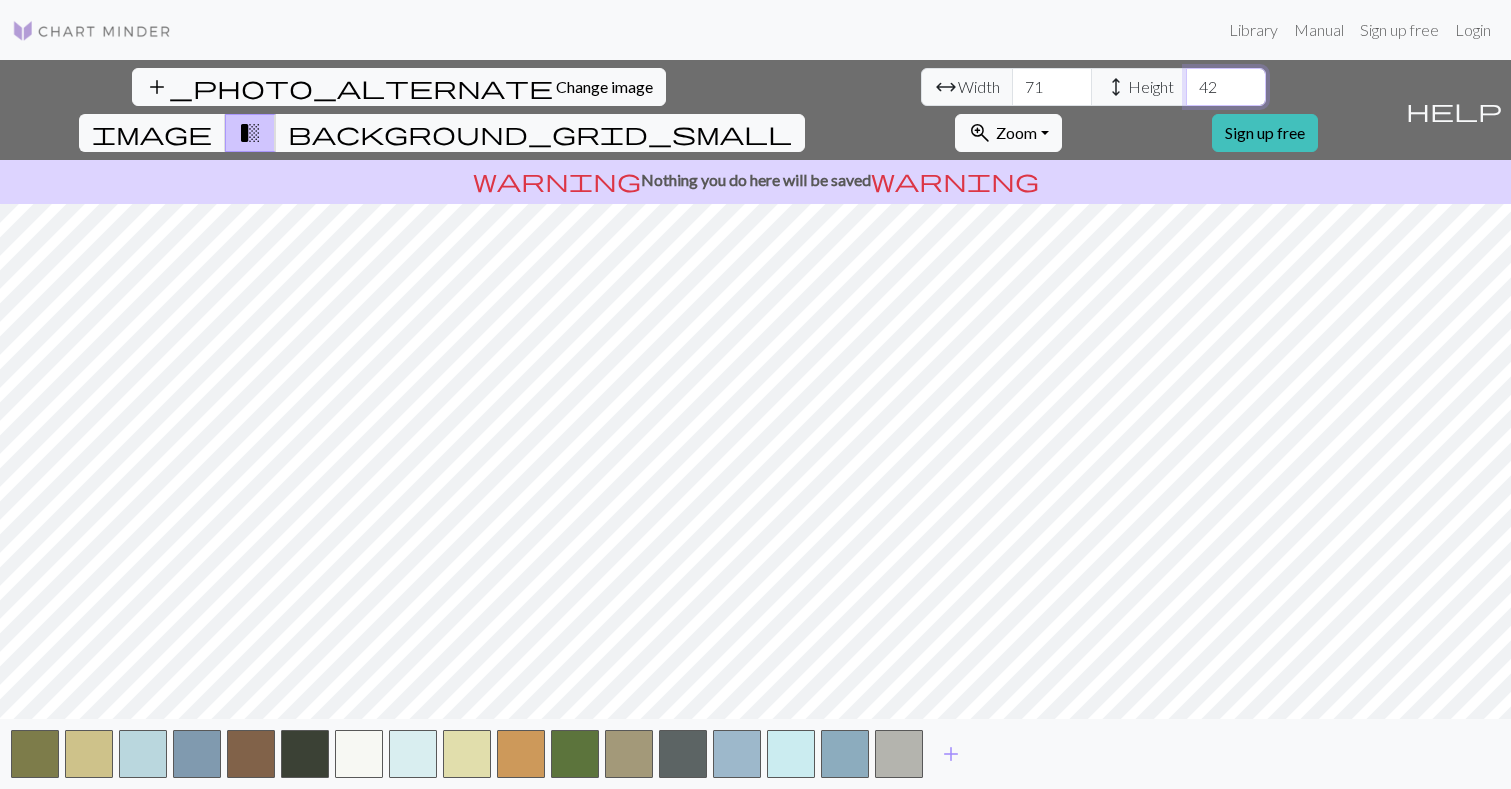 click on "42" at bounding box center (1226, 87) 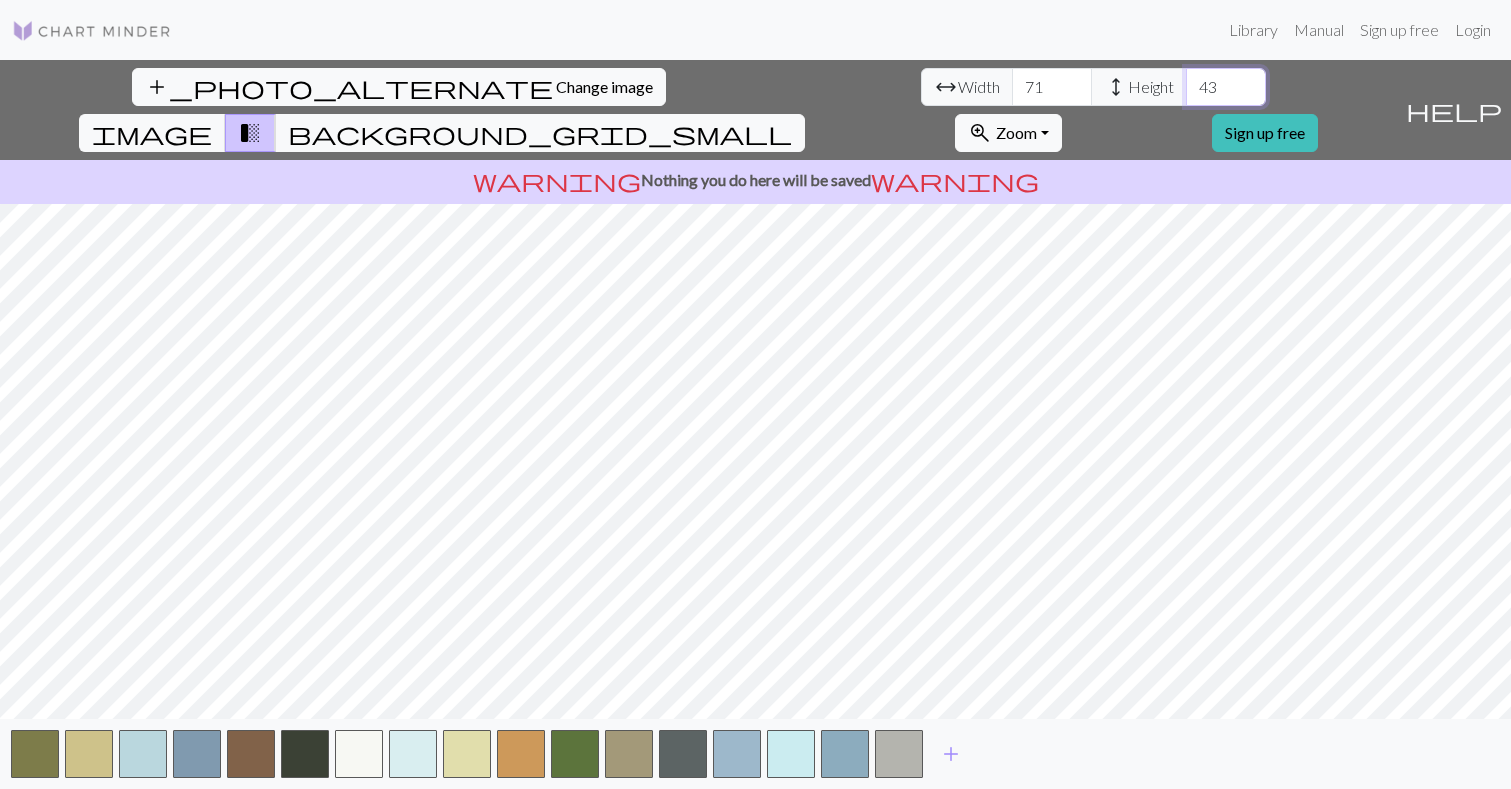 click on "43" at bounding box center (1226, 87) 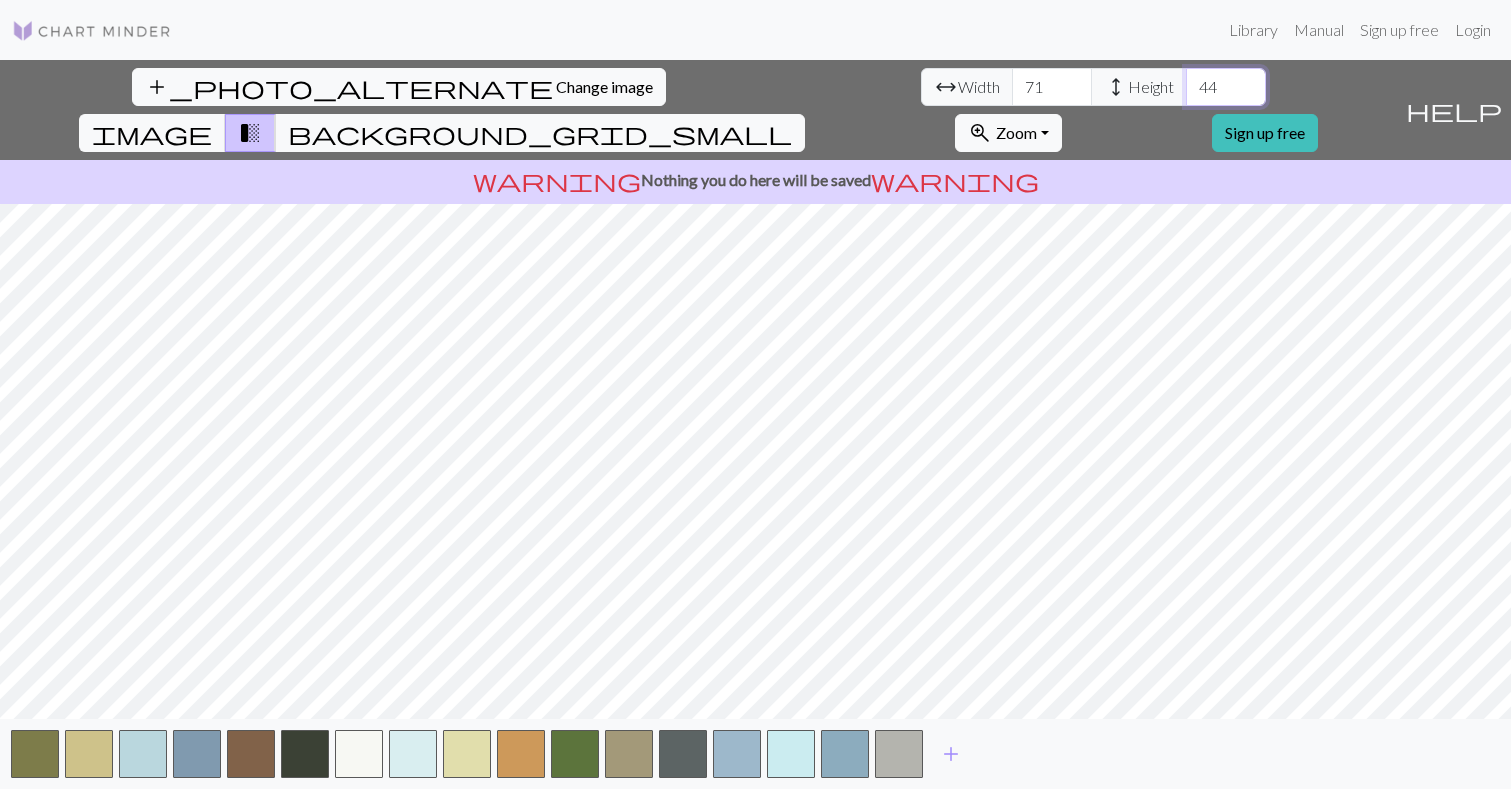click on "44" at bounding box center [1226, 87] 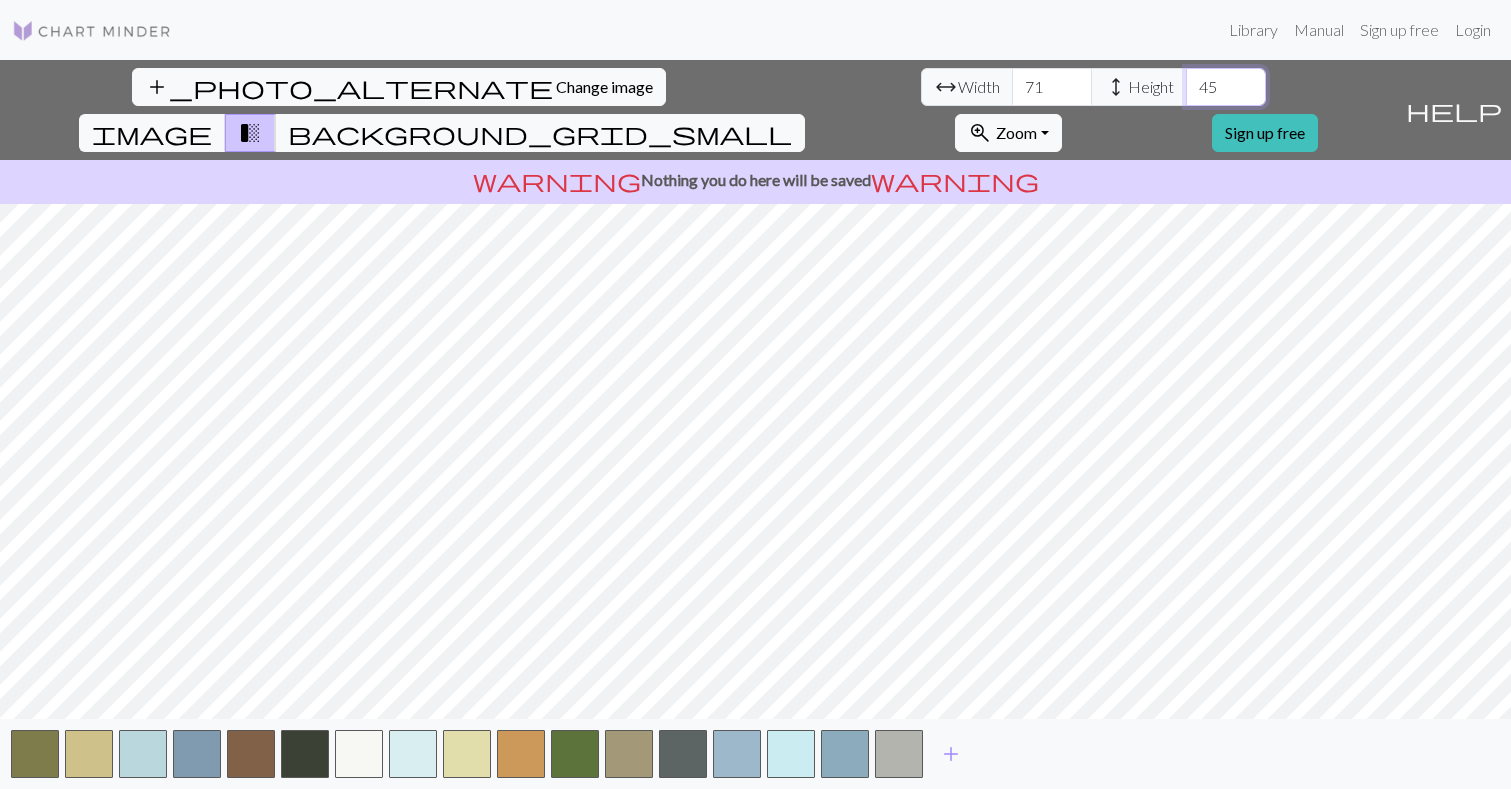 click on "45" at bounding box center [1226, 87] 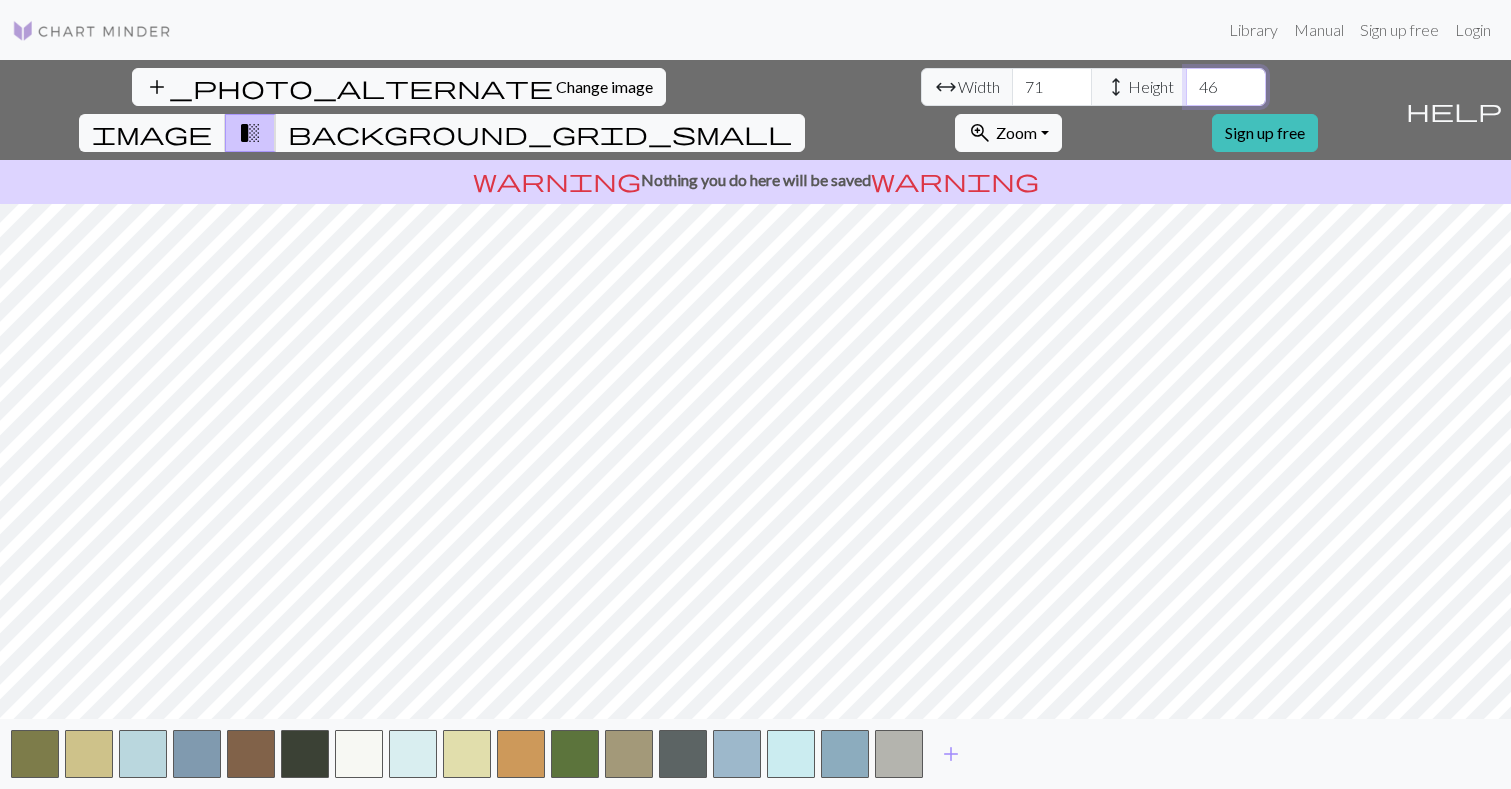 click on "46" at bounding box center (1226, 87) 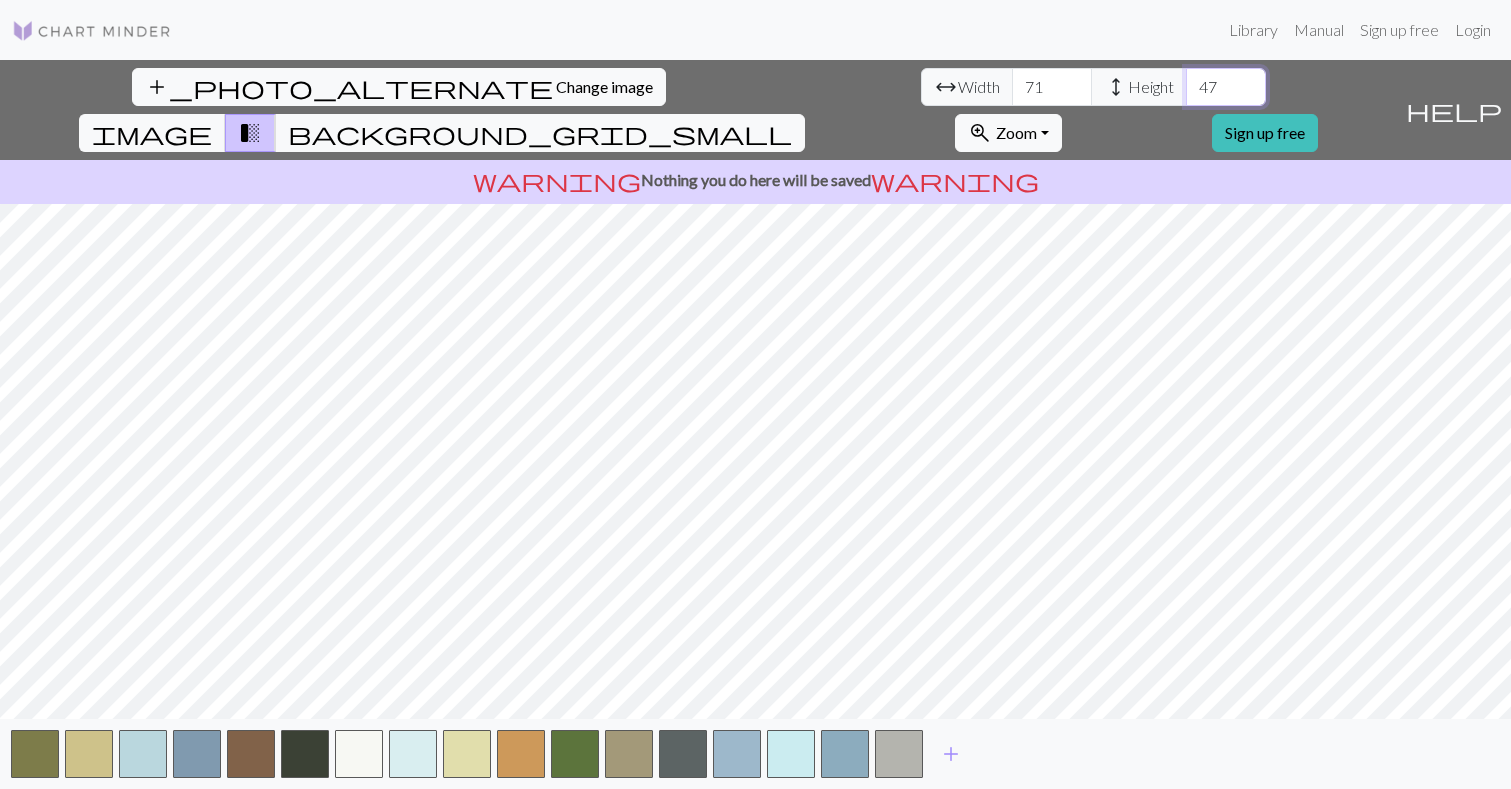 click on "47" at bounding box center (1226, 87) 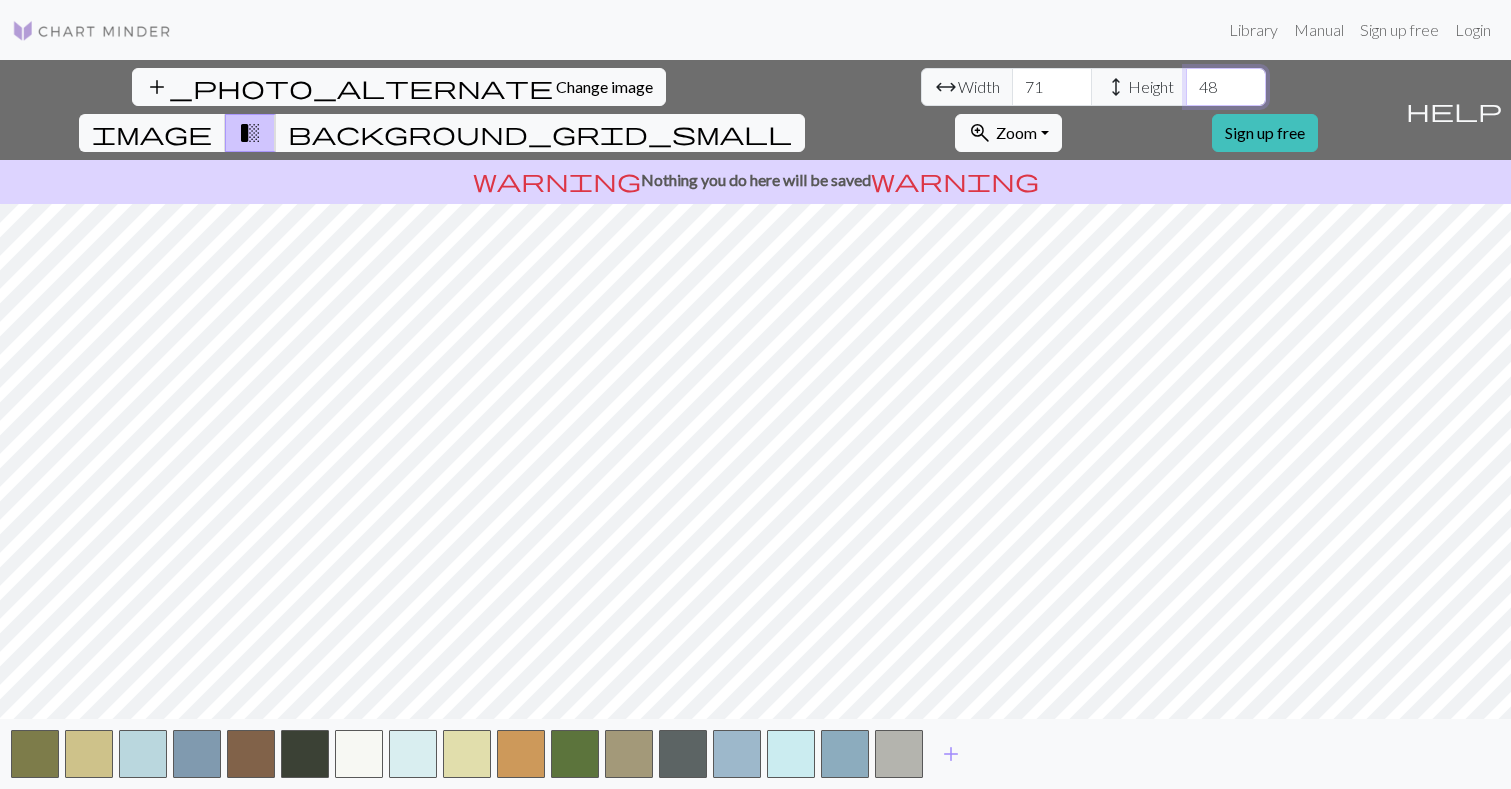 click on "48" at bounding box center (1226, 87) 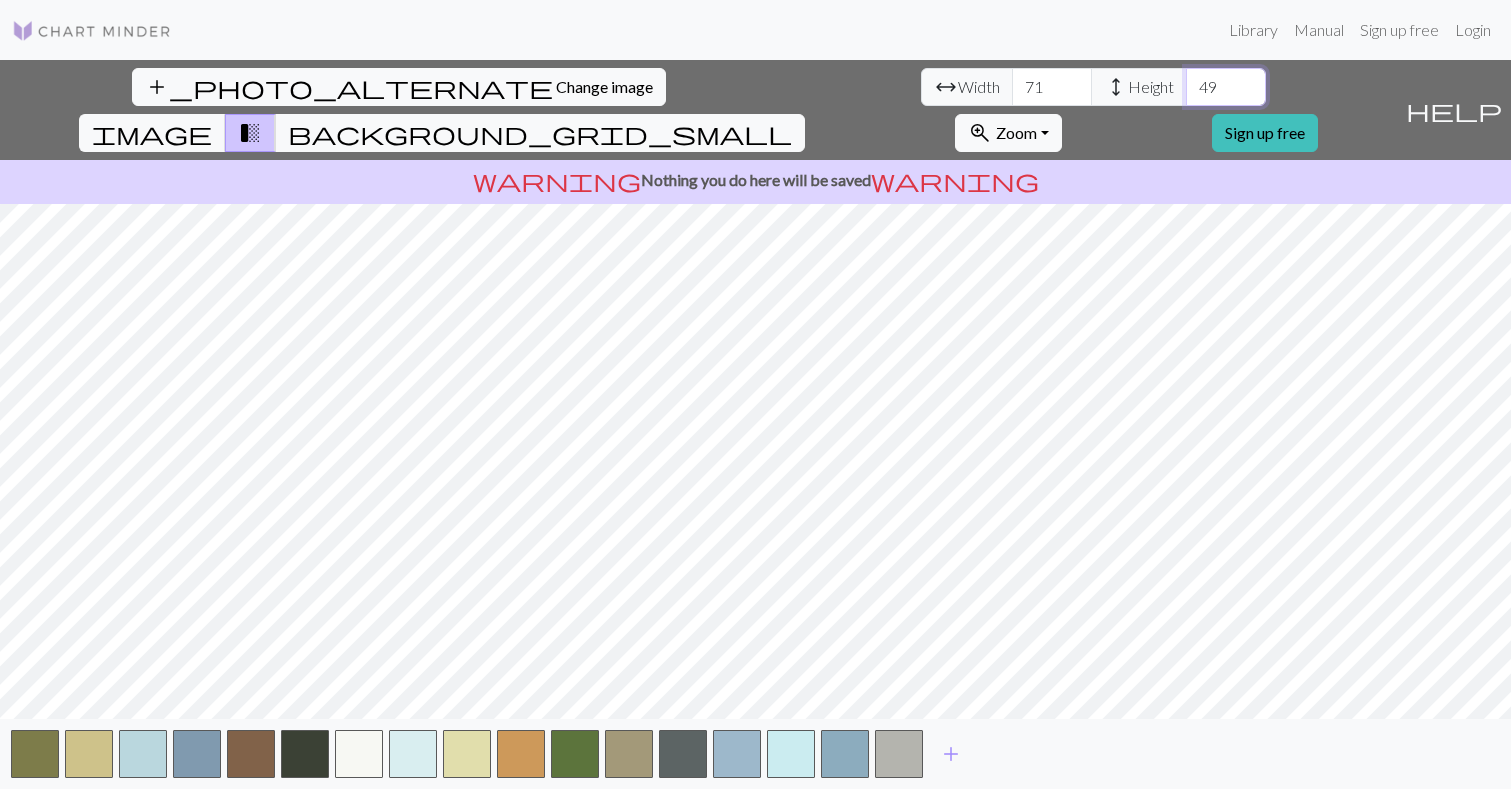 click on "49" at bounding box center [1226, 87] 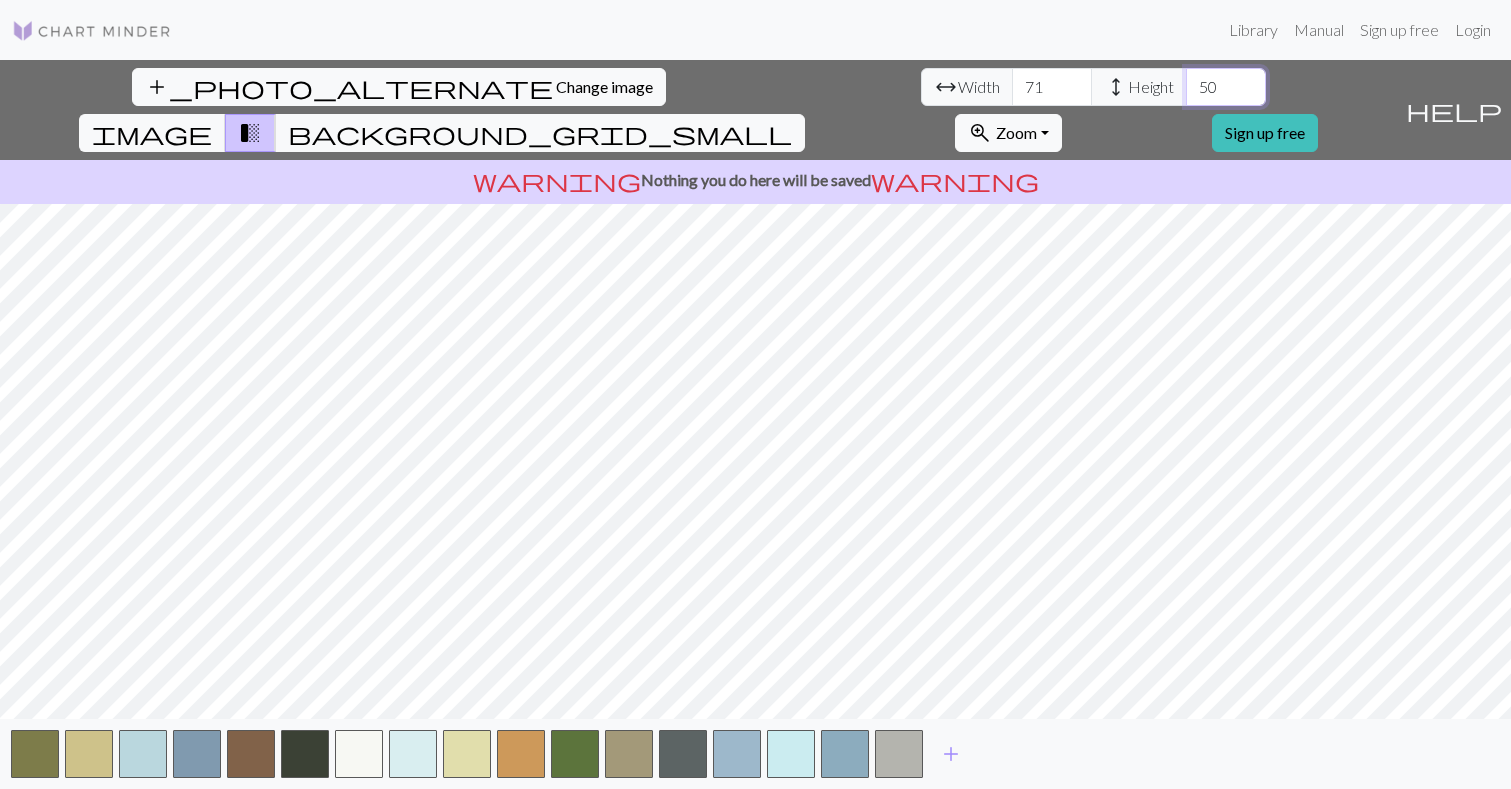 click on "50" at bounding box center (1226, 87) 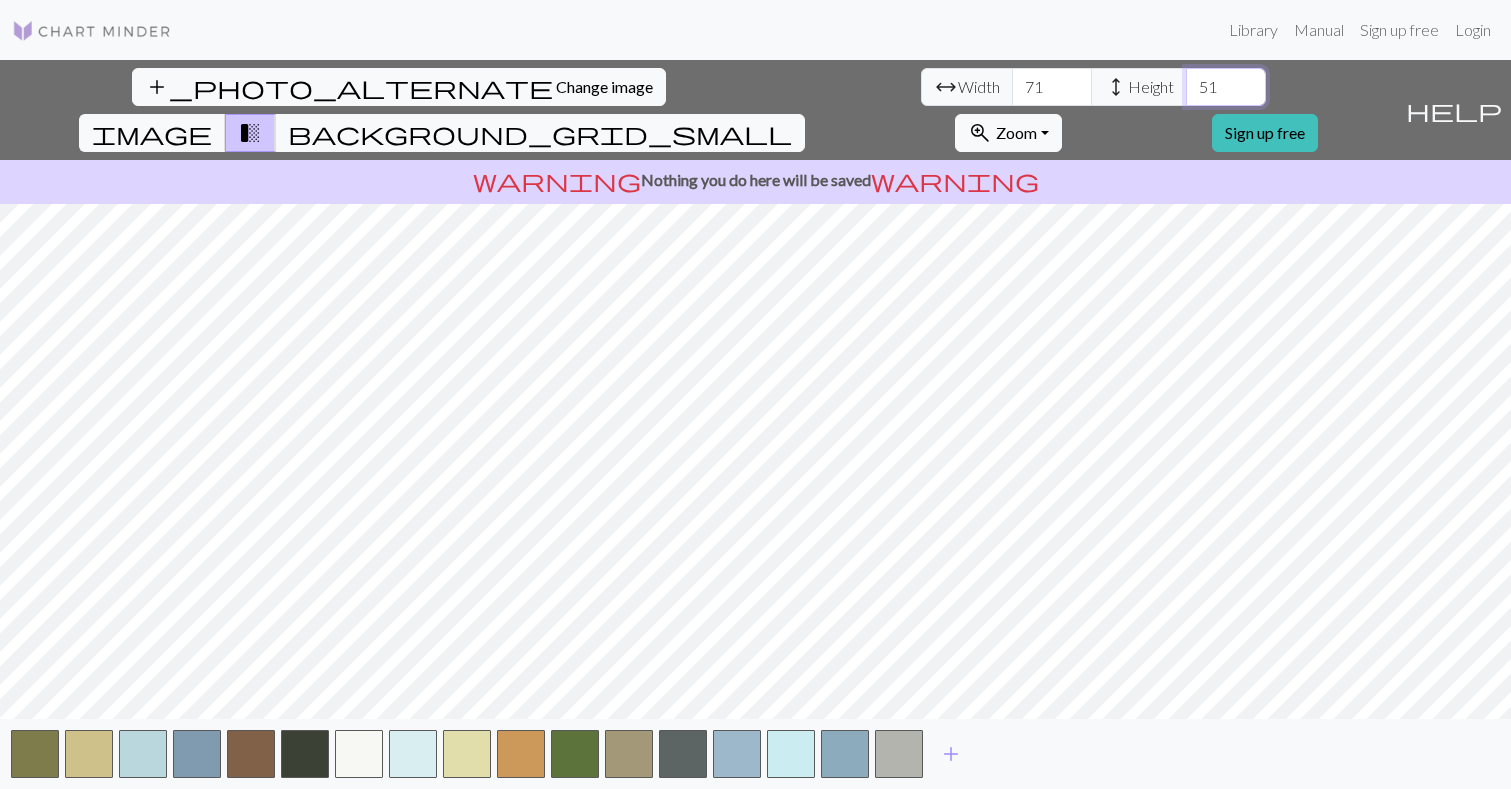 click on "52" at bounding box center (1226, 87) 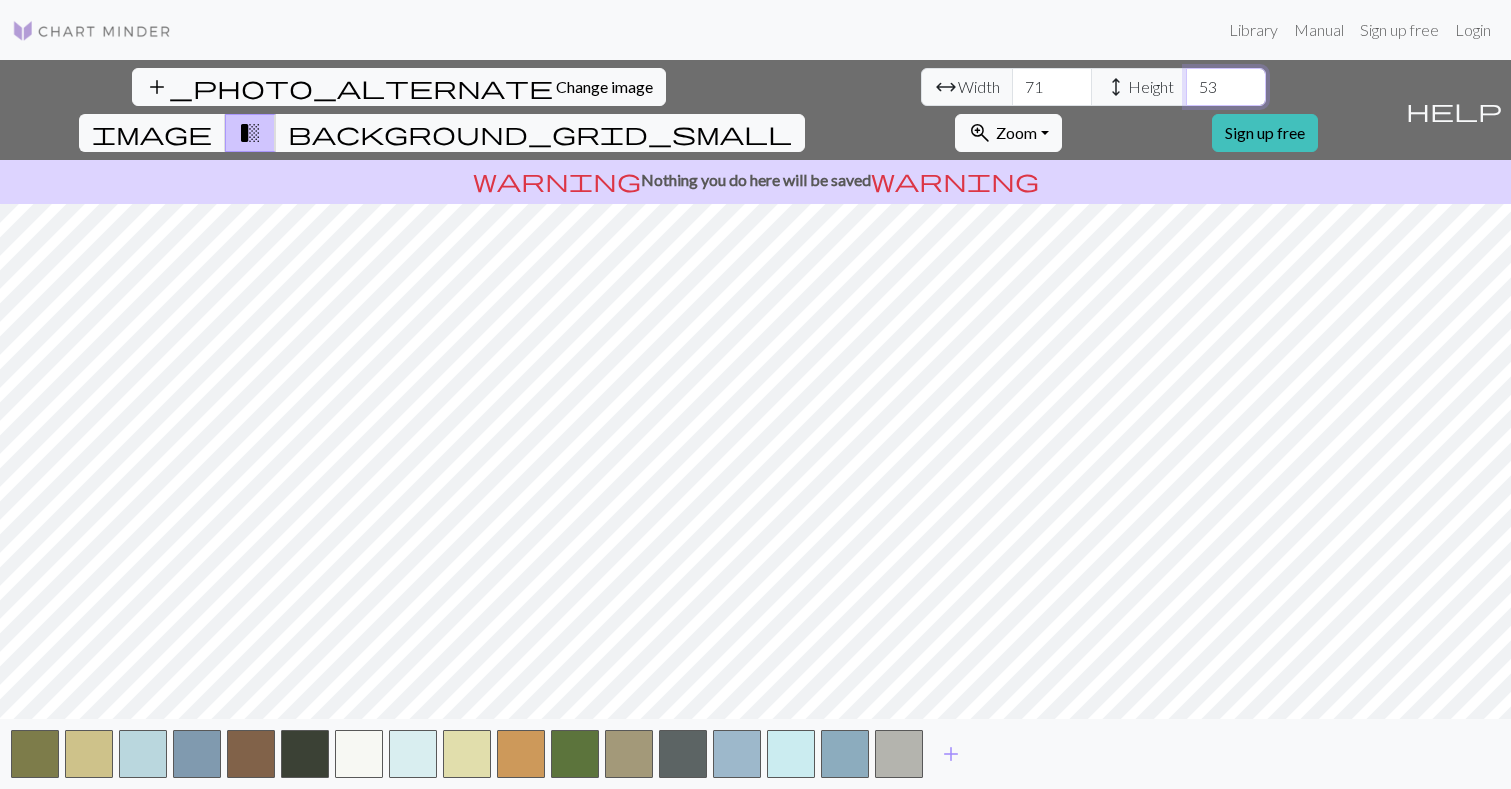 click on "53" at bounding box center [1226, 87] 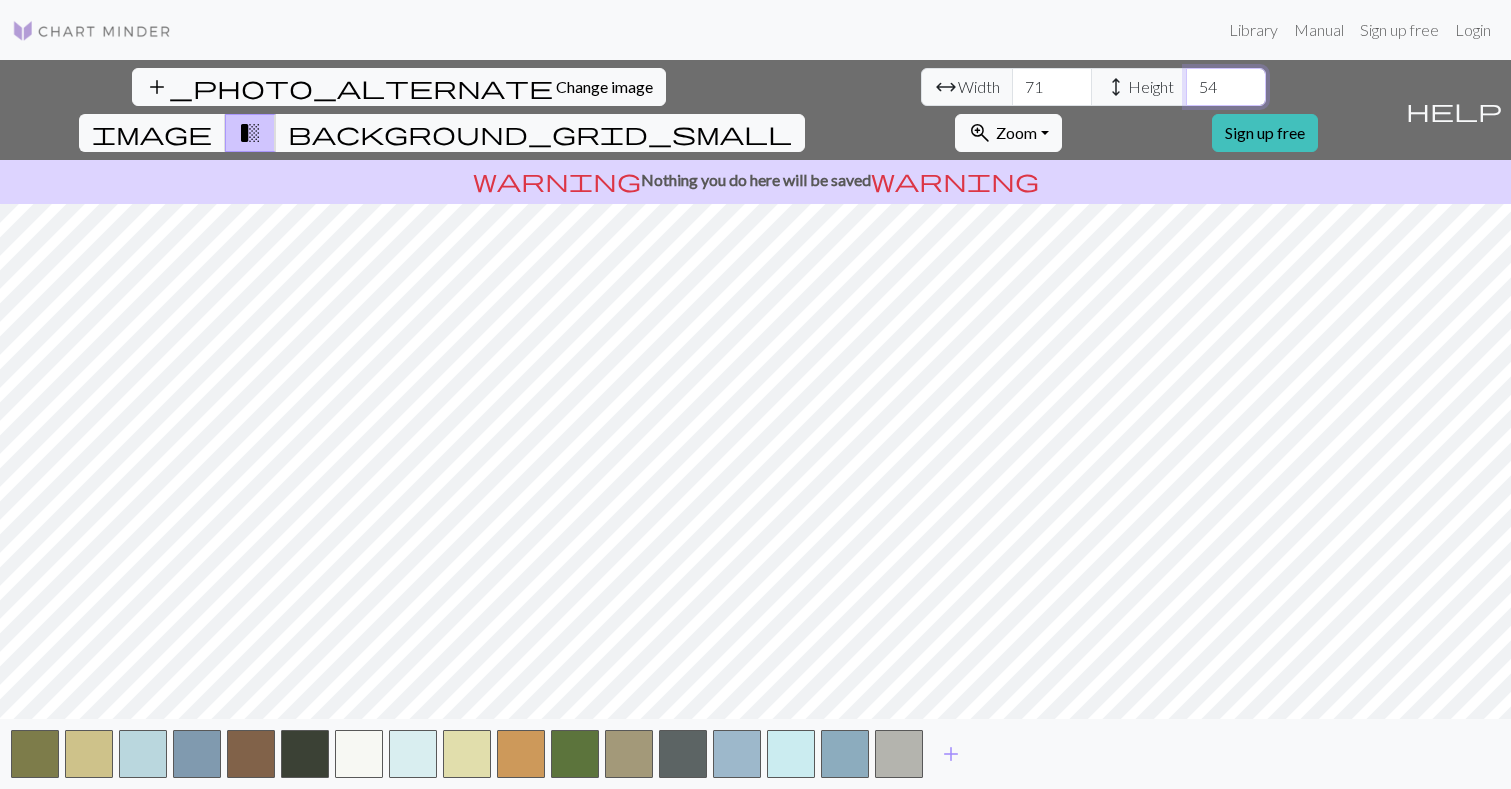 click on "55" at bounding box center [1226, 87] 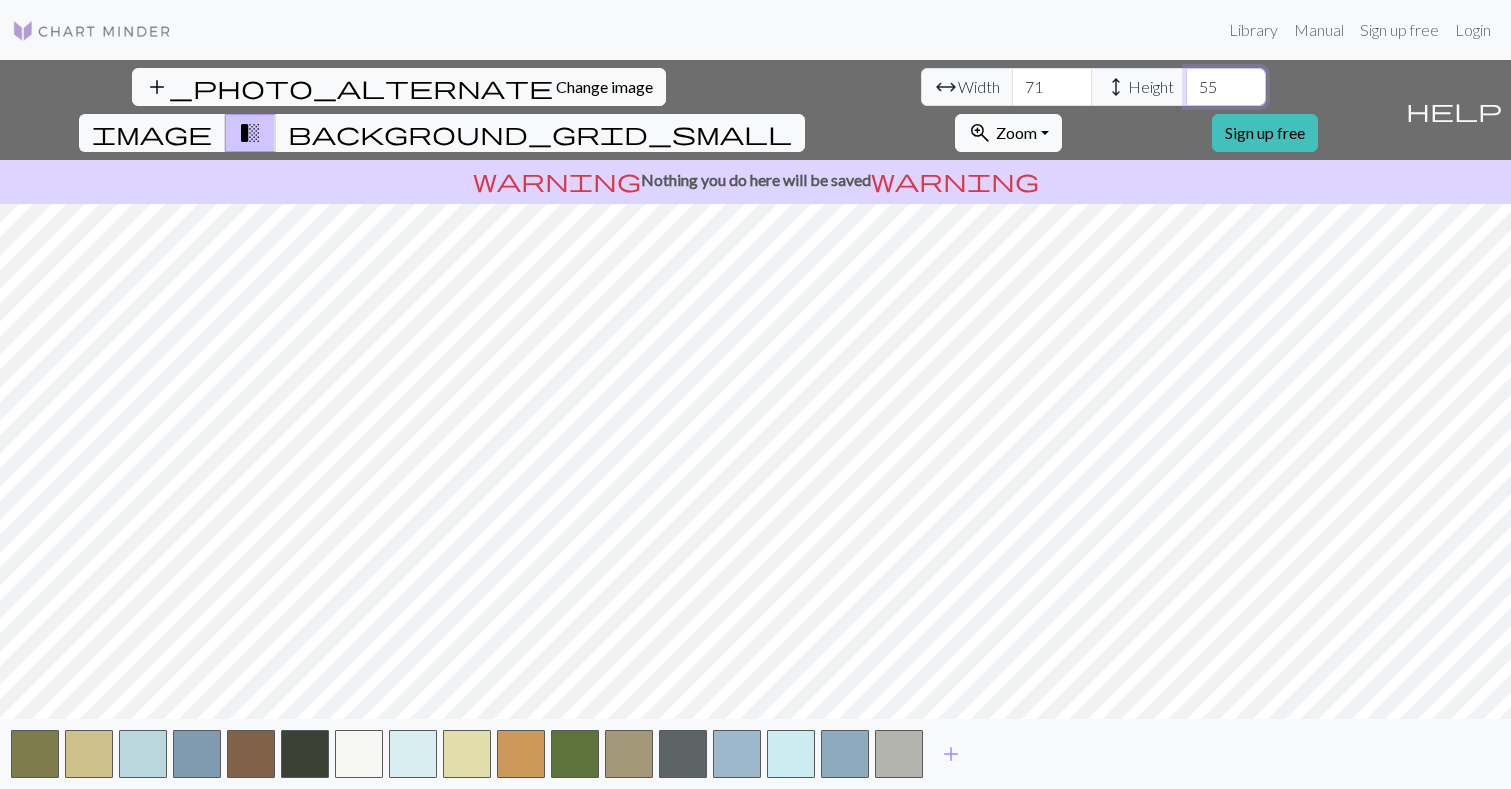 click on "56" at bounding box center (1226, 87) 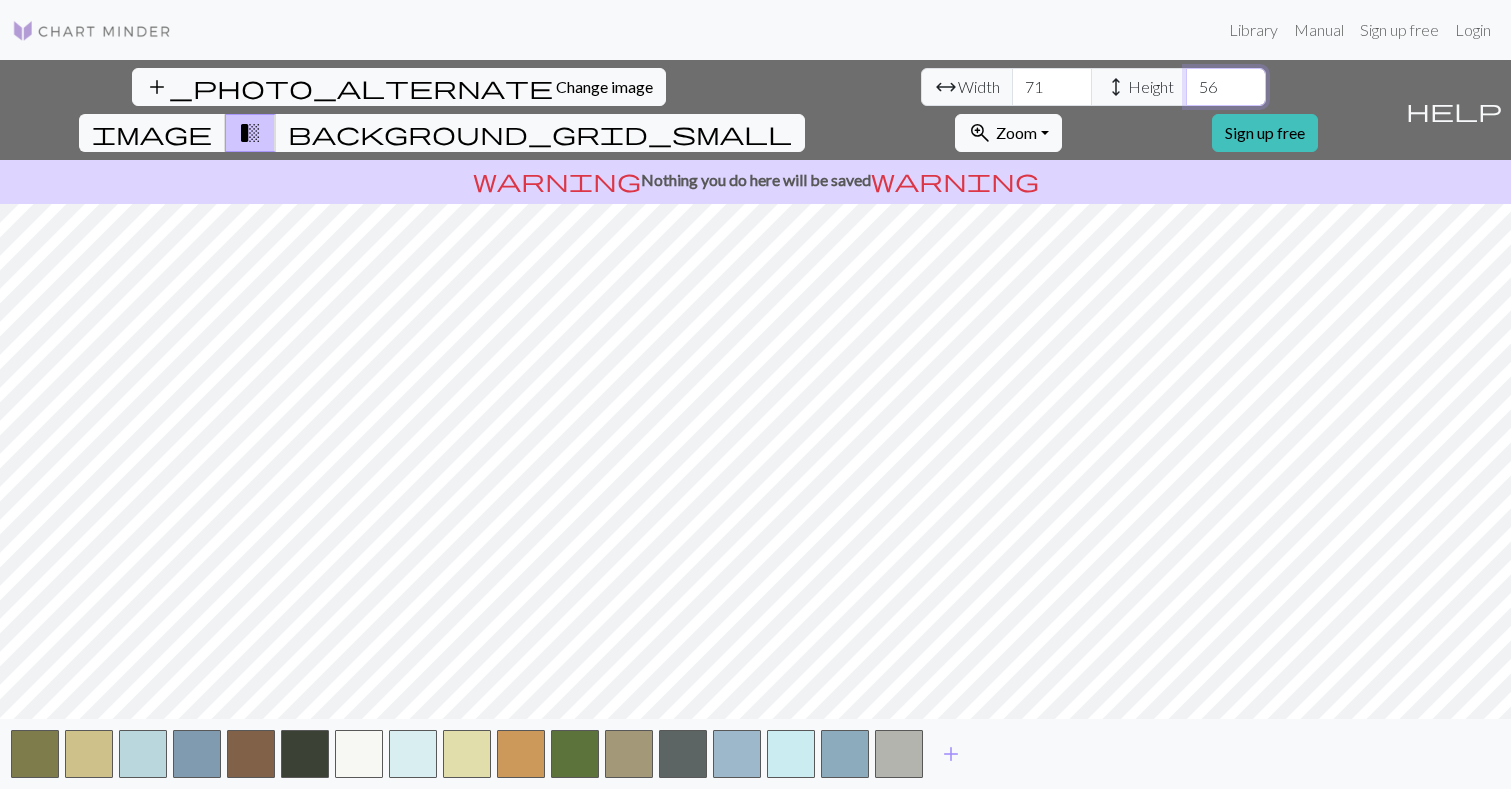click on "57" at bounding box center (1226, 87) 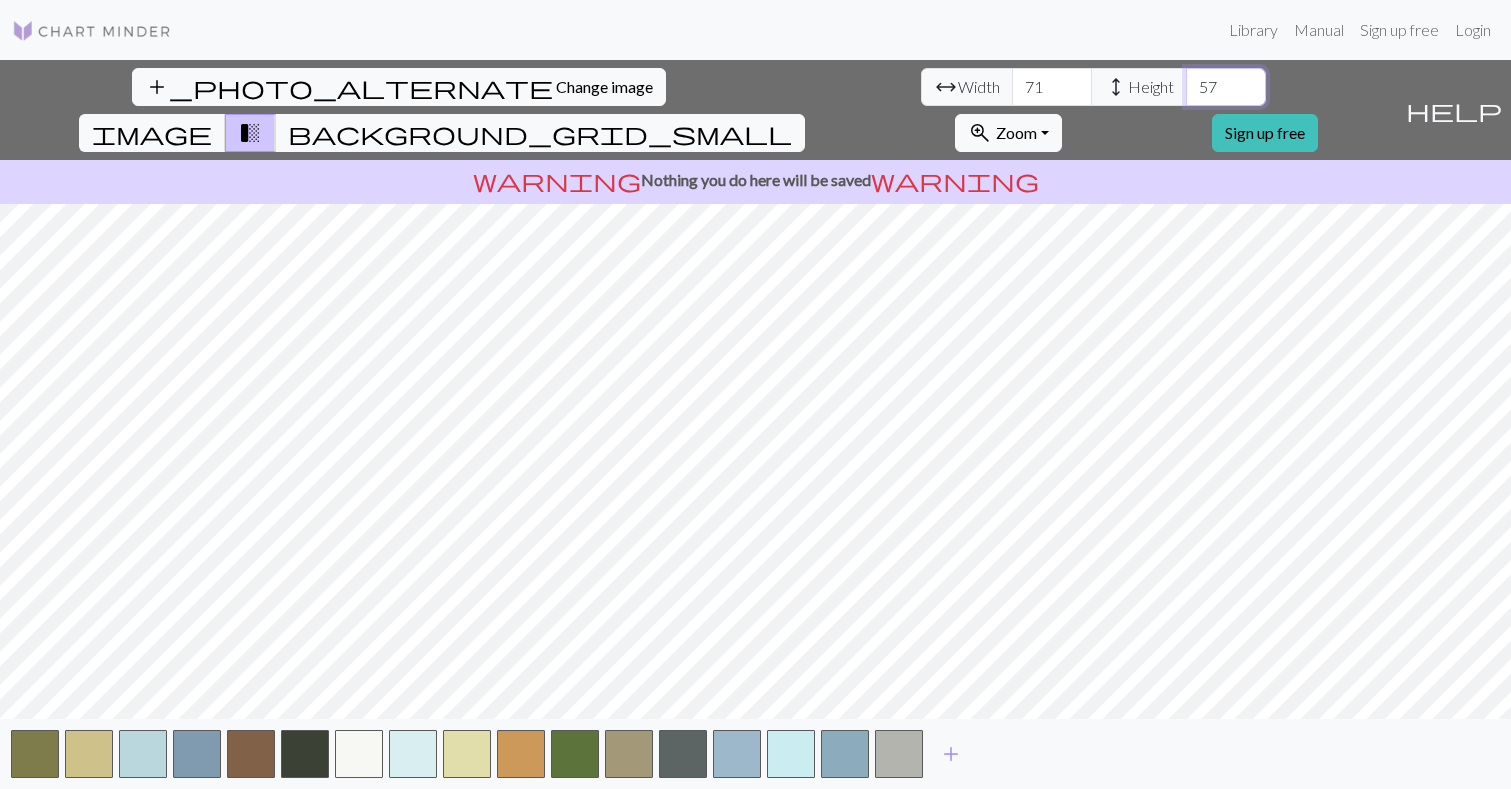 click on "58" at bounding box center [1226, 87] 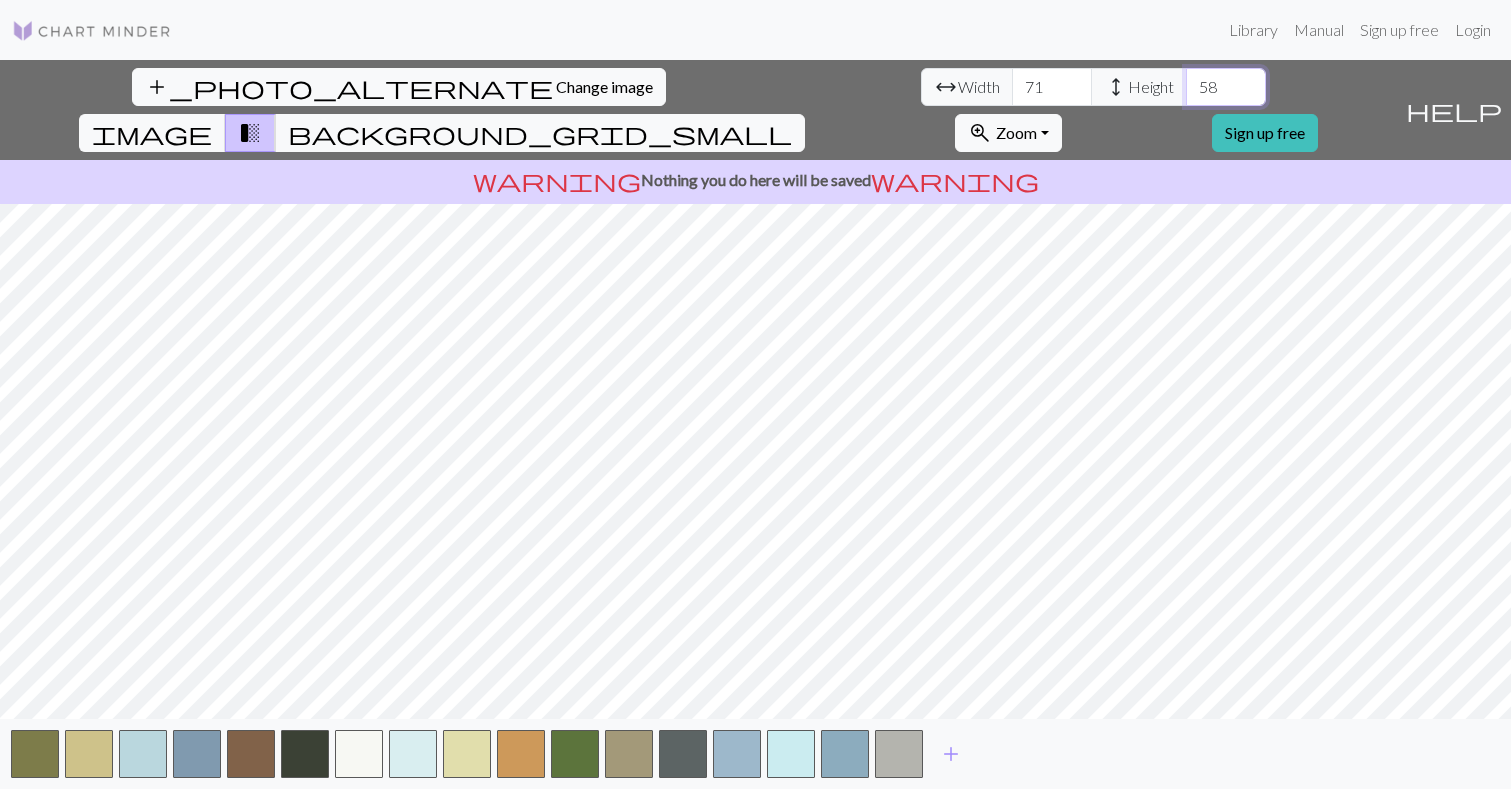 click on "59" at bounding box center [1226, 87] 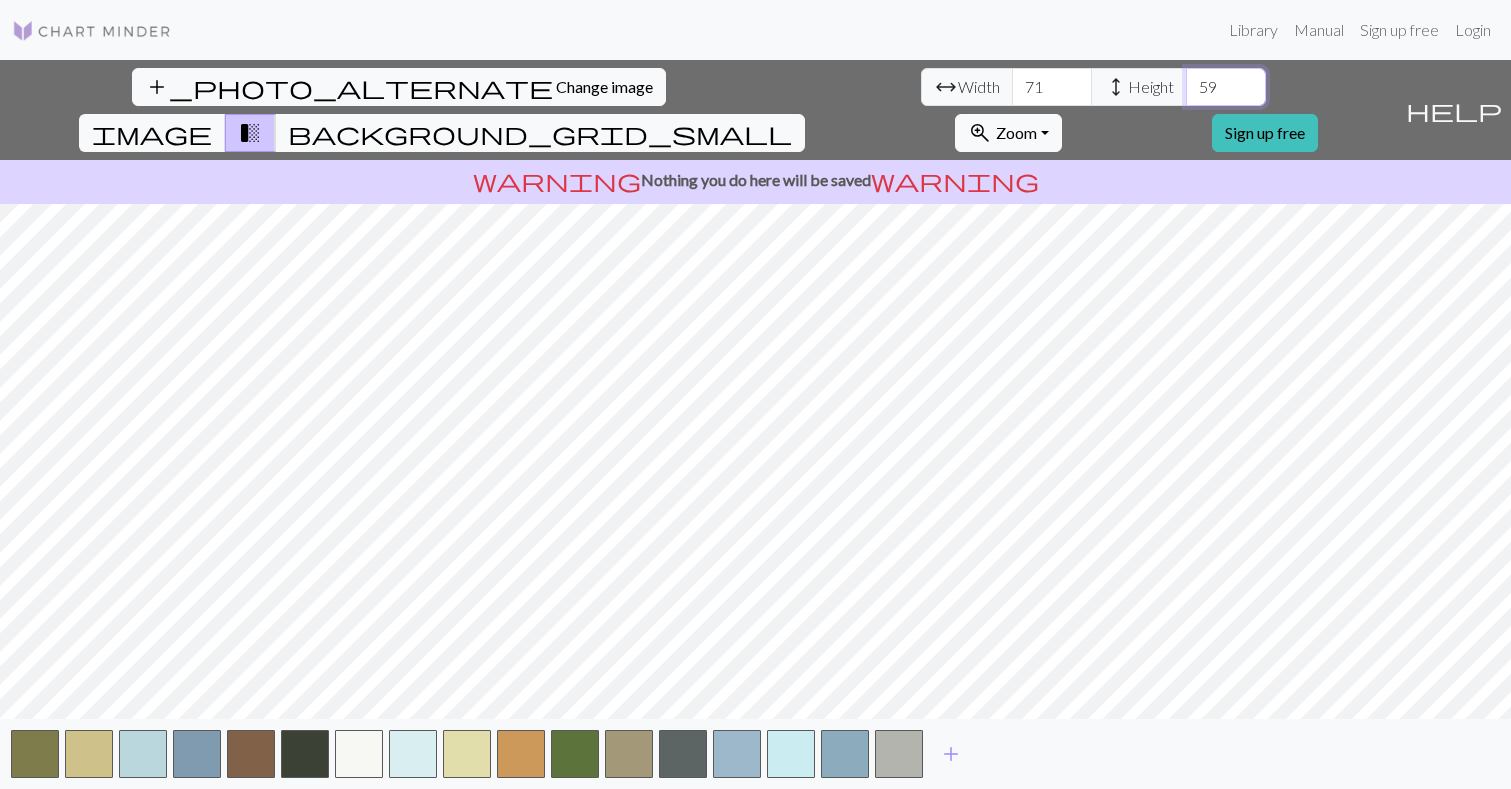 click on "60" at bounding box center [1226, 87] 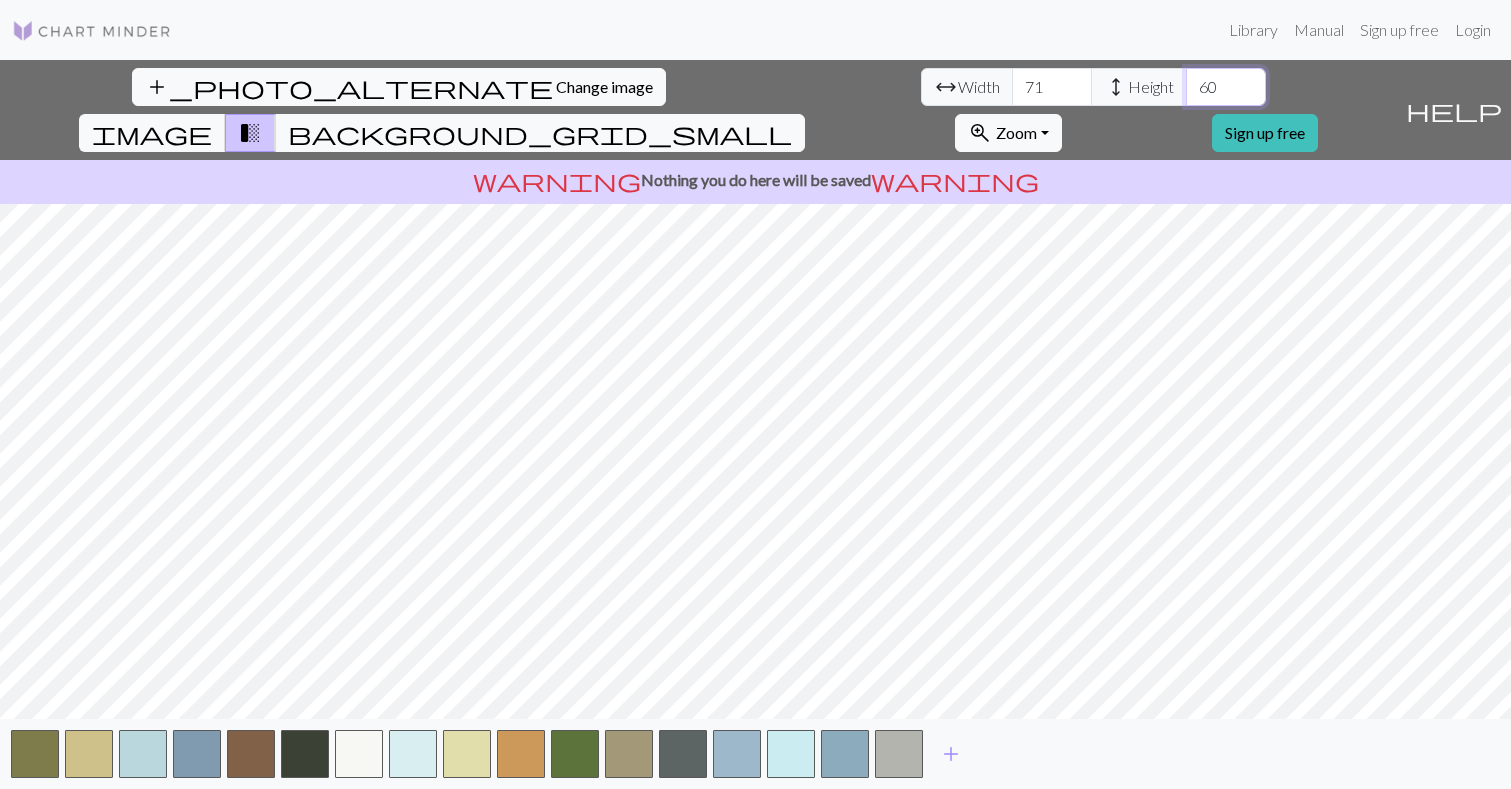 click on "61" at bounding box center (1226, 87) 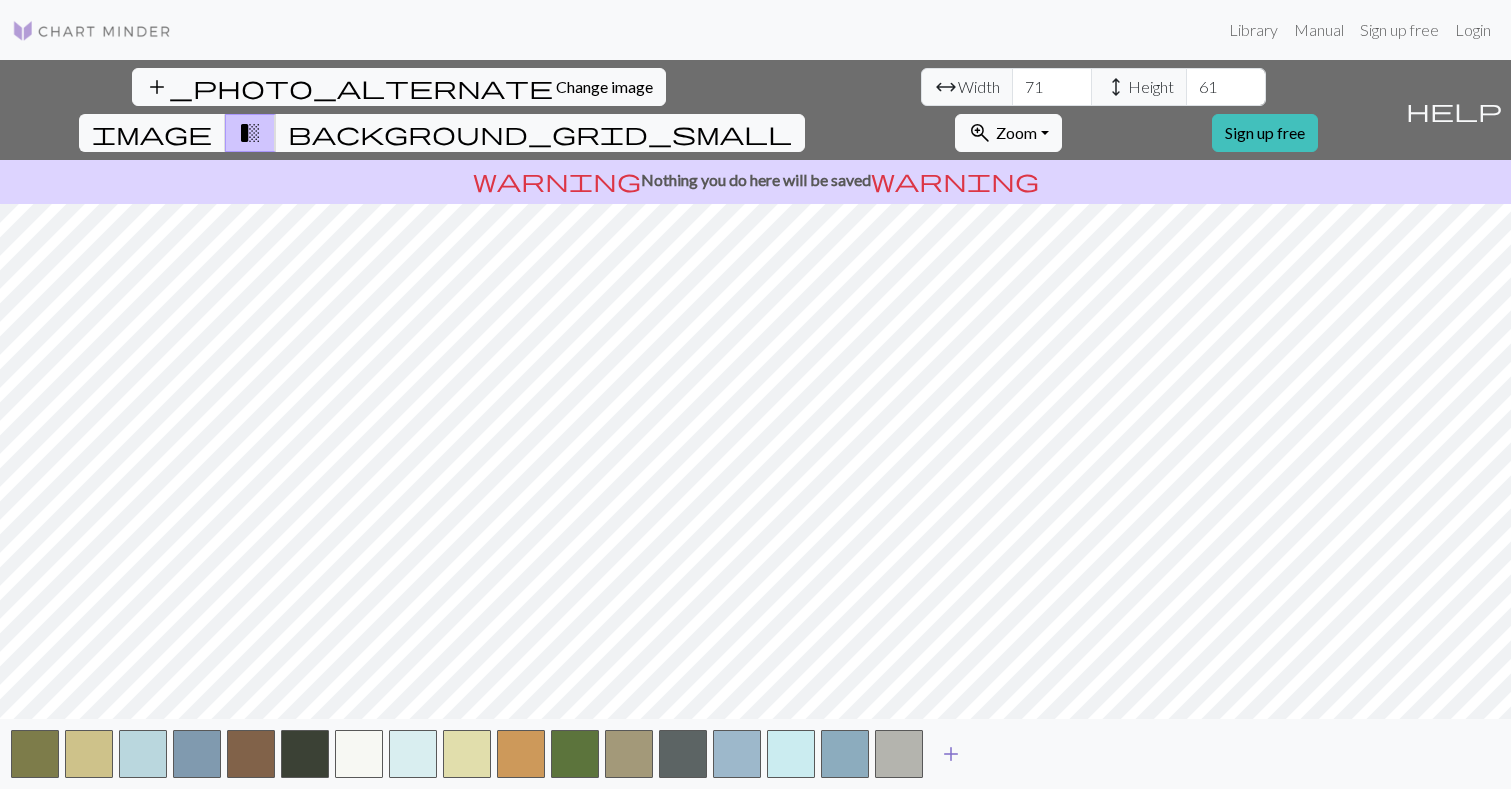 click on "add" at bounding box center [951, 754] 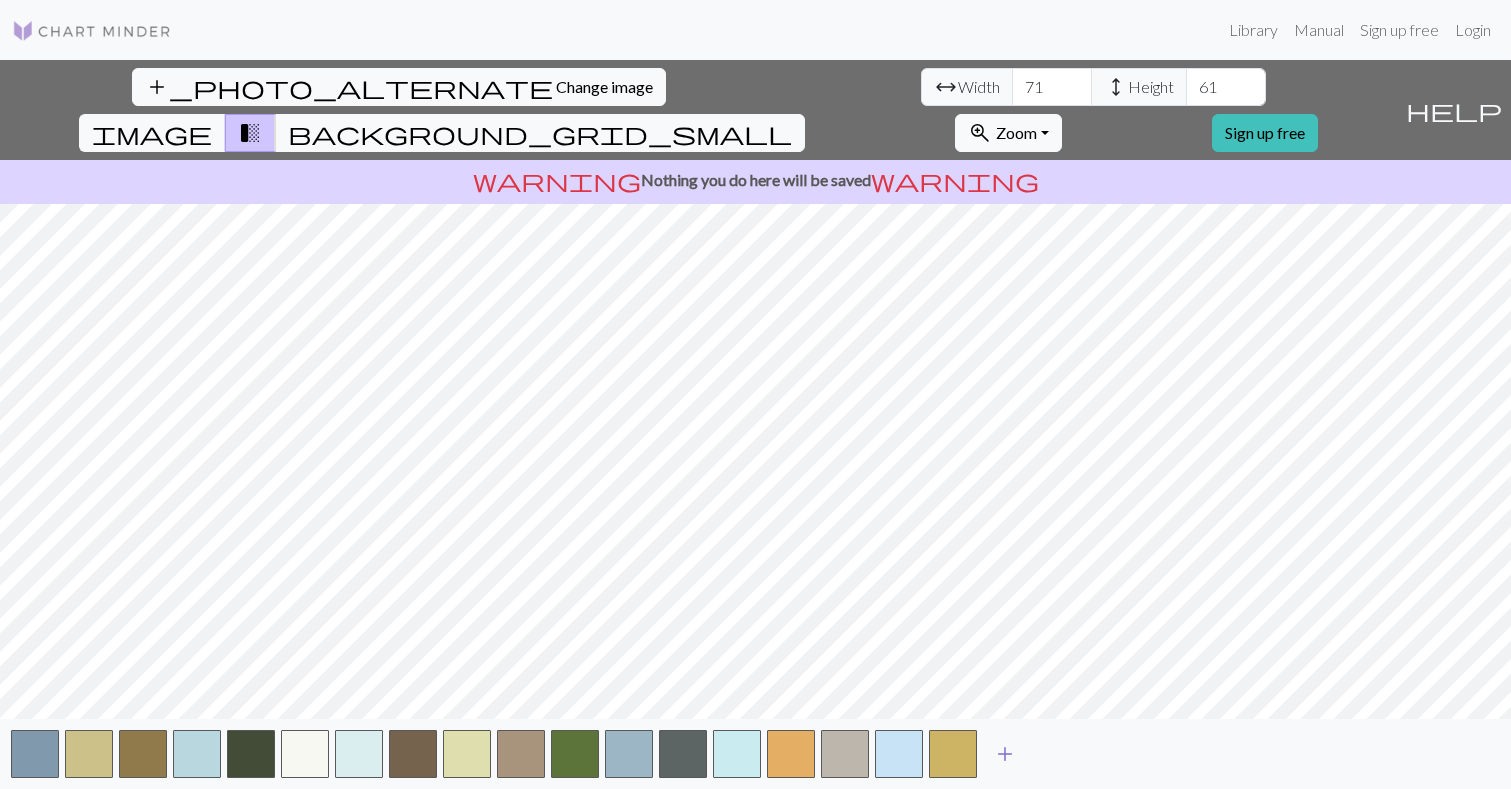 click on "add" at bounding box center [1005, 754] 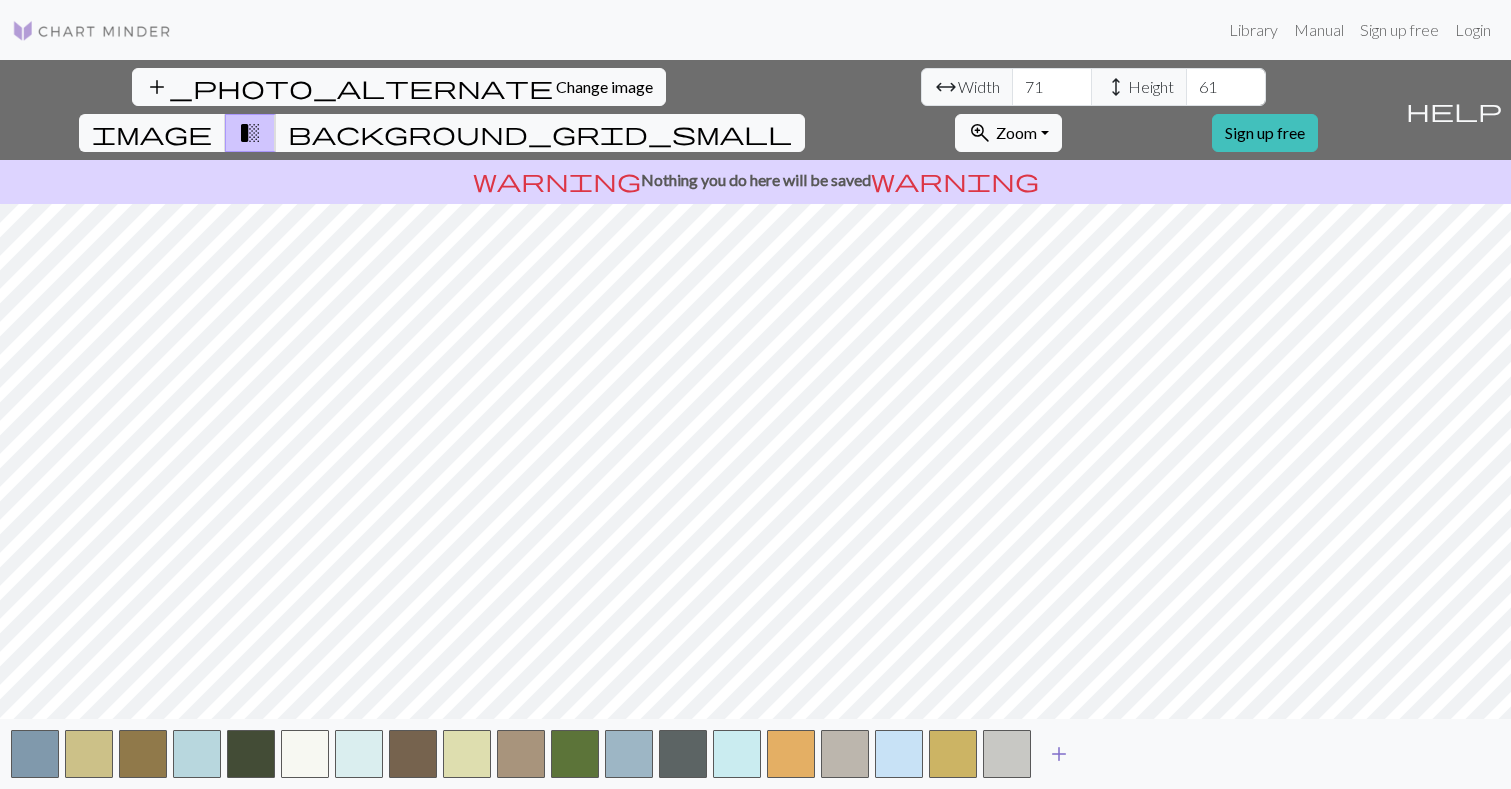 click on "add" at bounding box center [1059, 754] 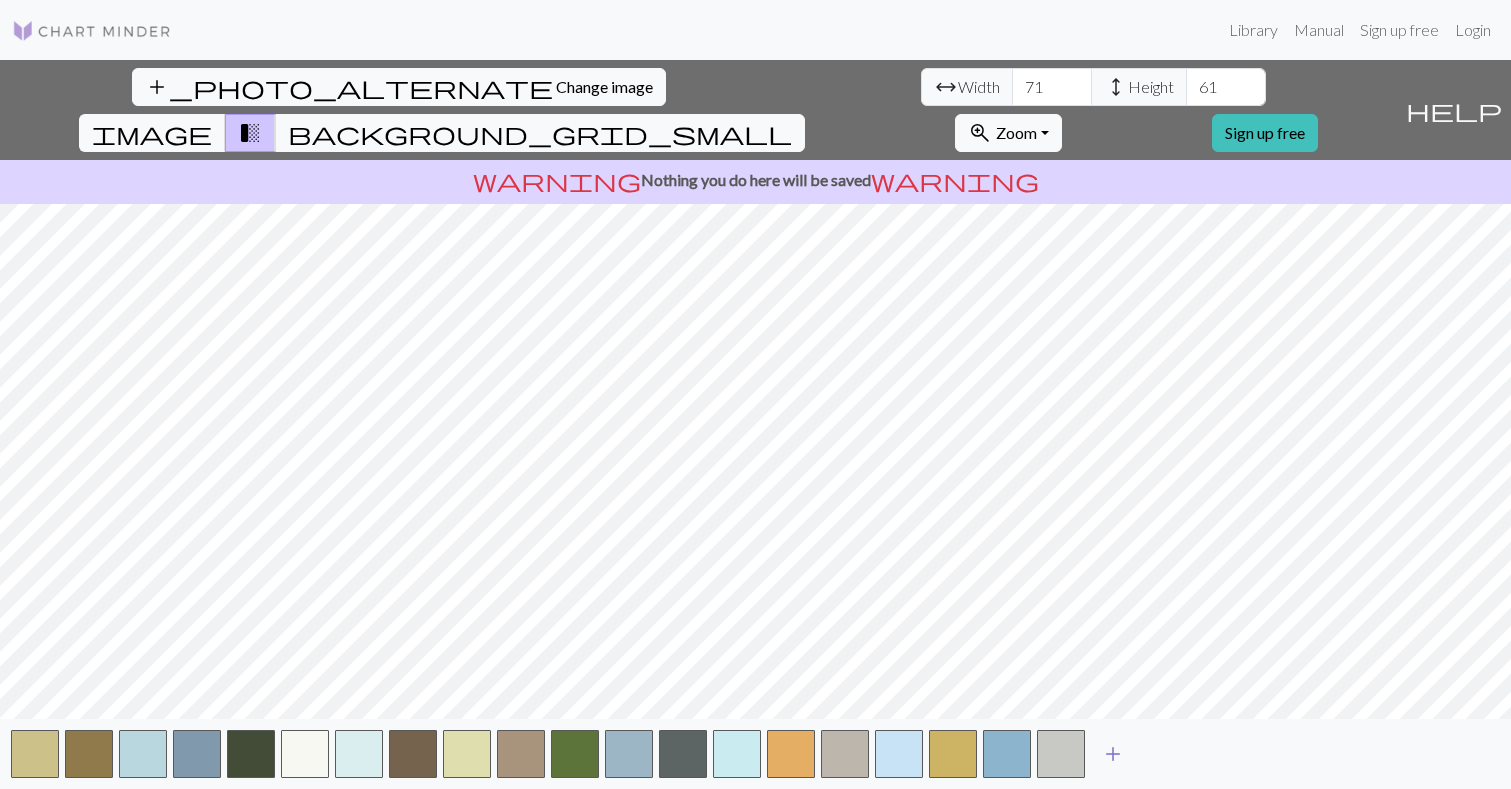 click on "add" at bounding box center (1113, 754) 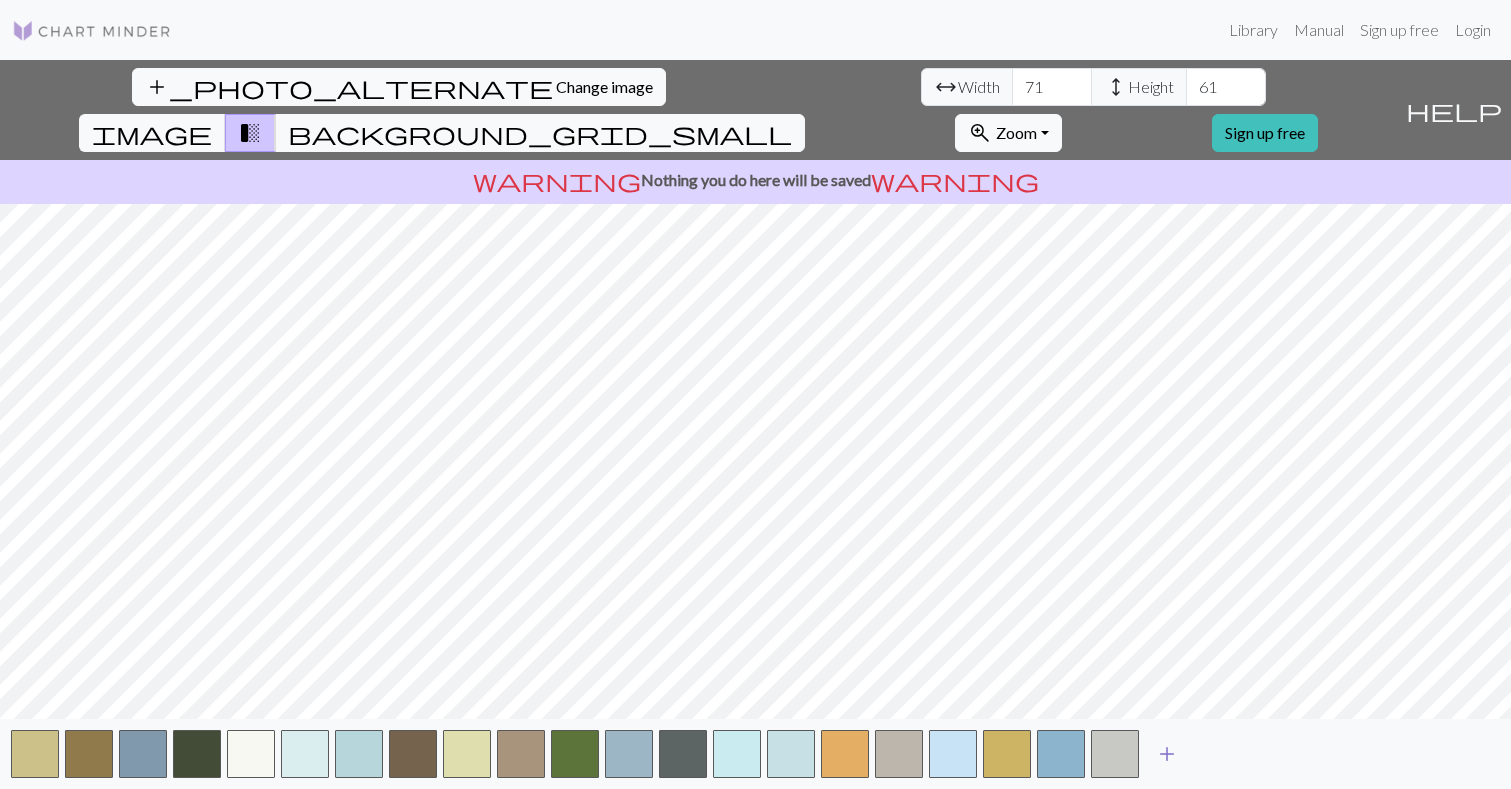 click on "add" at bounding box center (1167, 754) 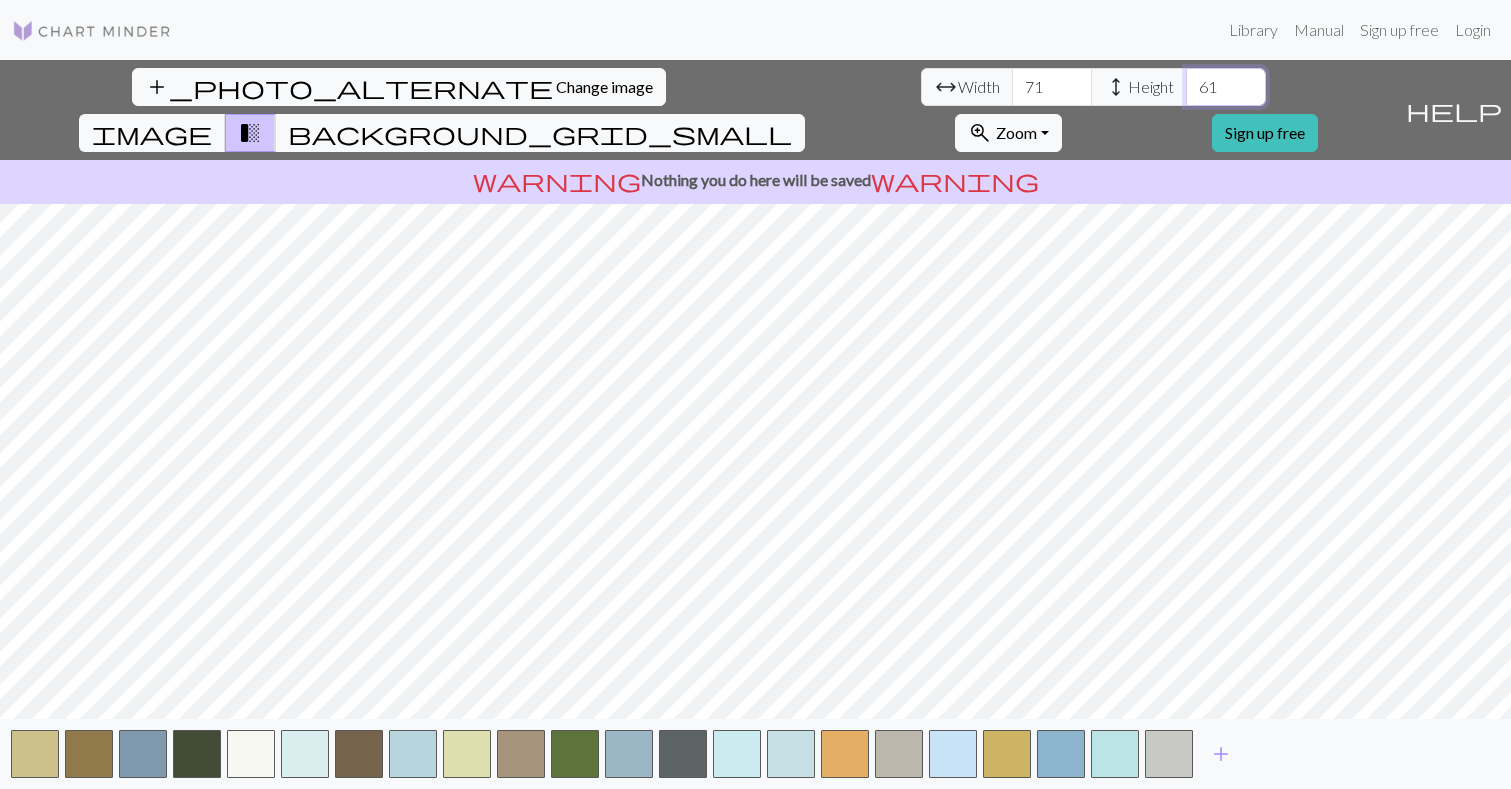click on "62" at bounding box center (1226, 87) 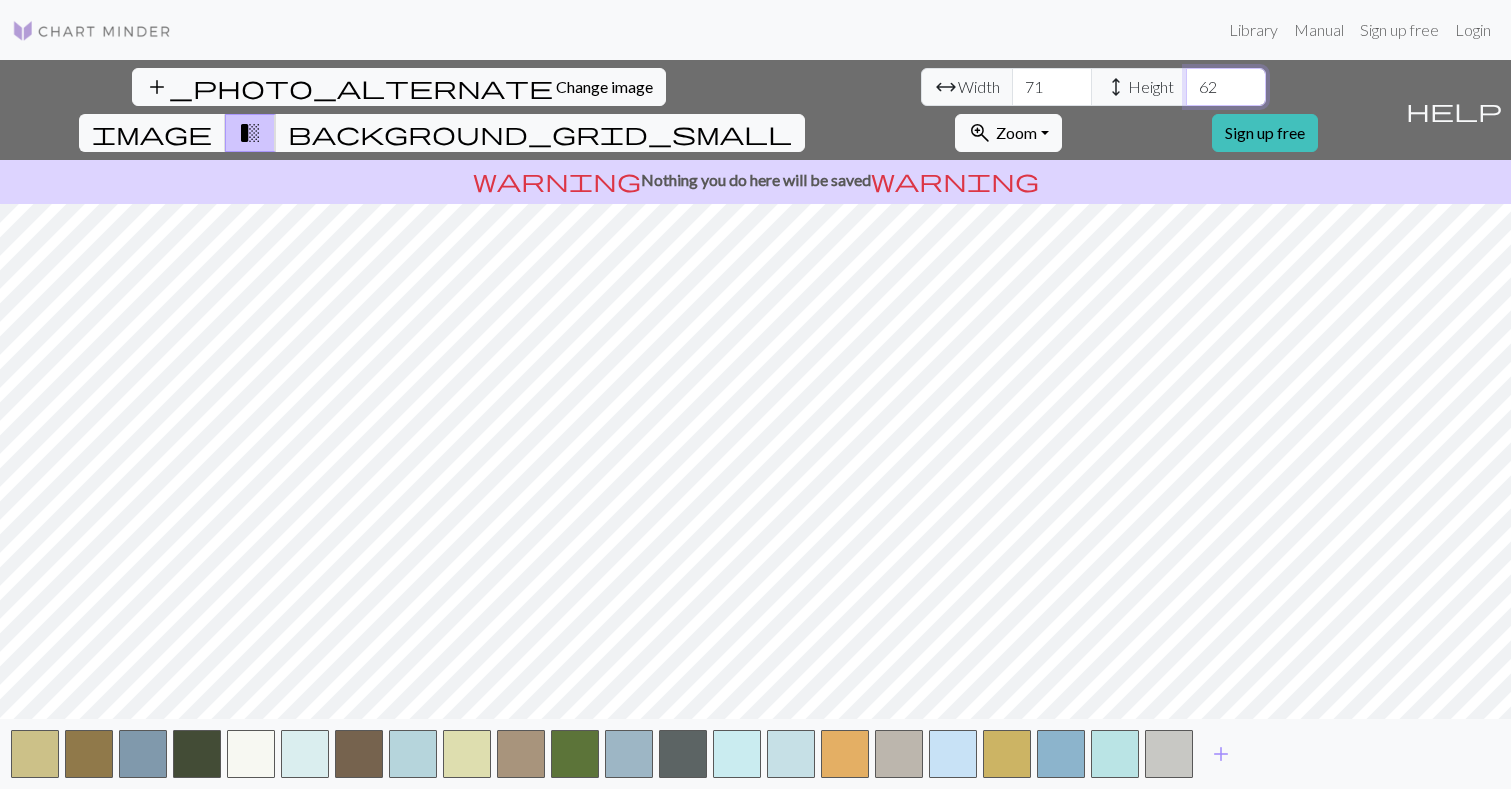 click on "63" at bounding box center (1226, 87) 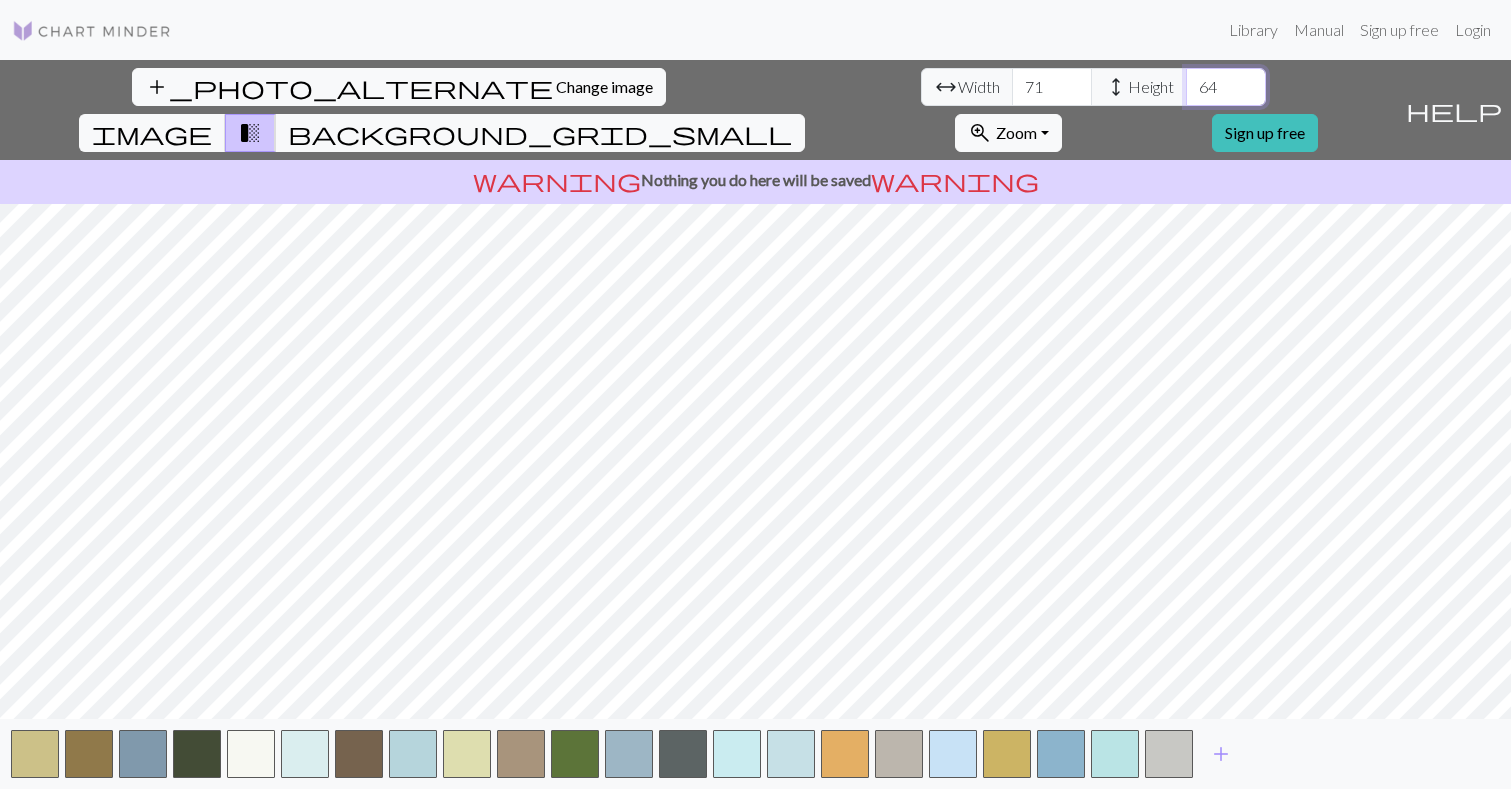 click on "64" at bounding box center (1226, 87) 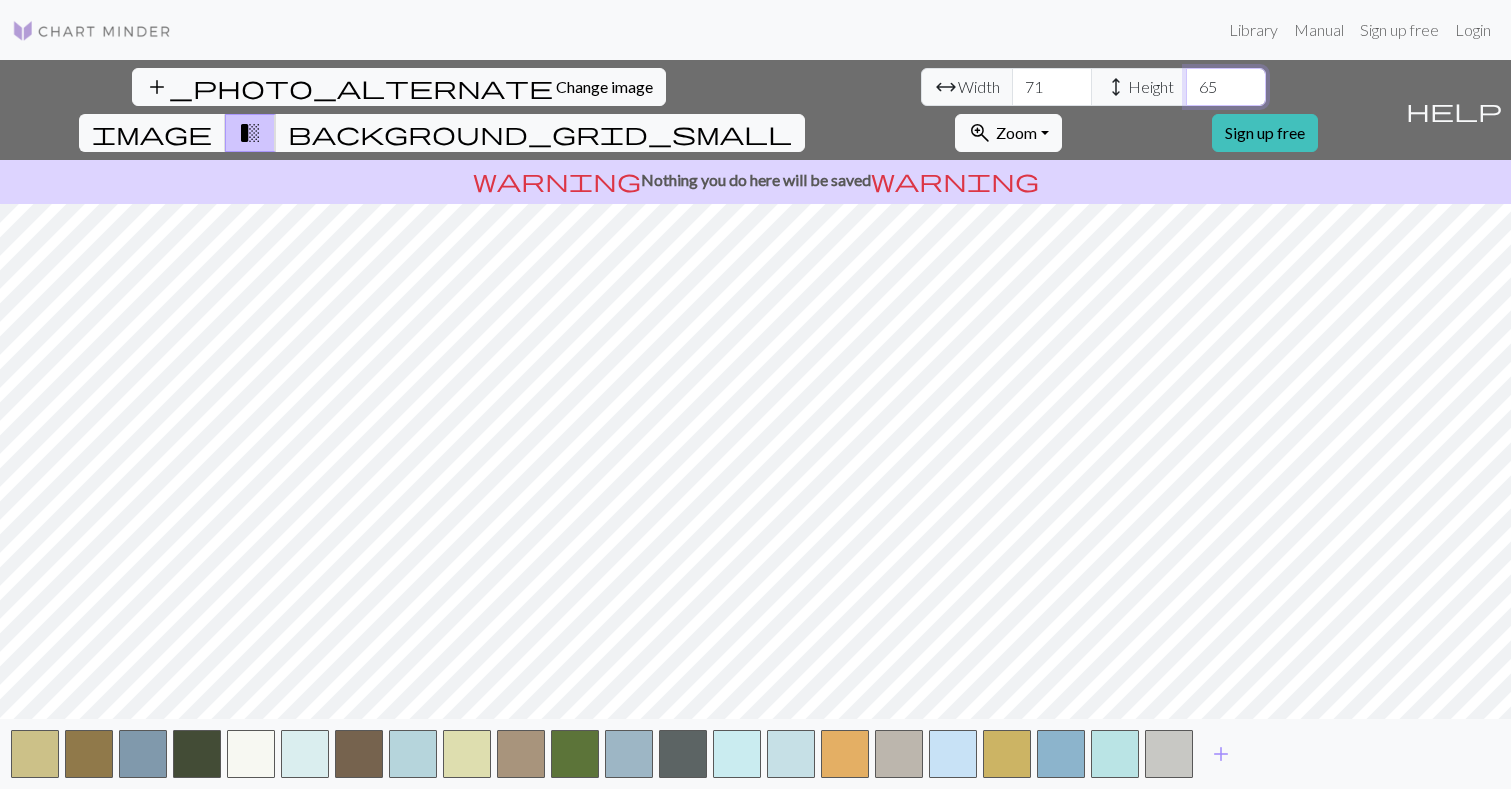 click on "66" at bounding box center (1226, 87) 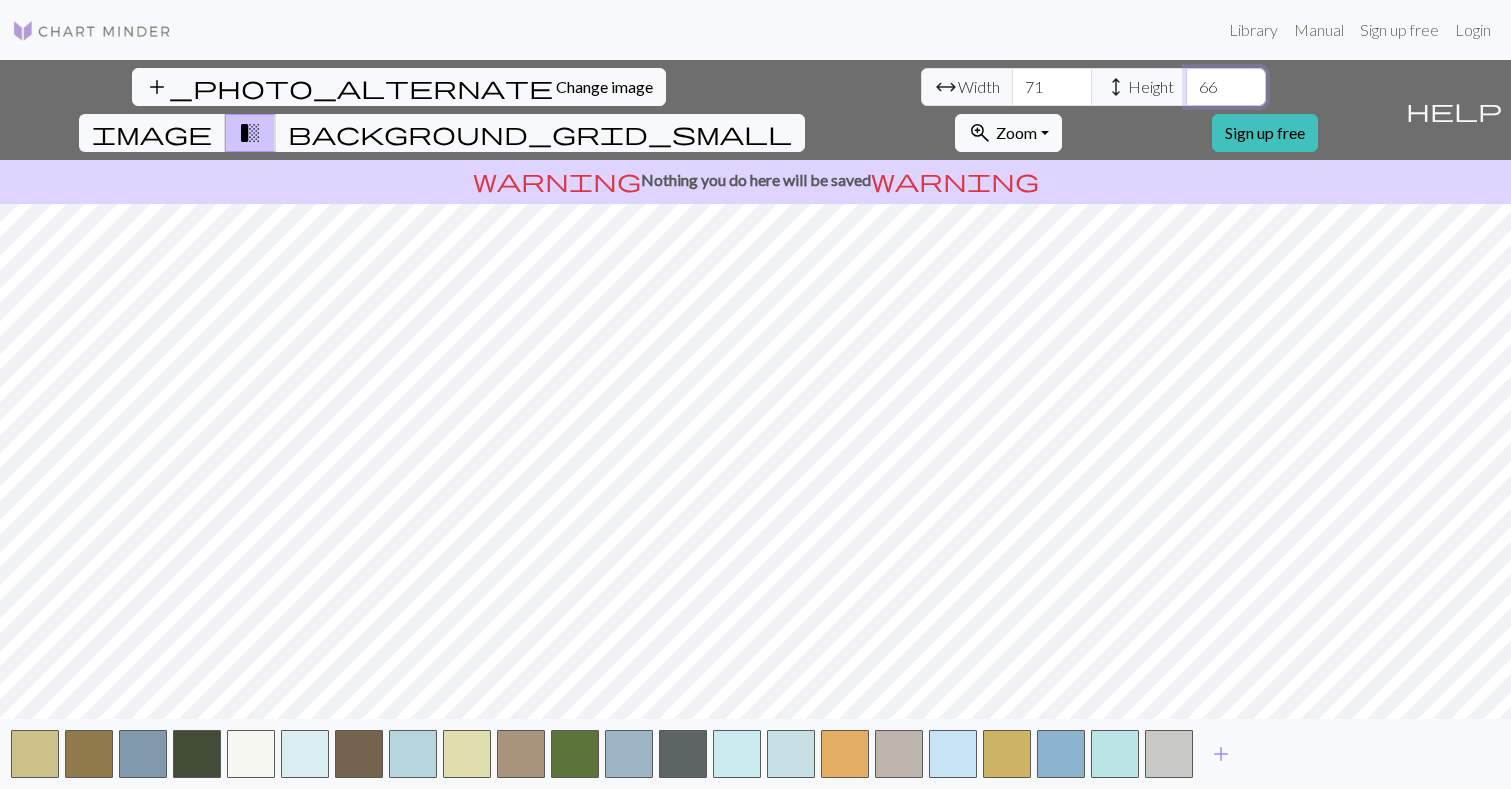 click on "66" at bounding box center [1226, 87] 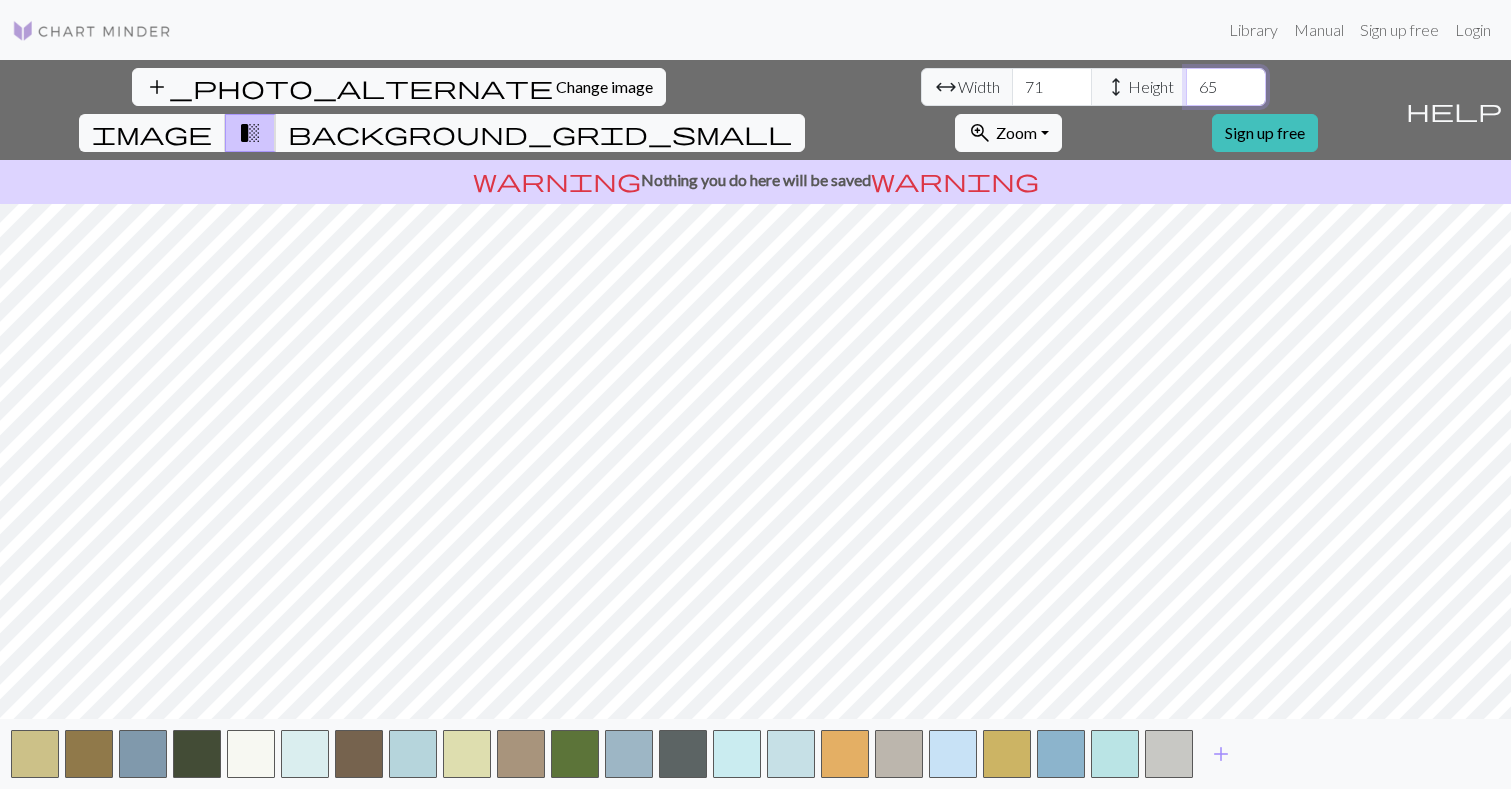 click on "65" at bounding box center (1226, 87) 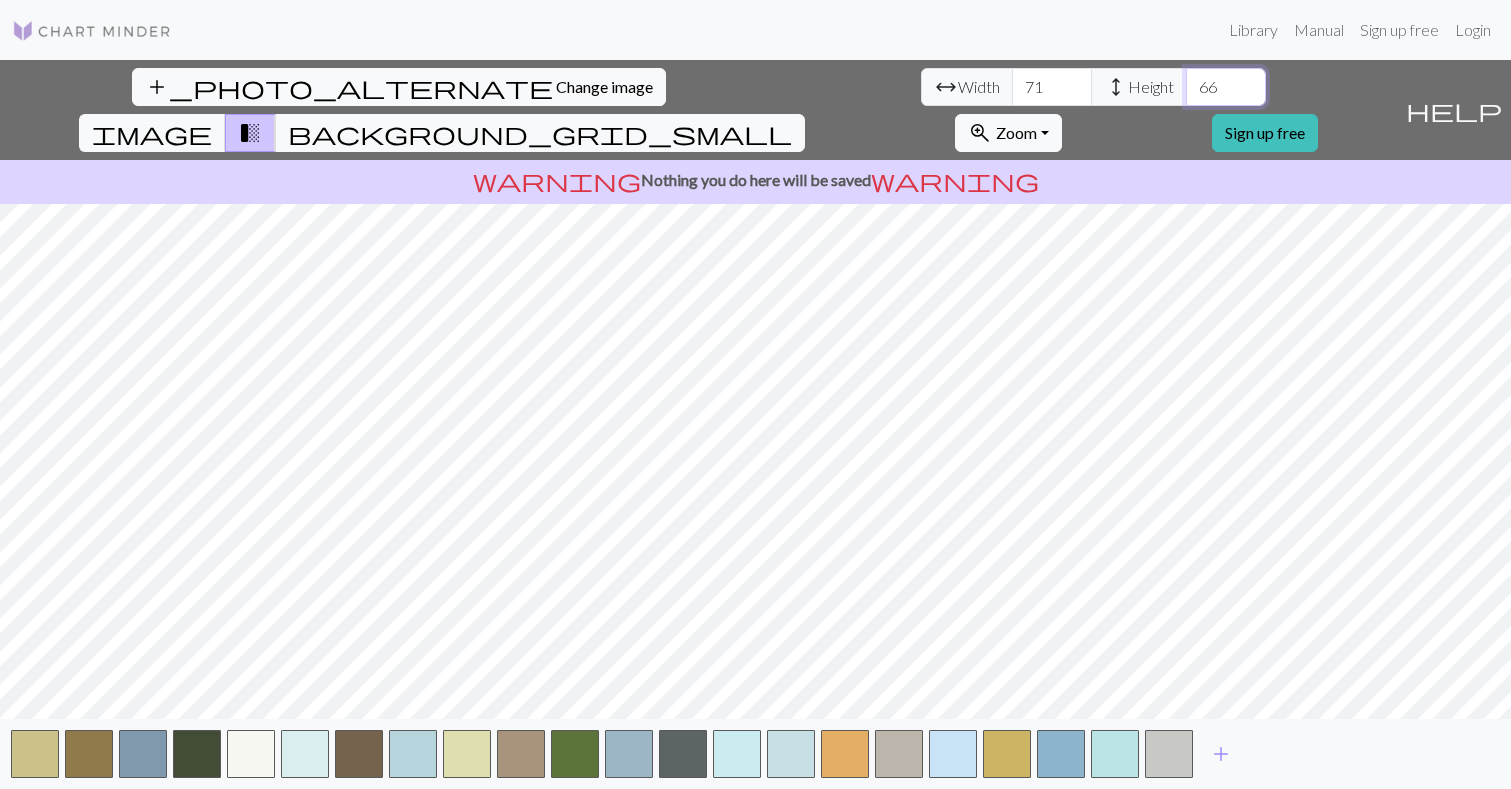 click on "66" at bounding box center [1226, 87] 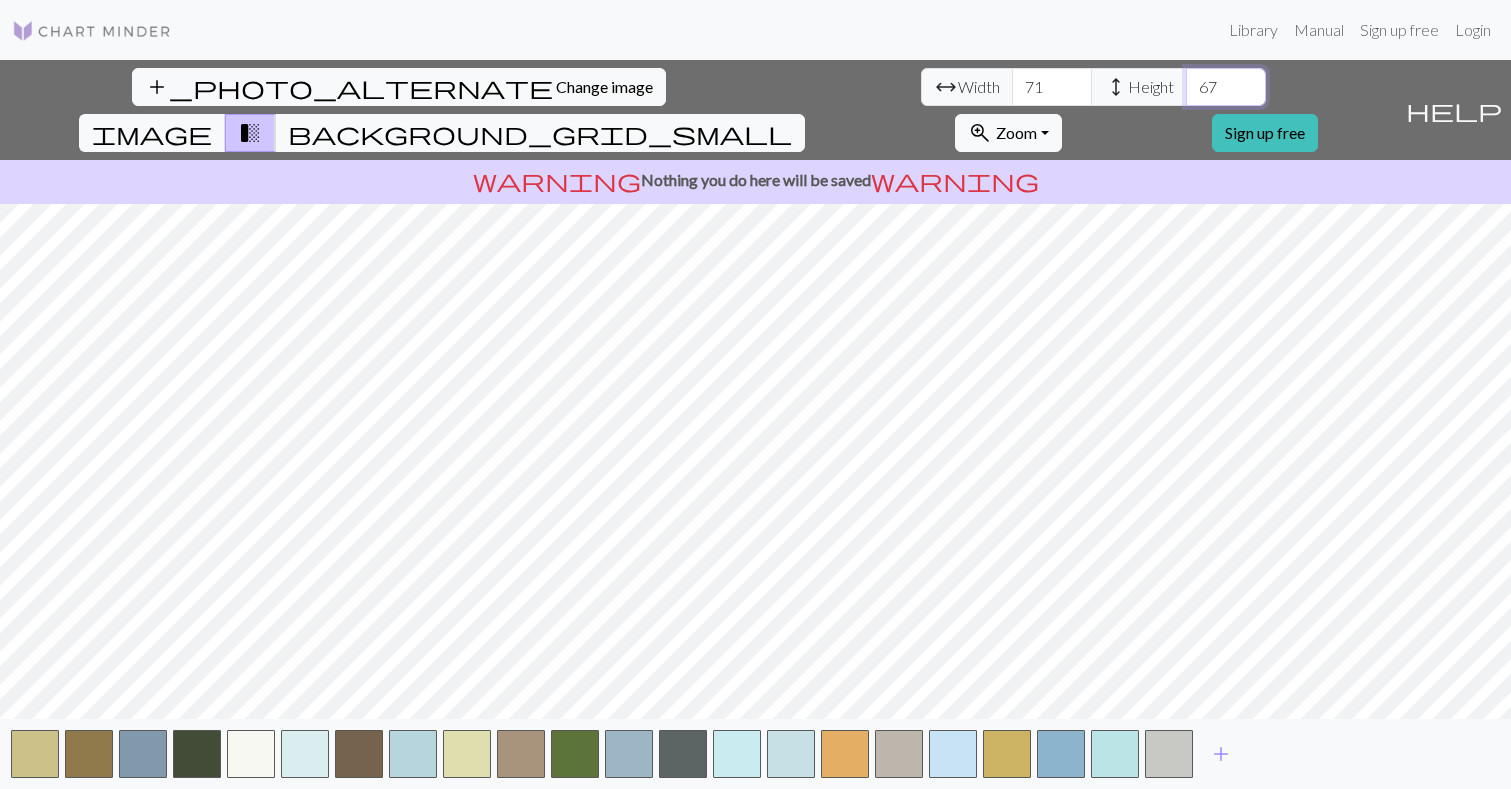 click on "67" at bounding box center [1226, 87] 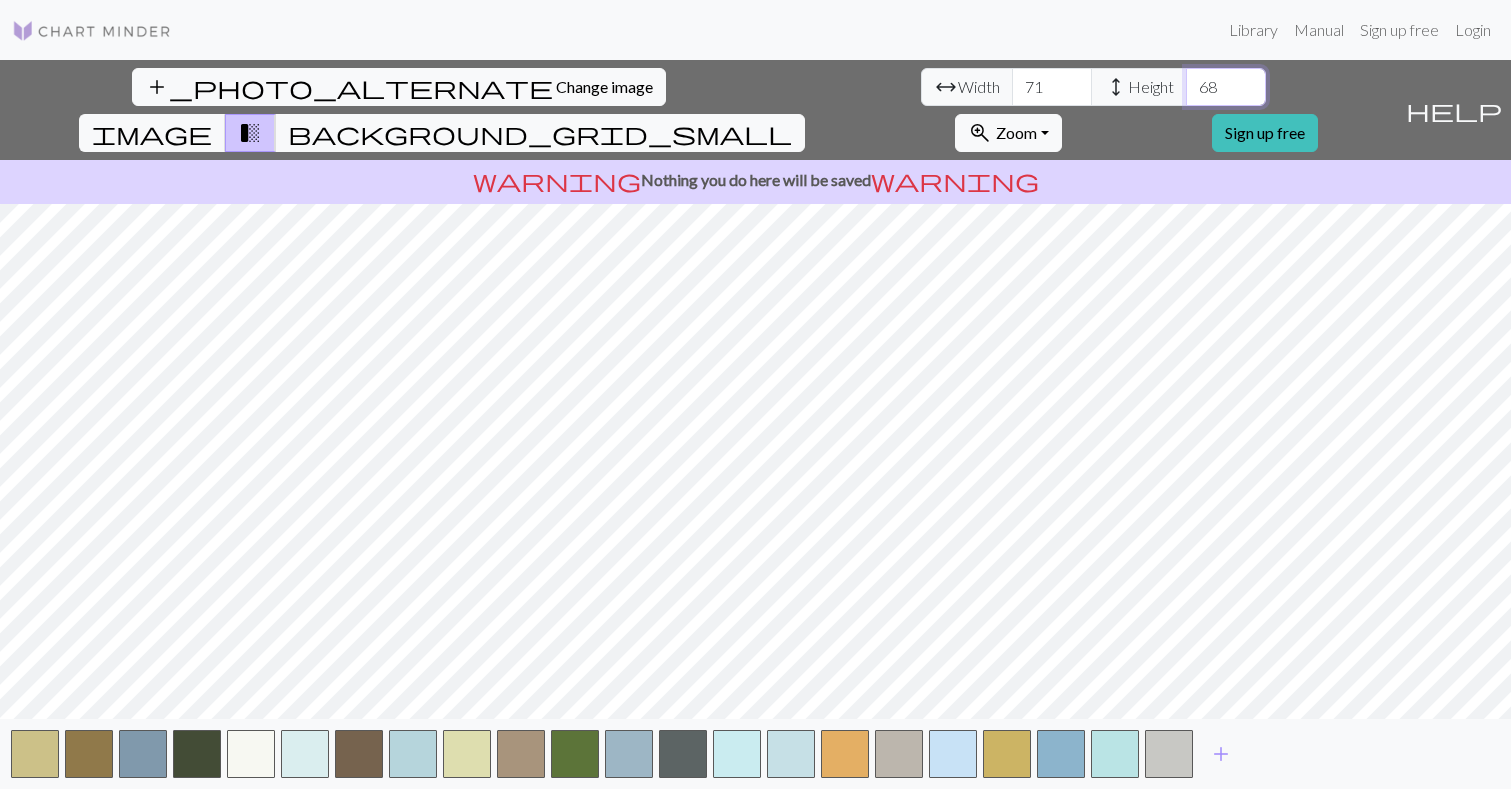 click on "68" at bounding box center (1226, 87) 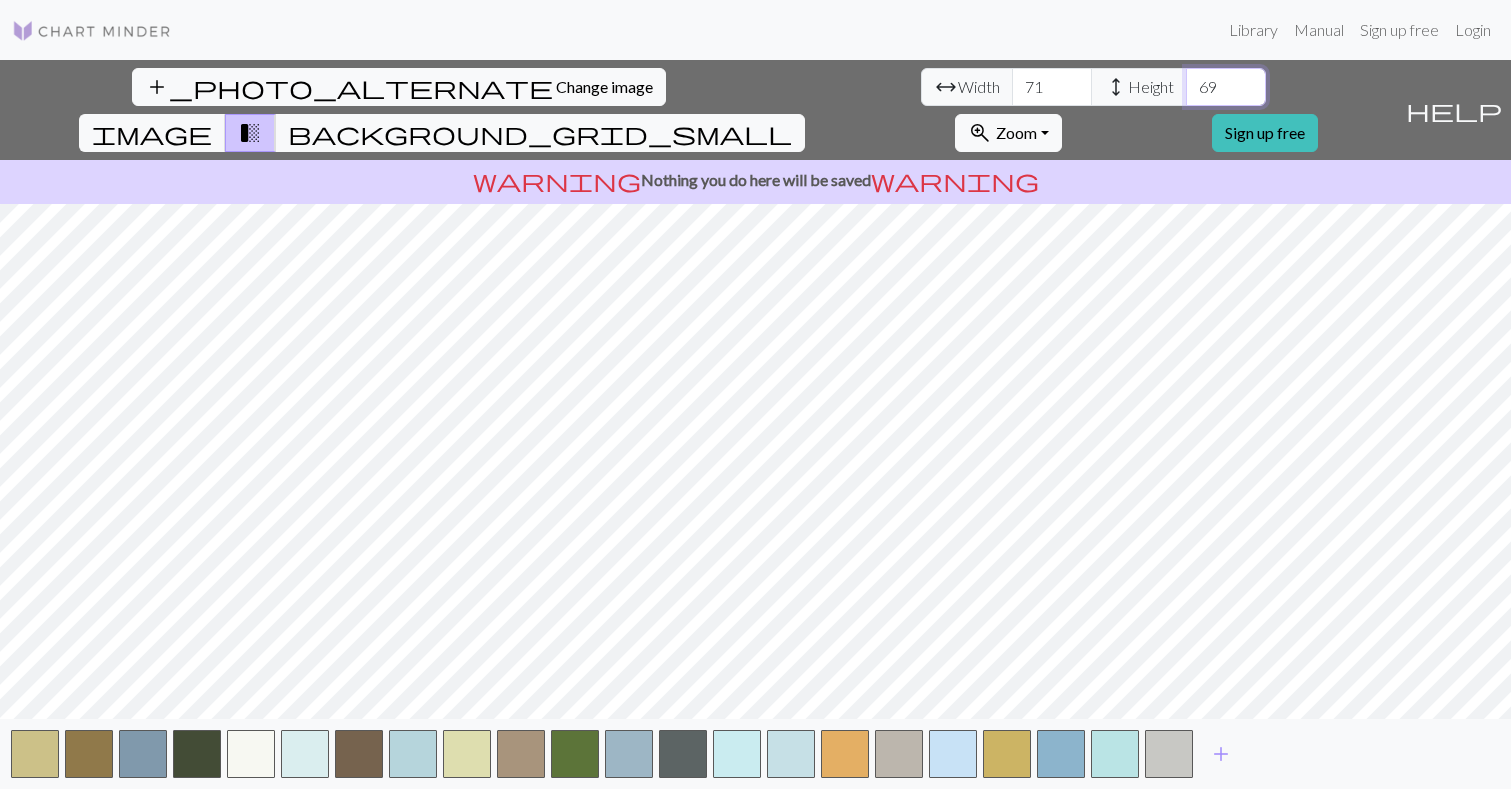 click on "69" at bounding box center (1226, 87) 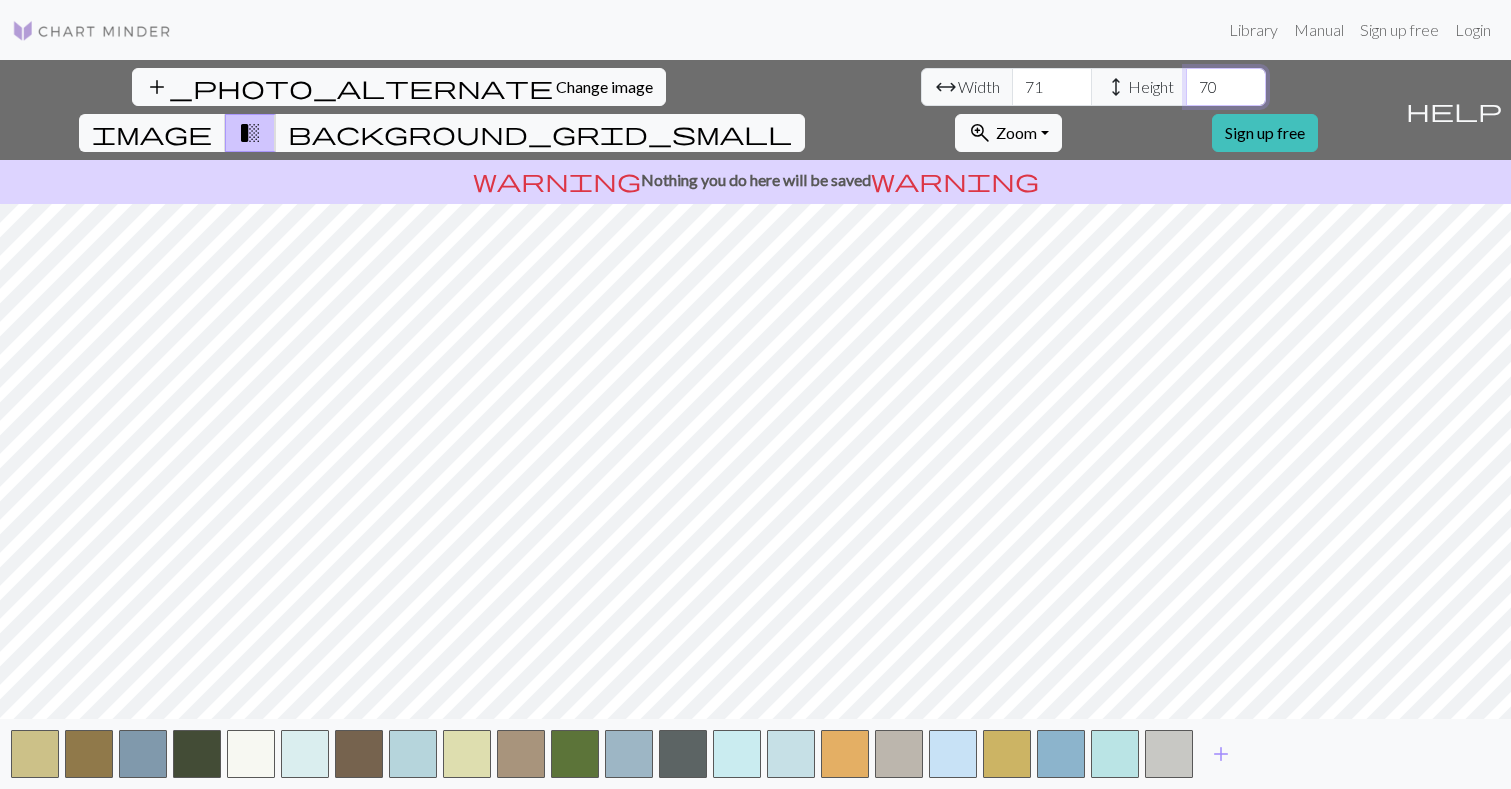click on "70" at bounding box center (1226, 87) 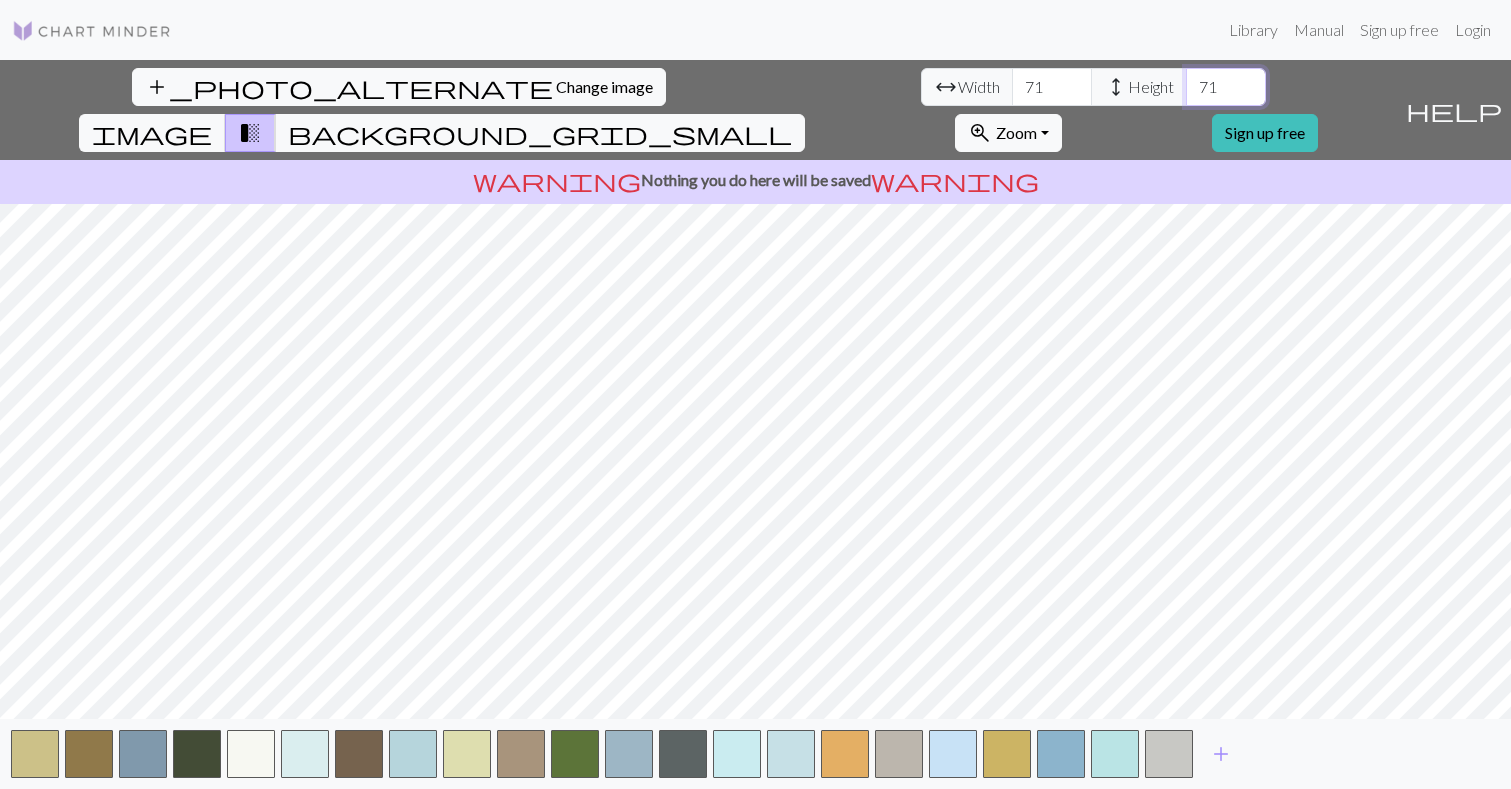 click on "71" at bounding box center (1226, 87) 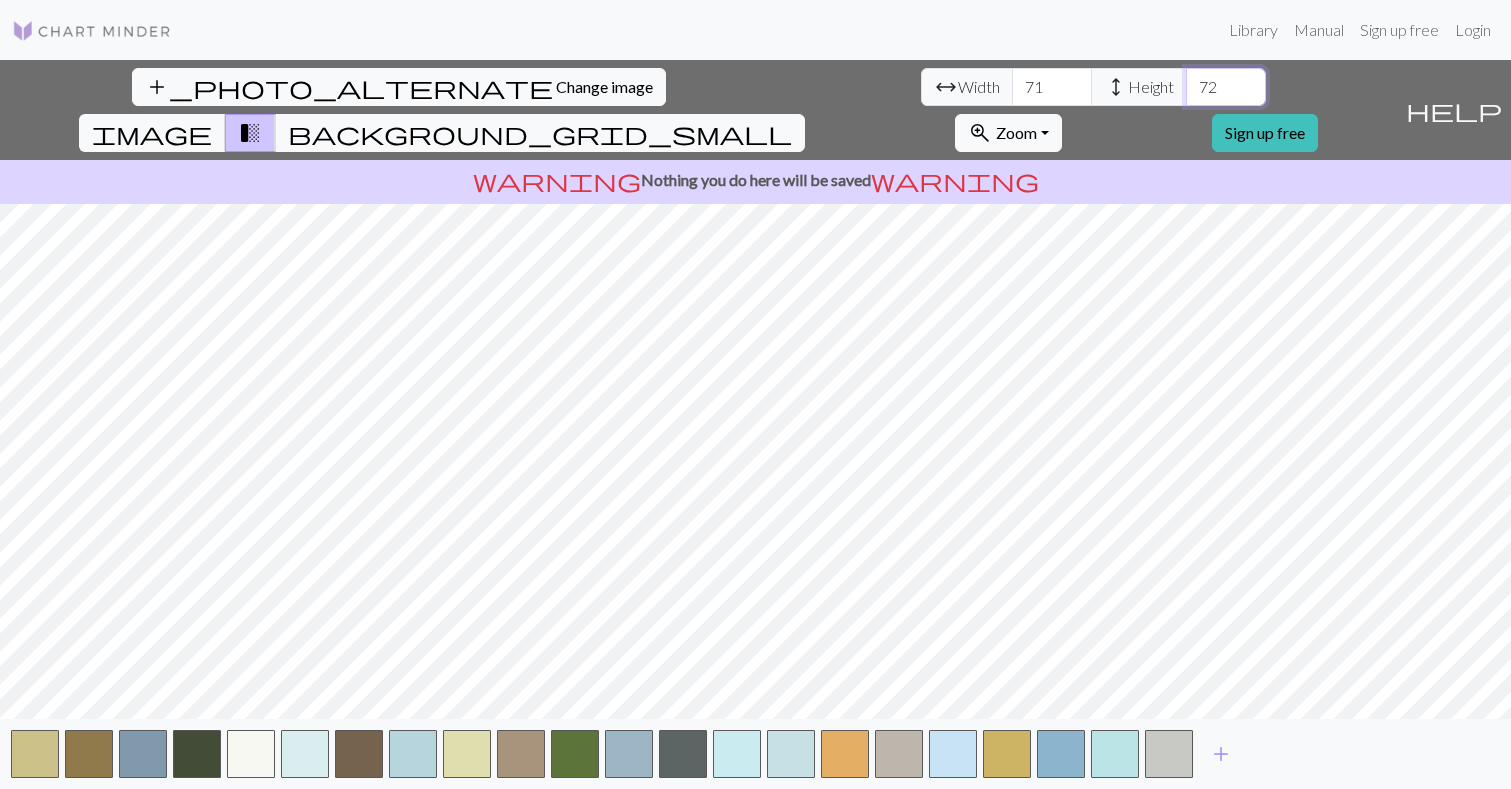 click on "72" at bounding box center [1226, 87] 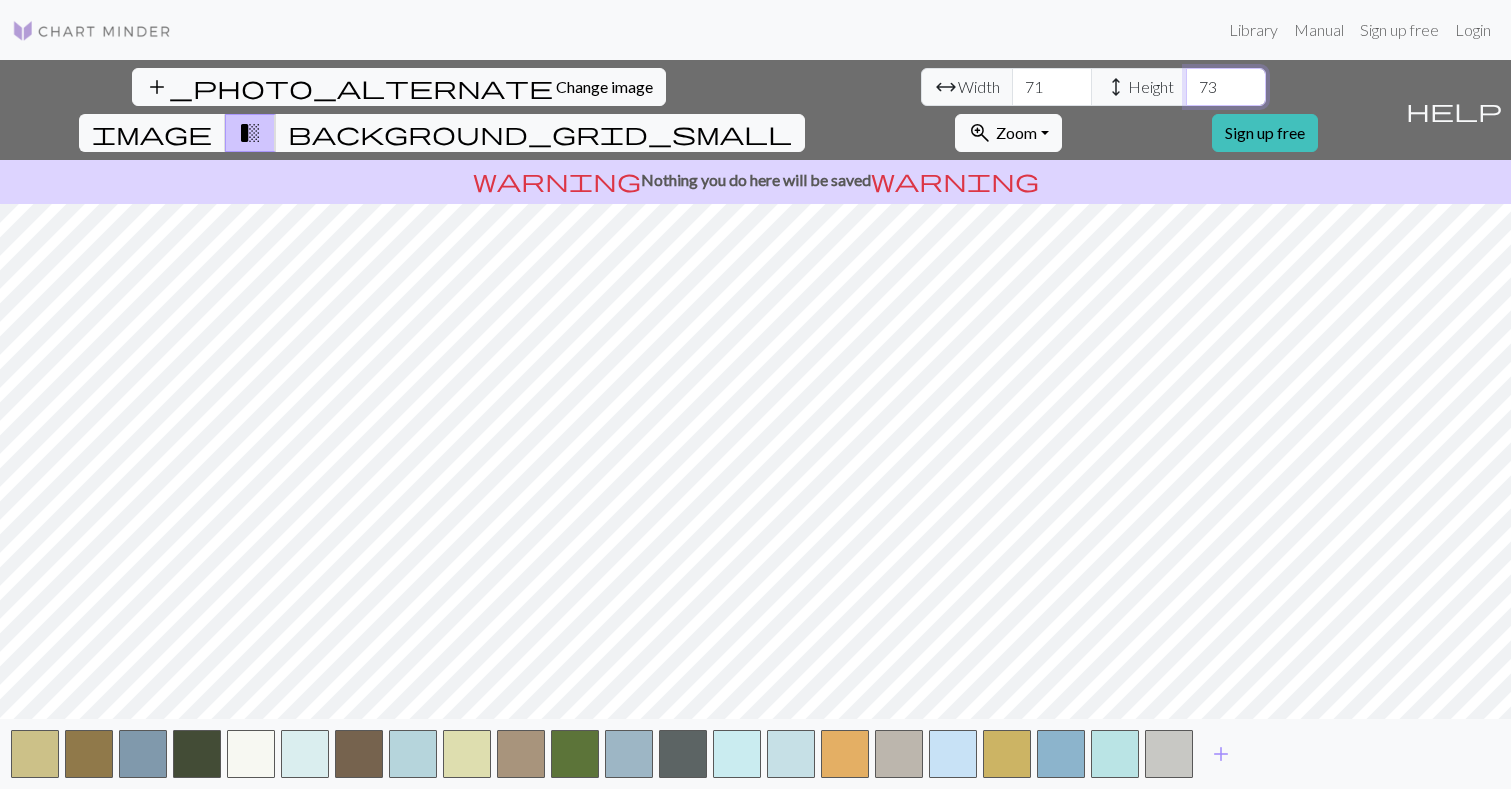 click on "73" at bounding box center (1226, 87) 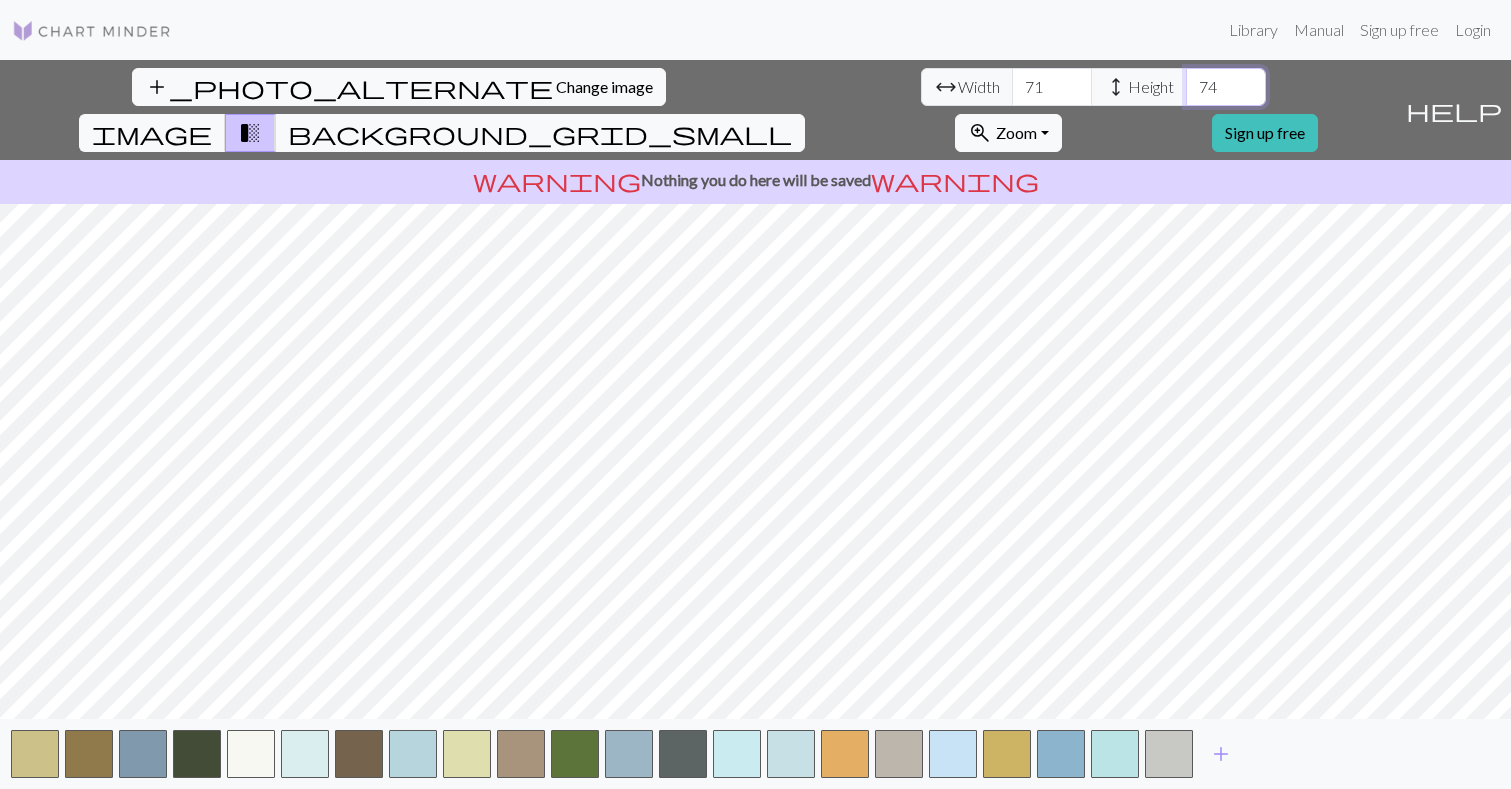 click on "74" at bounding box center [1226, 87] 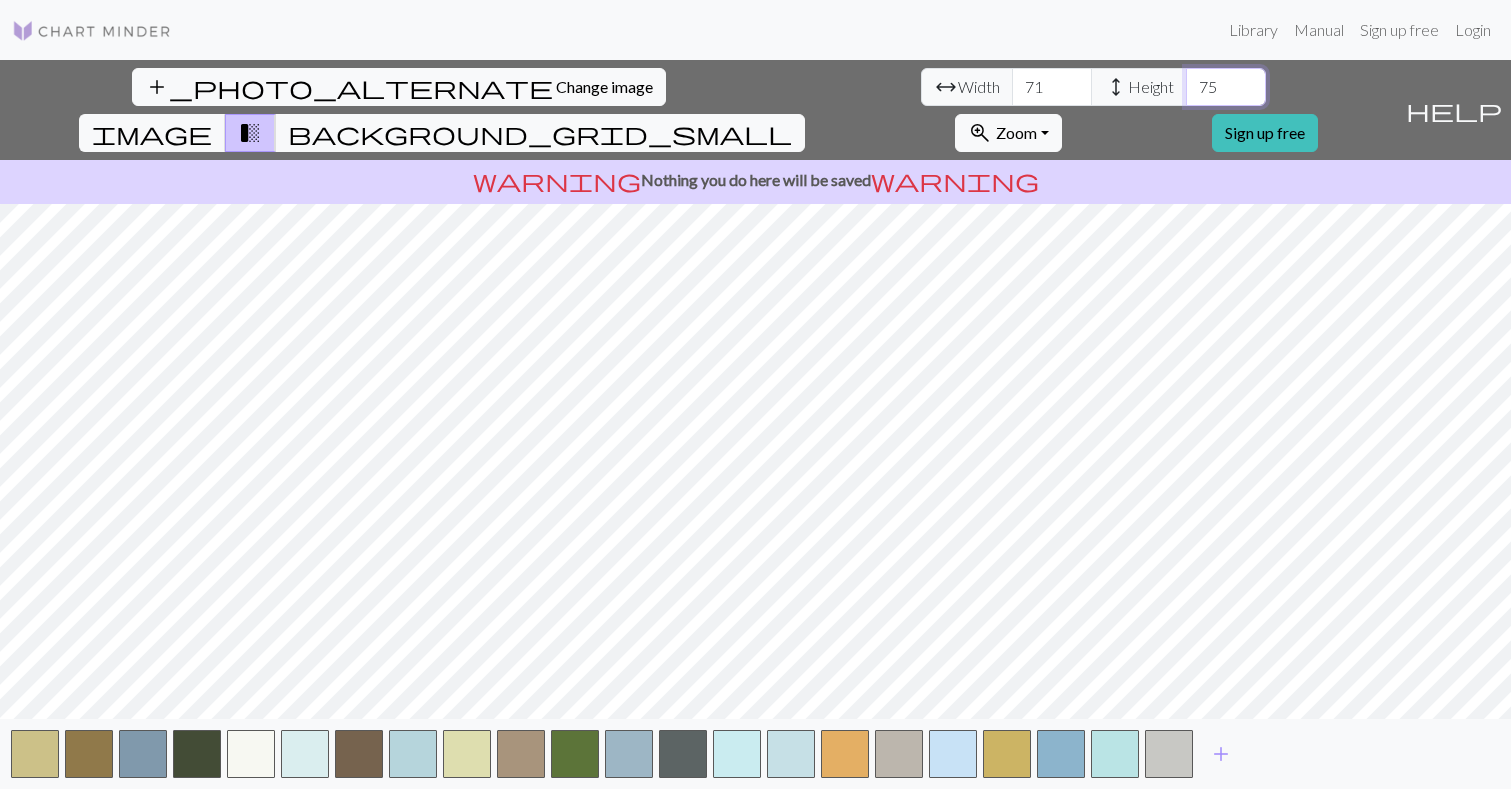 click on "75" at bounding box center [1226, 87] 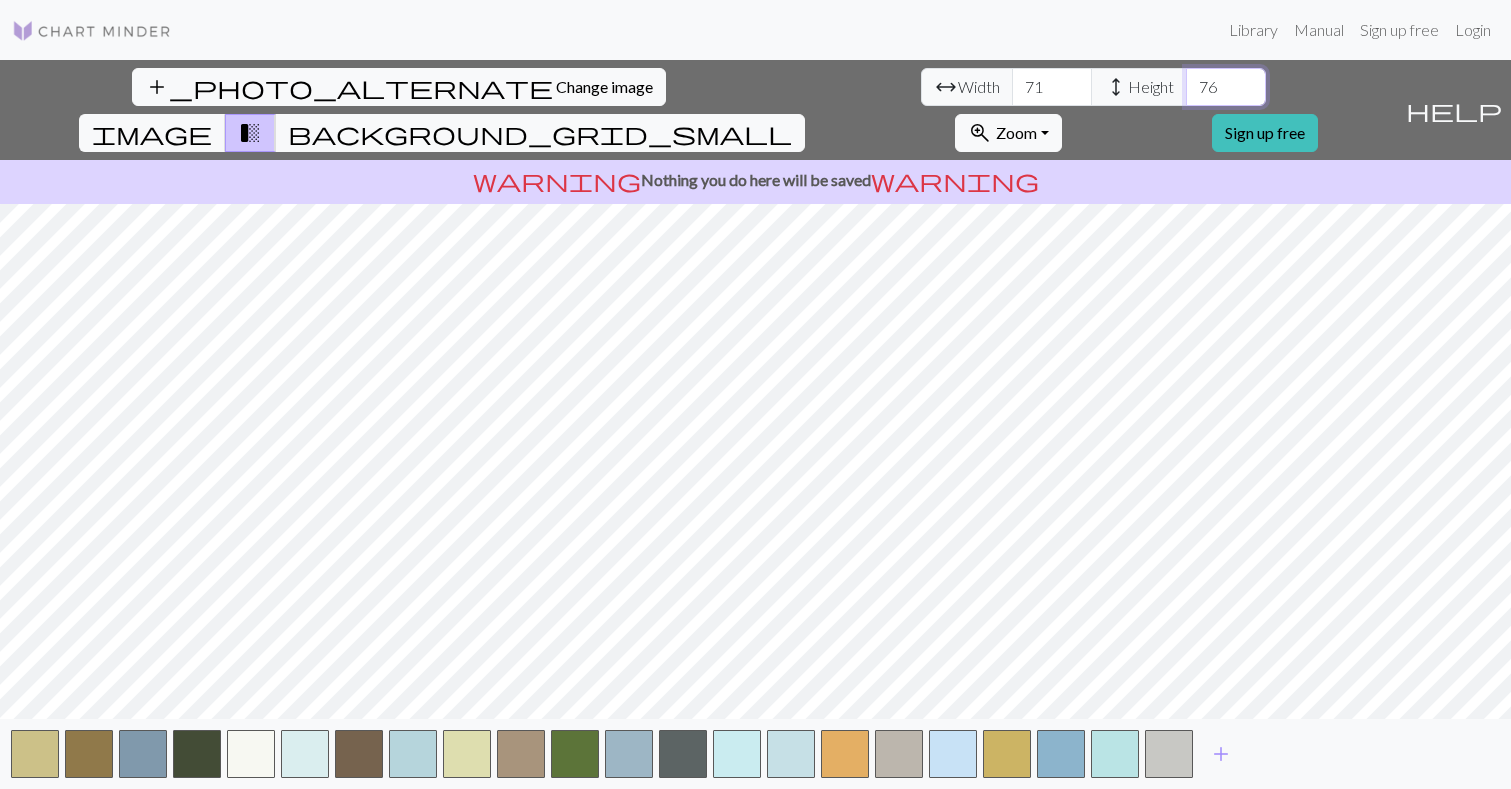 click on "76" at bounding box center (1226, 87) 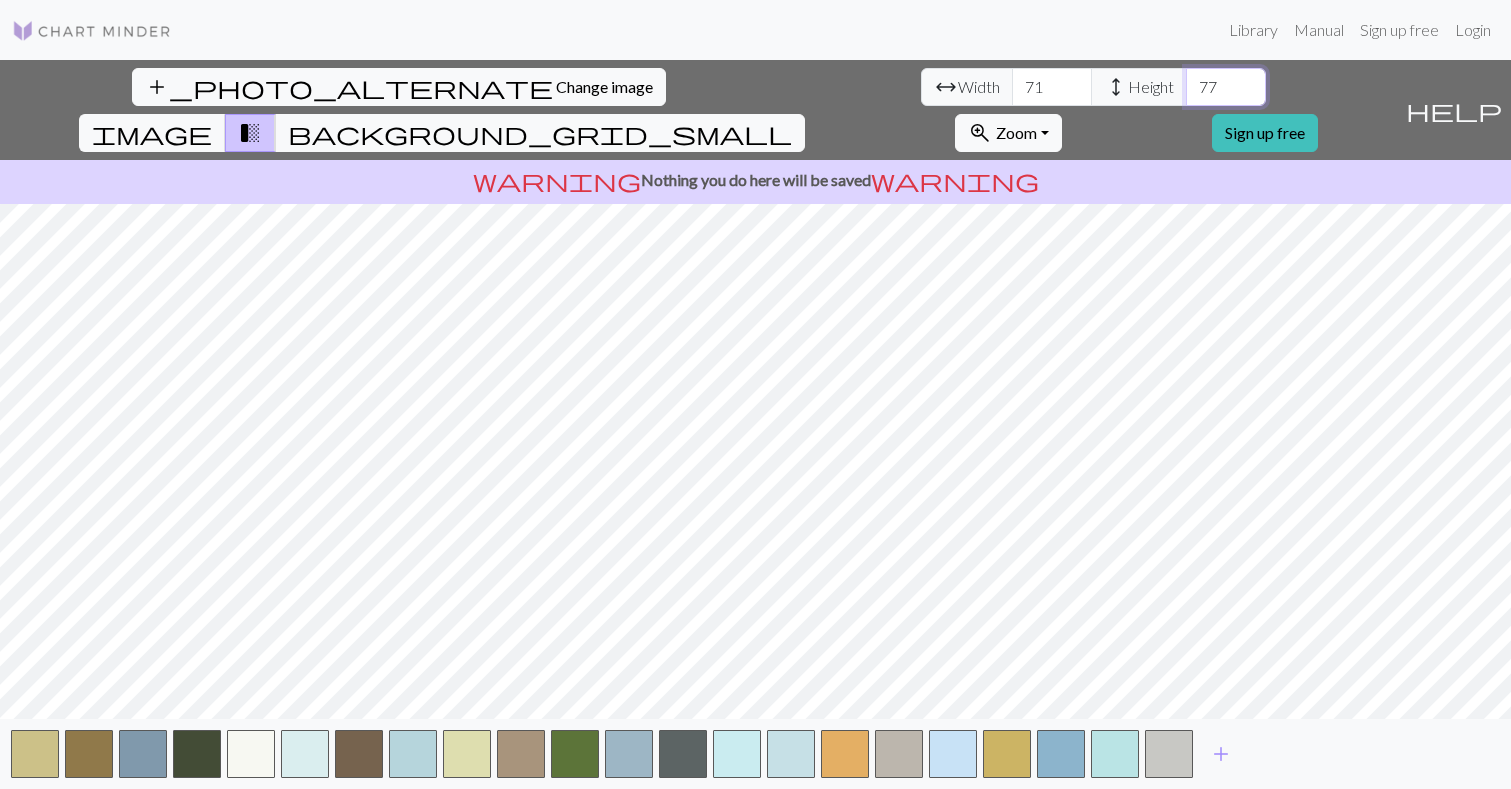 click on "77" at bounding box center [1226, 87] 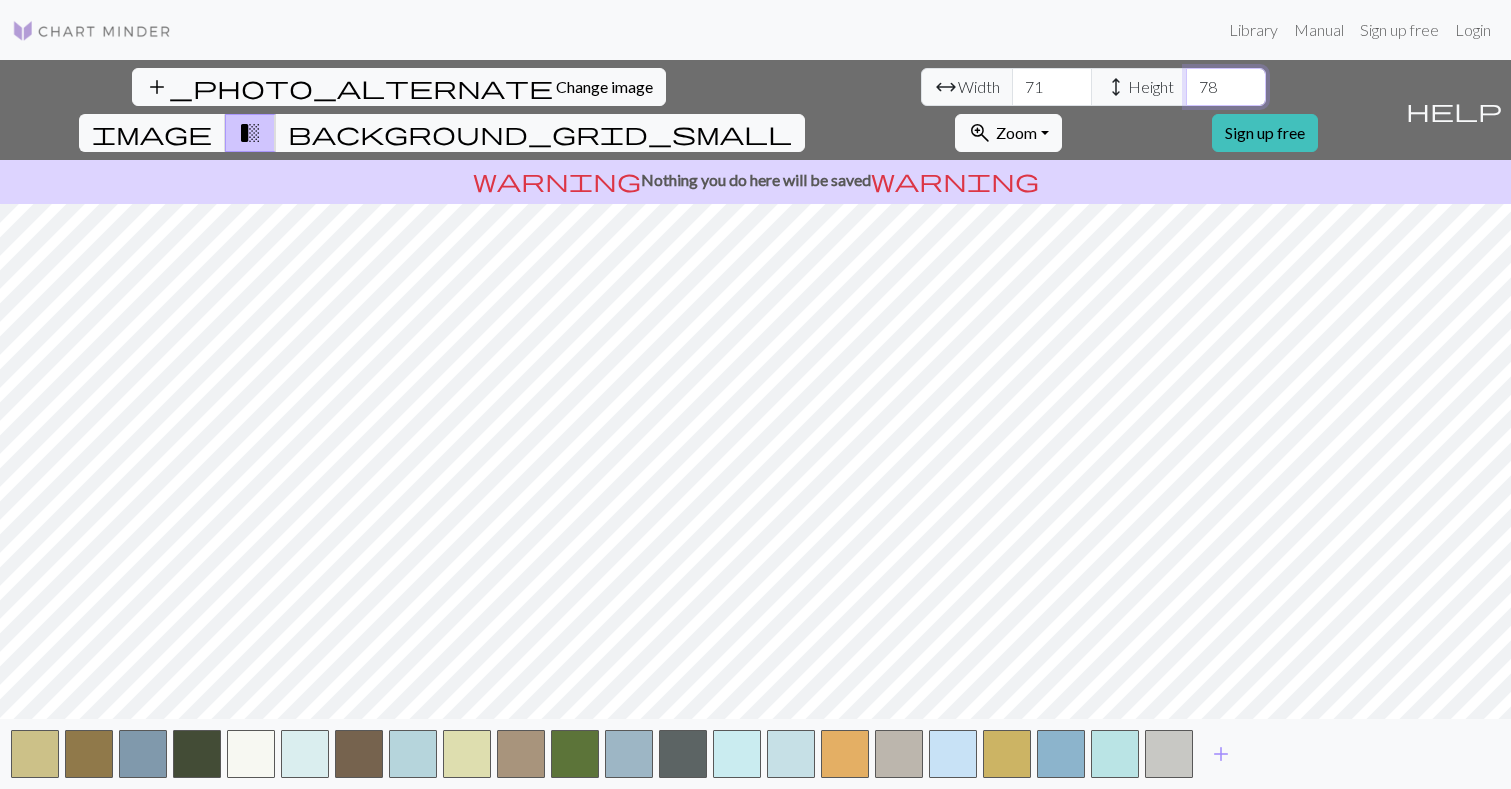 click on "78" at bounding box center (1226, 87) 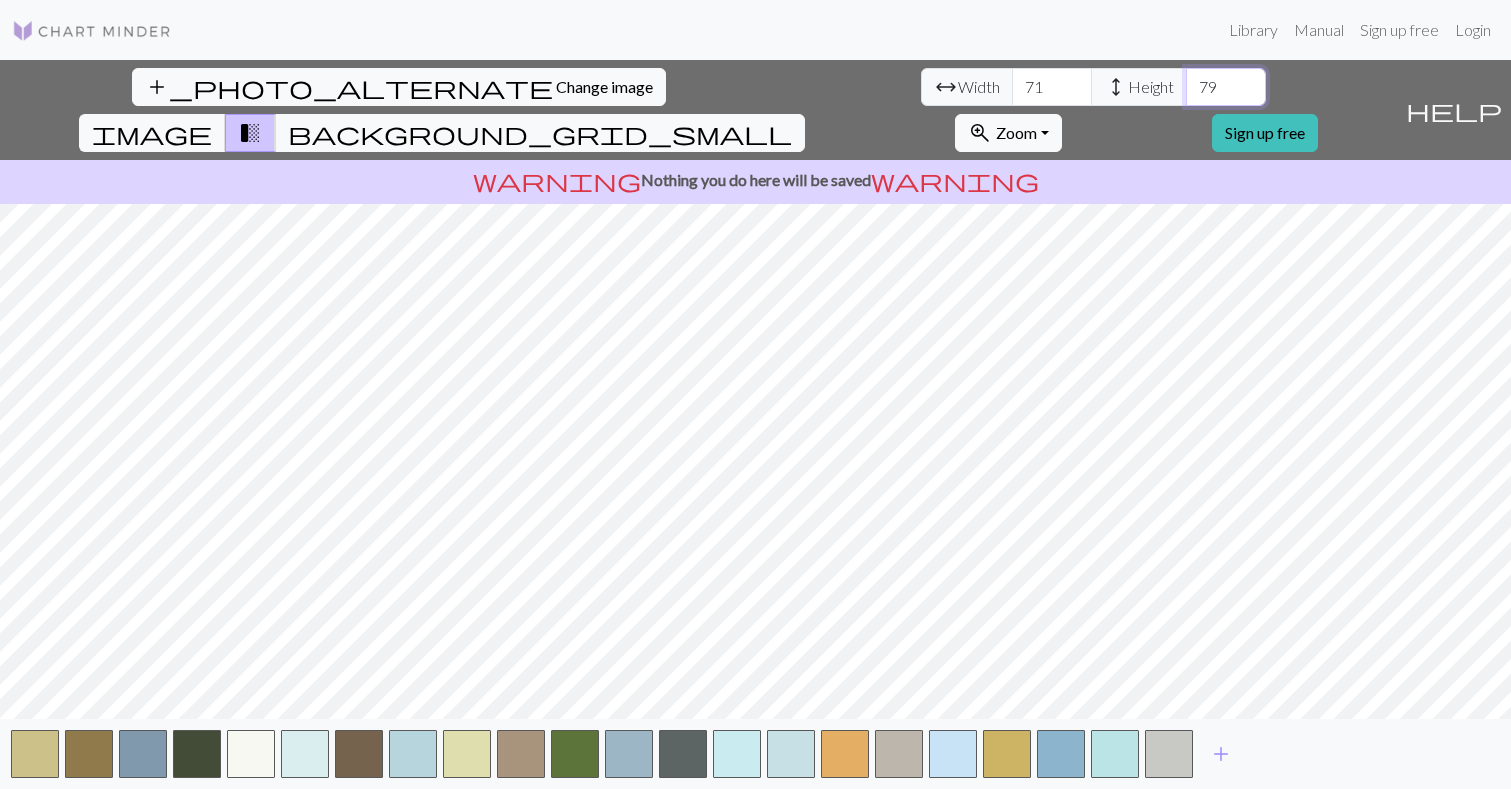 click on "79" at bounding box center [1226, 87] 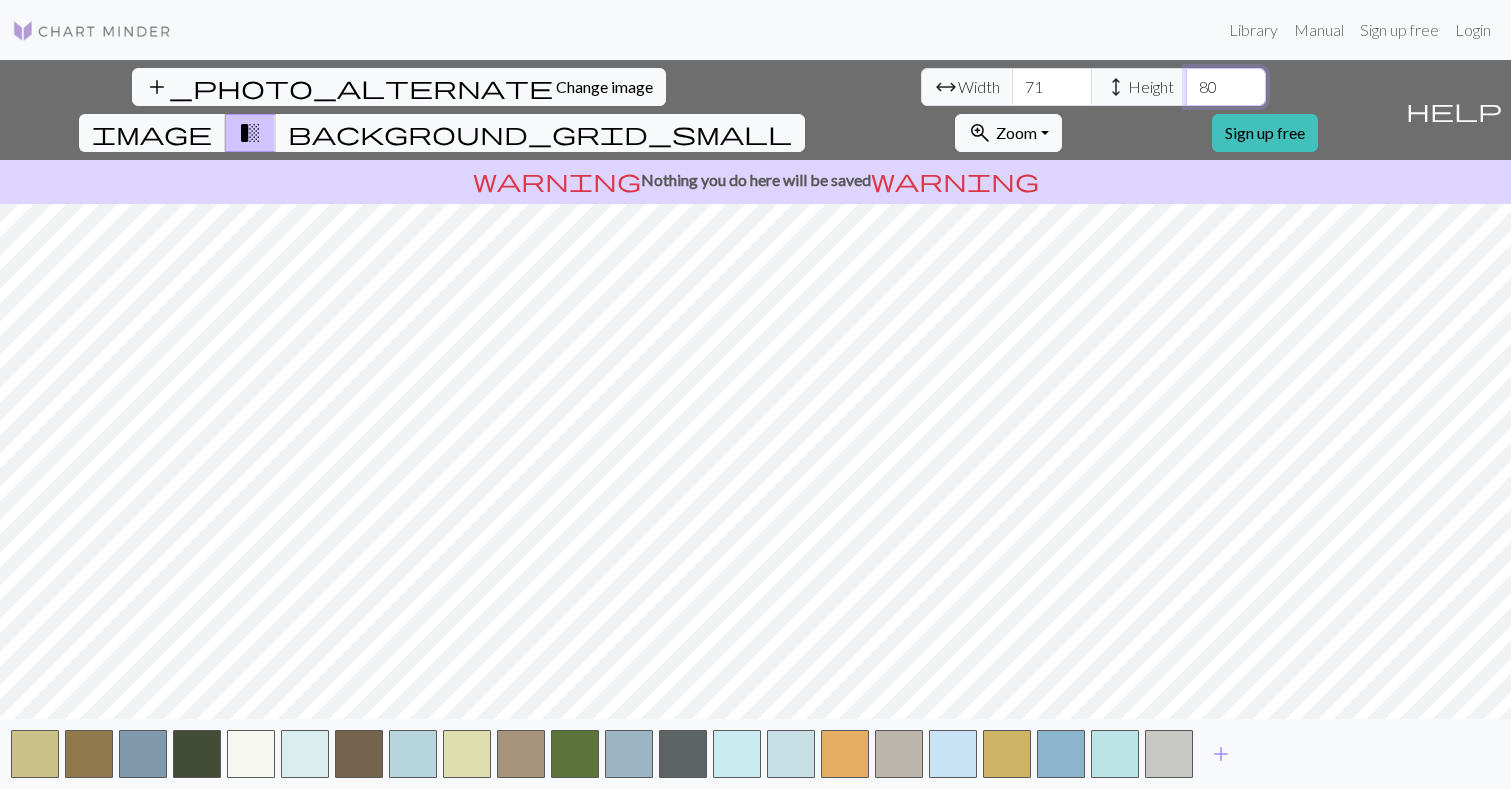 click on "80" at bounding box center [1226, 87] 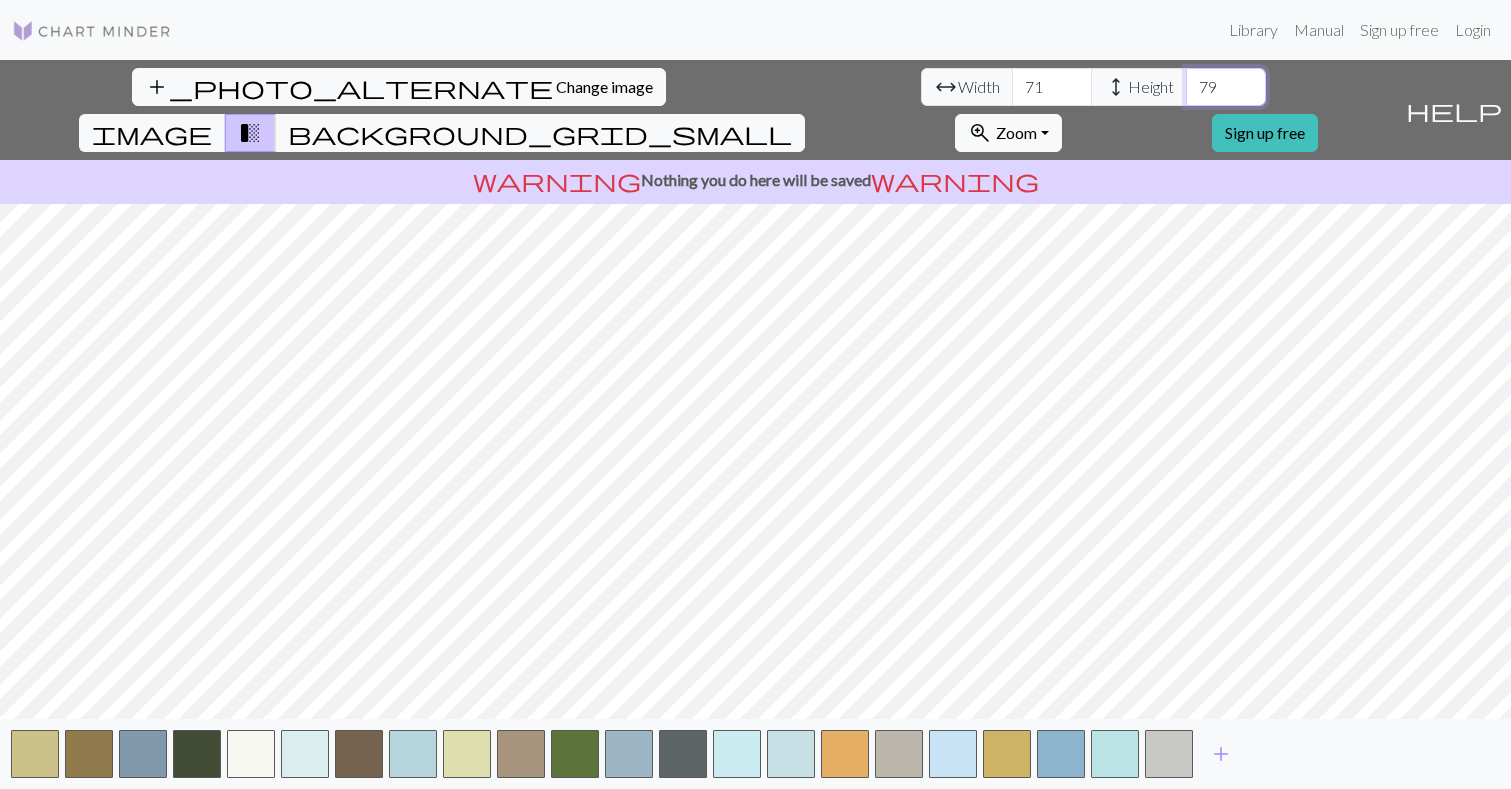 click on "79" at bounding box center [1226, 87] 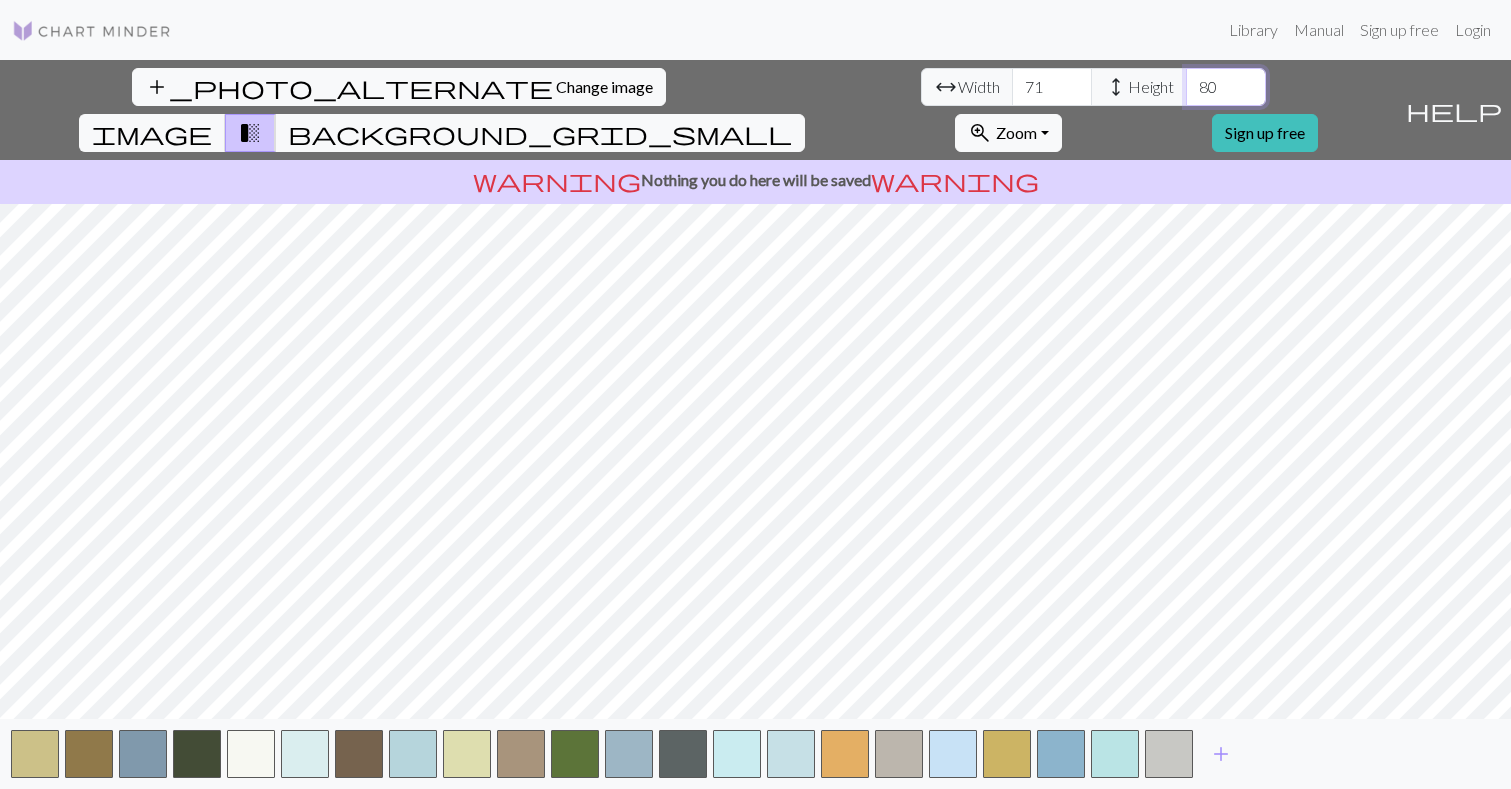 type on "80" 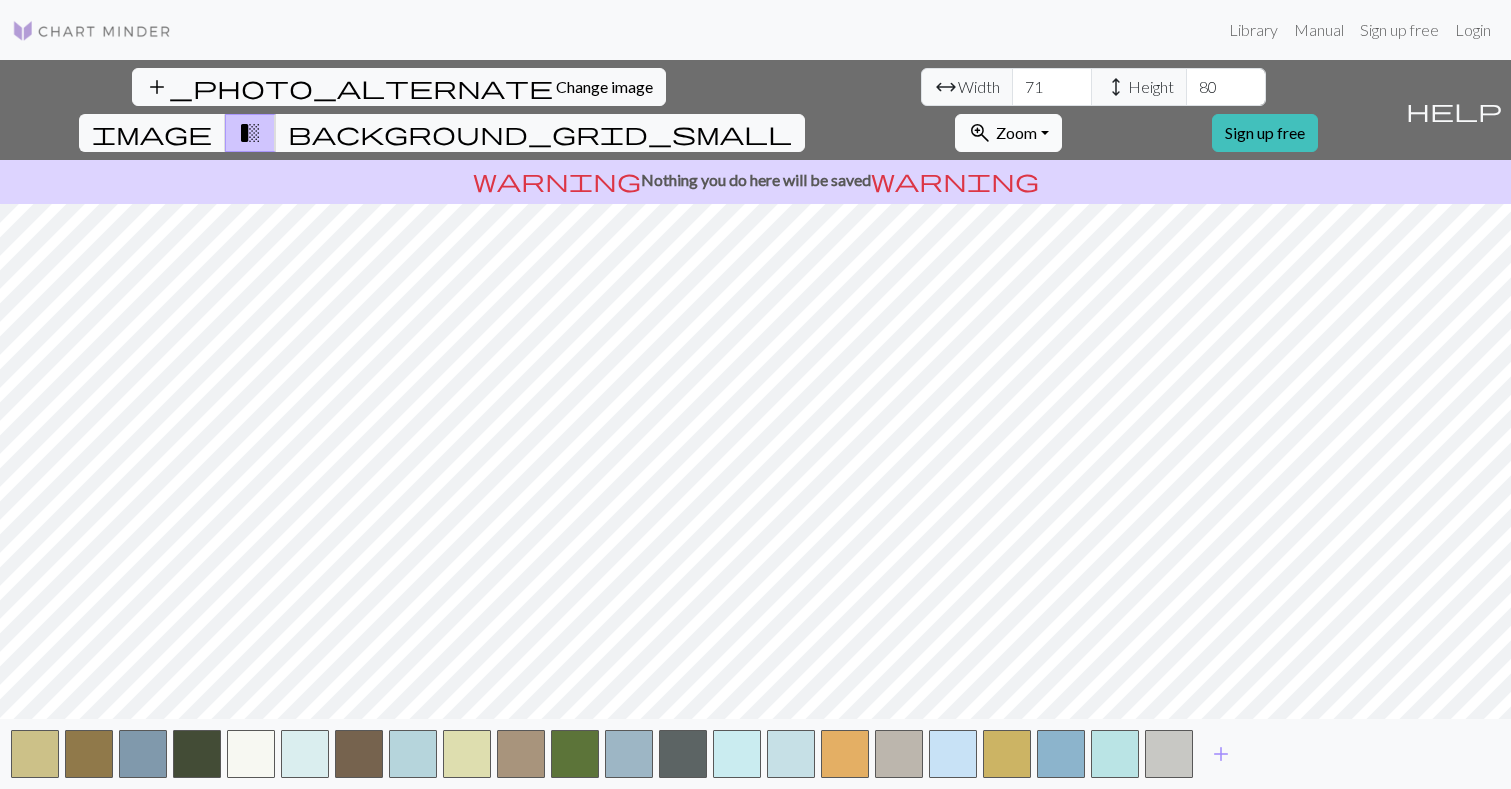 click on "zoom_in Zoom Zoom" at bounding box center (1008, 133) 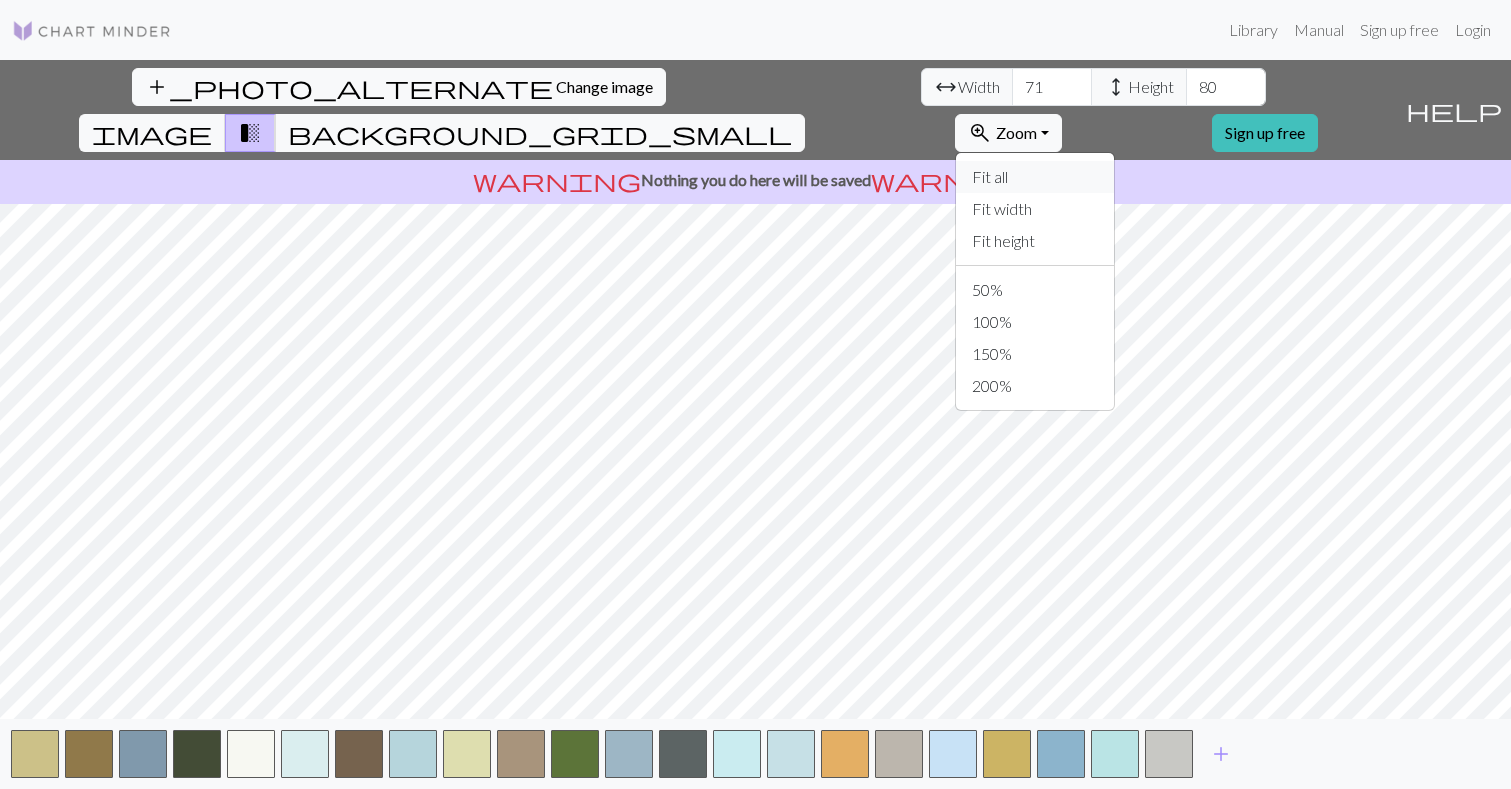 click on "Fit all" at bounding box center [1035, 177] 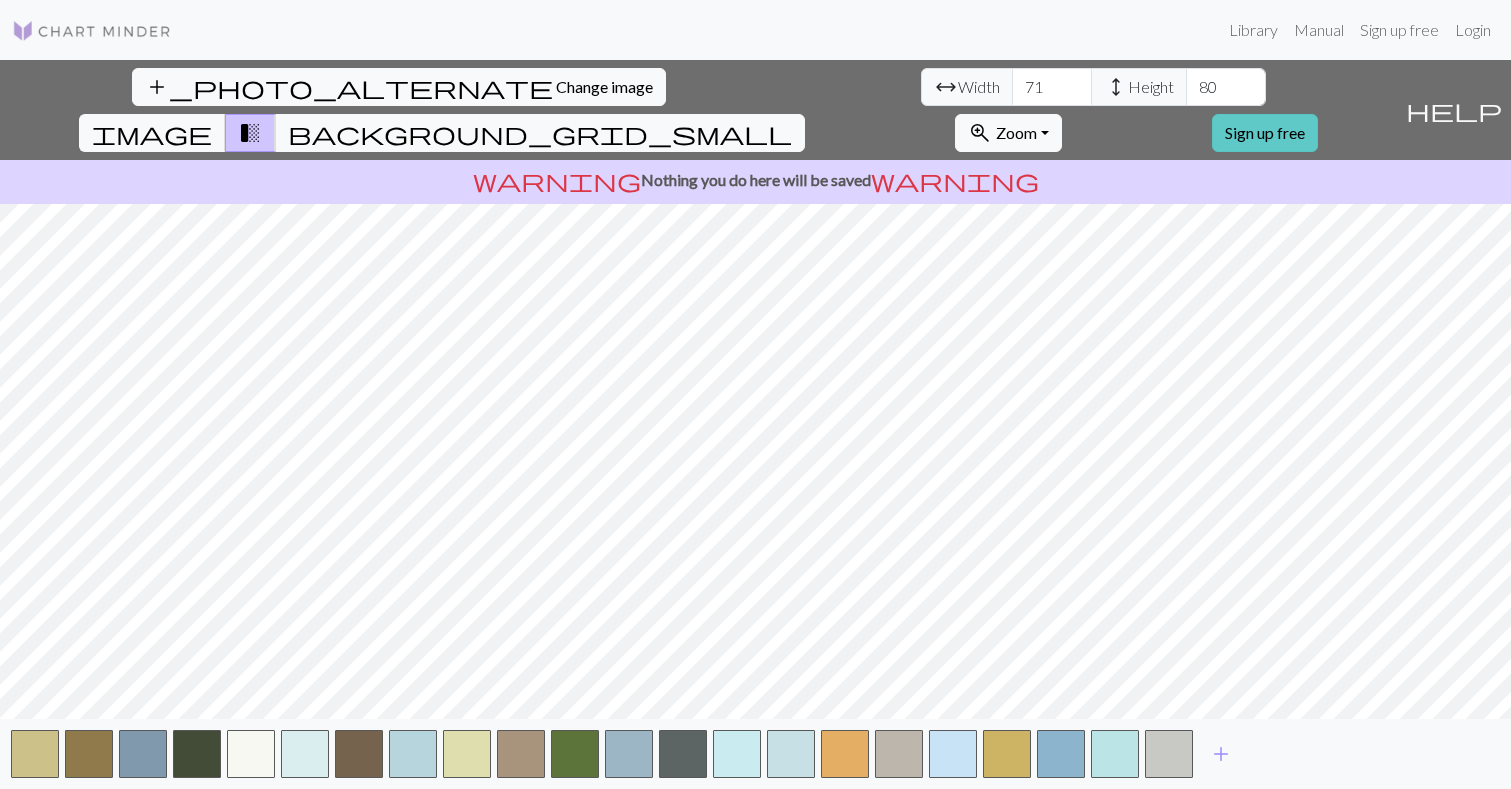 click on "Sign up free" at bounding box center [1265, 133] 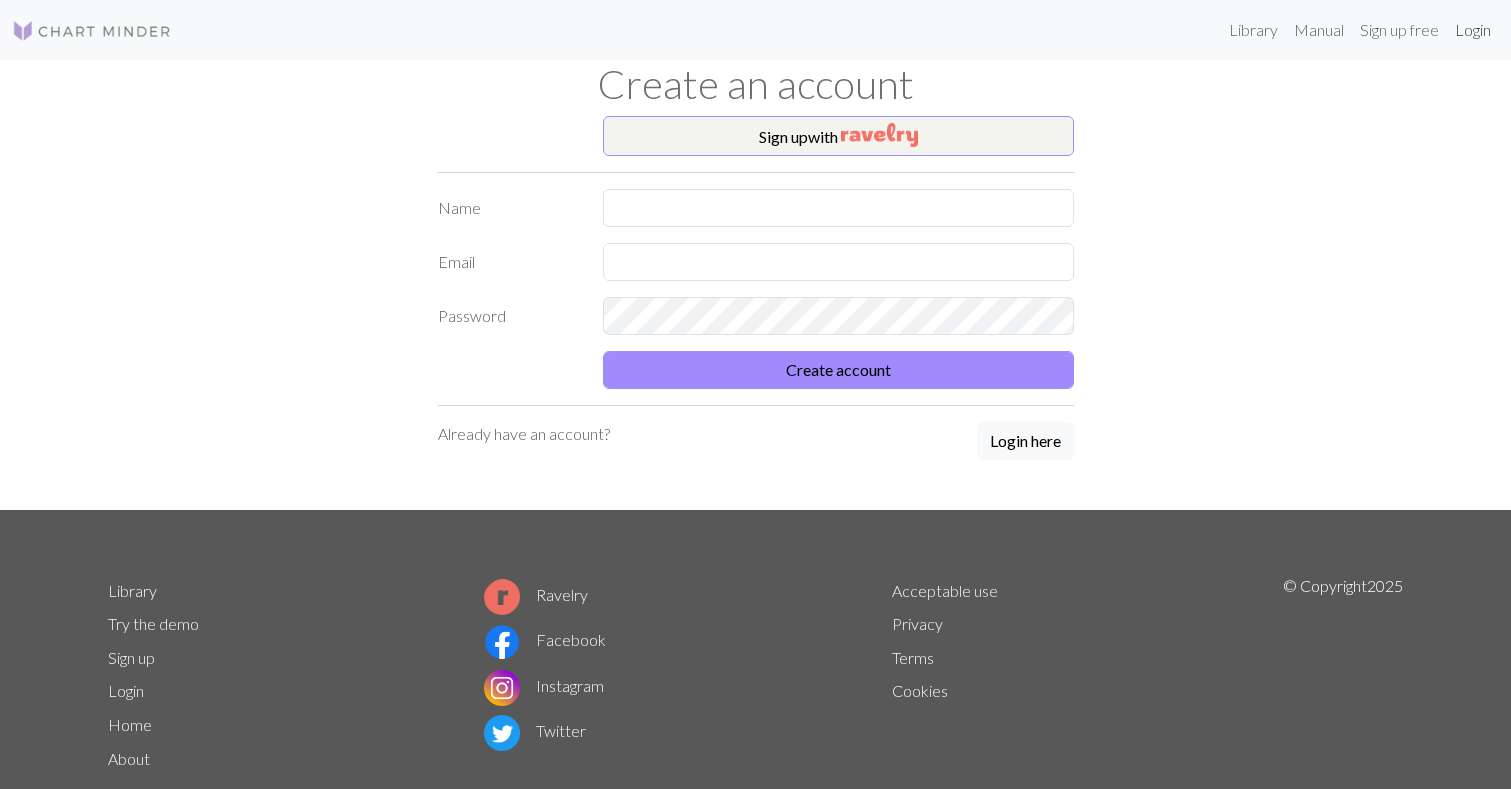 click on "Login" at bounding box center (1473, 30) 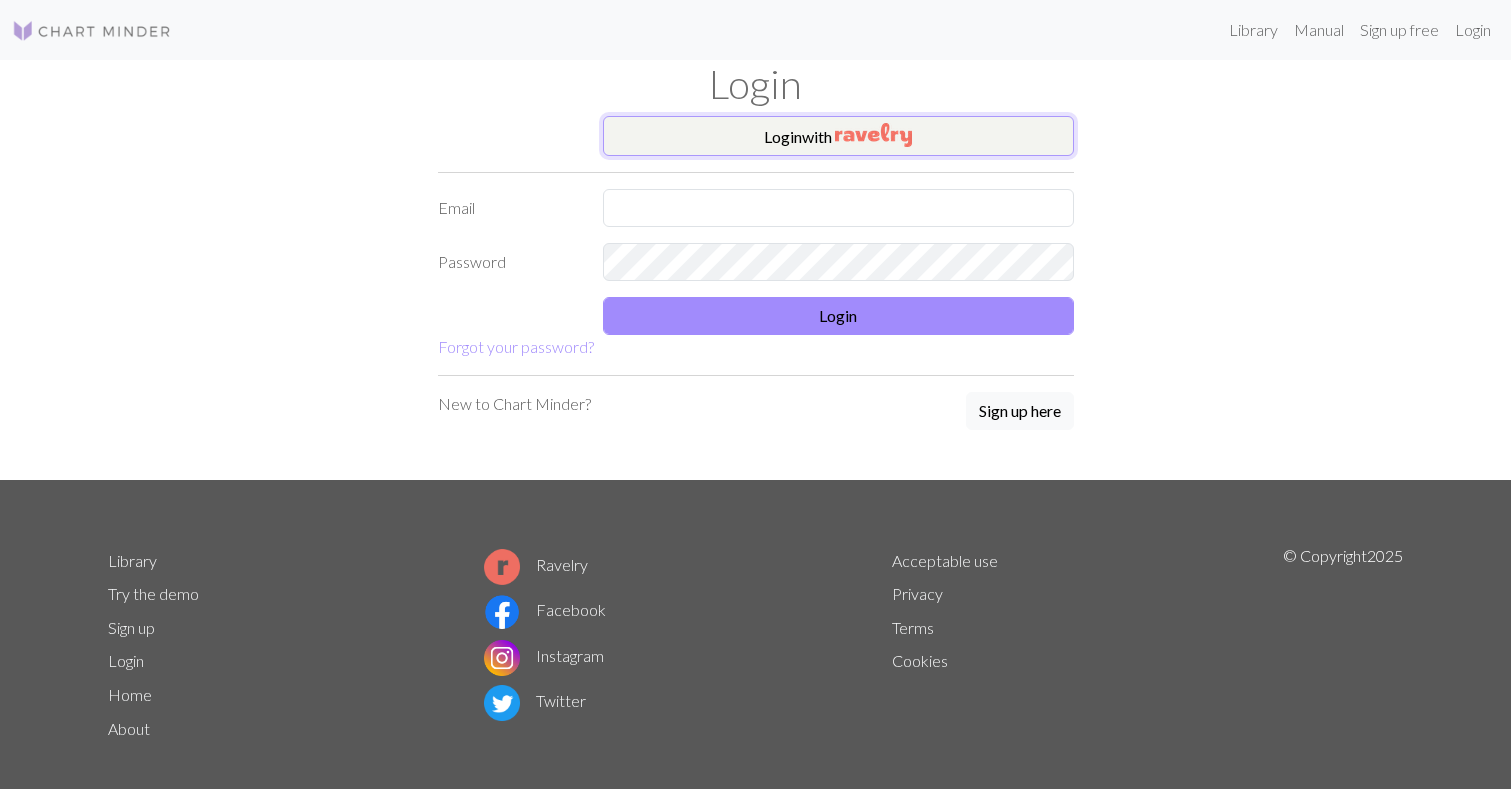click at bounding box center (873, 135) 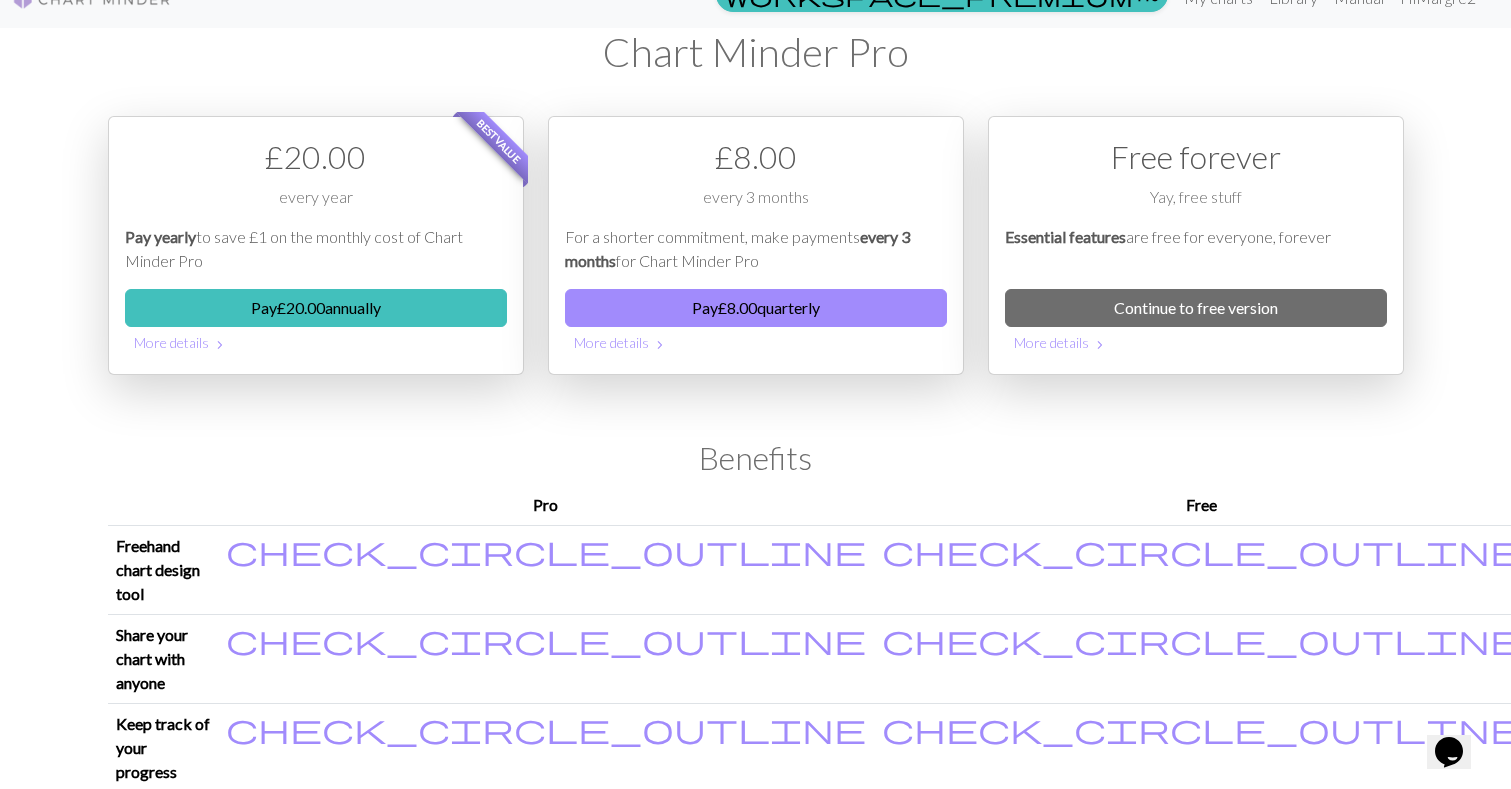 scroll, scrollTop: 0, scrollLeft: 0, axis: both 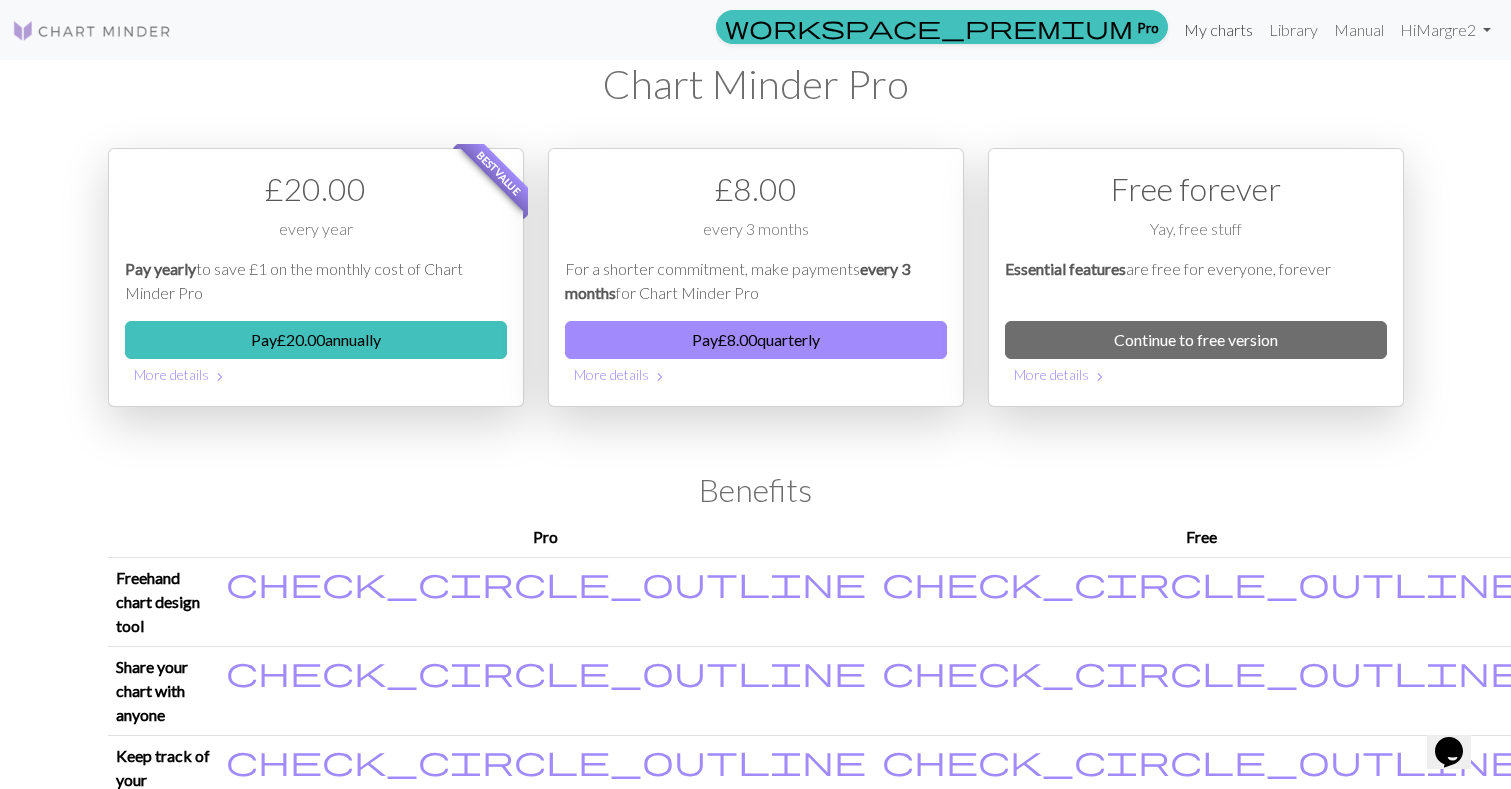 click on "My charts" at bounding box center (1218, 30) 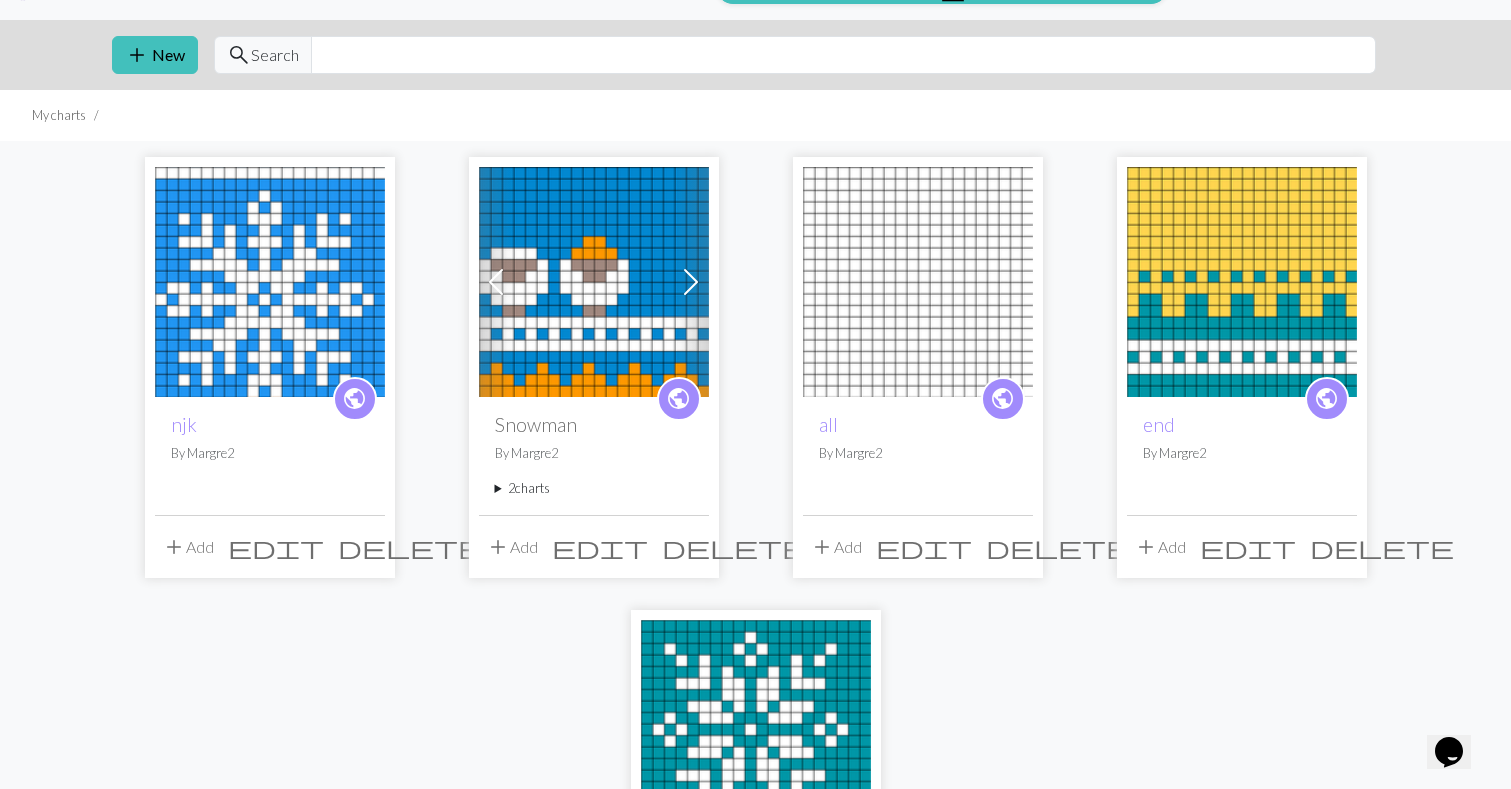scroll, scrollTop: 0, scrollLeft: 0, axis: both 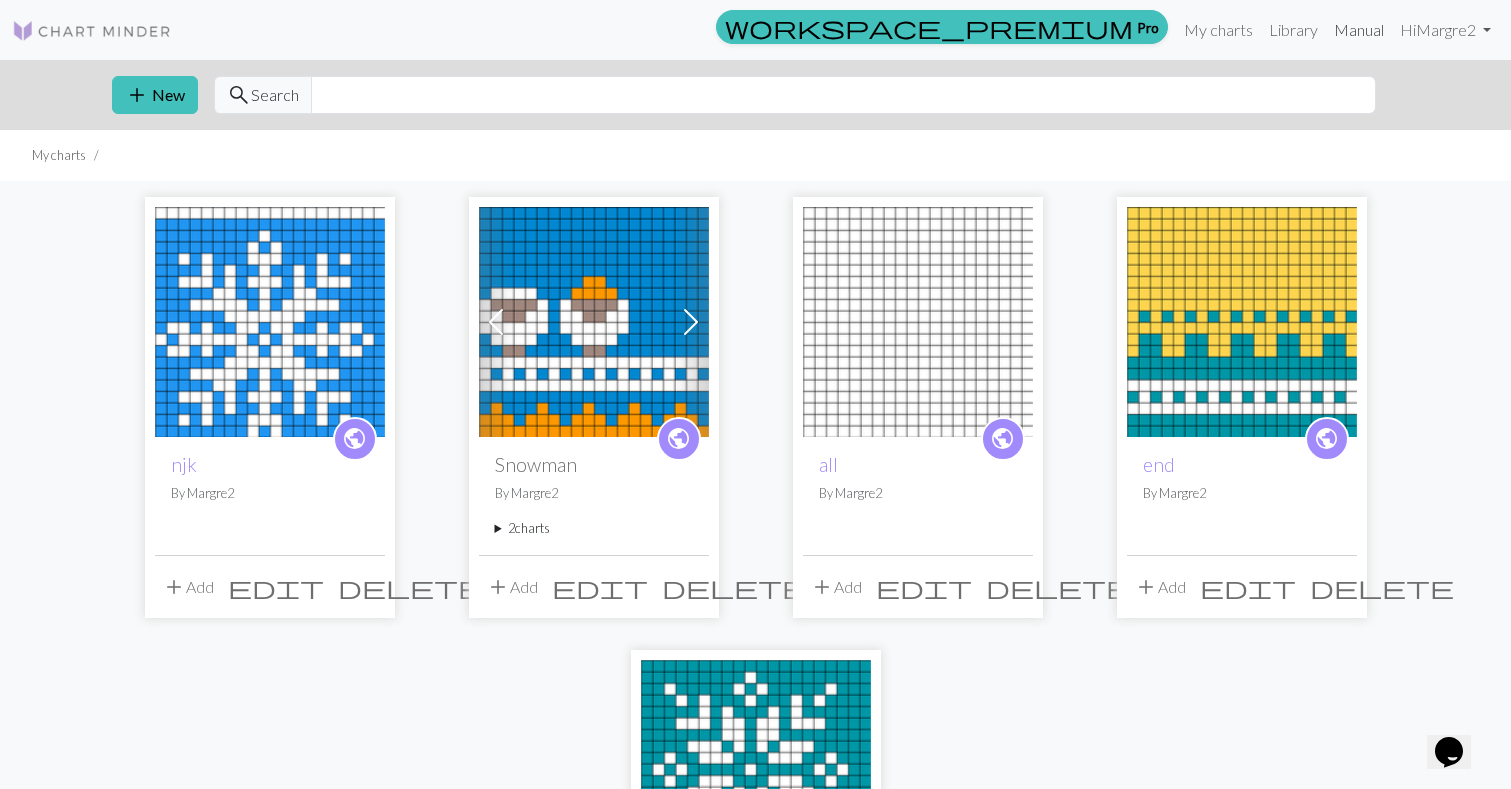 click on "Manual" at bounding box center (1359, 30) 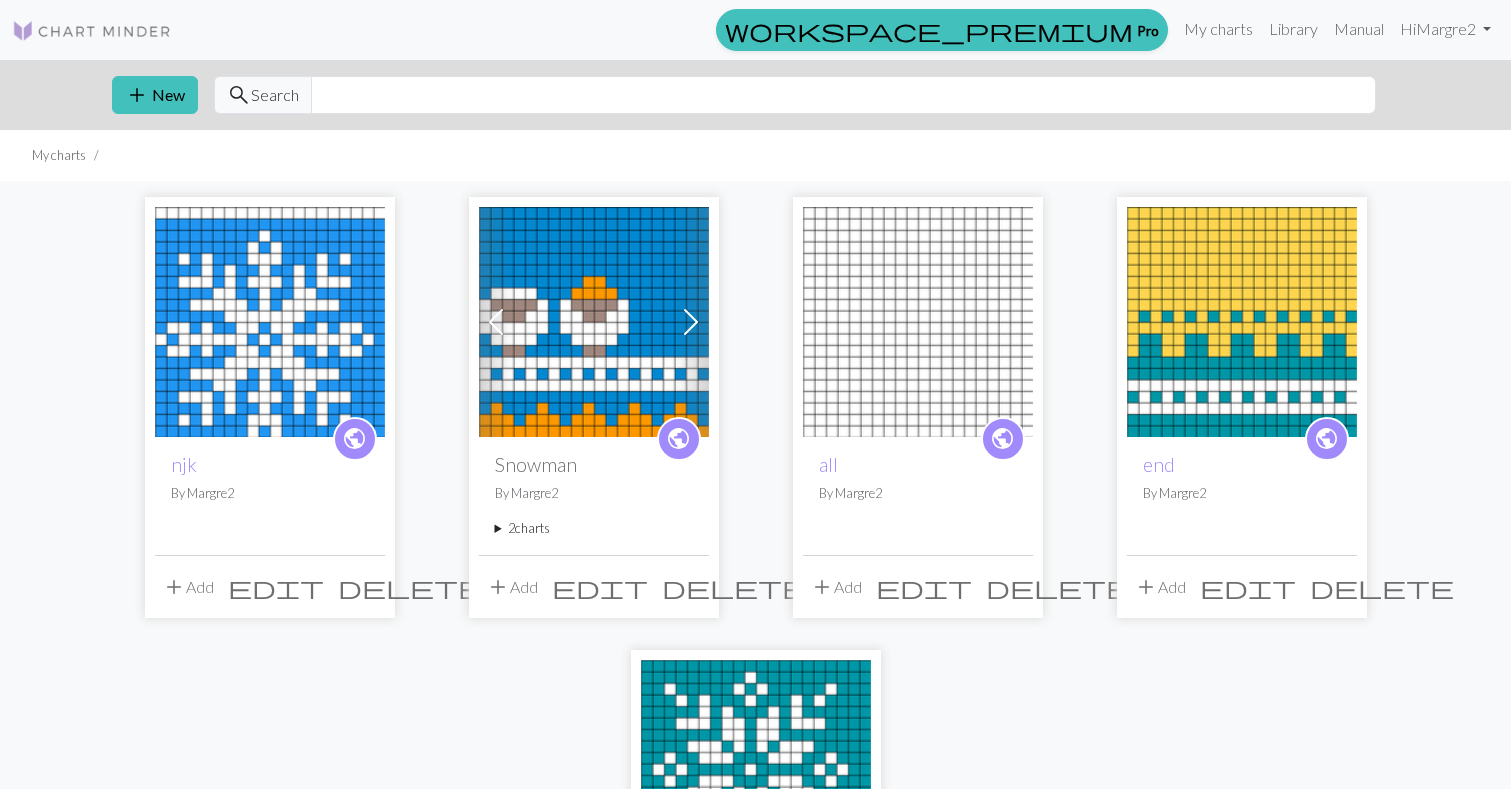 scroll, scrollTop: 0, scrollLeft: 0, axis: both 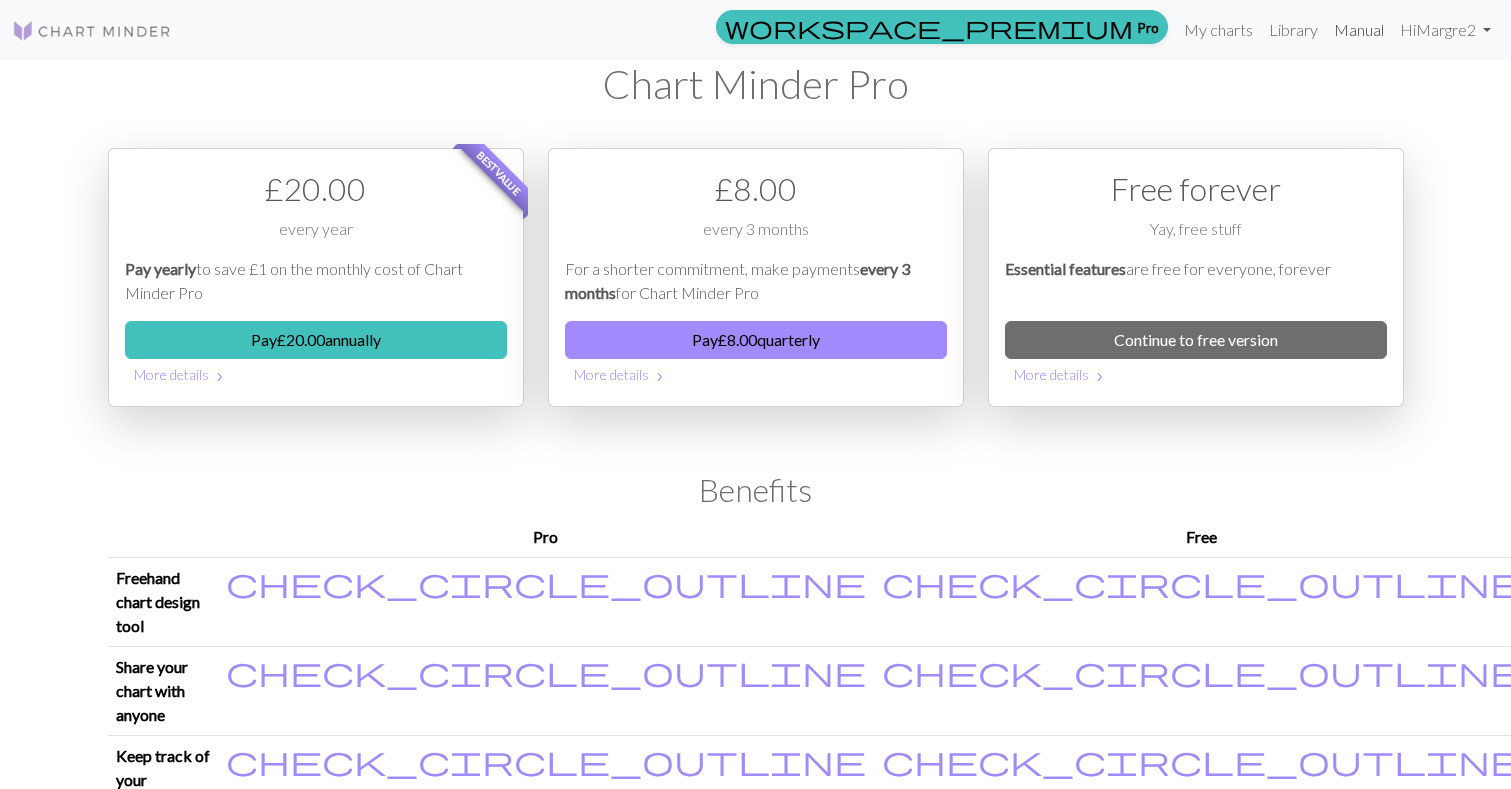 click on "Manual" at bounding box center [1359, 30] 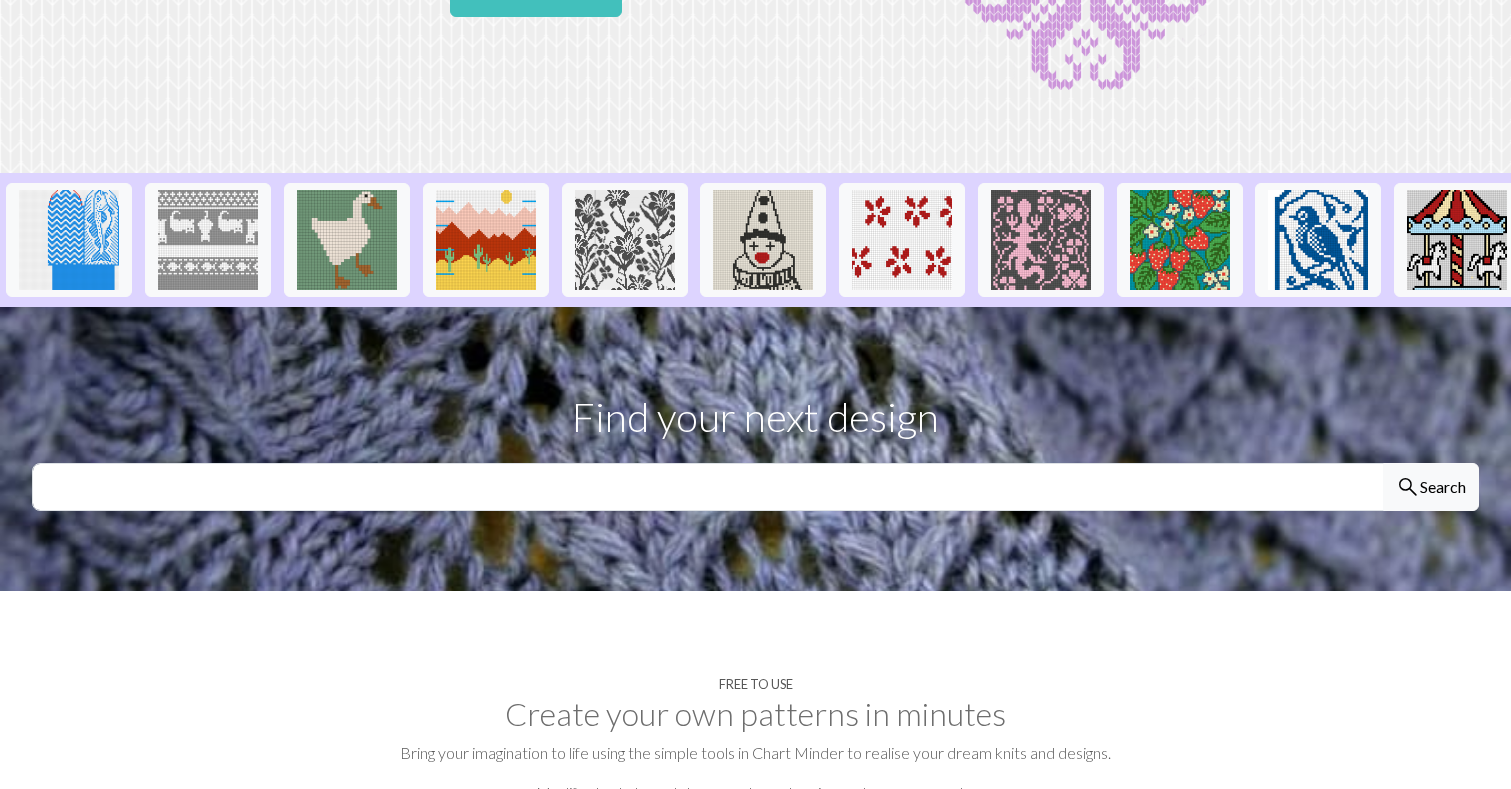 scroll, scrollTop: 167, scrollLeft: 0, axis: vertical 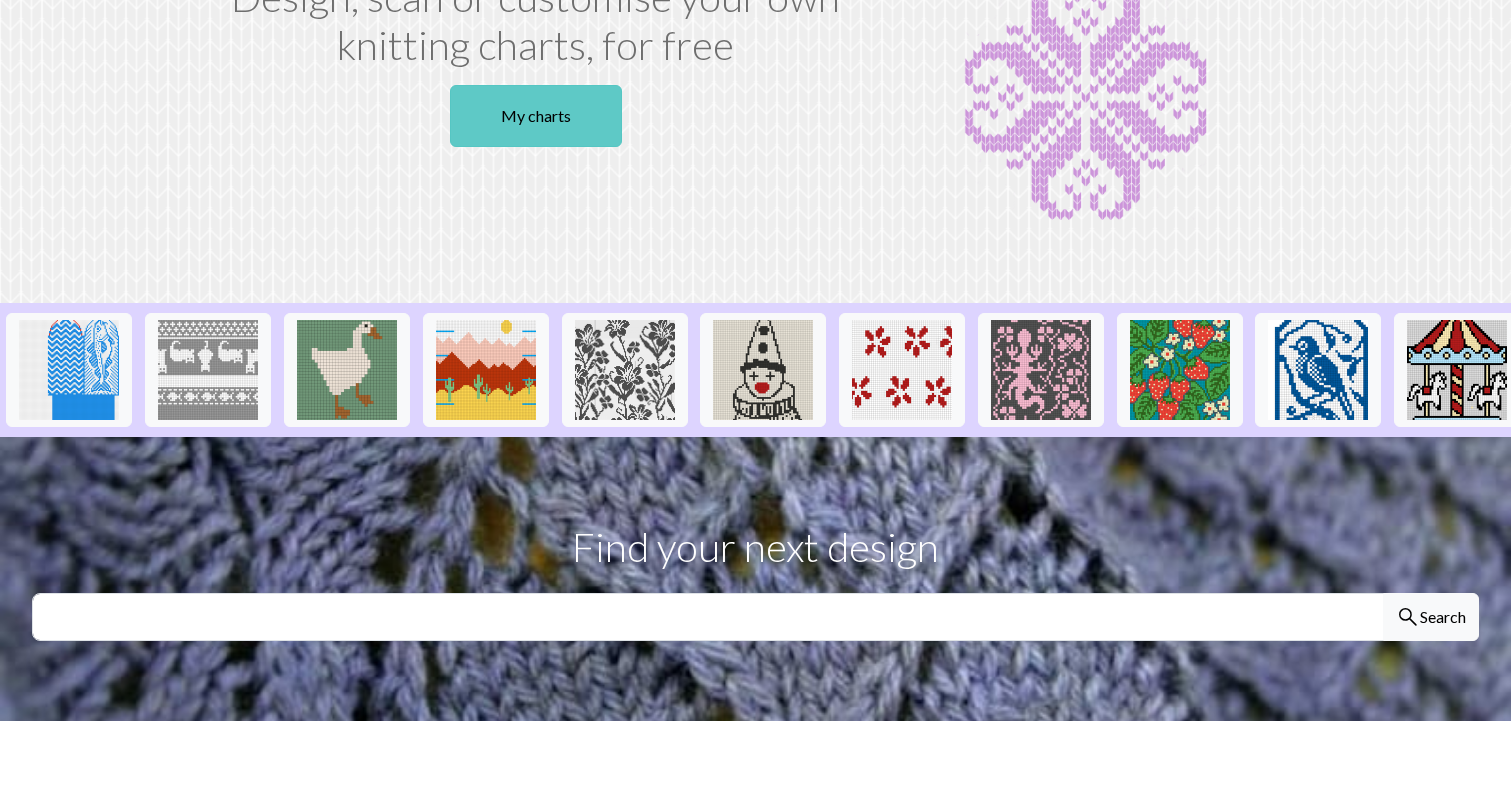 click on "My charts" at bounding box center (536, 116) 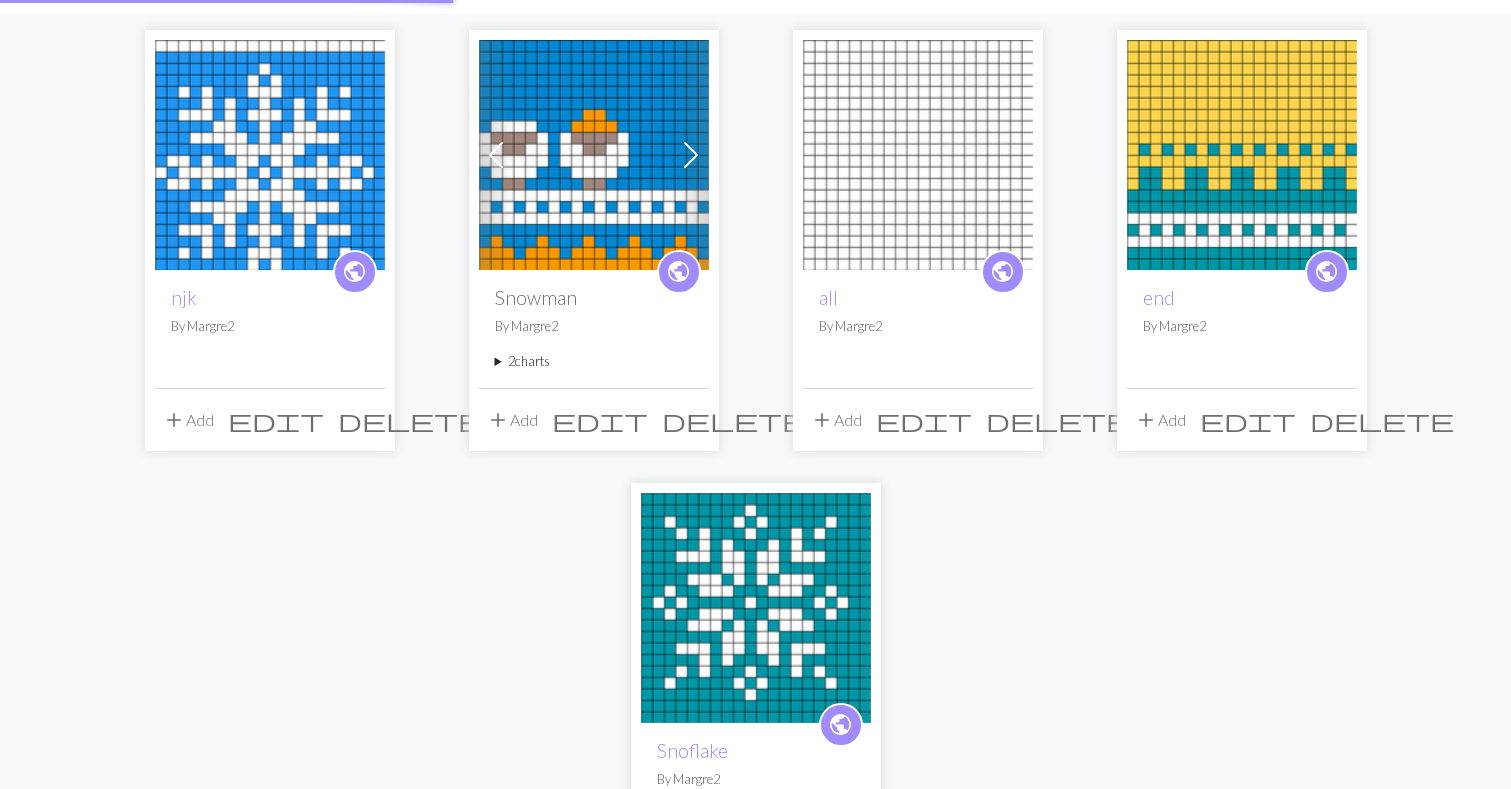 scroll, scrollTop: 0, scrollLeft: 0, axis: both 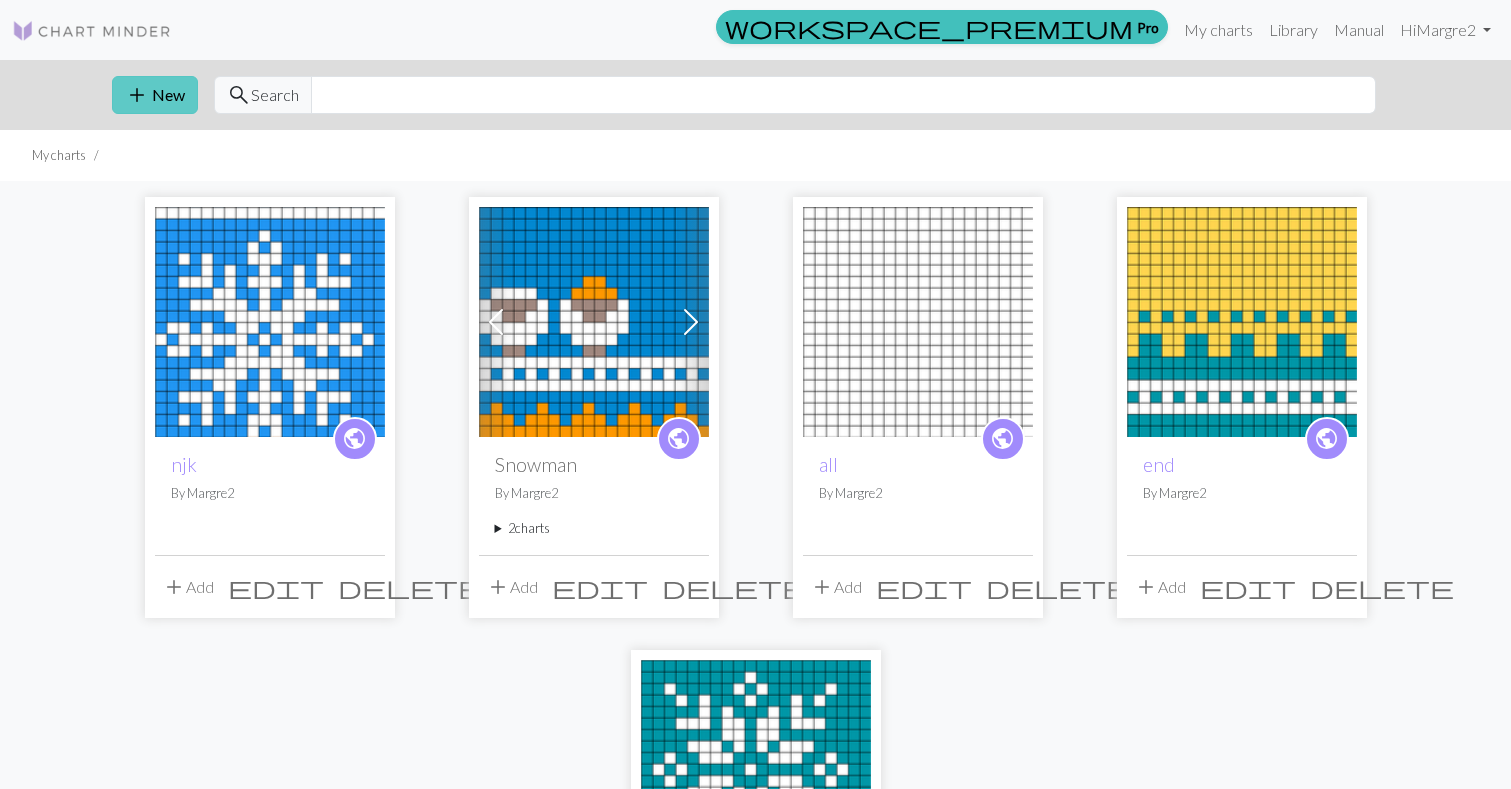 click on "add" at bounding box center (137, 95) 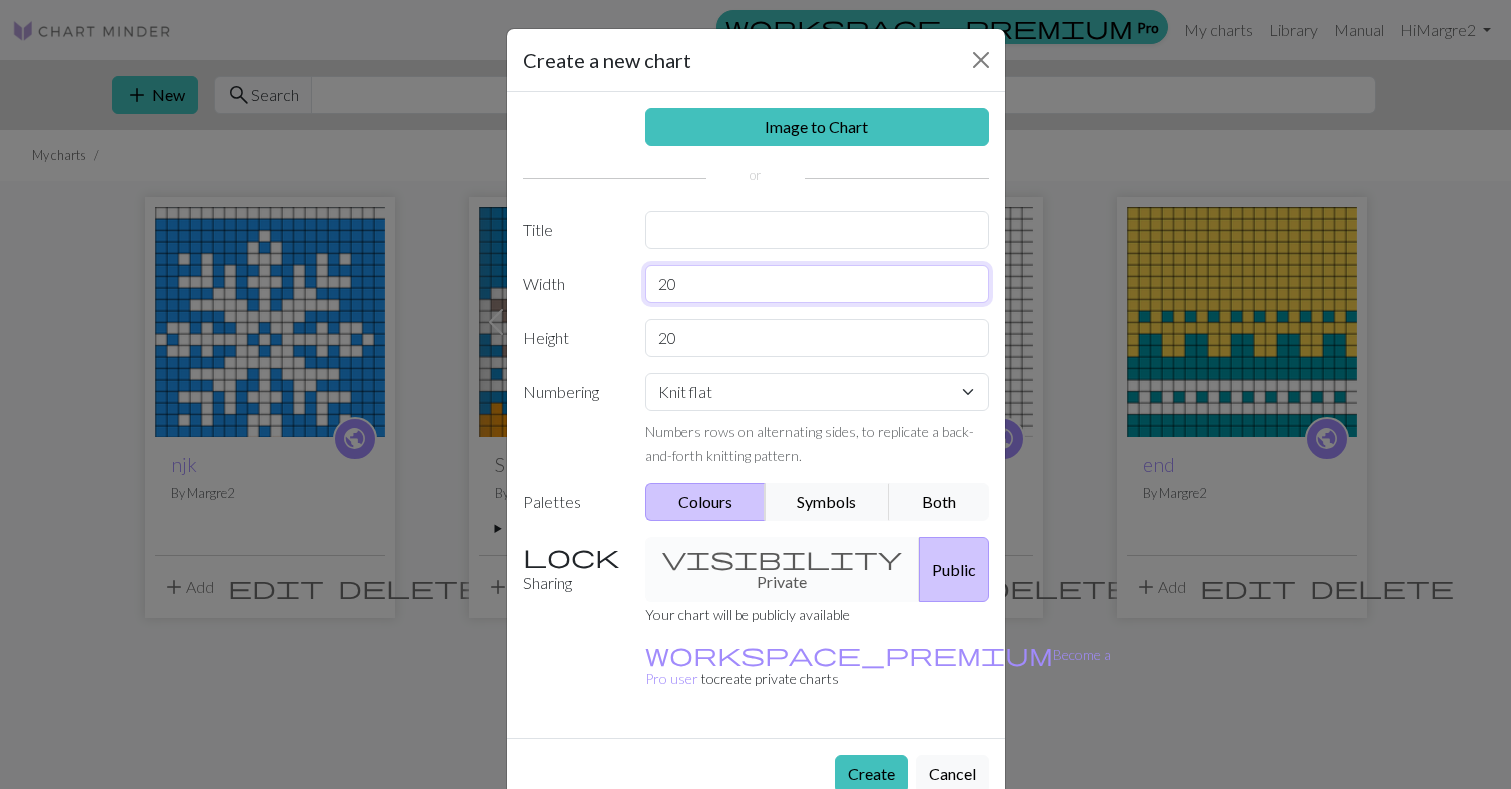 drag, startPoint x: 761, startPoint y: 289, endPoint x: 572, endPoint y: 286, distance: 189.0238 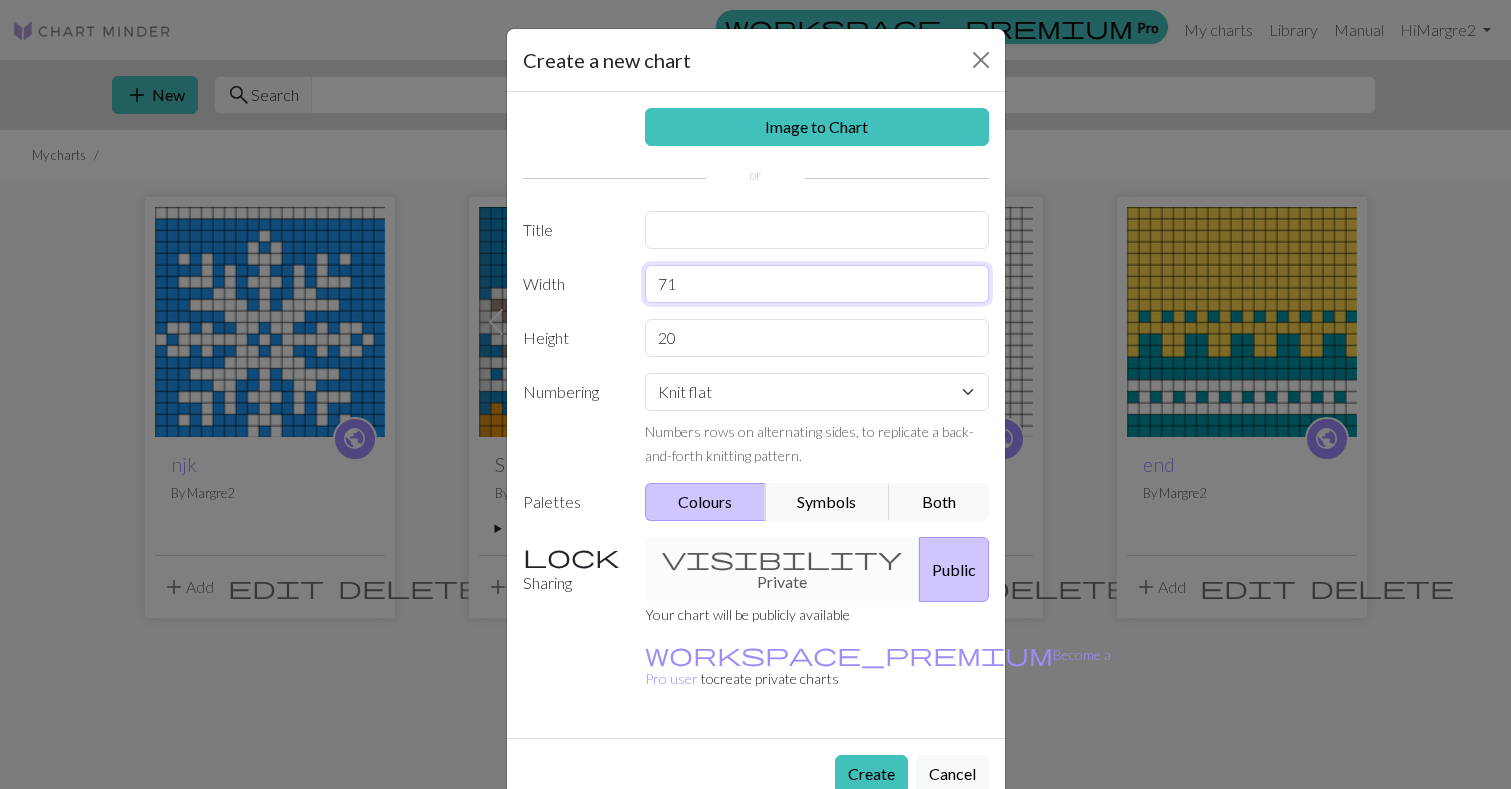 type on "71" 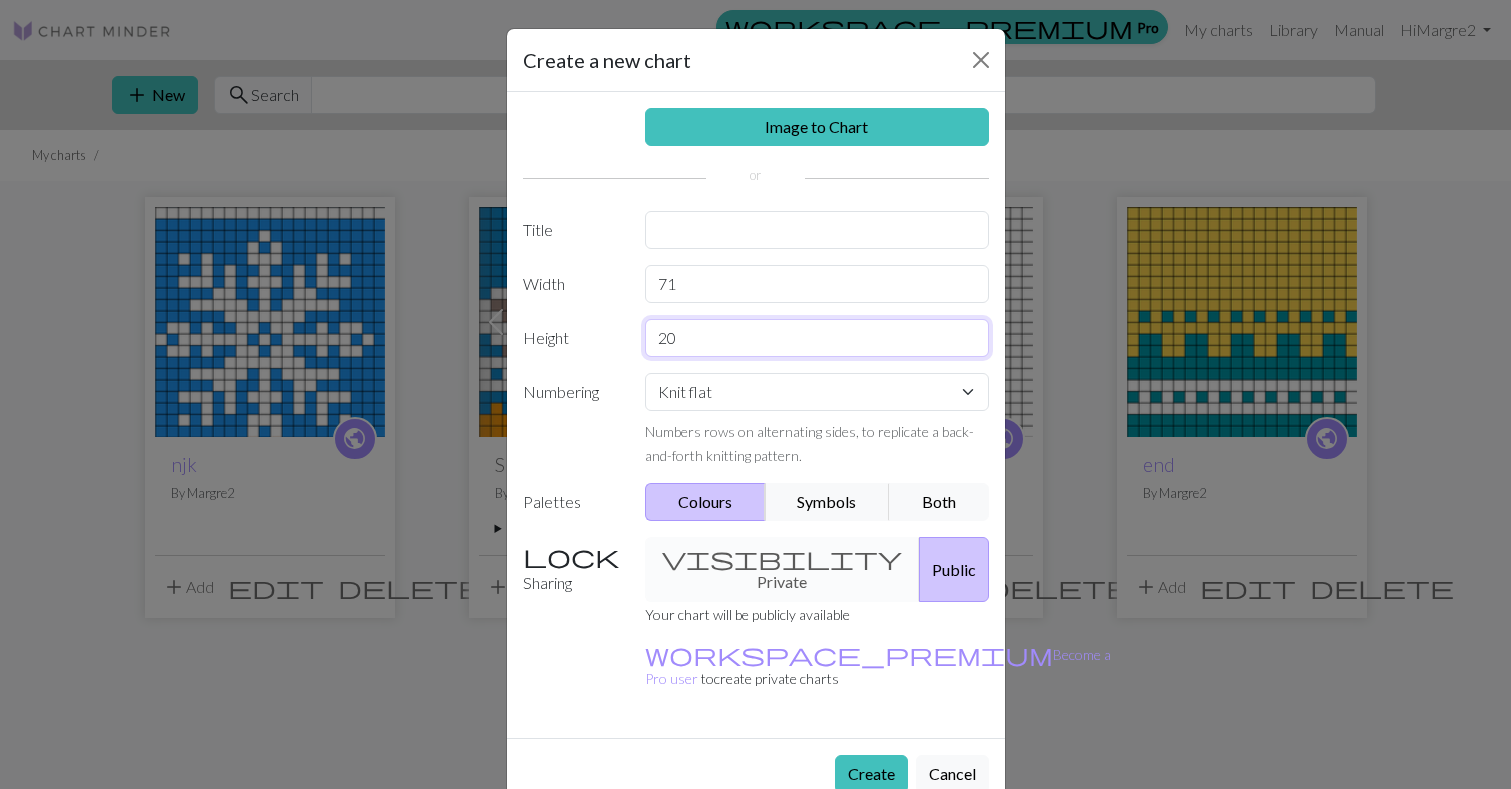 drag, startPoint x: 685, startPoint y: 342, endPoint x: 591, endPoint y: 340, distance: 94.02127 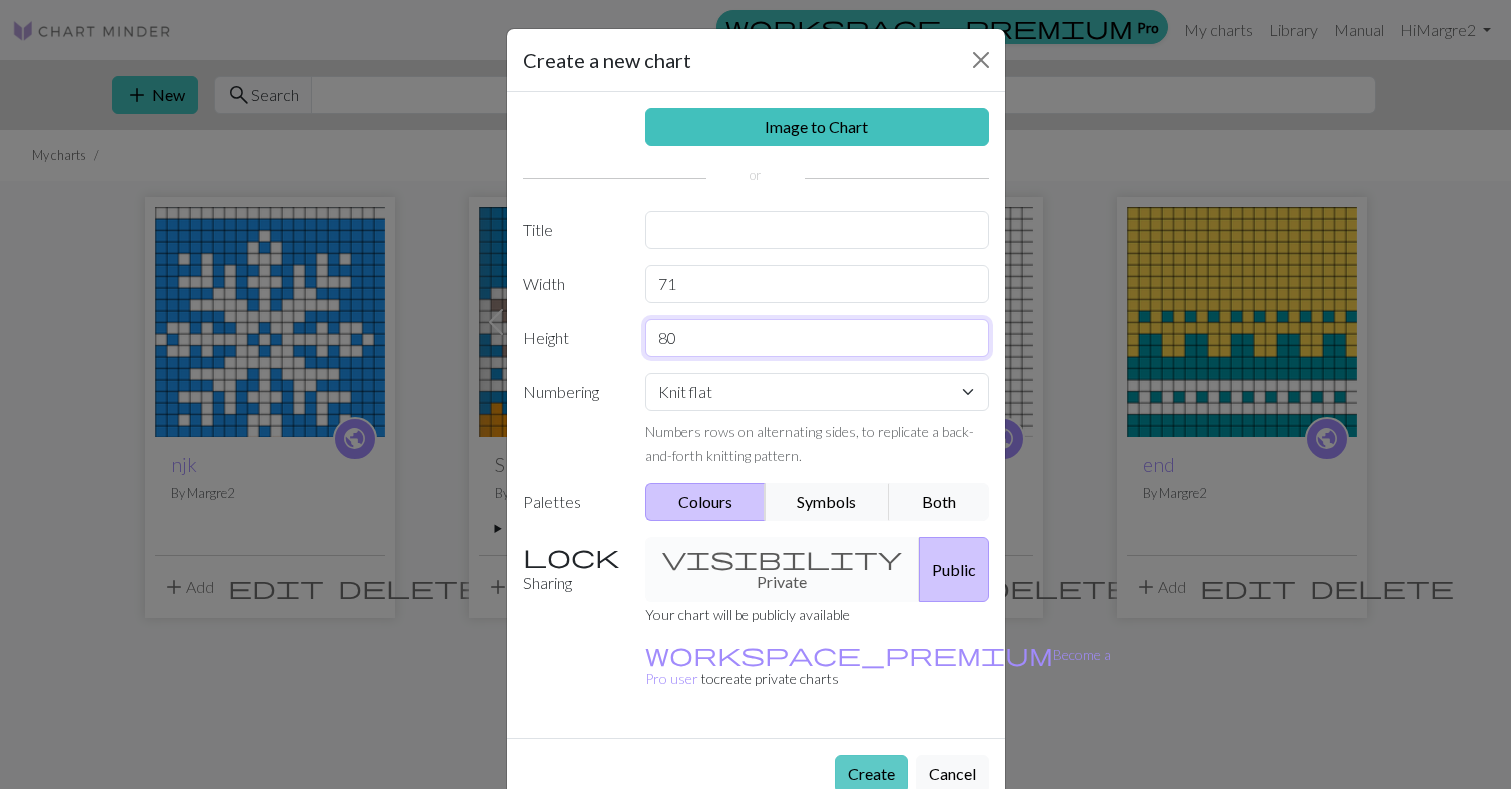 type on "80" 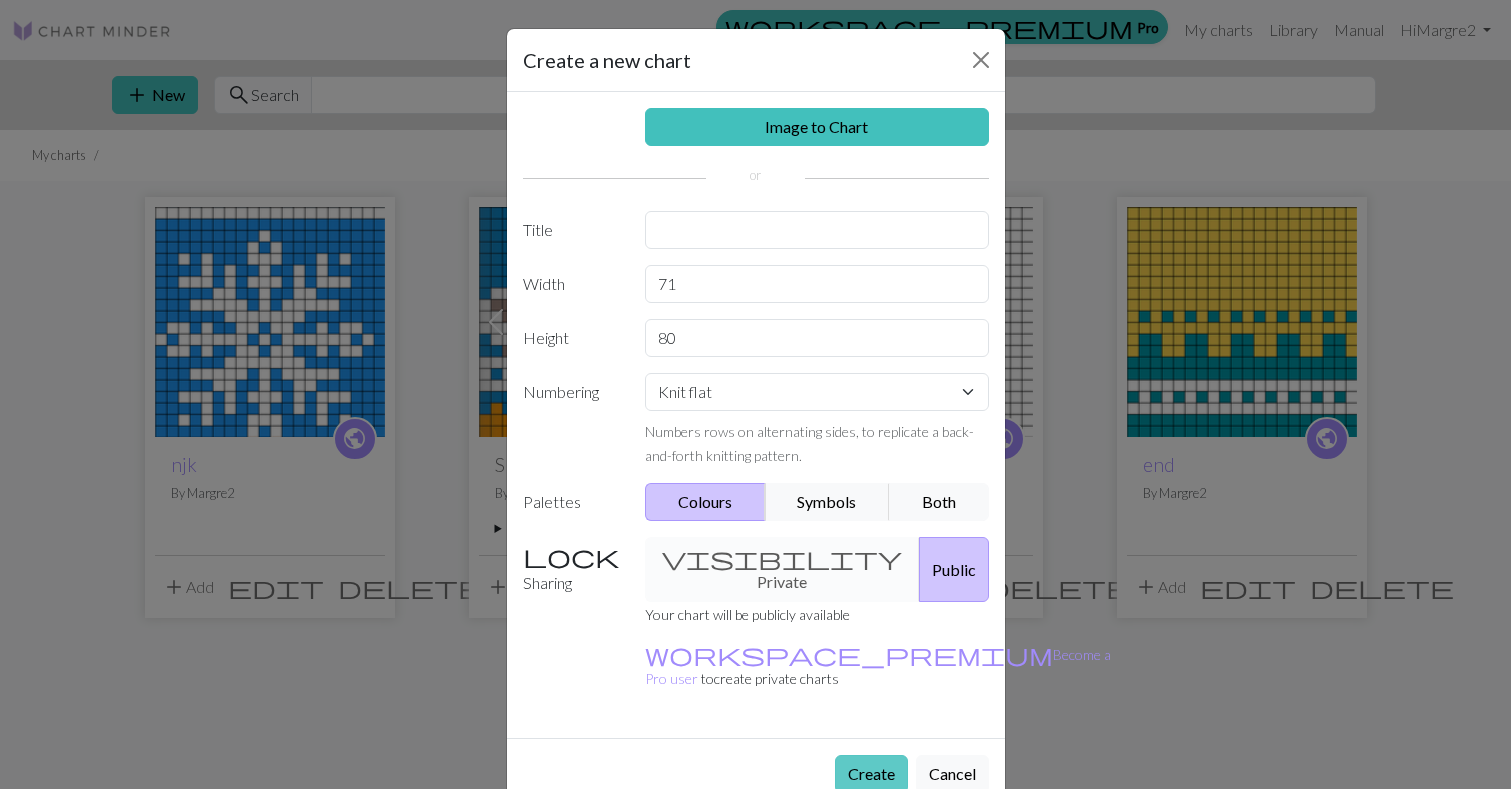 click on "Create" at bounding box center [871, 774] 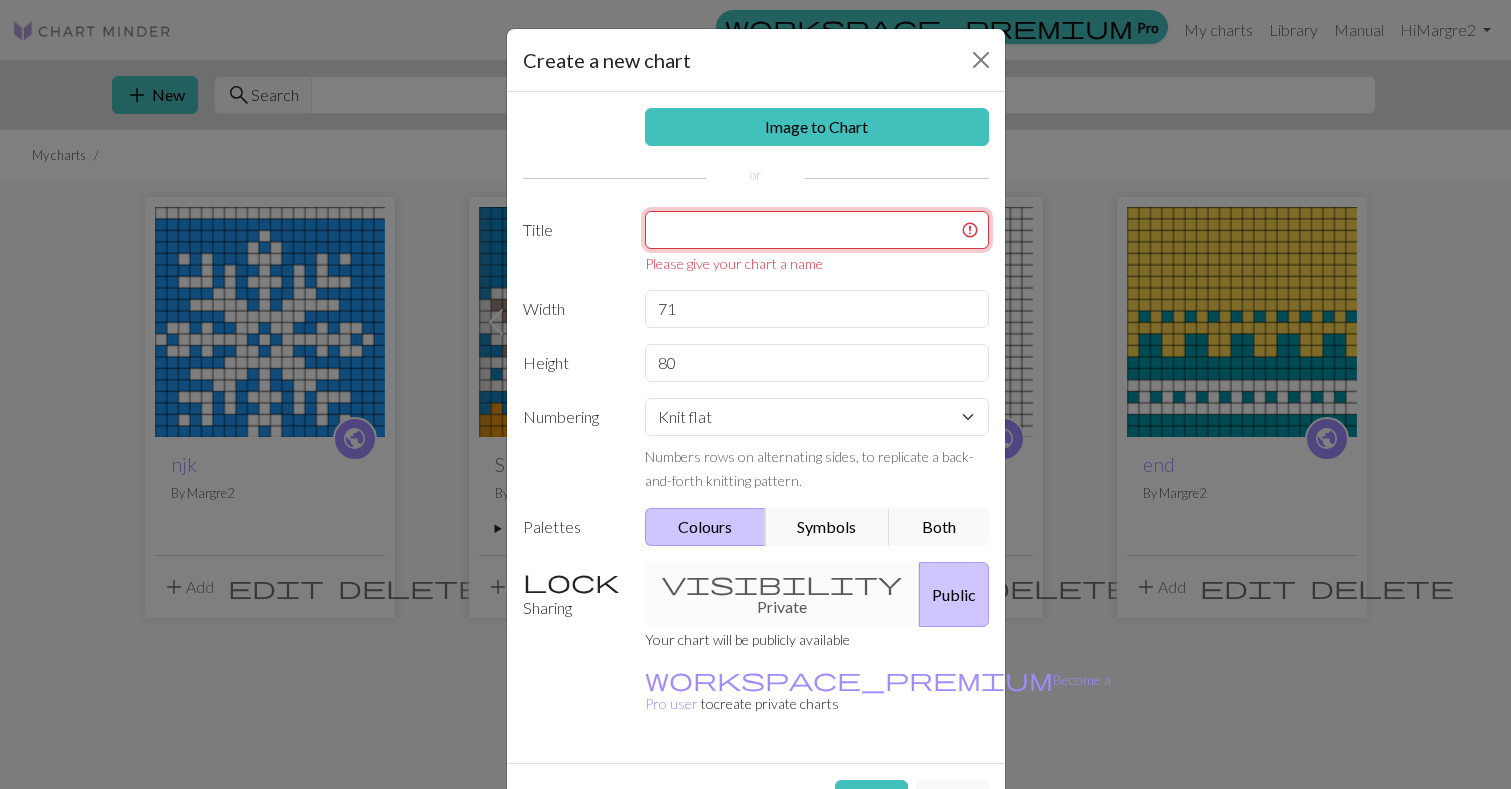 click at bounding box center (817, 230) 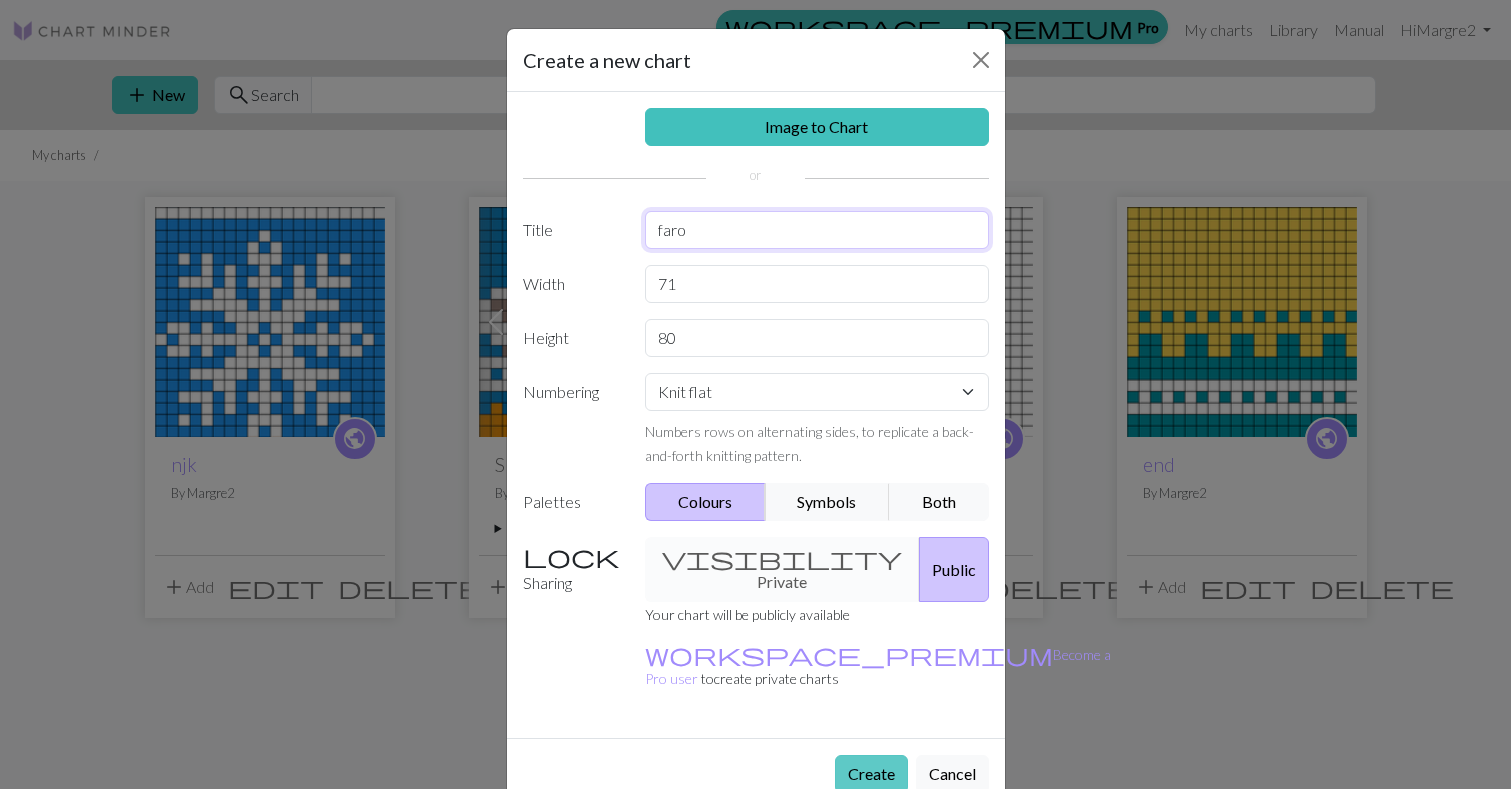 type on "faro" 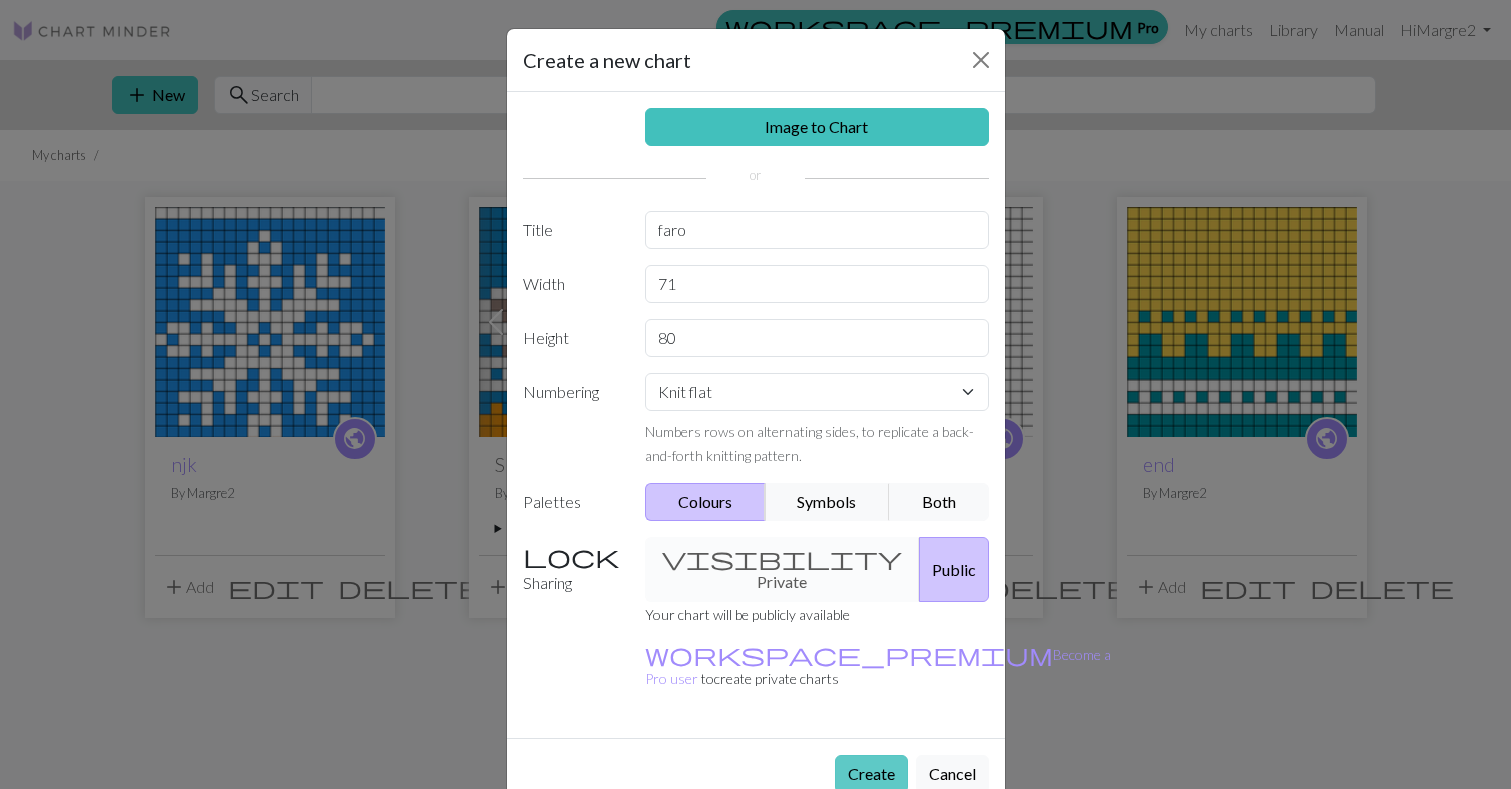 click on "Create" at bounding box center [871, 774] 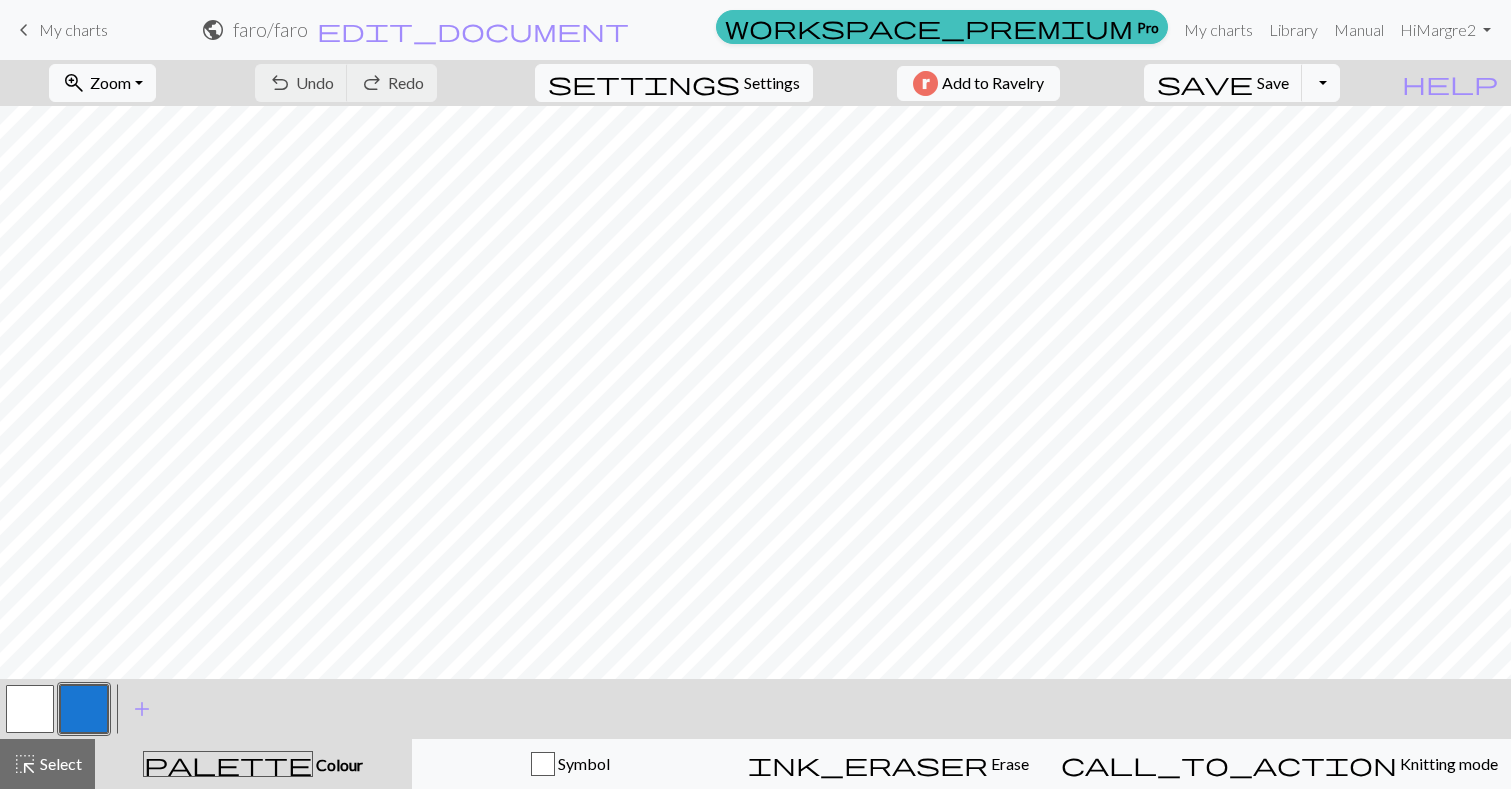 click on "My charts" at bounding box center (73, 29) 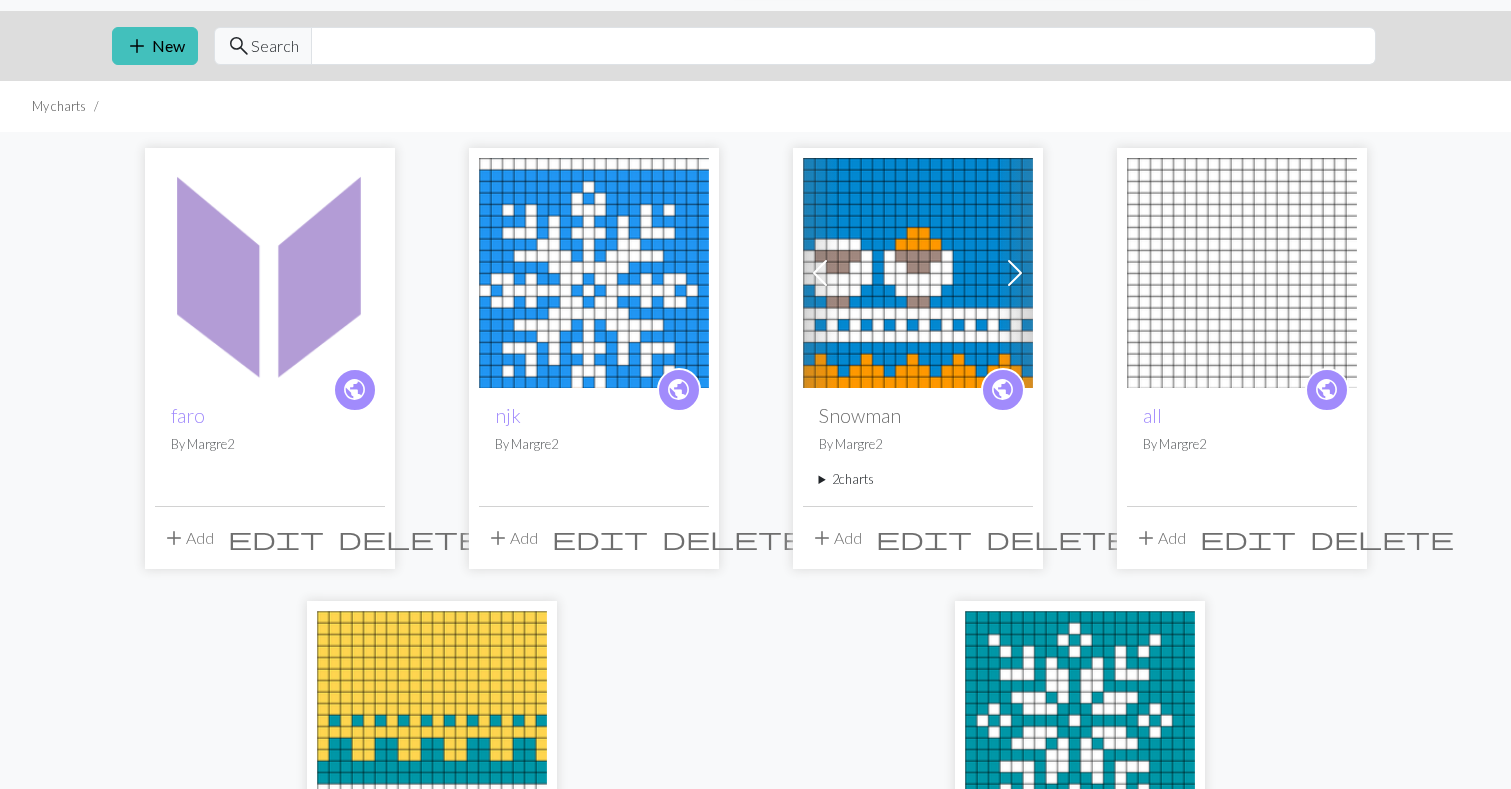 scroll, scrollTop: 0, scrollLeft: 0, axis: both 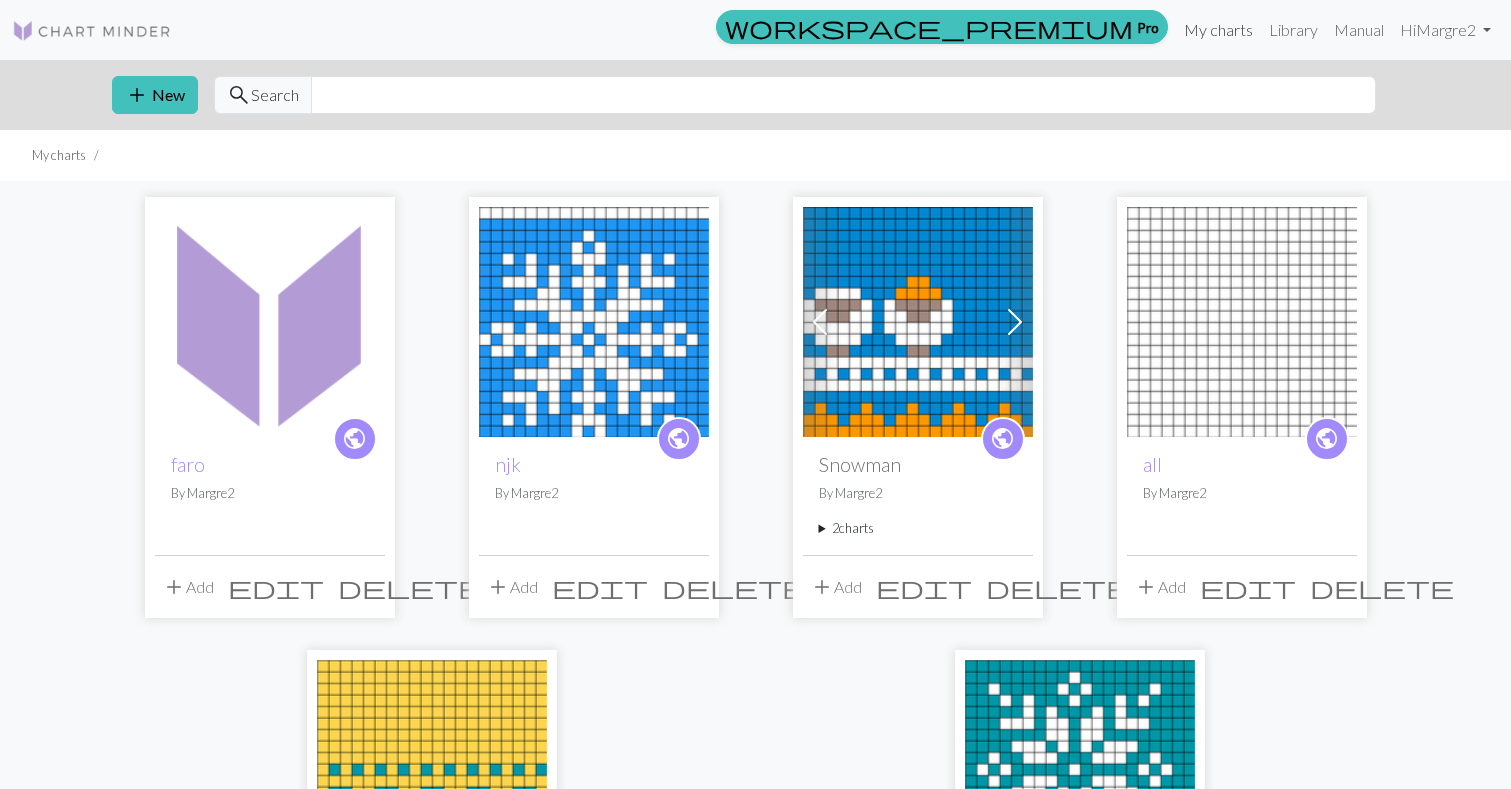 click on "My charts" at bounding box center (1218, 30) 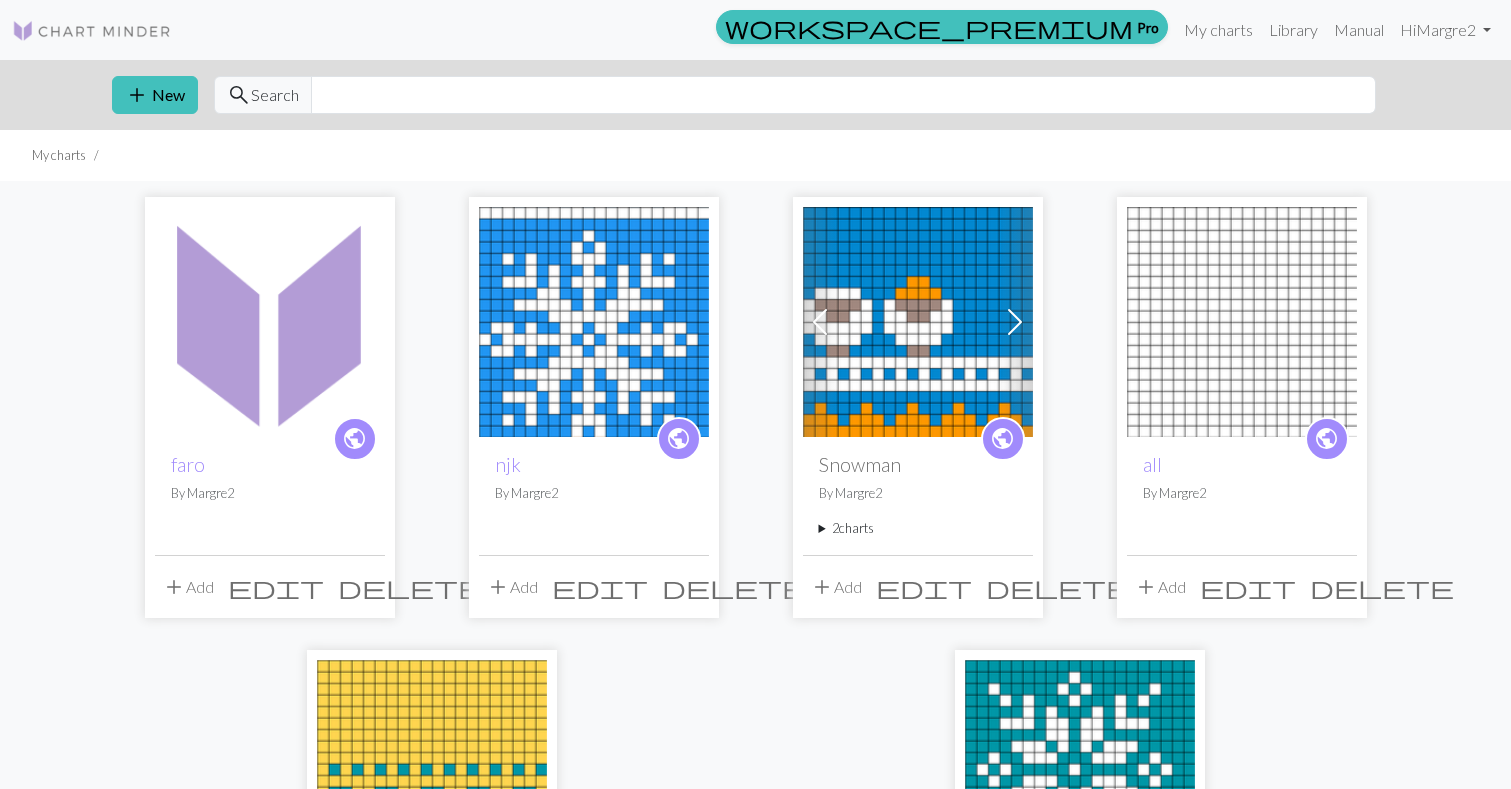 click at bounding box center (92, 31) 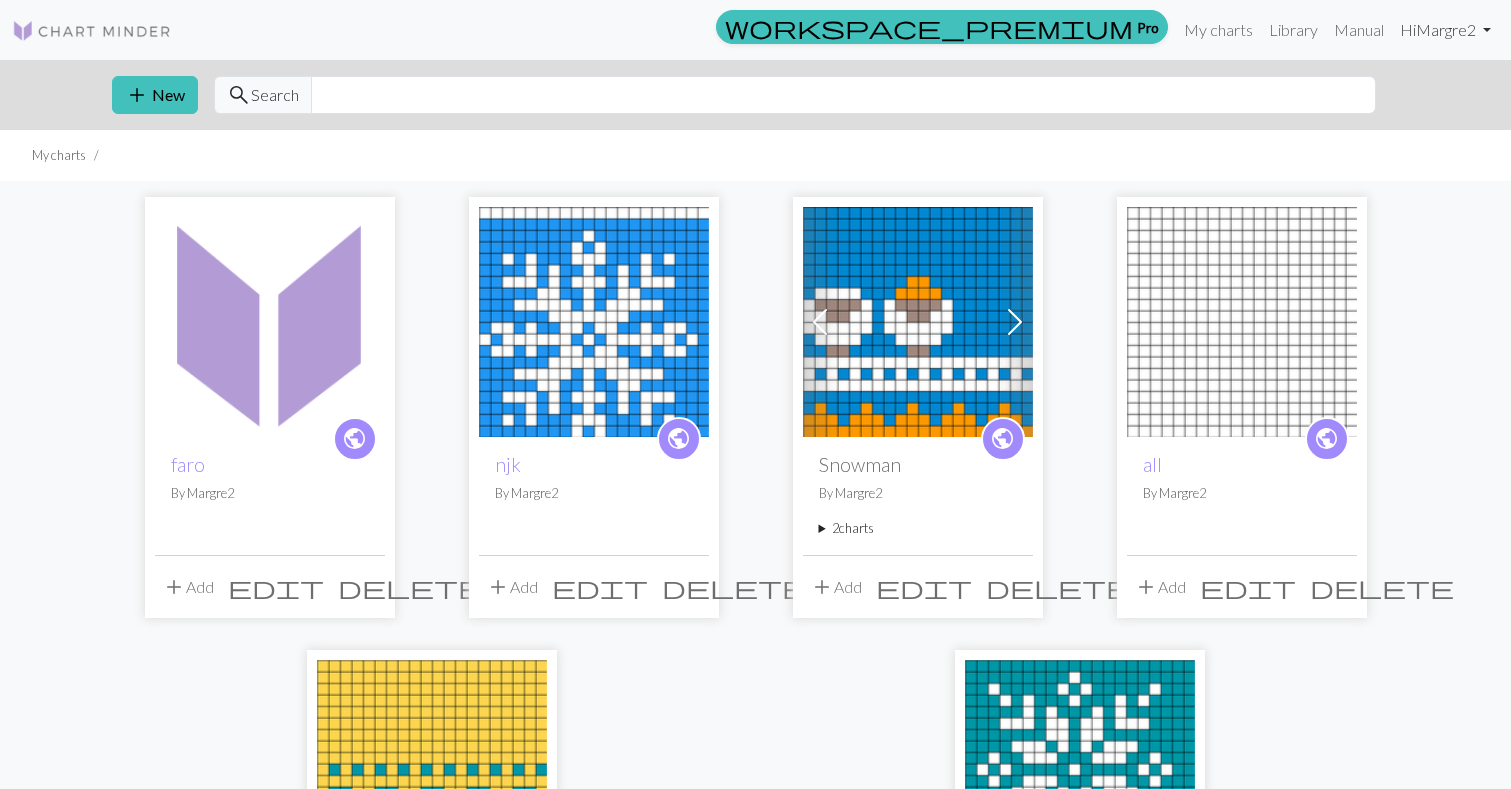 click on "Hi  Margre2" at bounding box center (1445, 30) 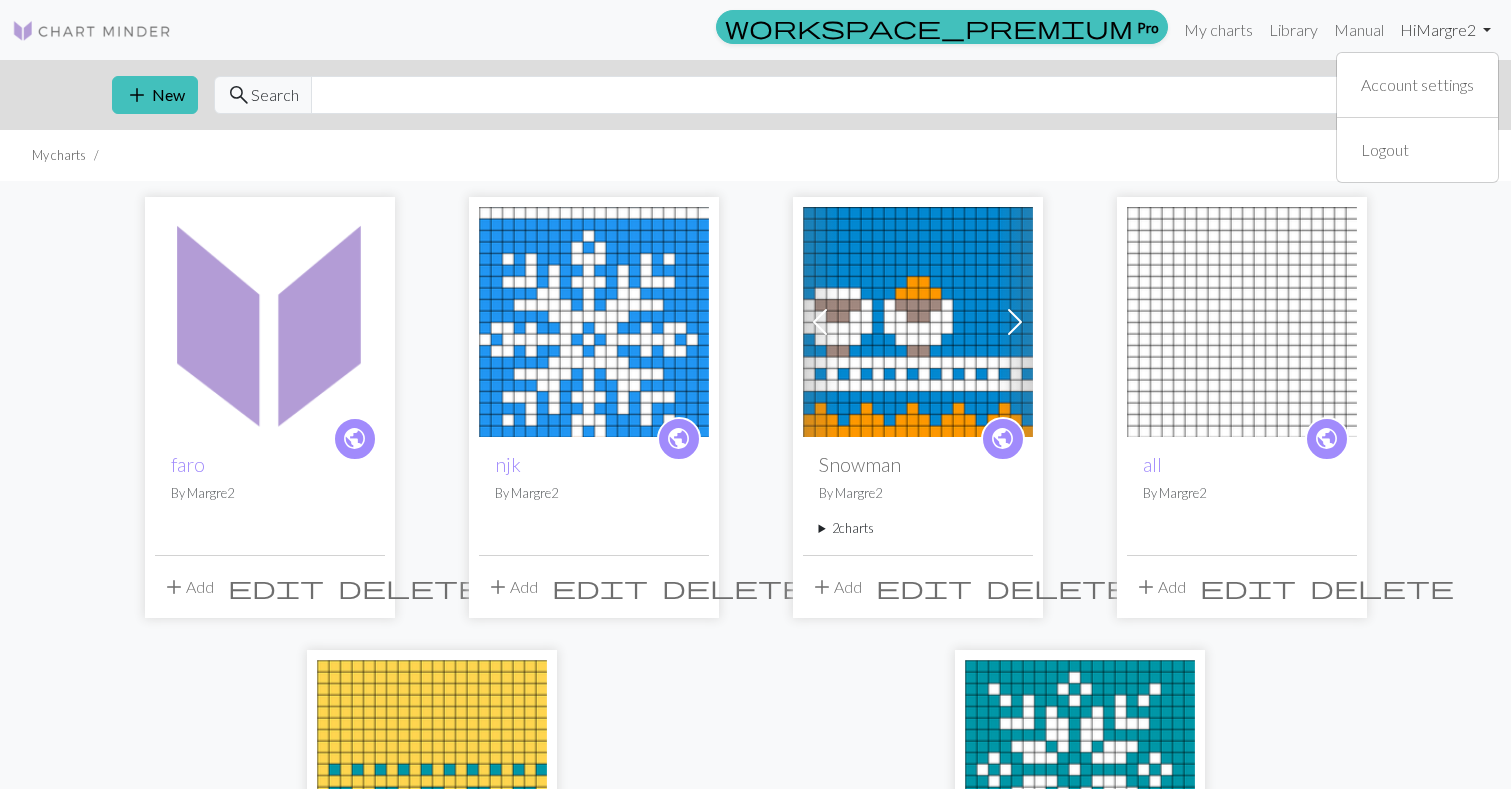 click on "Hi  Margre2" at bounding box center (1445, 30) 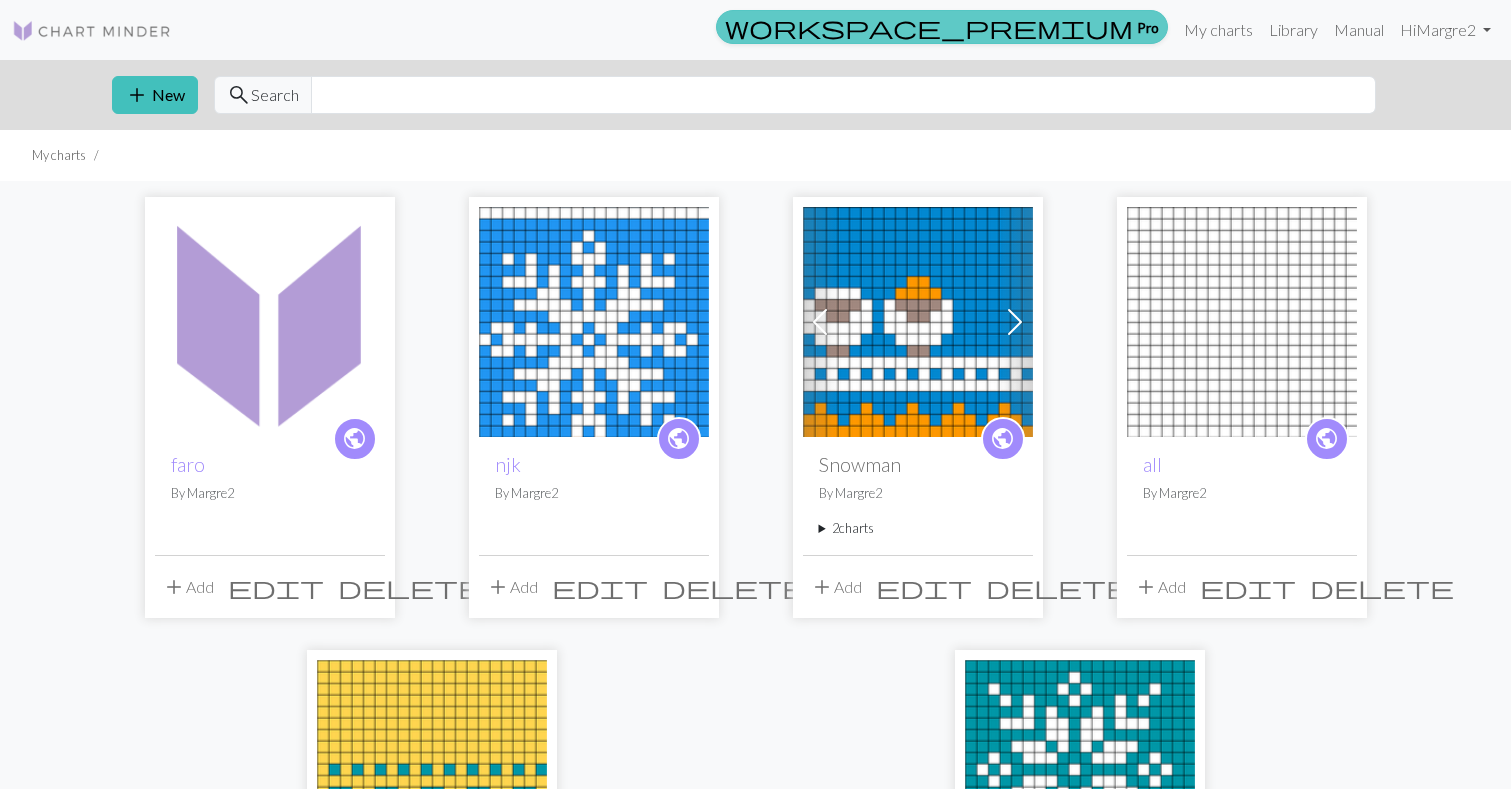 click on "workspace_premium  Pro" at bounding box center [942, 27] 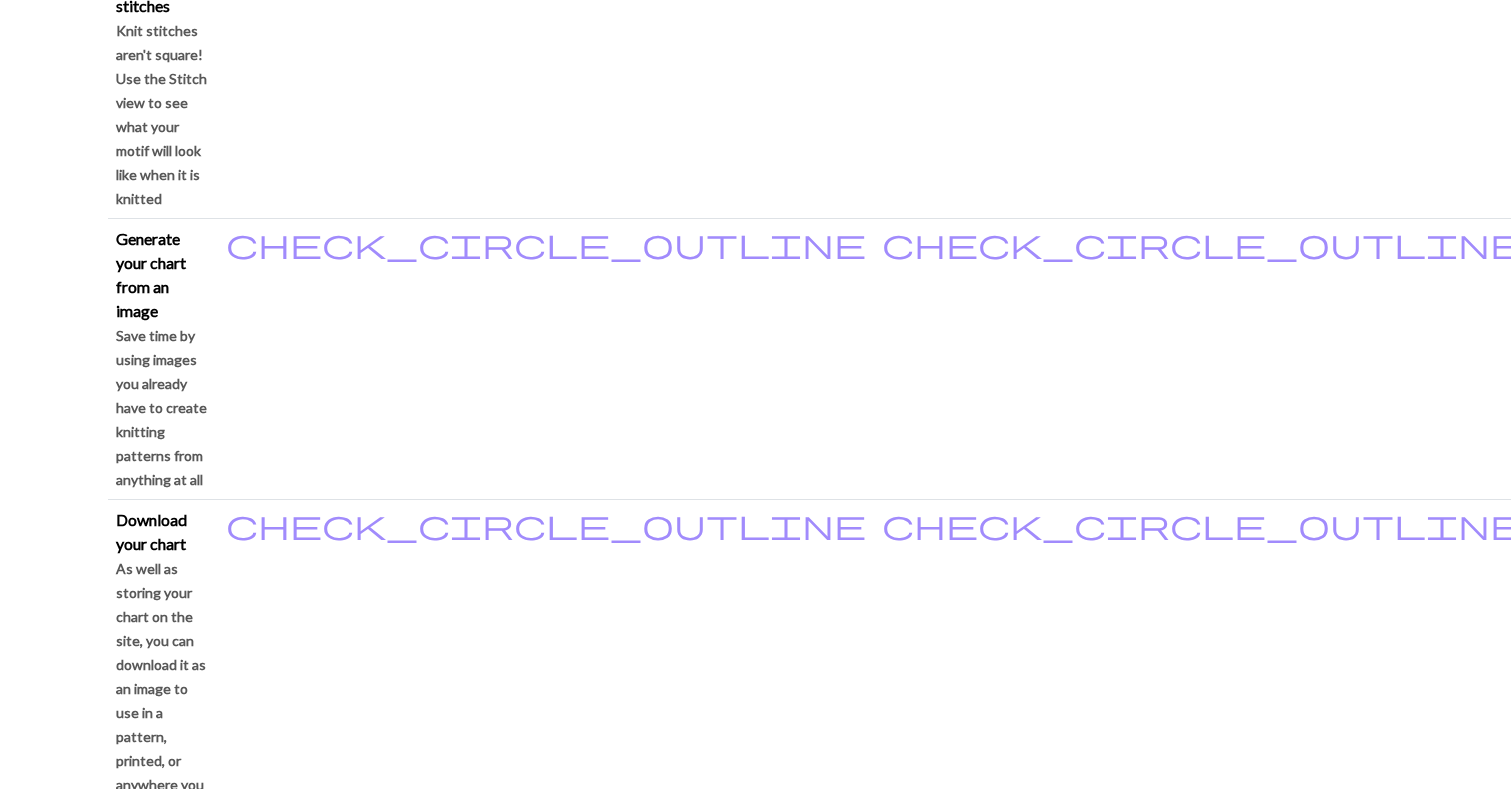 scroll, scrollTop: 0, scrollLeft: 0, axis: both 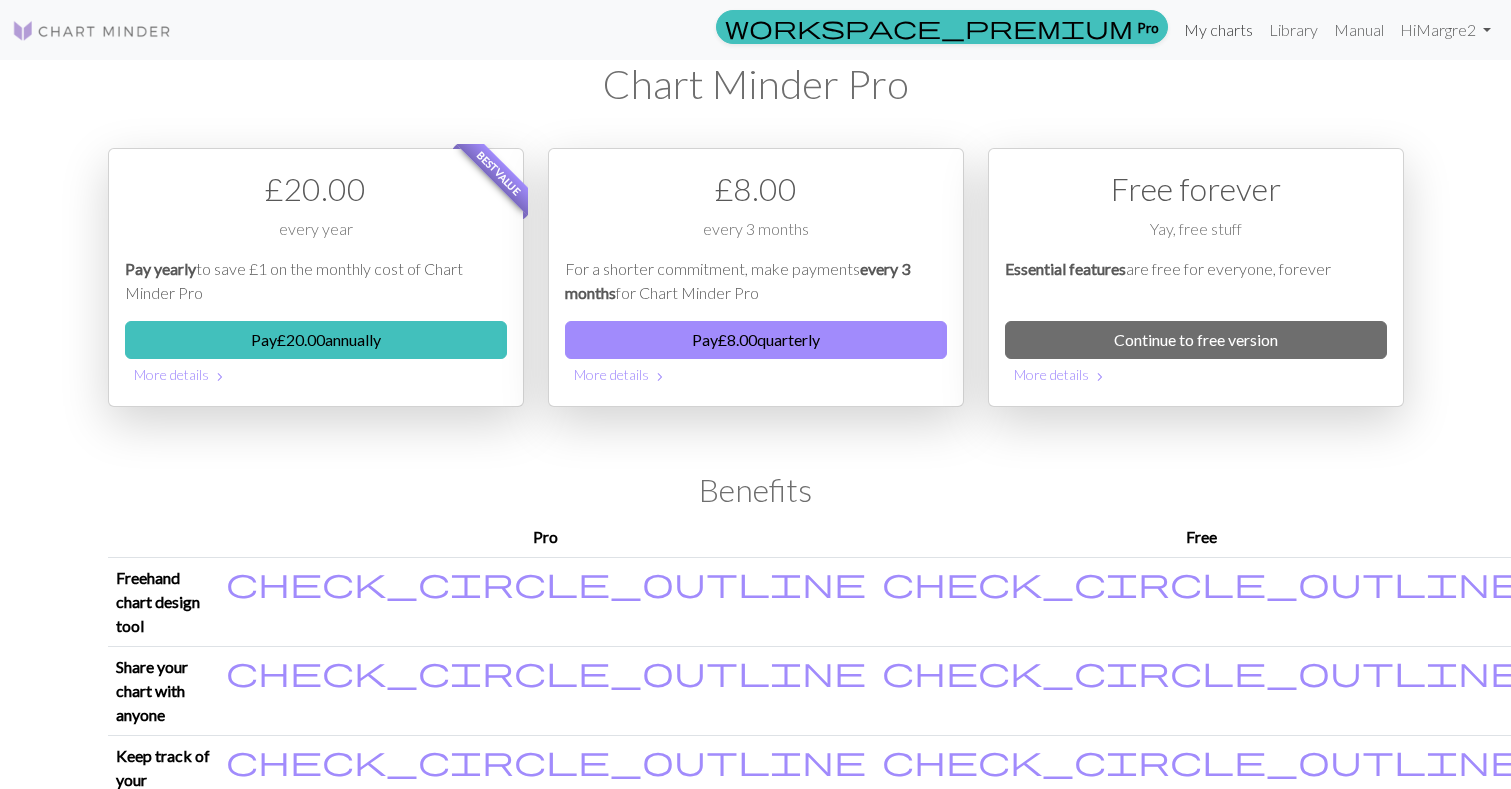 click on "My charts" at bounding box center [1218, 30] 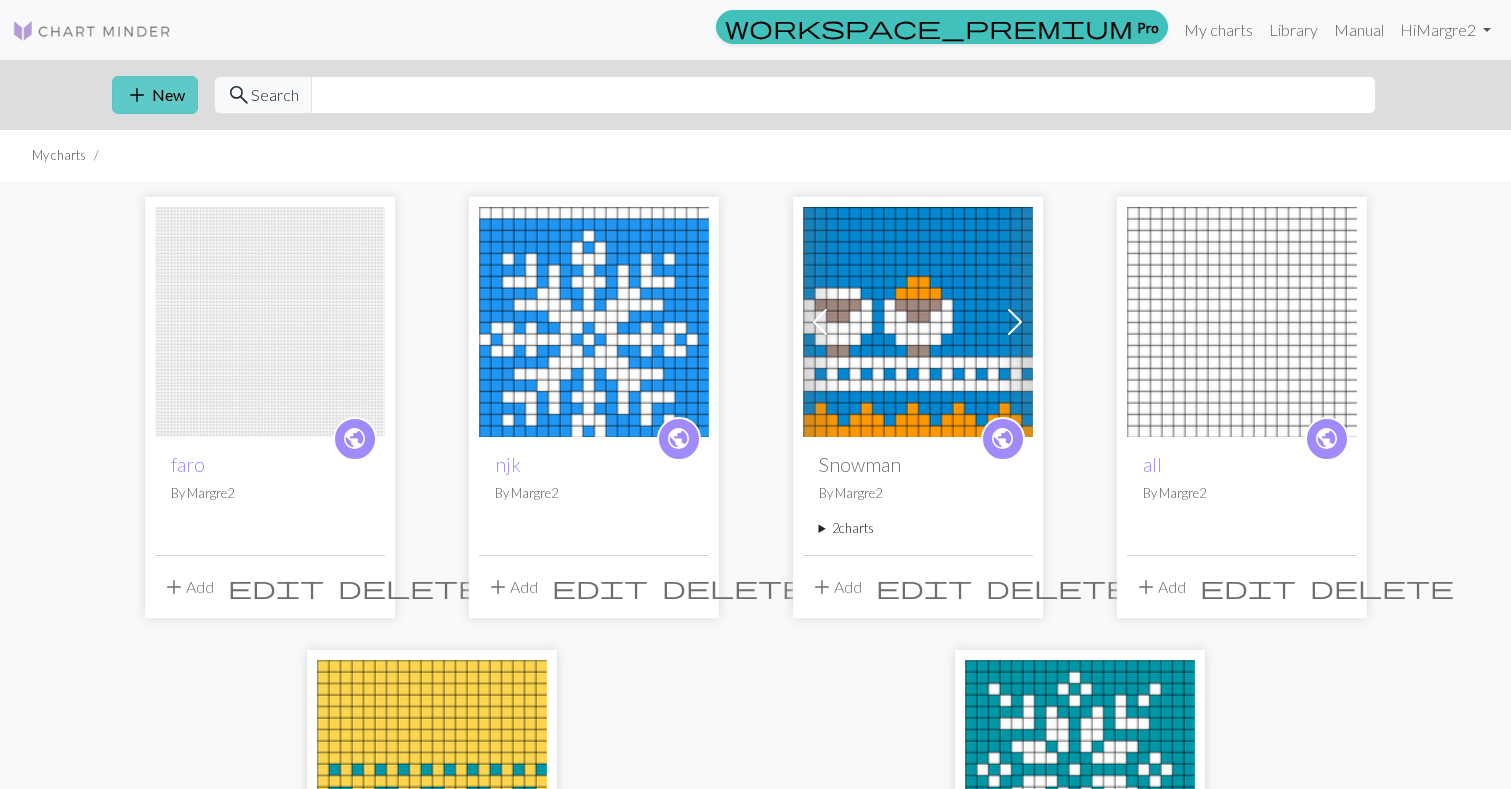 click on "add" at bounding box center [137, 95] 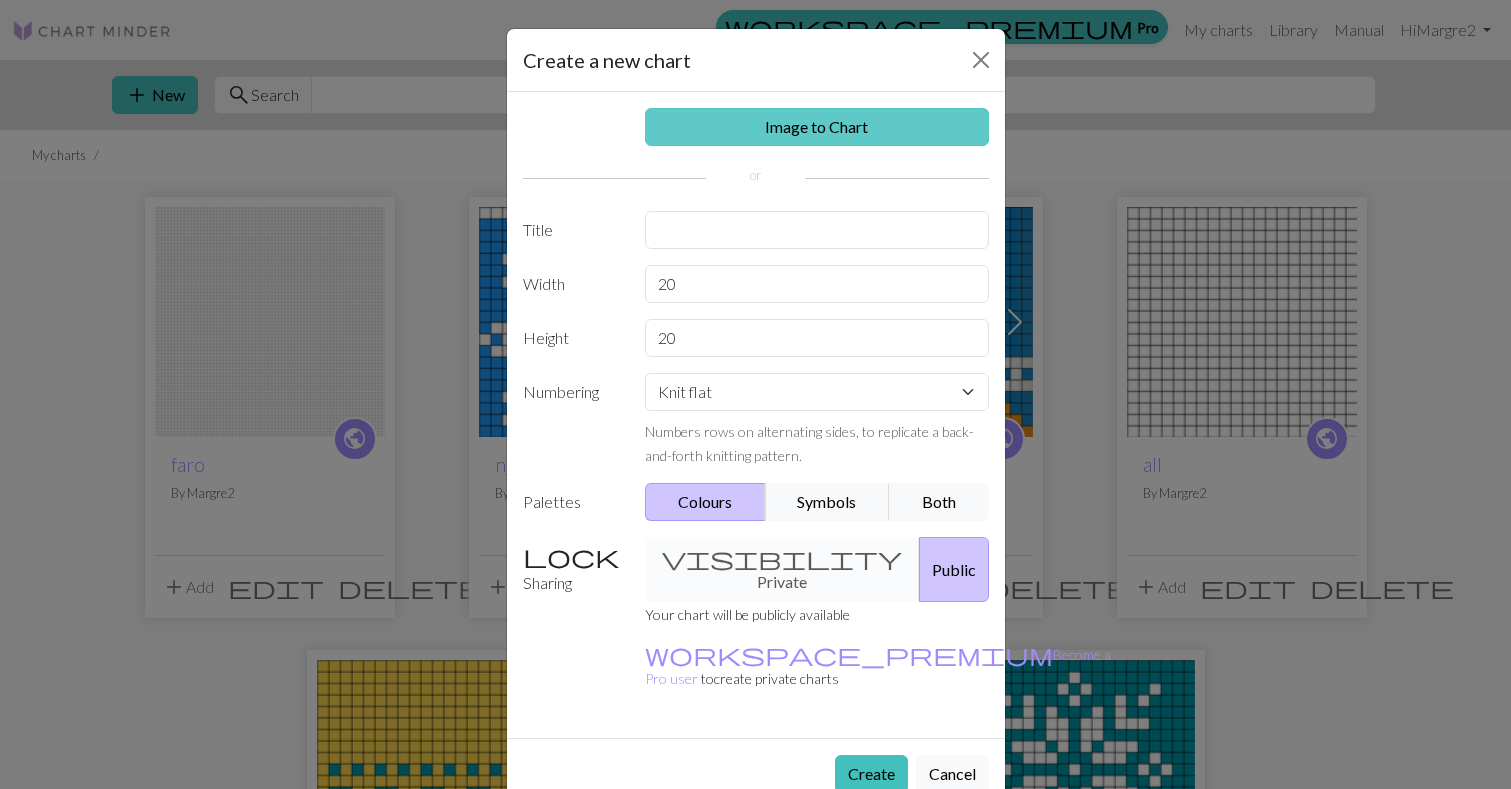 click on "Image to Chart" at bounding box center [817, 127] 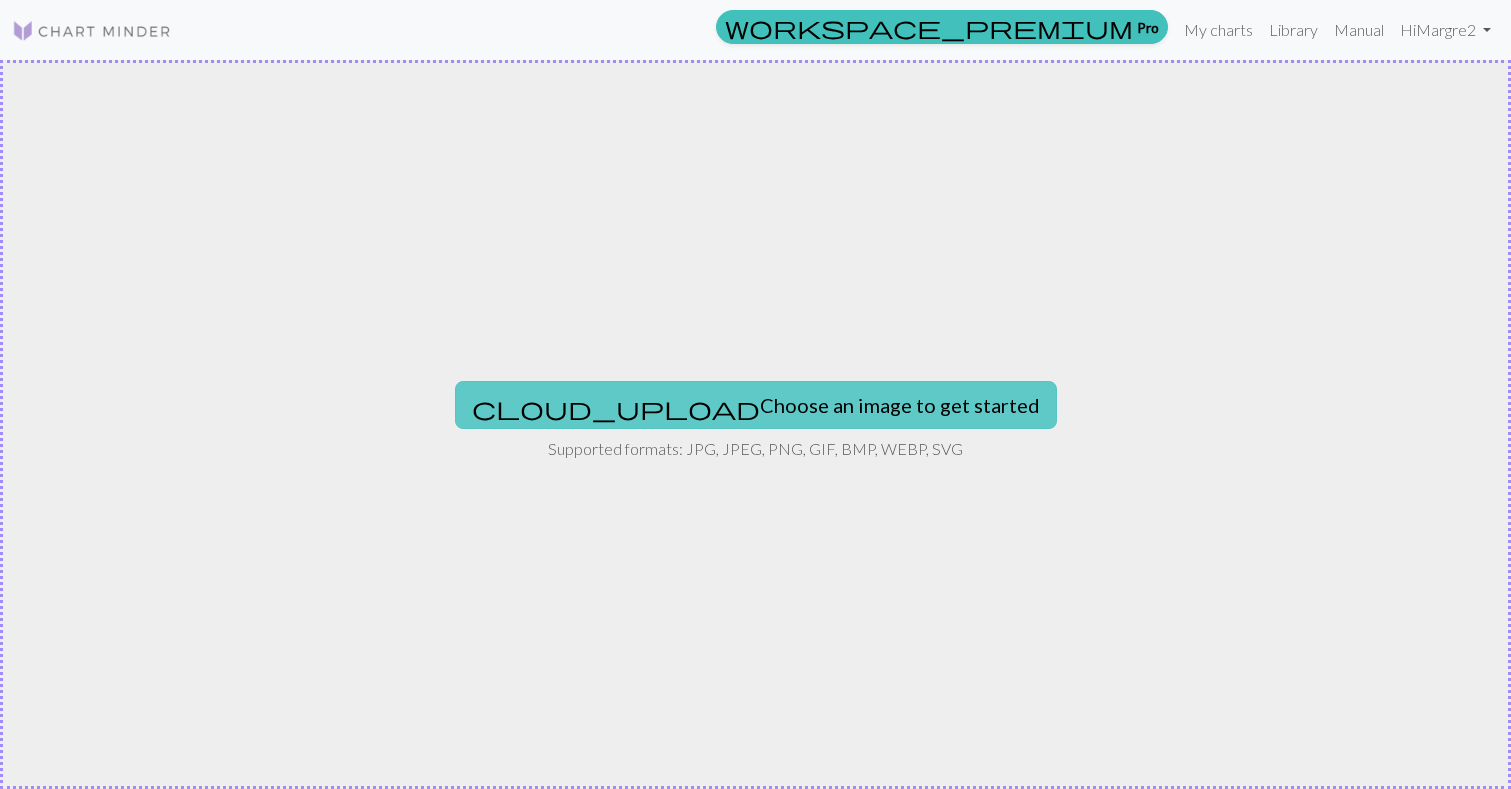 click on "cloud_upload  Choose an image to get started" at bounding box center [756, 405] 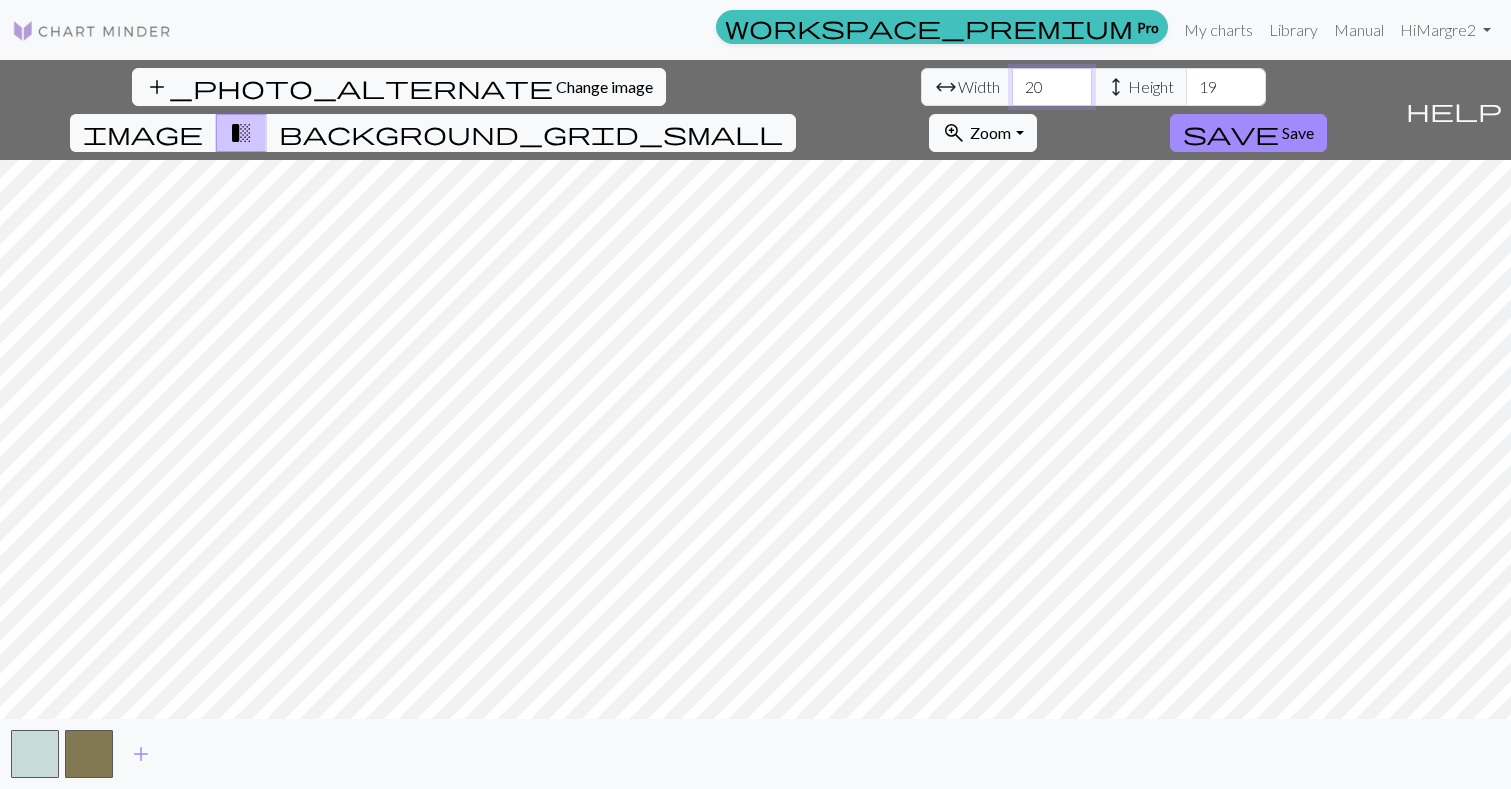 drag, startPoint x: 478, startPoint y: 76, endPoint x: 415, endPoint y: 77, distance: 63.007935 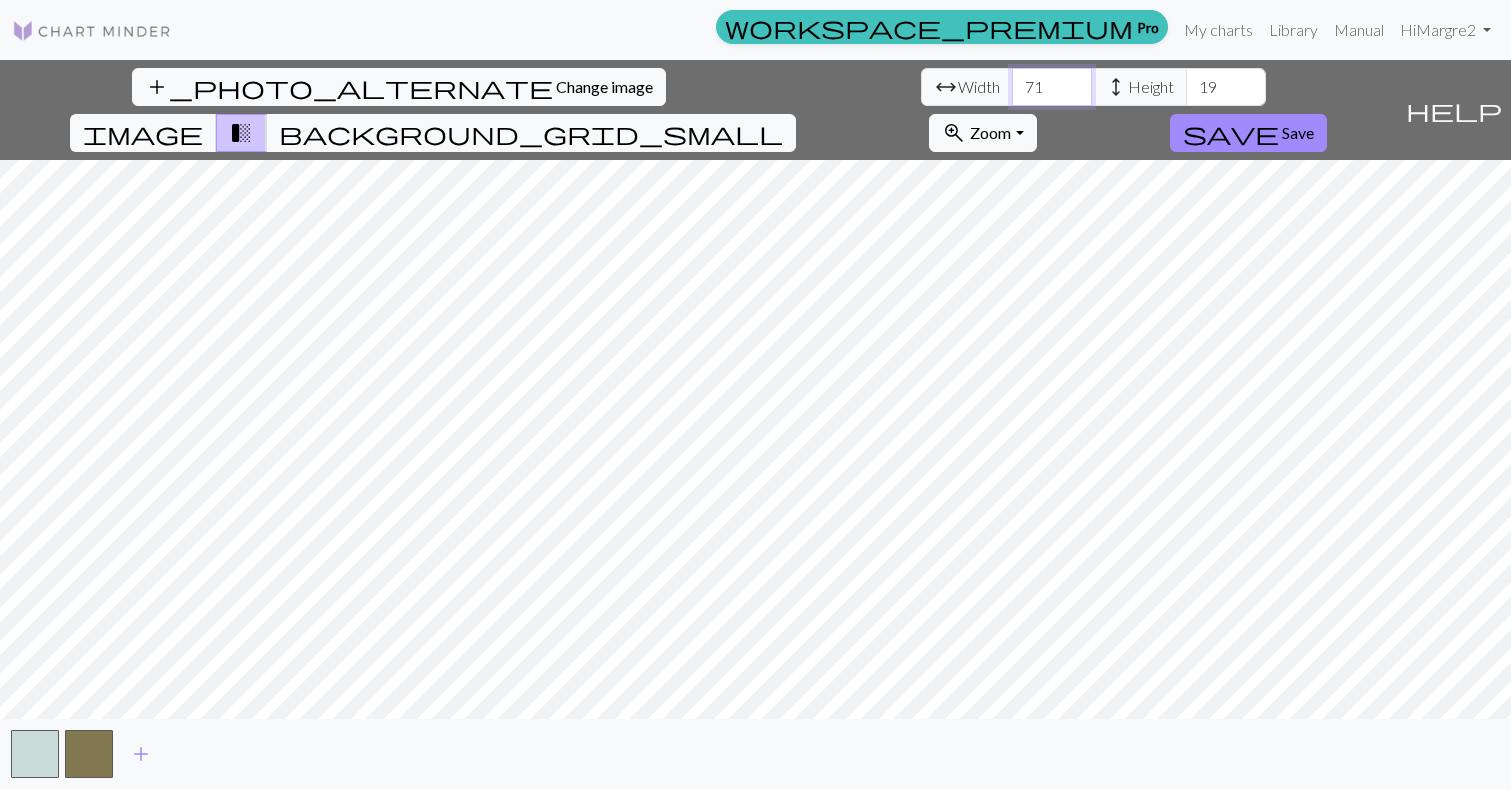 type on "71" 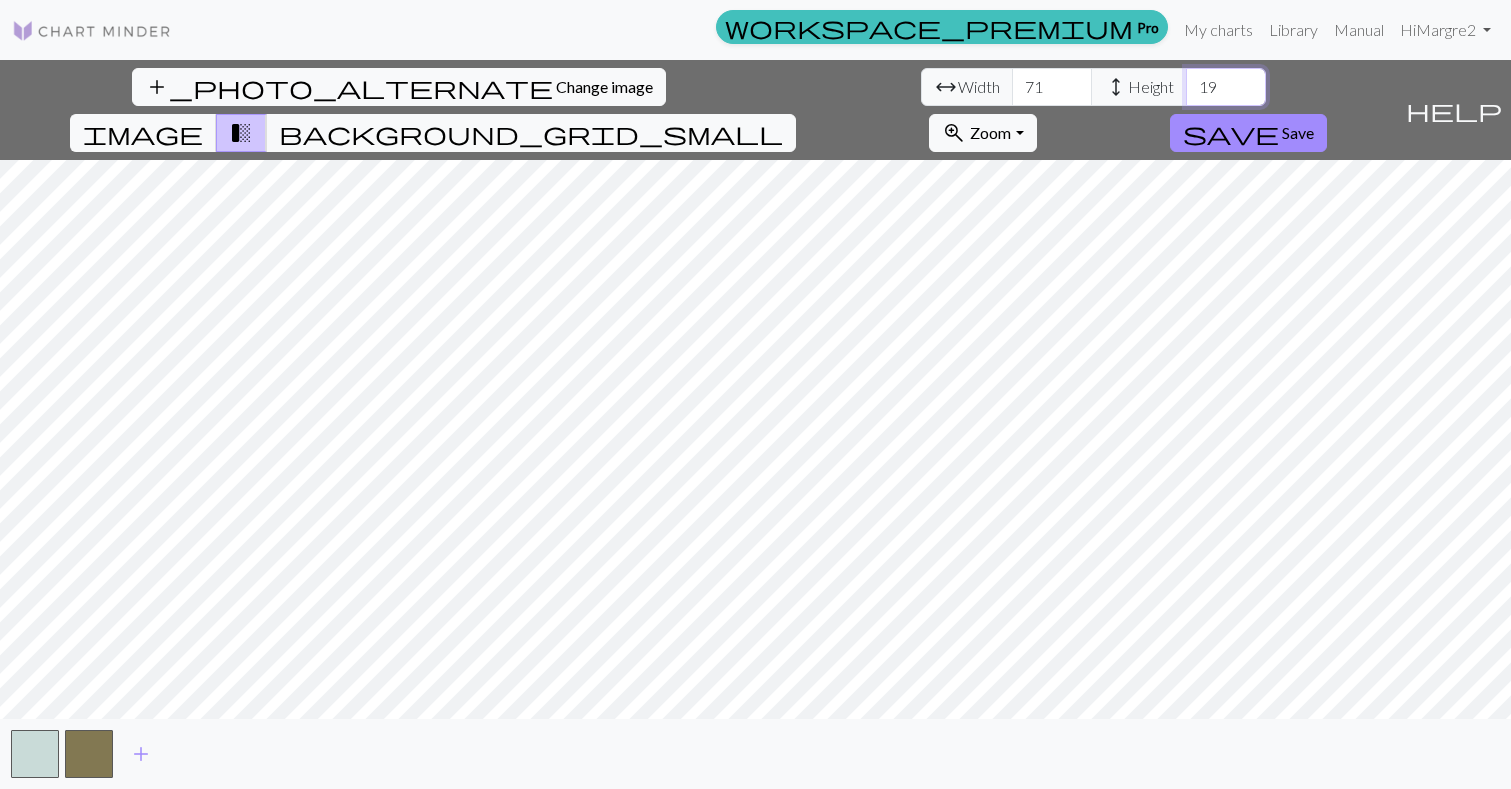 drag, startPoint x: 650, startPoint y: 77, endPoint x: 598, endPoint y: 81, distance: 52.153618 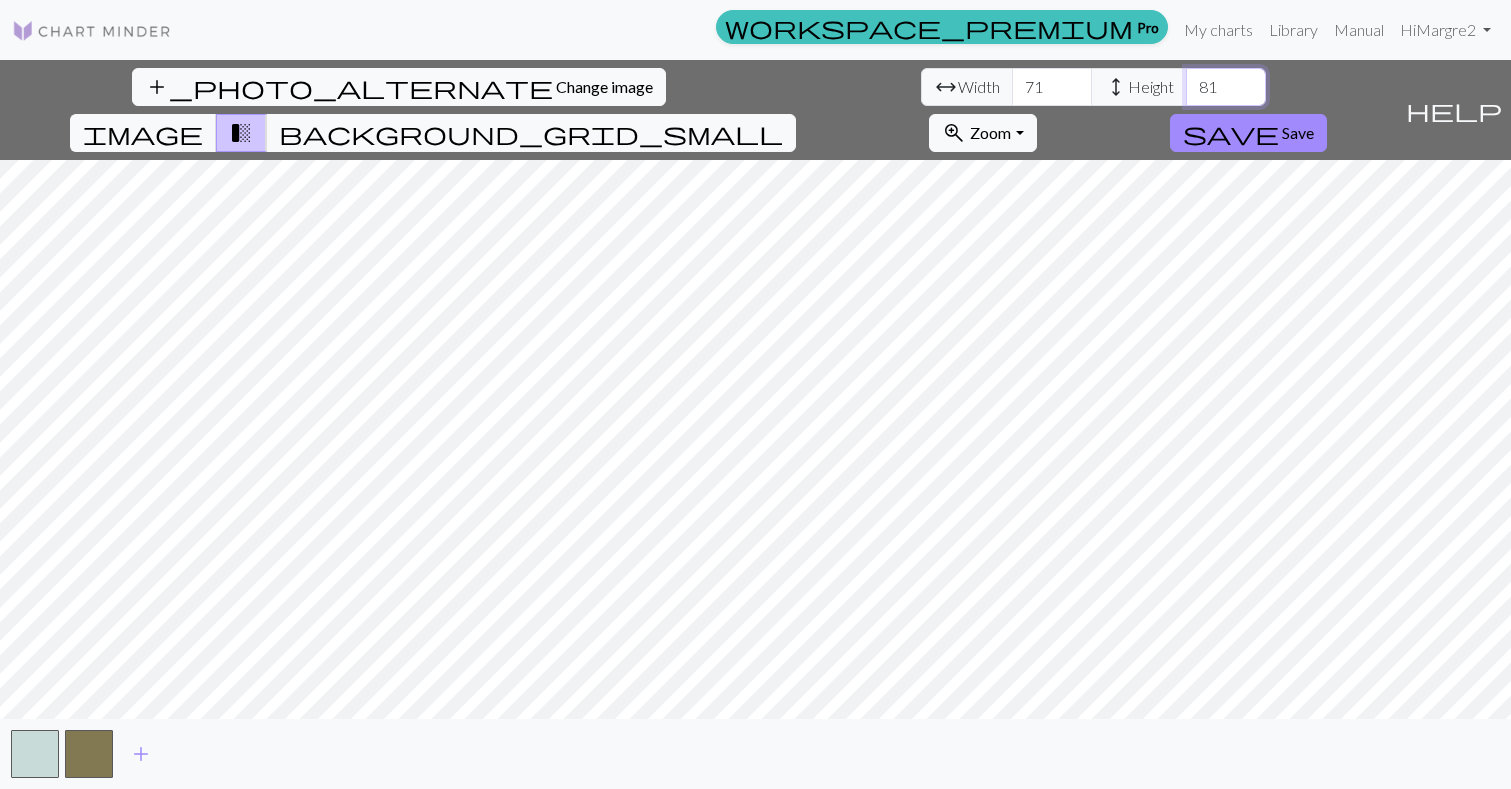 click on "81" at bounding box center (1226, 87) 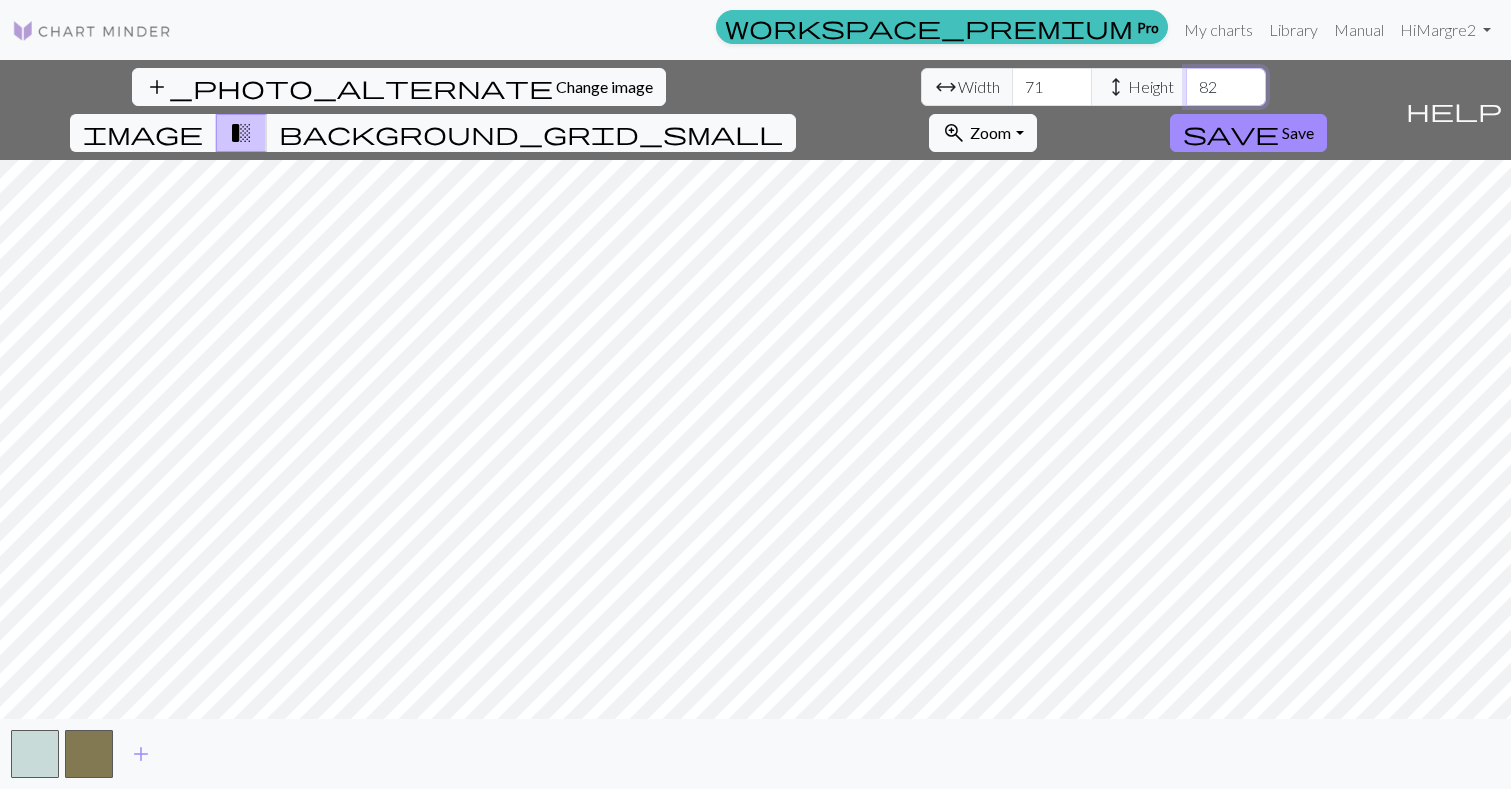 click on "82" at bounding box center [1226, 87] 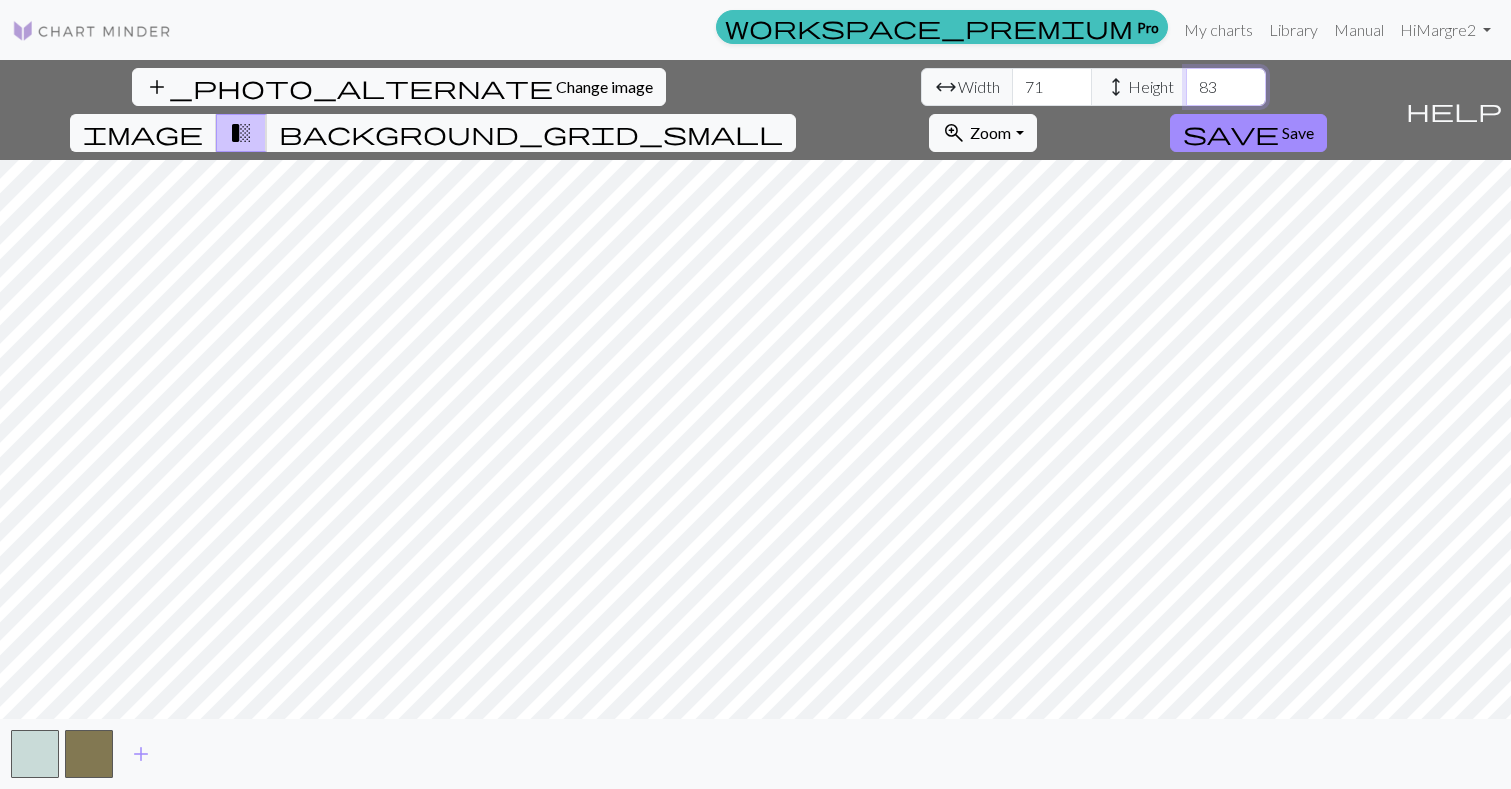 click on "83" at bounding box center [1226, 87] 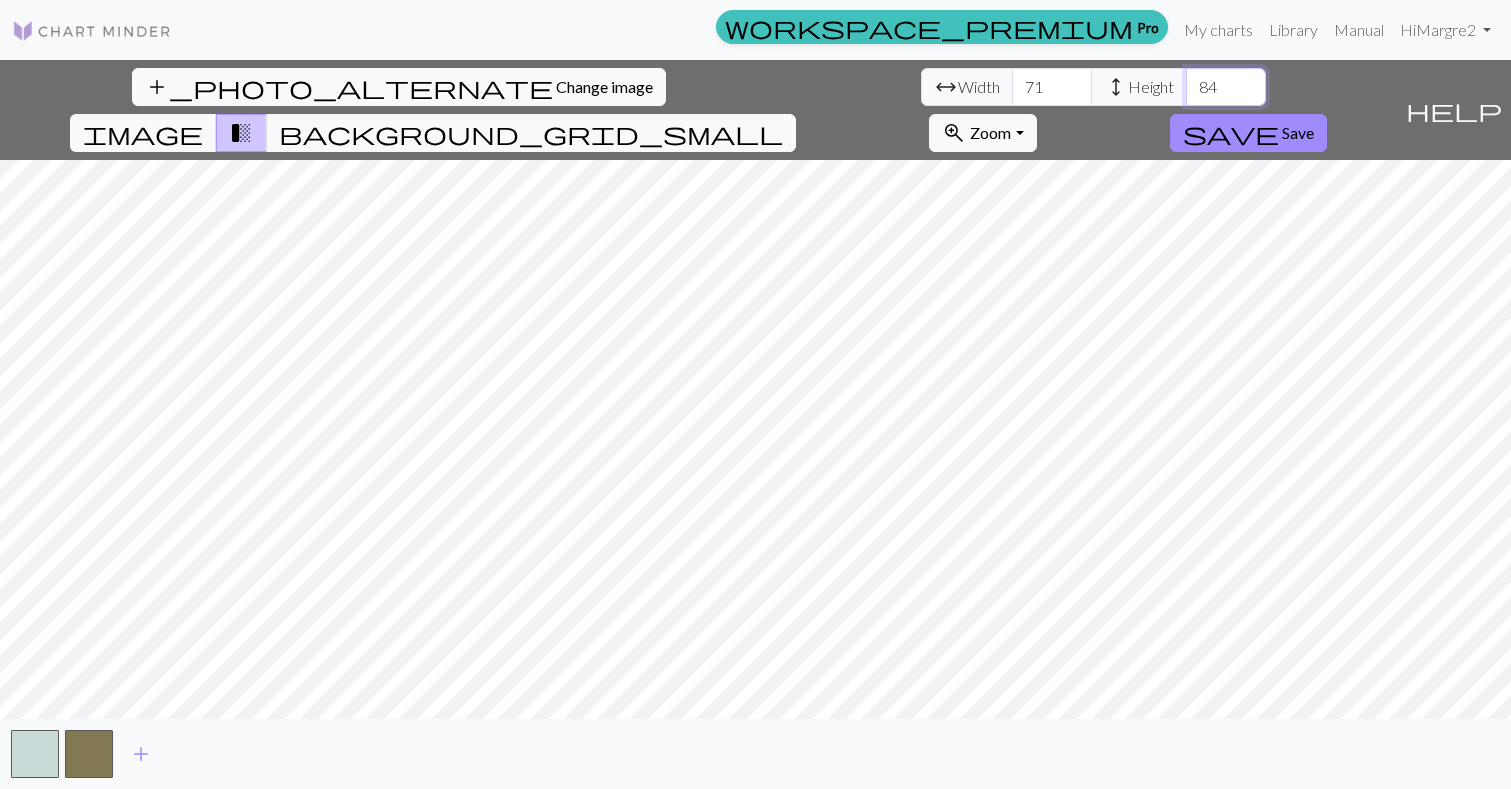 click on "84" at bounding box center [1226, 87] 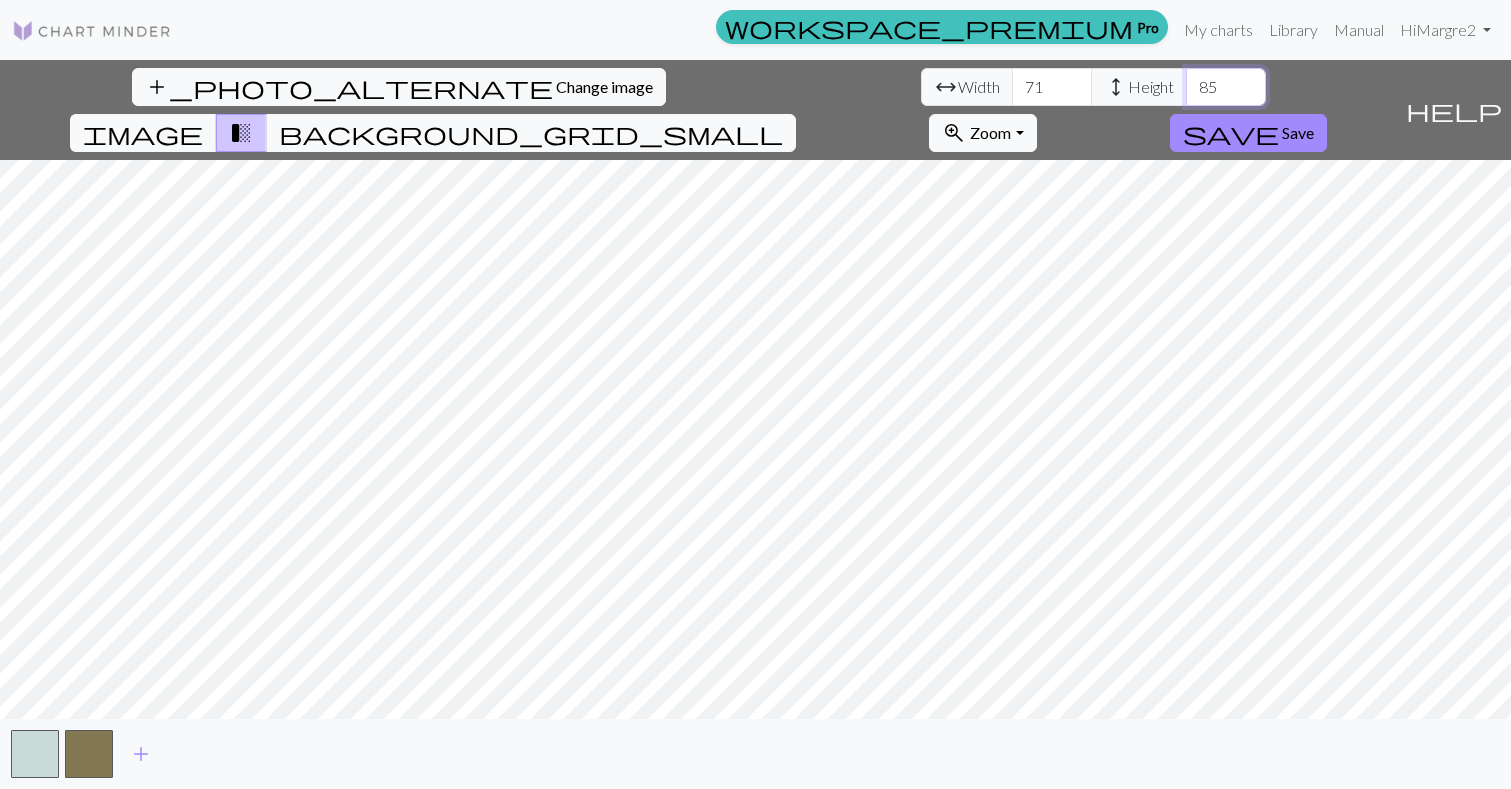 type on "85" 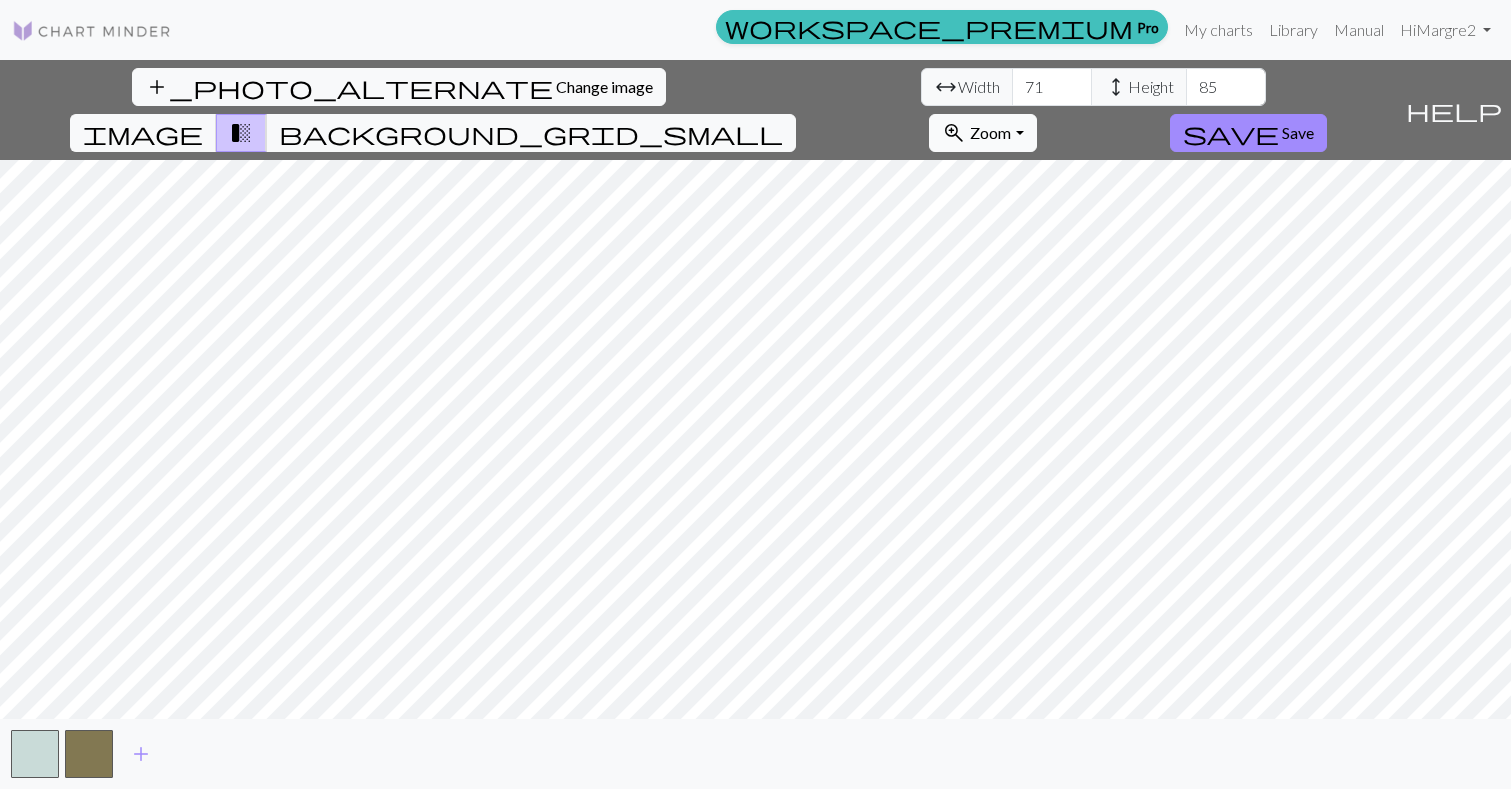click on "Zoom" at bounding box center (990, 132) 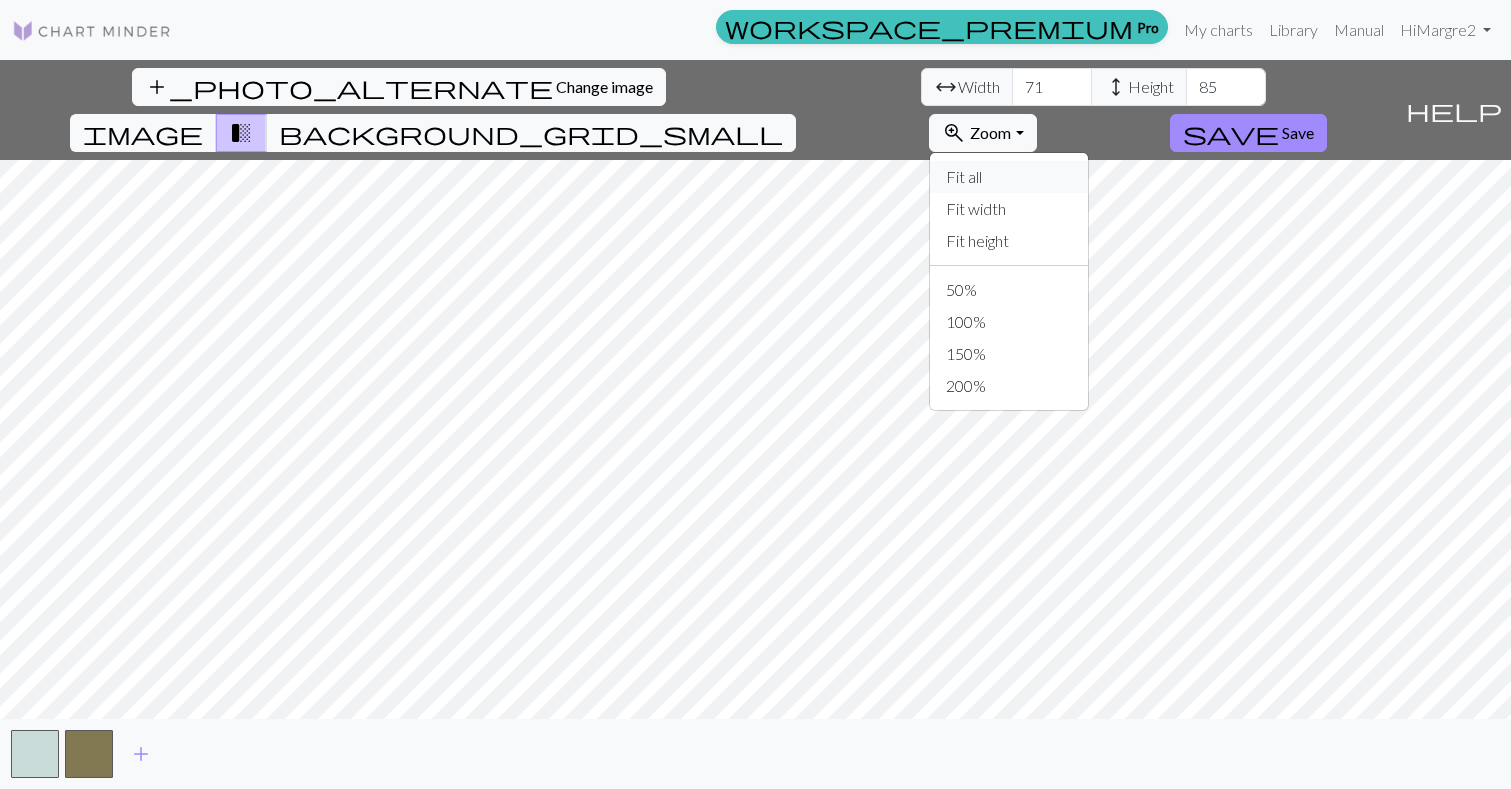 click on "Fit all" at bounding box center (1009, 177) 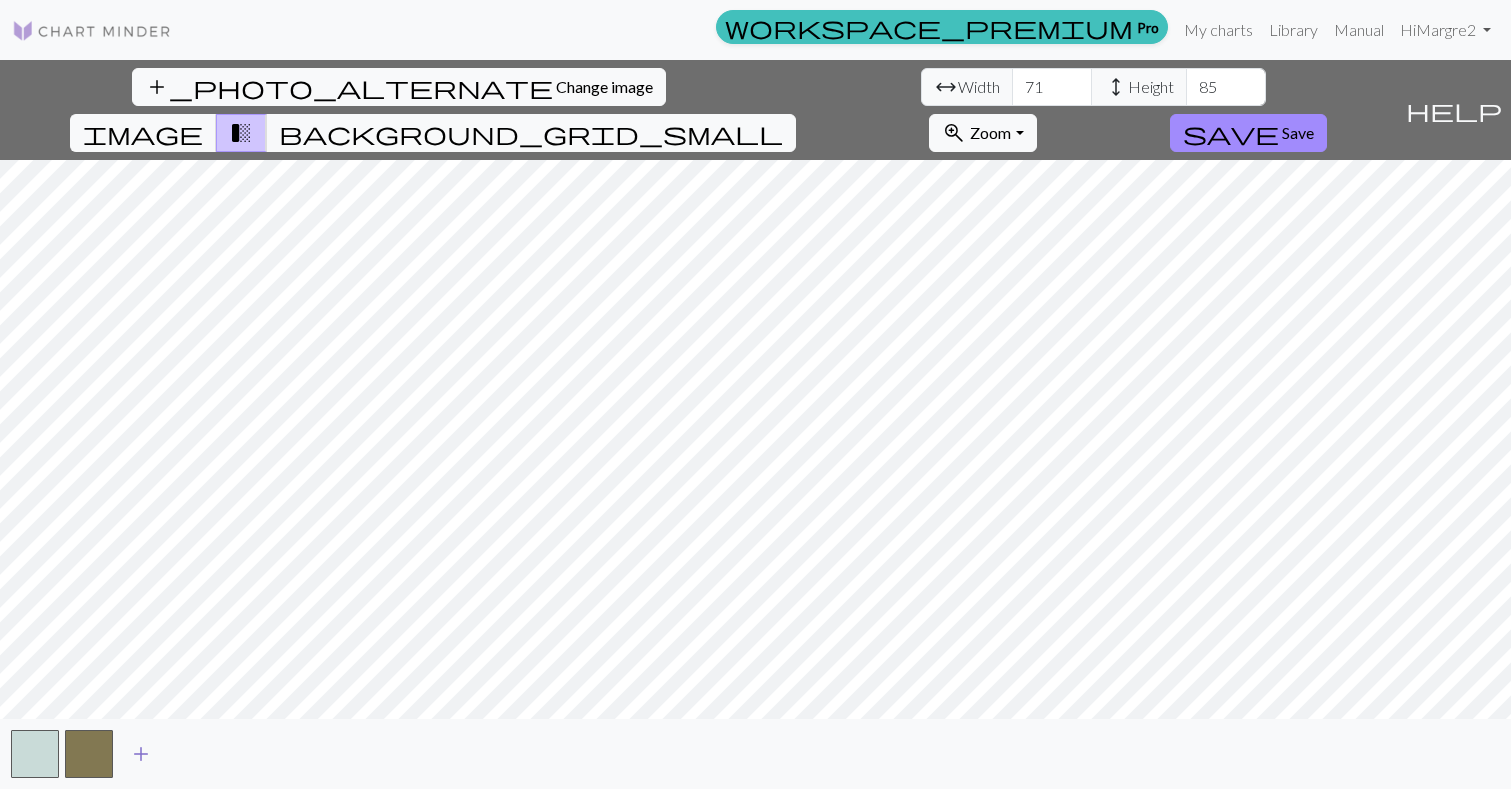 click on "add" at bounding box center [141, 754] 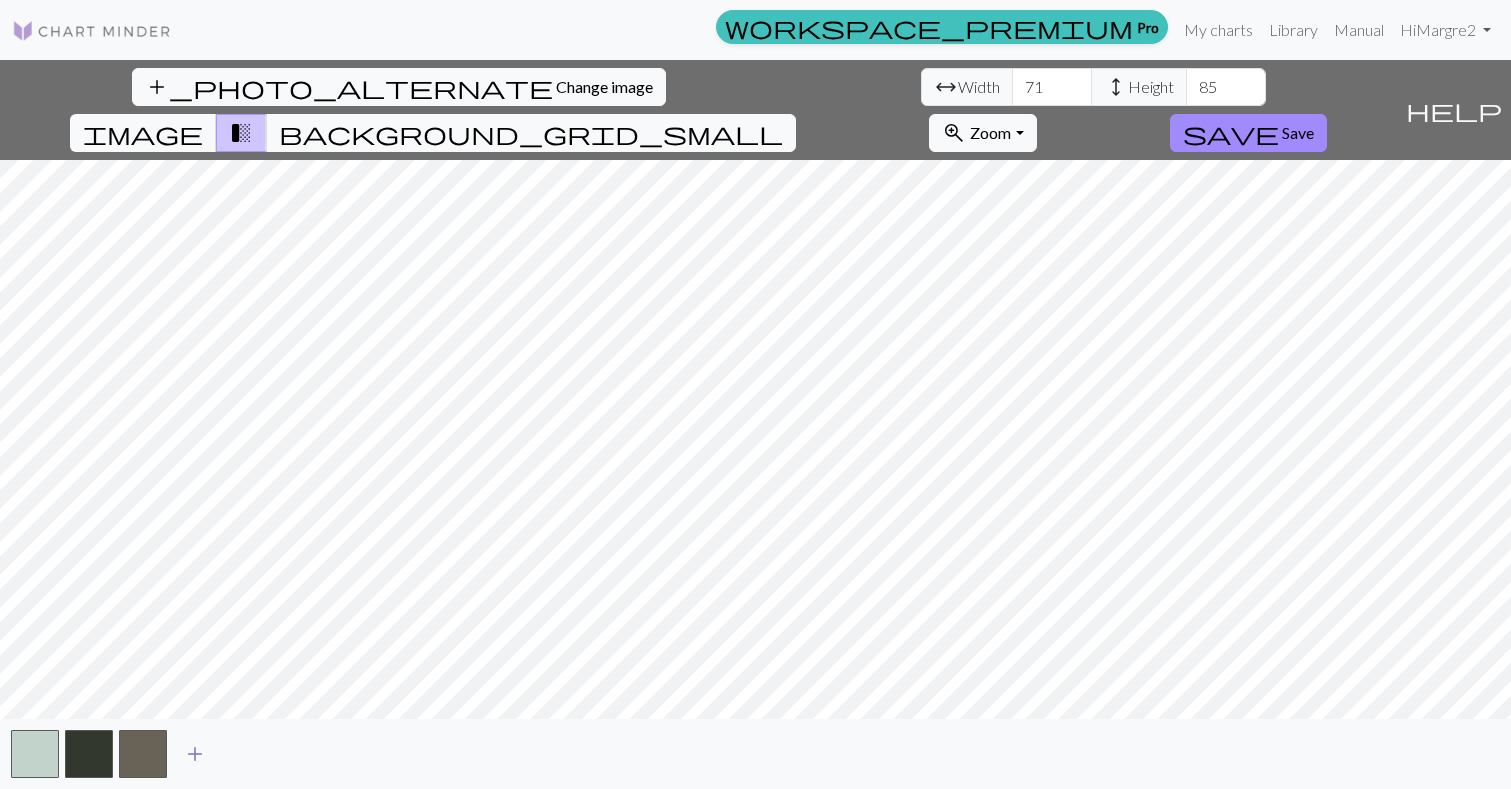 click on "add" at bounding box center [195, 754] 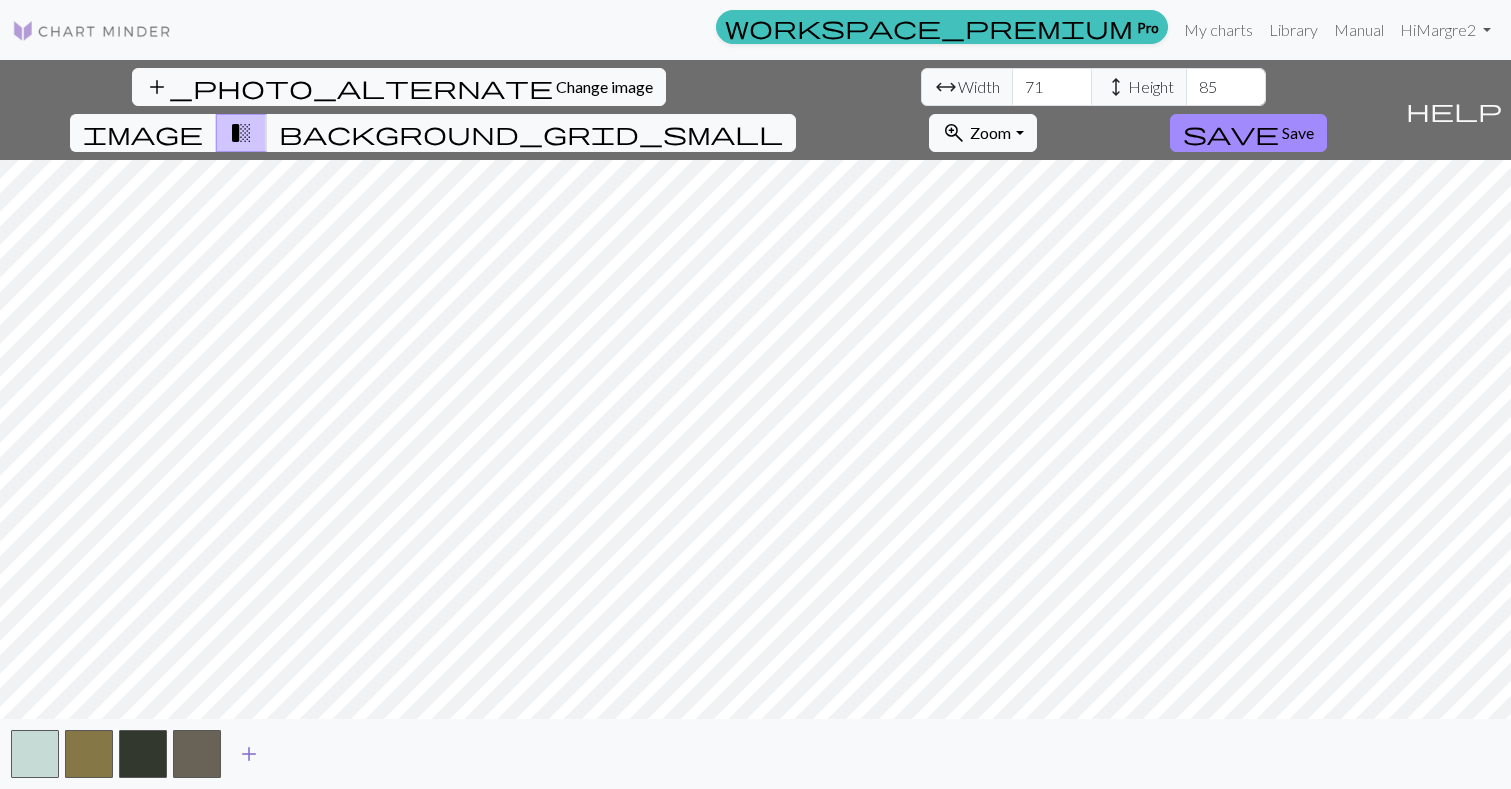 click on "add" at bounding box center (249, 754) 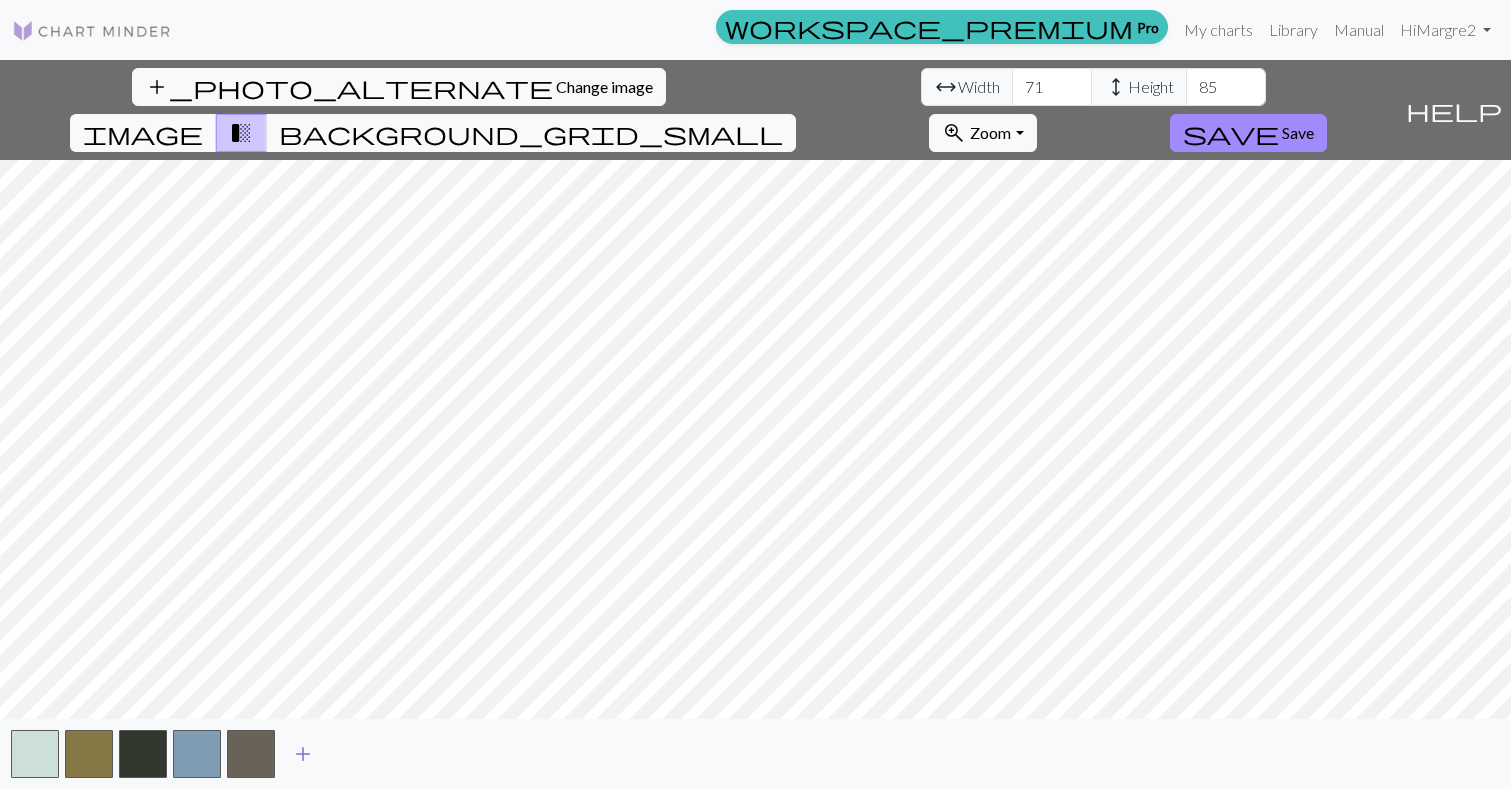 click on "add" at bounding box center (303, 754) 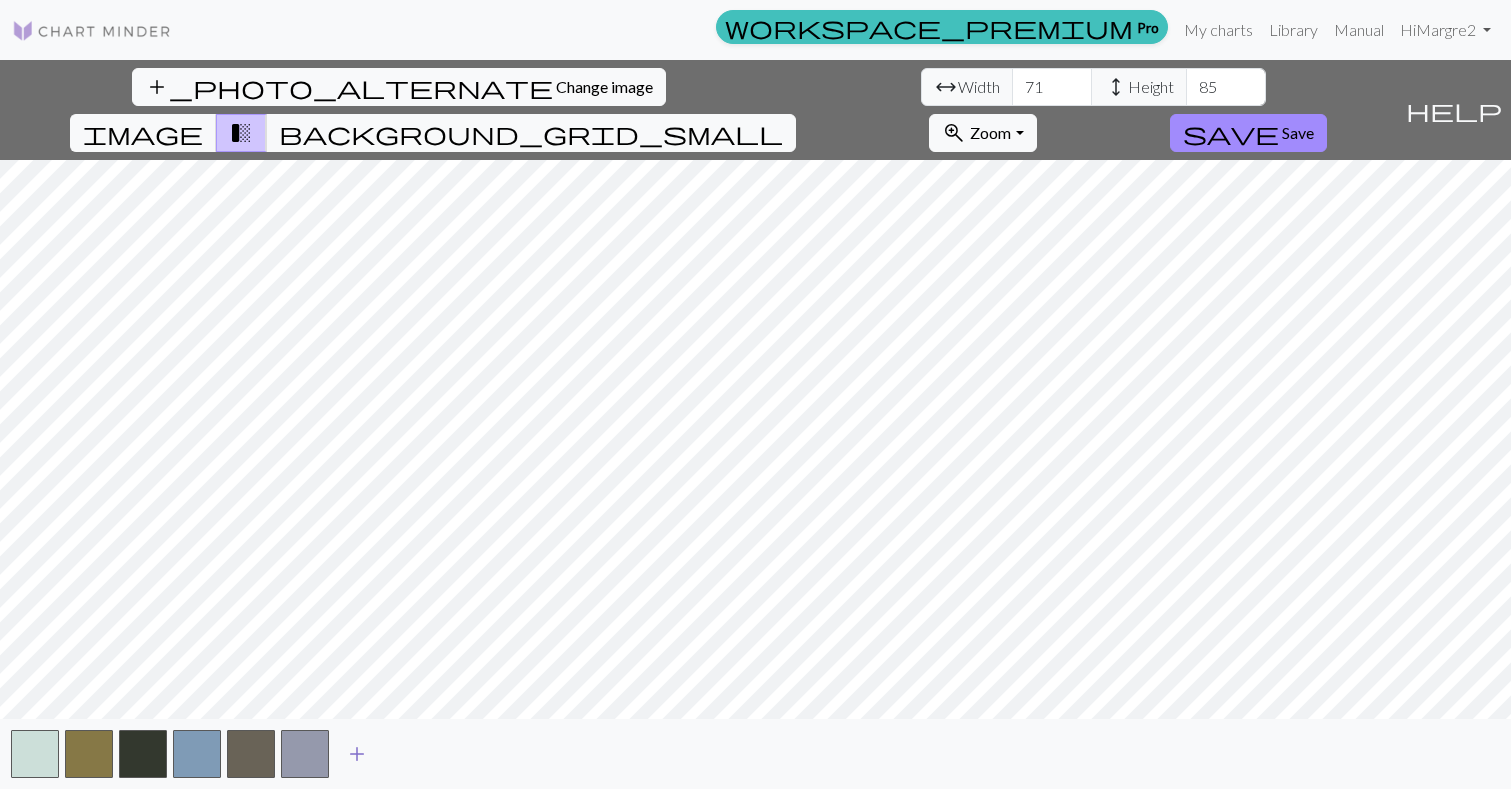 click on "add" at bounding box center (357, 754) 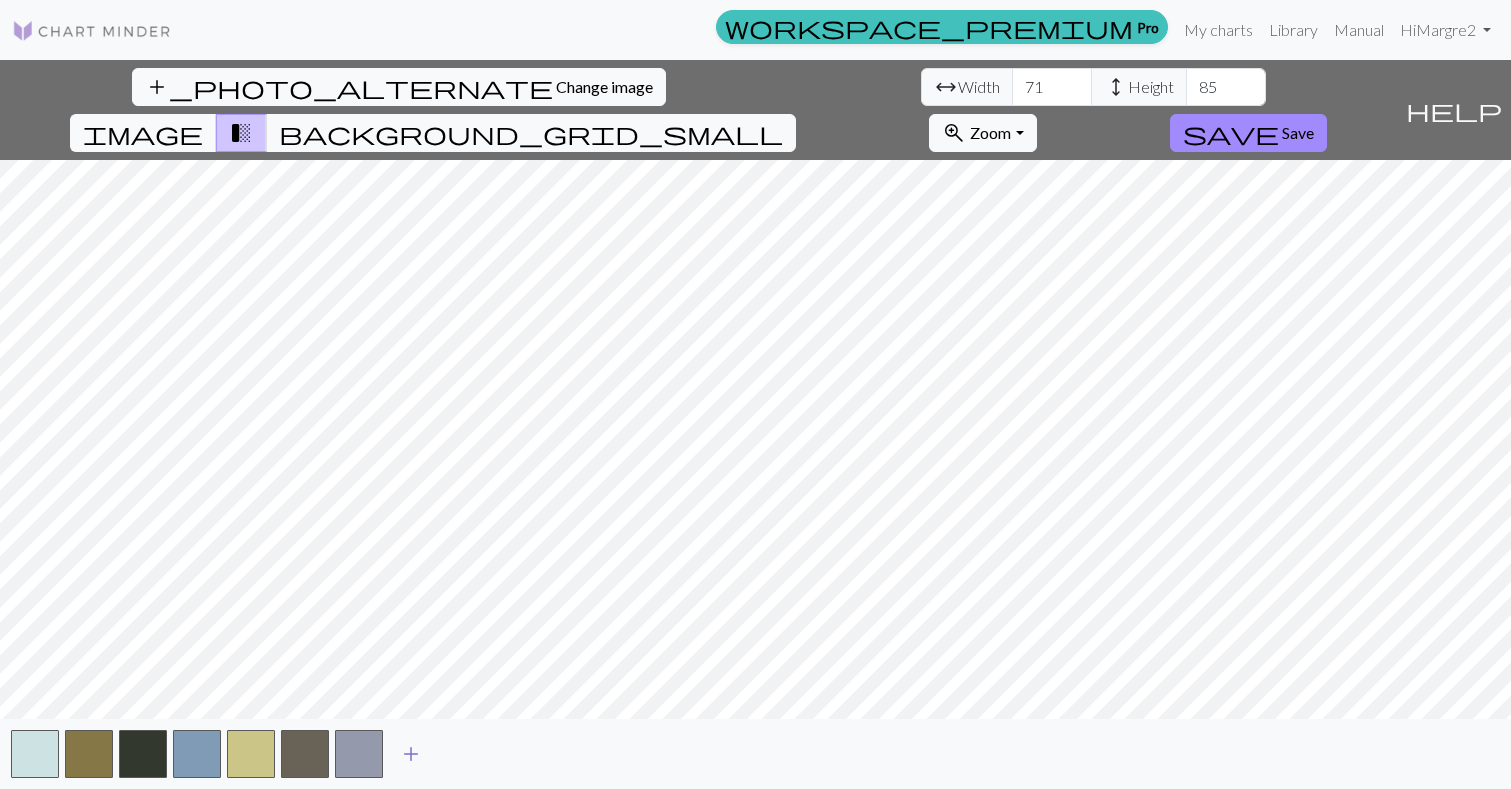 click on "add" at bounding box center [411, 754] 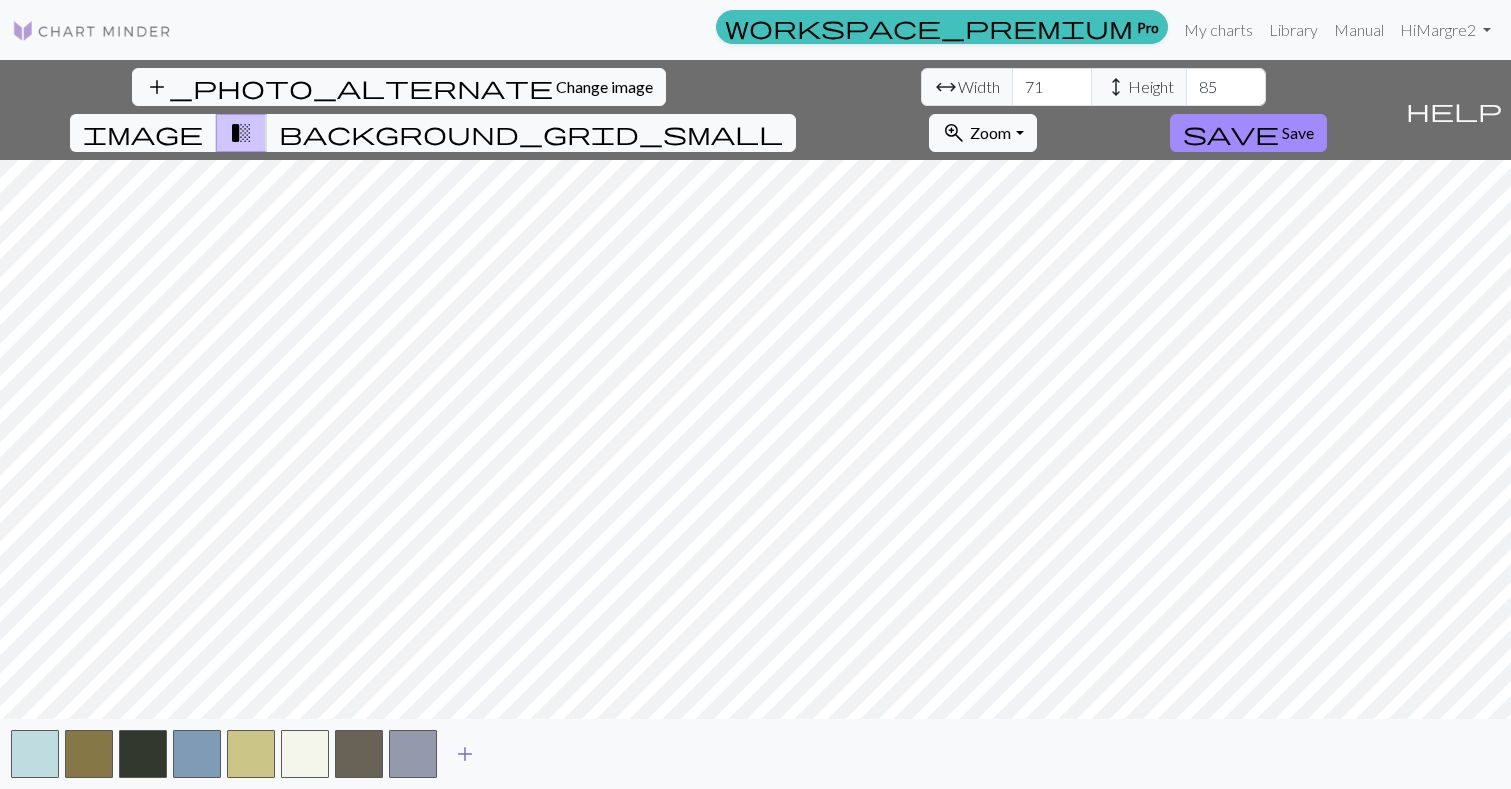 click on "add" at bounding box center (465, 754) 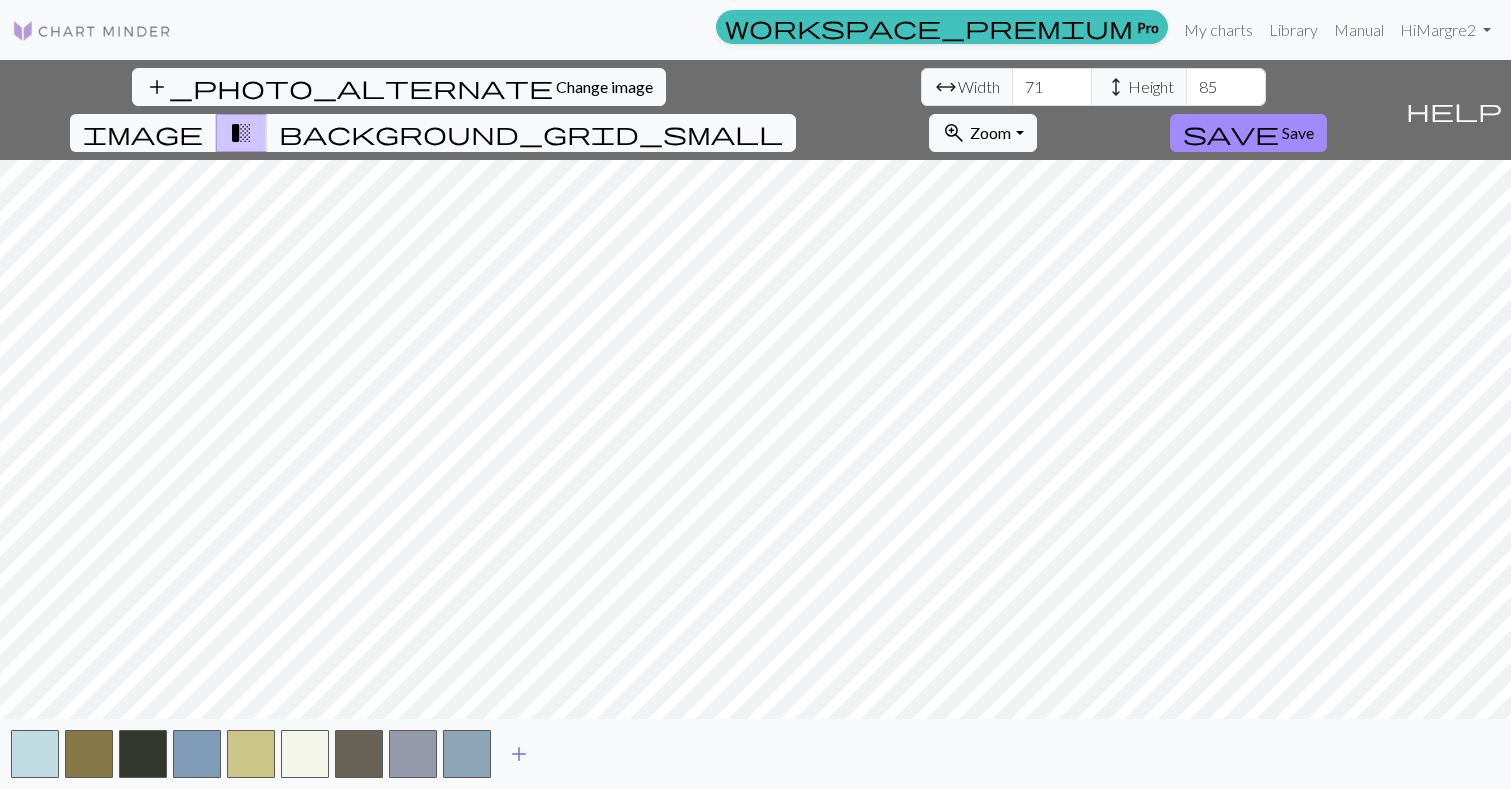 click on "add" at bounding box center (519, 754) 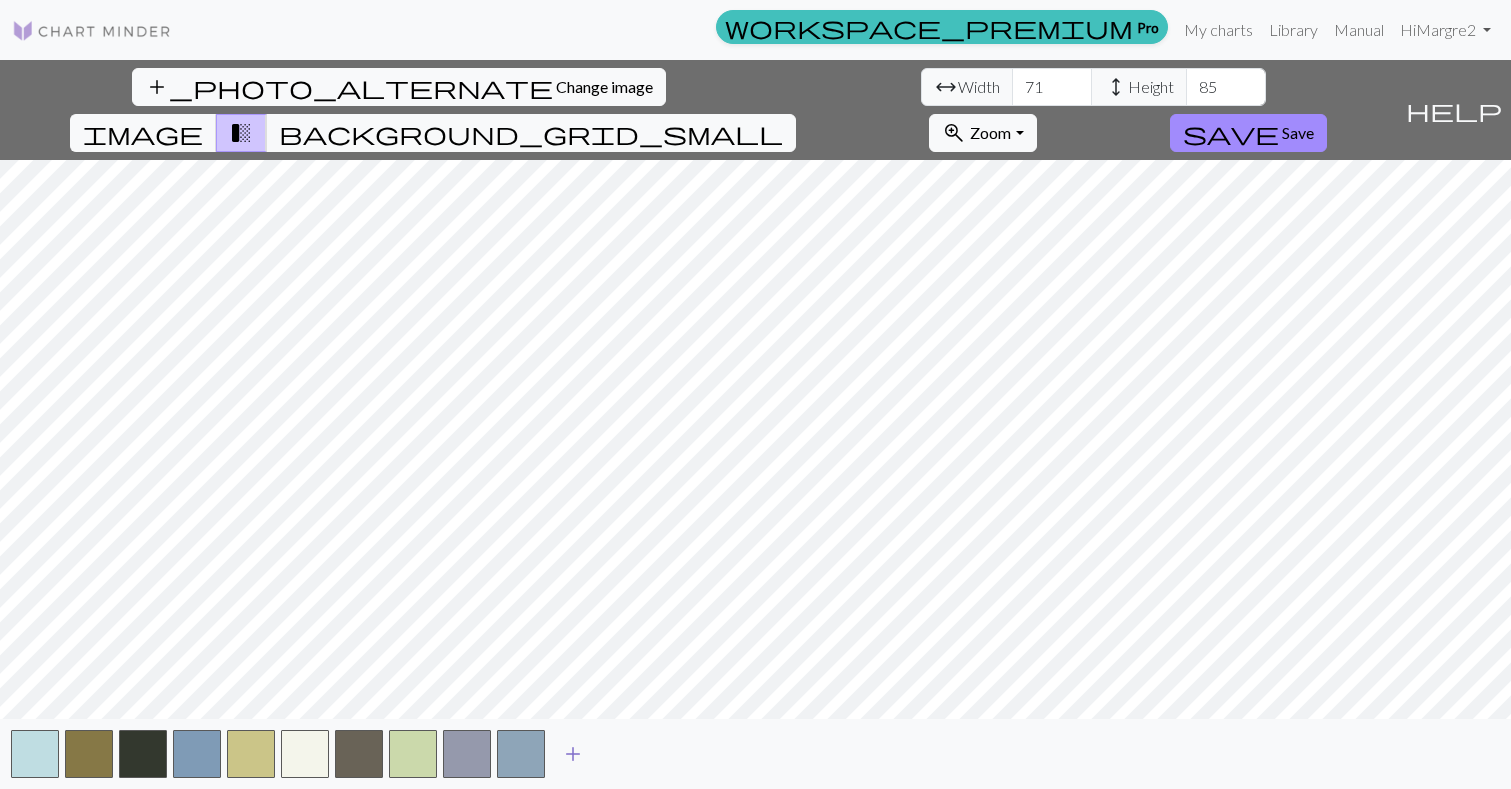 click on "add" at bounding box center (573, 754) 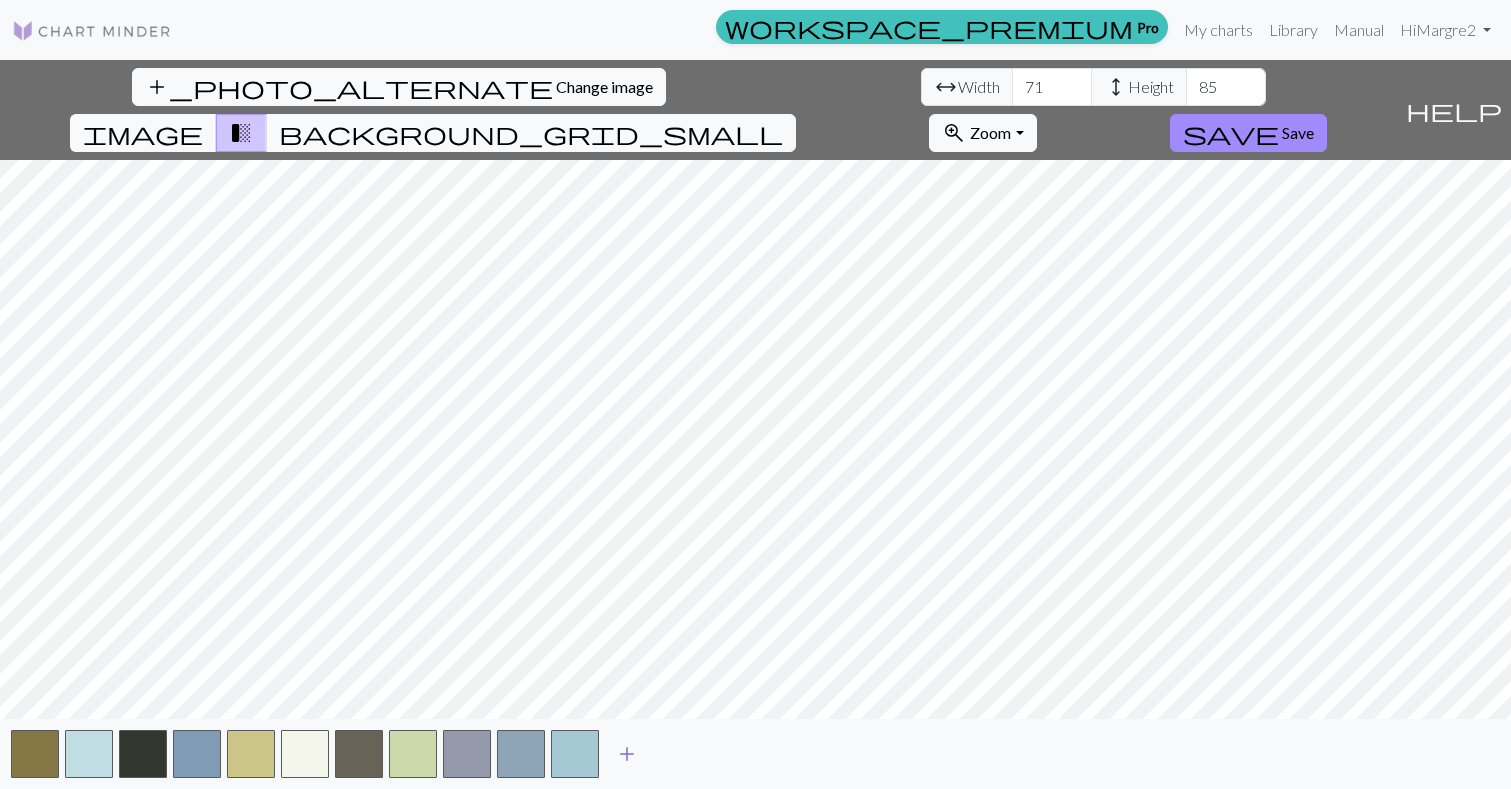 click on "add" at bounding box center (627, 754) 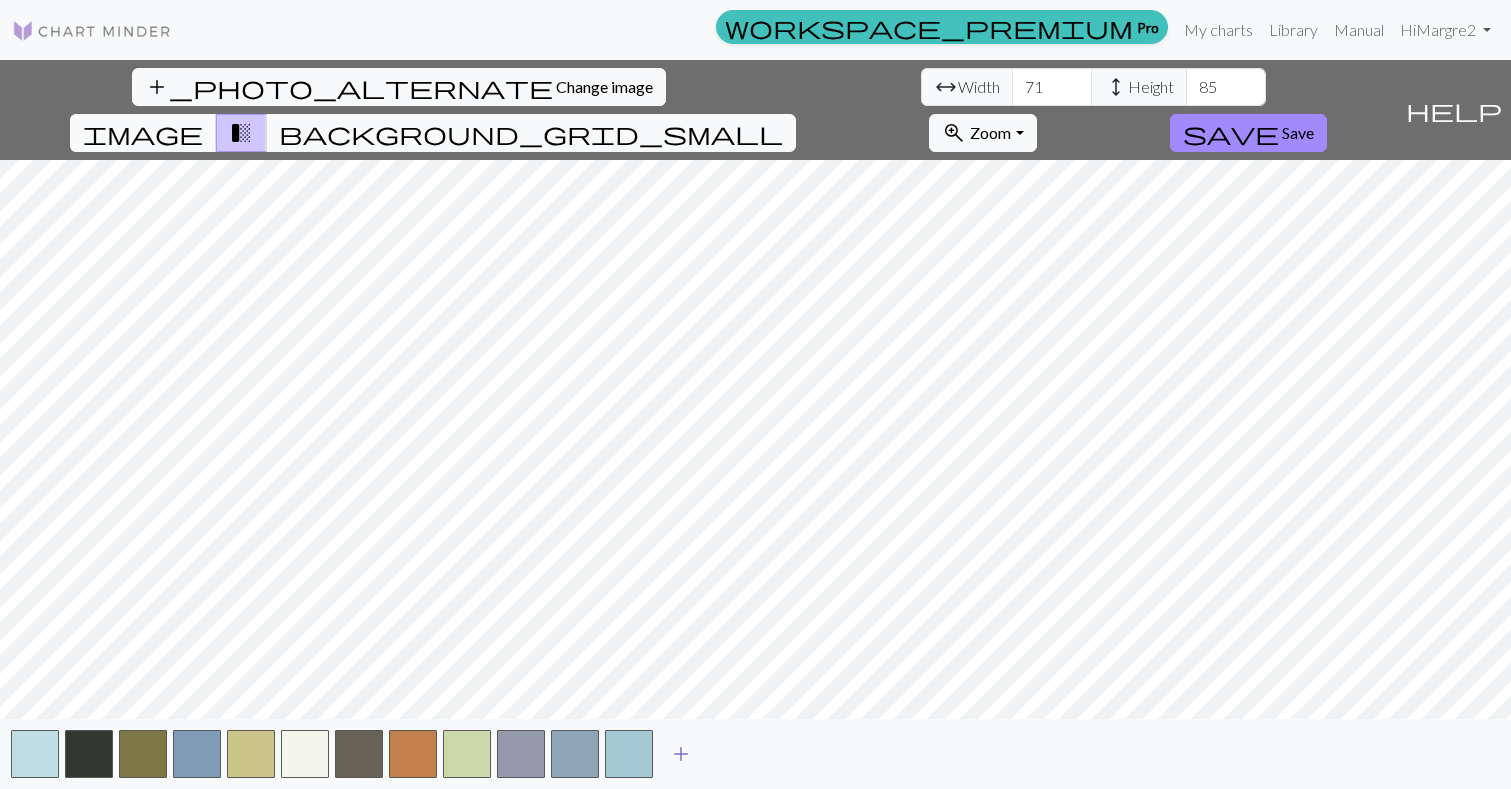 click on "add" at bounding box center [681, 754] 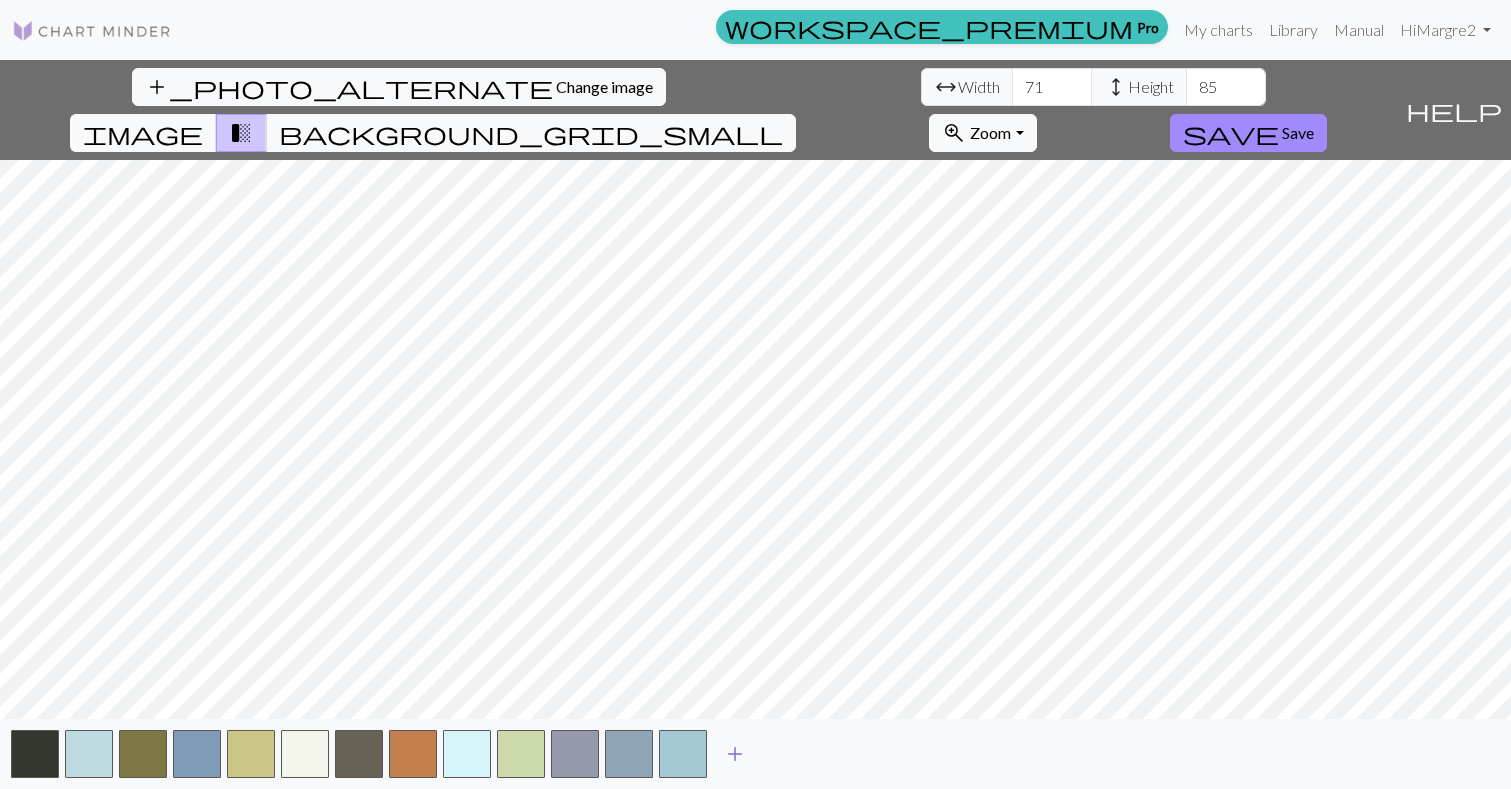 click on "add" at bounding box center (735, 754) 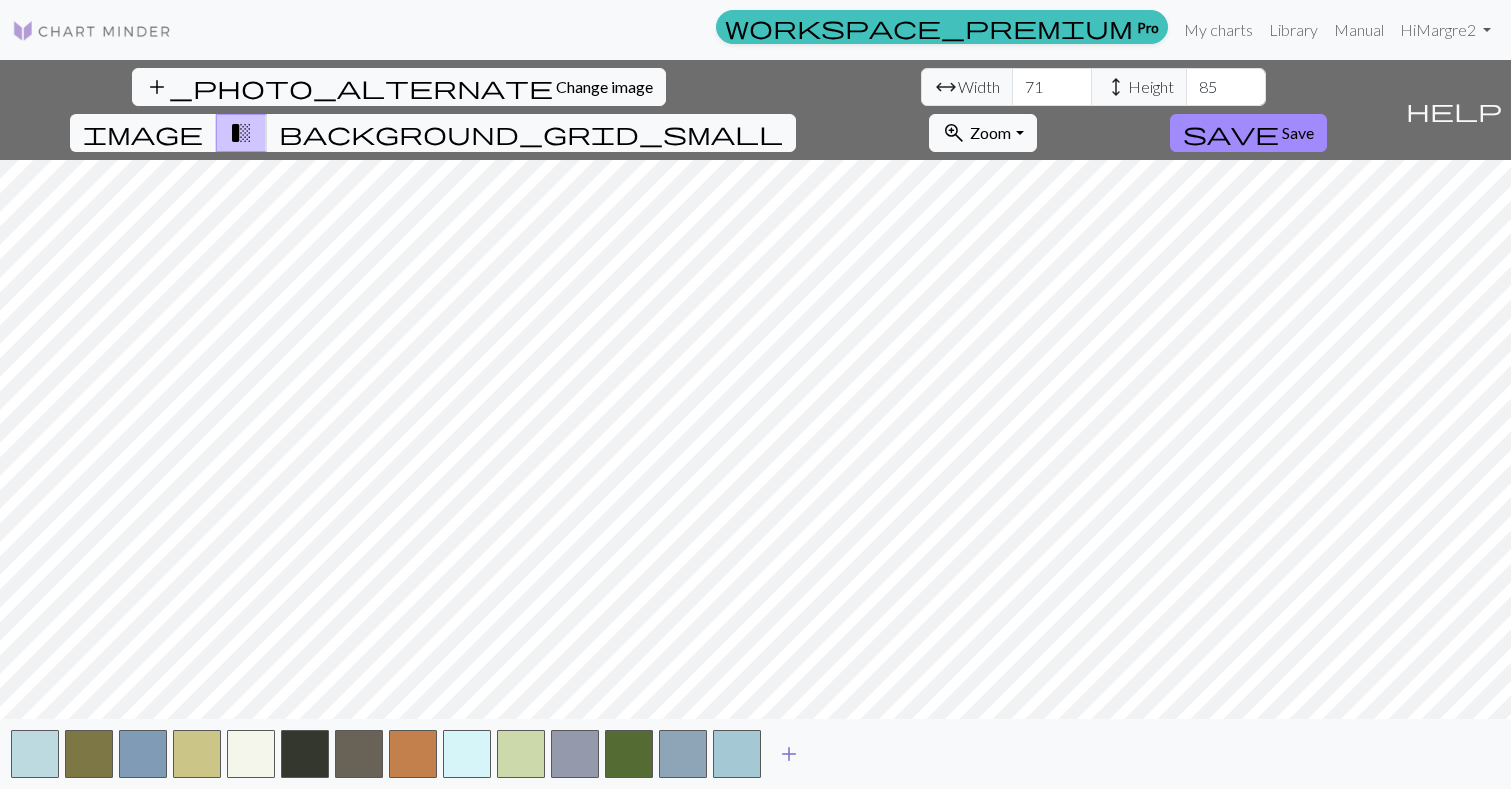 click on "add" at bounding box center (789, 754) 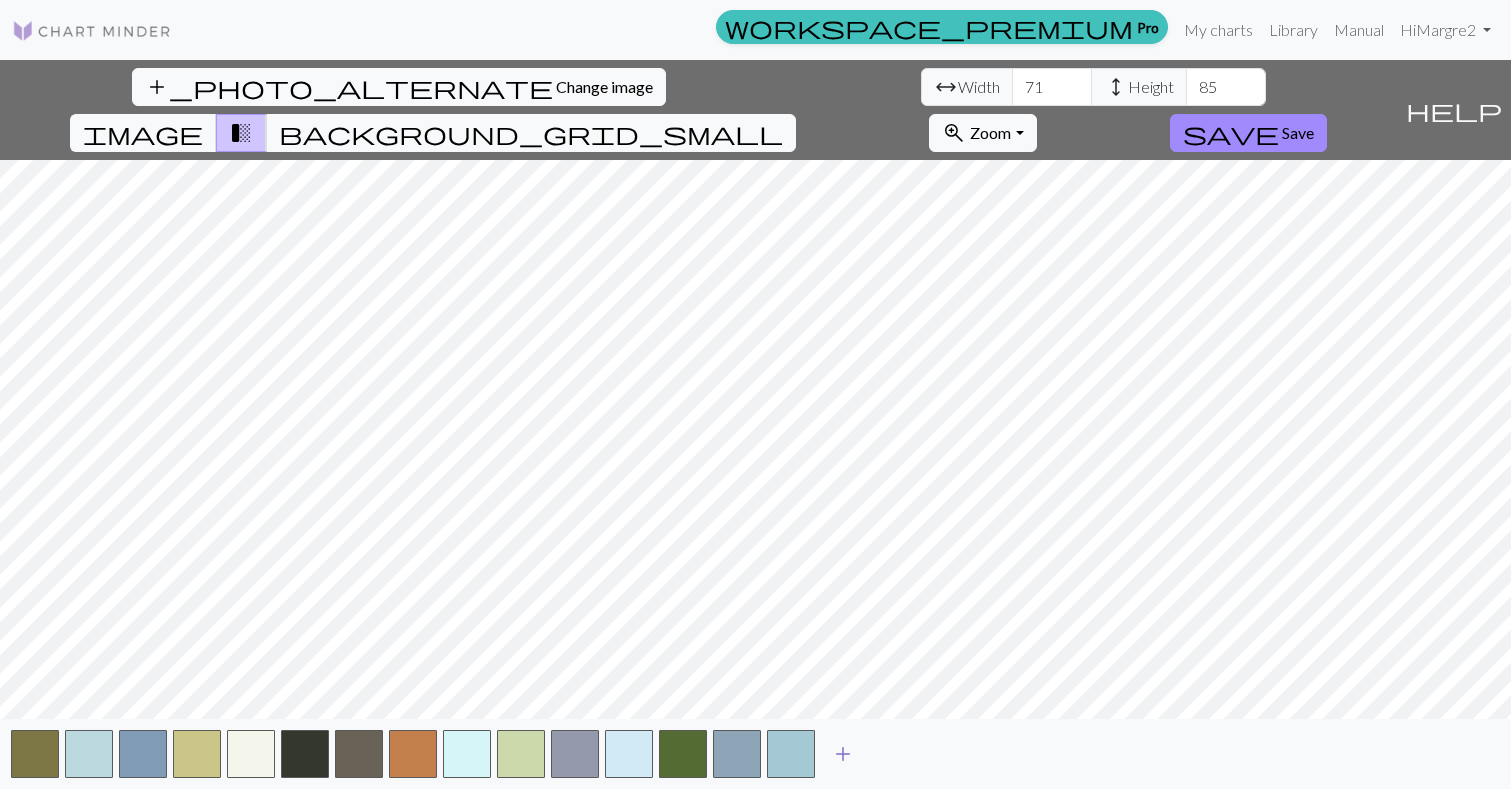 click on "add" at bounding box center (843, 754) 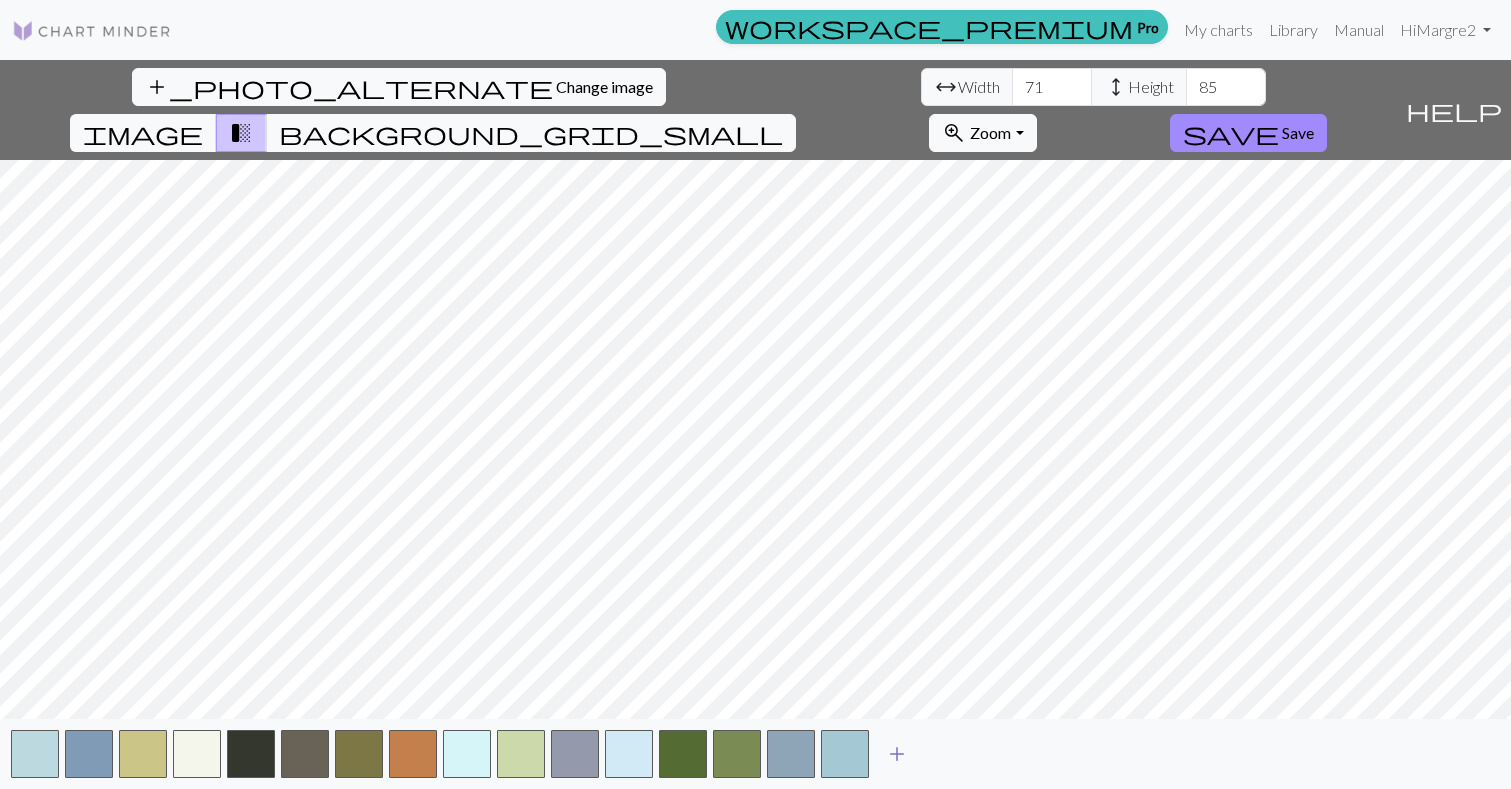 click on "add" at bounding box center [897, 754] 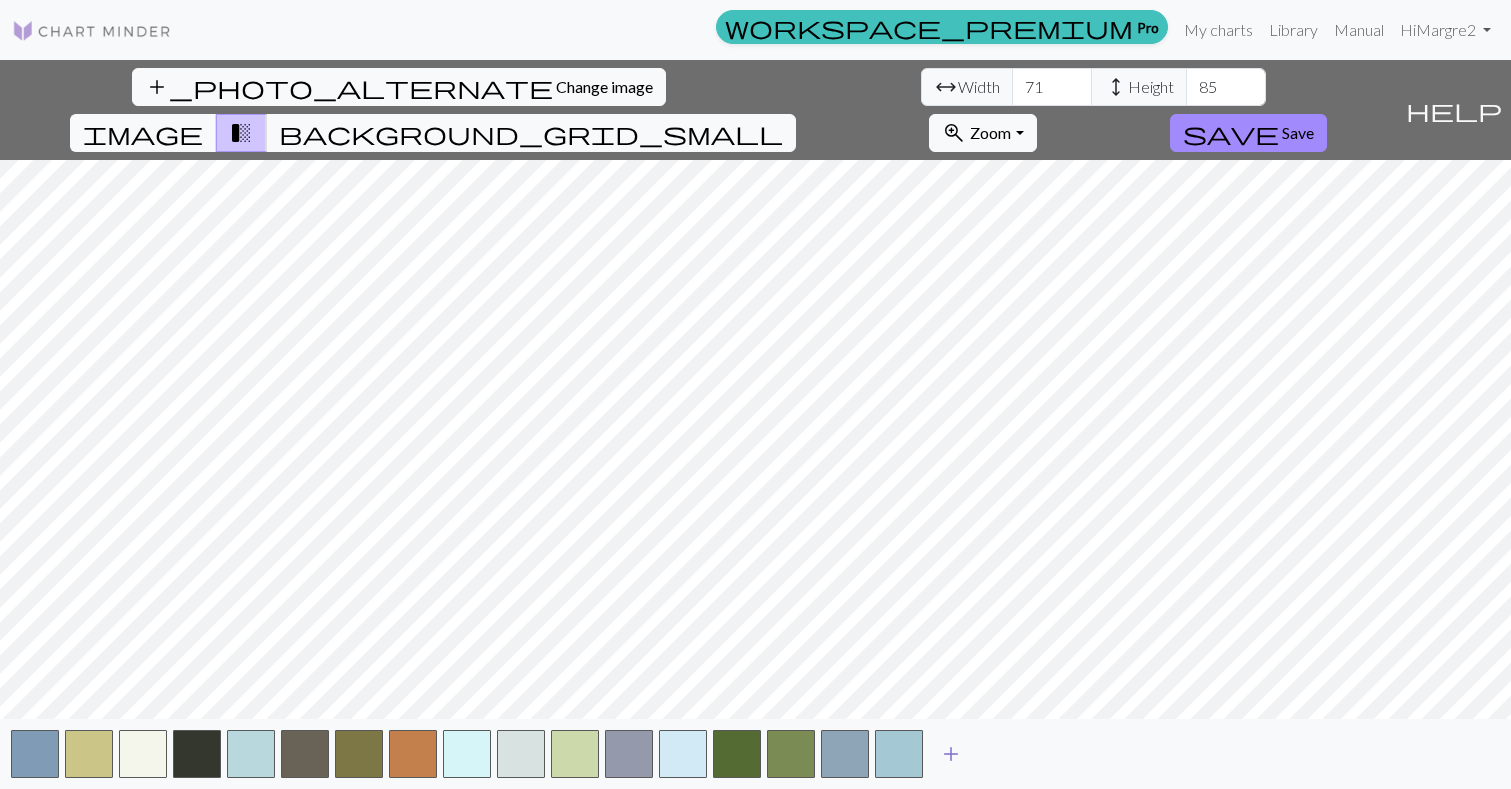 click on "add" at bounding box center [951, 754] 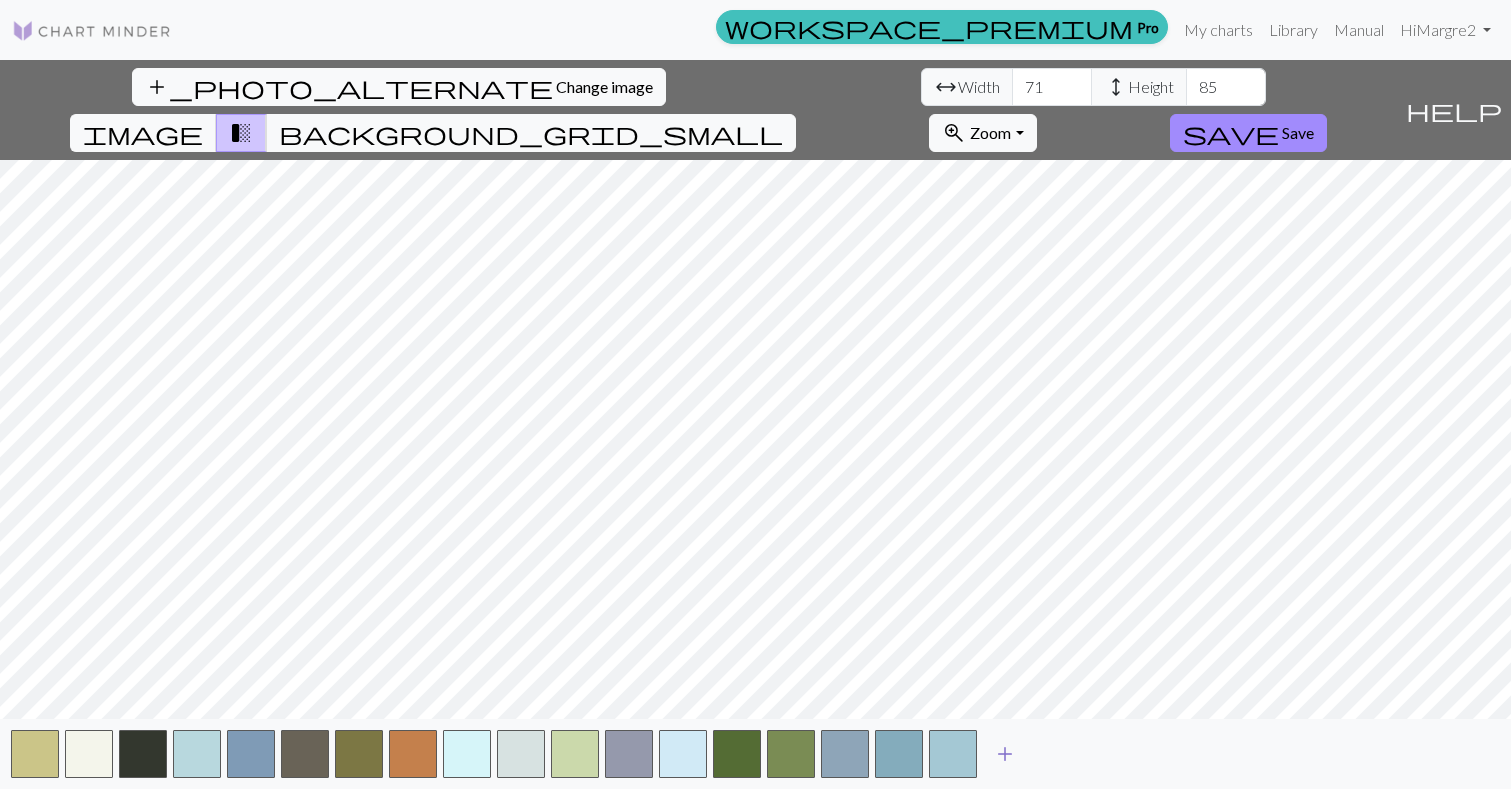 click on "add" at bounding box center [1005, 754] 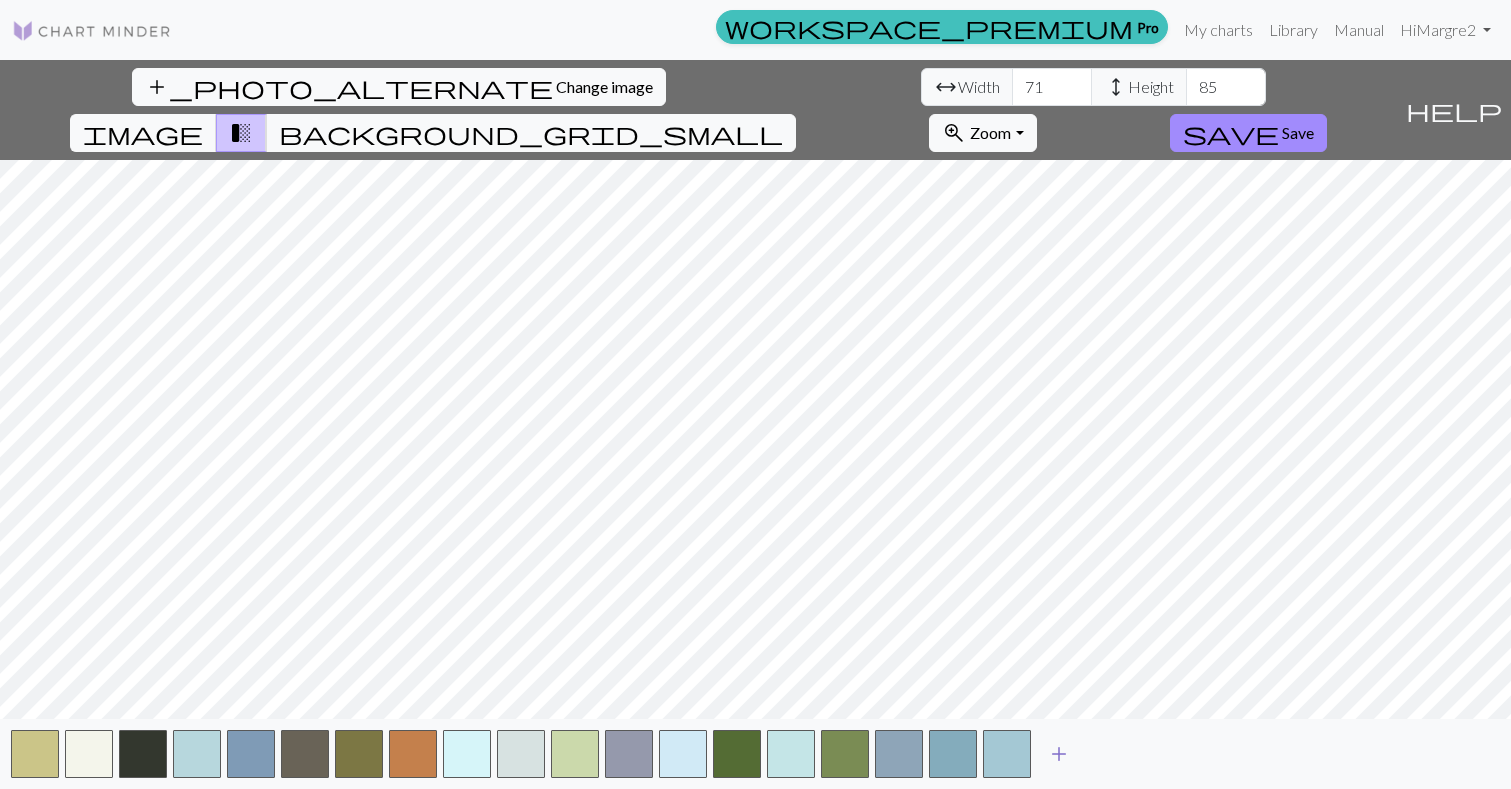click on "add" at bounding box center (1059, 754) 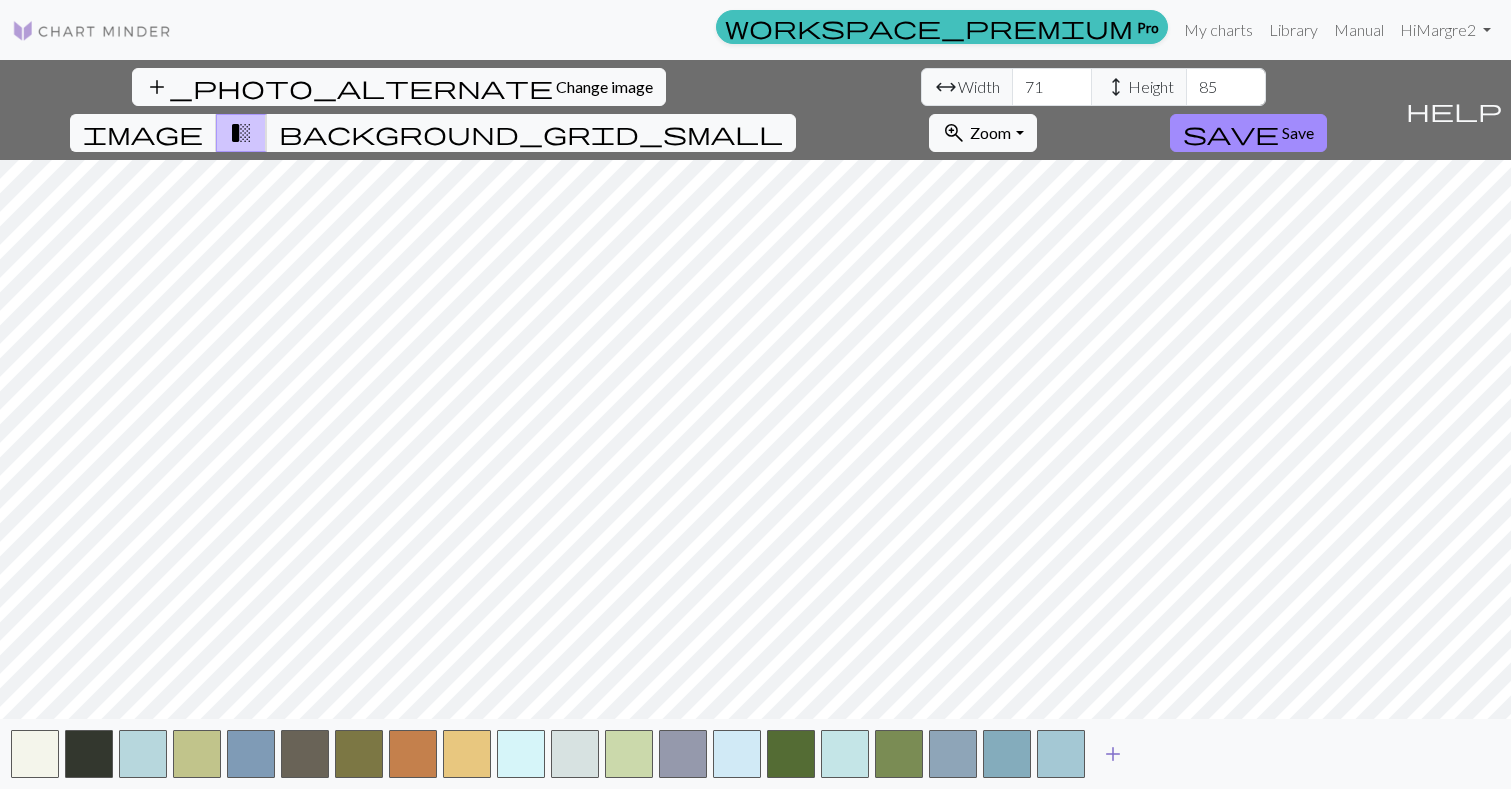click on "add" at bounding box center (1113, 754) 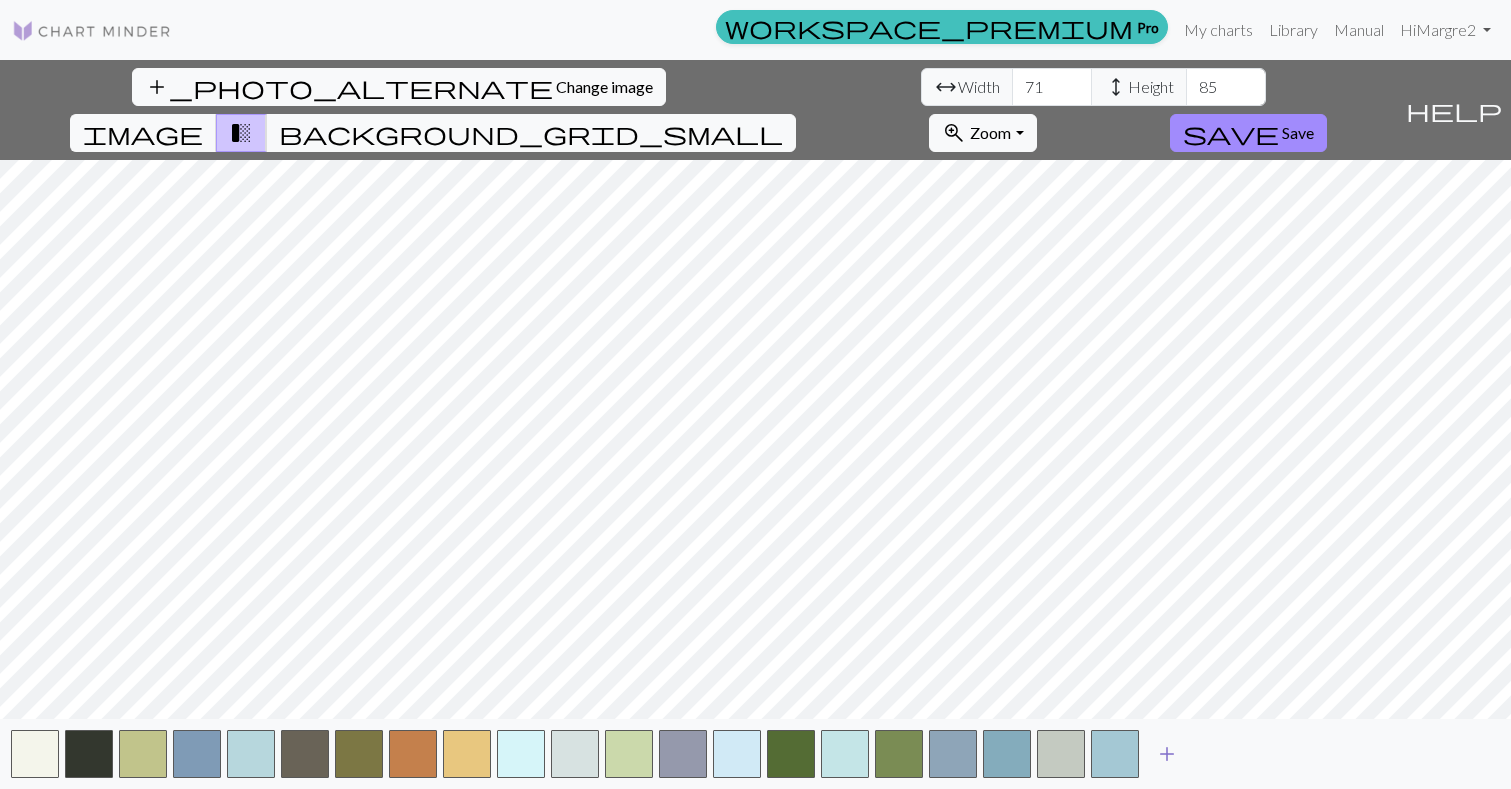 click on "add" at bounding box center [1167, 754] 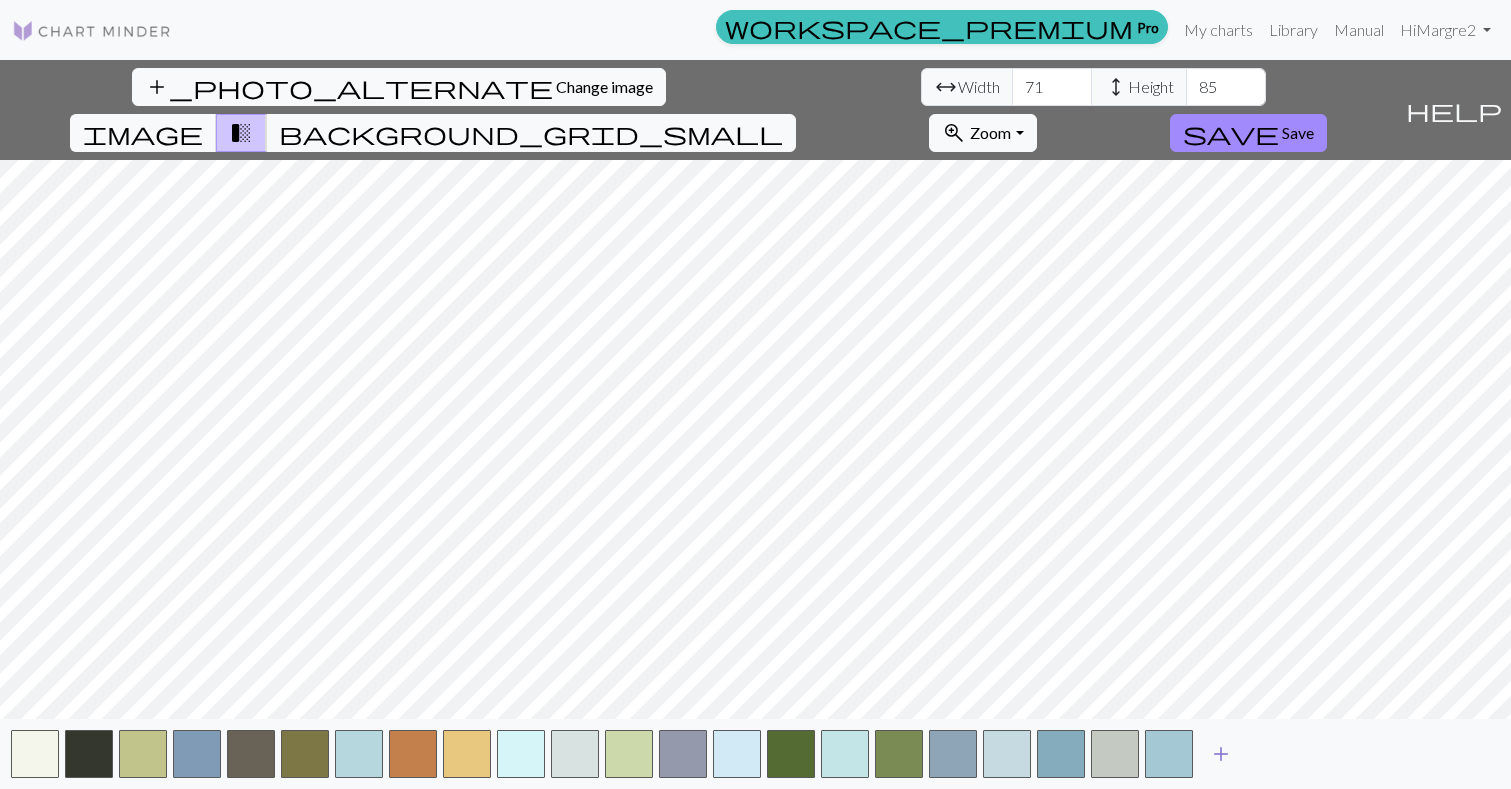 click on "add" at bounding box center [1221, 754] 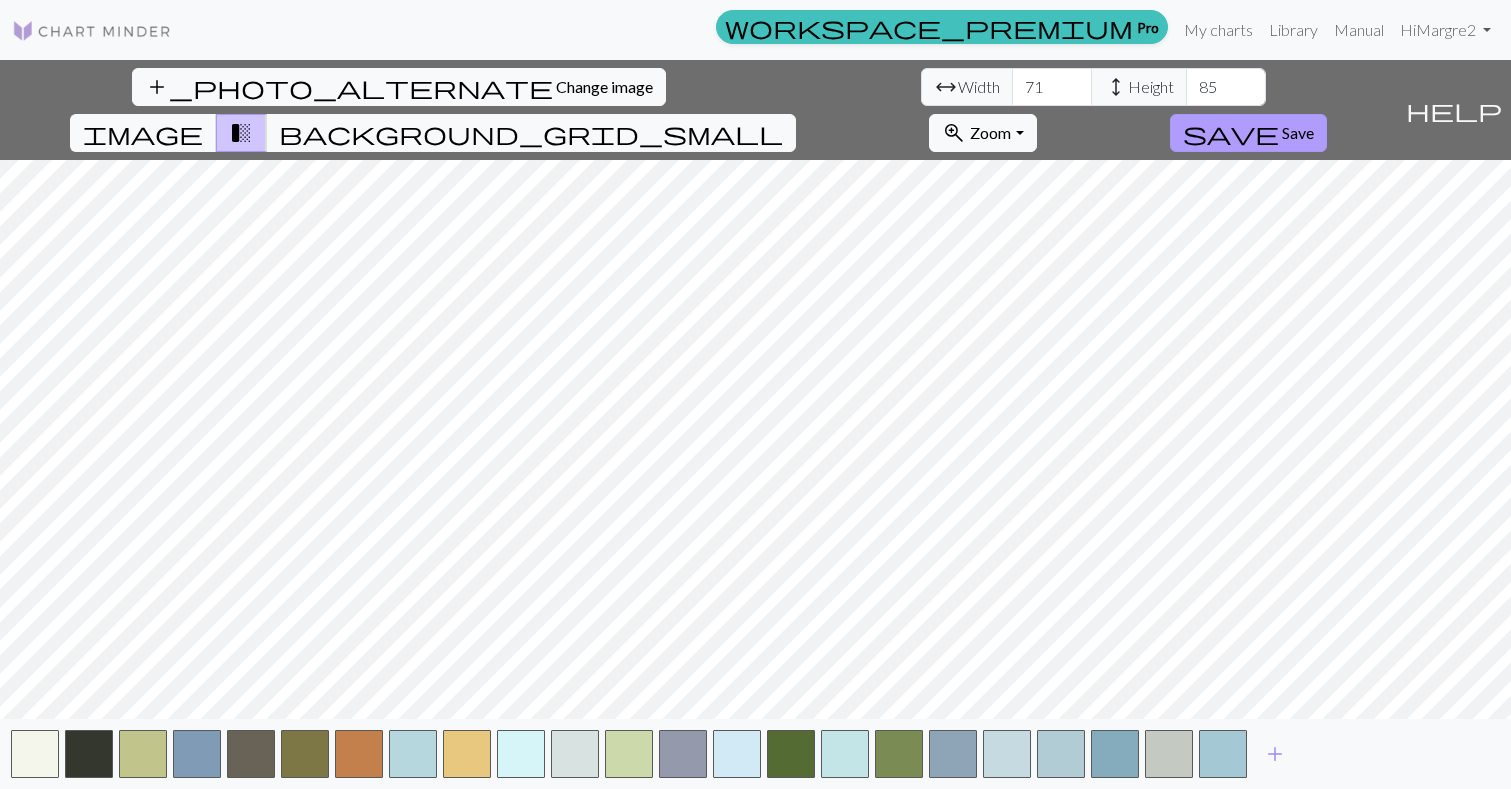 click on "Save" at bounding box center [1298, 132] 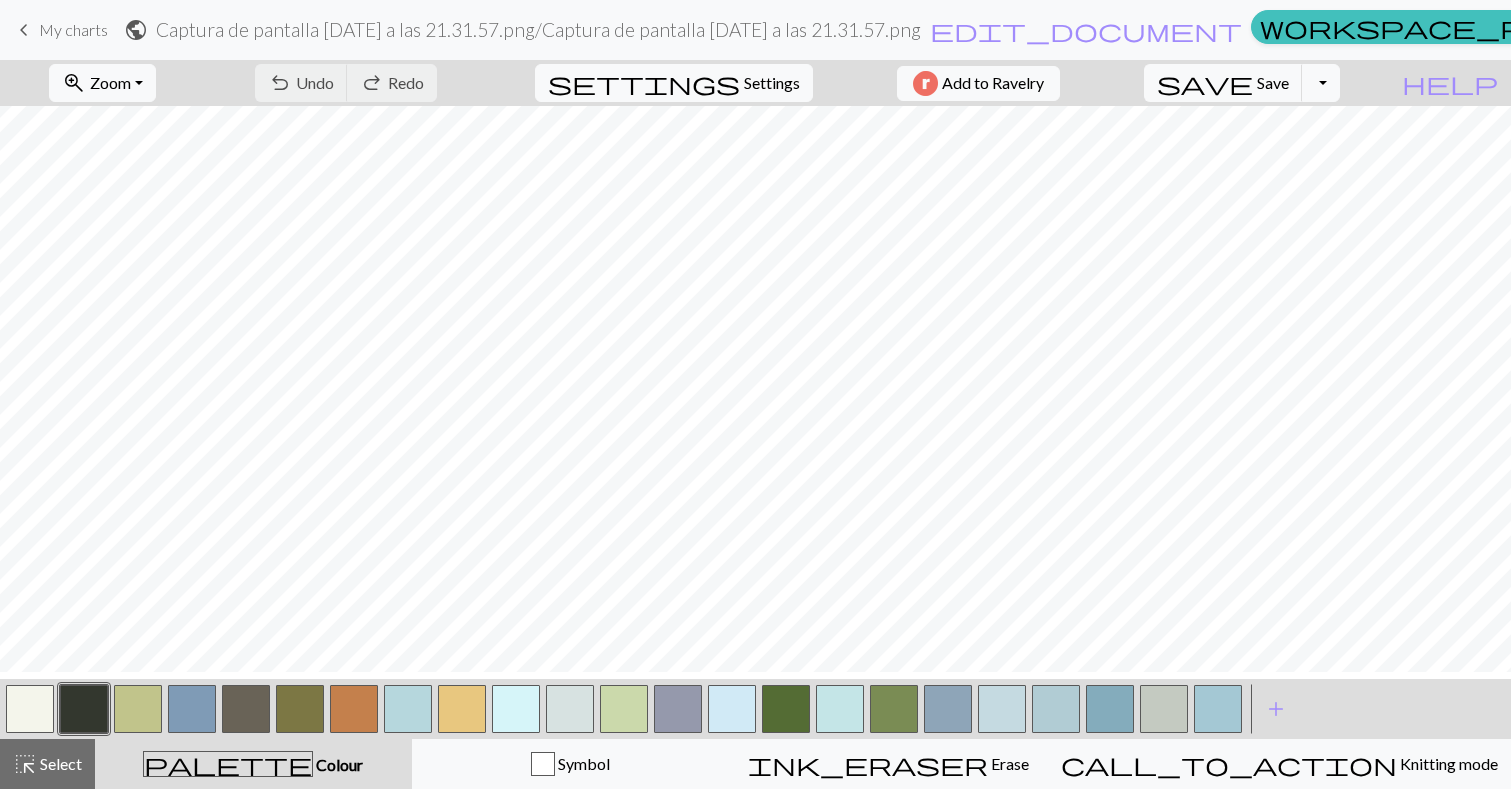 scroll, scrollTop: 218, scrollLeft: 0, axis: vertical 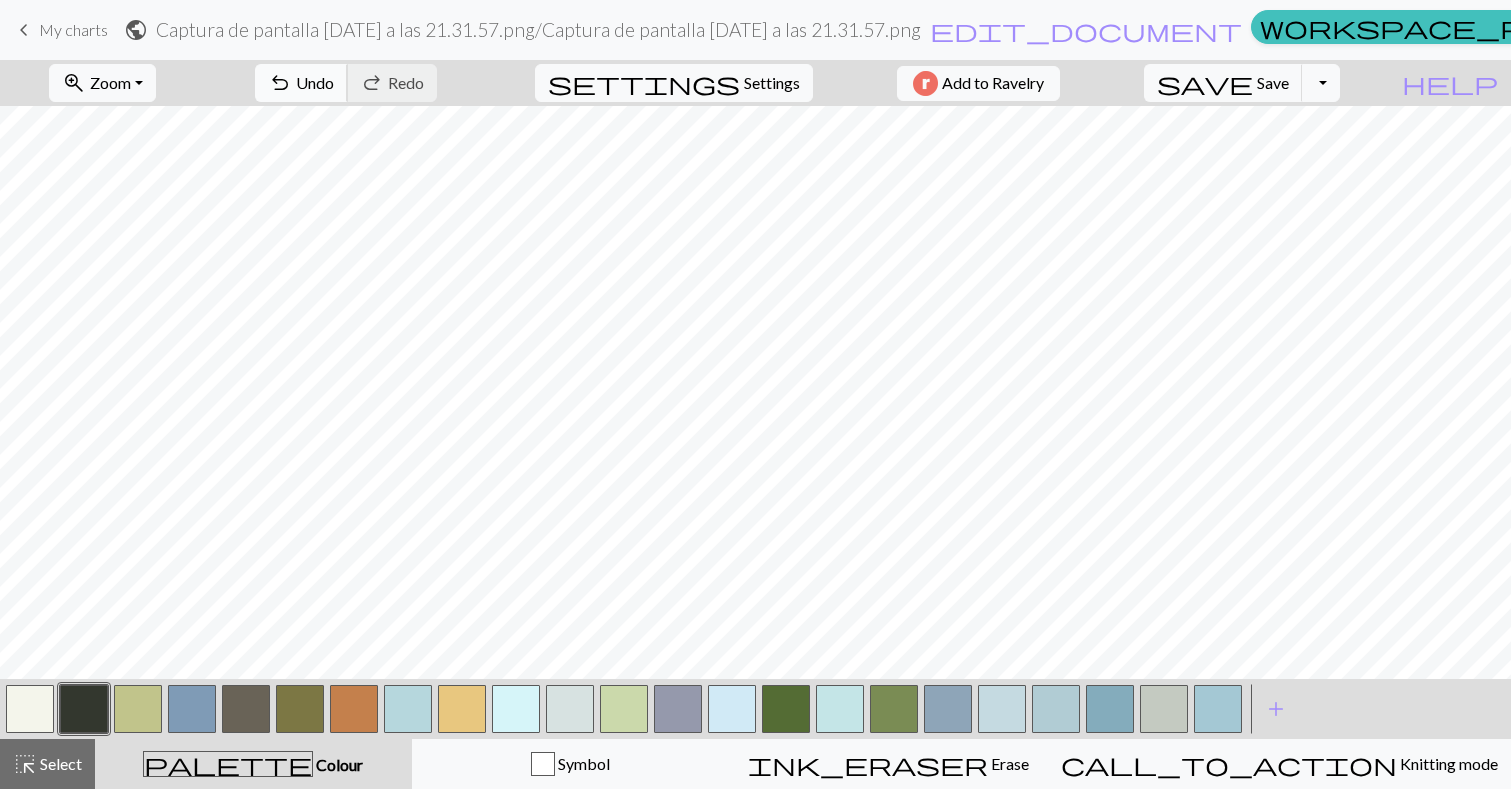 click on "Undo" at bounding box center [315, 82] 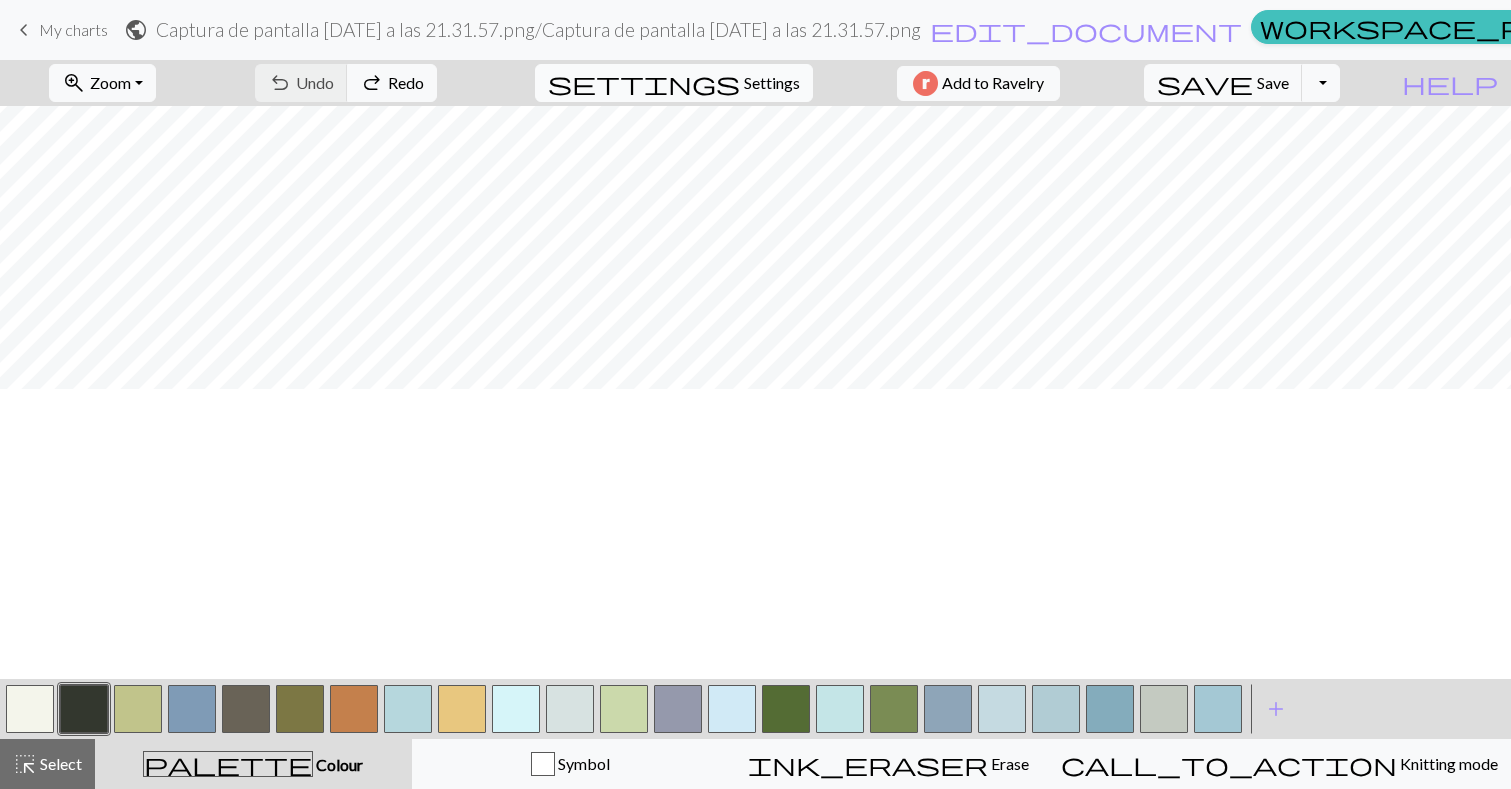 scroll, scrollTop: 0, scrollLeft: 0, axis: both 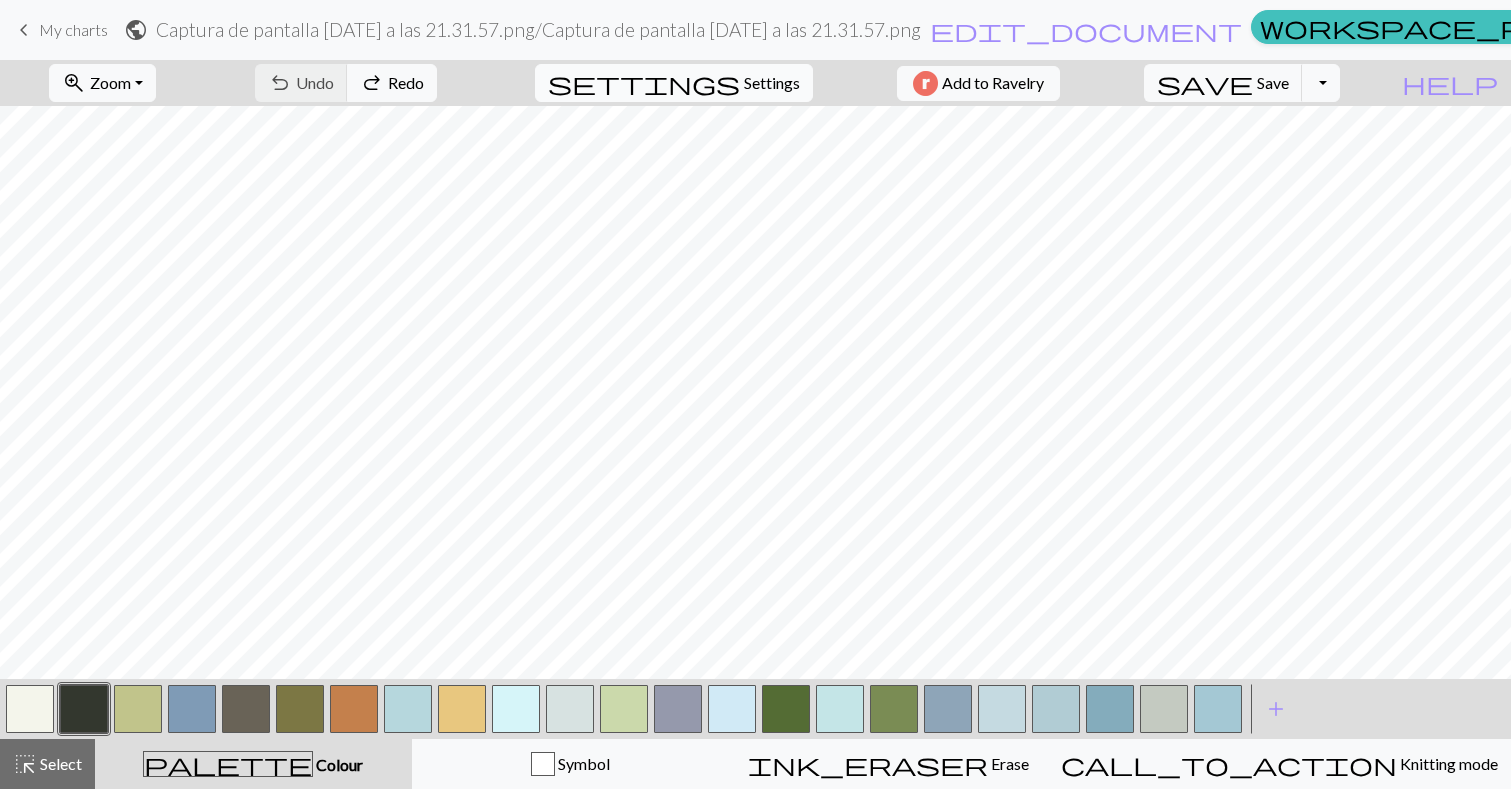 click on "Settings" at bounding box center (772, 83) 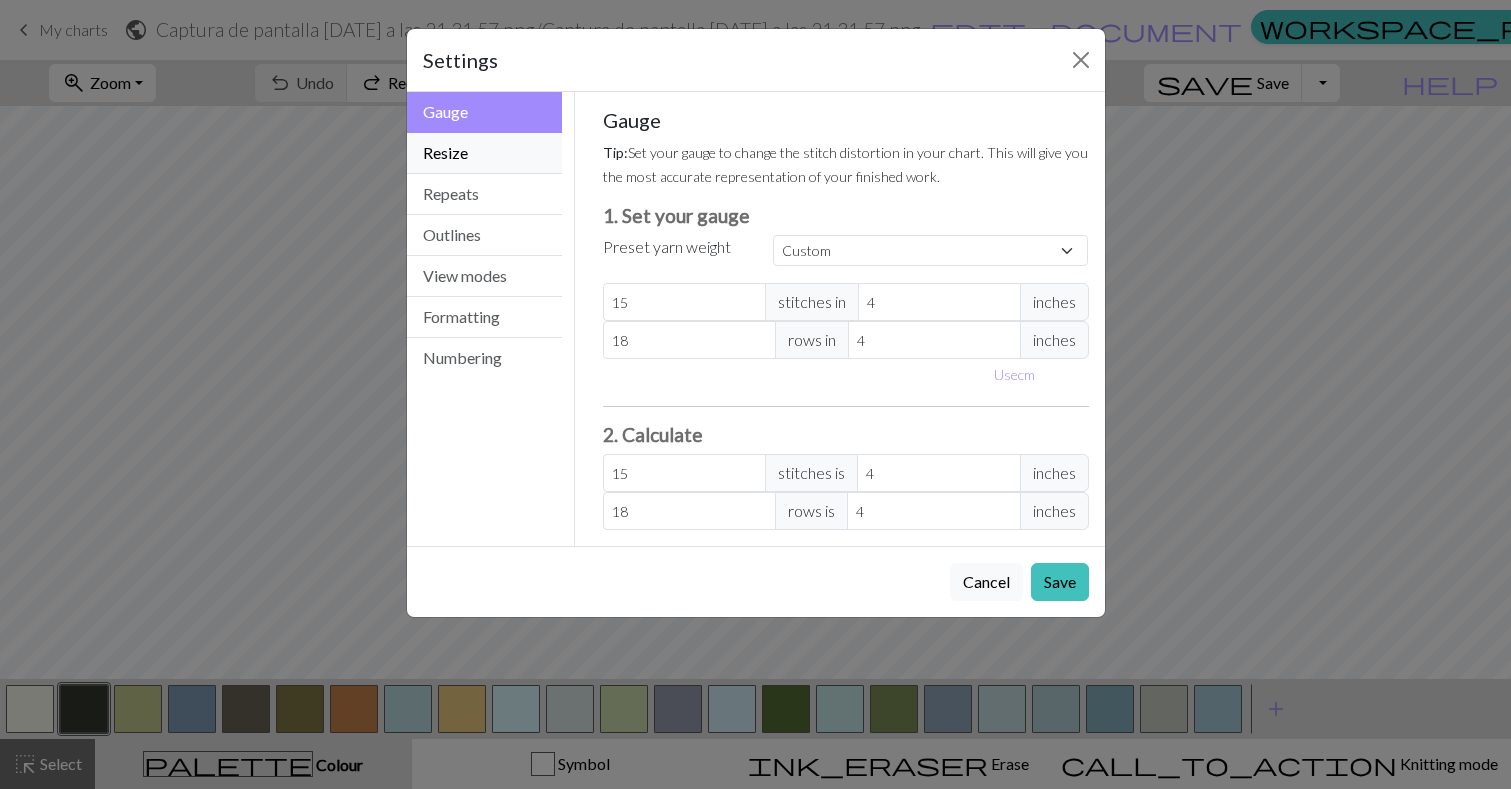 click on "Resize" at bounding box center (485, 153) 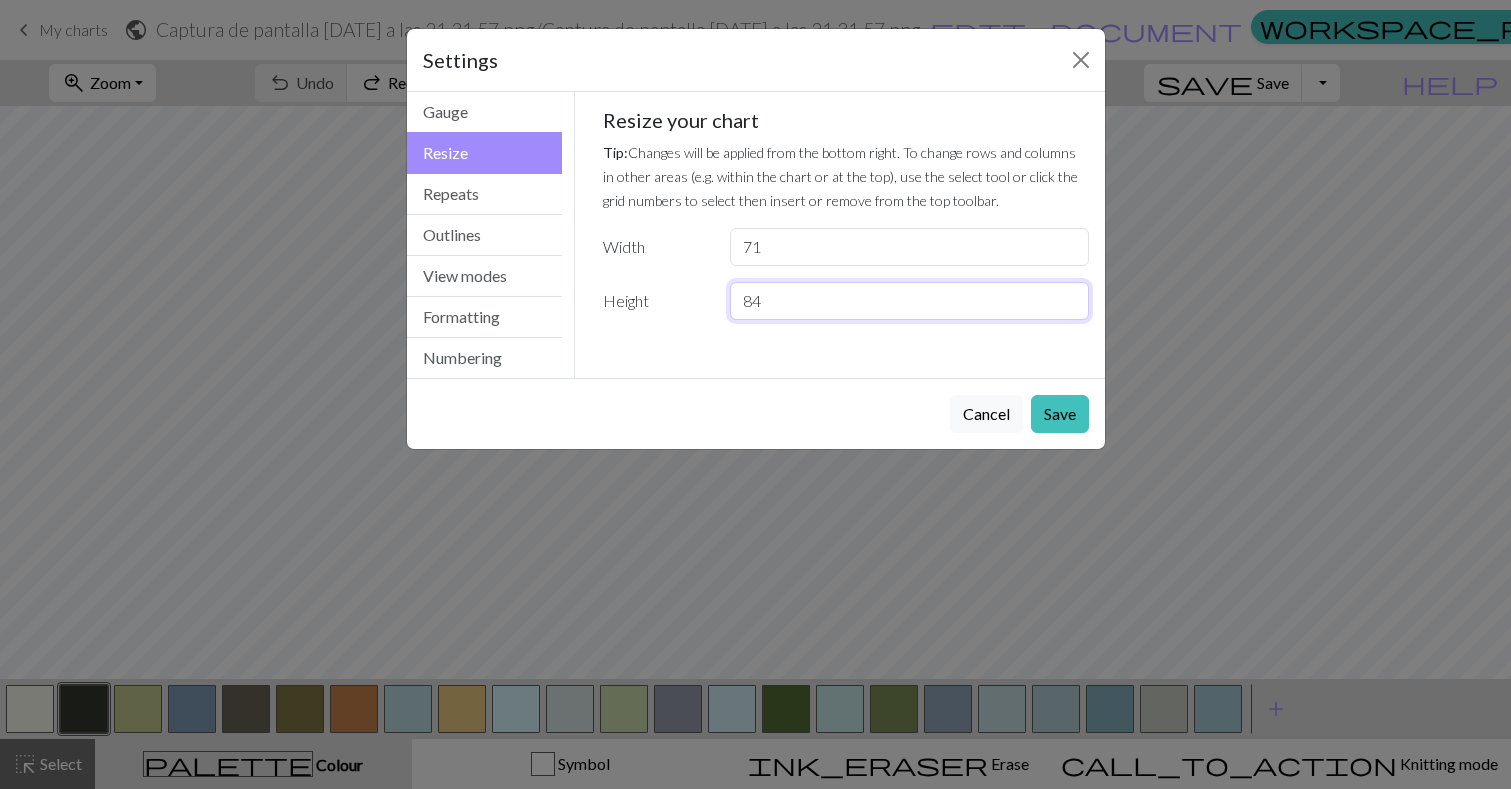 click on "84" at bounding box center (909, 301) 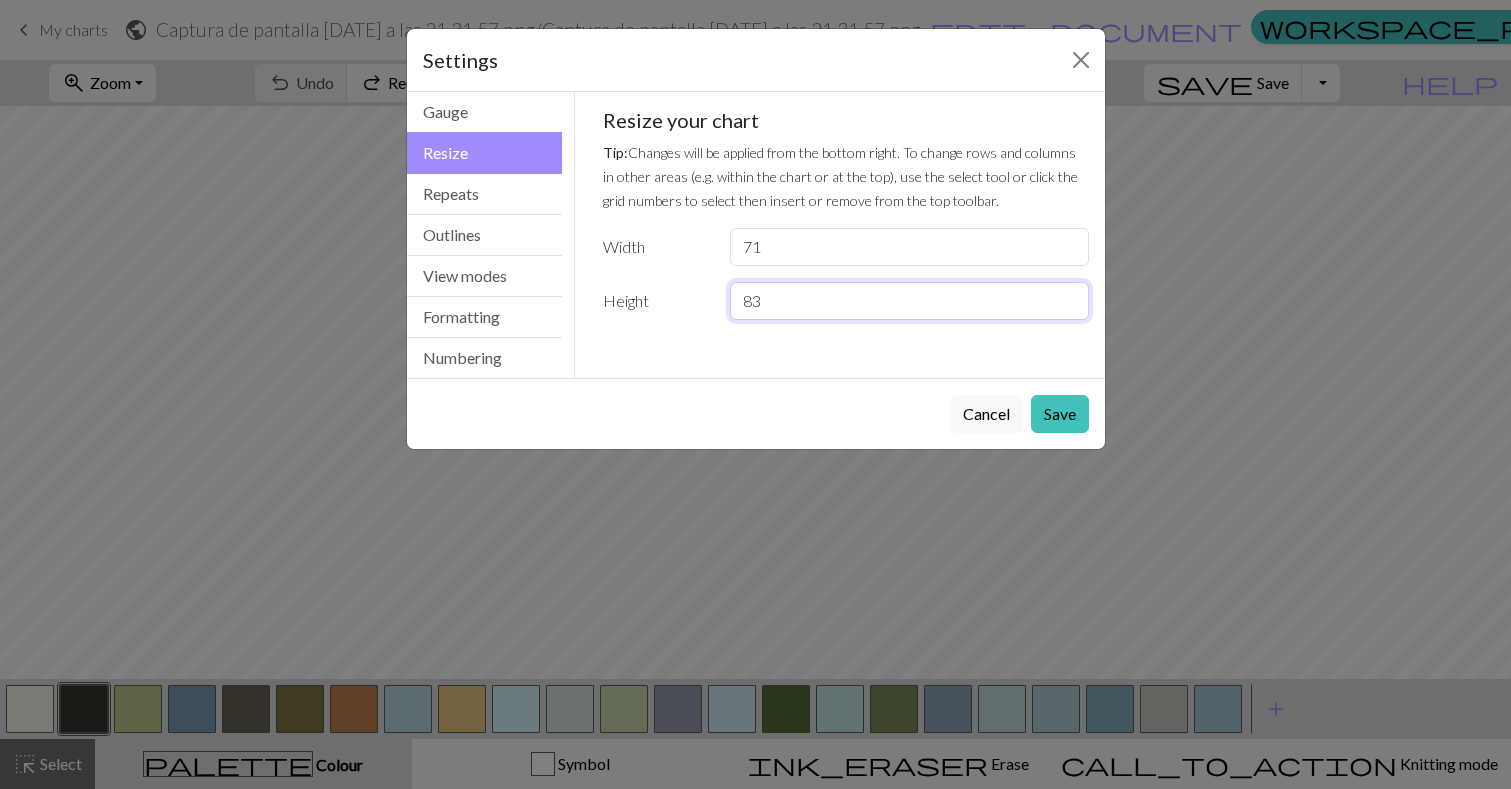 click on "83" at bounding box center (909, 301) 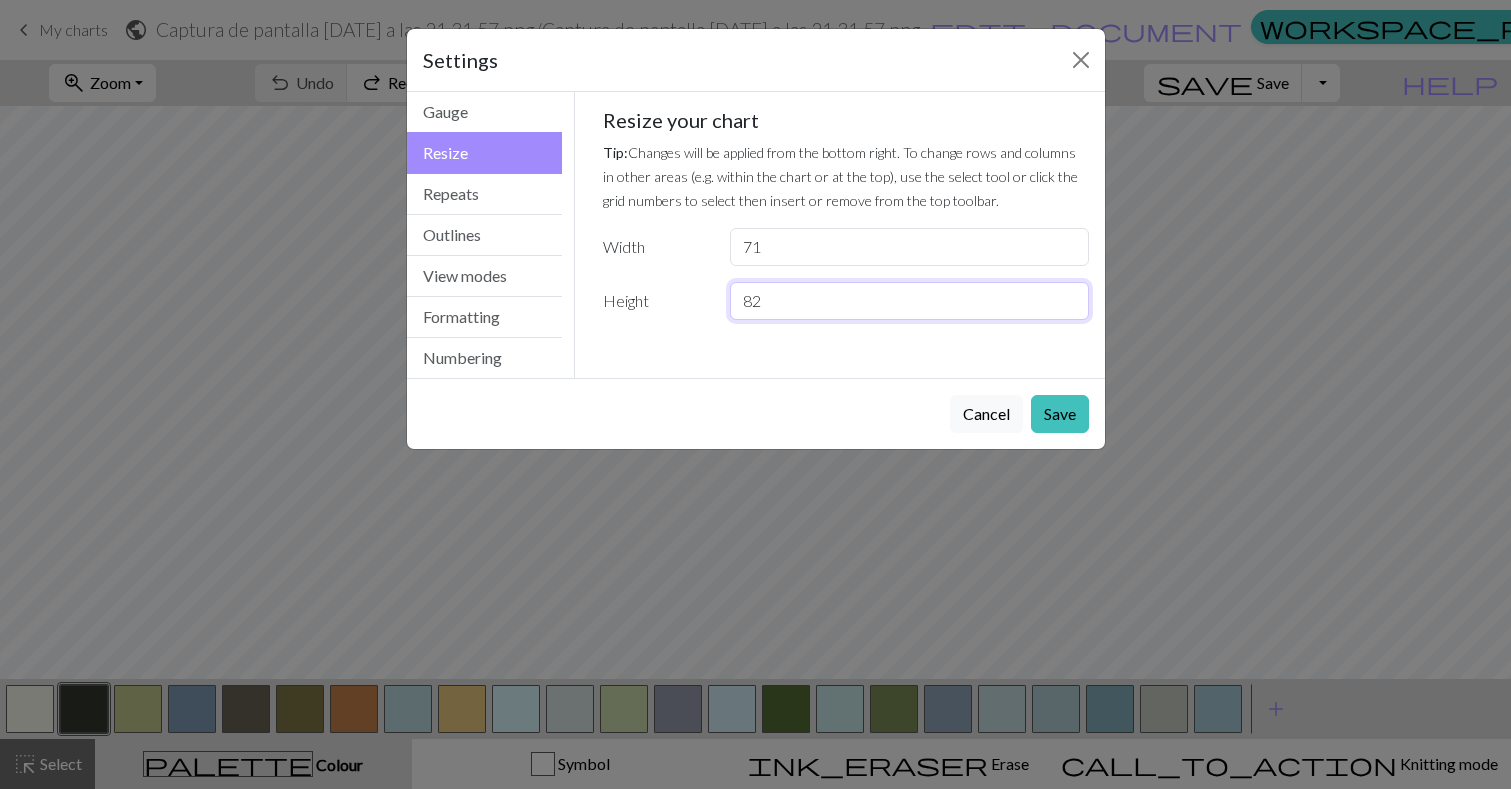 click on "82" at bounding box center [909, 301] 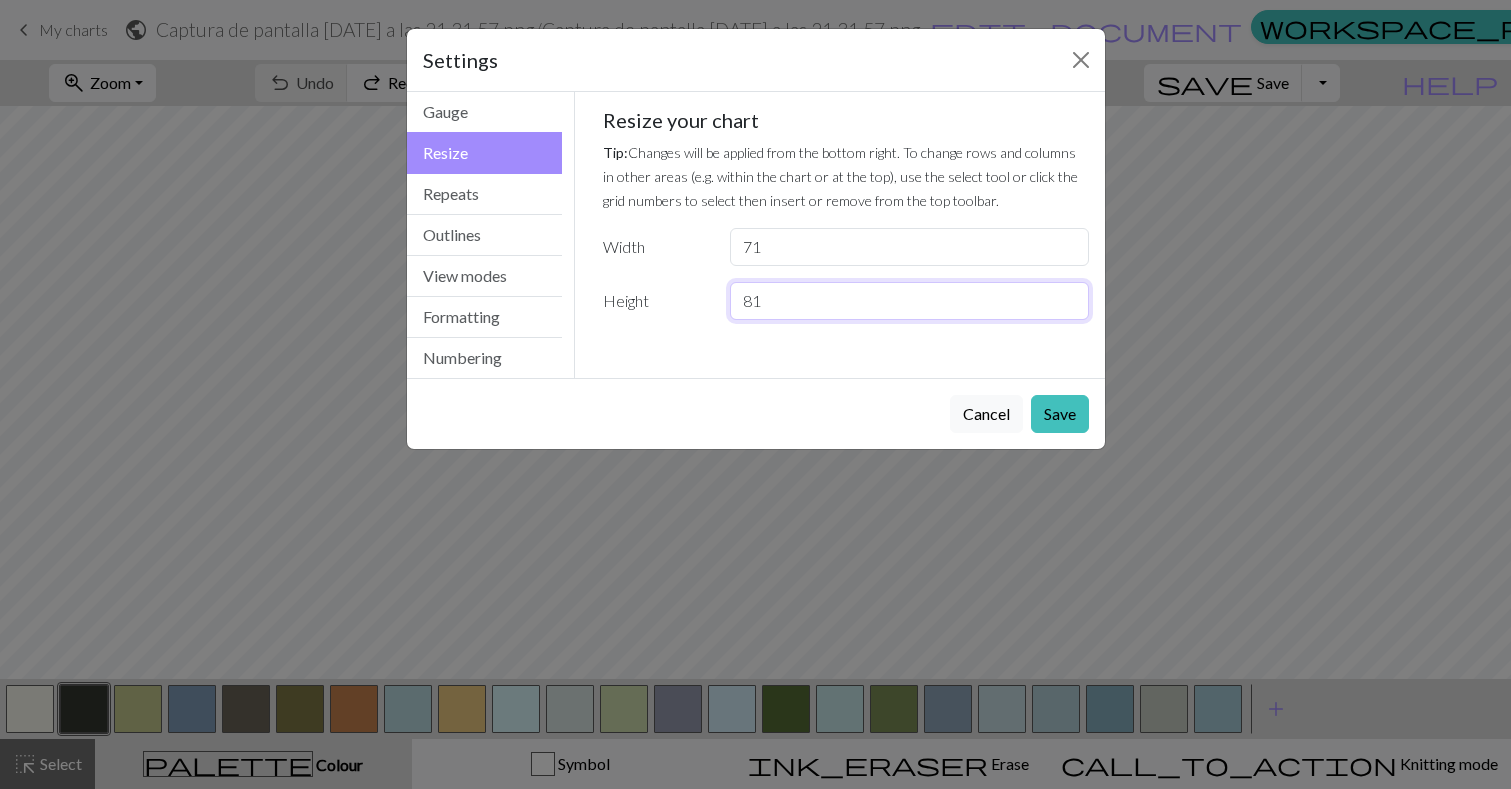click on "81" at bounding box center (909, 301) 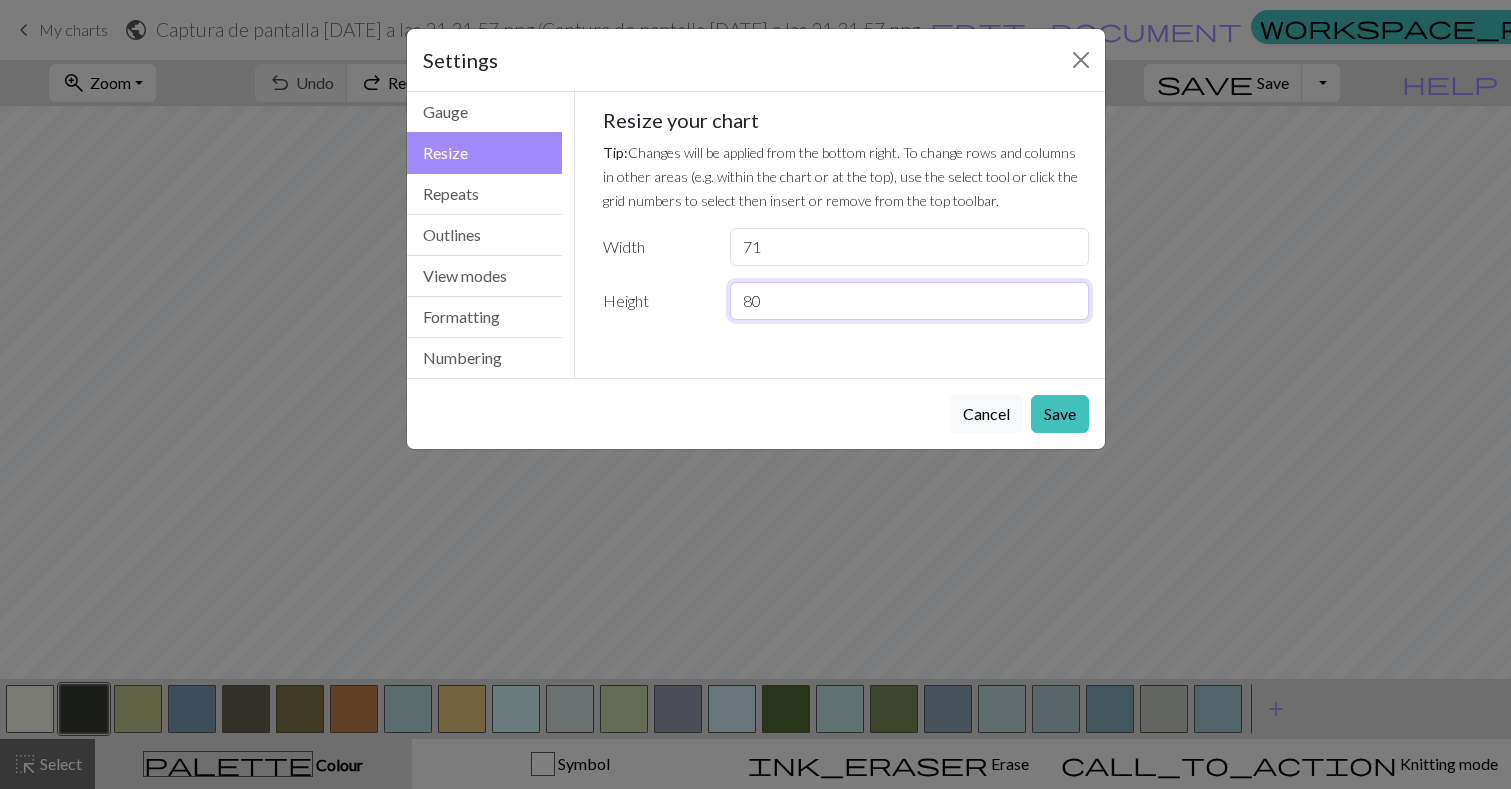 click on "80" at bounding box center (909, 301) 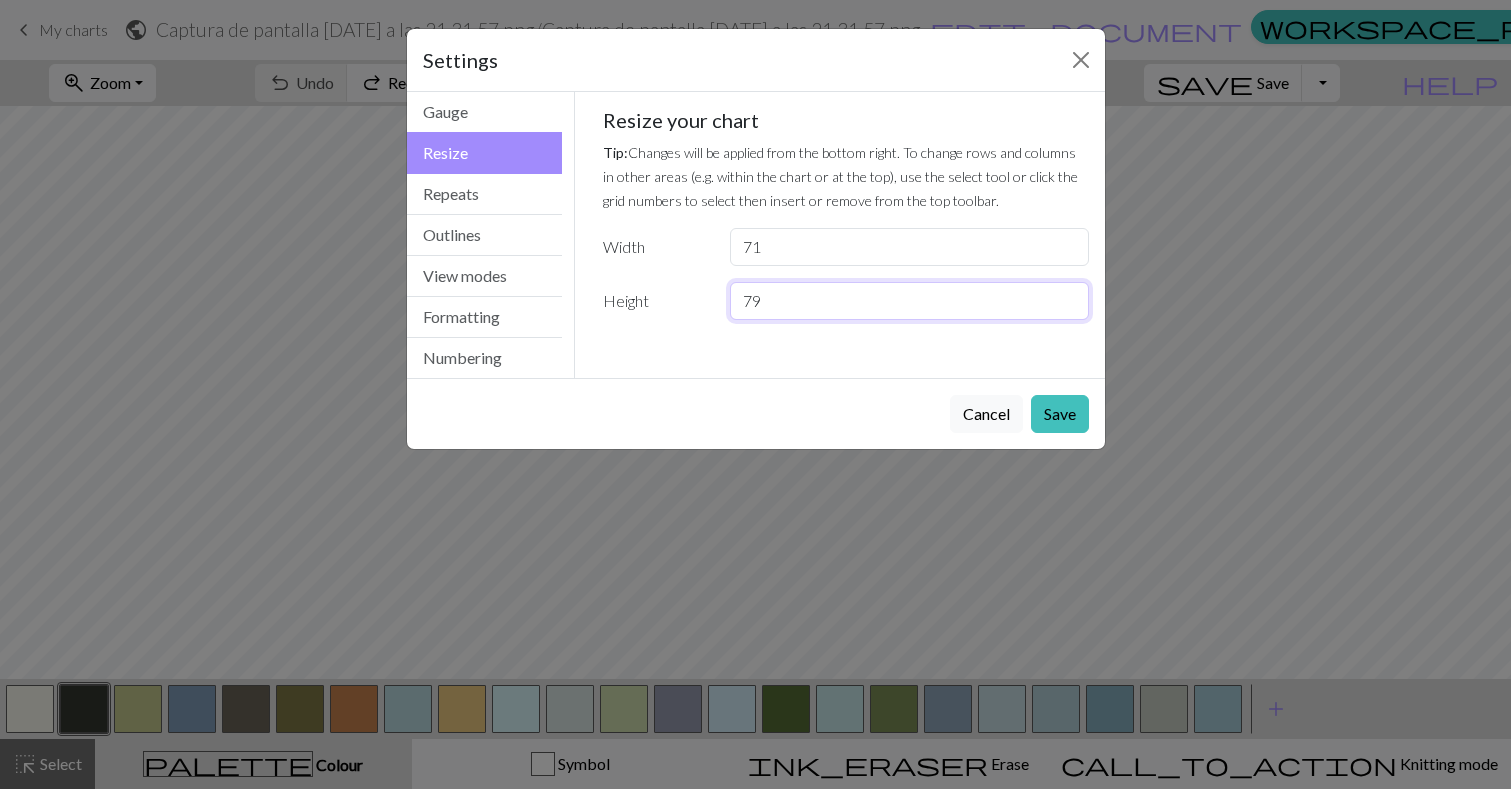 click on "79" at bounding box center (909, 301) 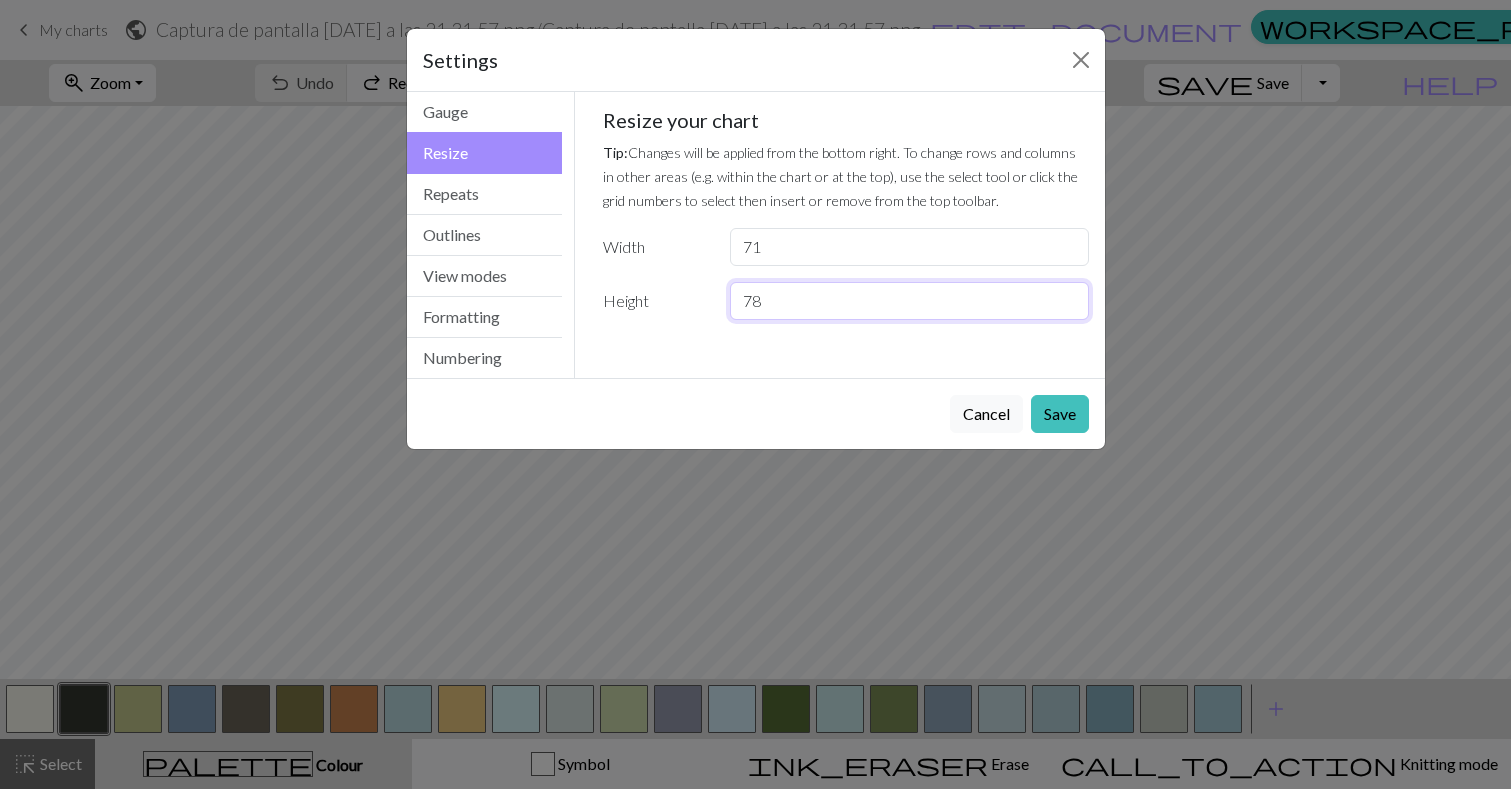 click on "78" at bounding box center (909, 301) 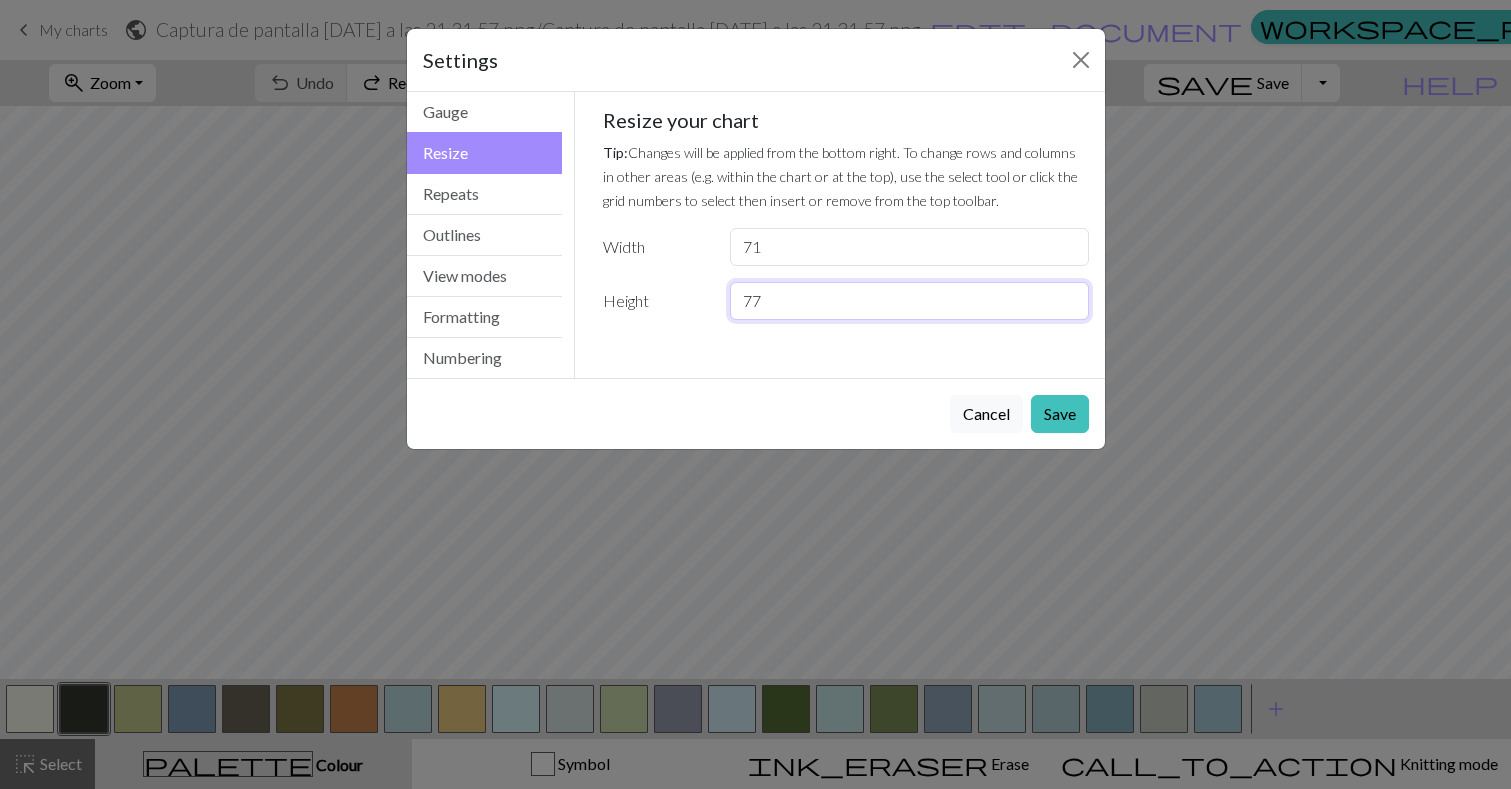 click on "77" at bounding box center (909, 301) 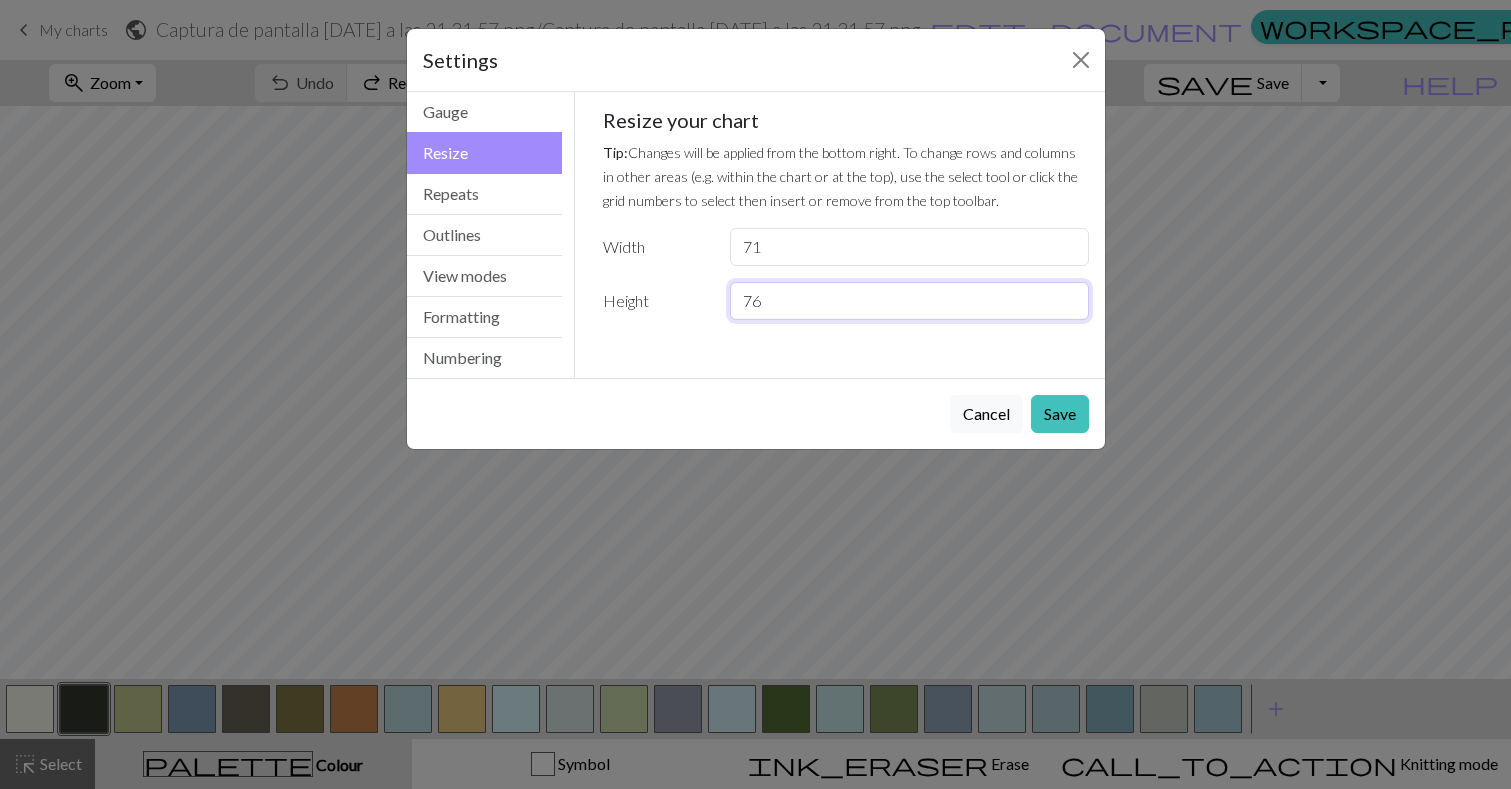 click on "76" at bounding box center [909, 301] 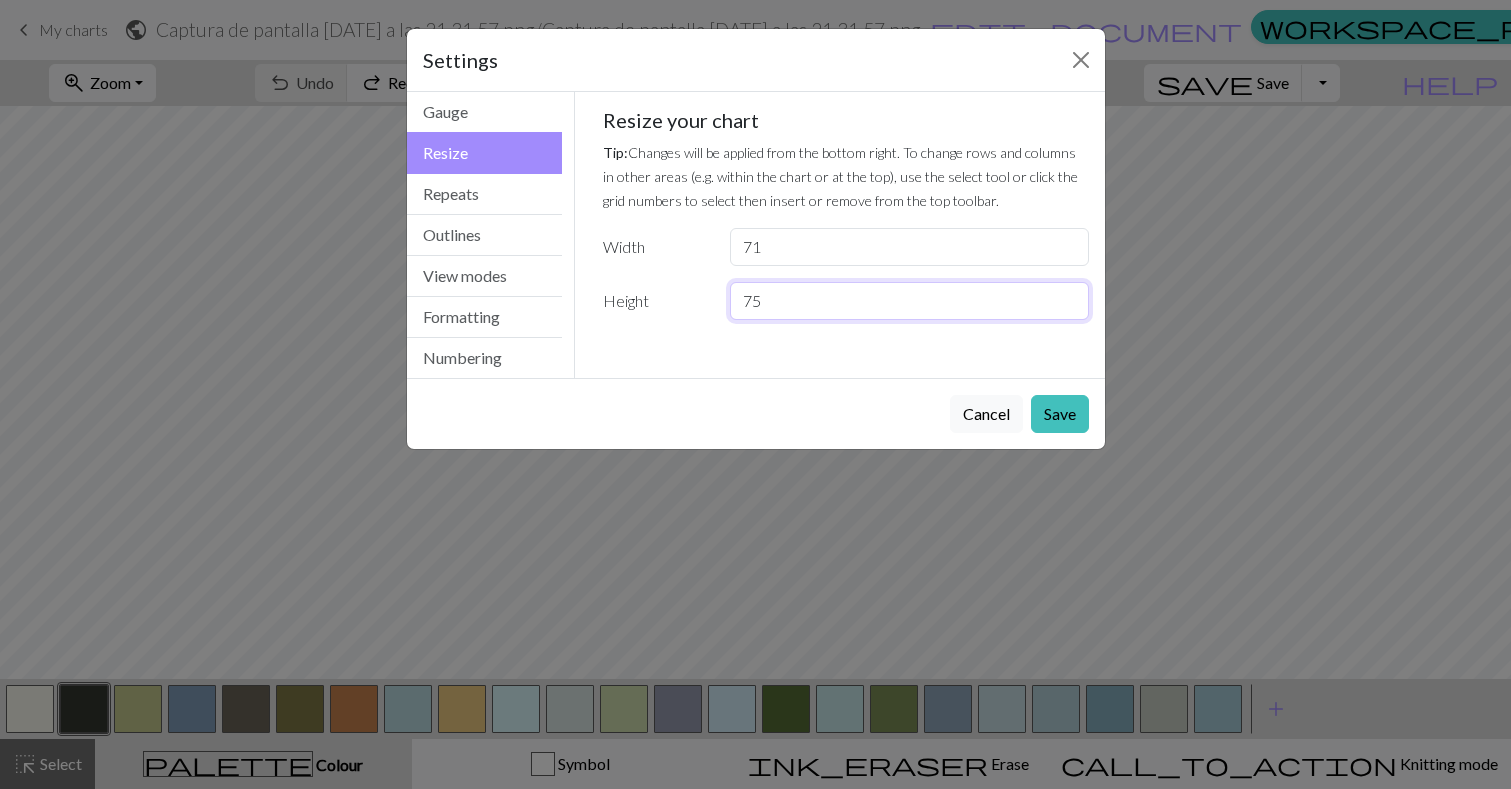 click on "75" at bounding box center (909, 301) 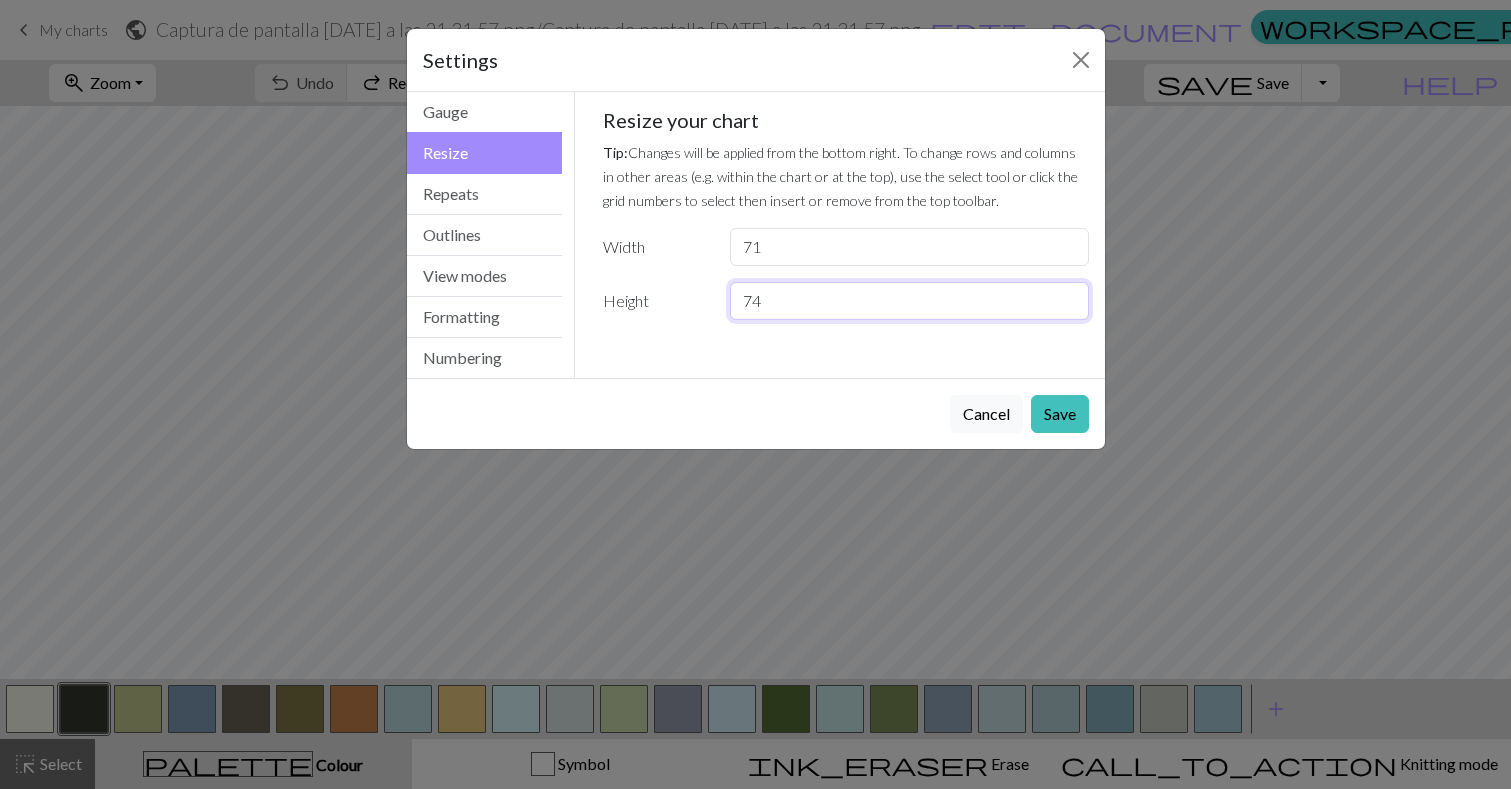 click on "74" at bounding box center [909, 301] 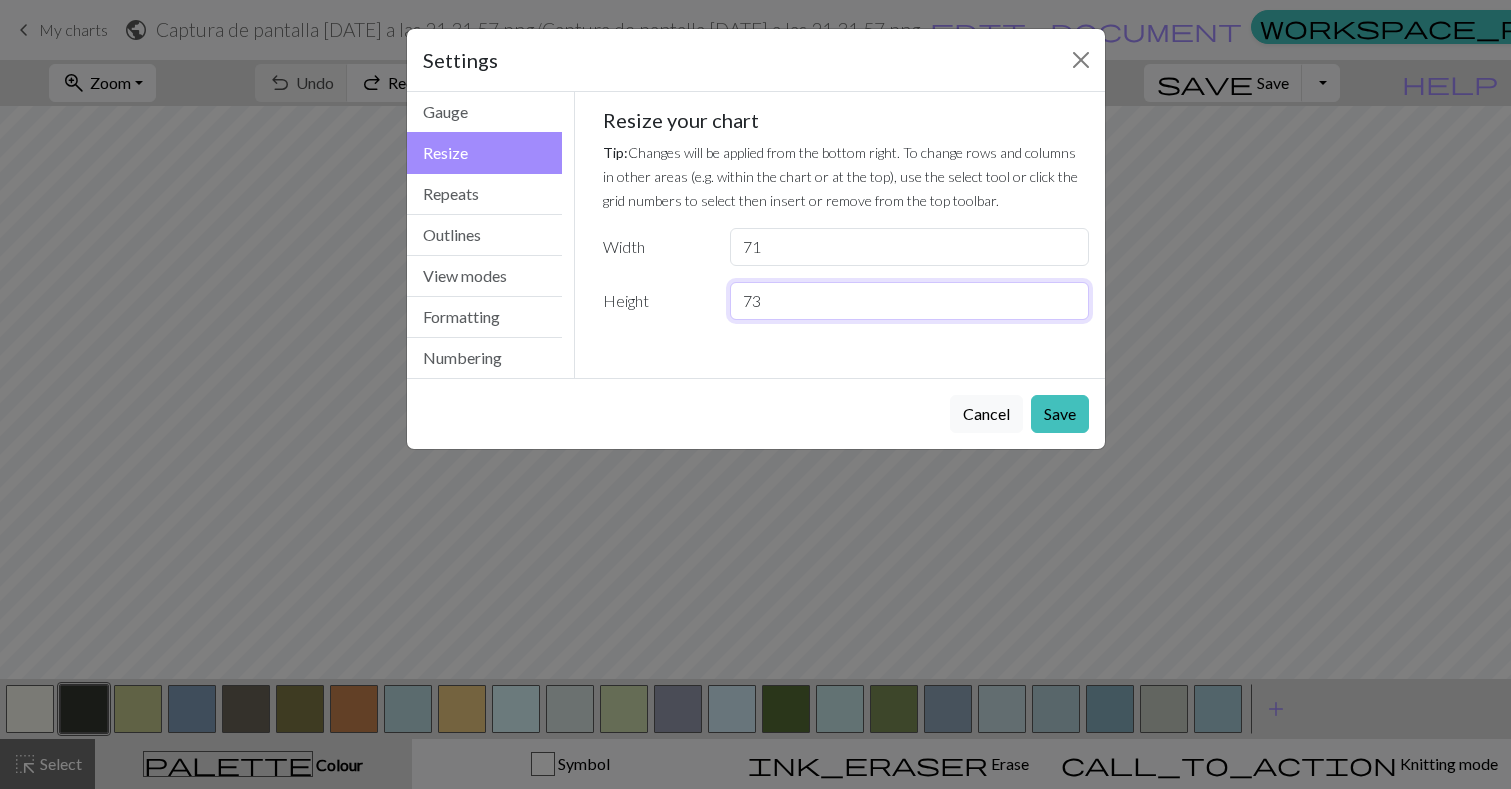 click on "73" at bounding box center (909, 301) 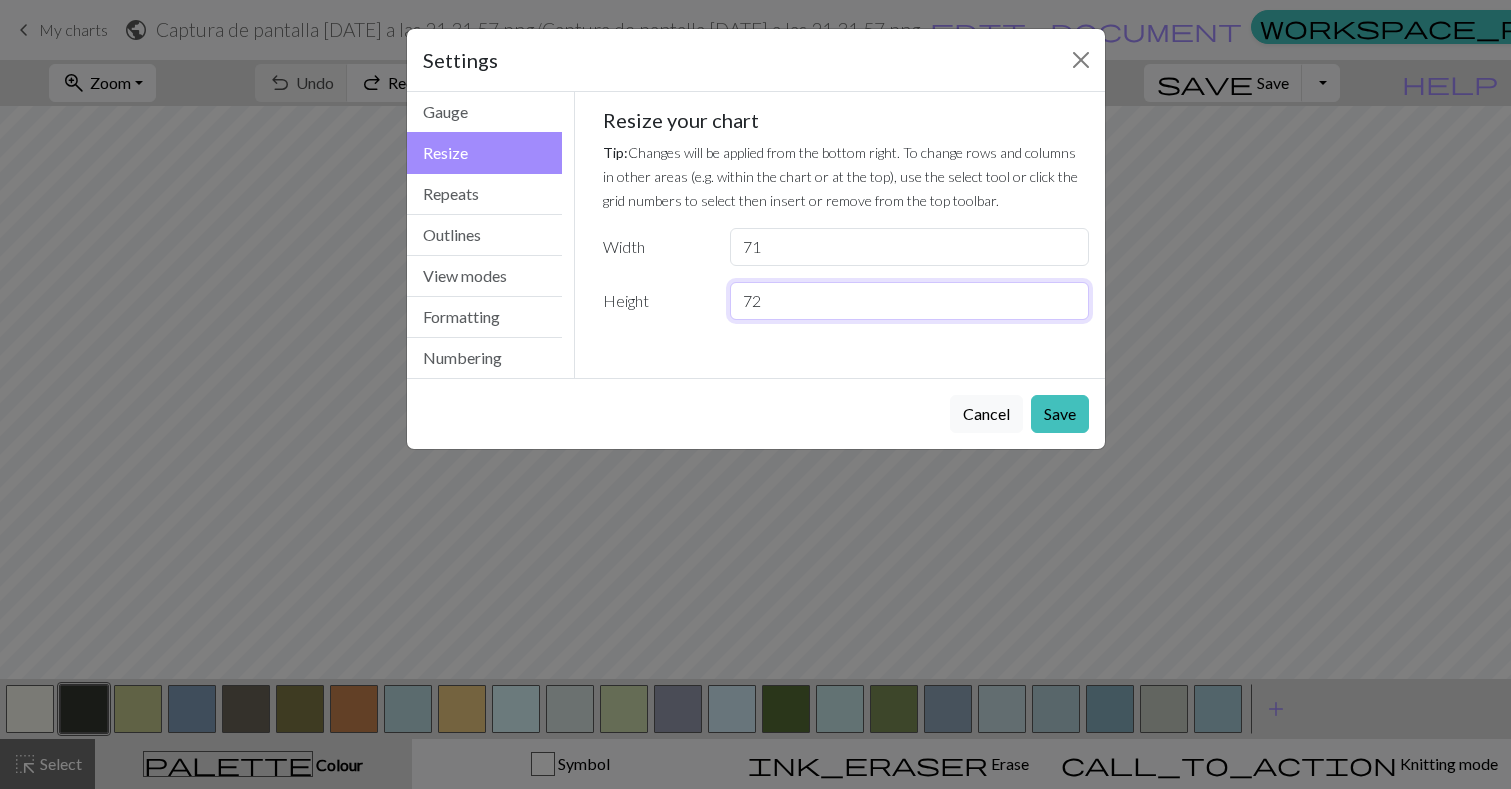 click on "72" at bounding box center (909, 301) 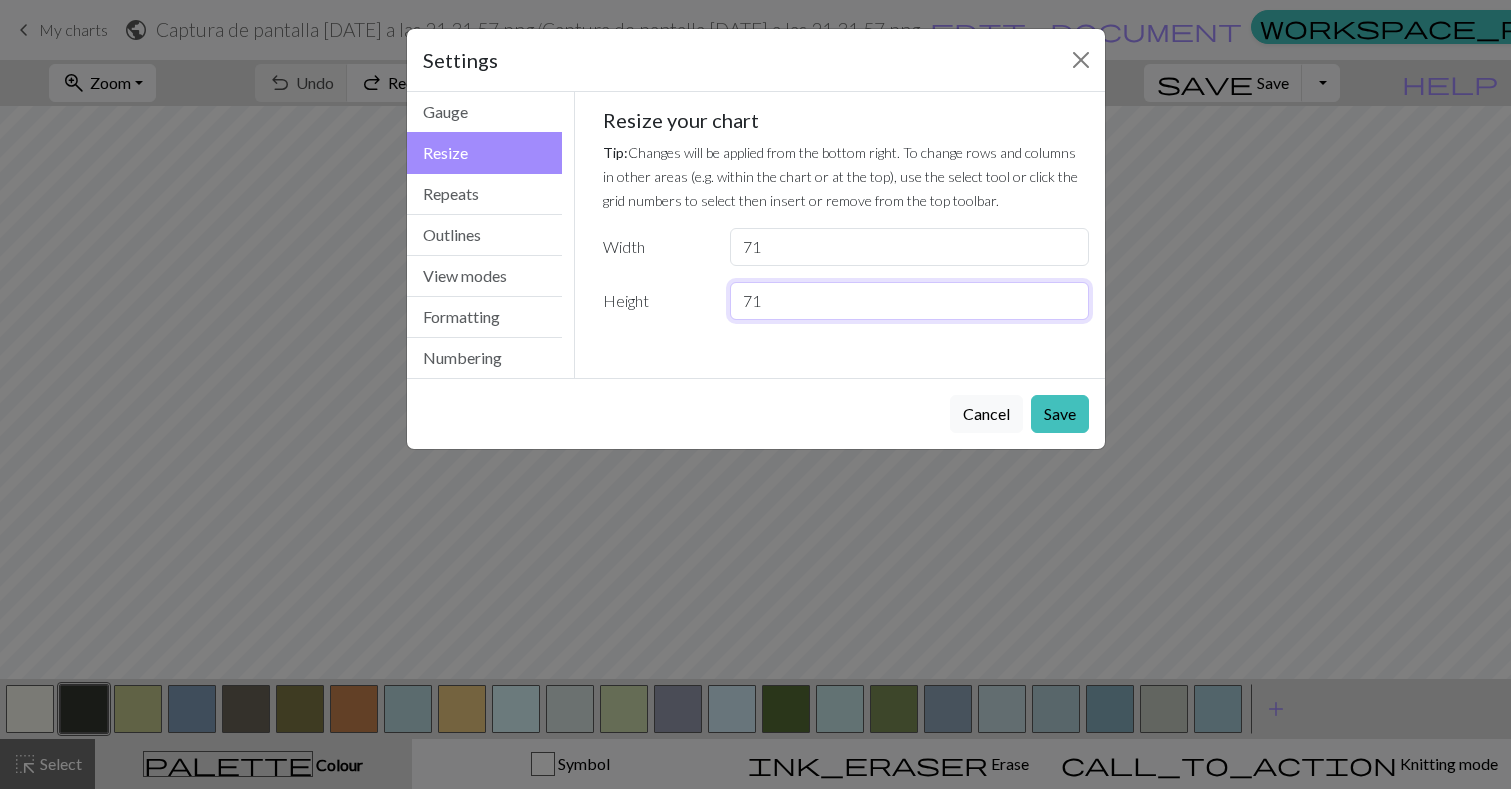 click on "71" at bounding box center (909, 301) 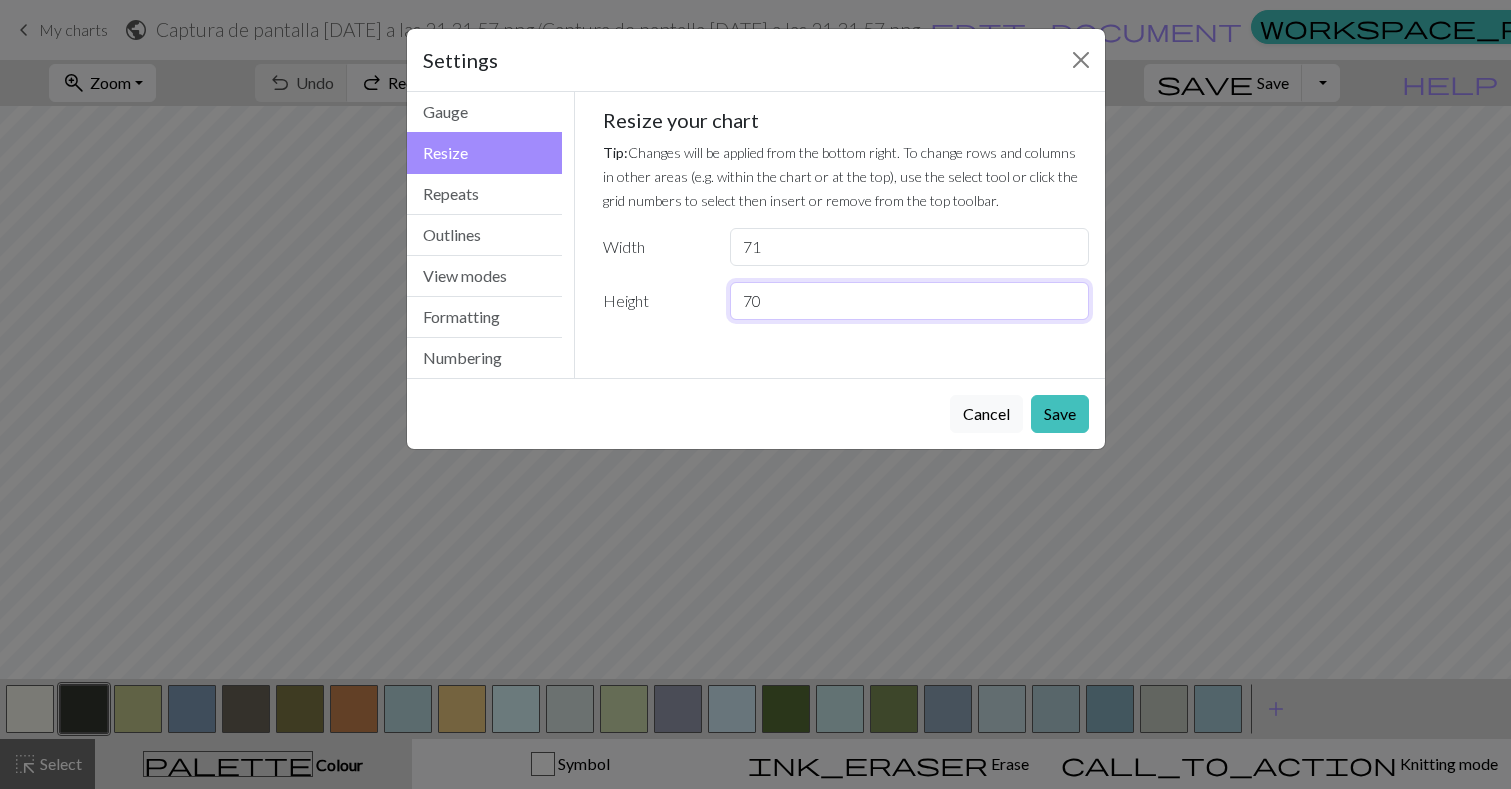 type on "70" 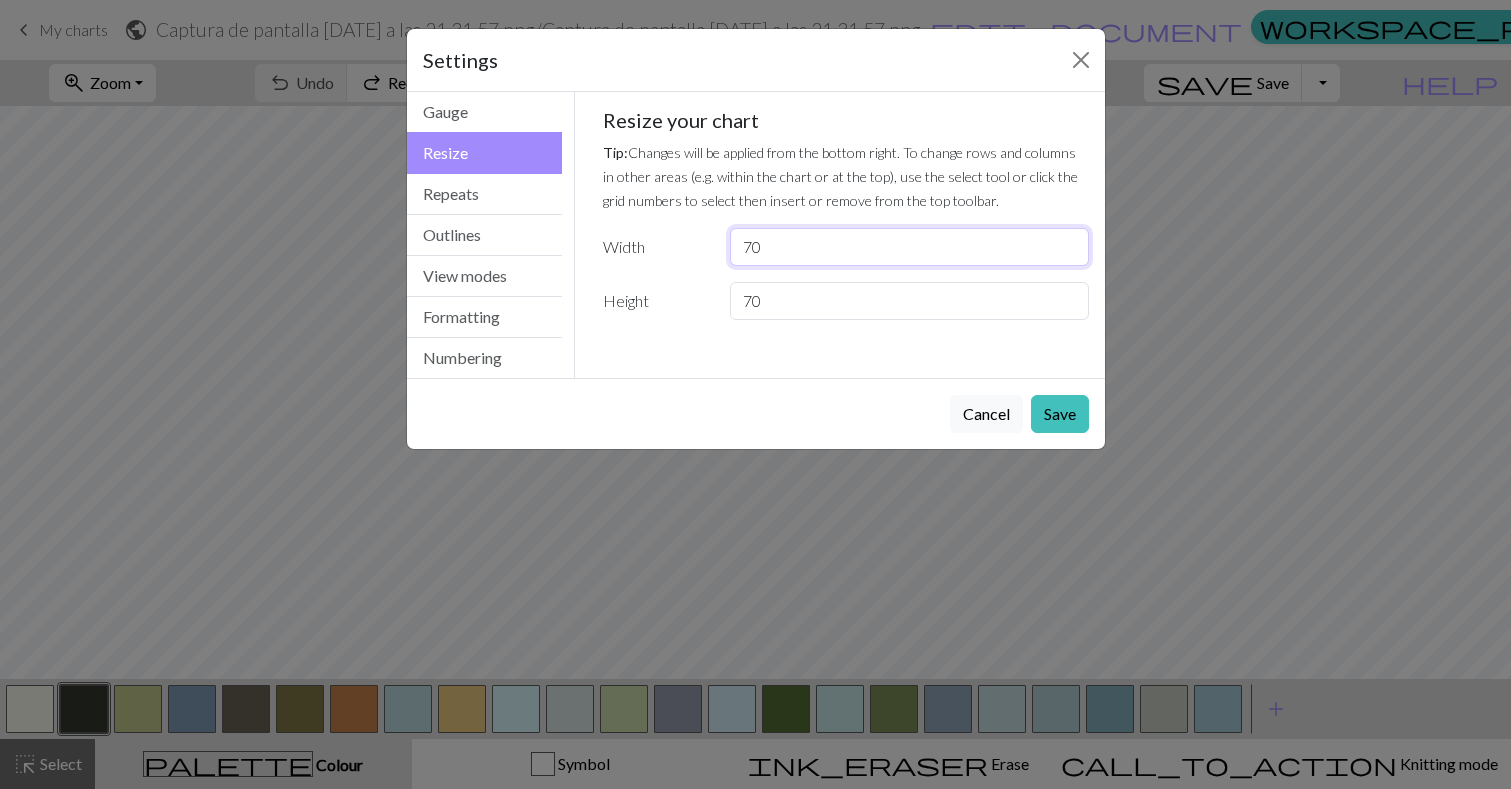 click on "70" at bounding box center [909, 247] 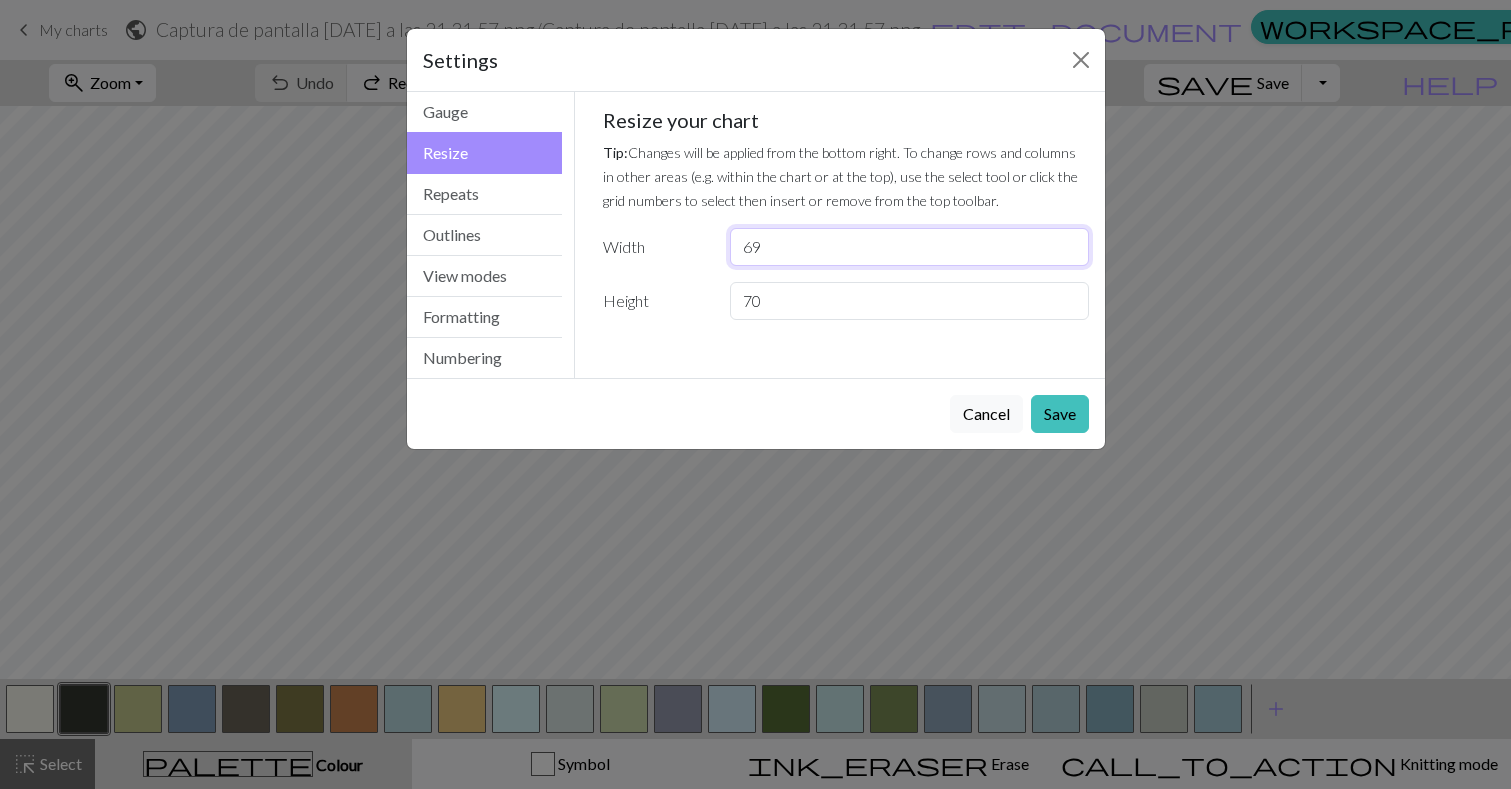 click on "69" at bounding box center [909, 247] 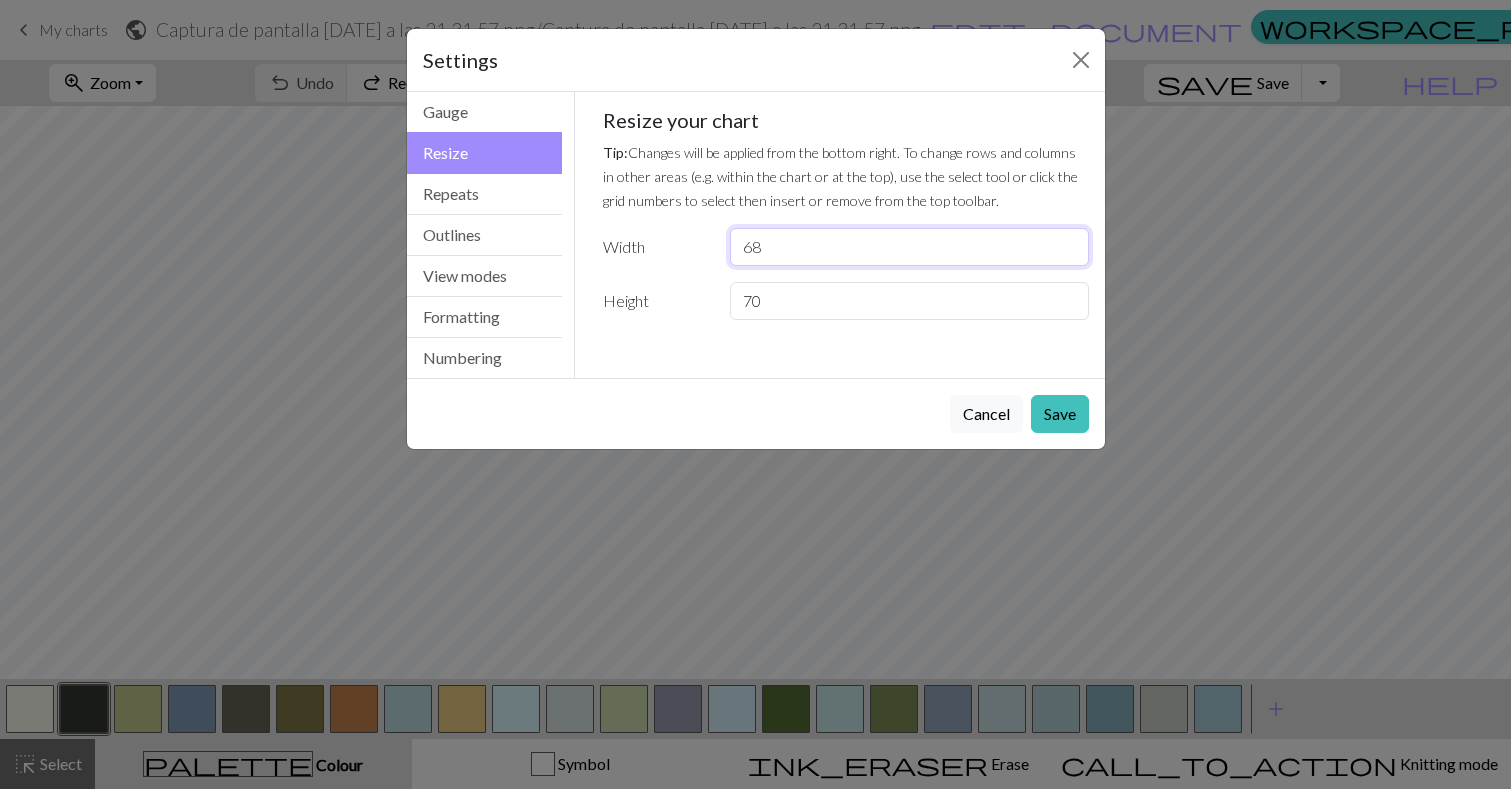 click on "68" at bounding box center (909, 247) 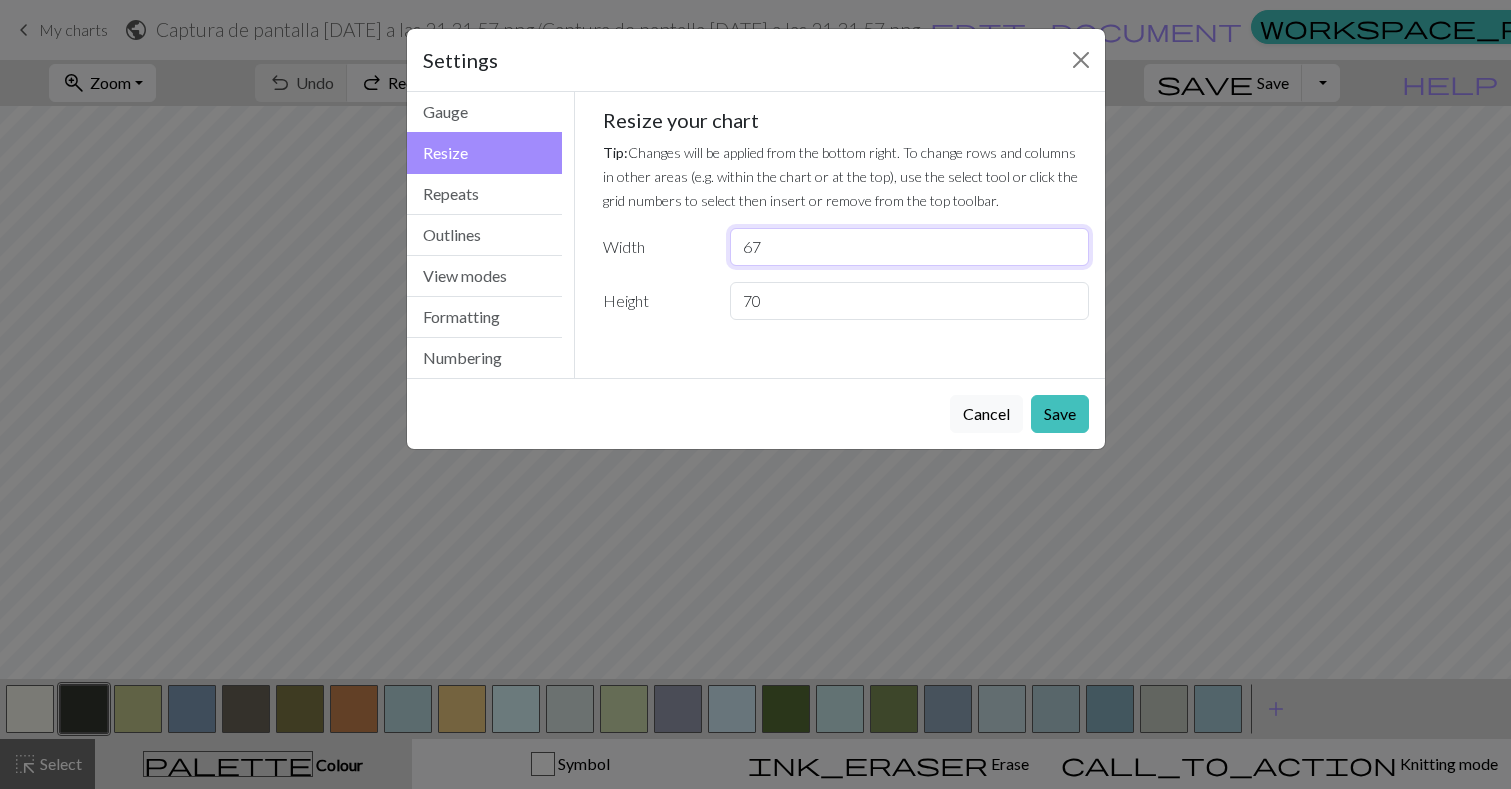 click on "67" at bounding box center (909, 247) 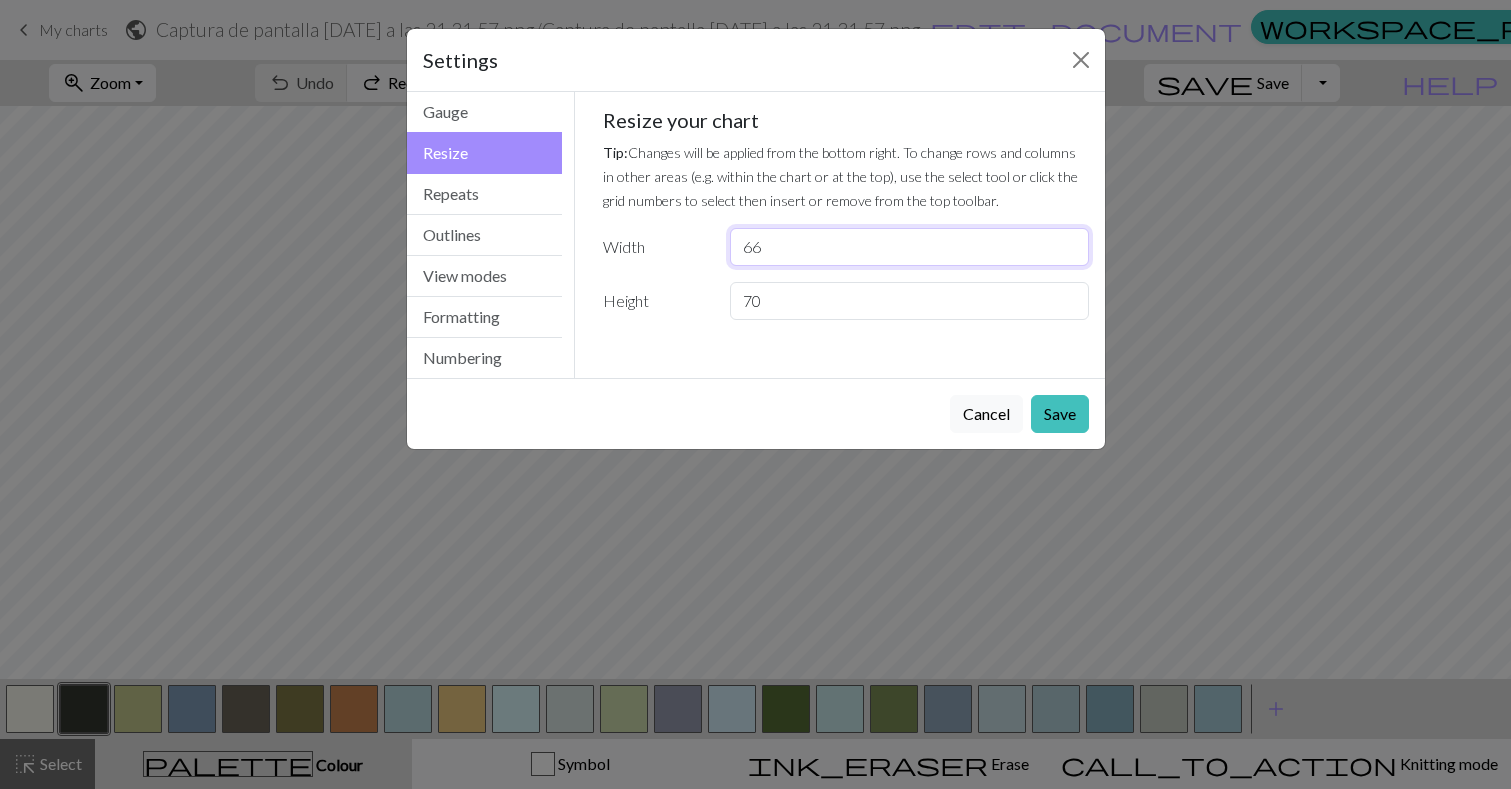 click on "66" at bounding box center [909, 247] 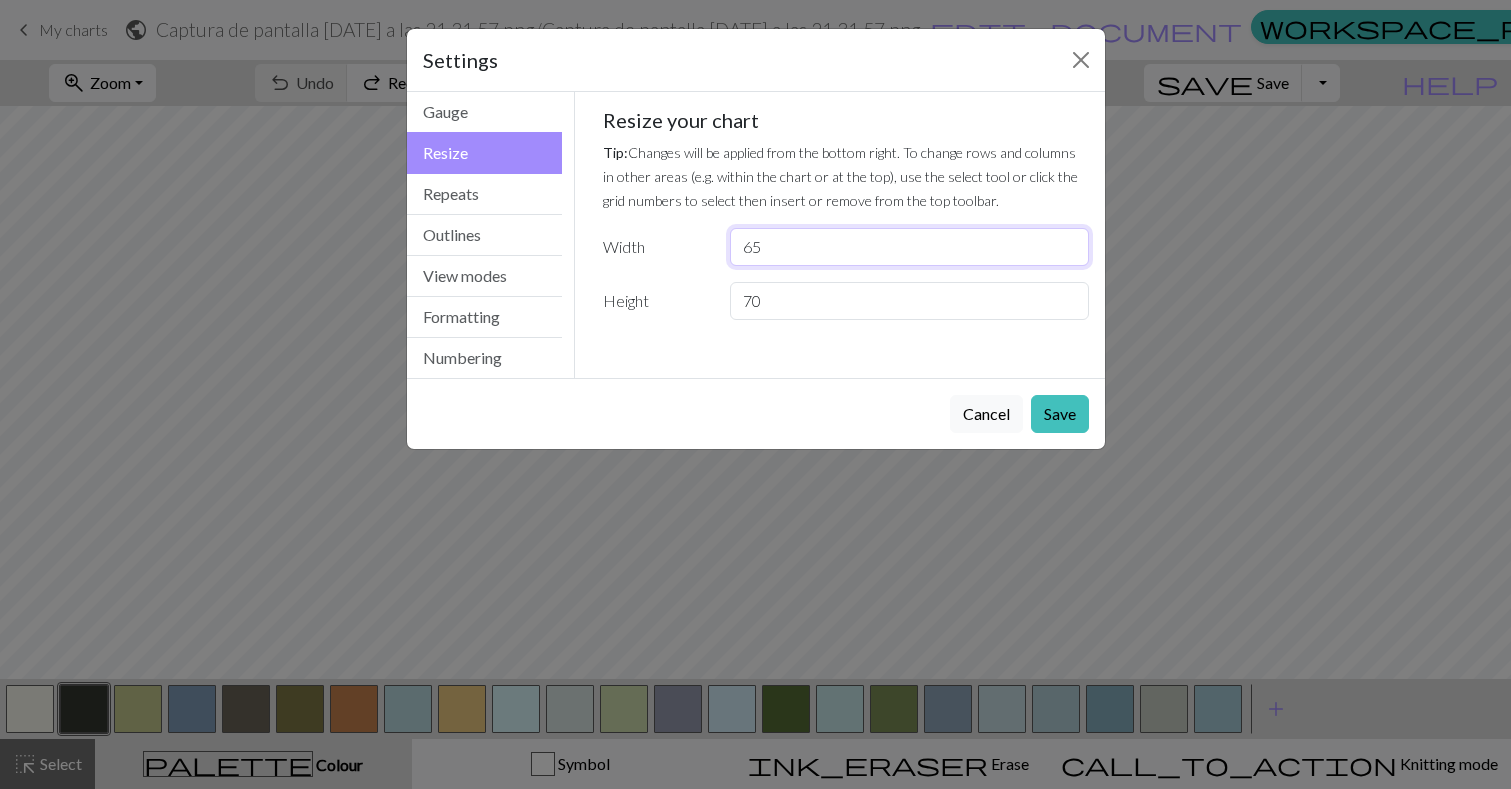 click on "65" at bounding box center (909, 247) 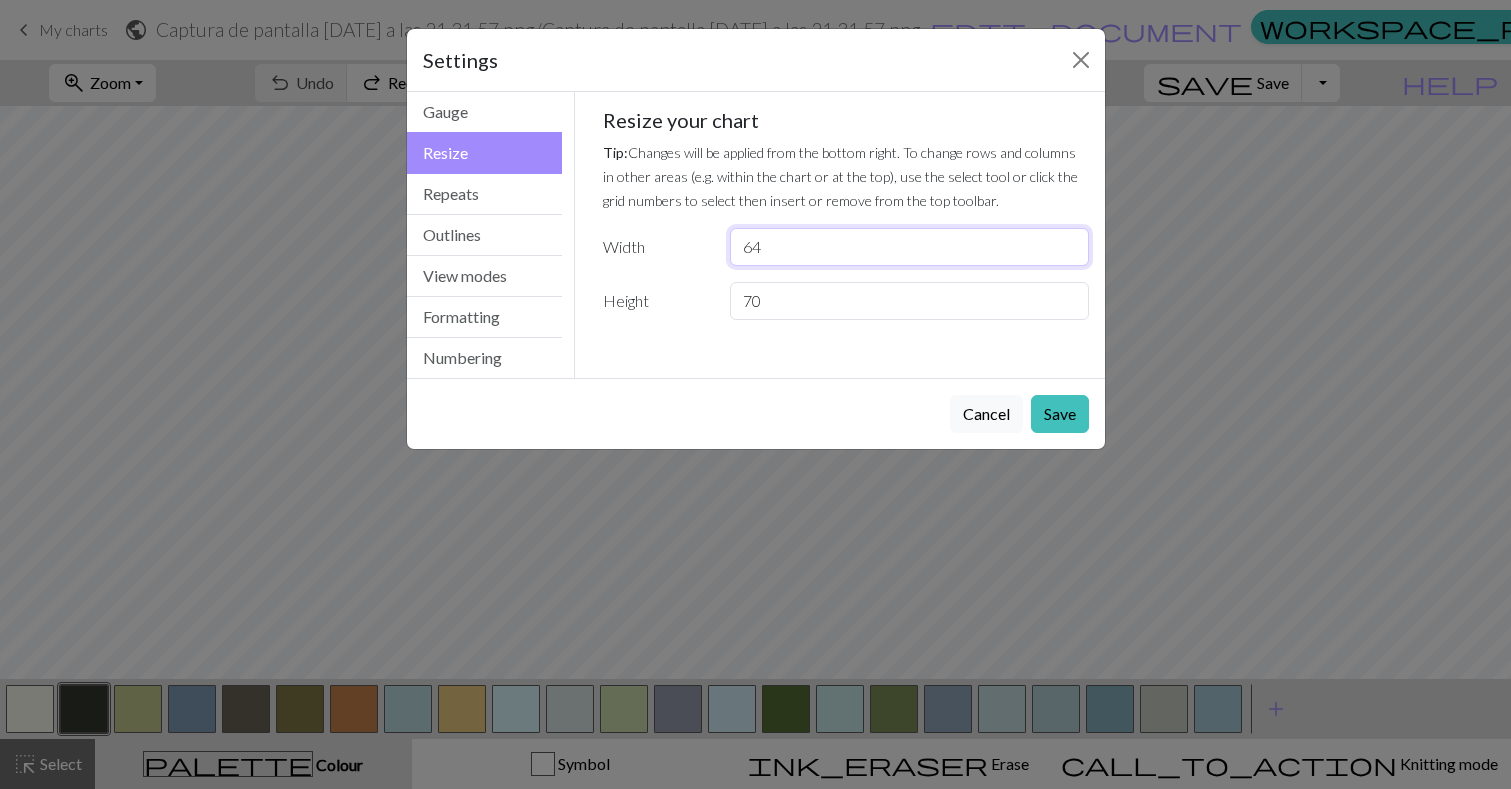 click on "64" at bounding box center (909, 247) 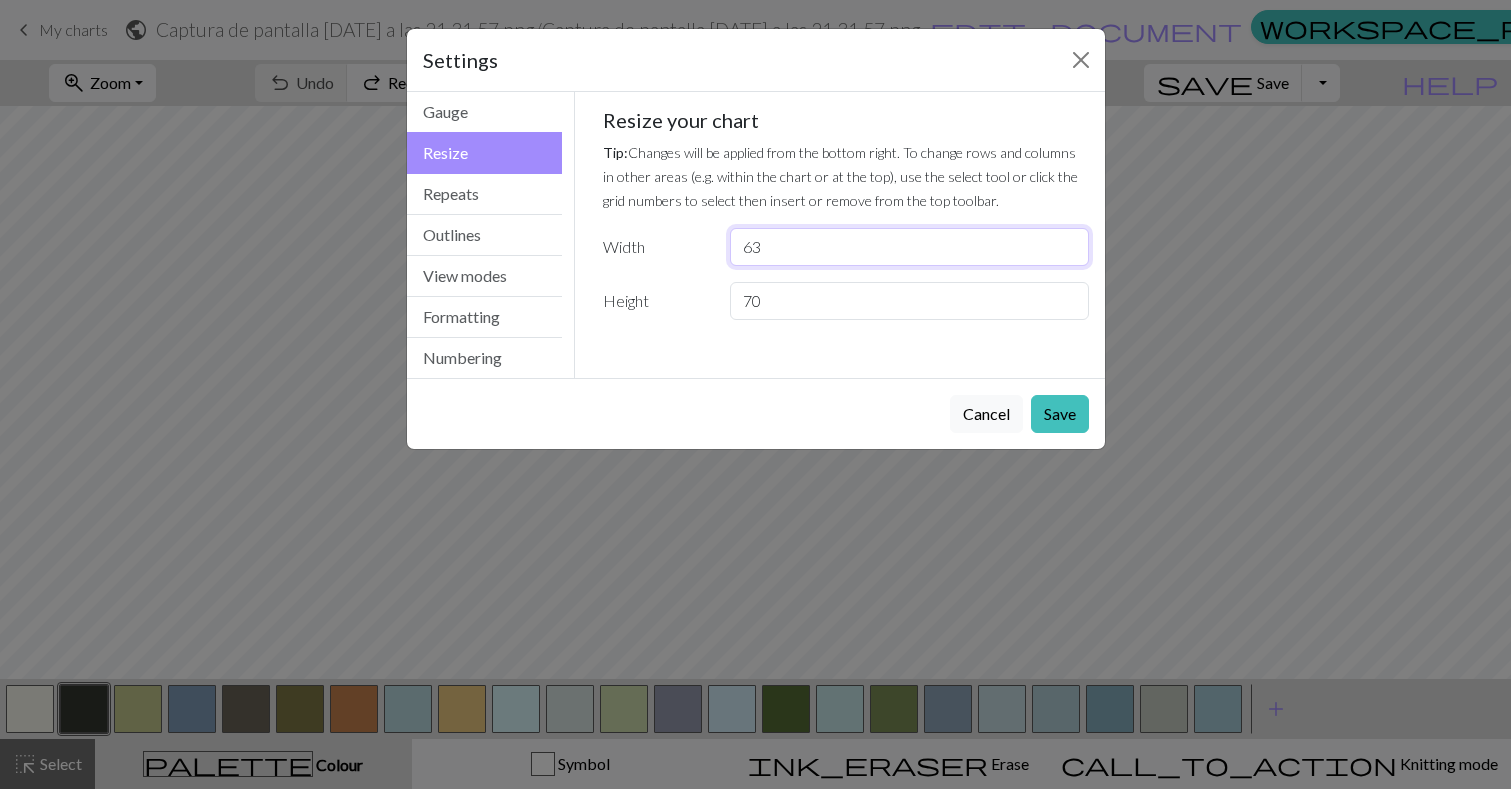 click on "63" at bounding box center (909, 247) 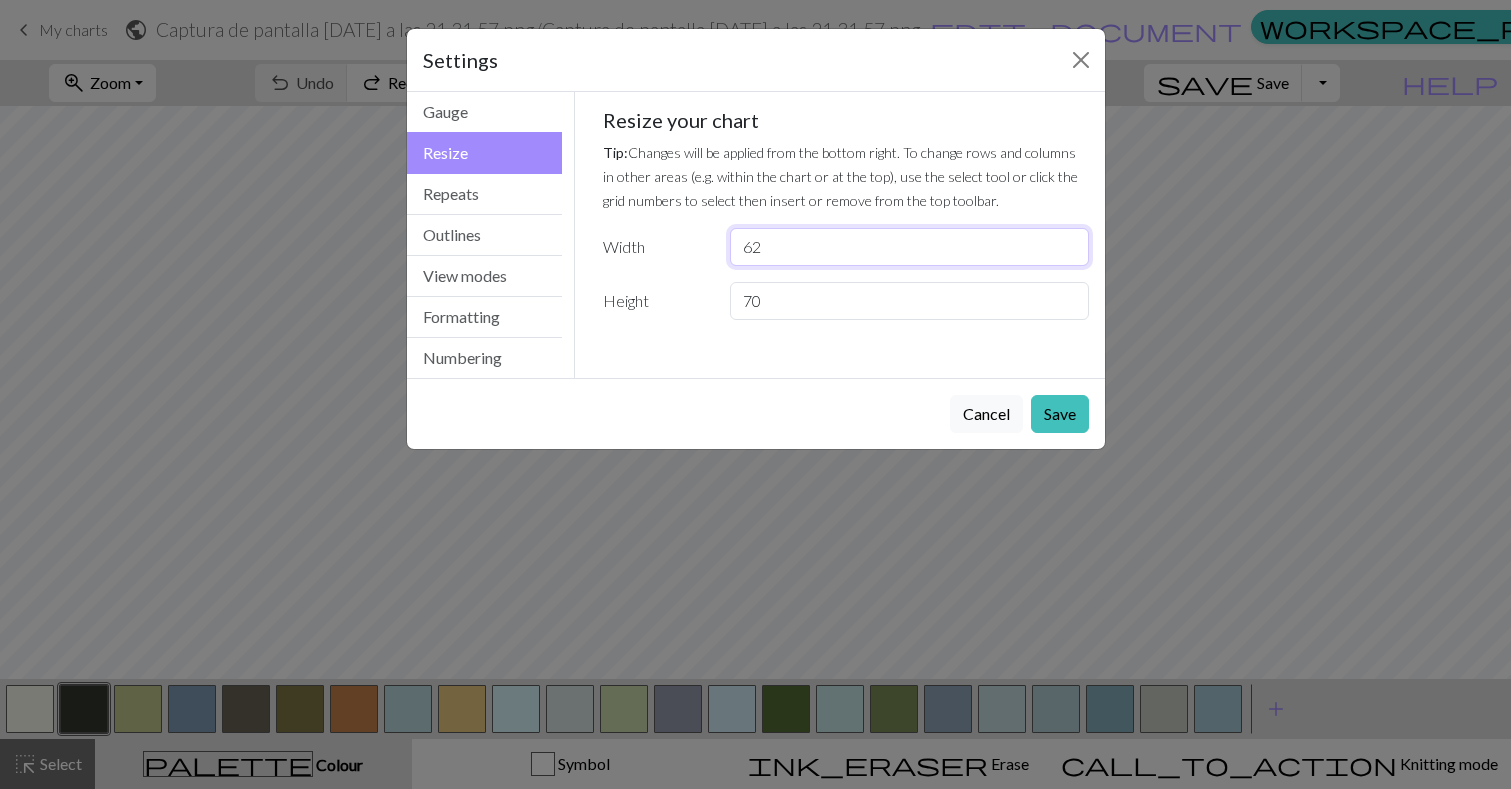 click on "62" at bounding box center (909, 247) 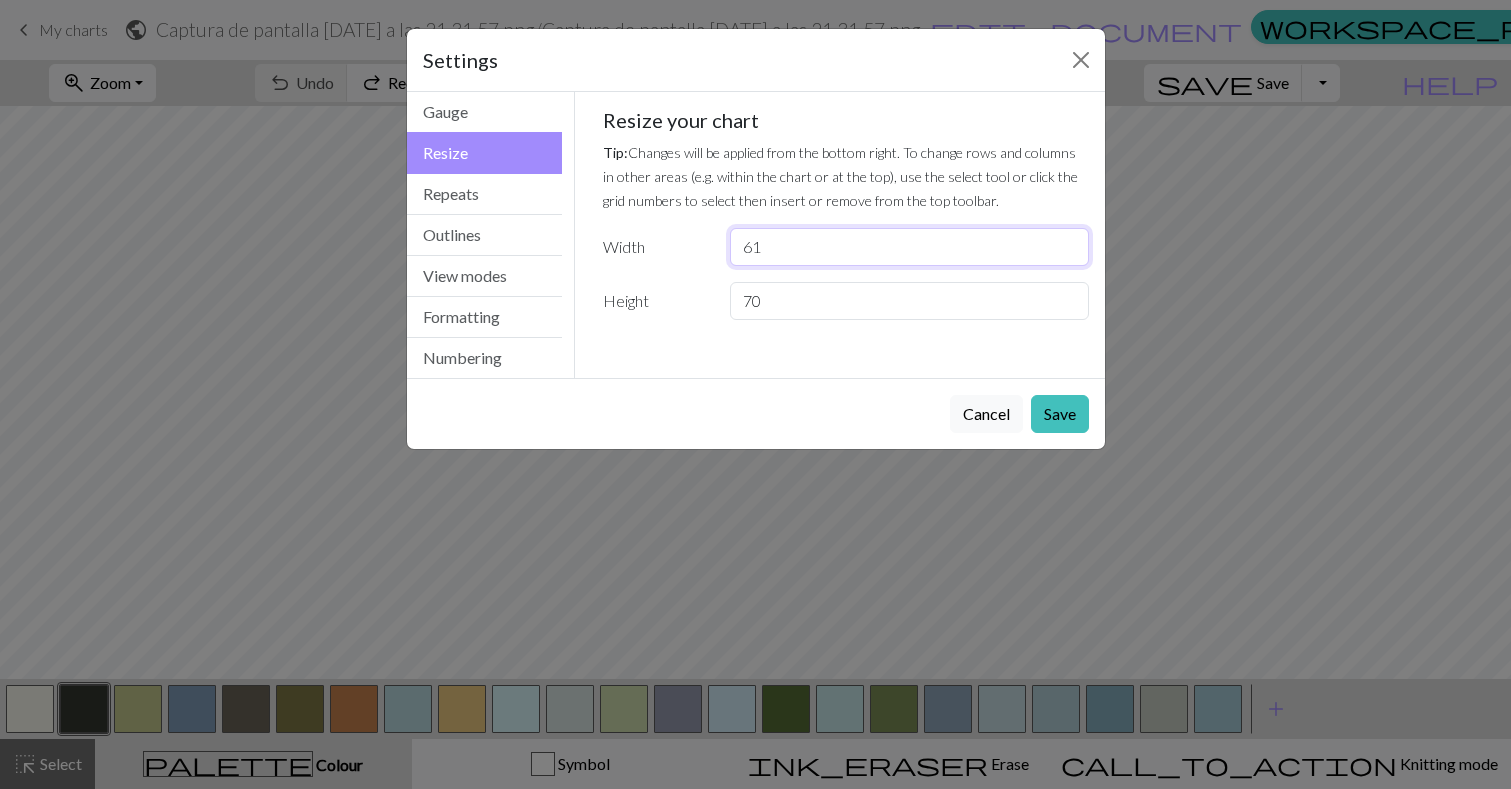 click on "61" at bounding box center [909, 247] 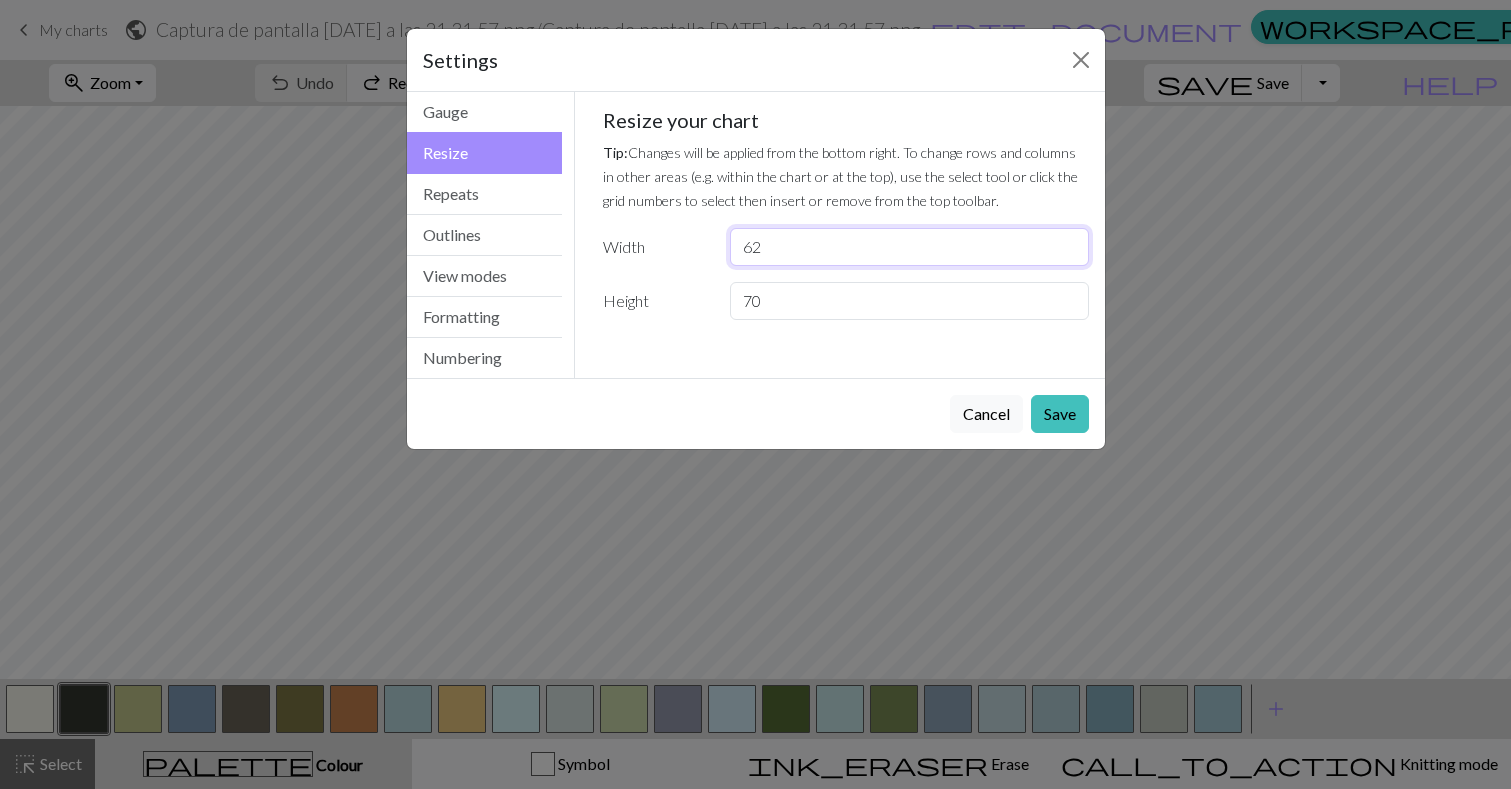 click on "62" at bounding box center (909, 247) 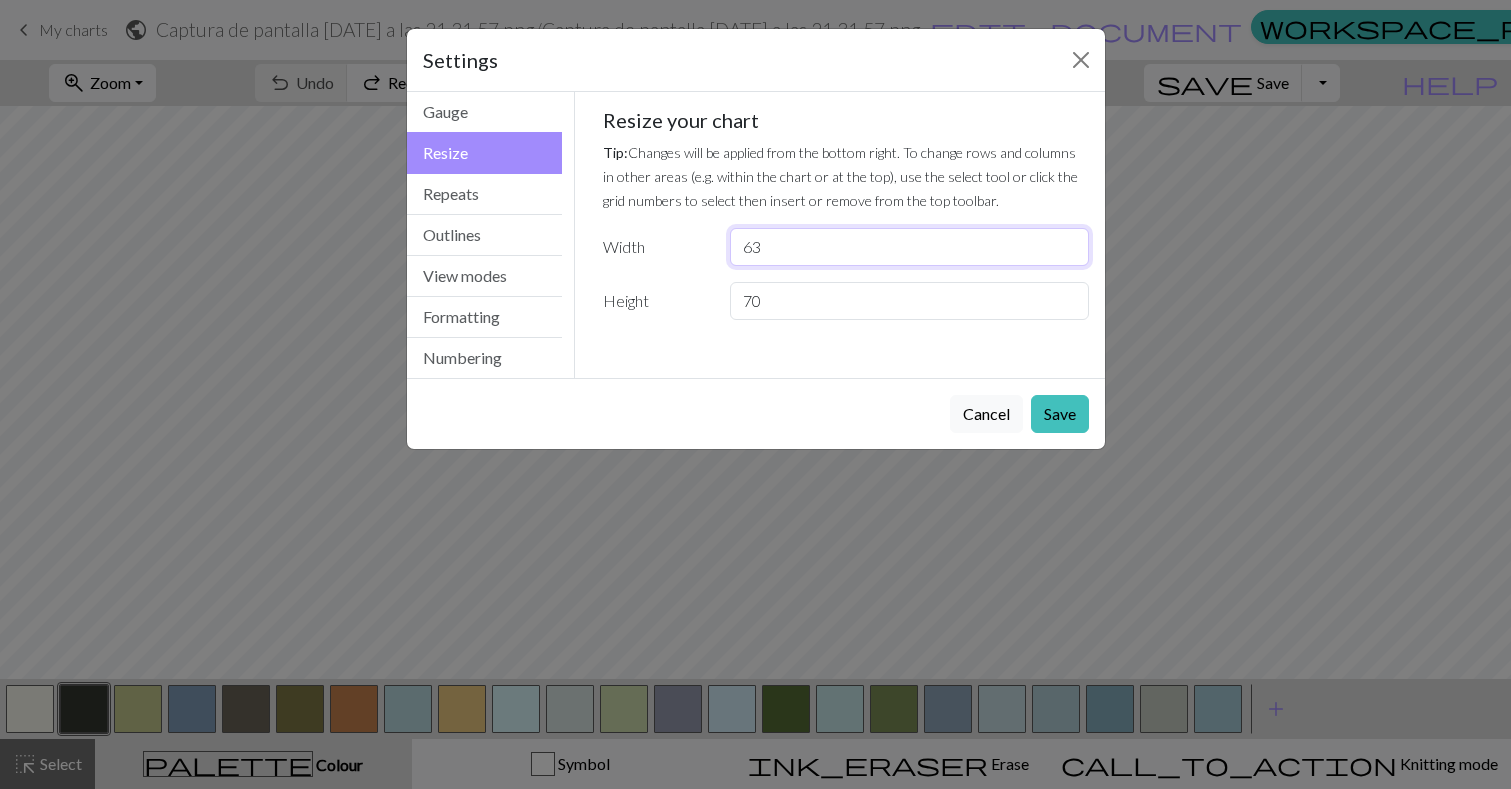 click on "63" at bounding box center (909, 247) 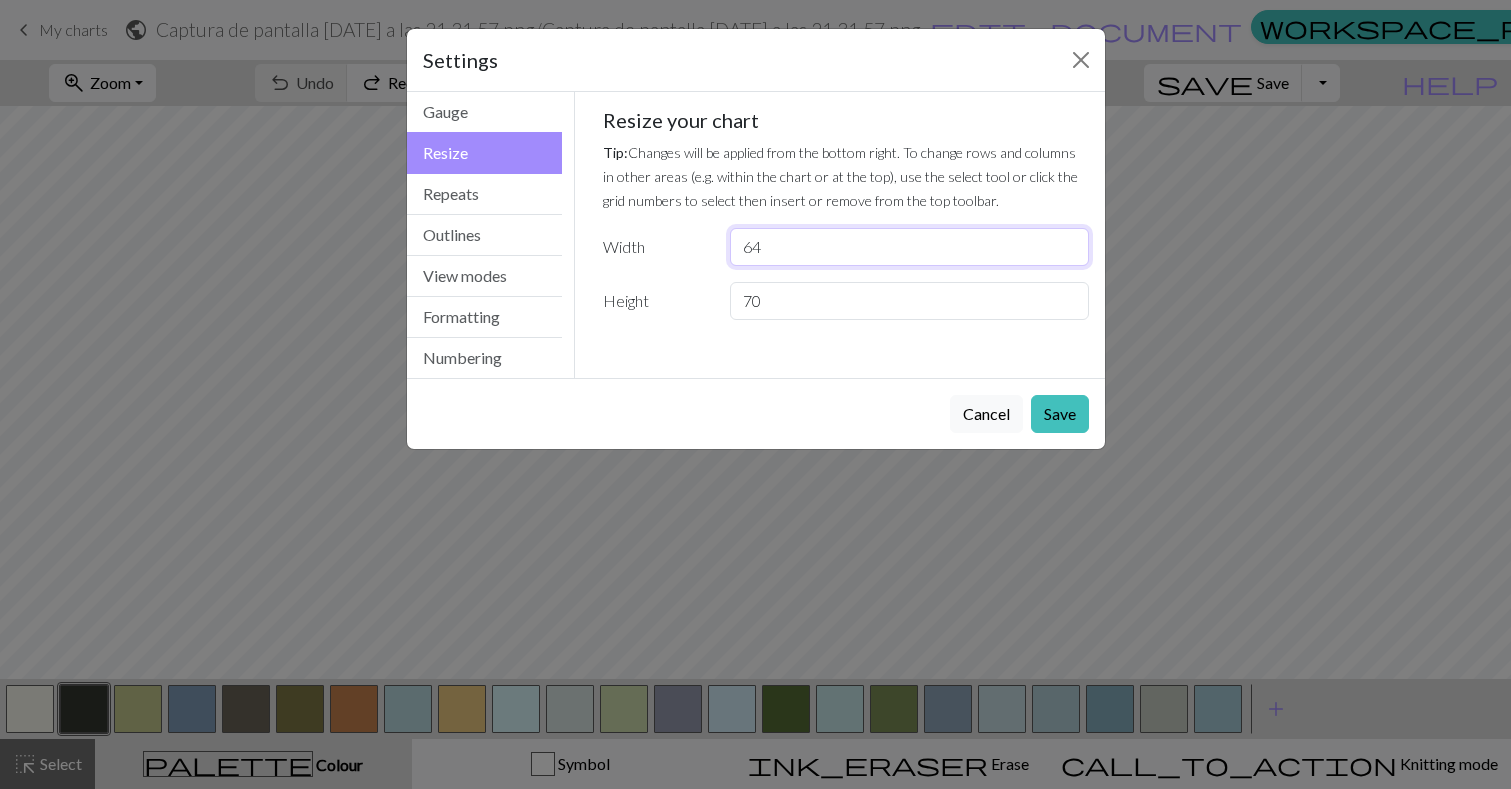 click on "64" at bounding box center (909, 247) 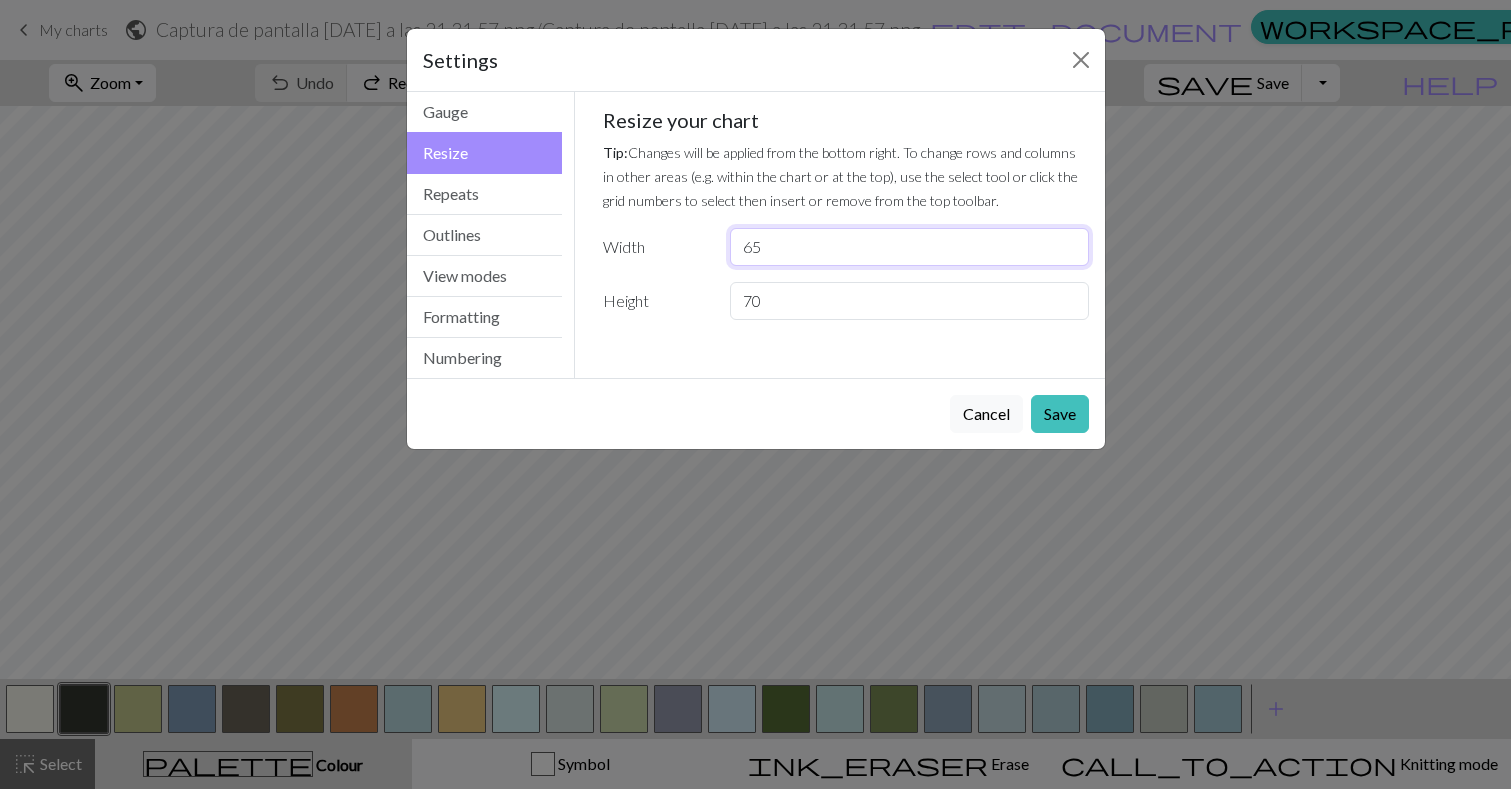 click on "65" at bounding box center (909, 247) 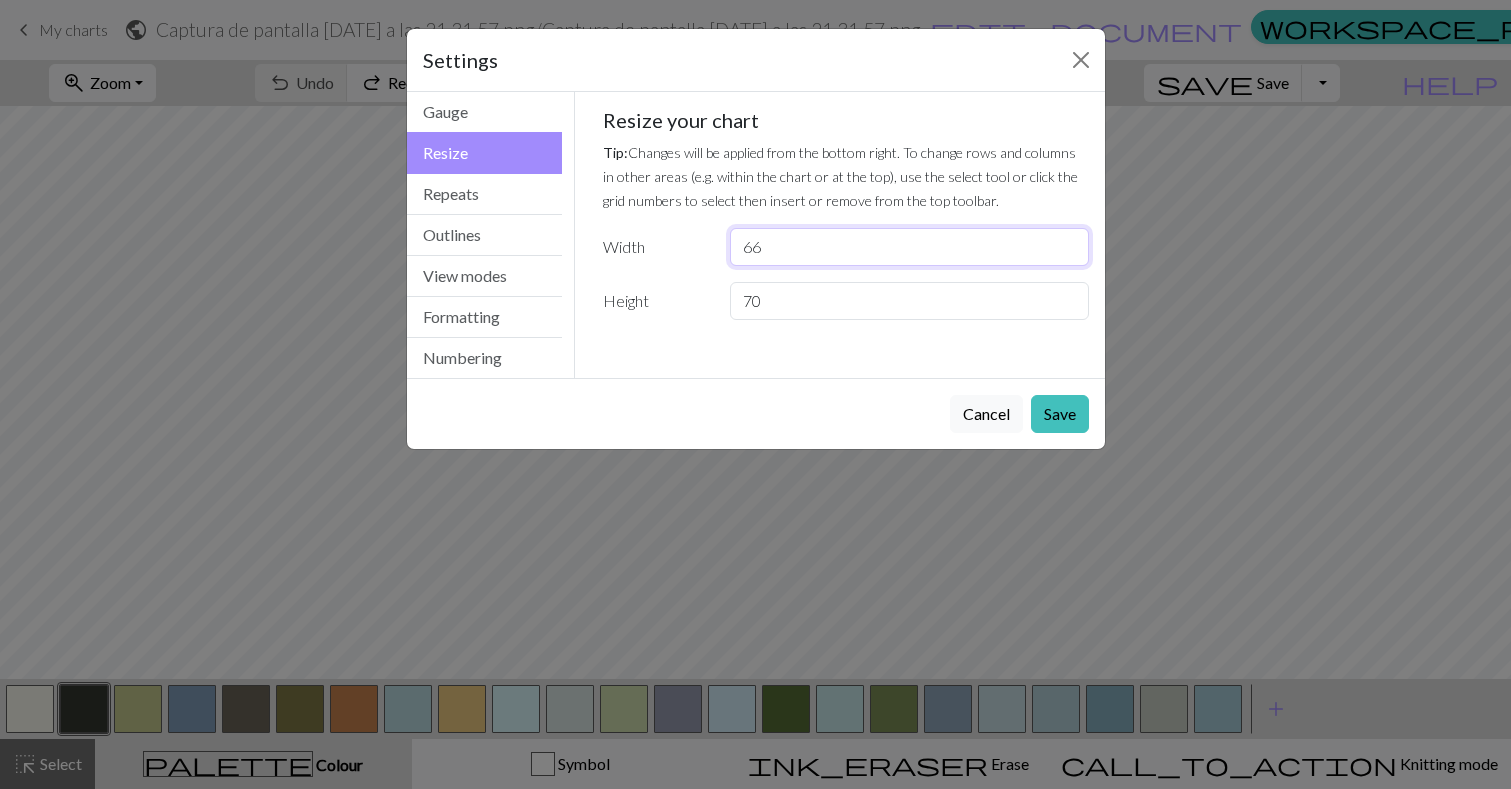 click on "66" at bounding box center [909, 247] 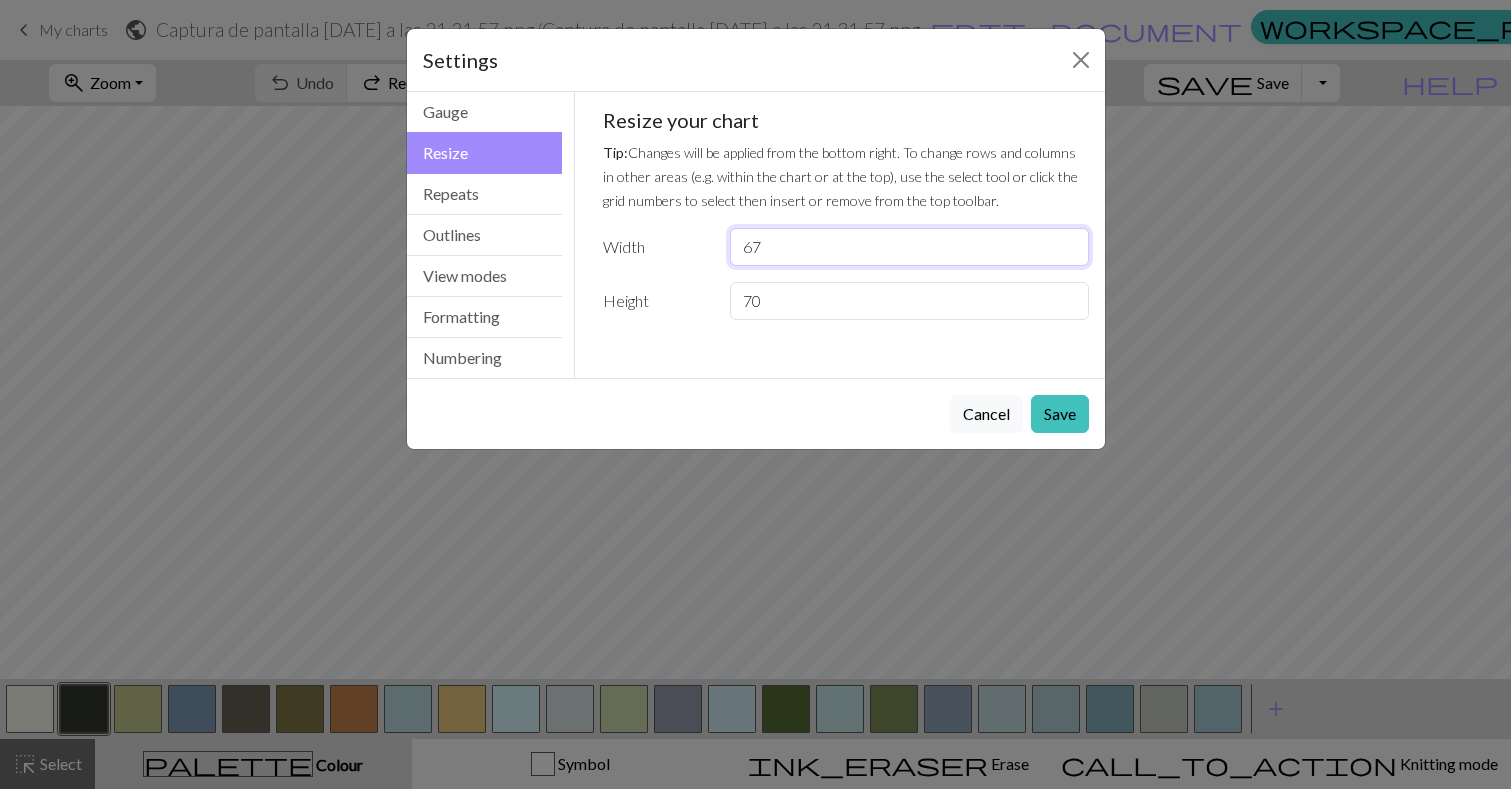 click on "67" at bounding box center [909, 247] 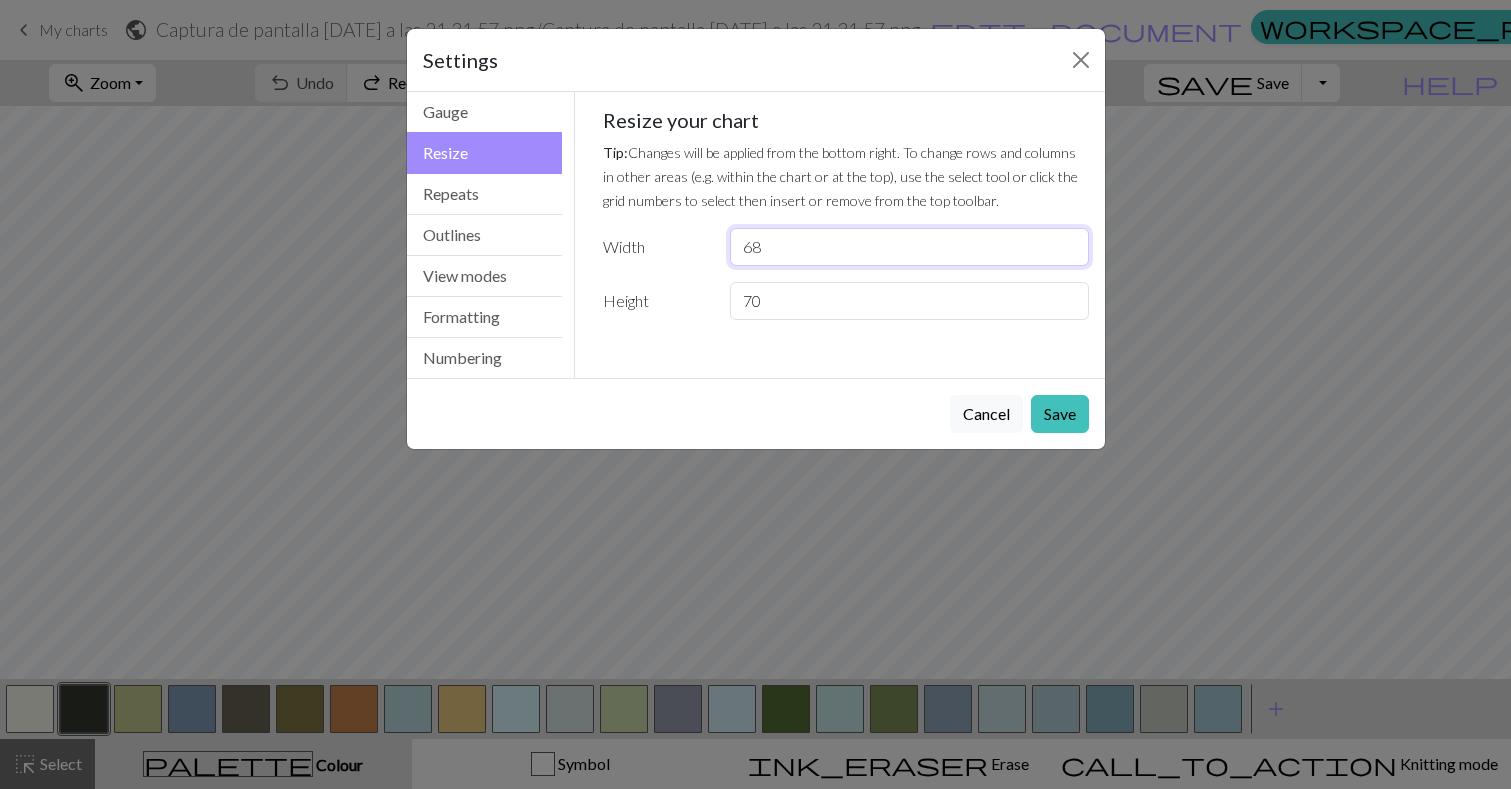 click on "68" at bounding box center (909, 247) 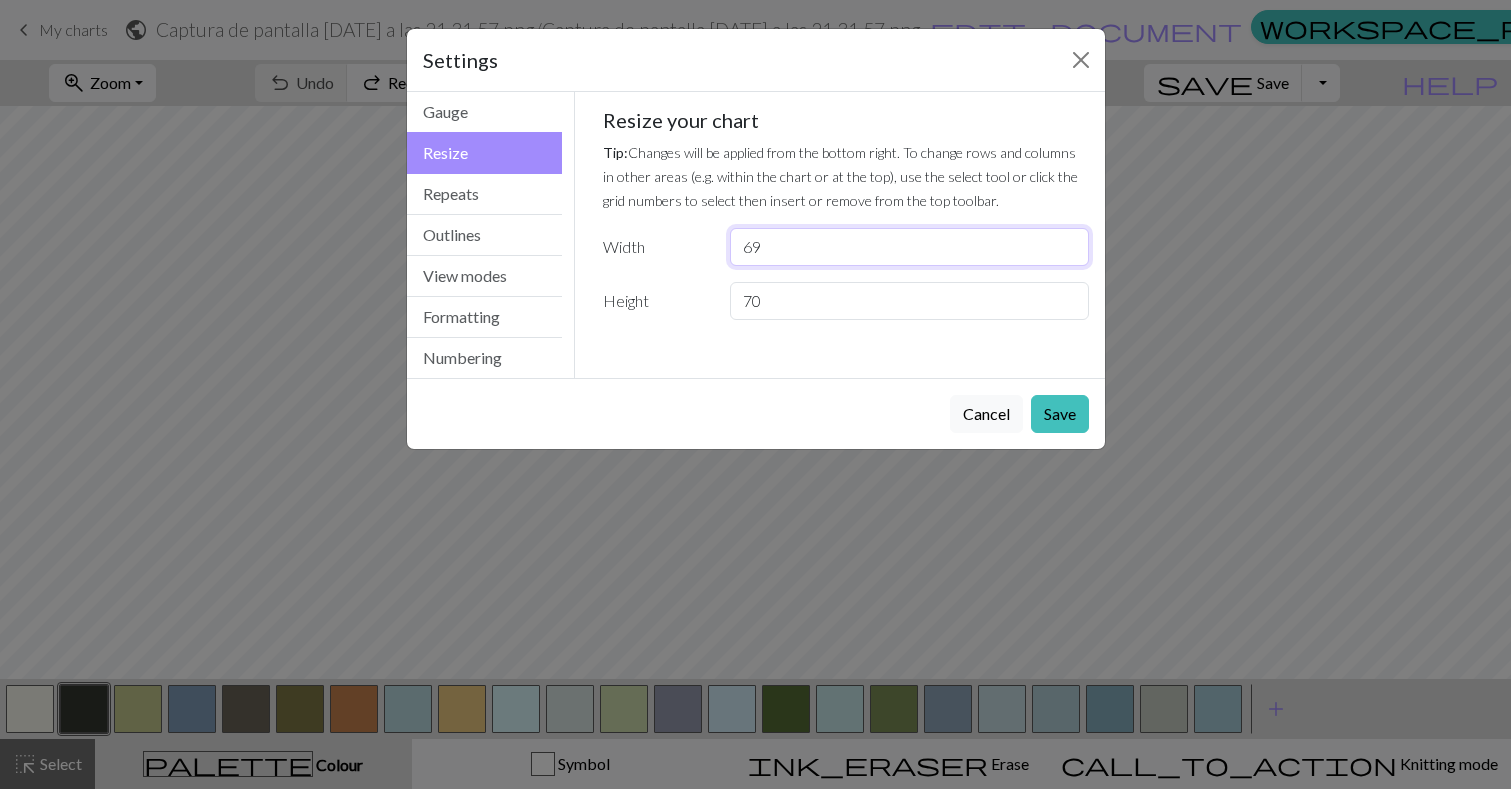click on "69" at bounding box center [909, 247] 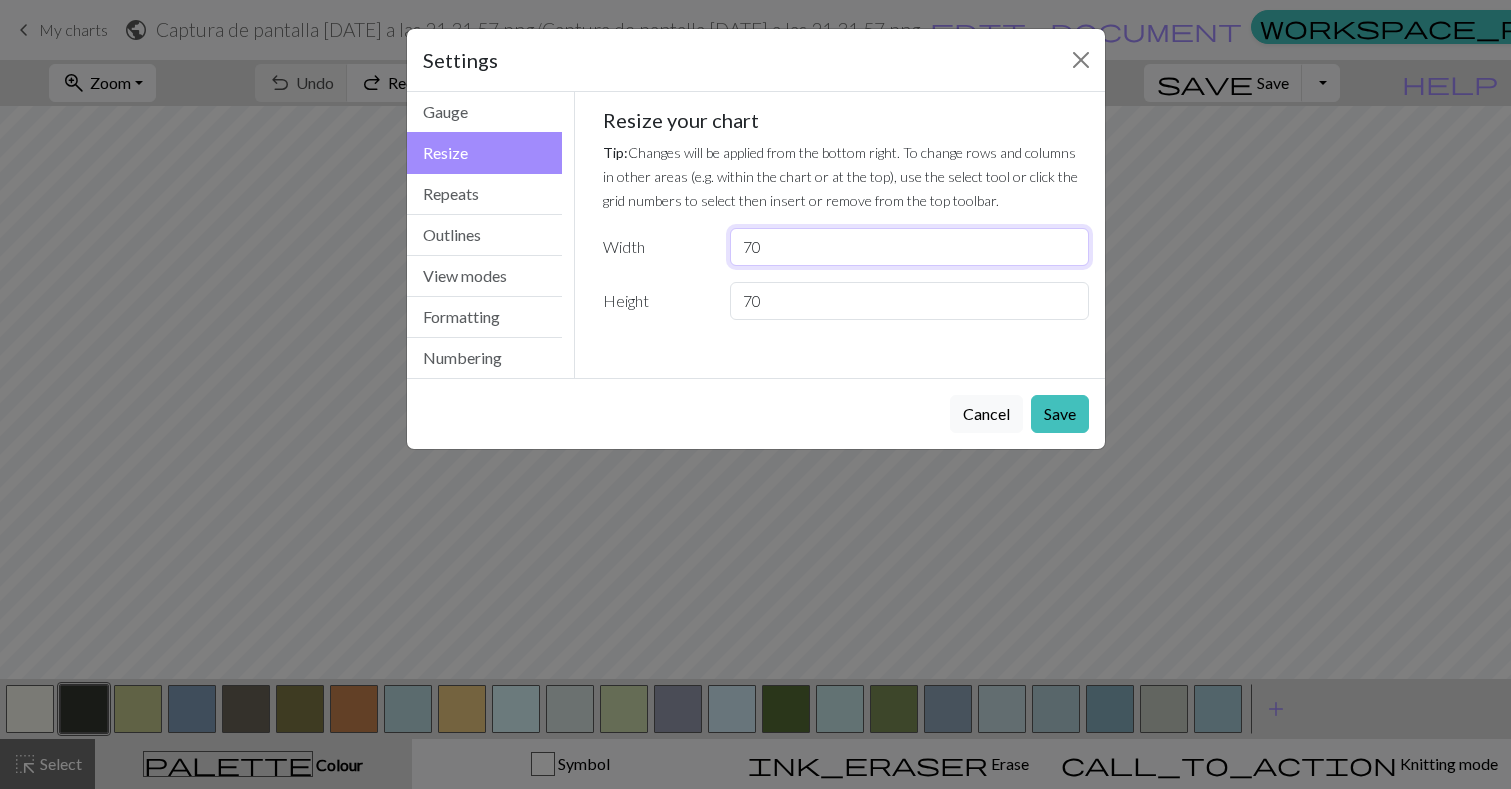 type on "70" 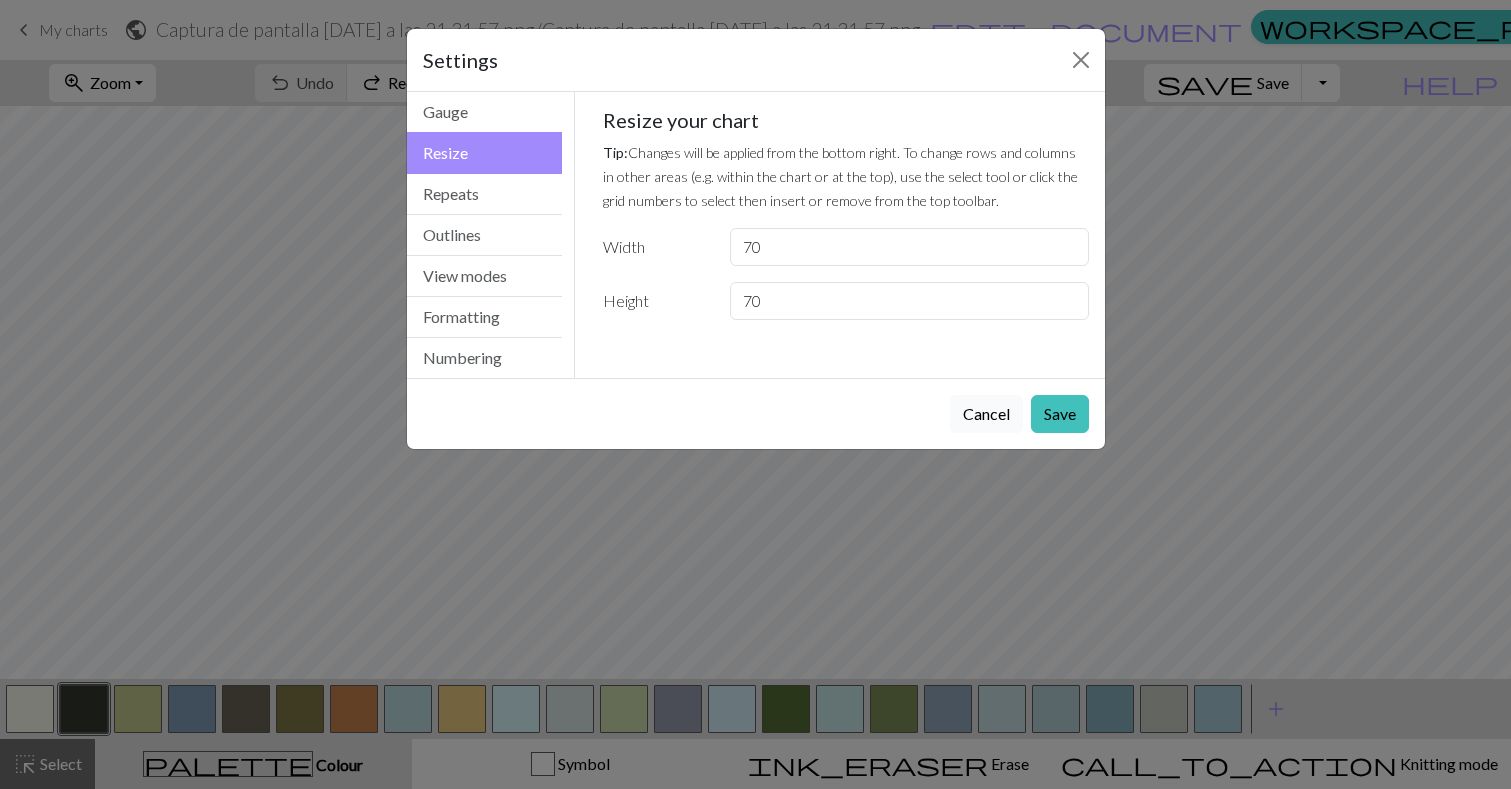 click on "Cancel" at bounding box center [986, 414] 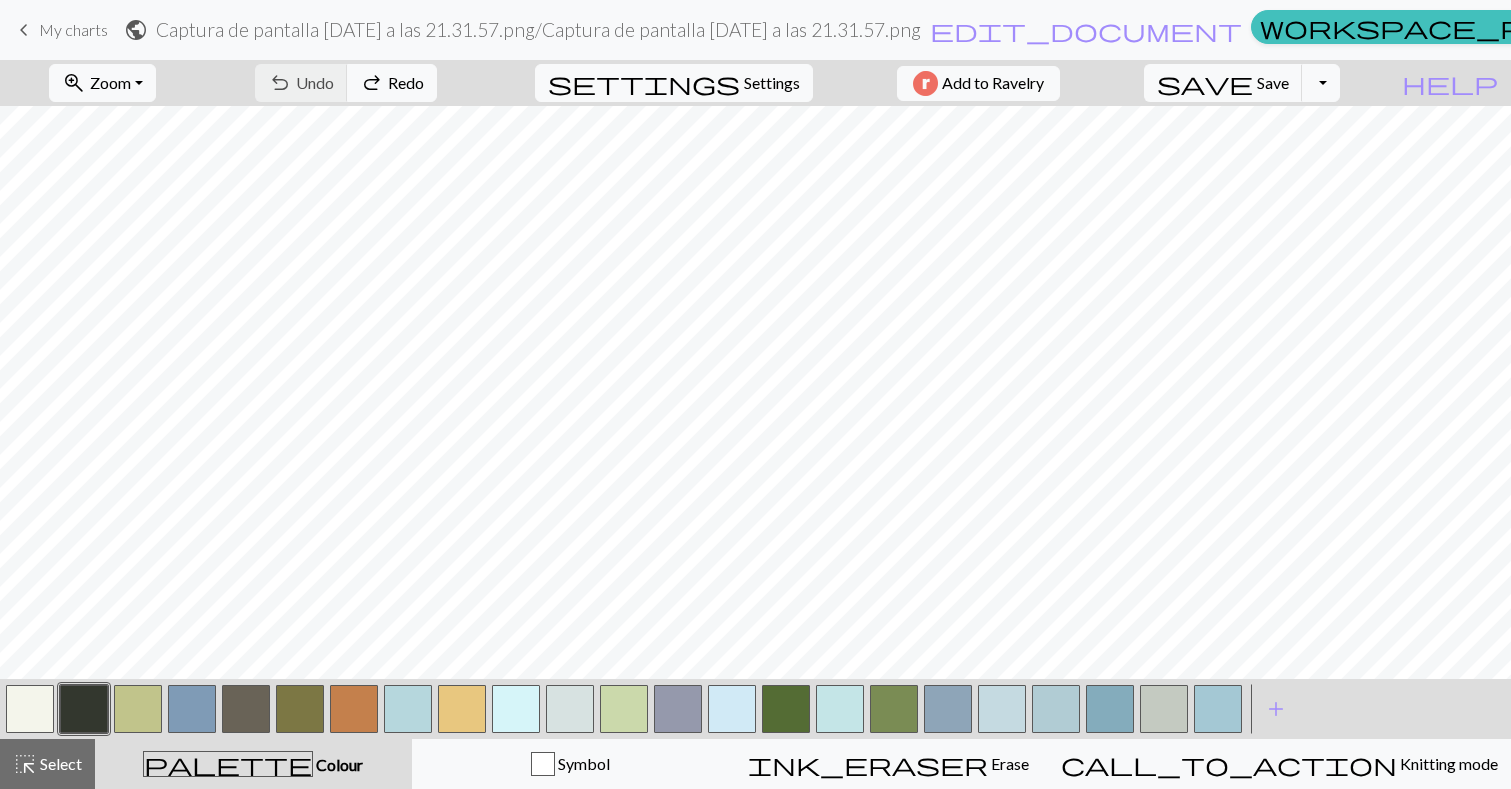 click on "settings  Settings" at bounding box center [674, 83] 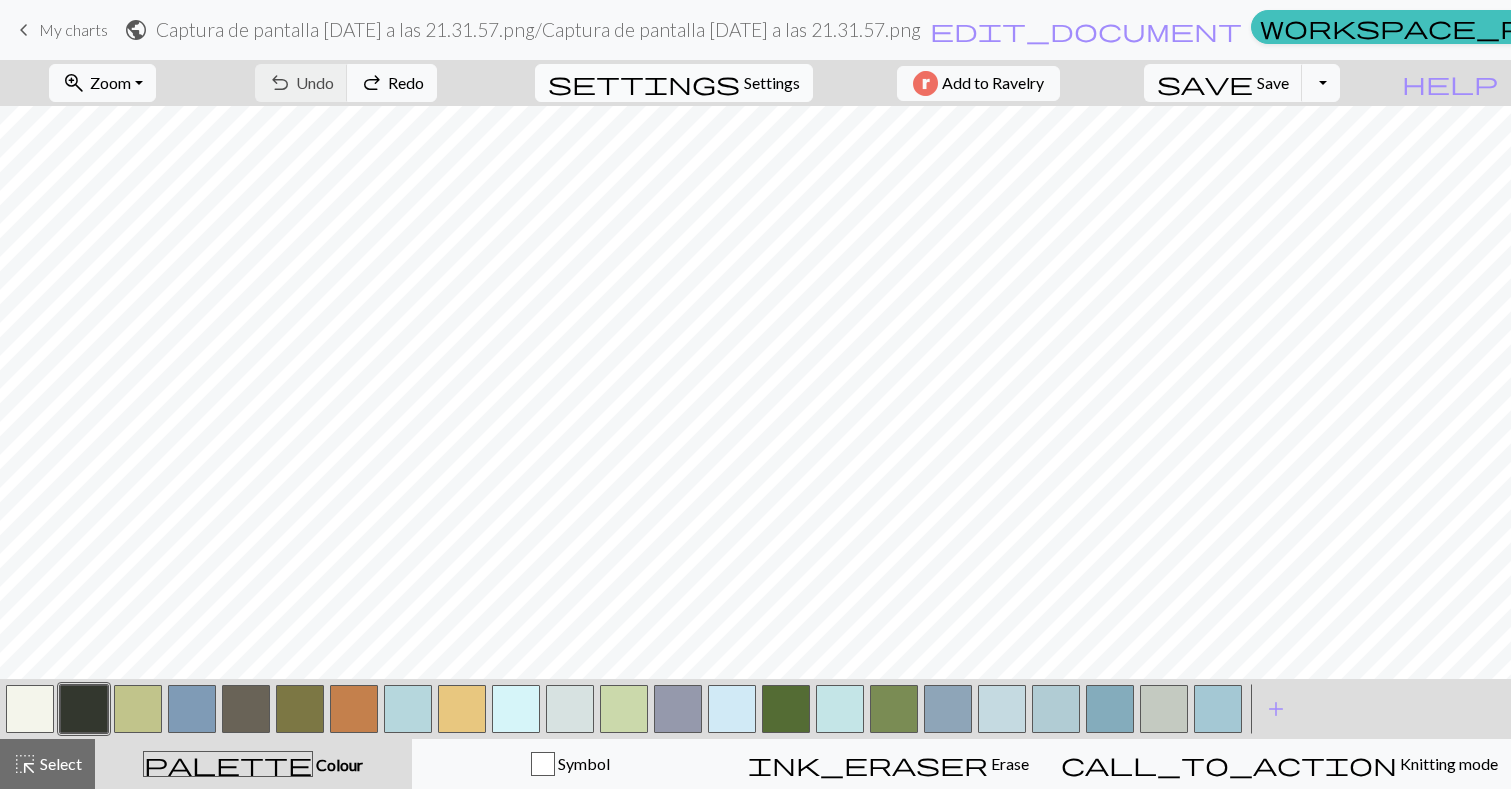 click on "Settings" at bounding box center [772, 83] 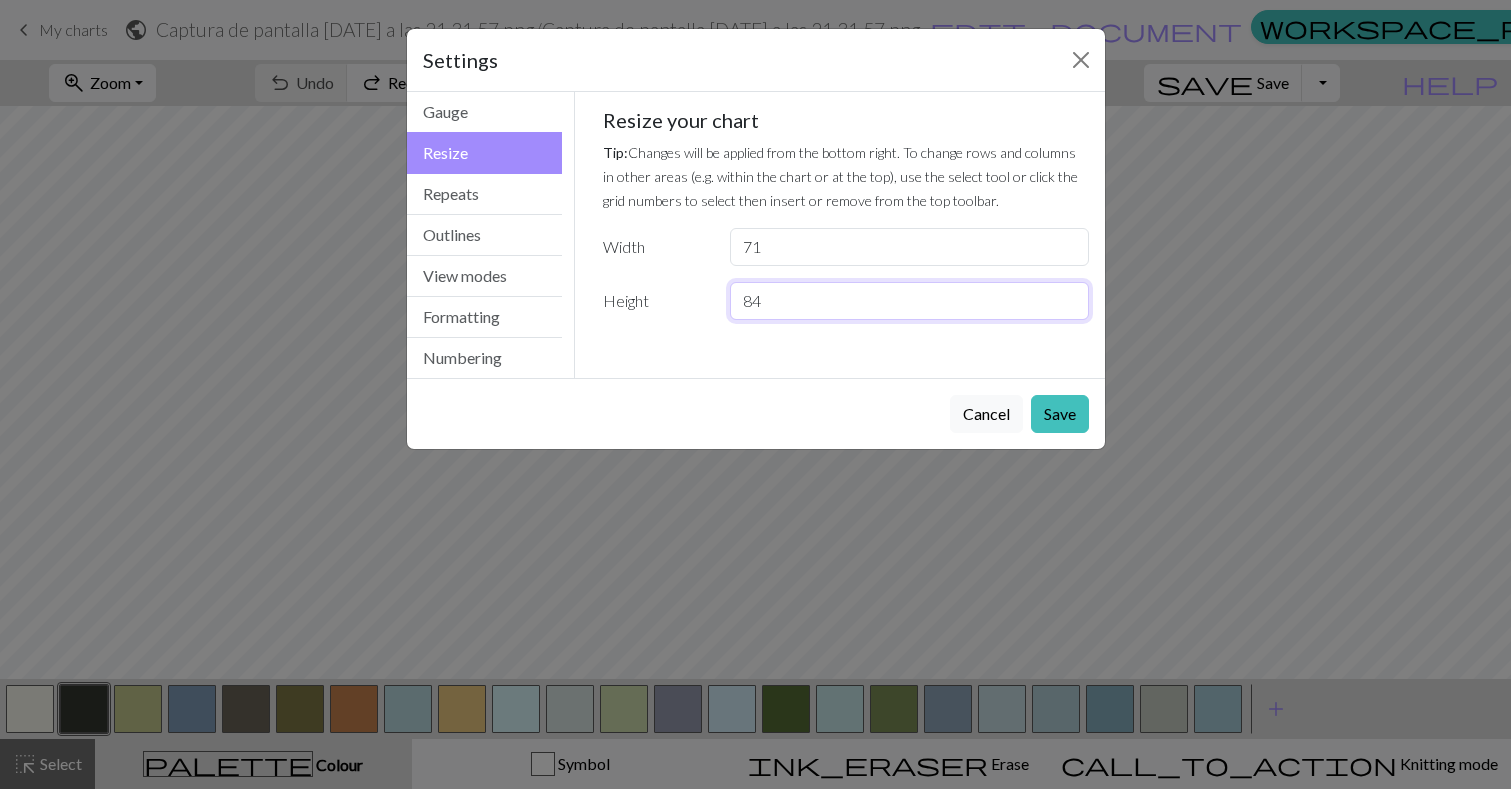 click on "84" at bounding box center [909, 301] 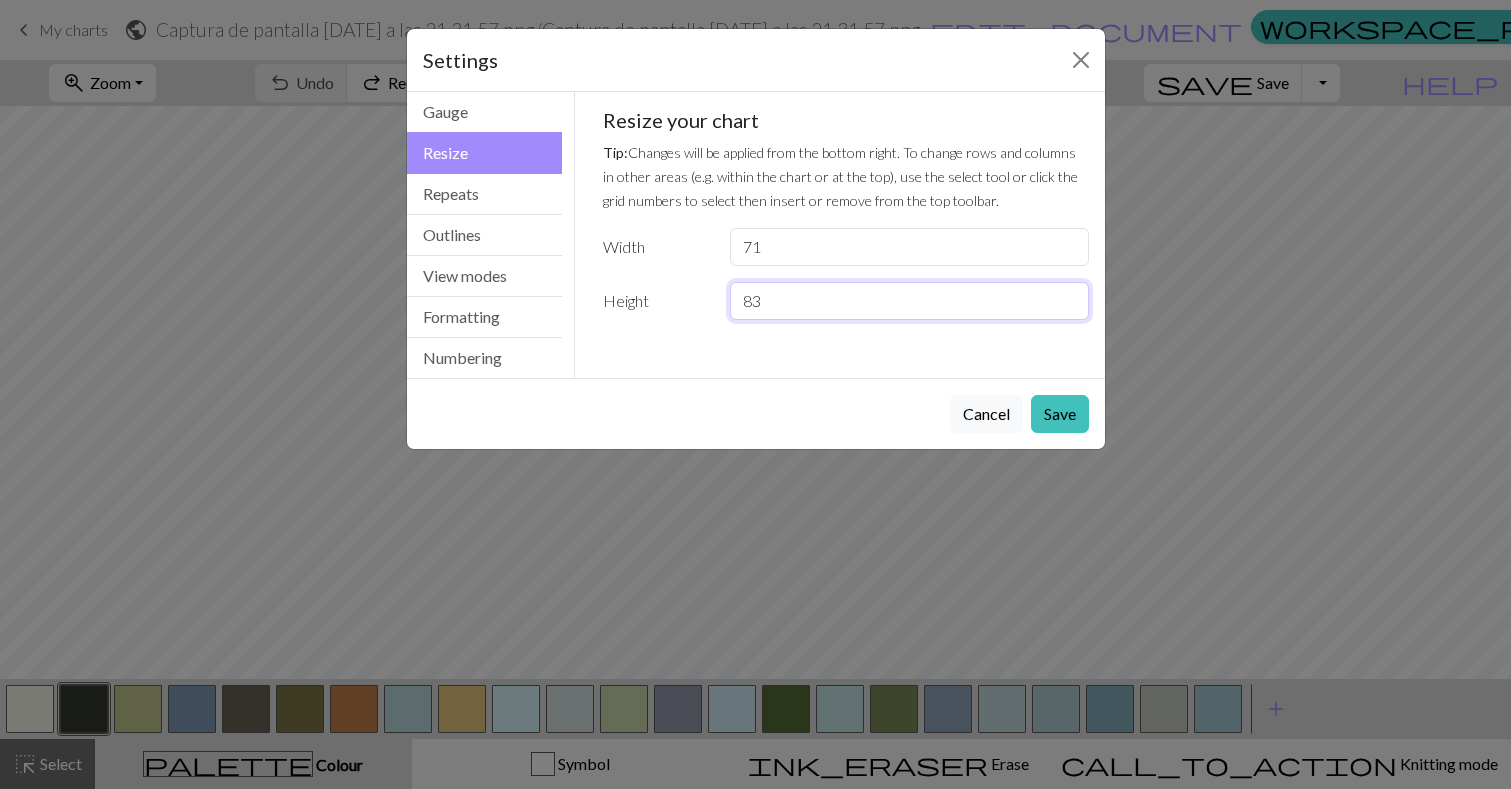 click on "83" at bounding box center [909, 301] 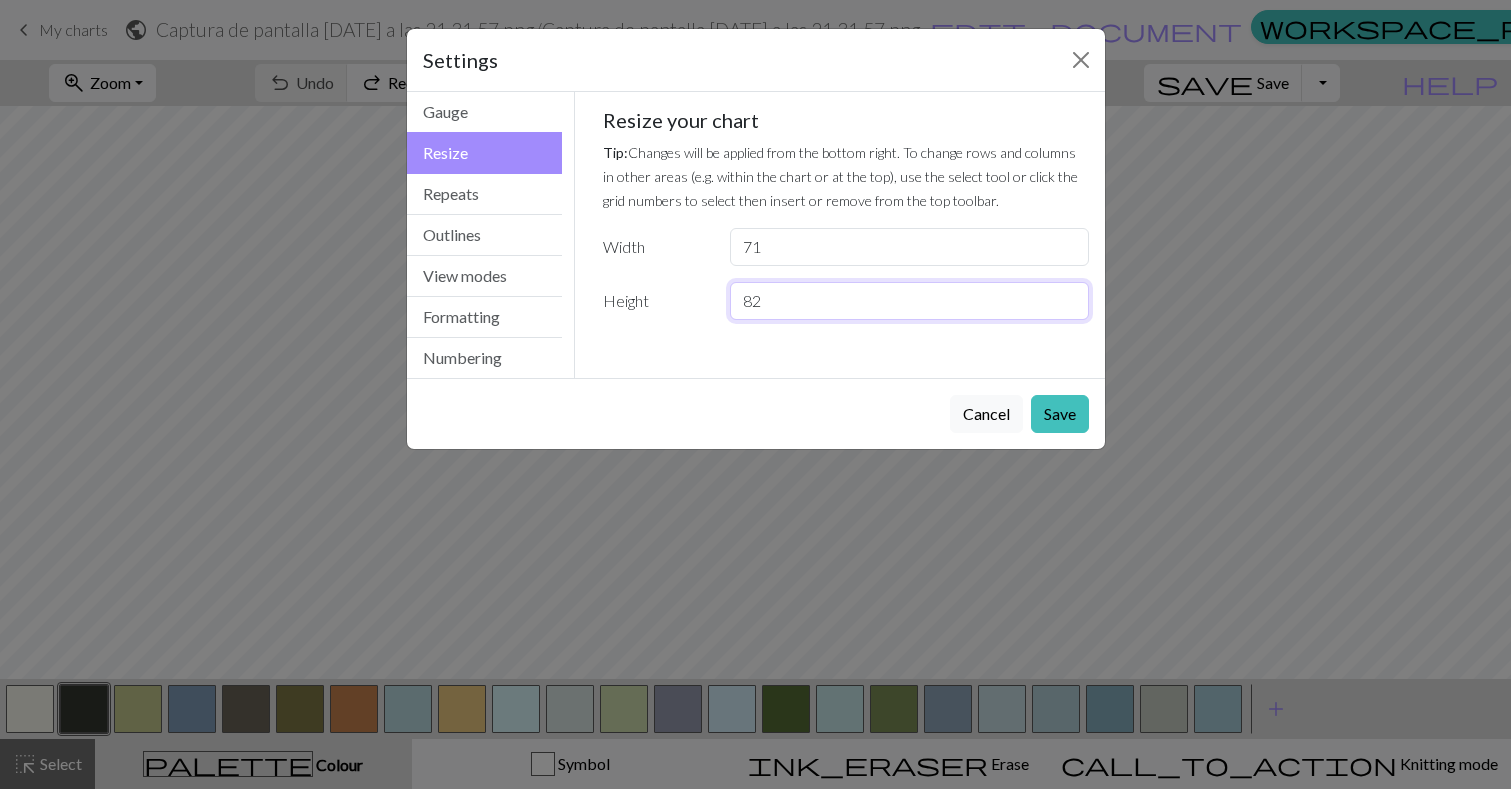 click on "82" at bounding box center (909, 301) 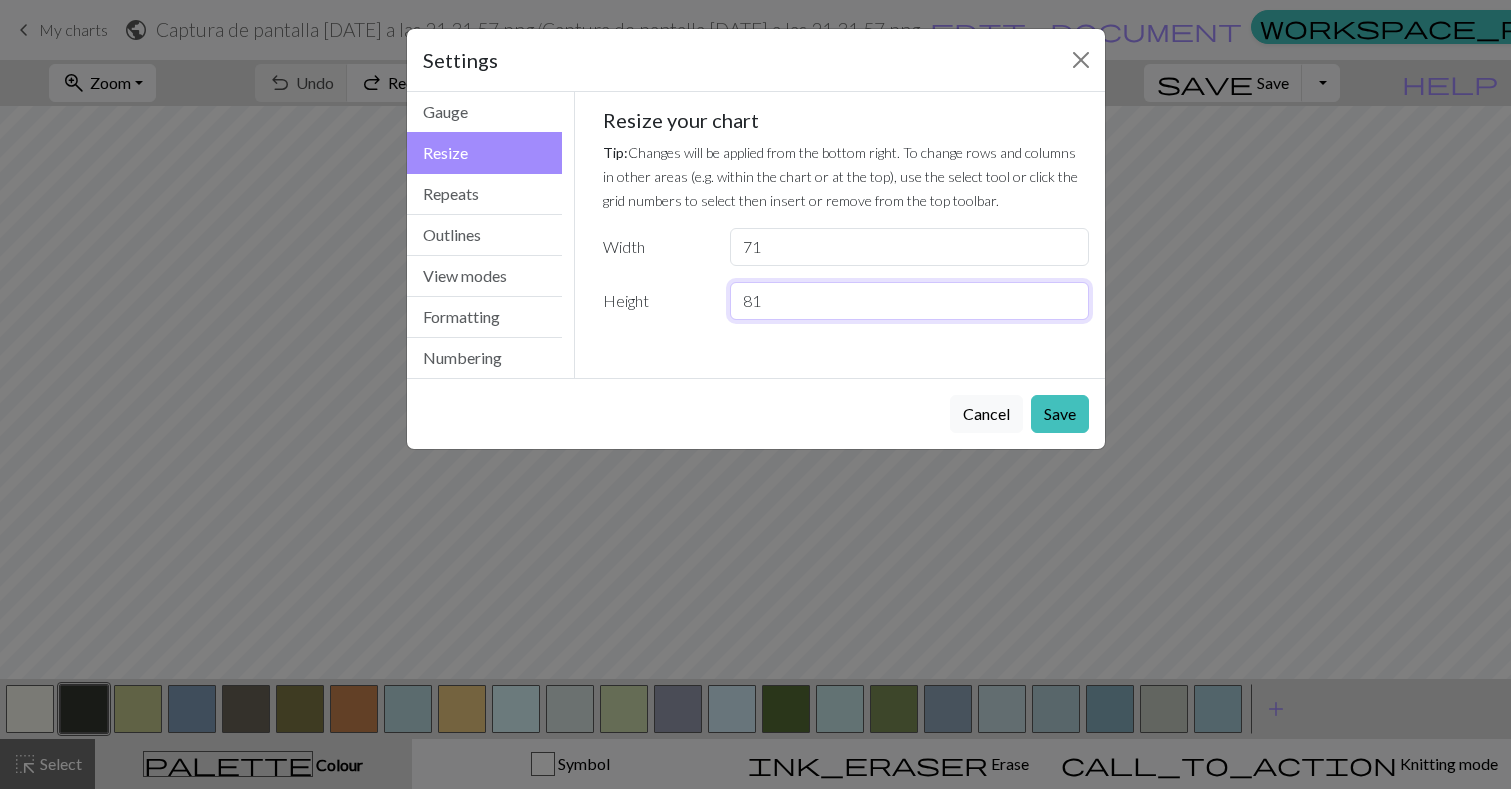 click on "81" at bounding box center (909, 301) 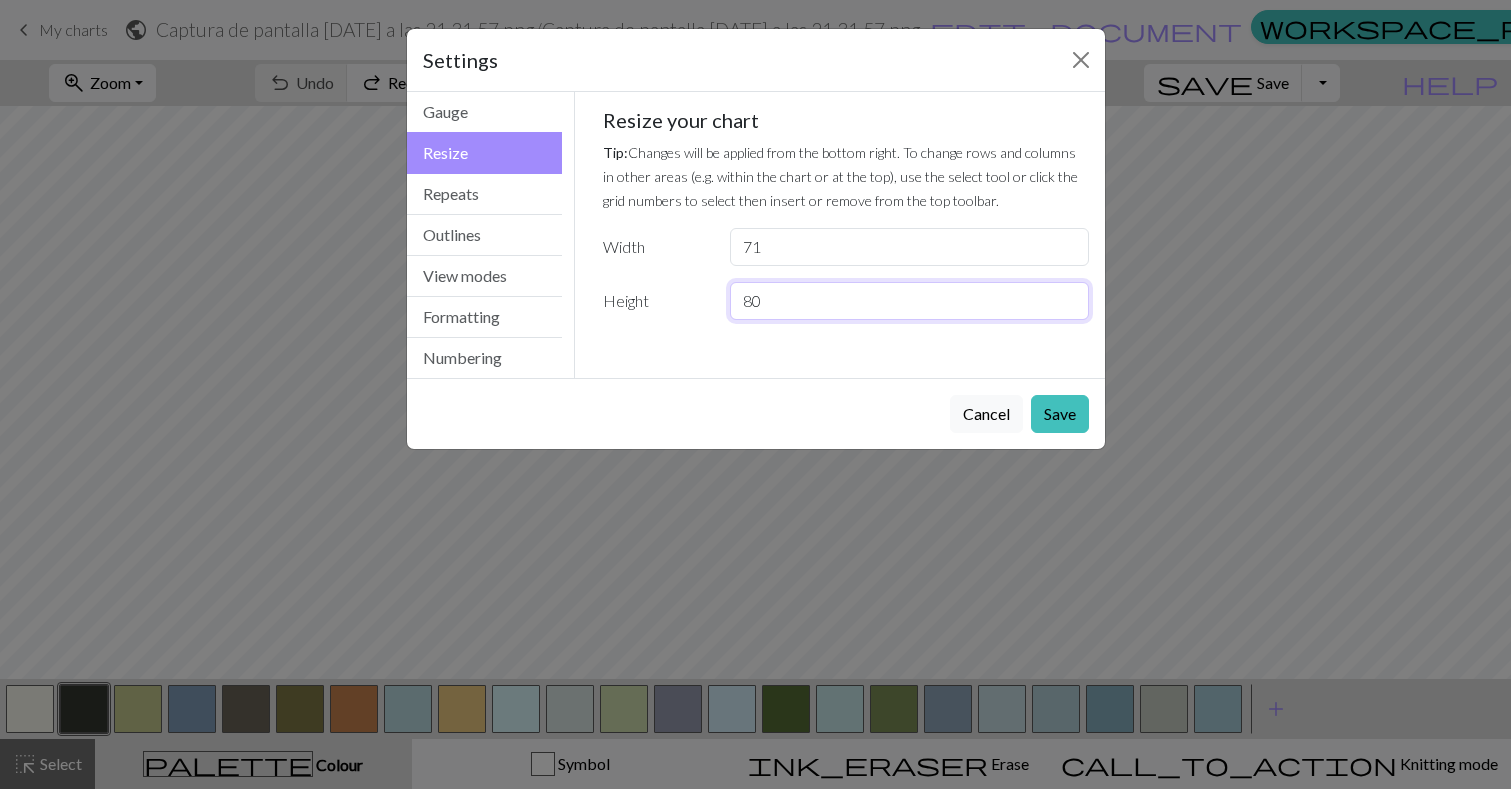 click on "80" at bounding box center (909, 301) 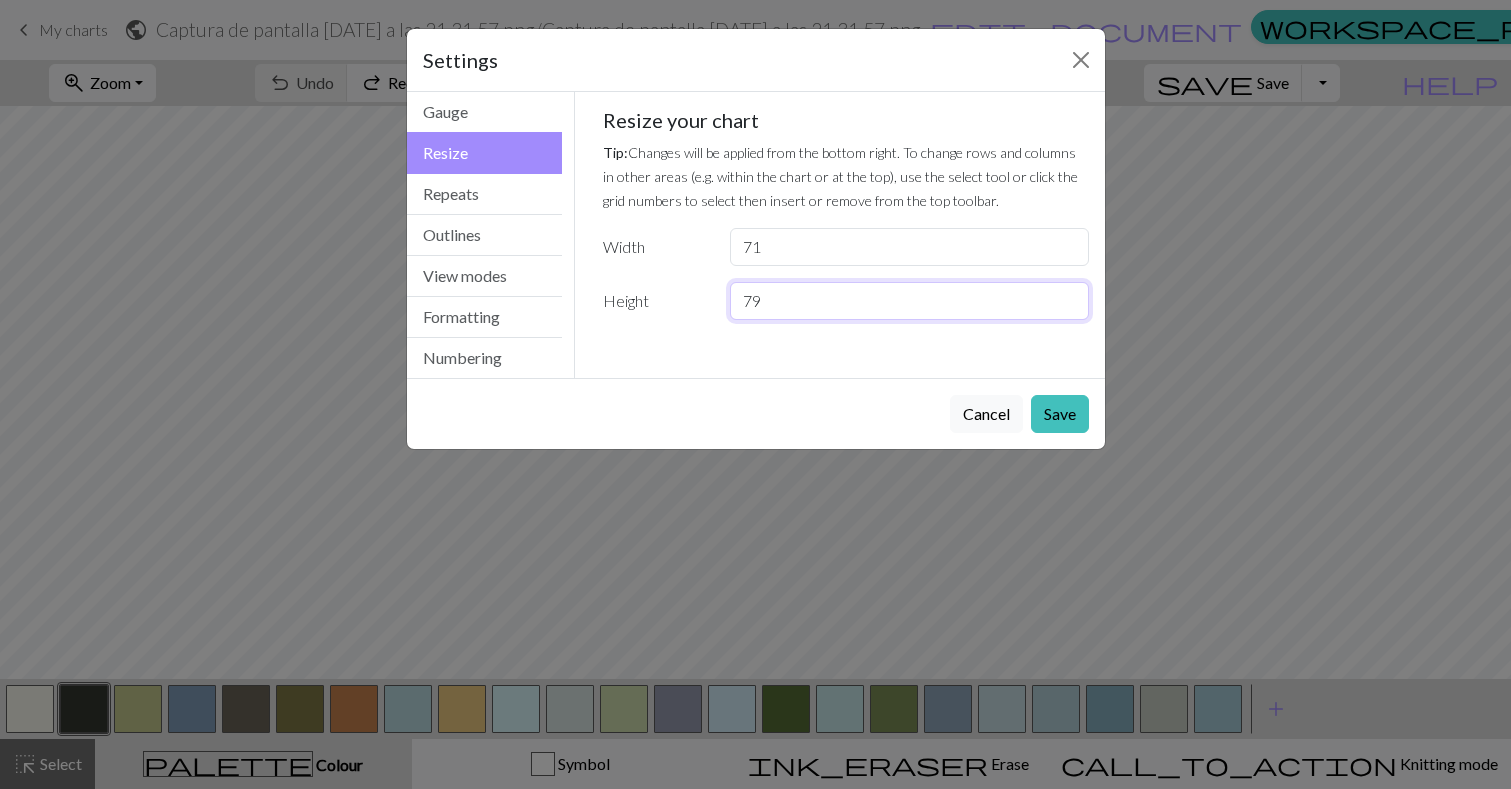 click on "79" at bounding box center [909, 301] 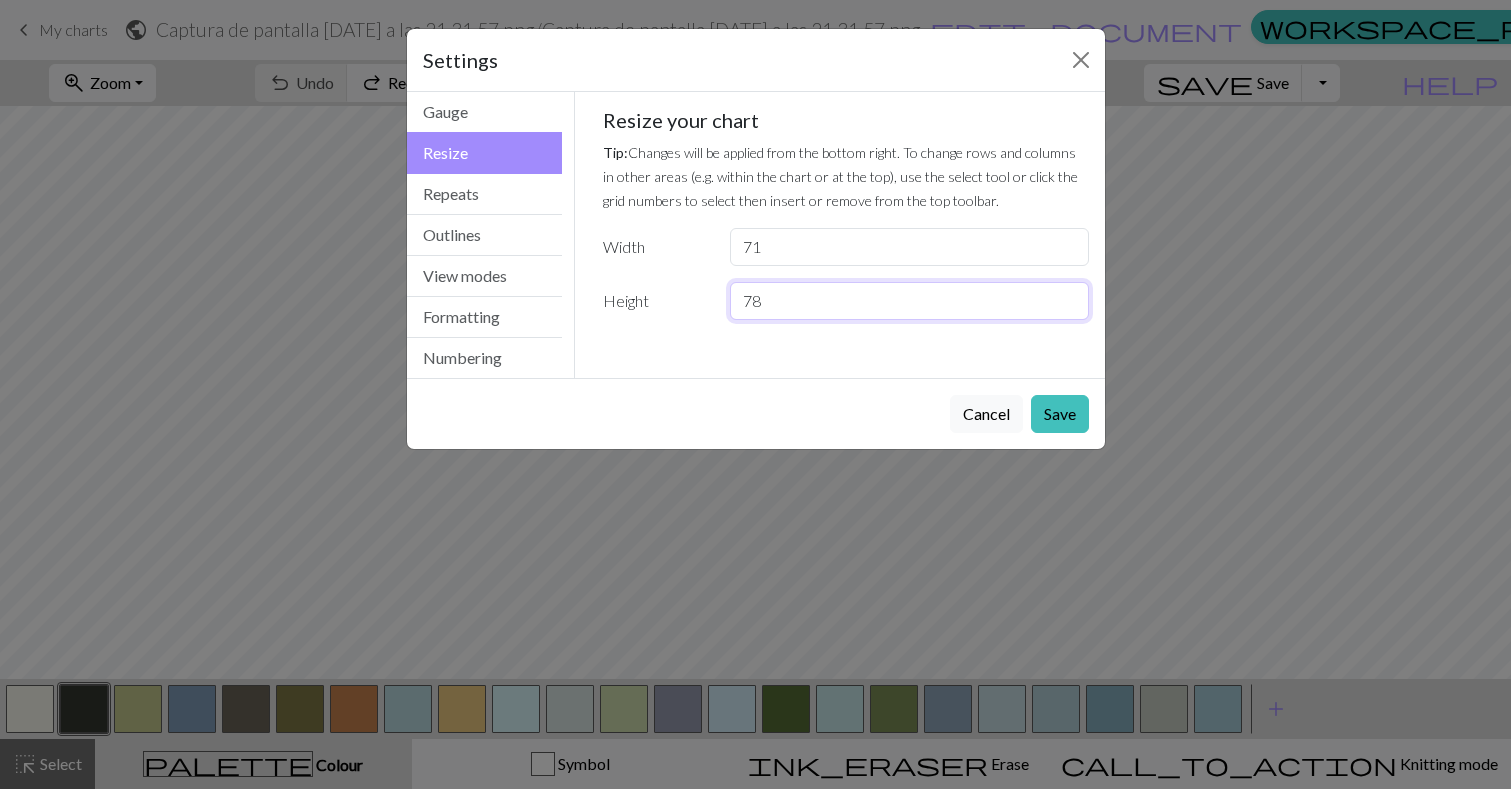 click on "78" at bounding box center [909, 301] 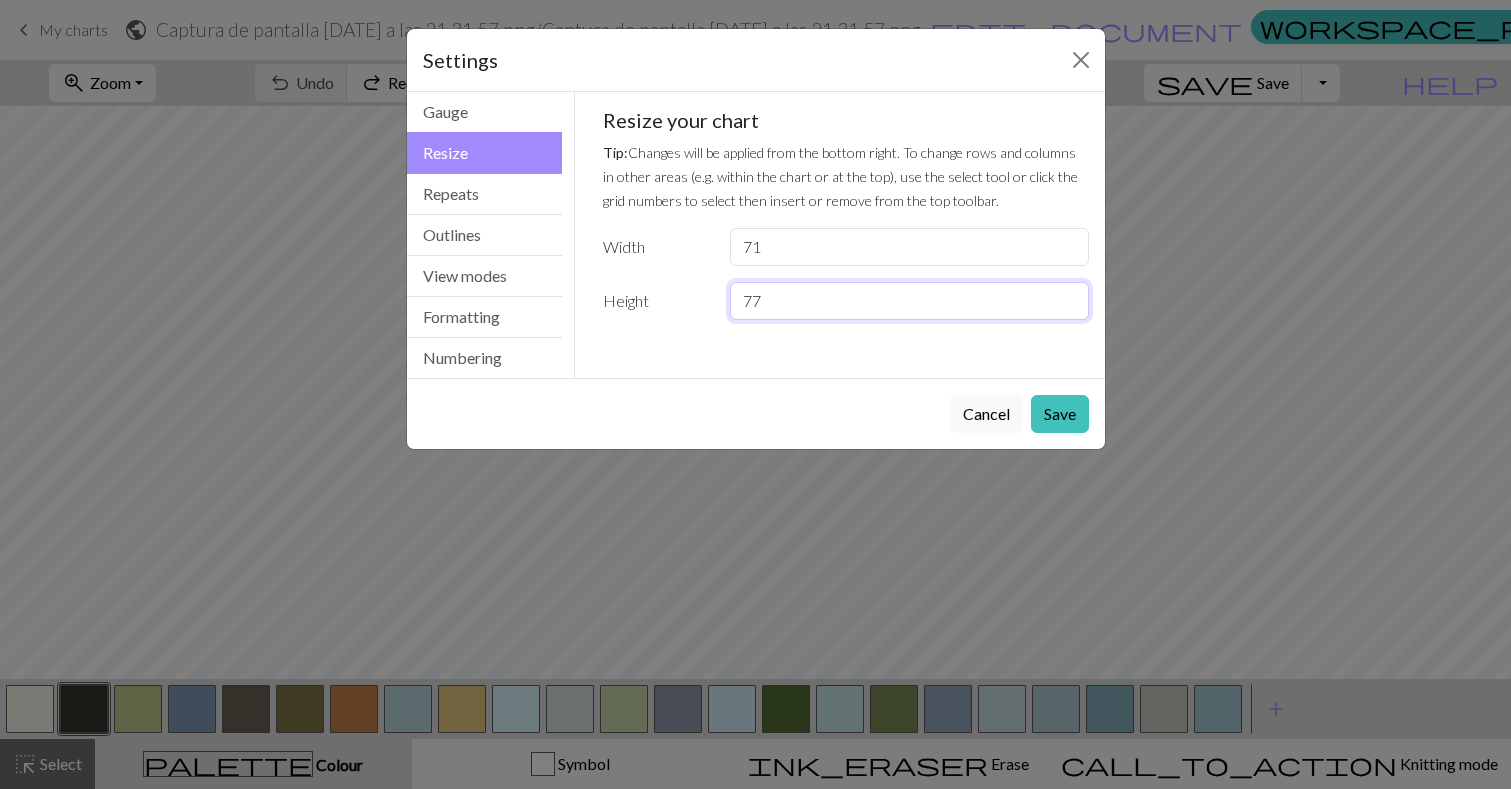 click on "77" at bounding box center (909, 301) 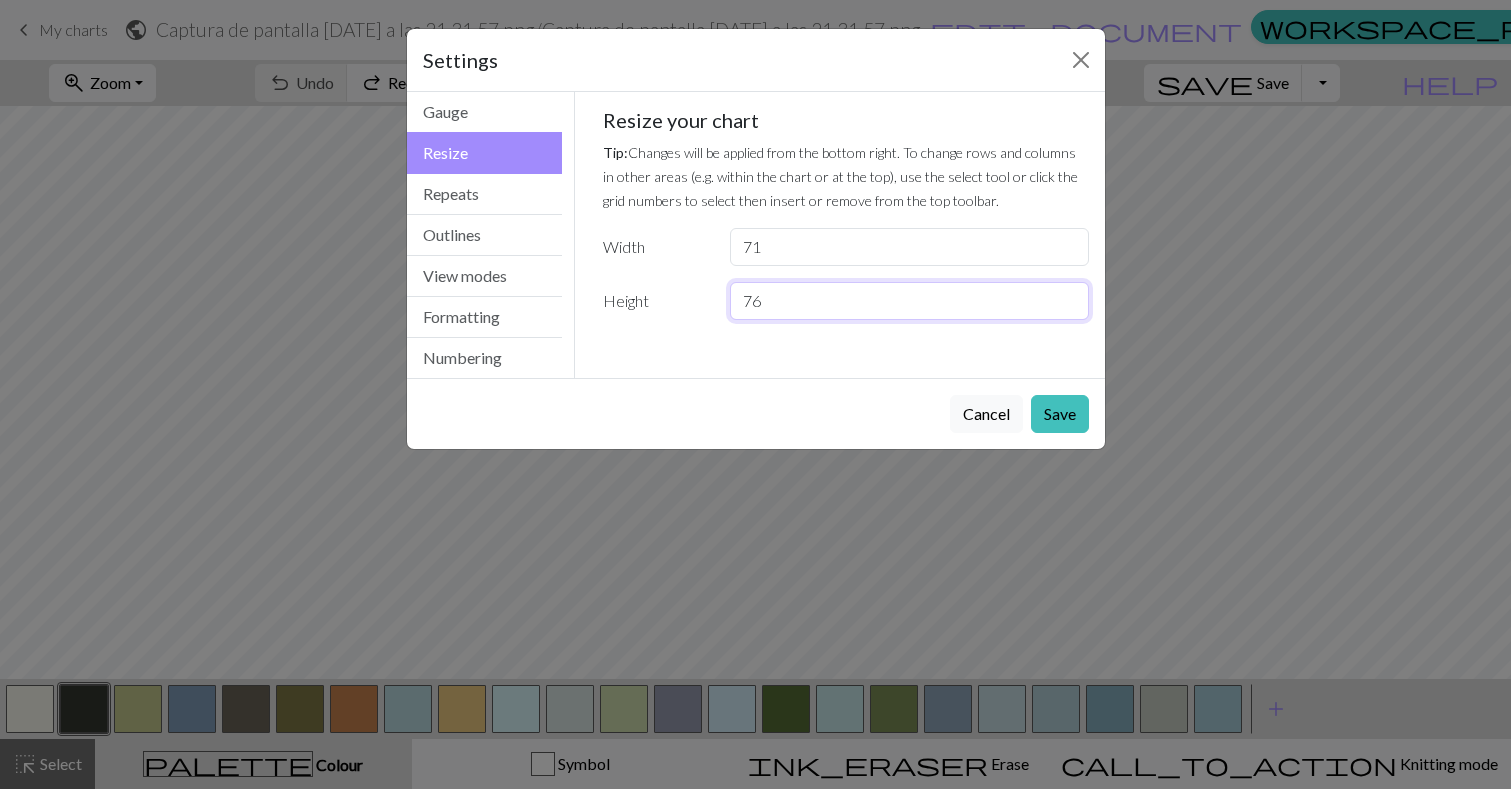 click on "76" at bounding box center [909, 301] 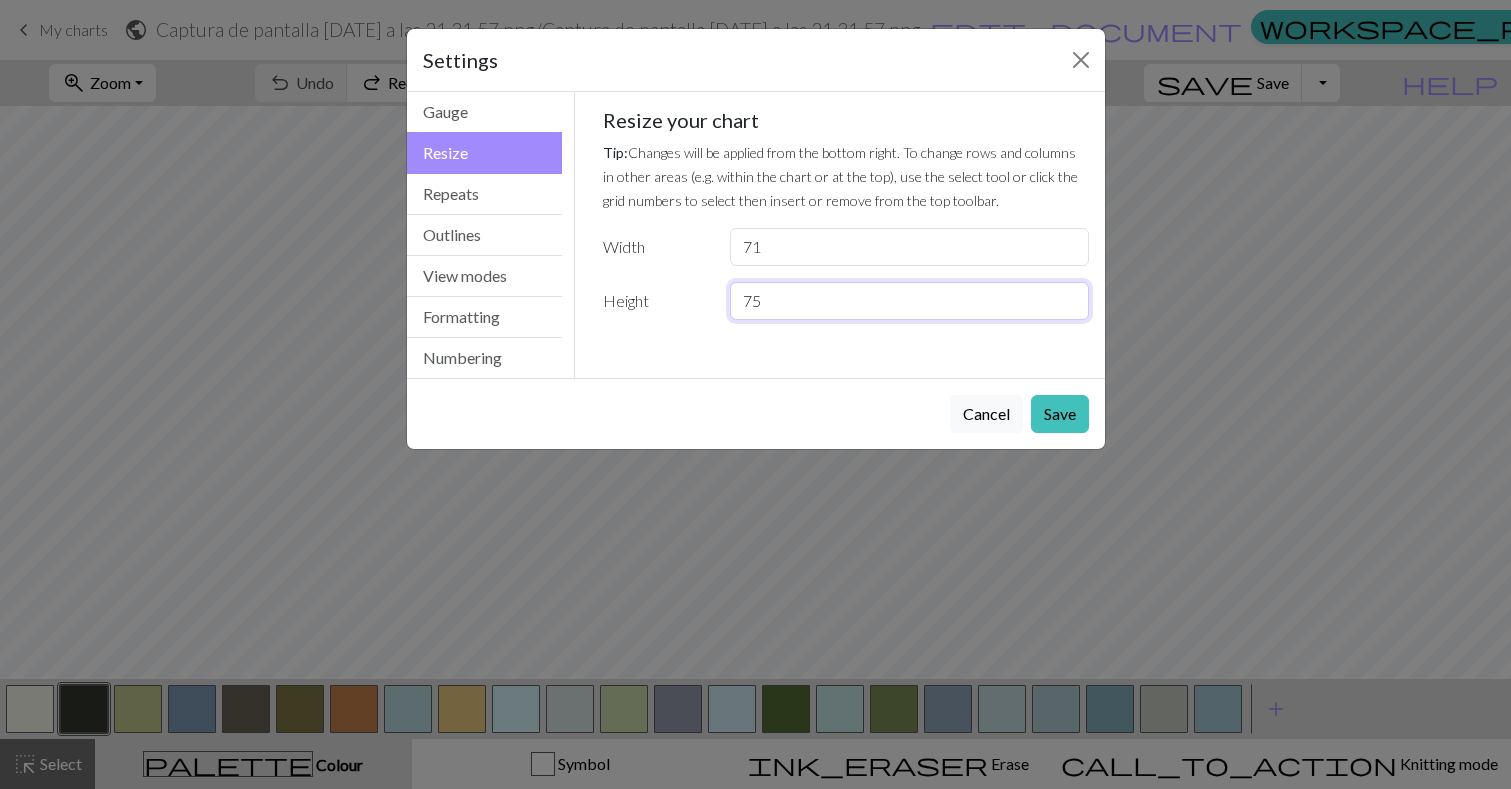 click on "75" at bounding box center (909, 301) 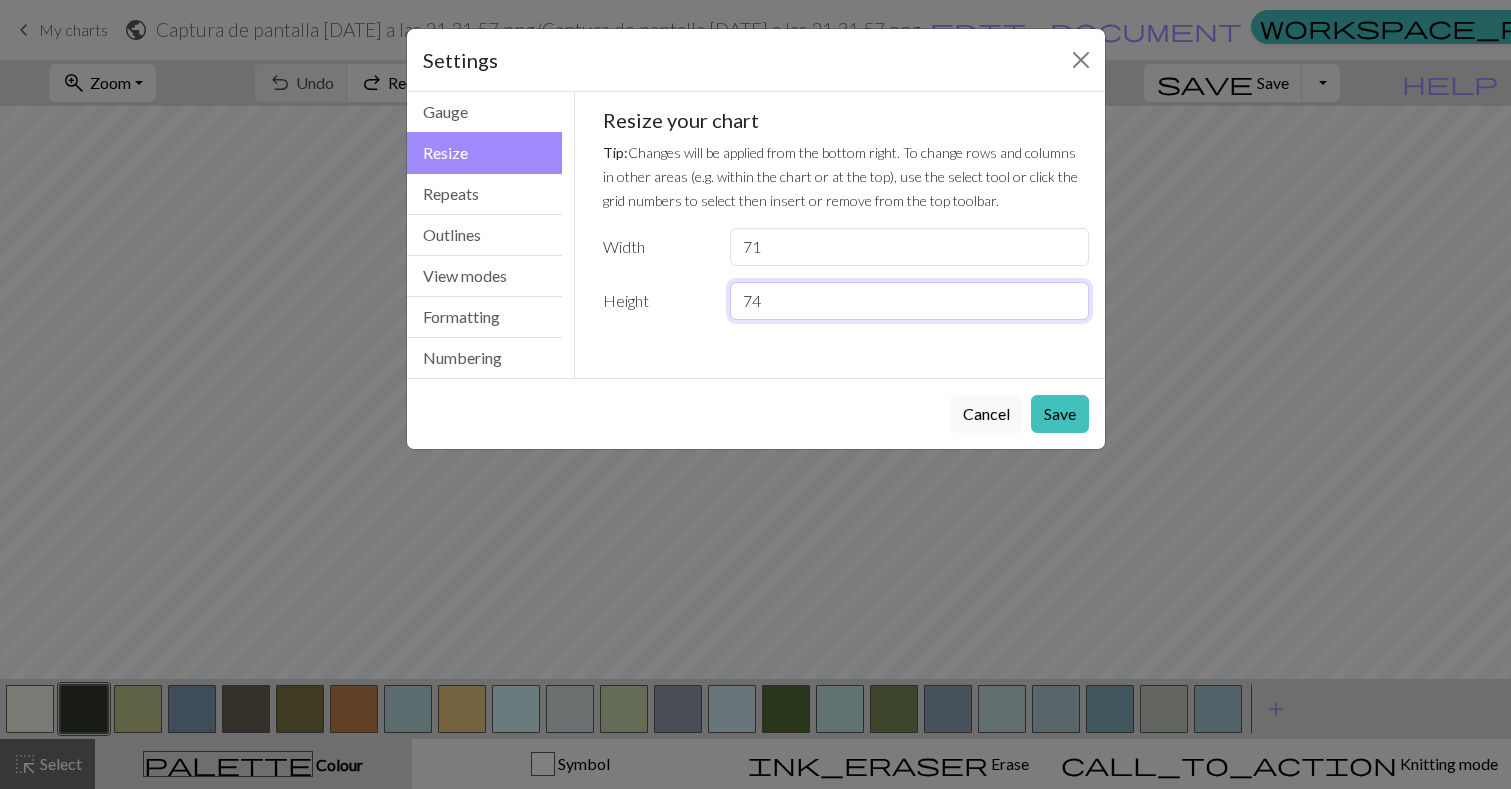 click on "74" at bounding box center (909, 301) 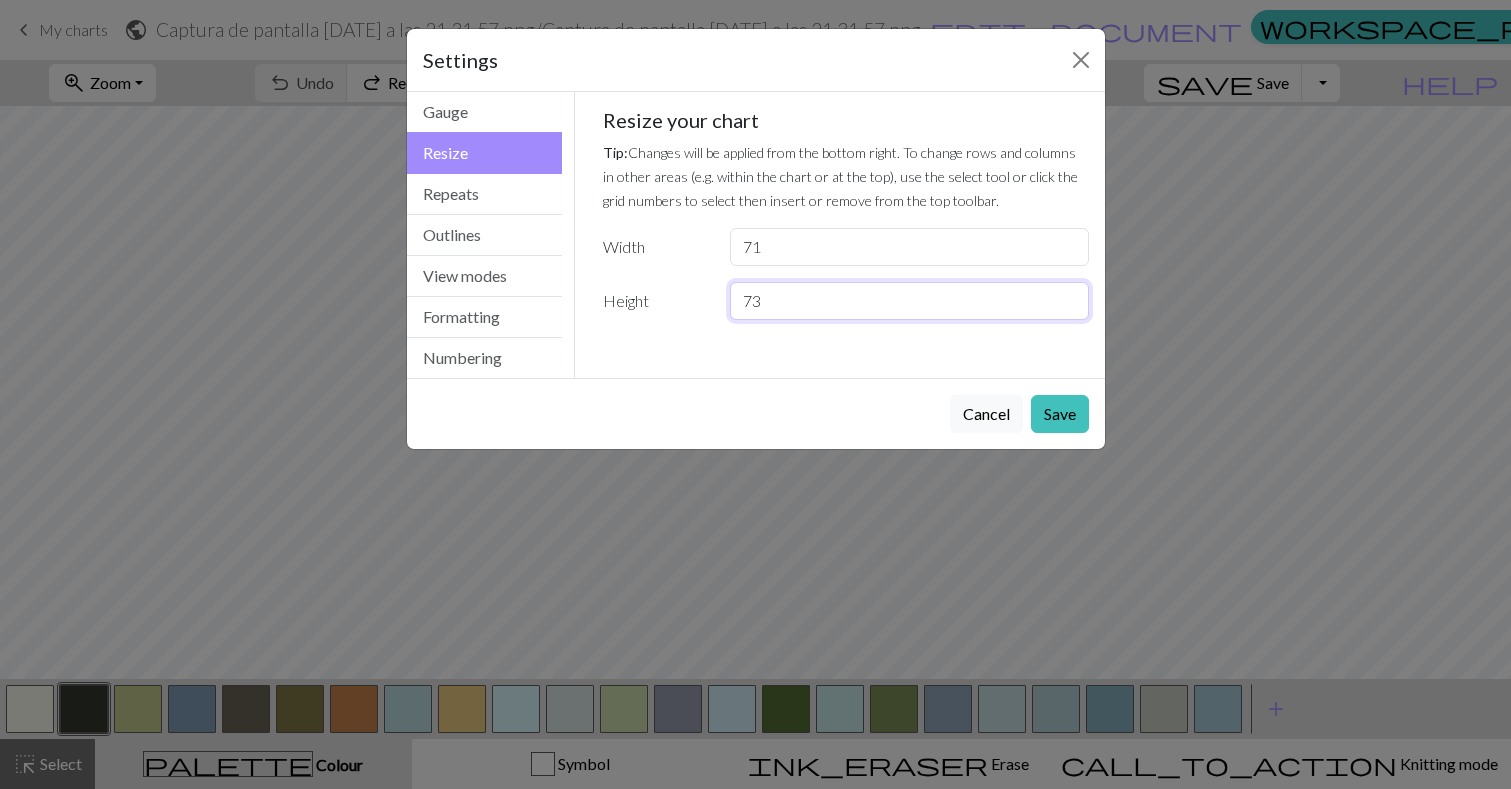 click on "73" at bounding box center (909, 301) 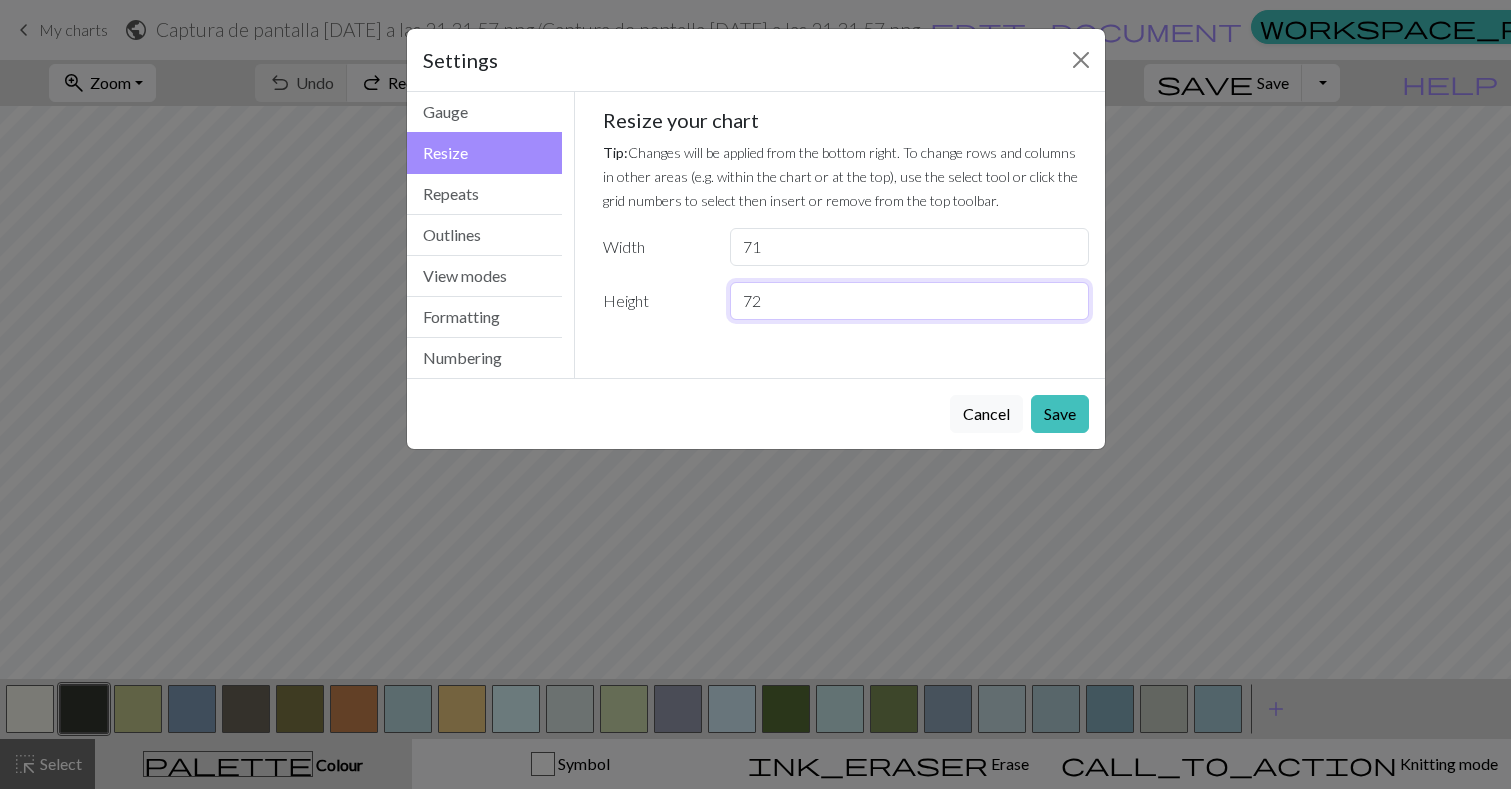 click on "72" at bounding box center (909, 301) 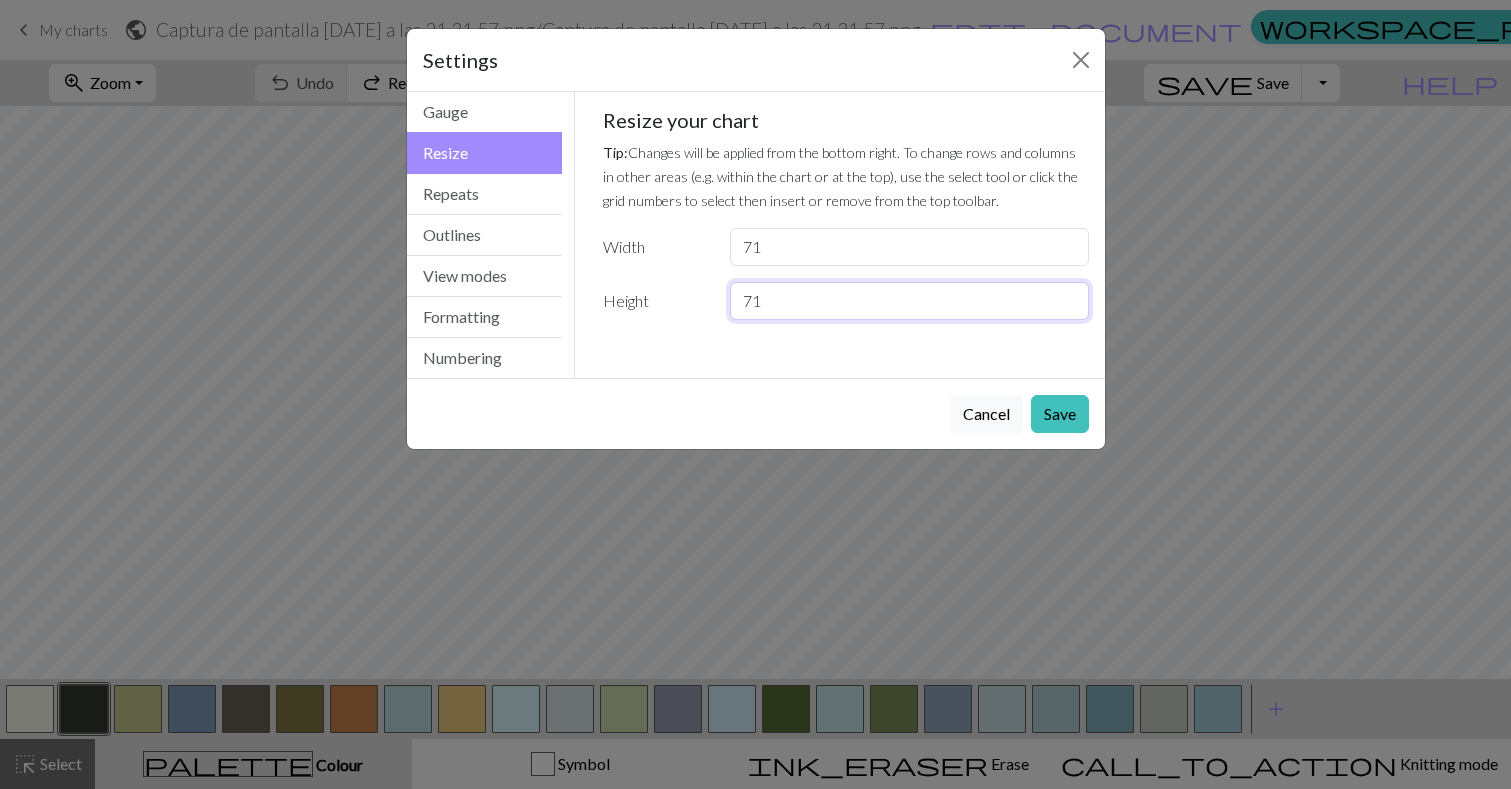 click on "71" at bounding box center (909, 301) 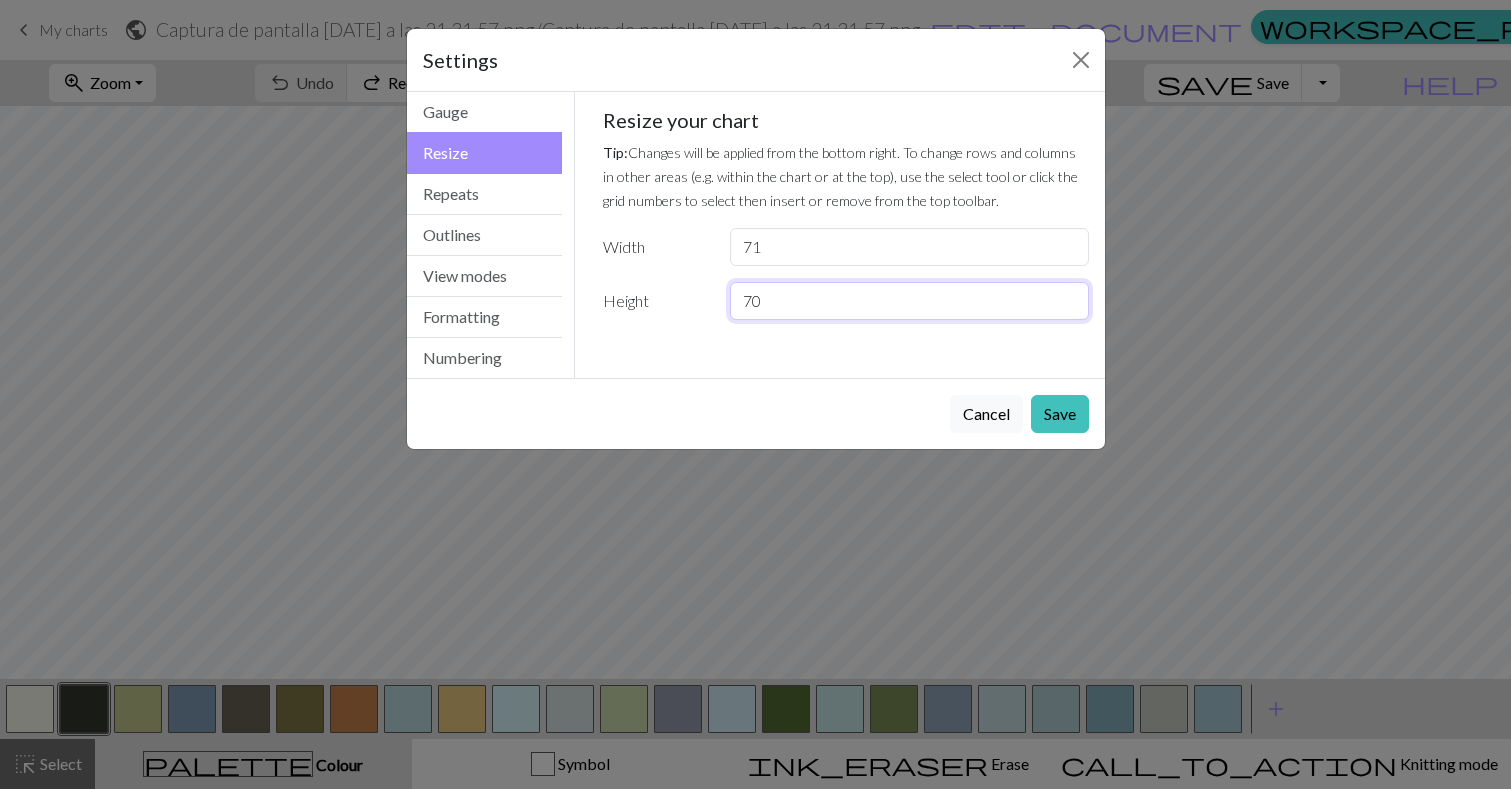 click on "70" at bounding box center [909, 301] 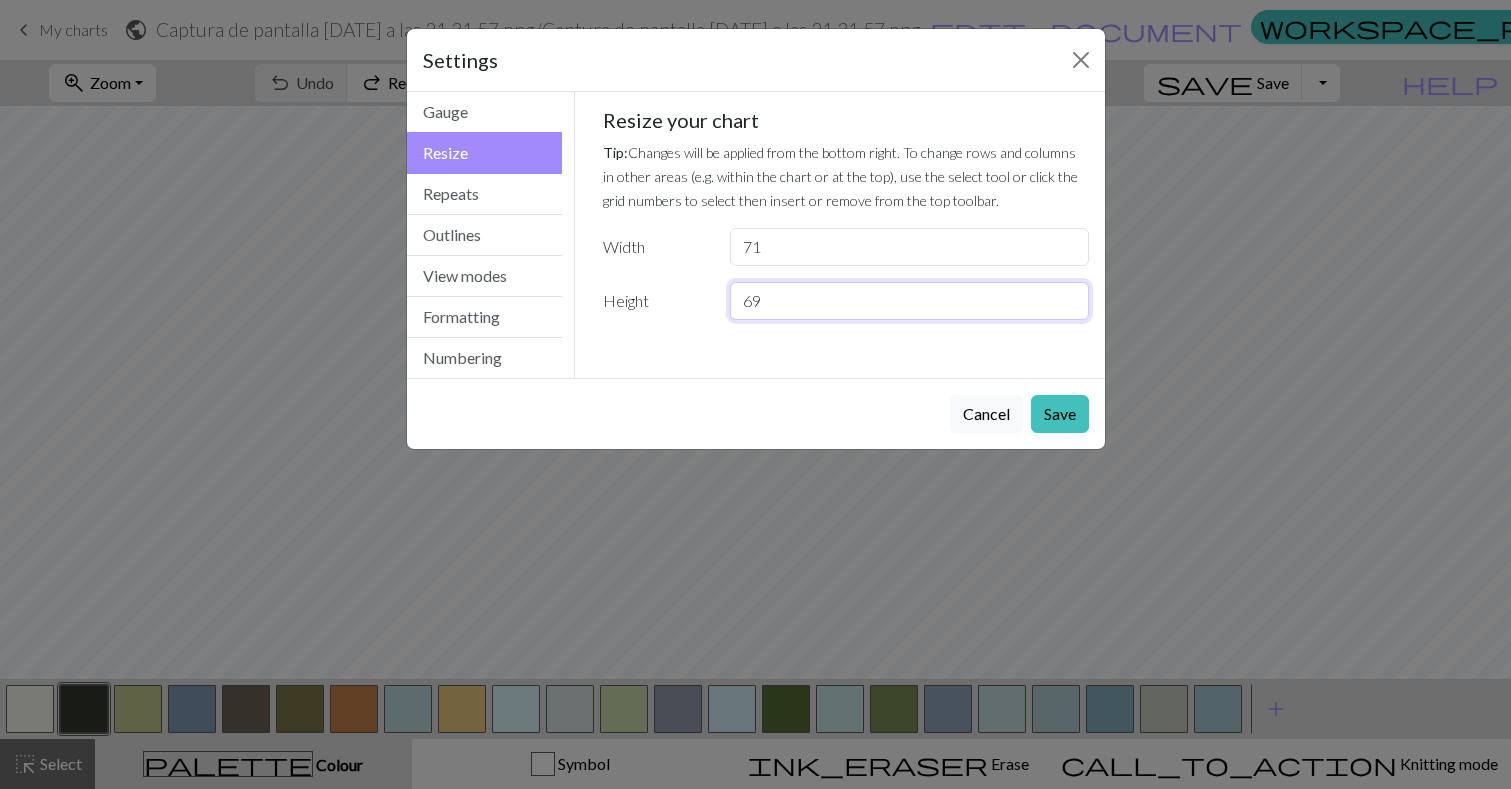 click on "69" at bounding box center [909, 301] 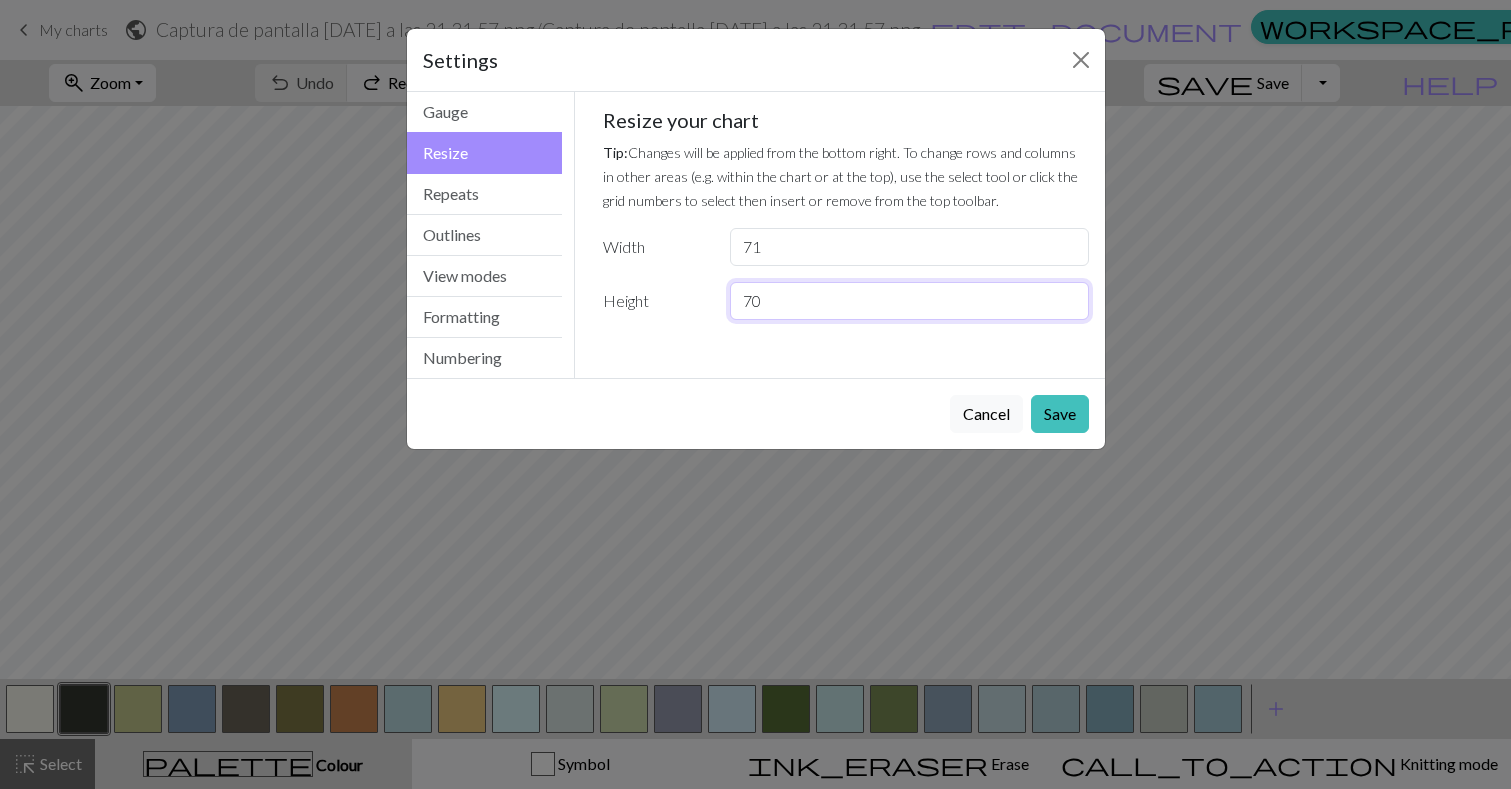 click on "70" at bounding box center (909, 301) 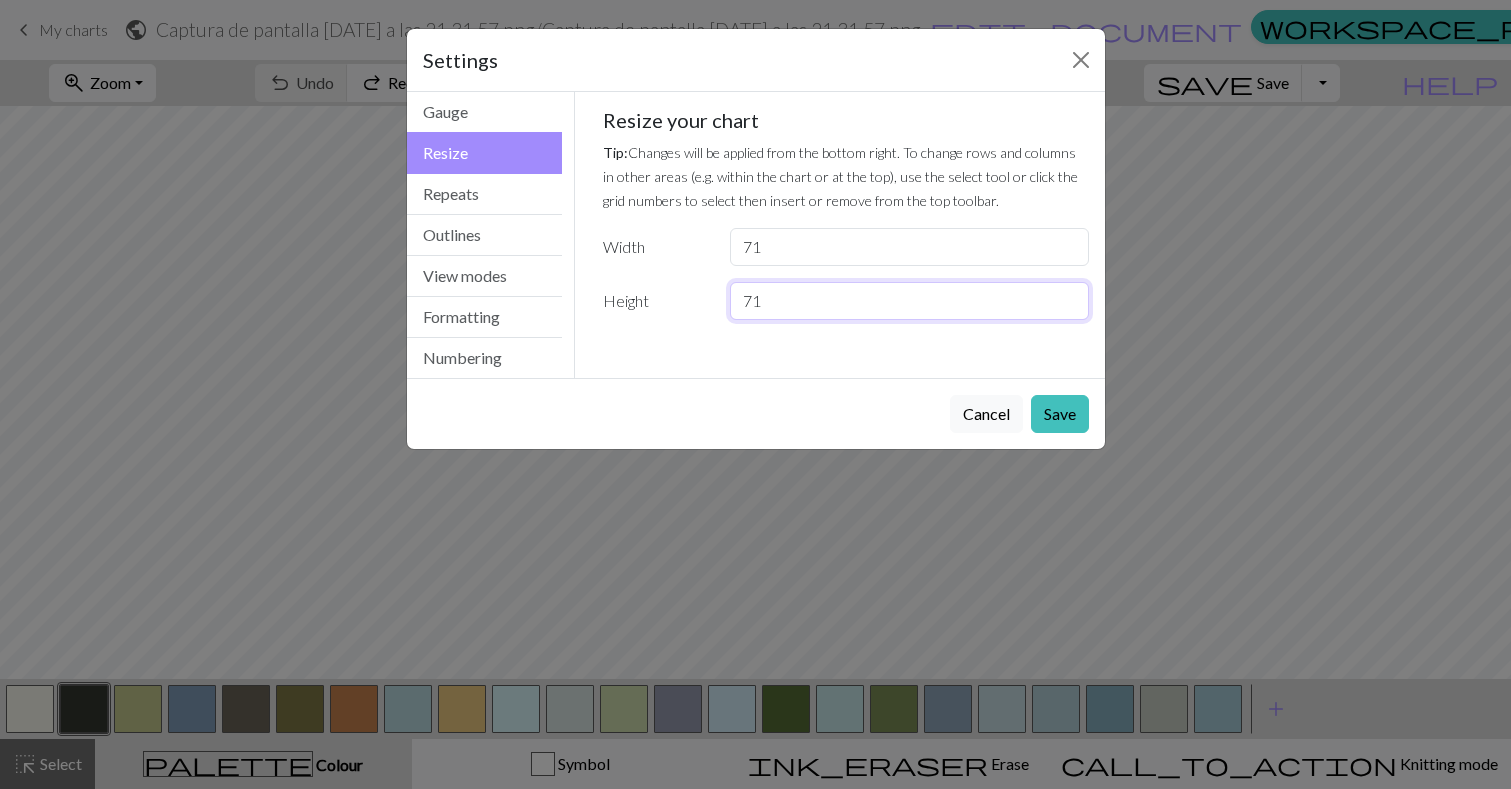 click on "71" at bounding box center (909, 301) 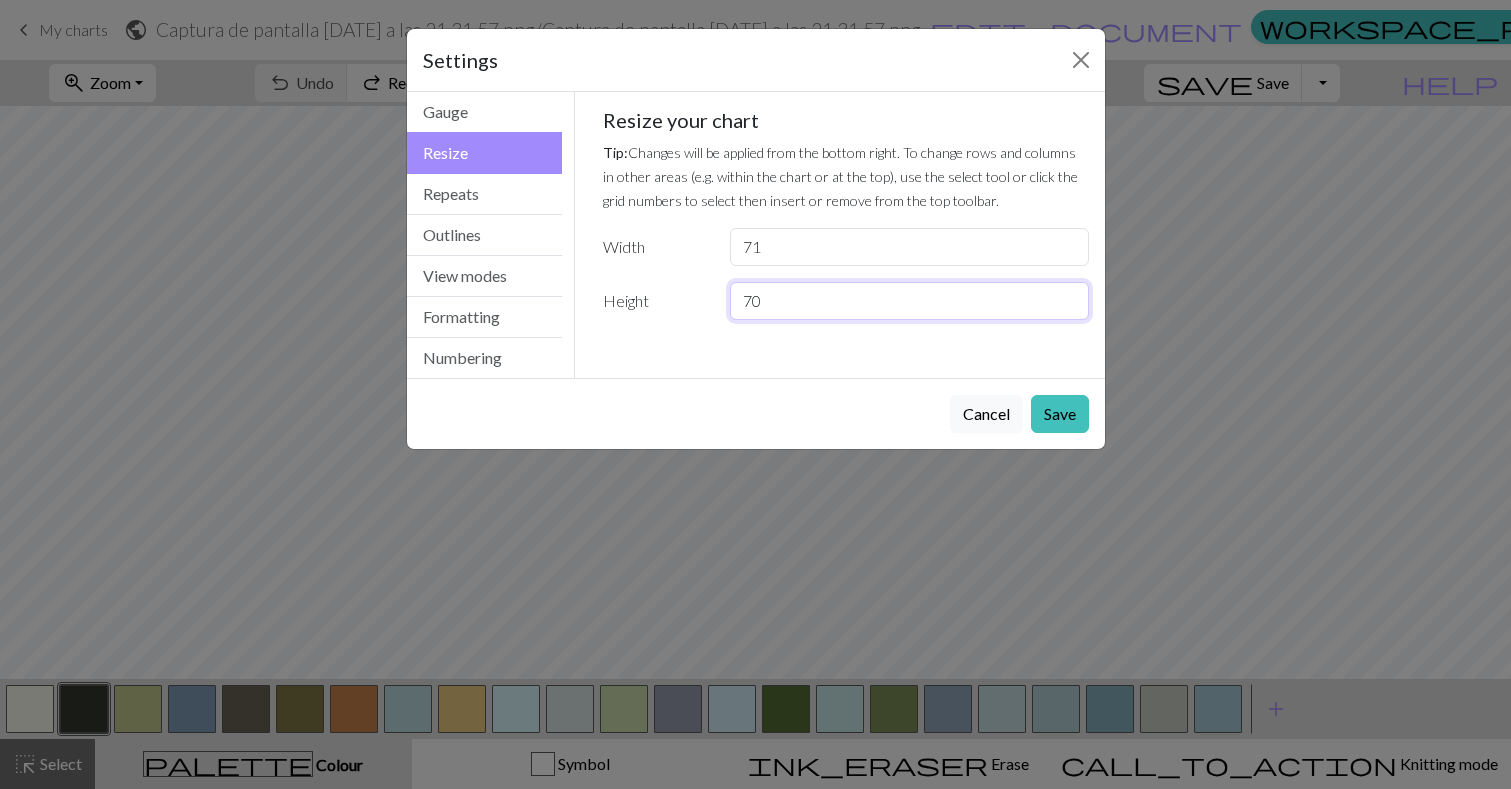 type on "70" 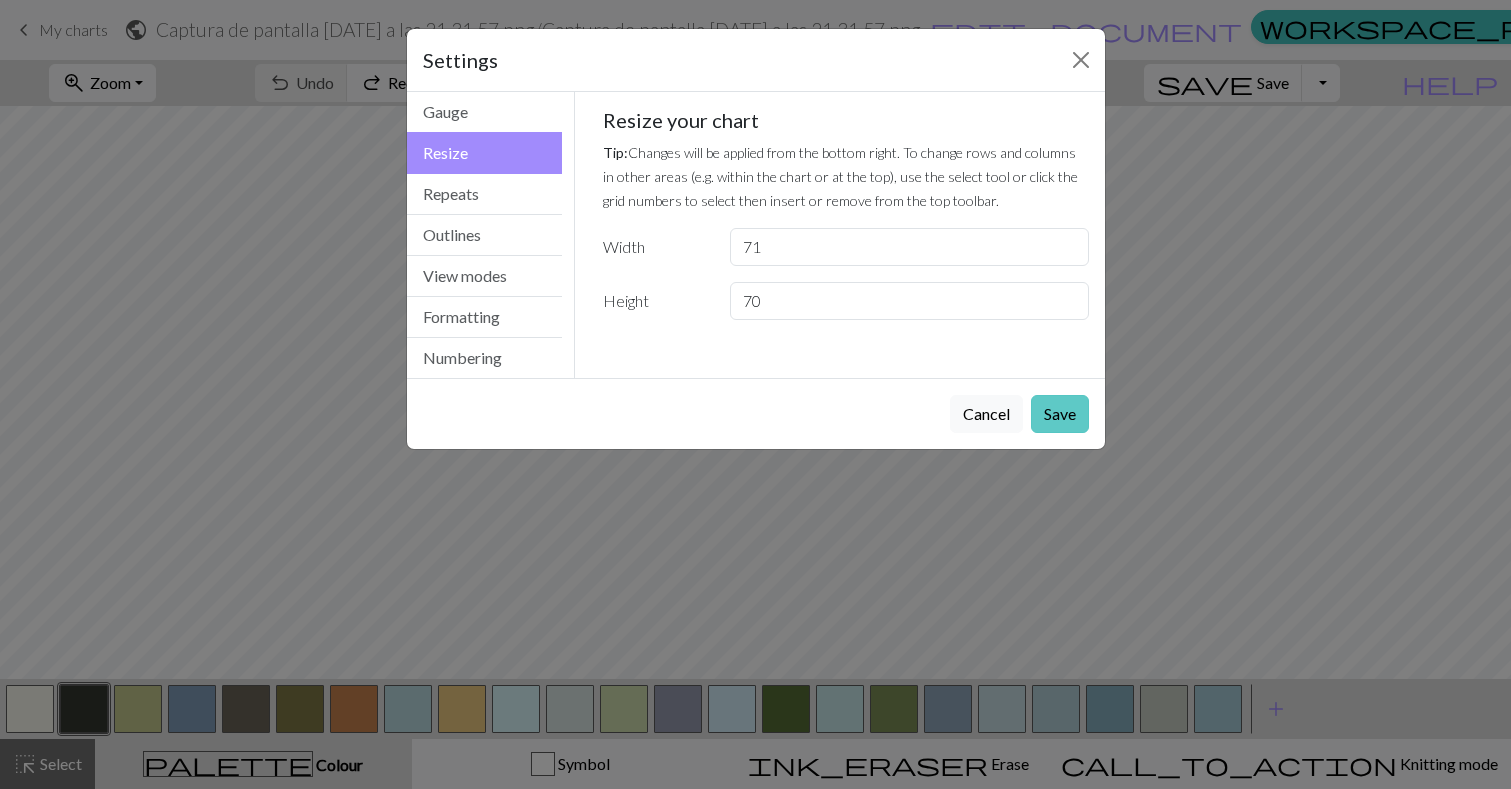 click on "Save" at bounding box center (1060, 414) 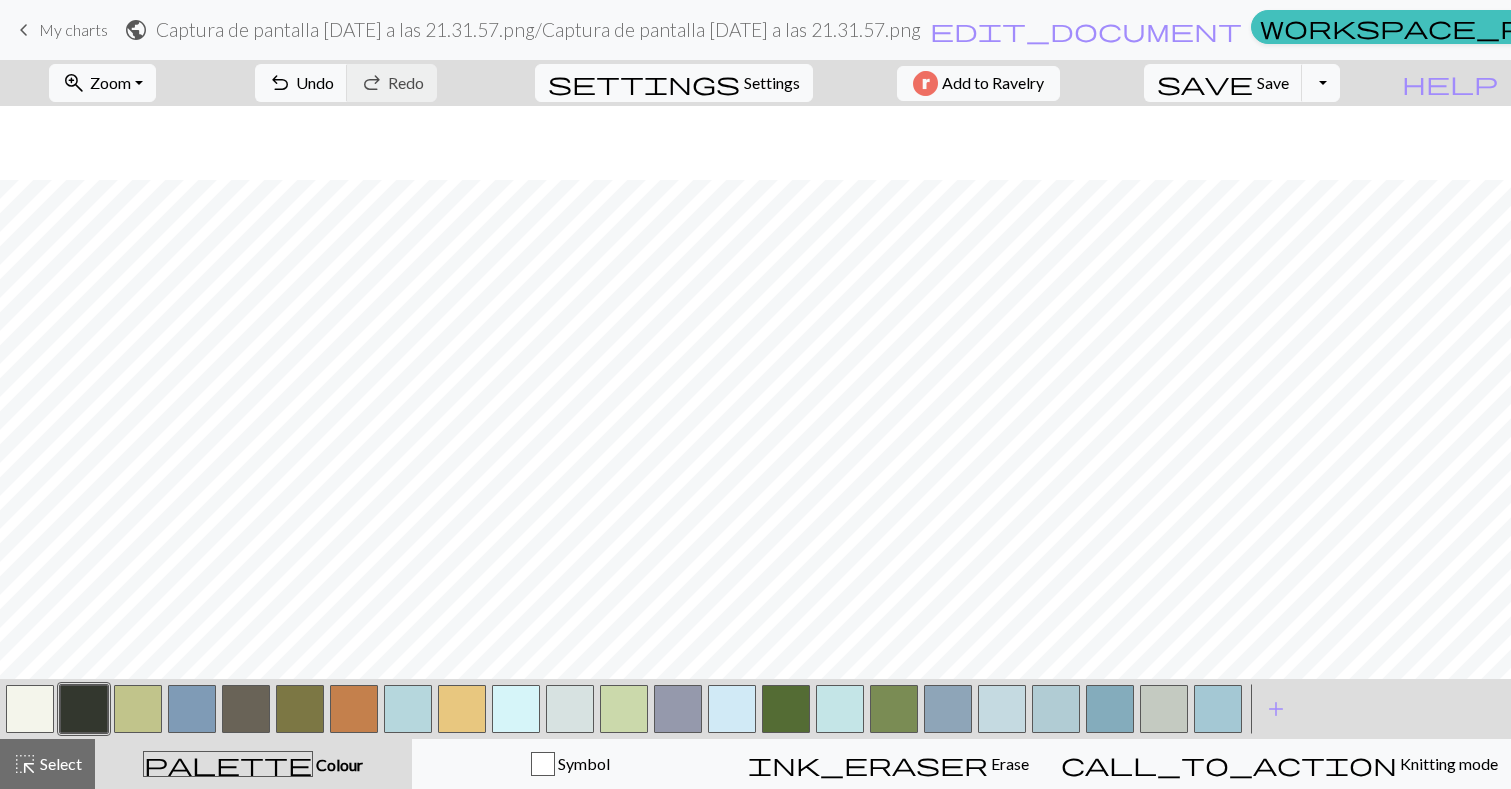 scroll, scrollTop: 312, scrollLeft: 0, axis: vertical 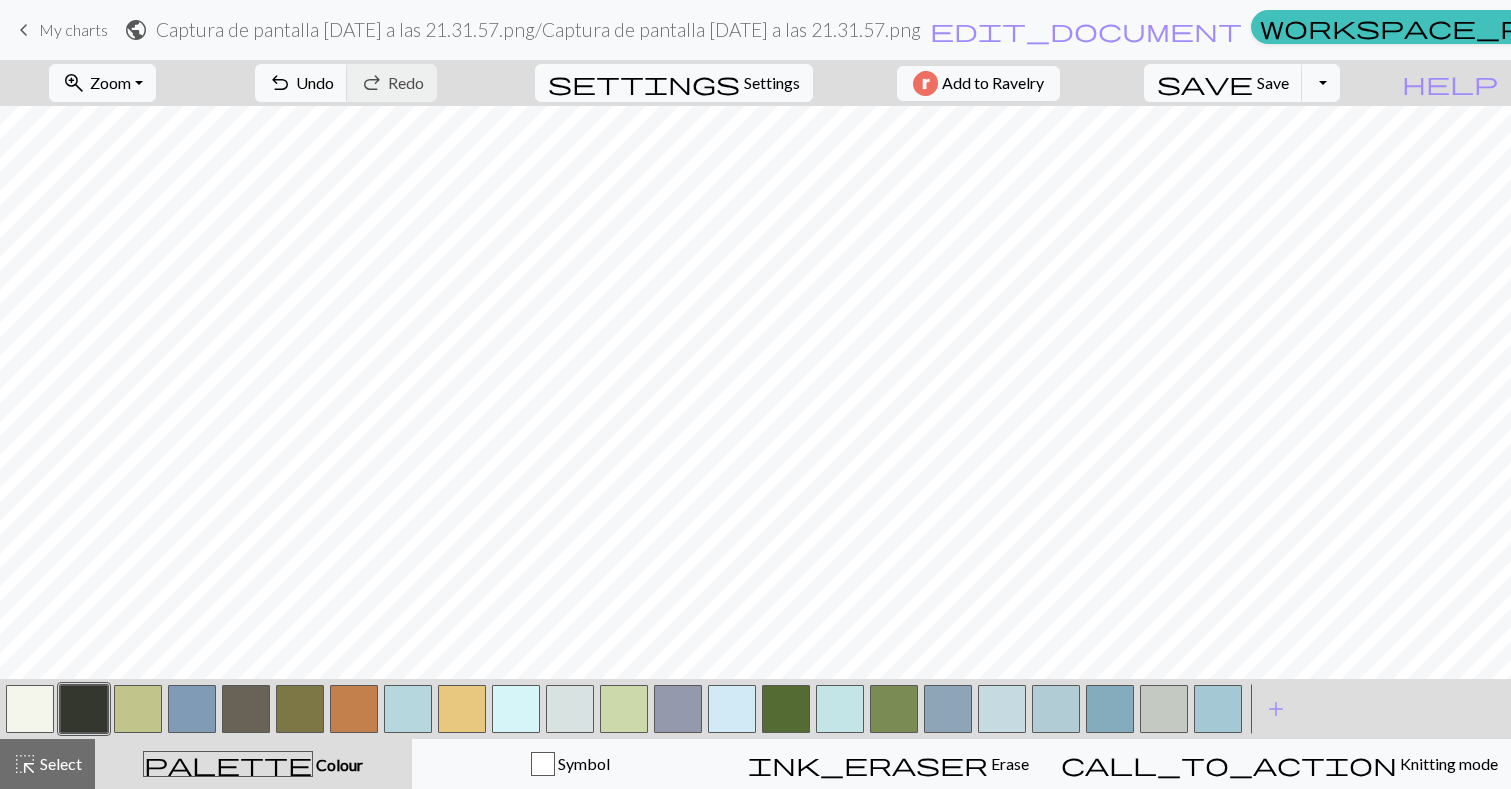 click on "My charts" at bounding box center [73, 29] 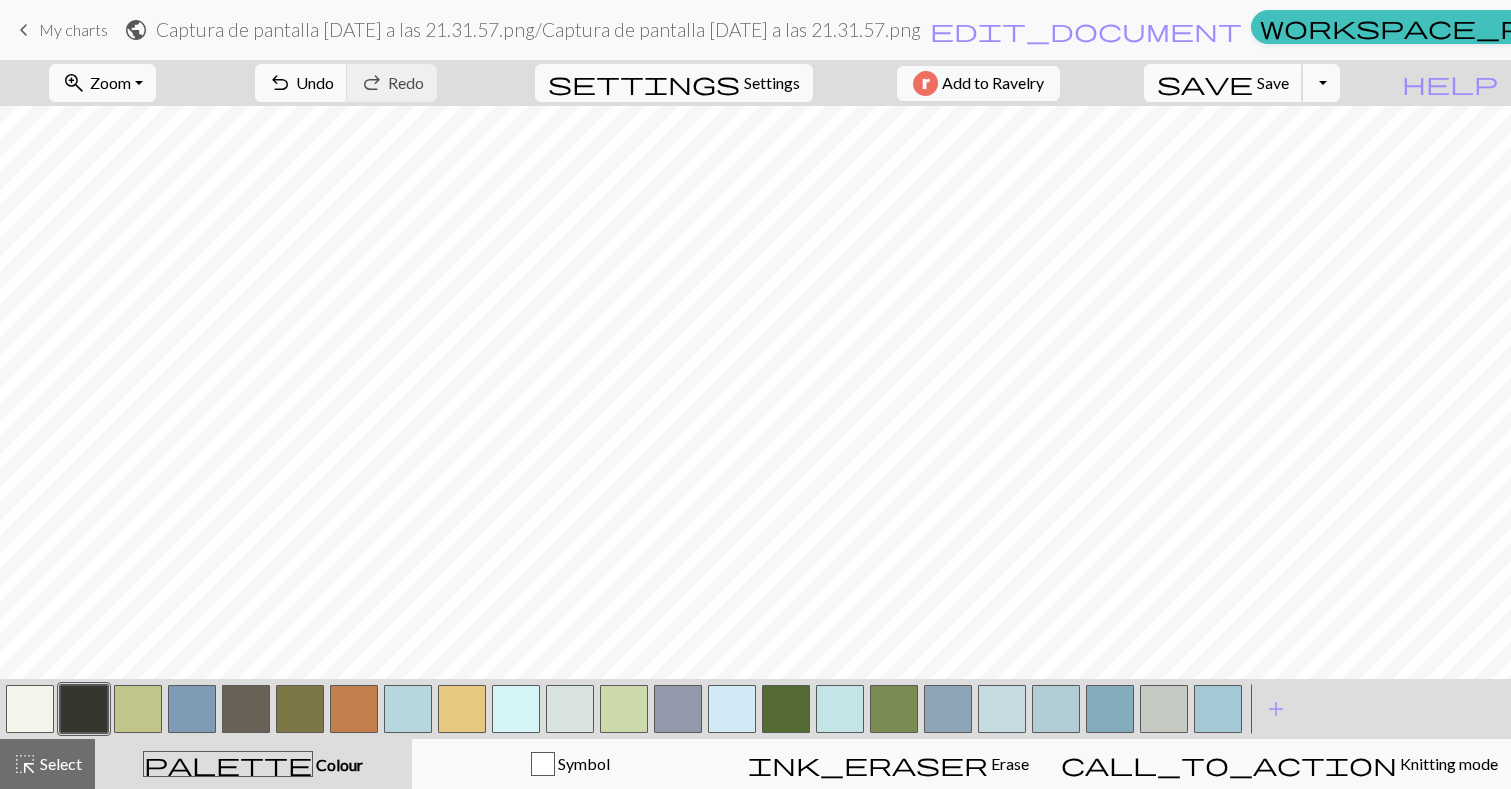 click on "Save" at bounding box center (1273, 82) 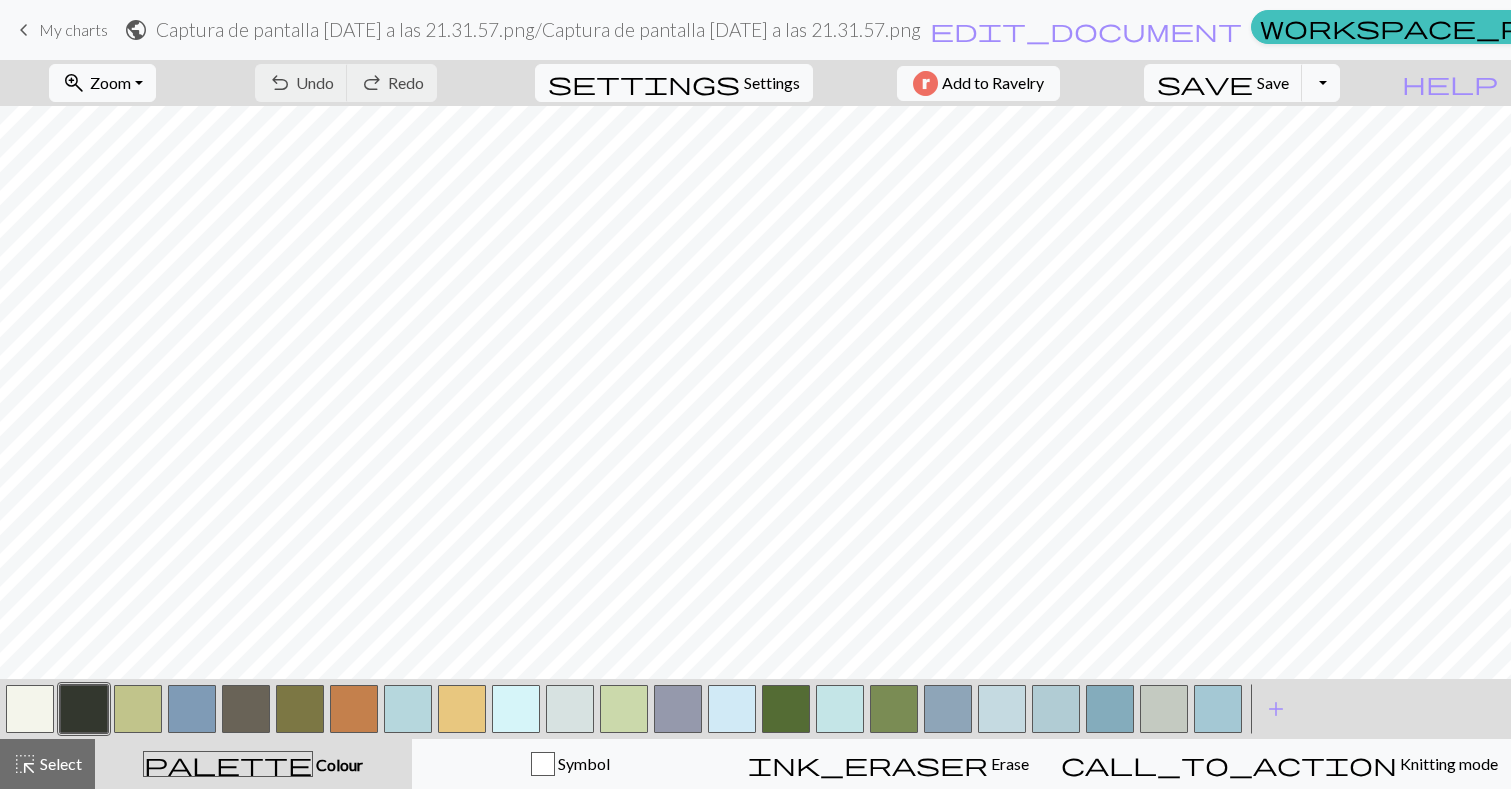click on "My charts" at bounding box center [73, 29] 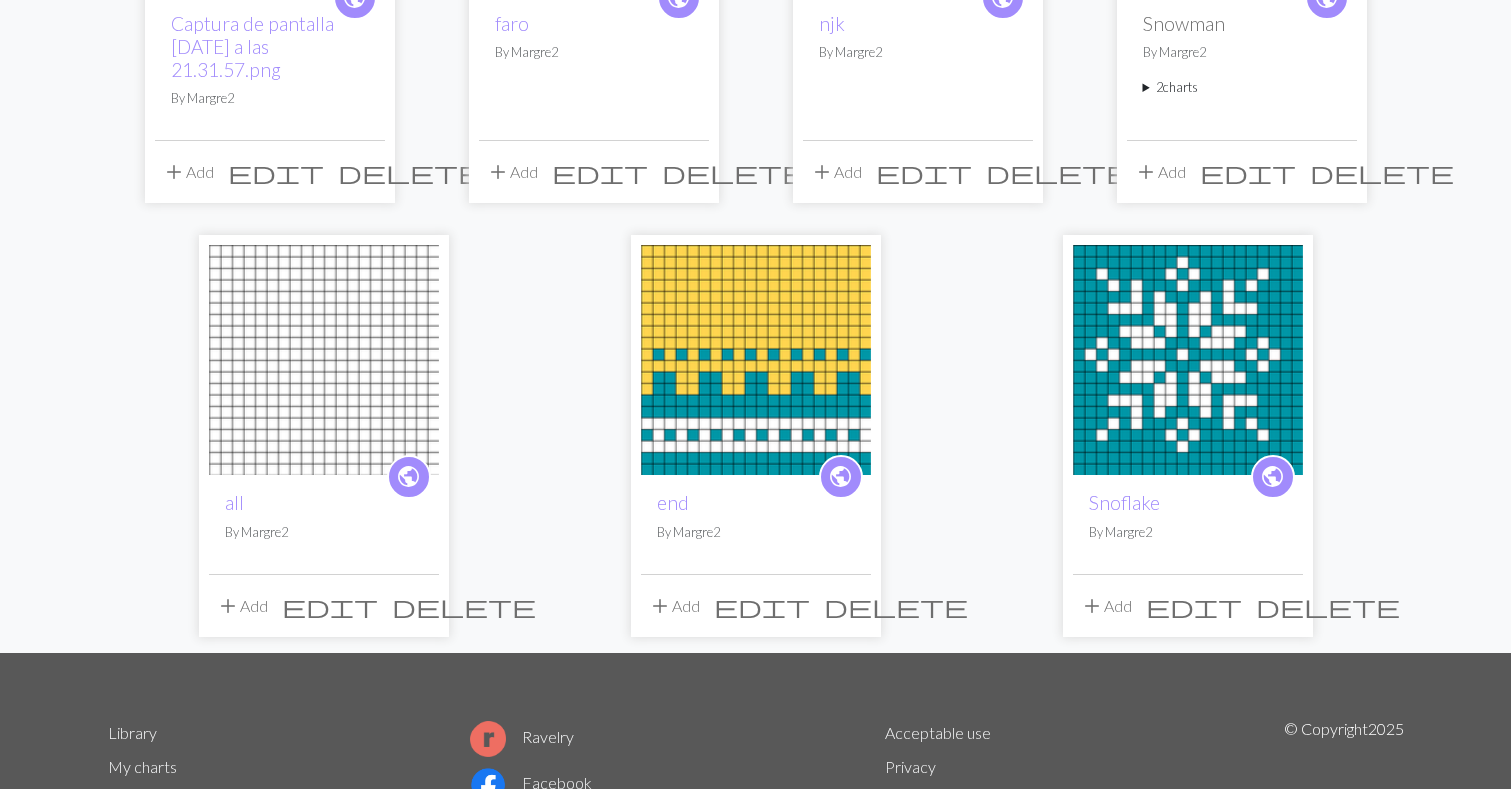 scroll, scrollTop: 0, scrollLeft: 0, axis: both 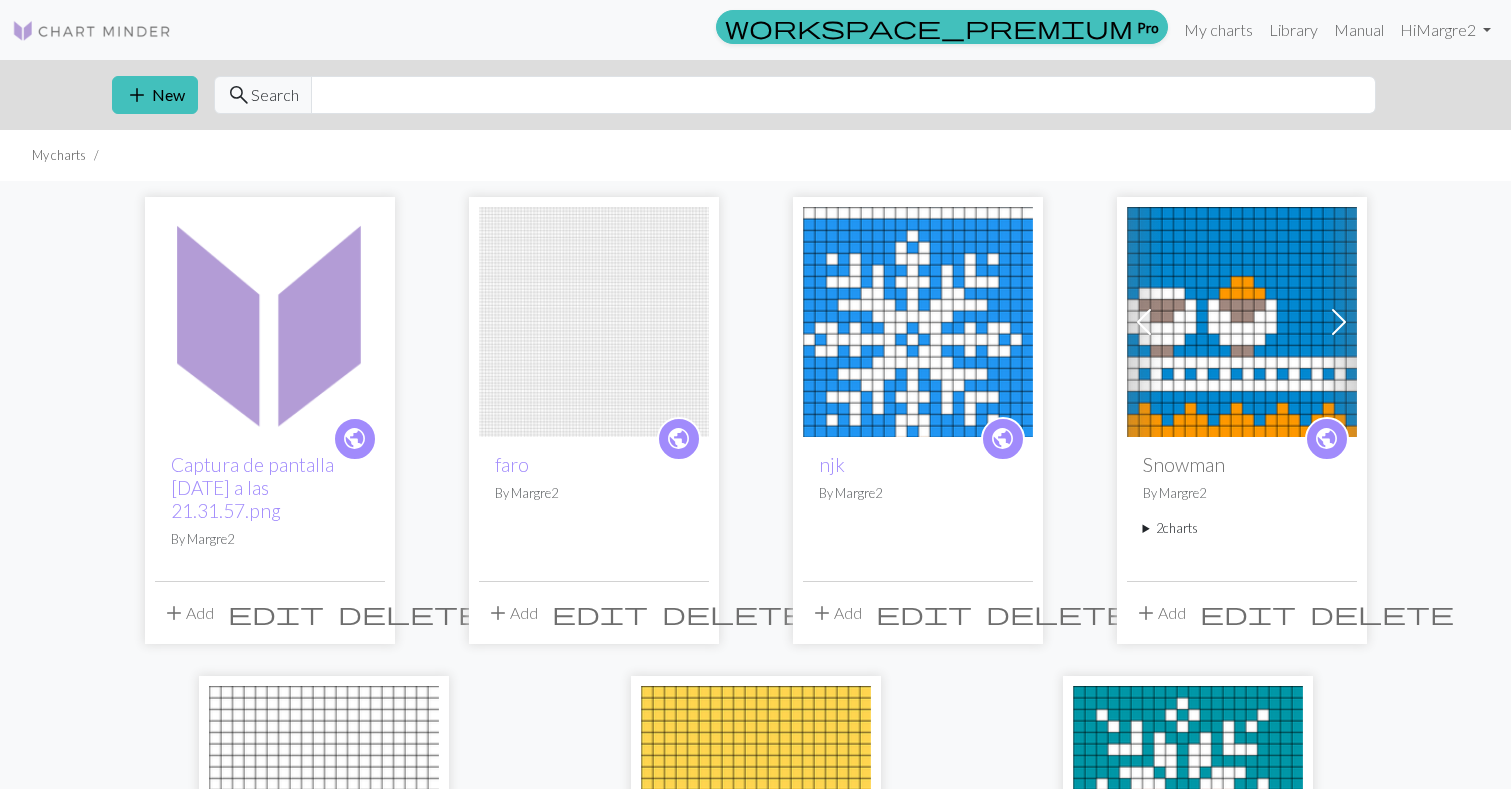 click at bounding box center [270, 322] 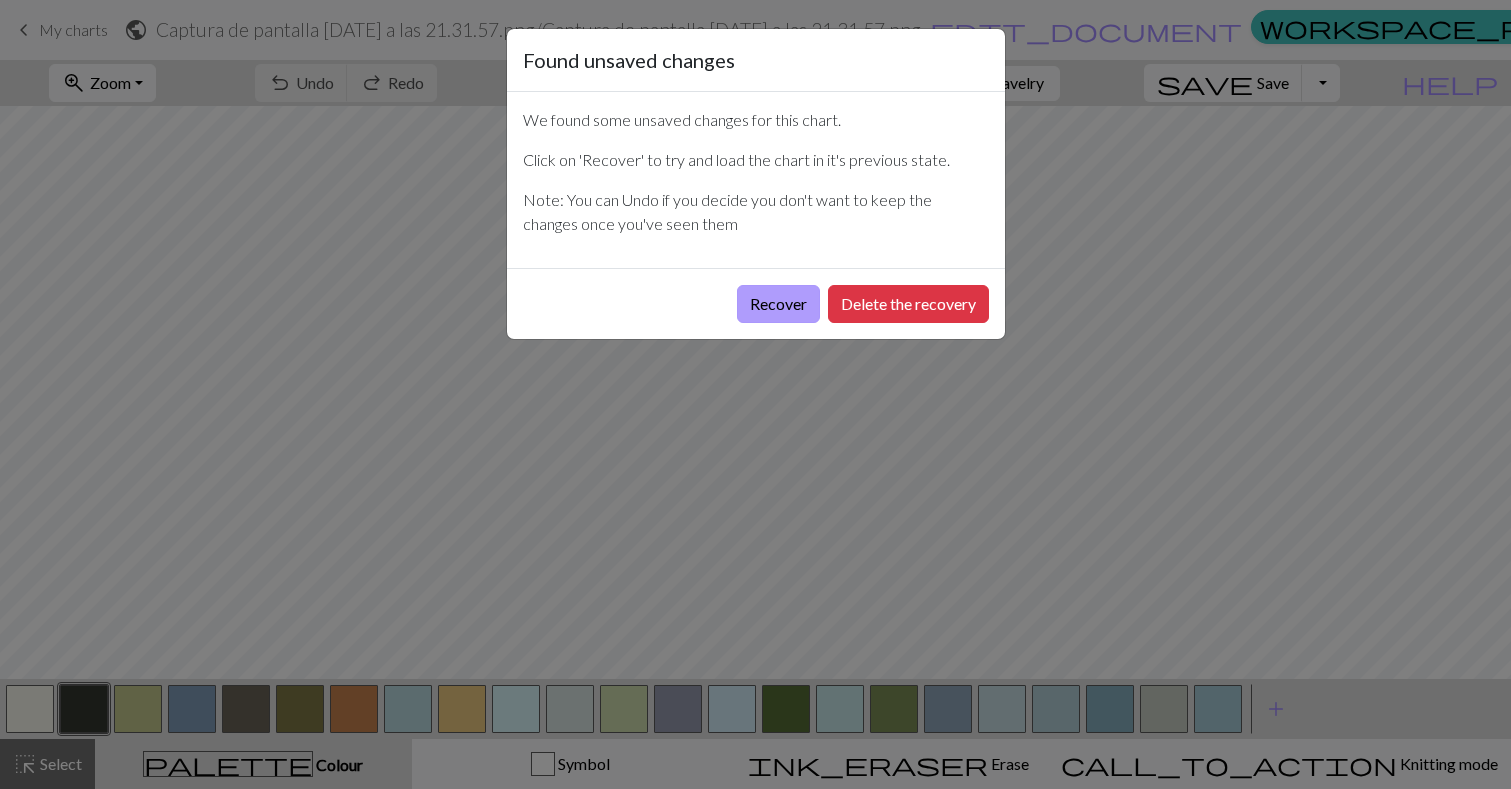 click on "Recover" at bounding box center (778, 304) 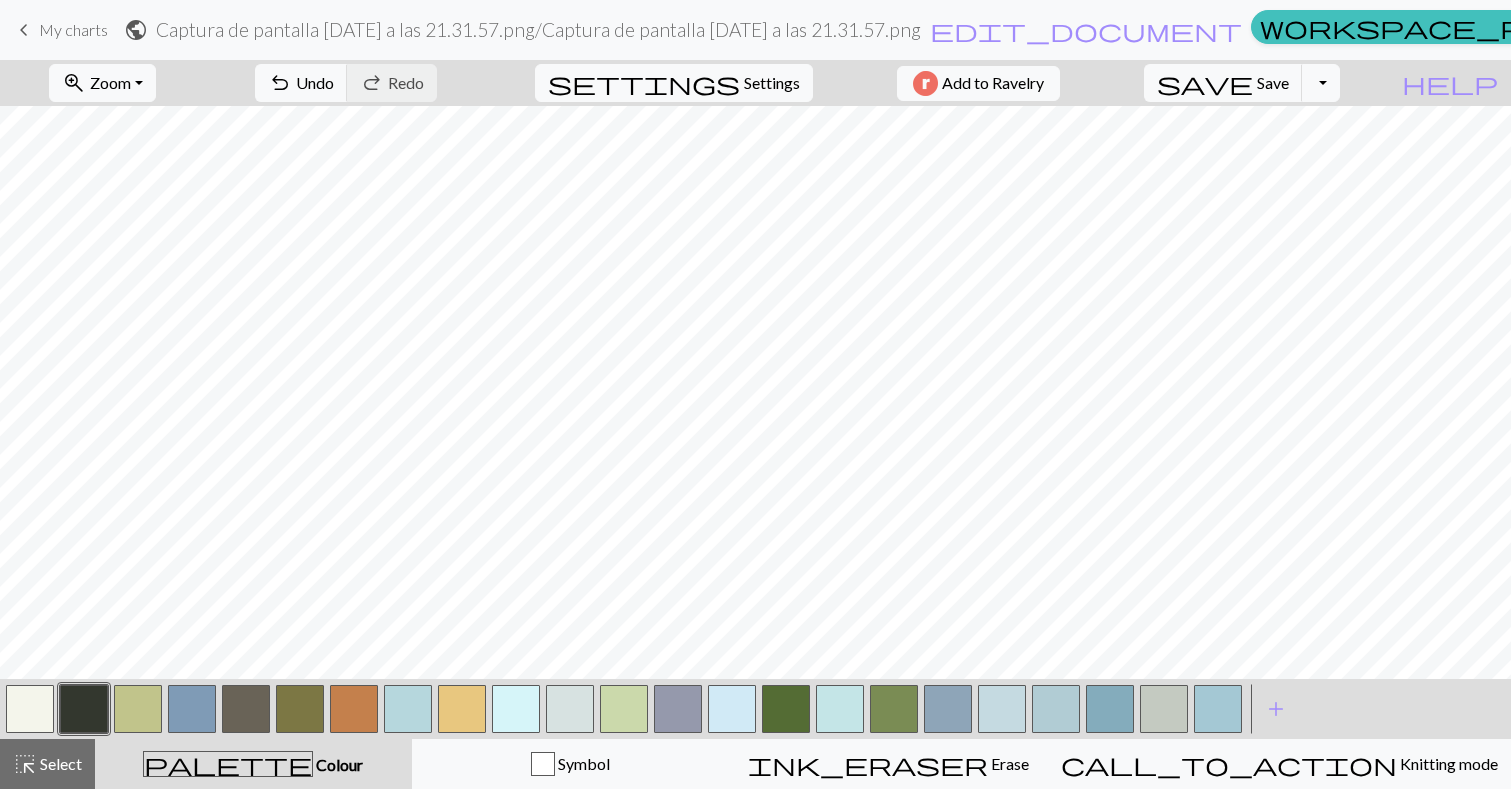 click on "My charts" at bounding box center (73, 29) 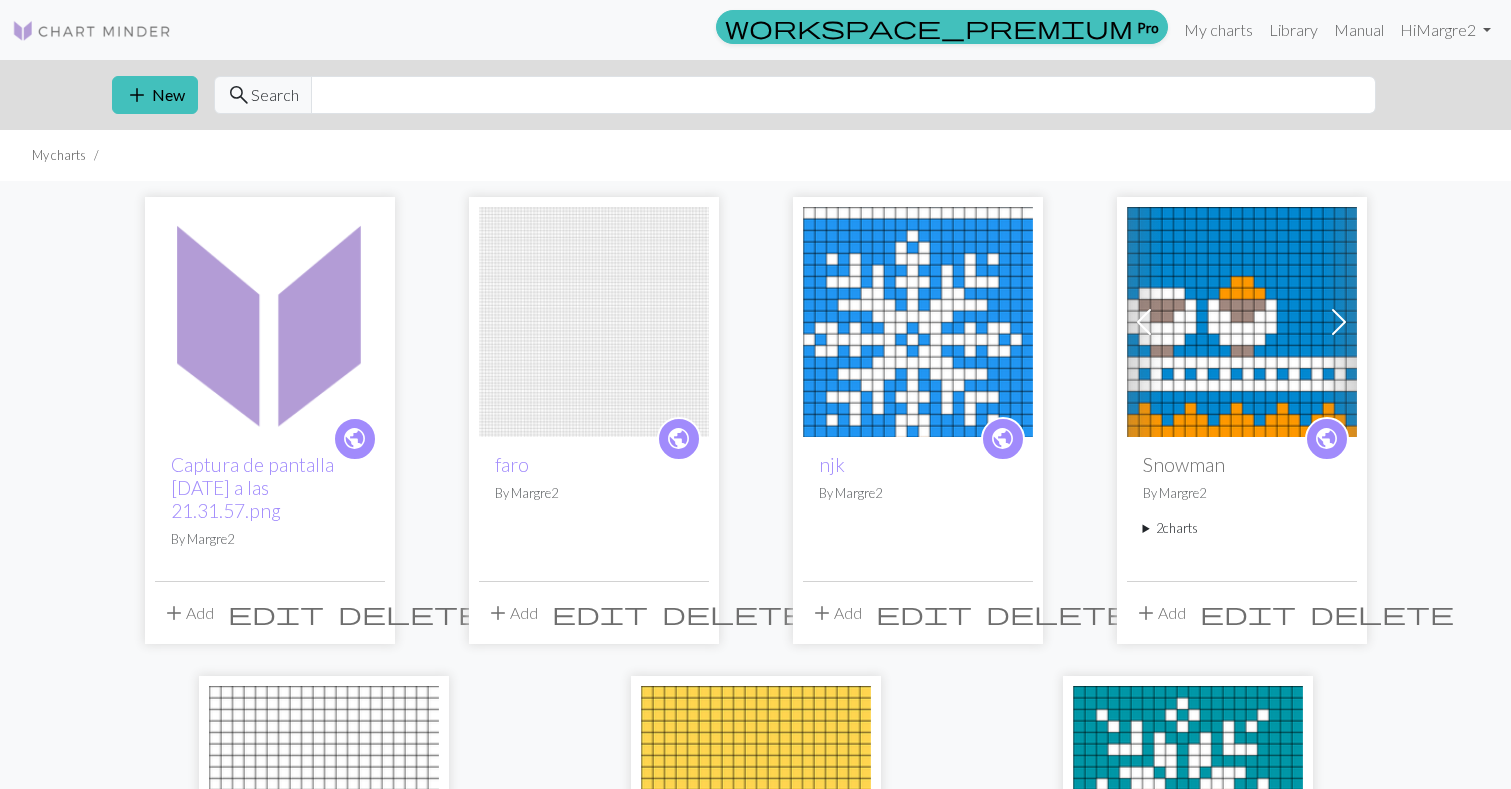 click on "edit" at bounding box center [276, 613] 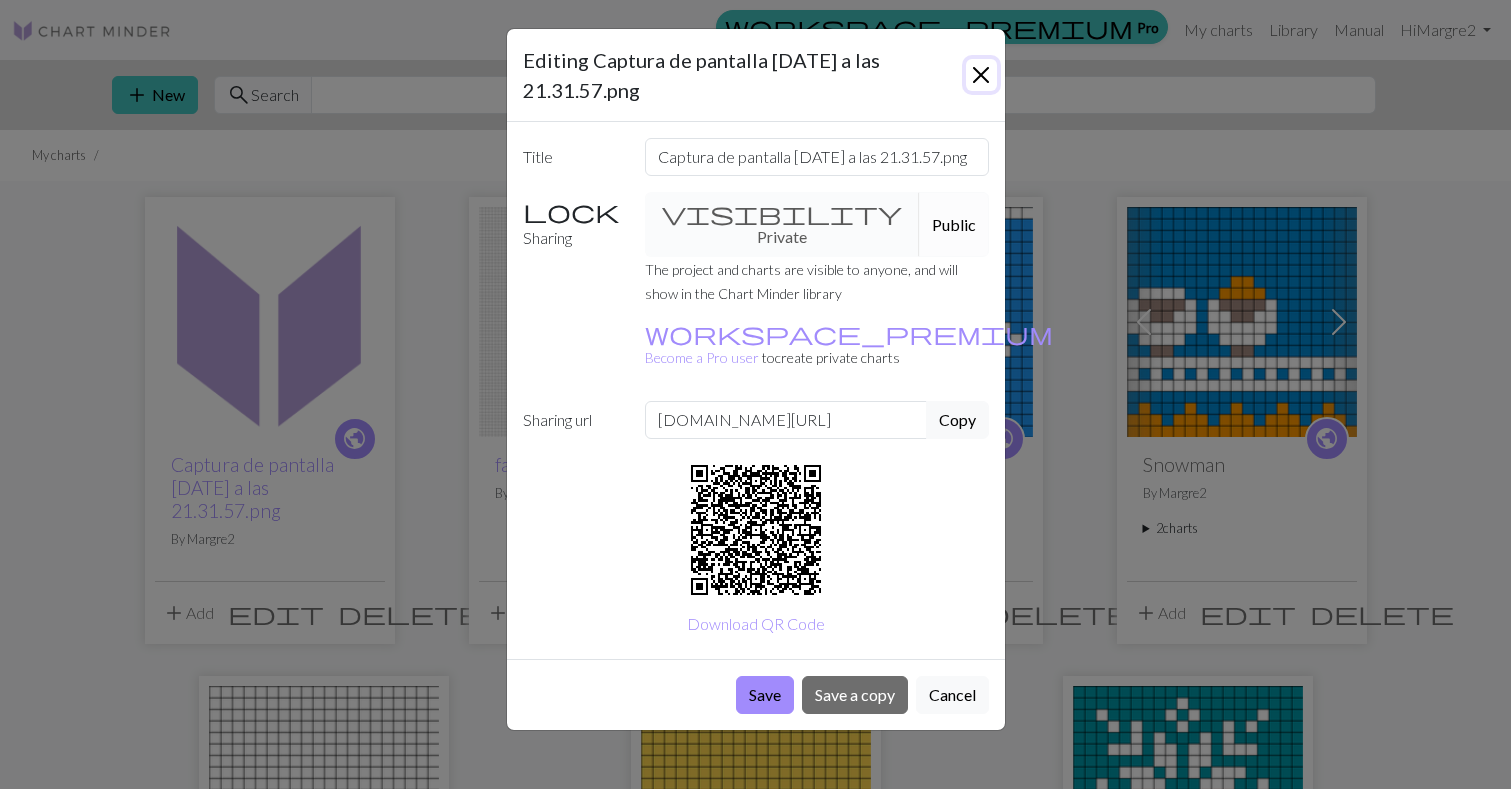 click at bounding box center (981, 75) 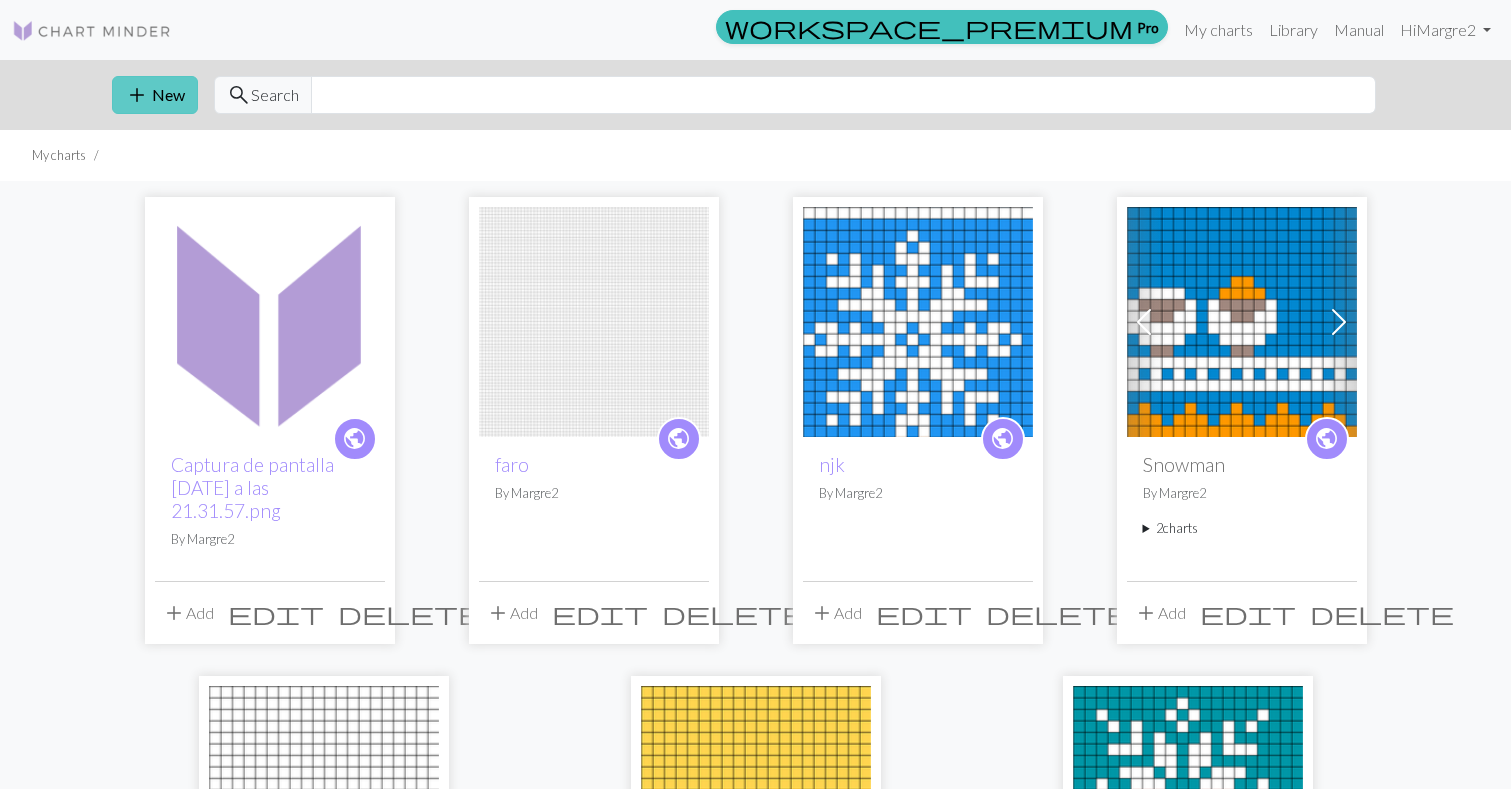 click on "add   New" at bounding box center (155, 95) 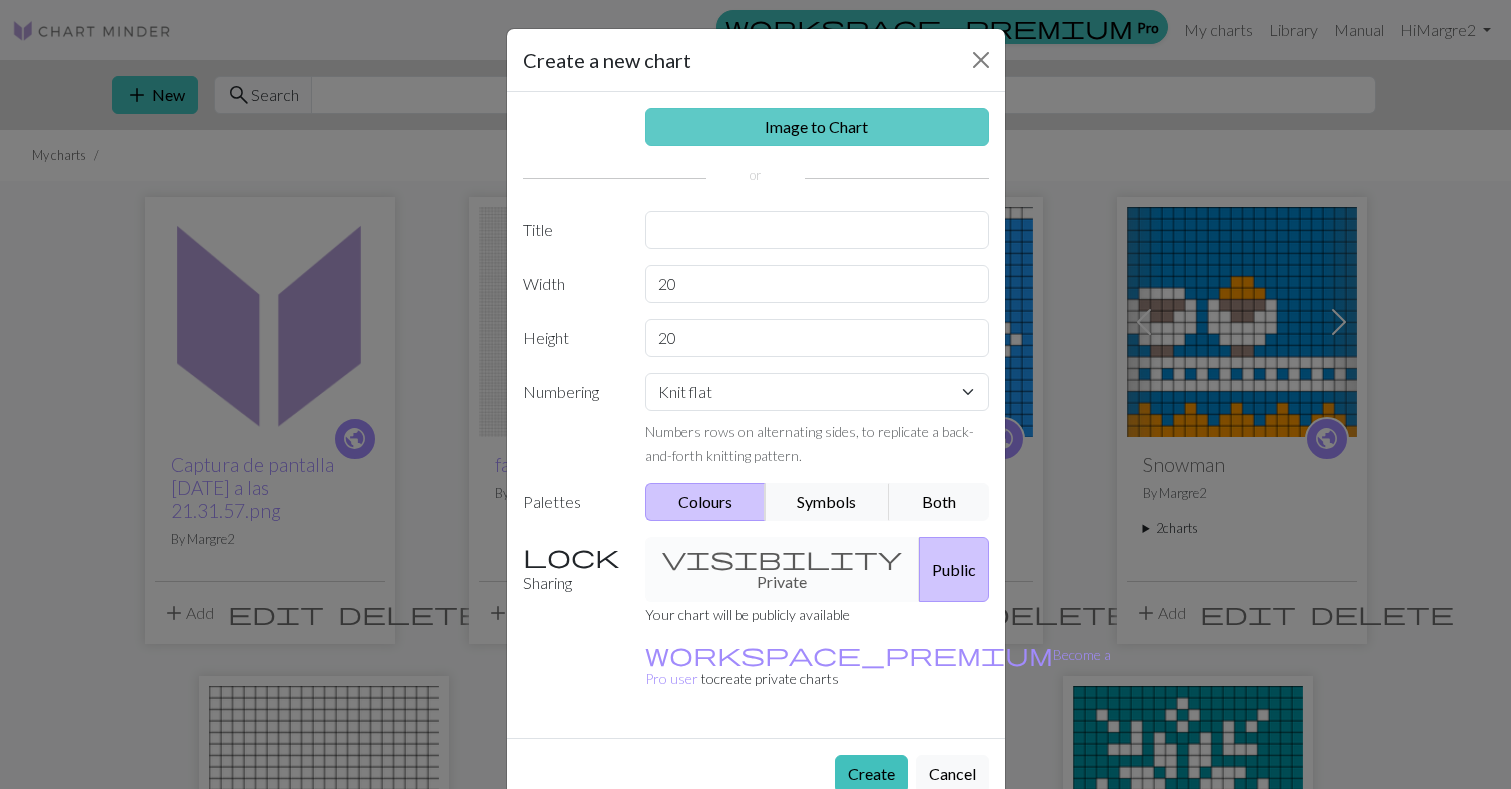 click on "Image to Chart" at bounding box center (817, 127) 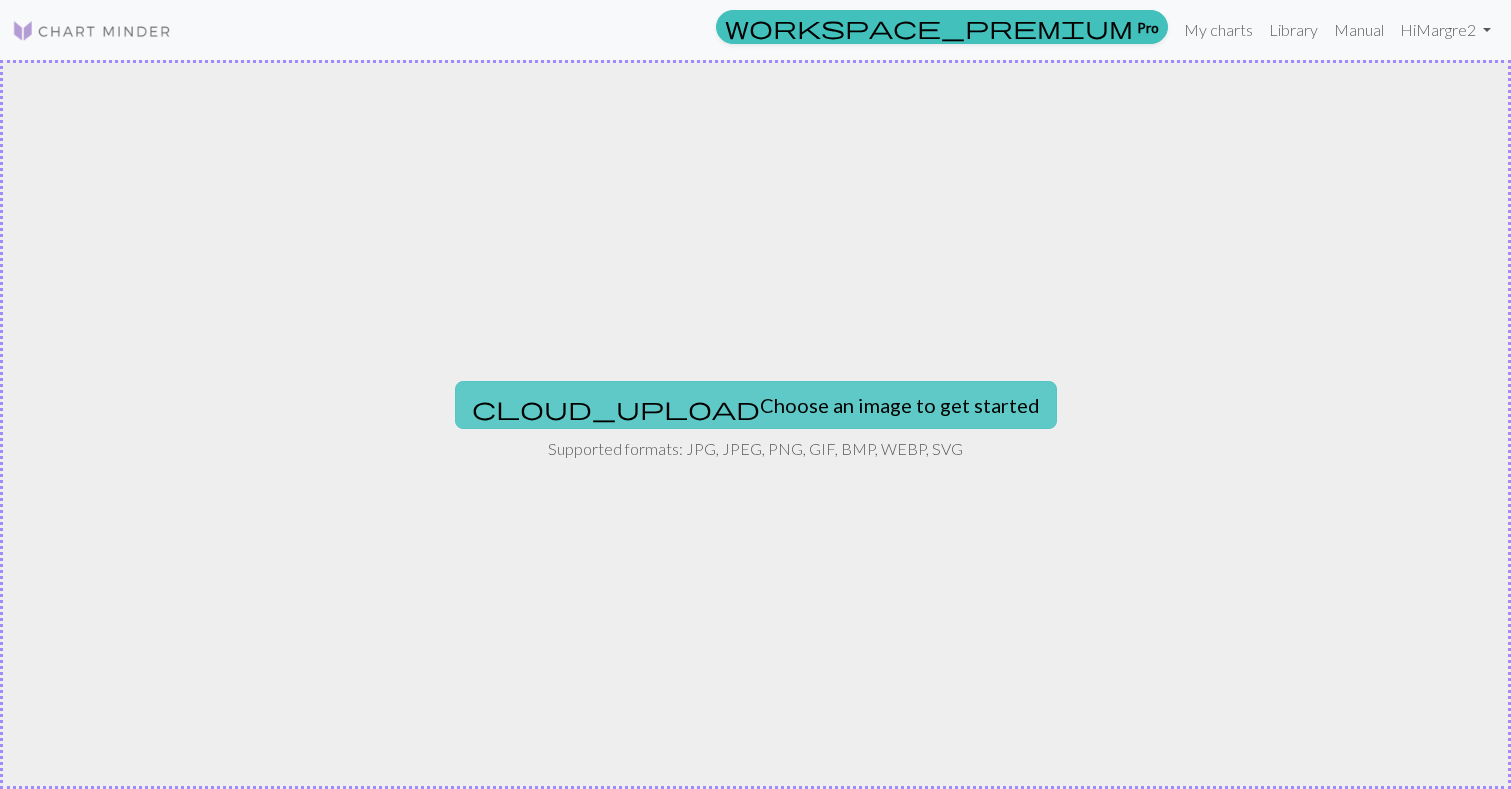 click on "cloud_upload  Choose an image to get started" at bounding box center (756, 405) 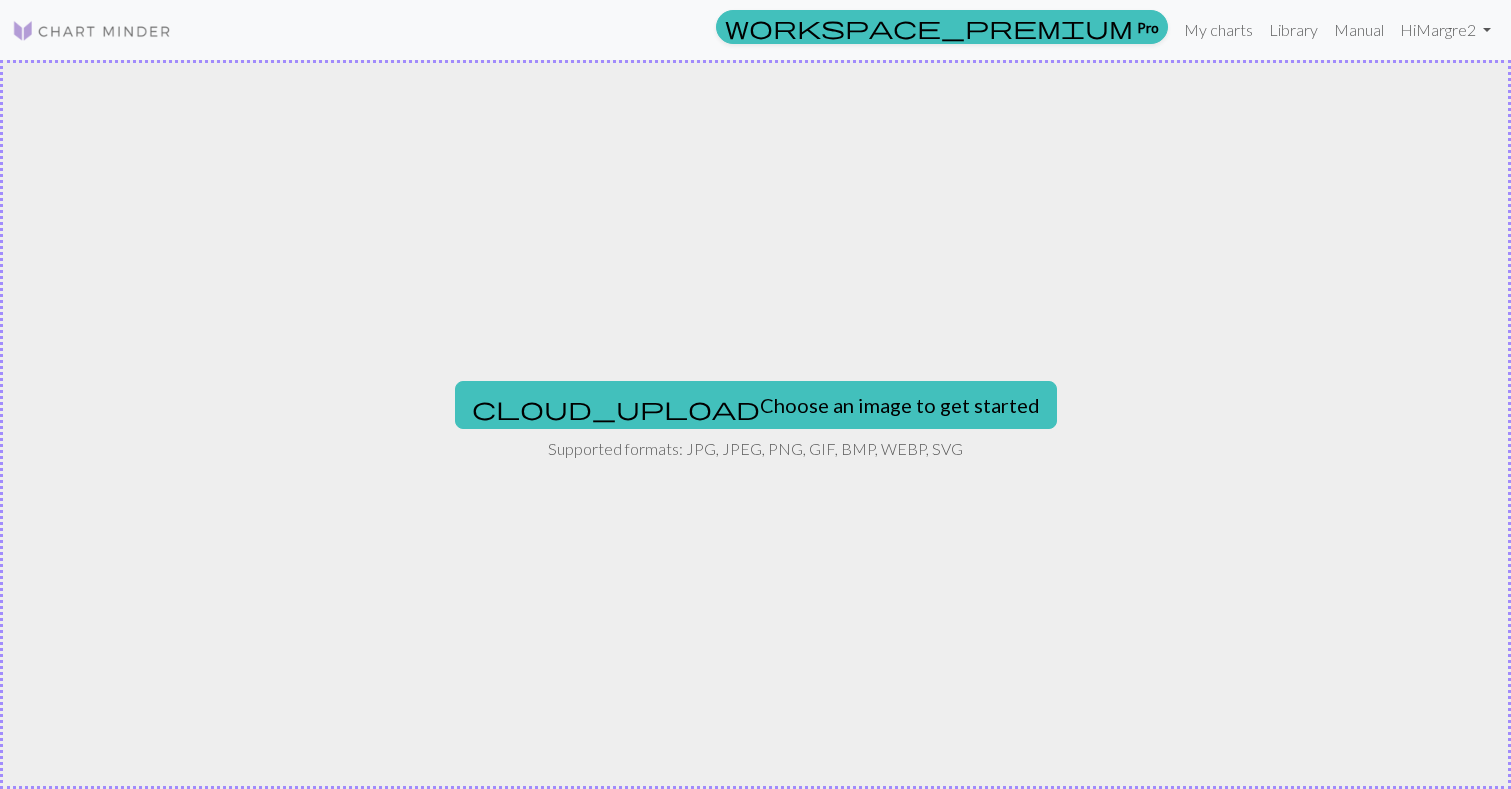 type on "C:\fakepath\Captura de pantalla [DATE] a las 21.31.57.png" 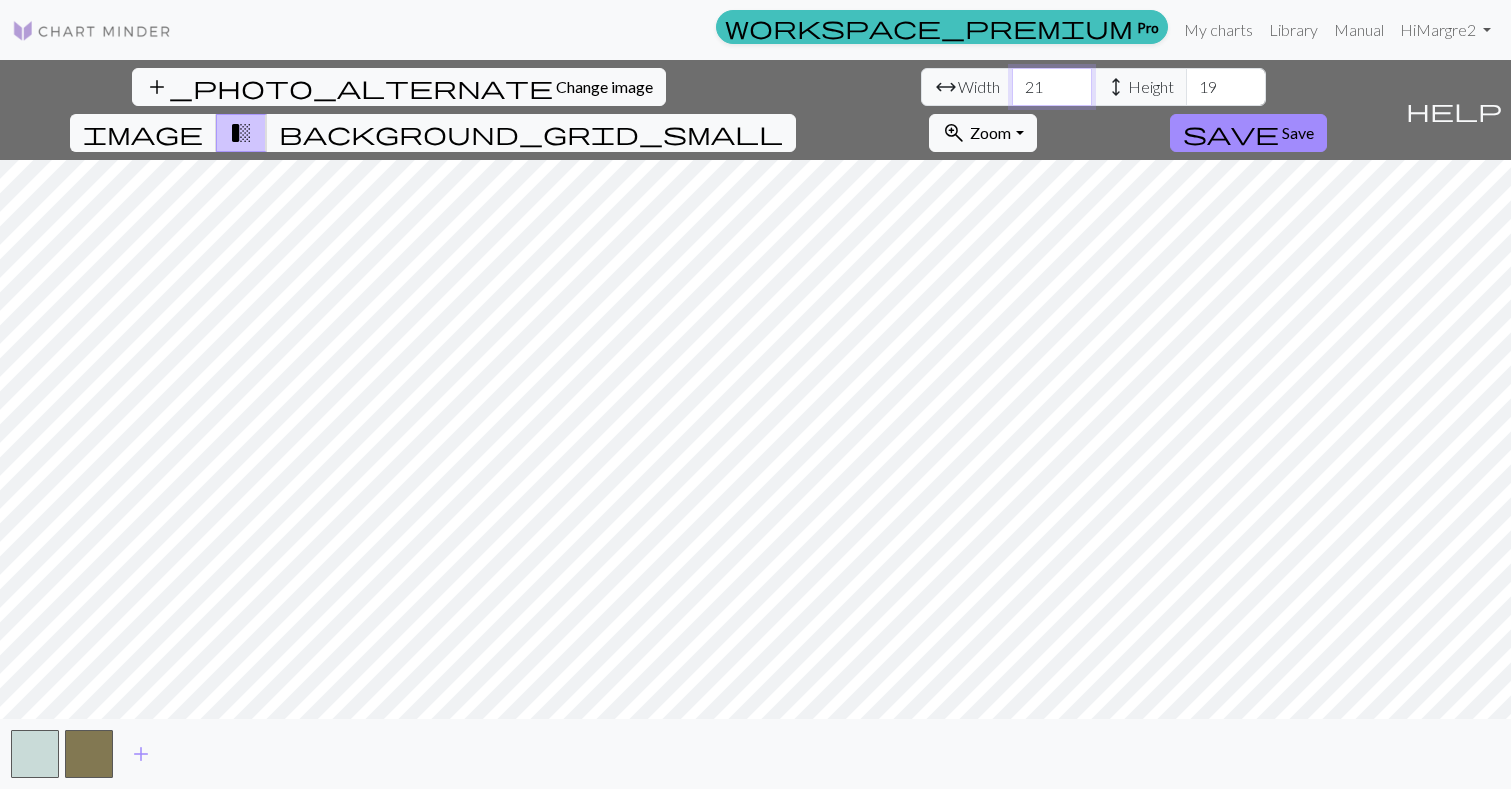 click on "21" at bounding box center [1052, 87] 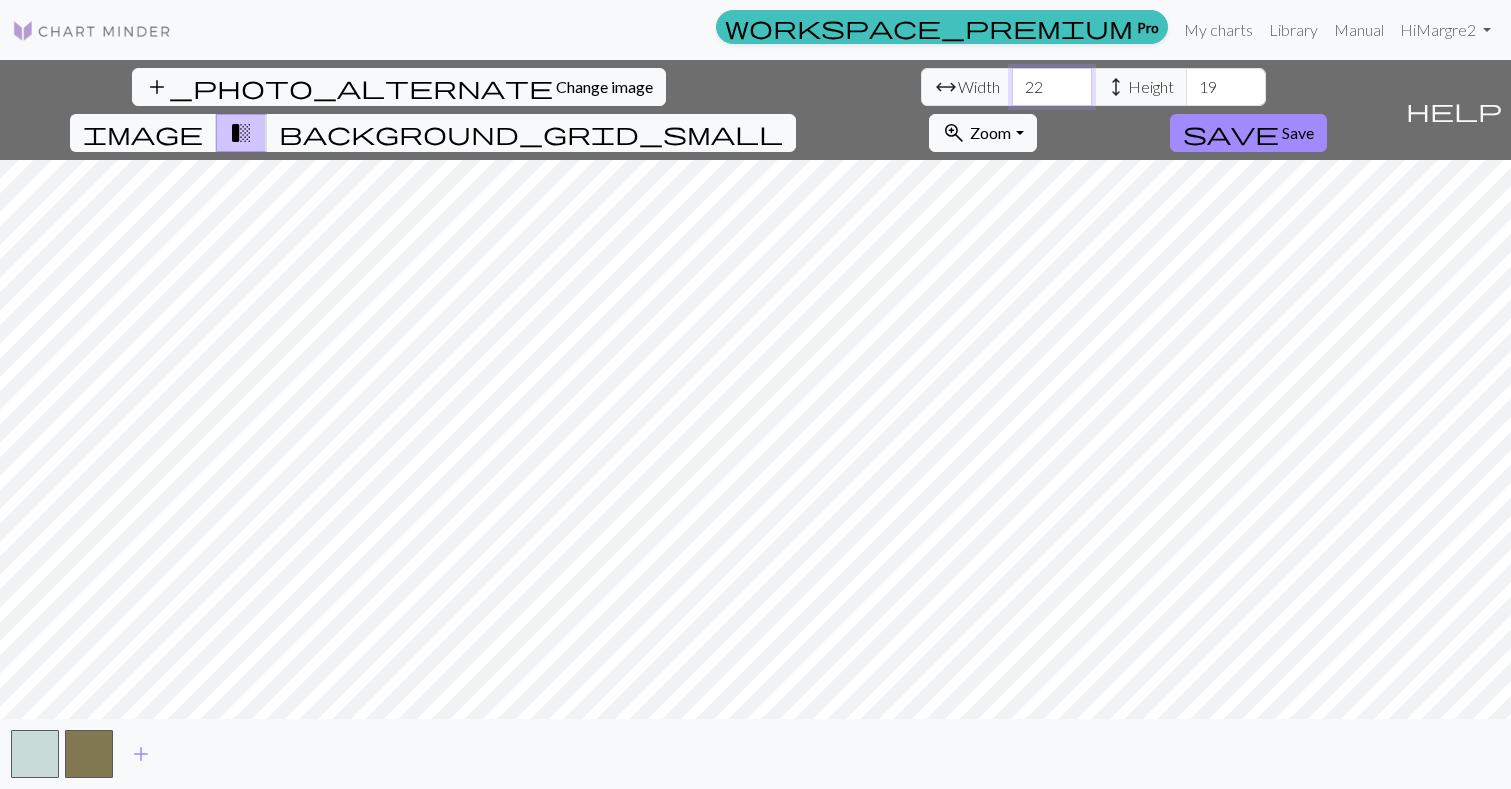 click on "22" at bounding box center [1052, 87] 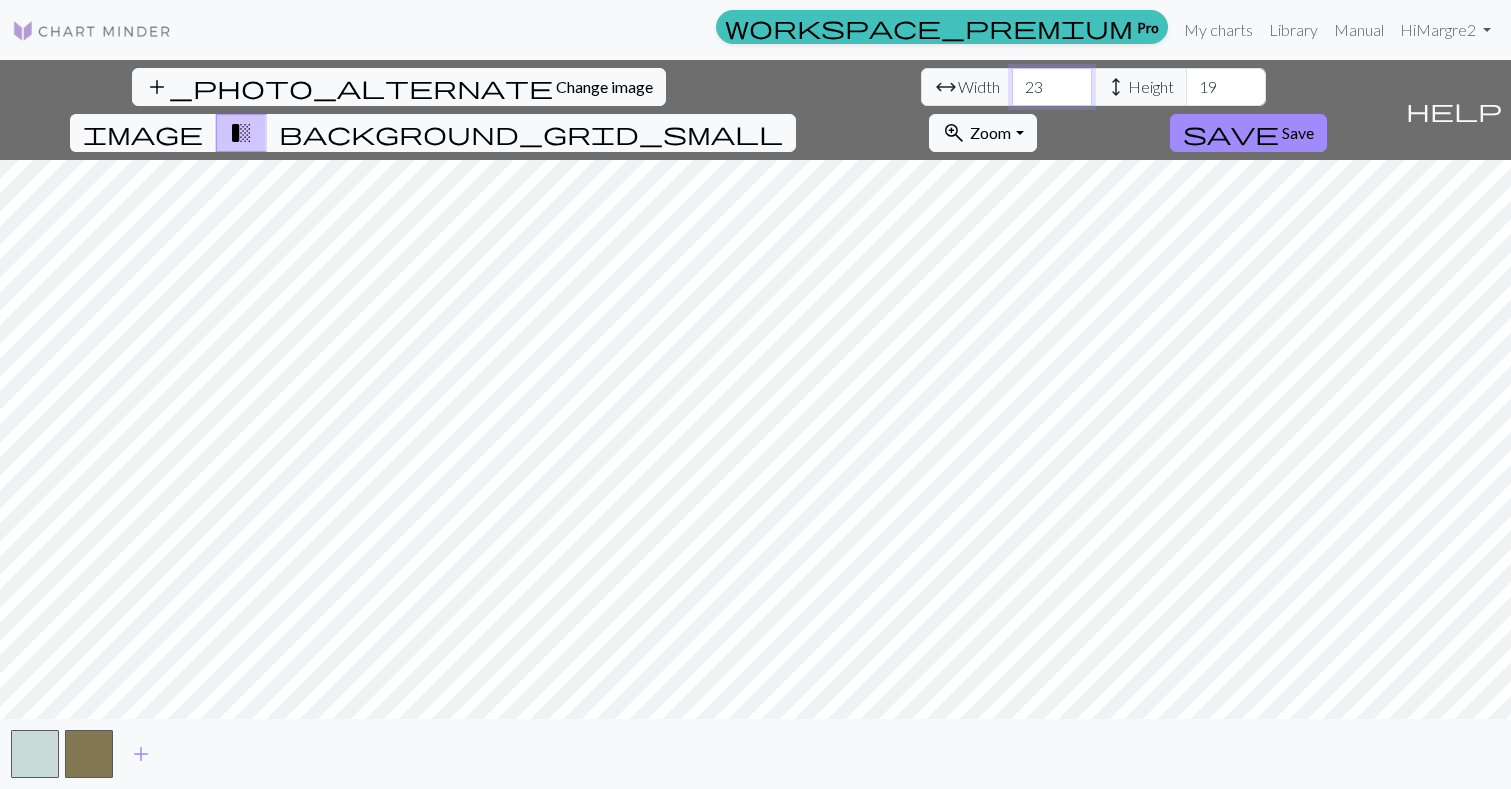 click on "23" at bounding box center (1052, 87) 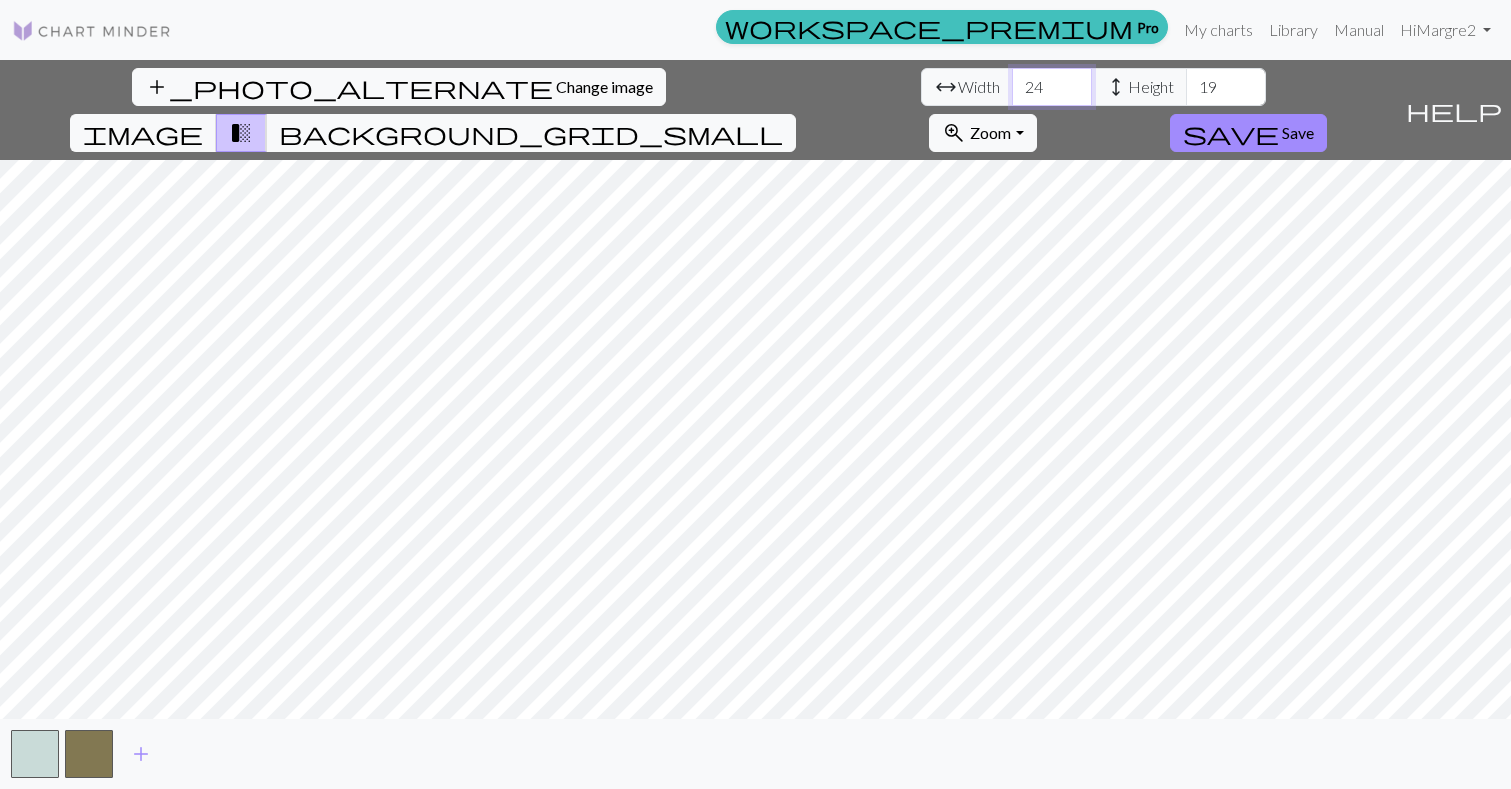 click on "24" at bounding box center [1052, 87] 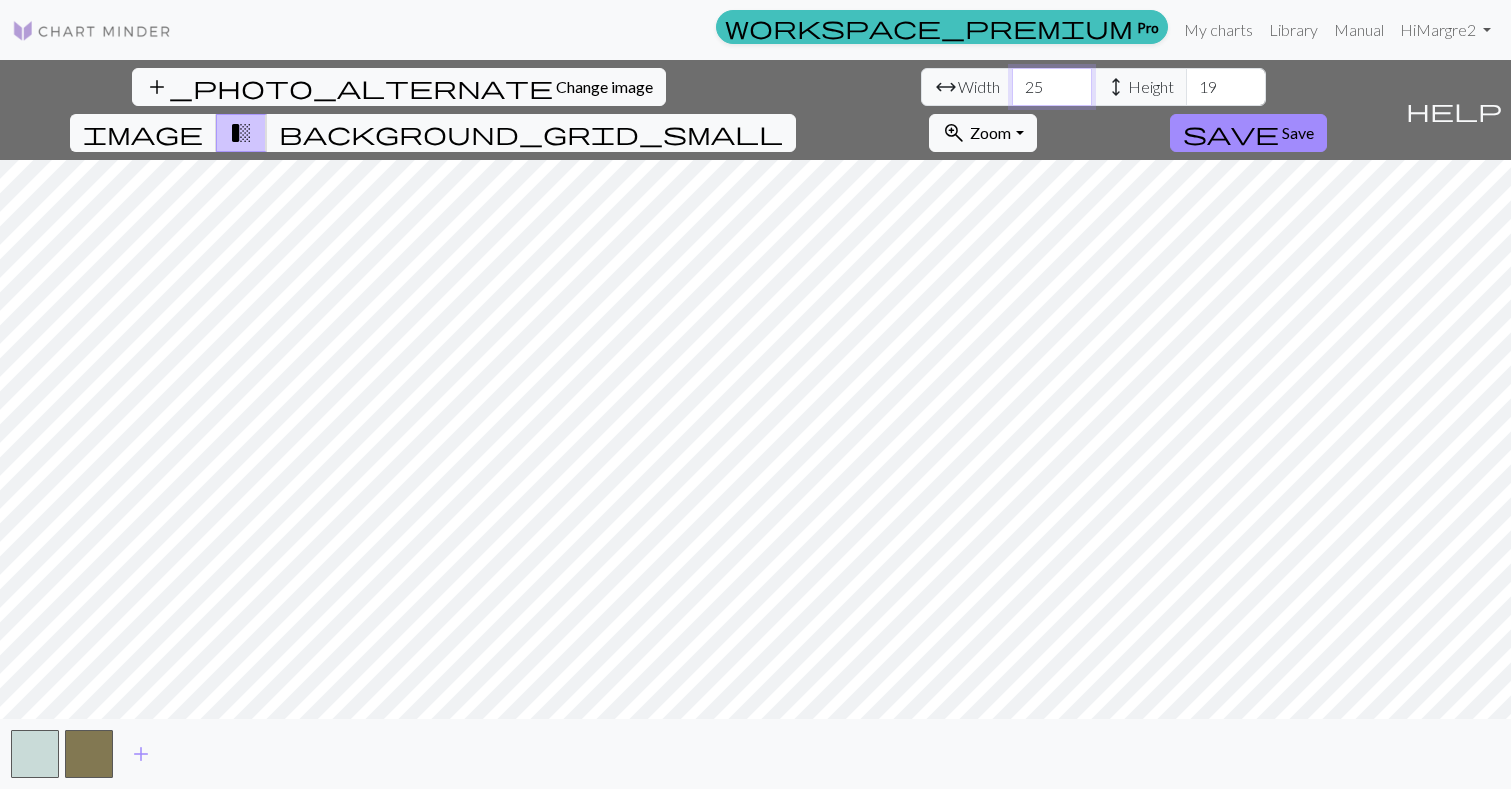 click on "25" at bounding box center (1052, 87) 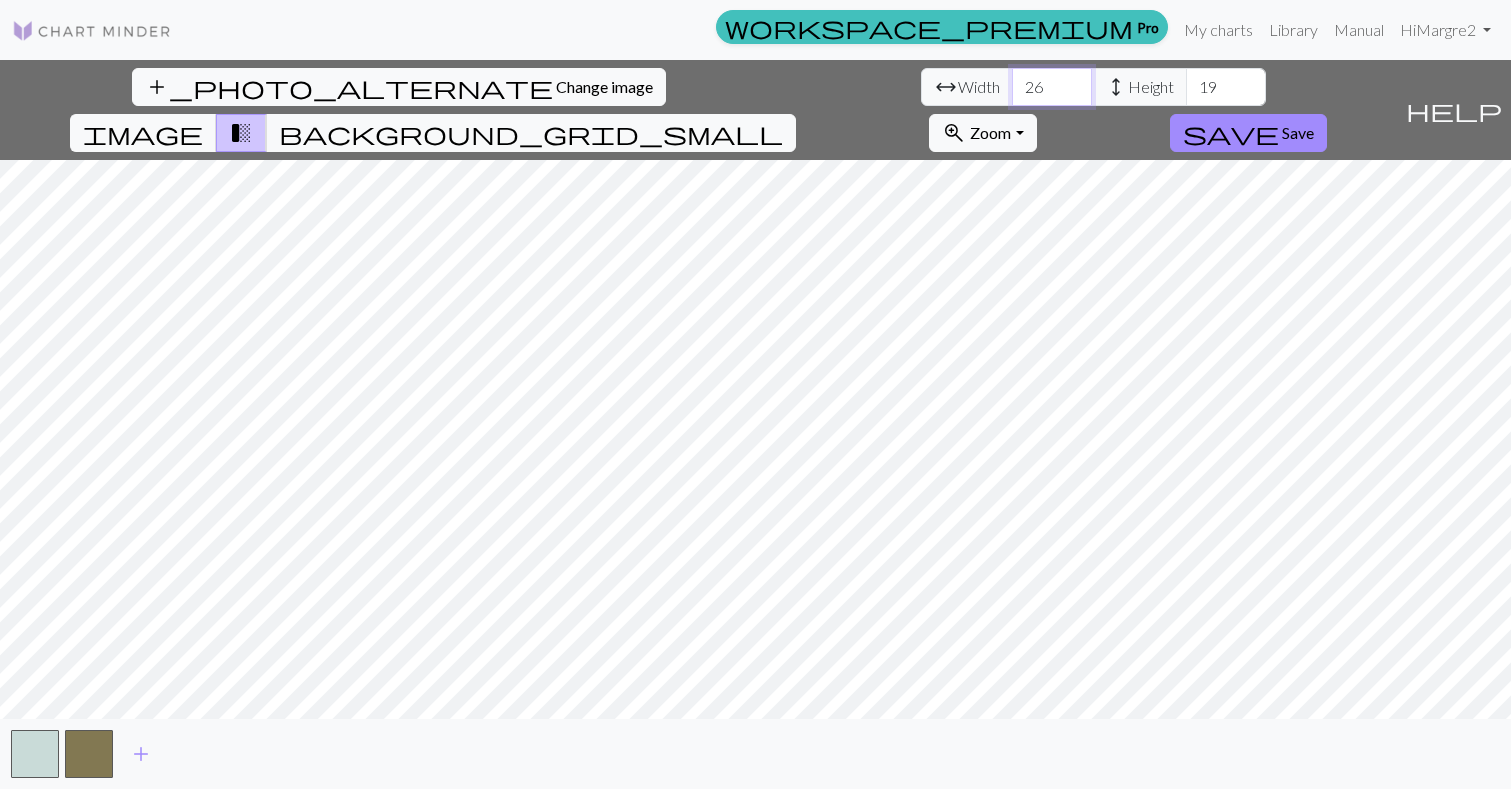 click on "26" at bounding box center [1052, 87] 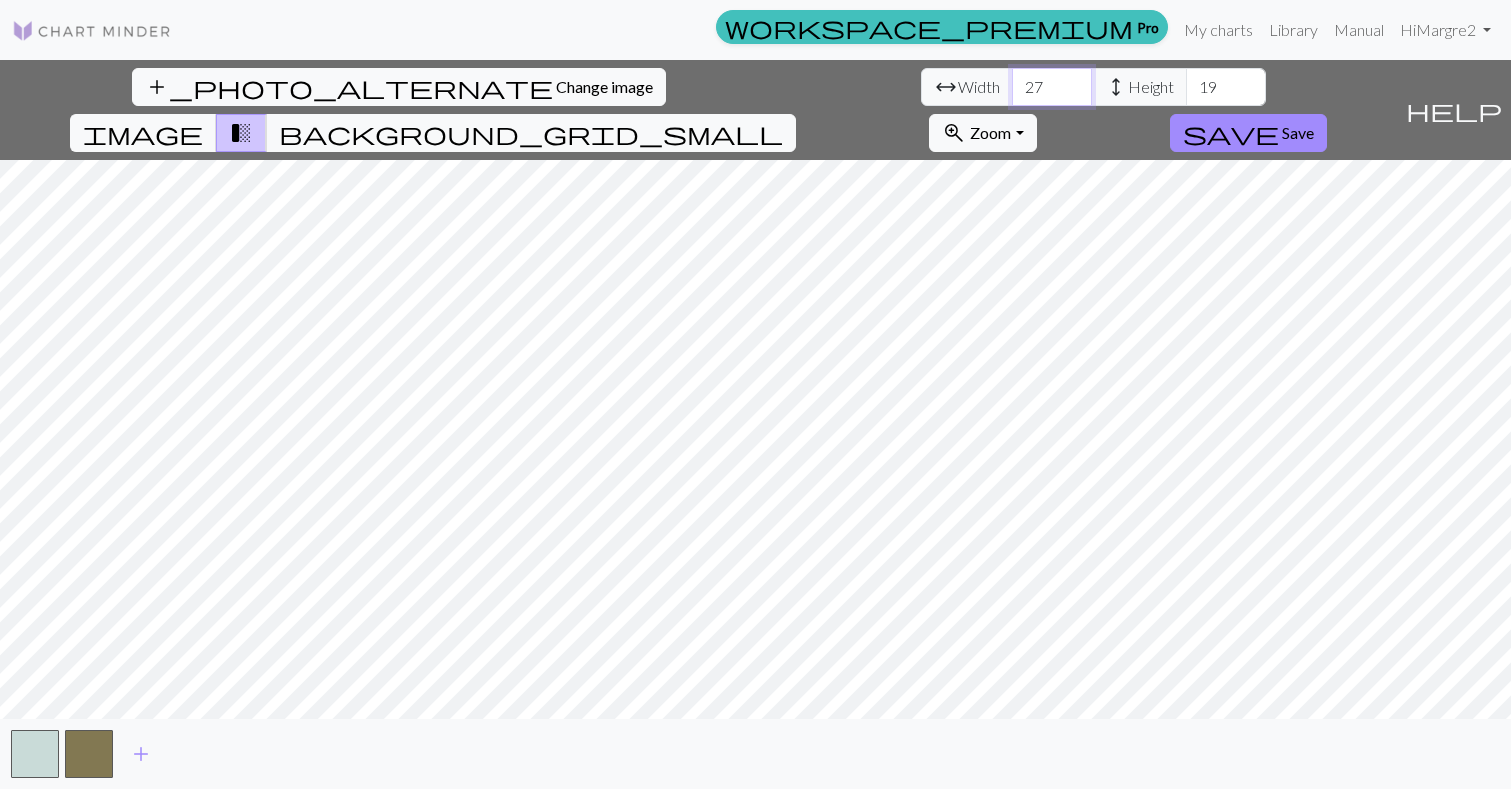 click on "27" at bounding box center [1052, 87] 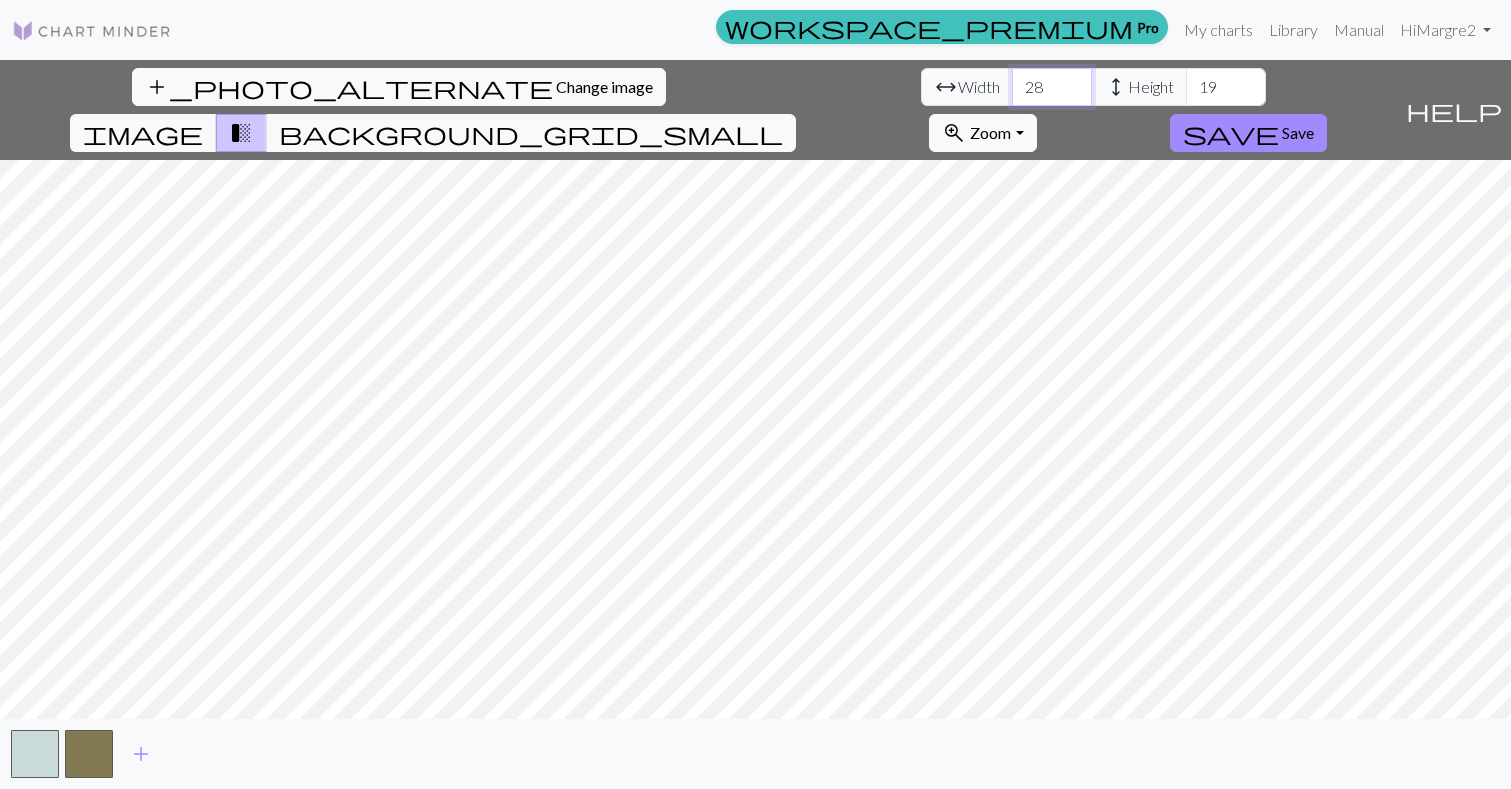 click on "28" at bounding box center (1052, 87) 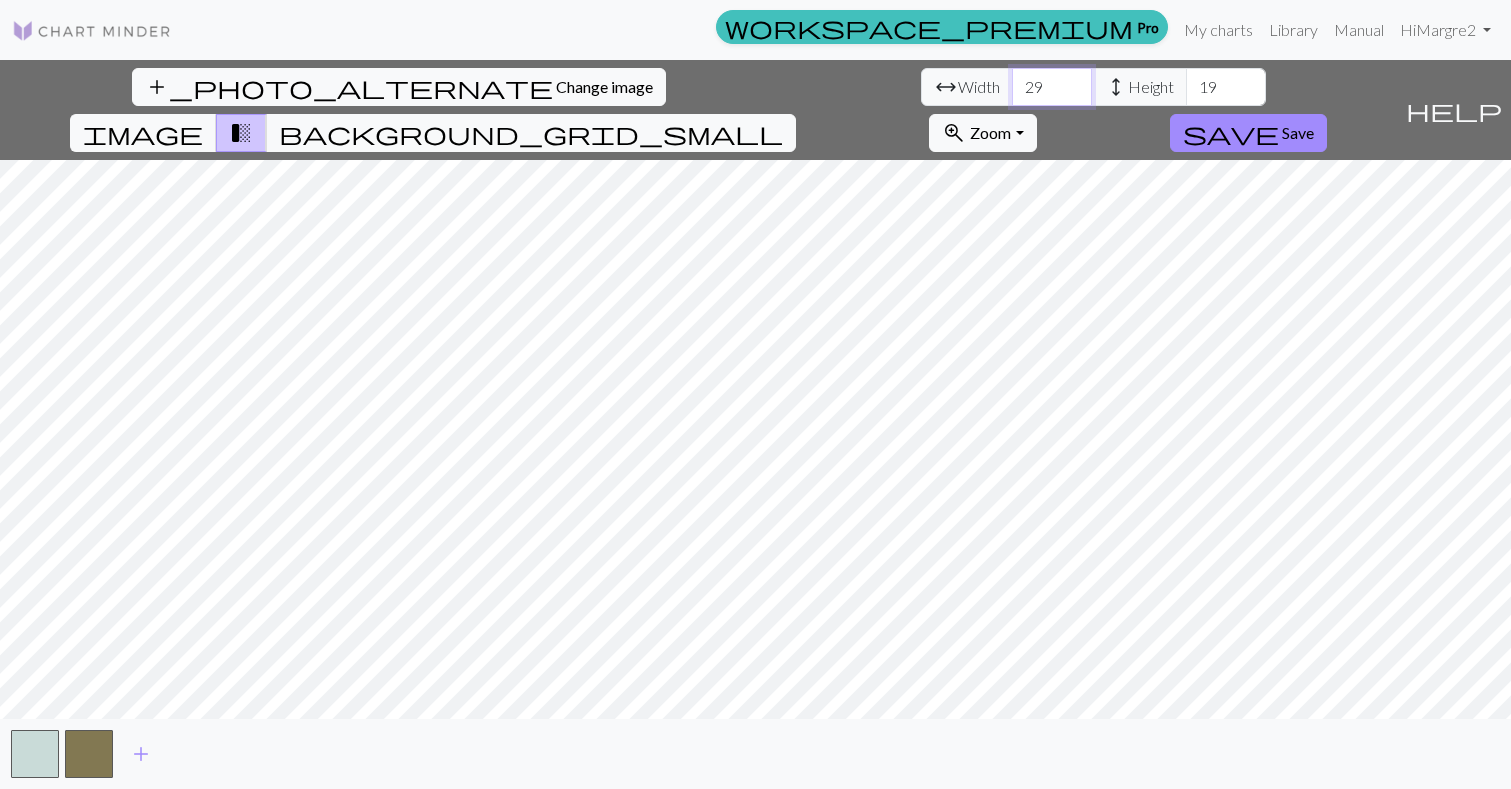 click on "29" at bounding box center (1052, 87) 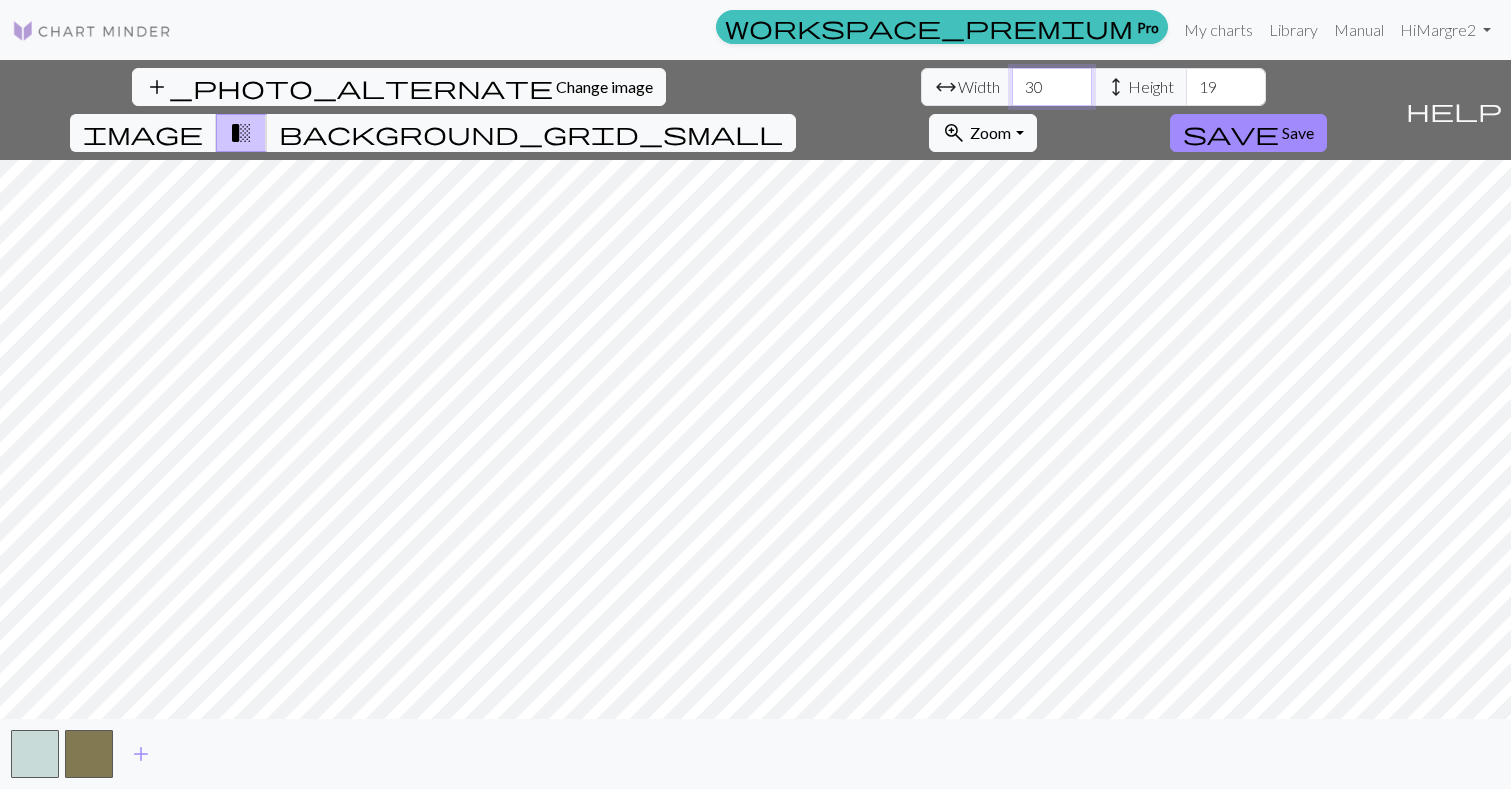 click on "30" at bounding box center [1052, 87] 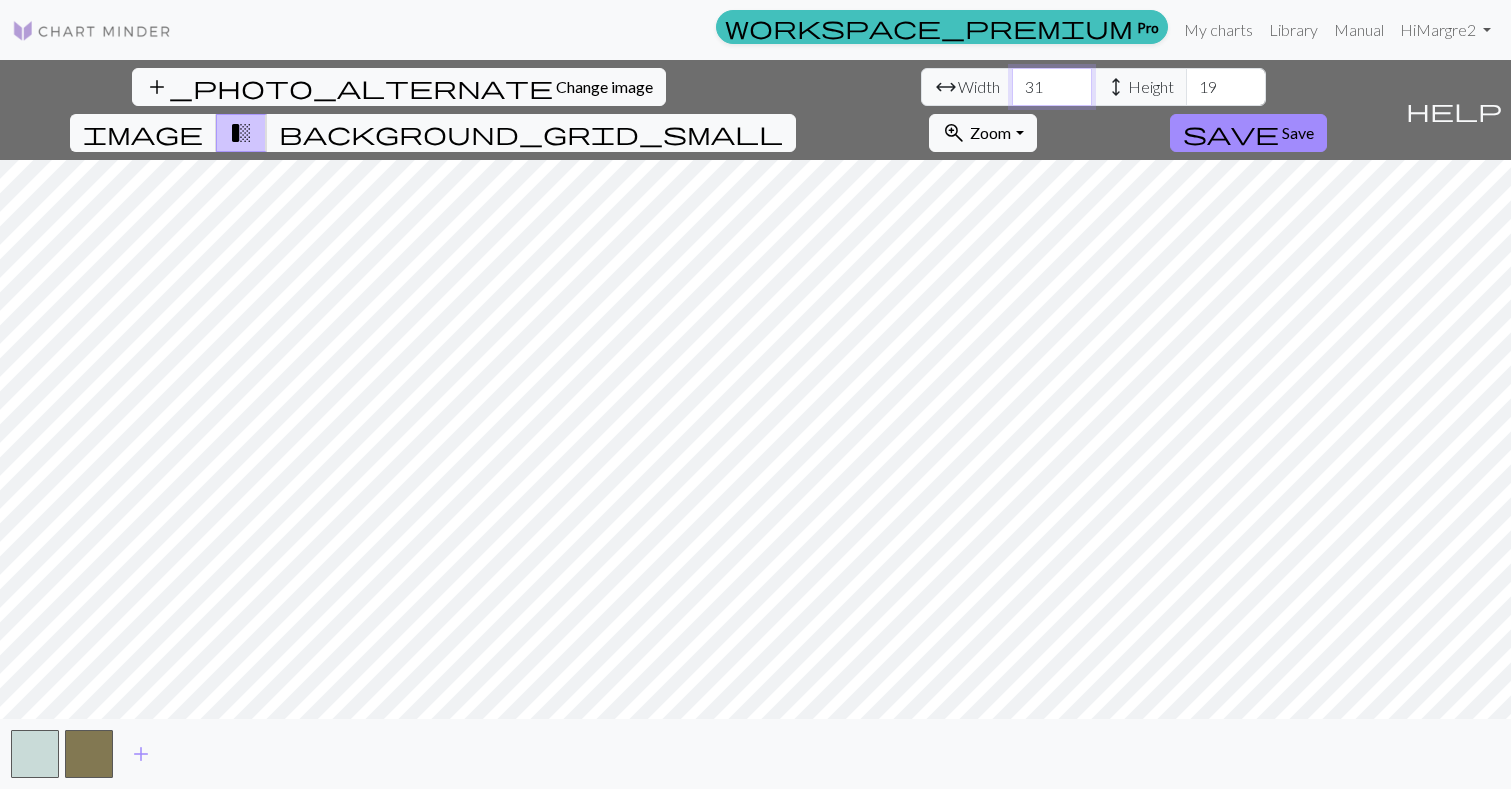 click on "31" at bounding box center [1052, 87] 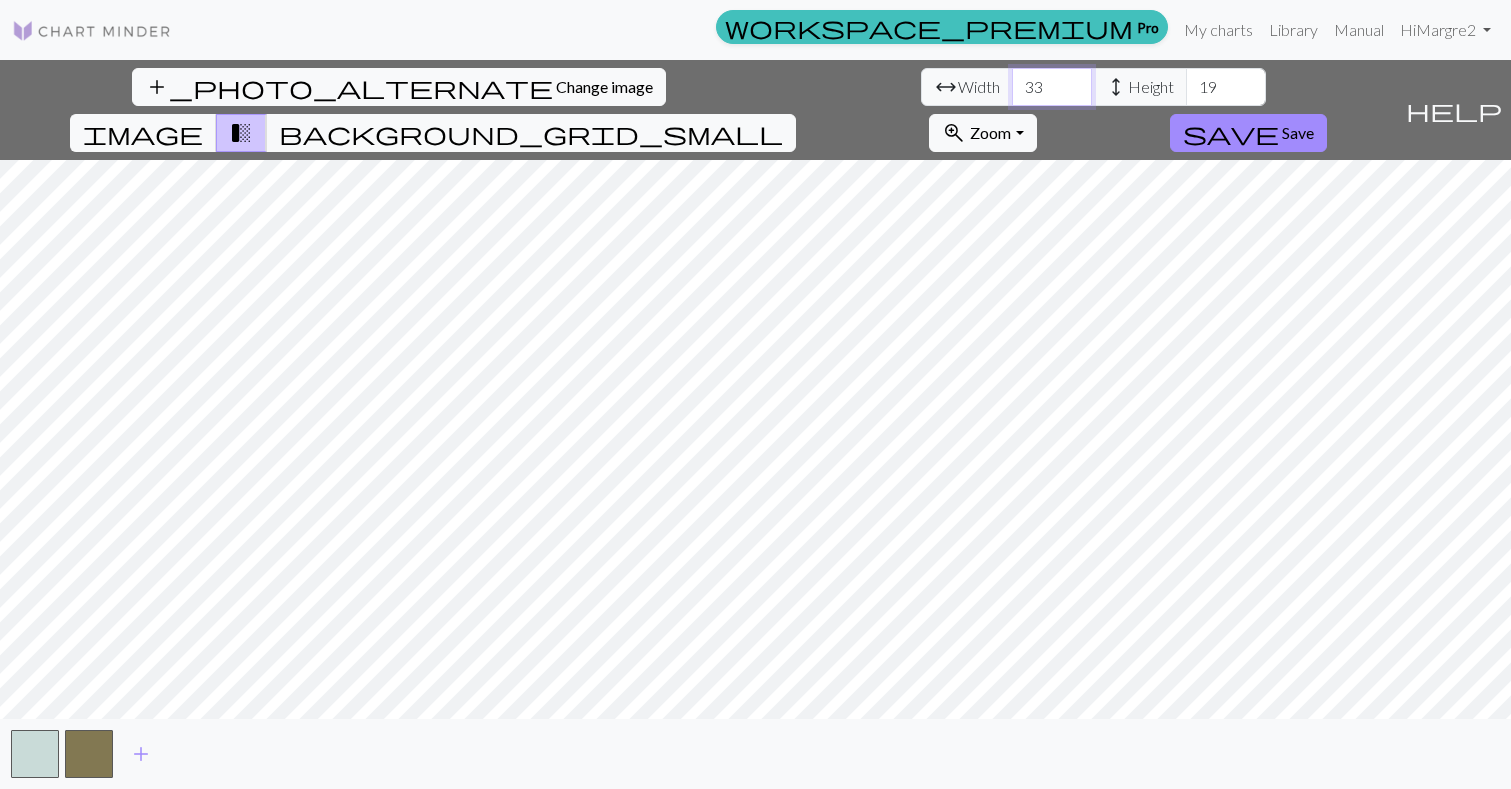 click on "33" at bounding box center (1052, 87) 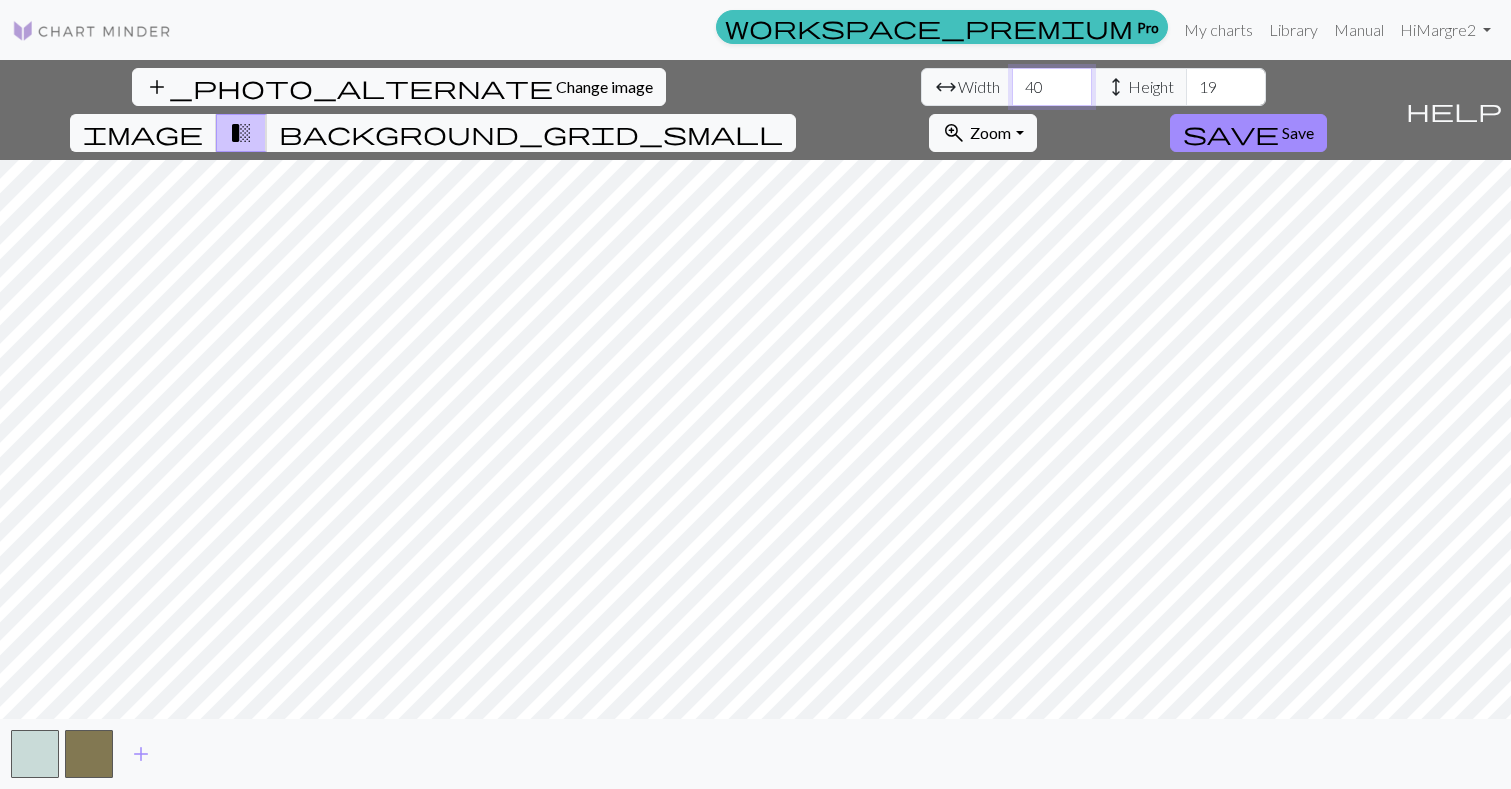 type on "40" 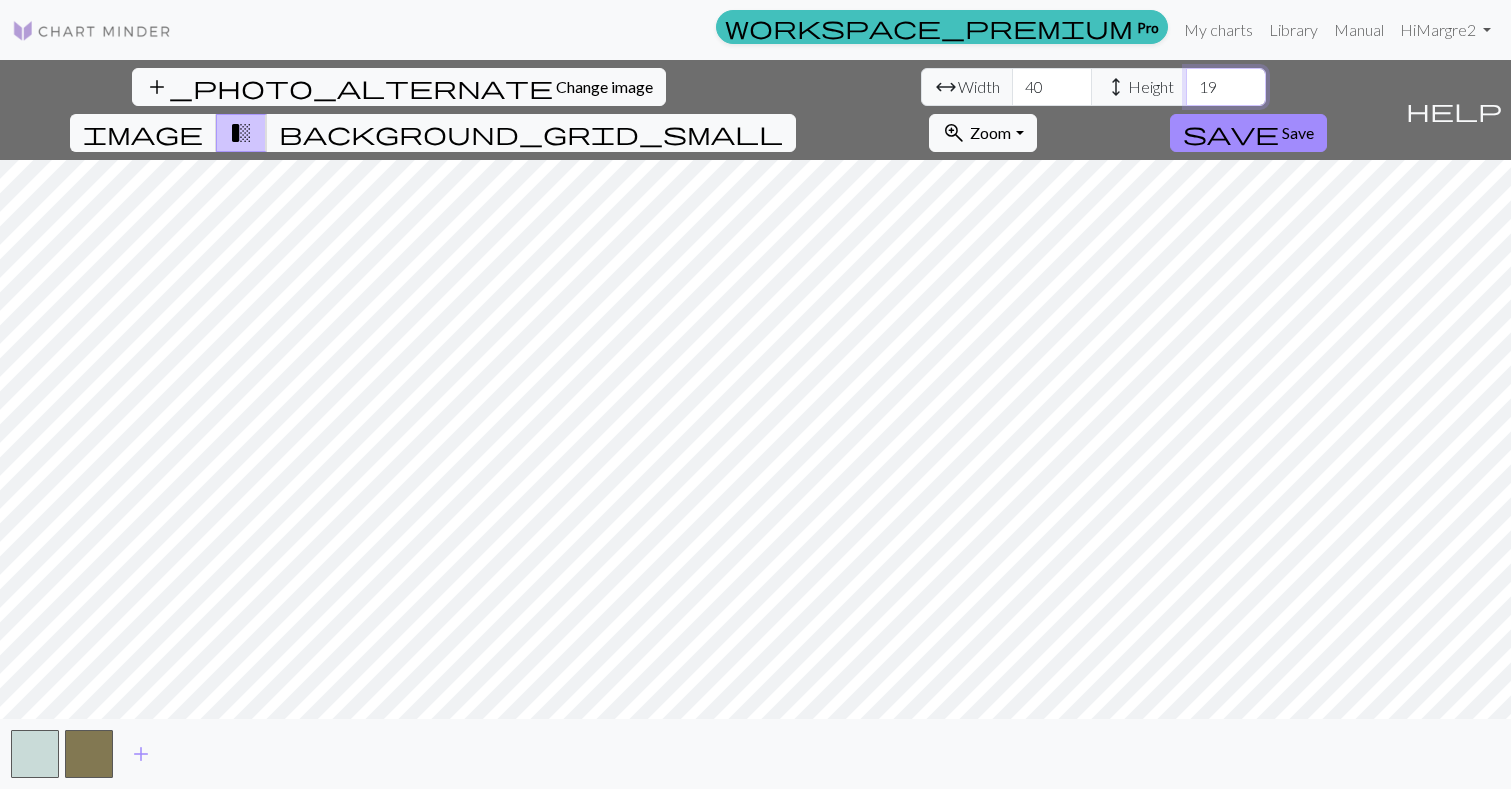 drag, startPoint x: 647, startPoint y: 83, endPoint x: 607, endPoint y: 83, distance: 40 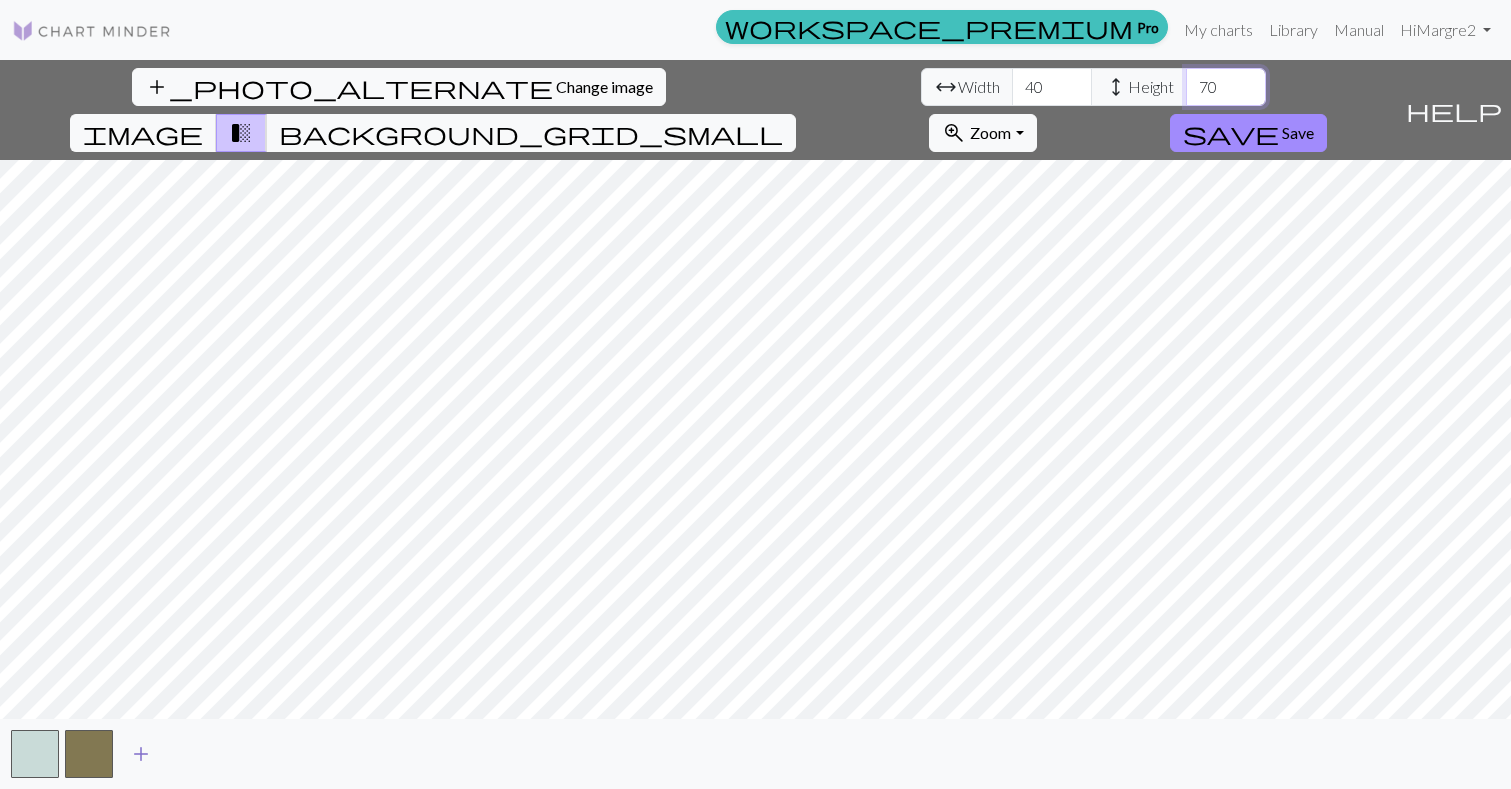 type on "70" 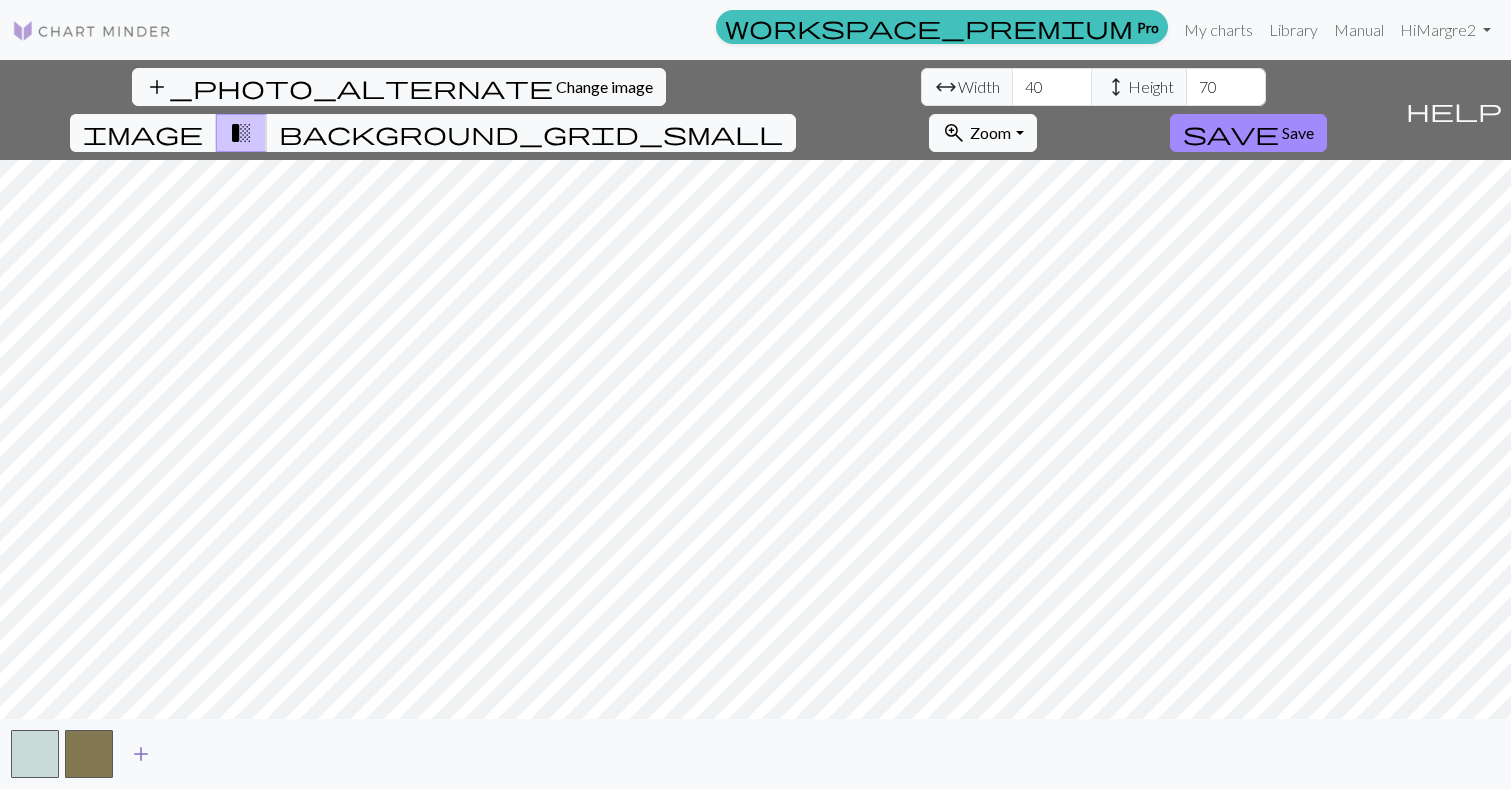click on "add" at bounding box center [141, 754] 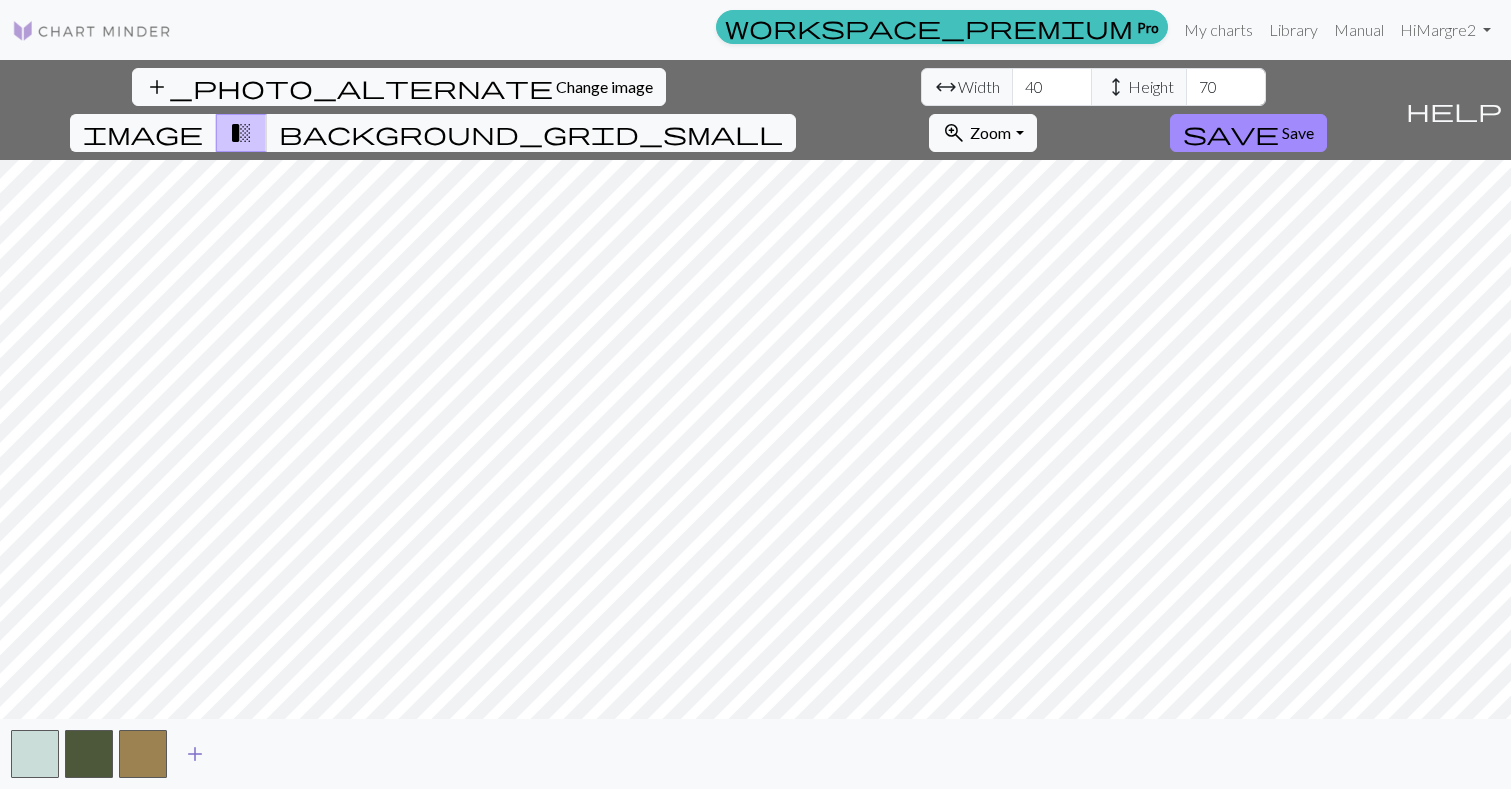 click on "add" at bounding box center [195, 754] 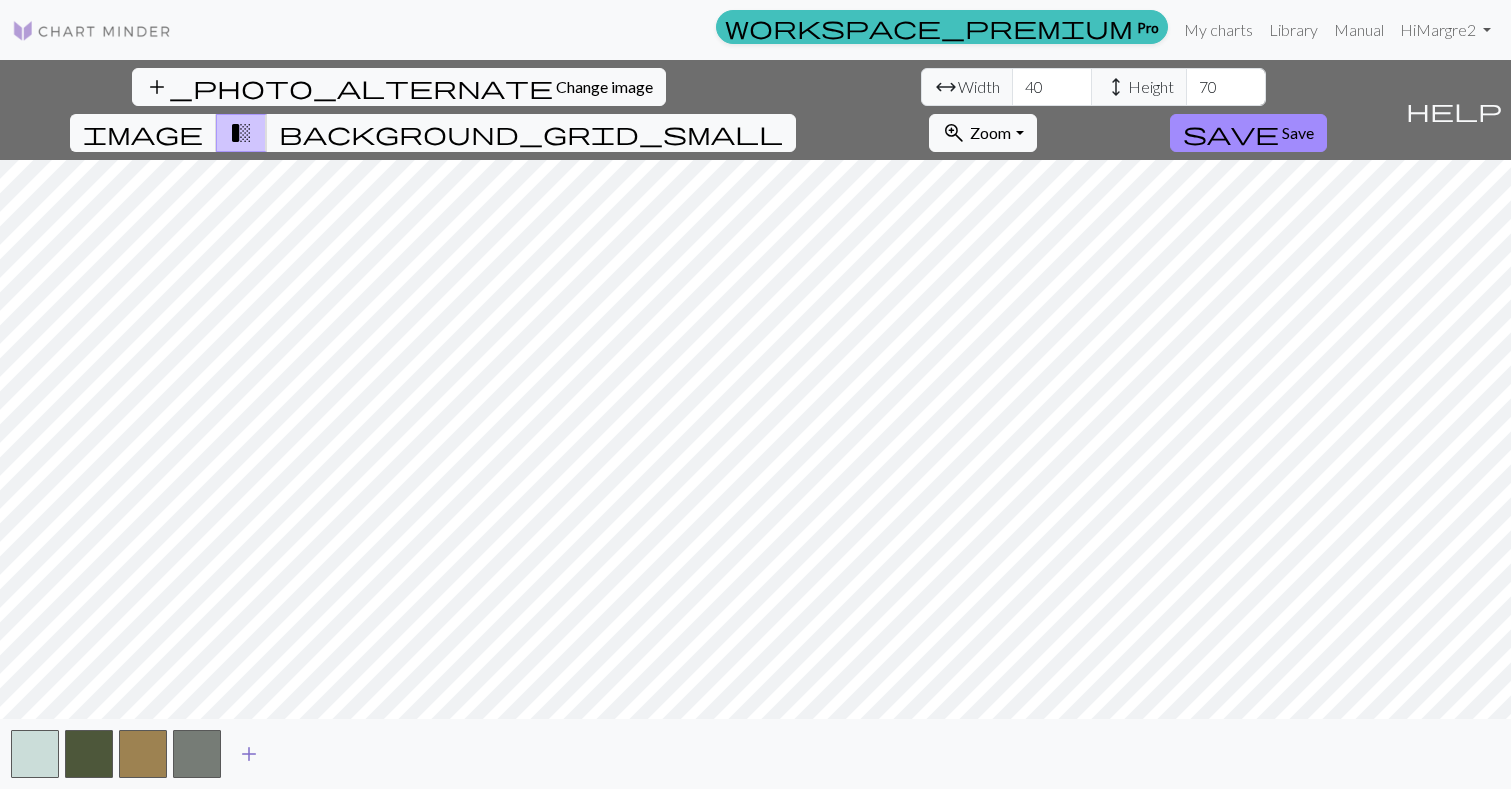 click on "add" at bounding box center [249, 754] 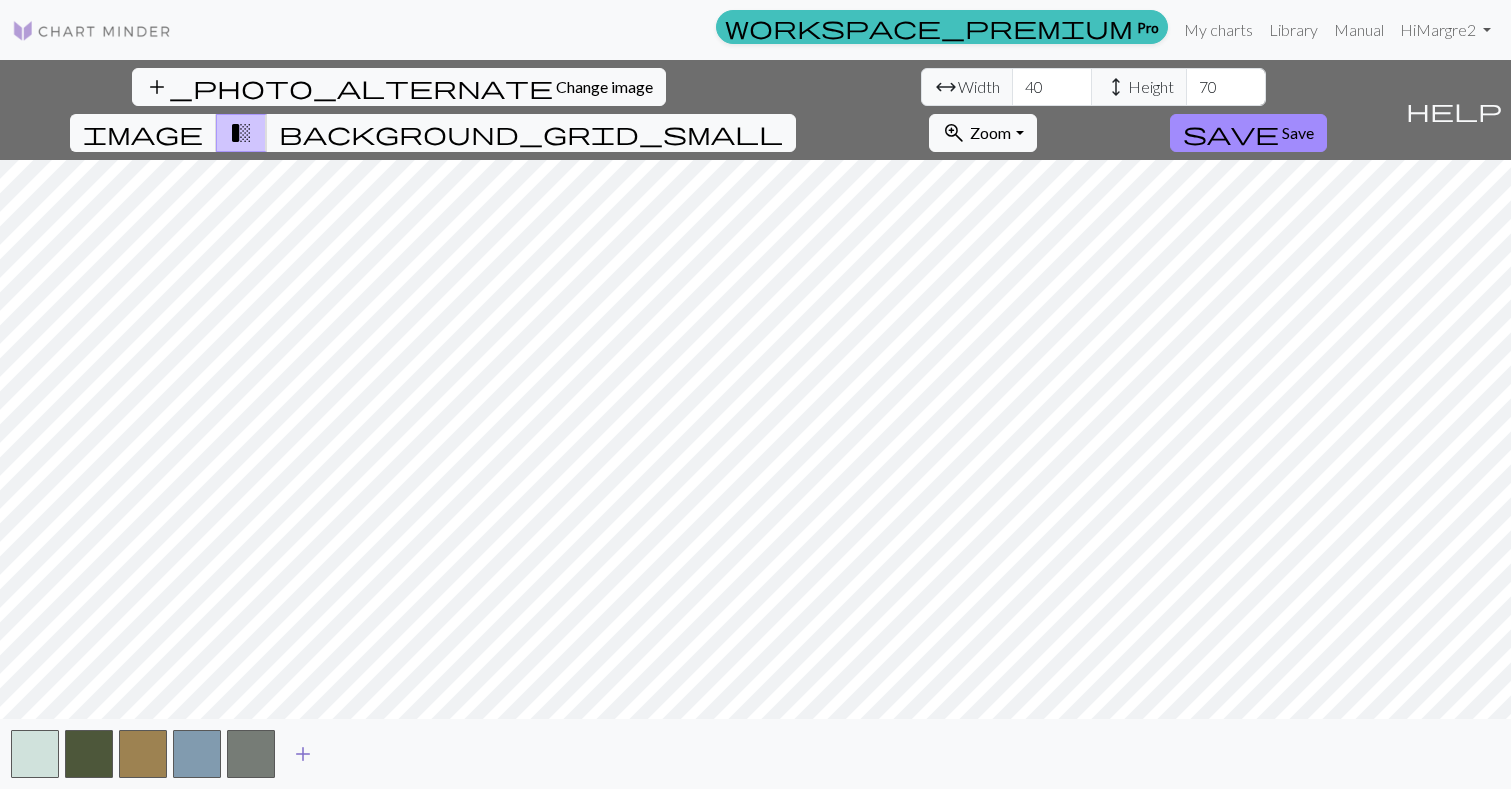 click on "add" at bounding box center [303, 754] 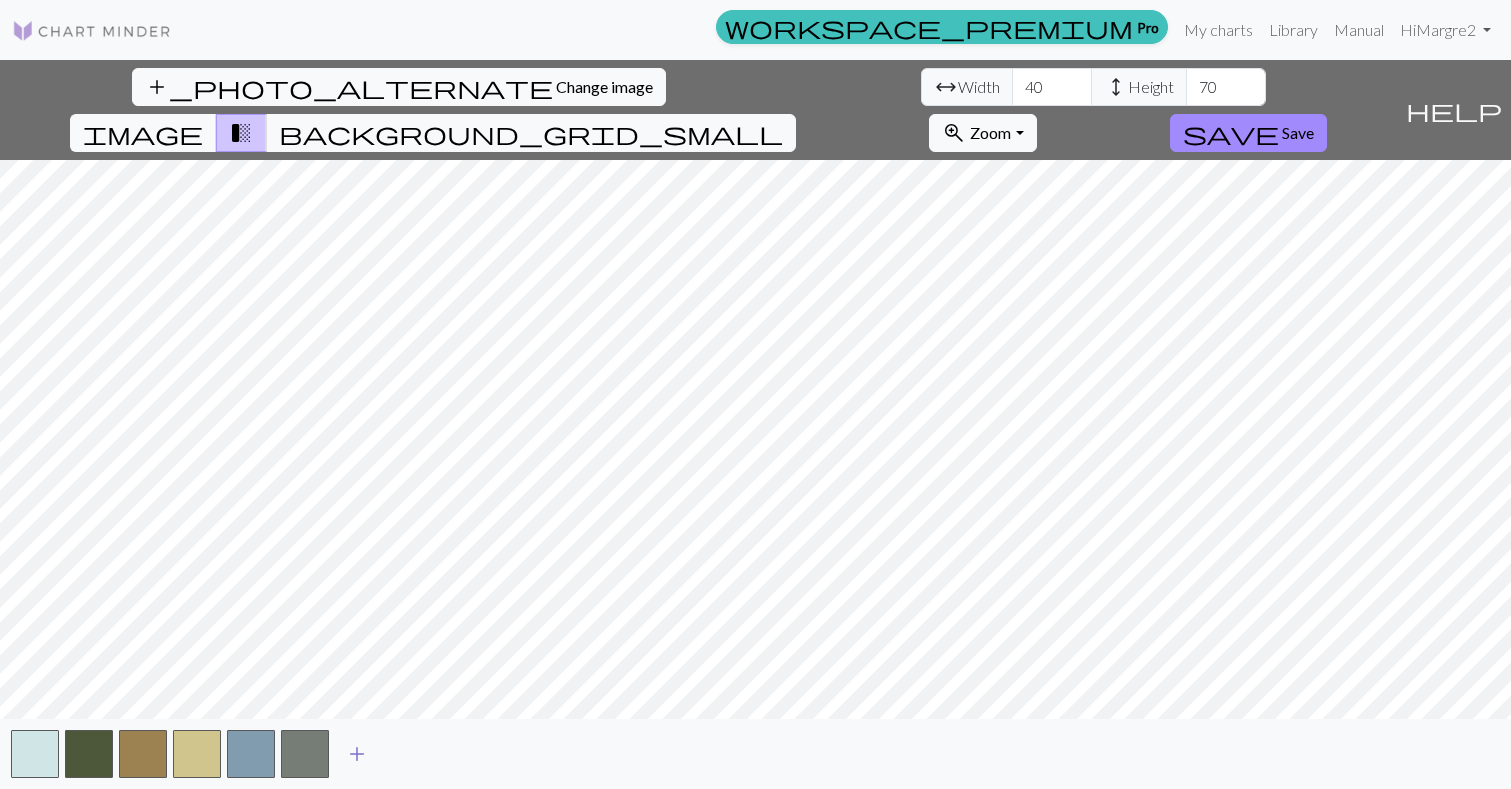 click on "add" at bounding box center [357, 754] 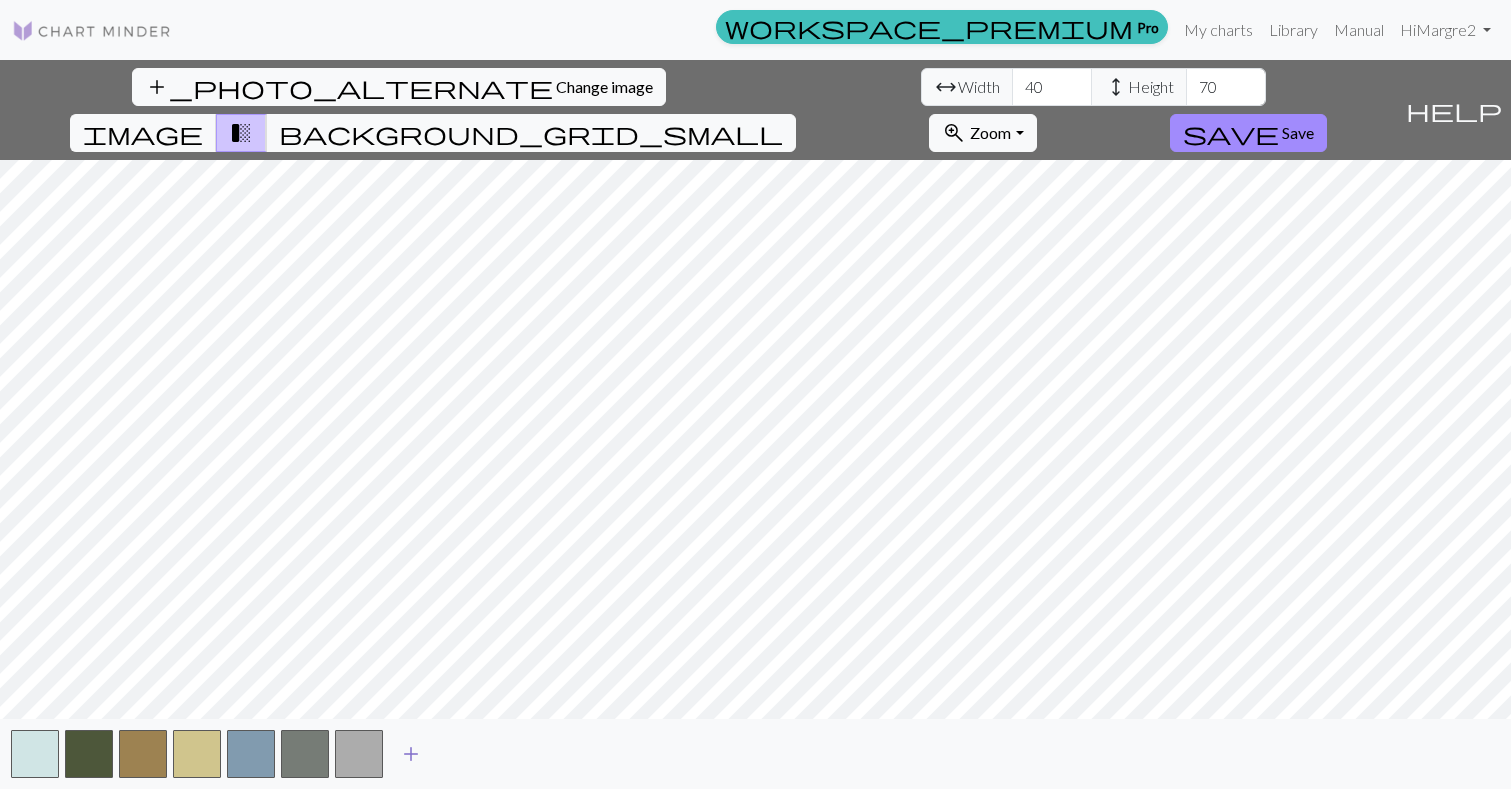 click on "add" at bounding box center [411, 754] 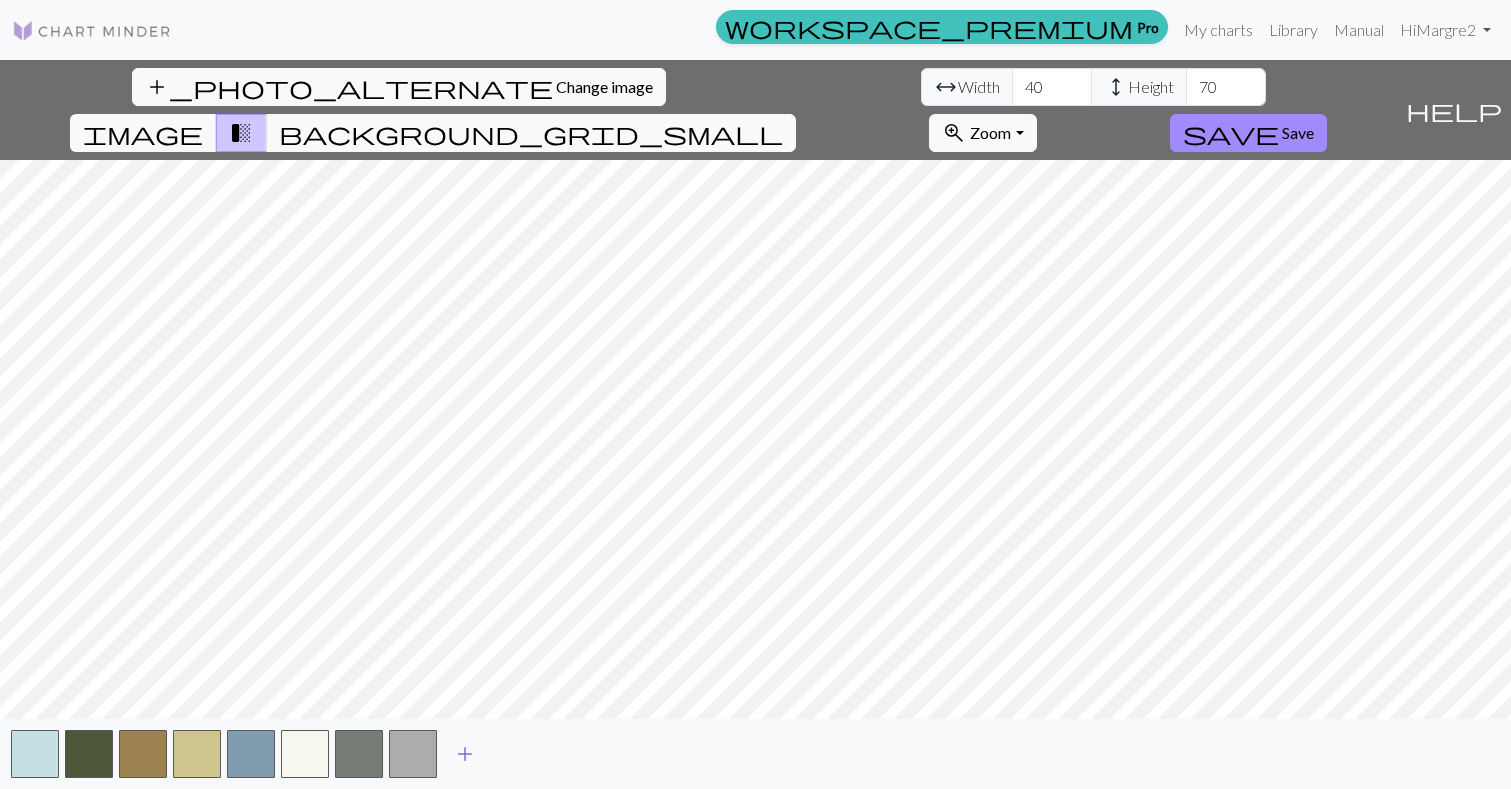 click on "add" at bounding box center (465, 754) 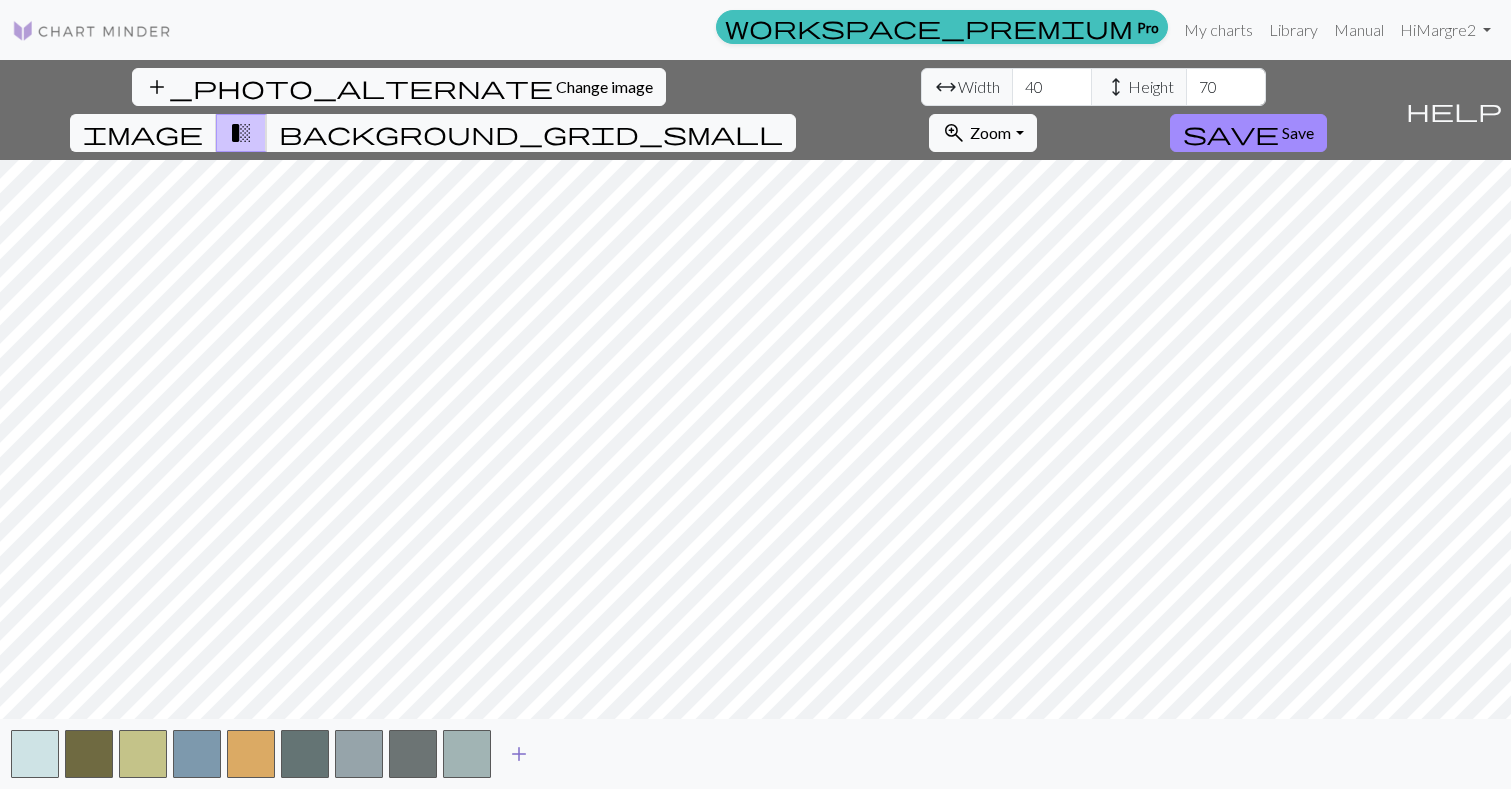 click on "add" at bounding box center [519, 754] 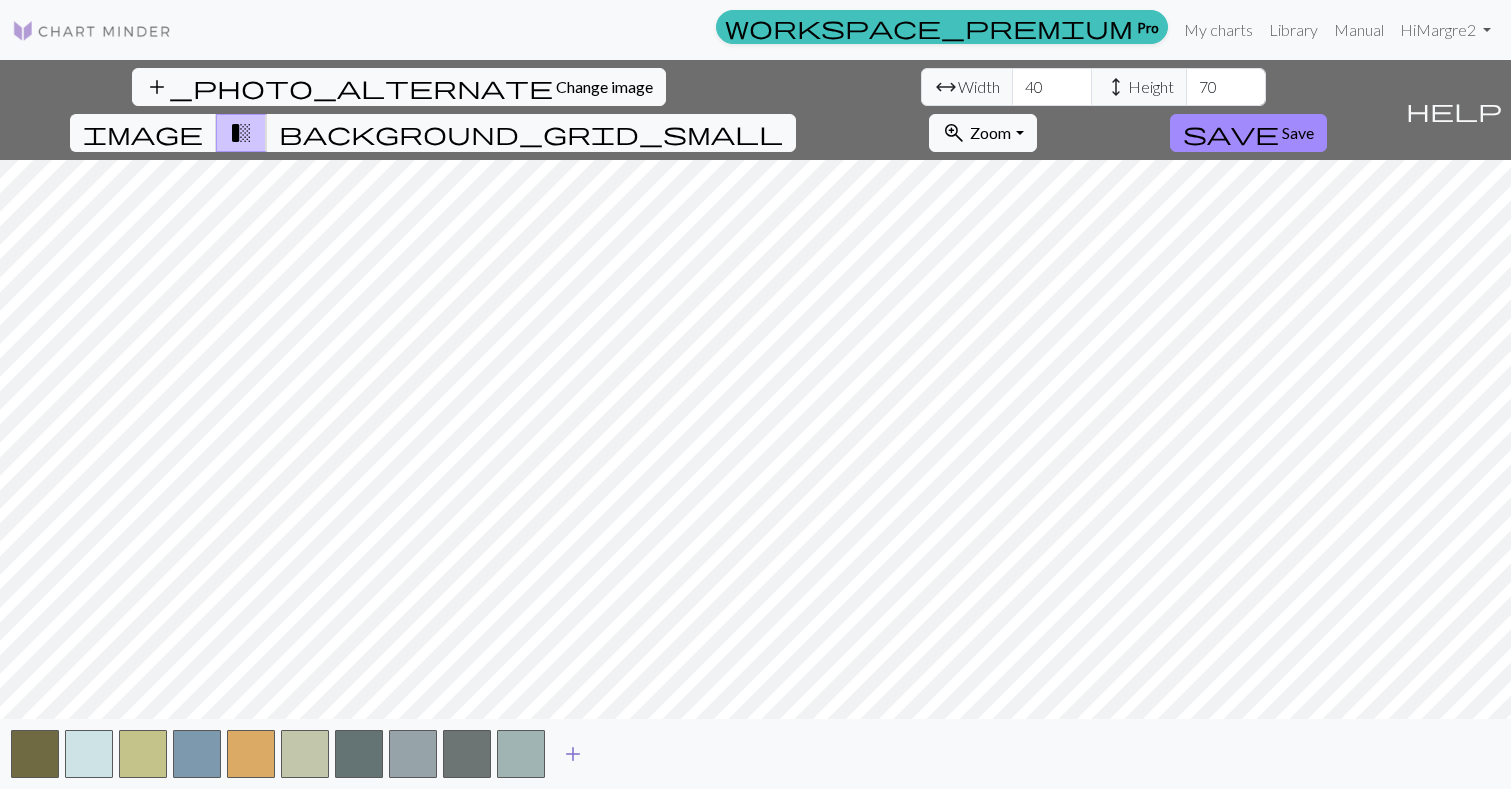 click on "add" at bounding box center (573, 754) 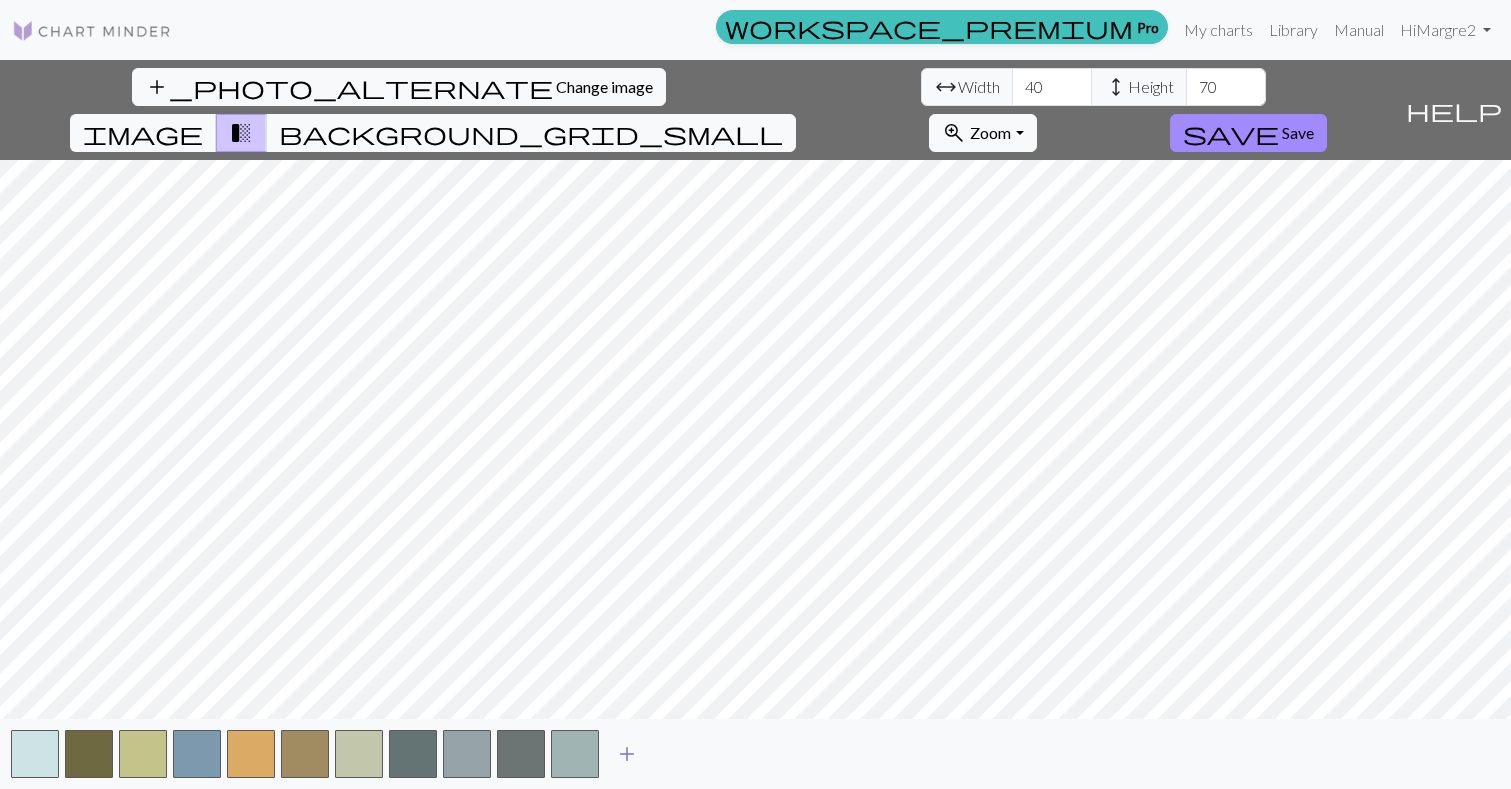 click on "add" at bounding box center (627, 754) 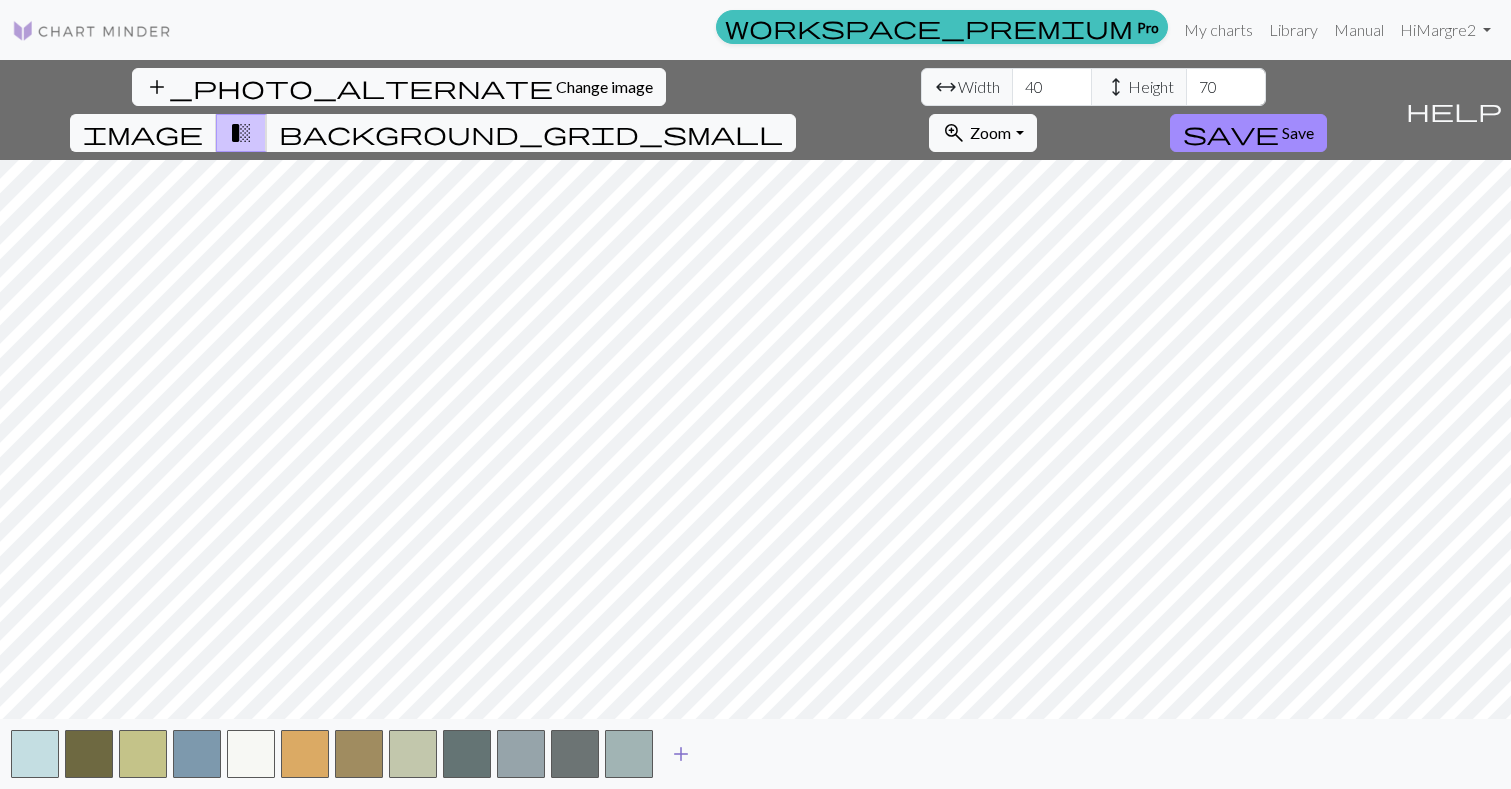 click on "add" at bounding box center [681, 754] 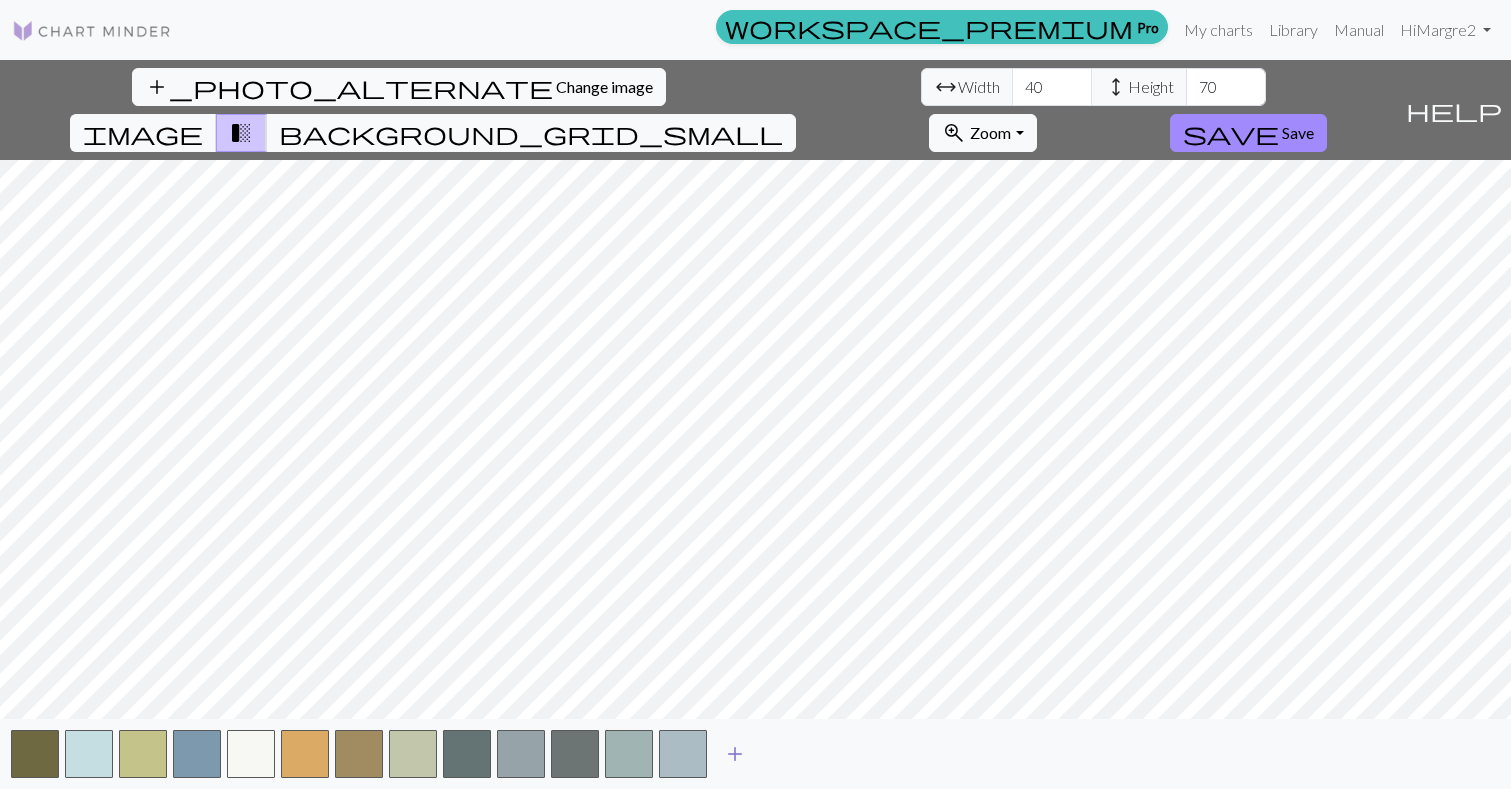 click on "add" at bounding box center [735, 754] 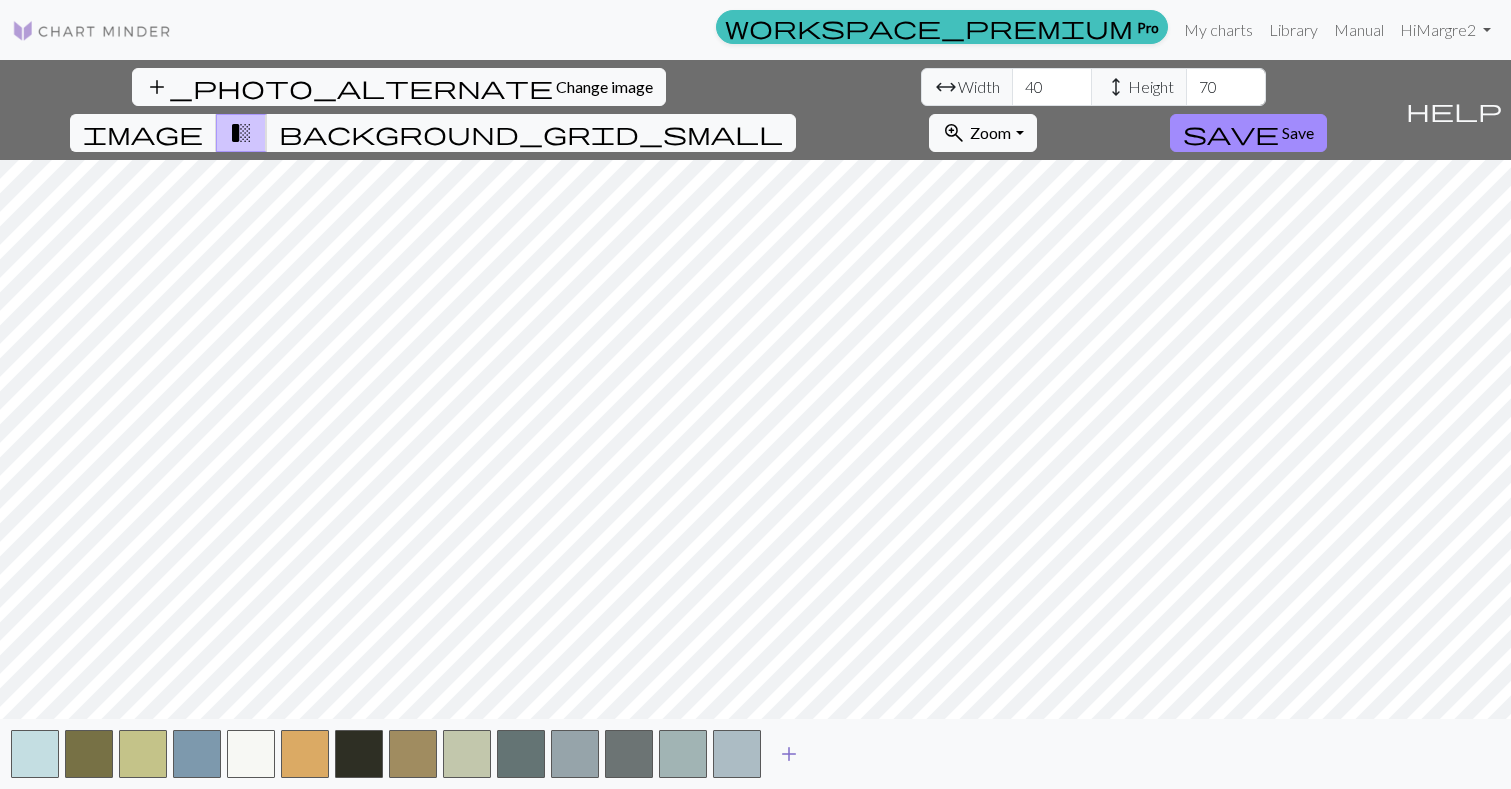 click on "add" at bounding box center [789, 754] 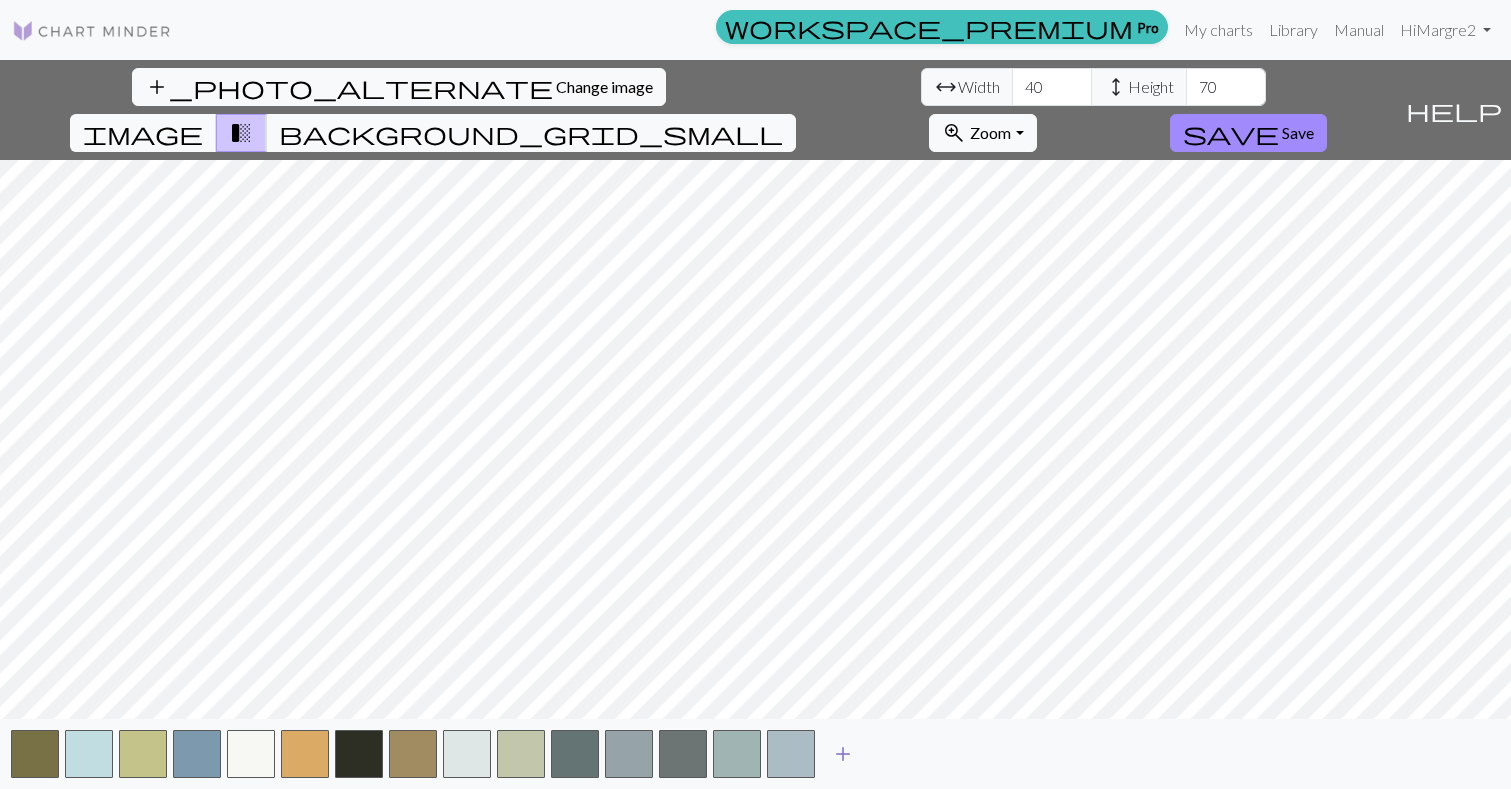 click on "add" at bounding box center (843, 754) 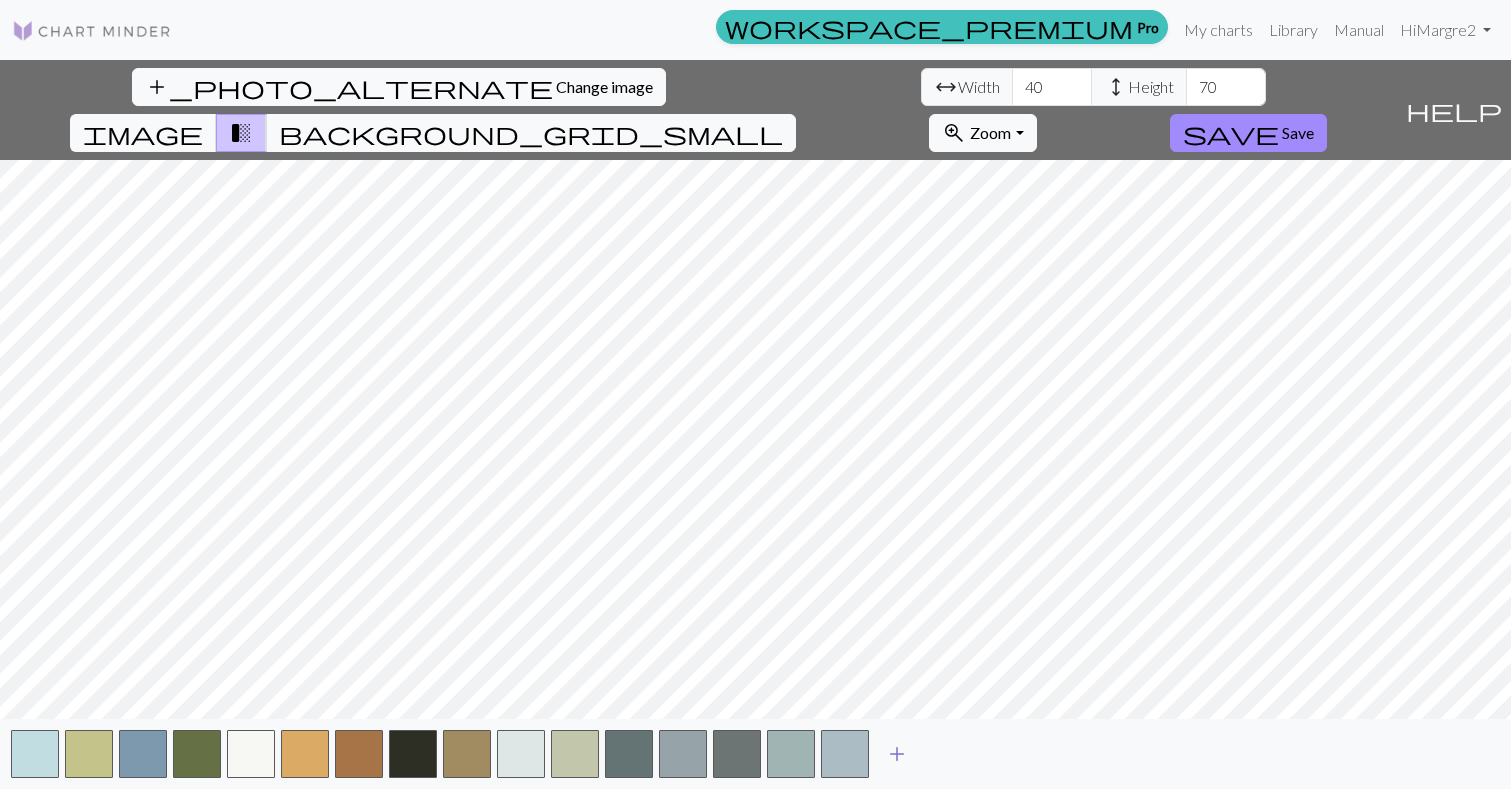click on "add" at bounding box center [897, 754] 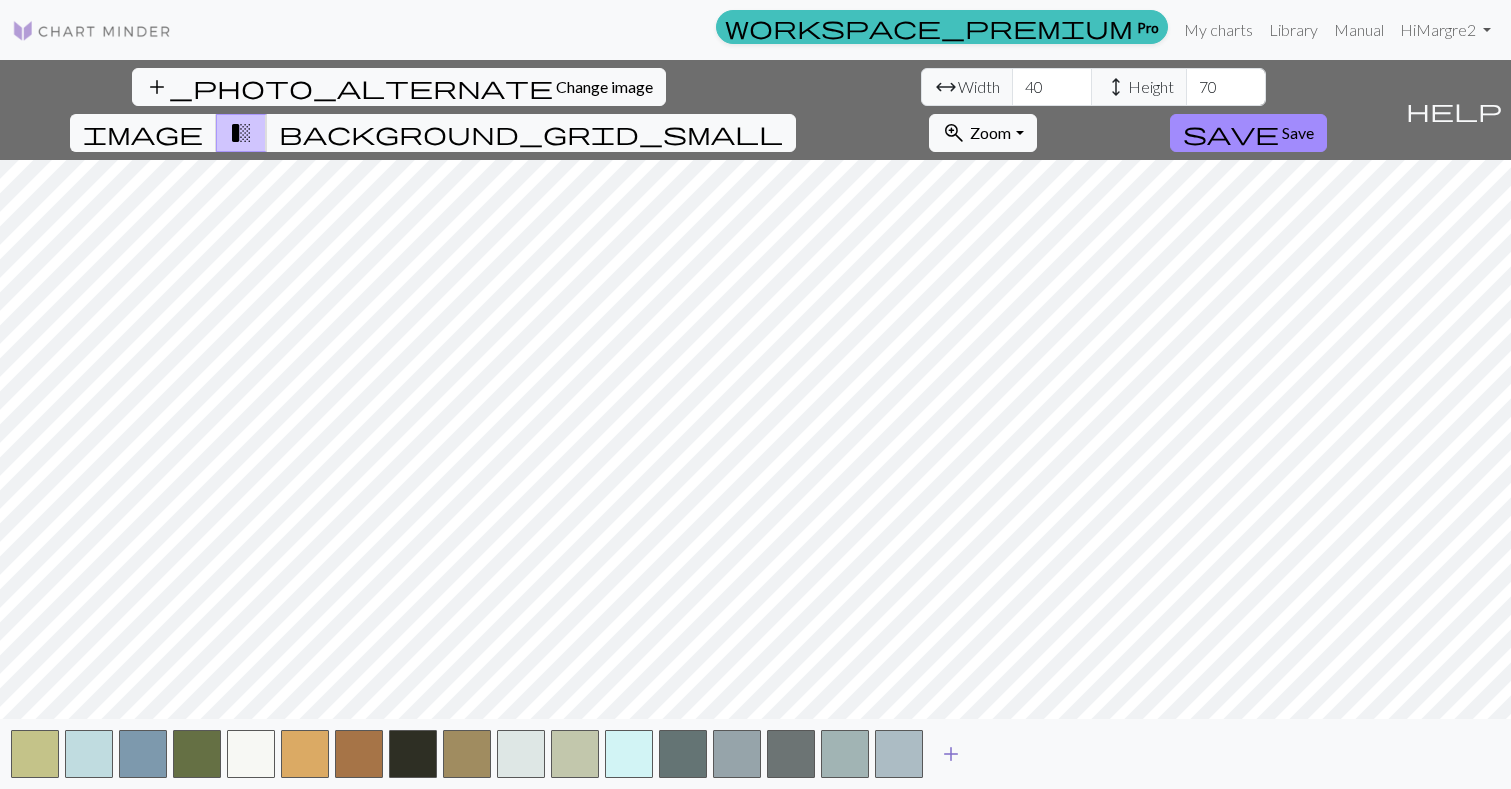 click on "add" at bounding box center [951, 754] 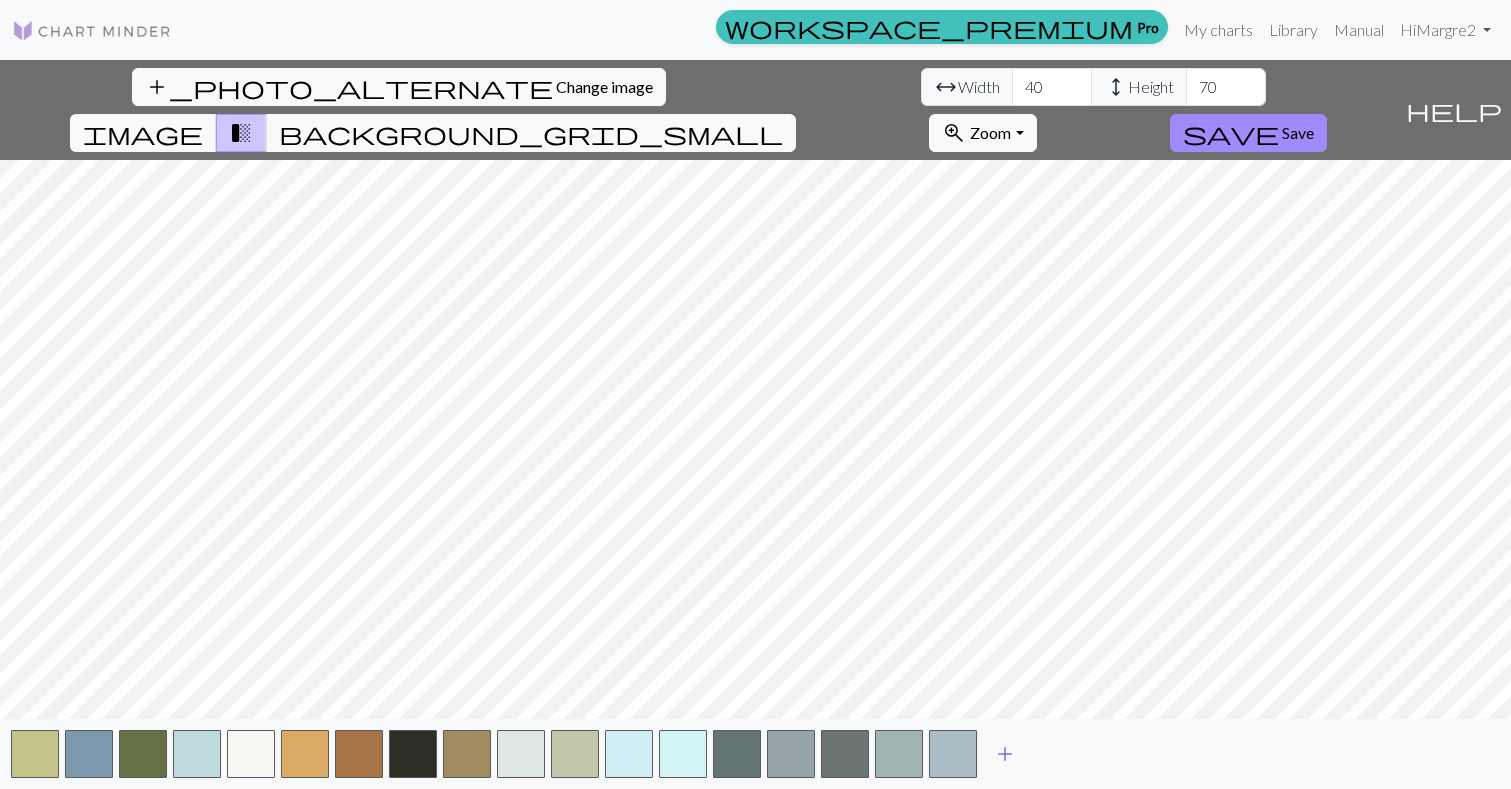 click on "add" at bounding box center (1005, 754) 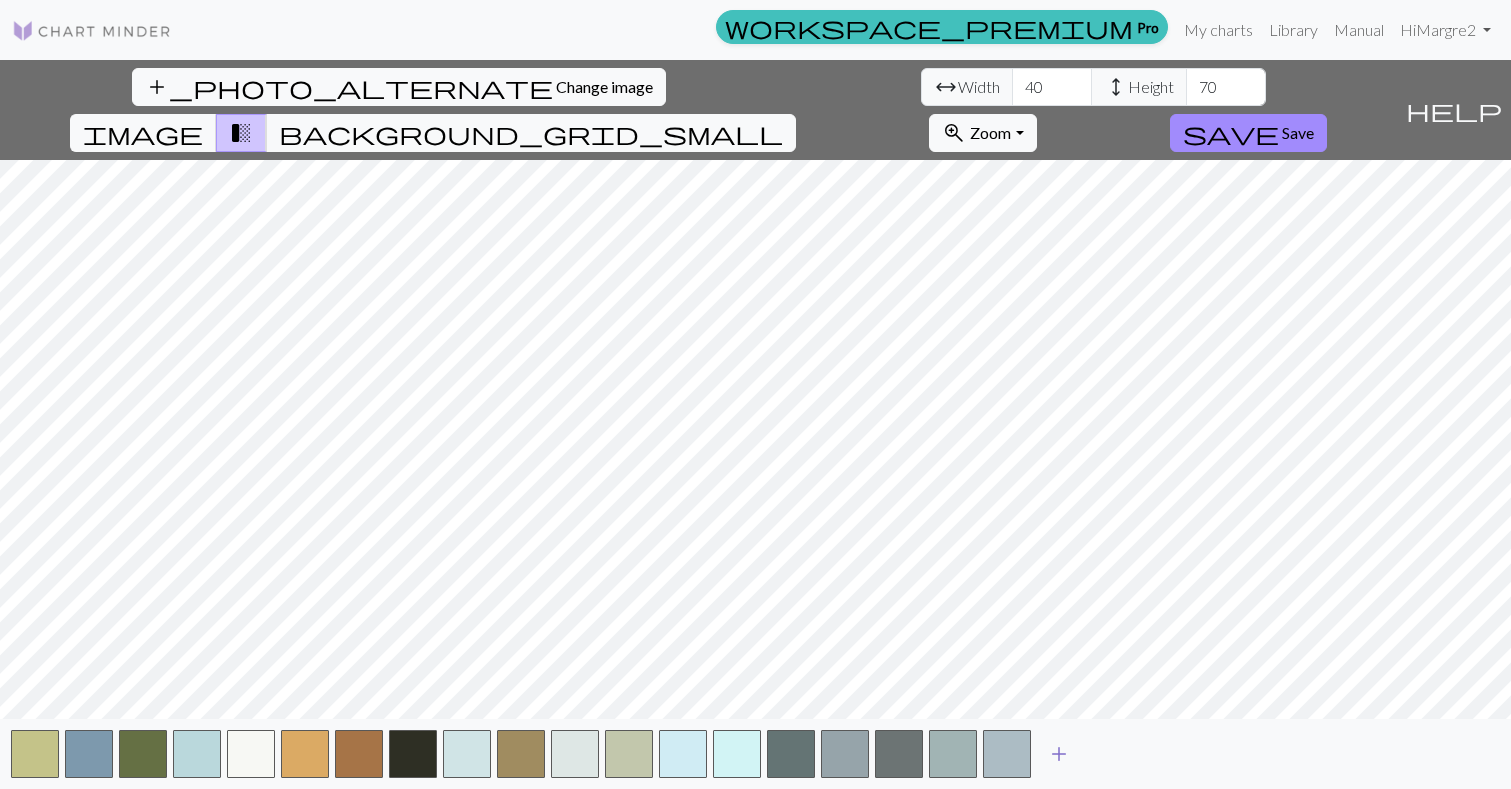 click on "add" at bounding box center (1059, 754) 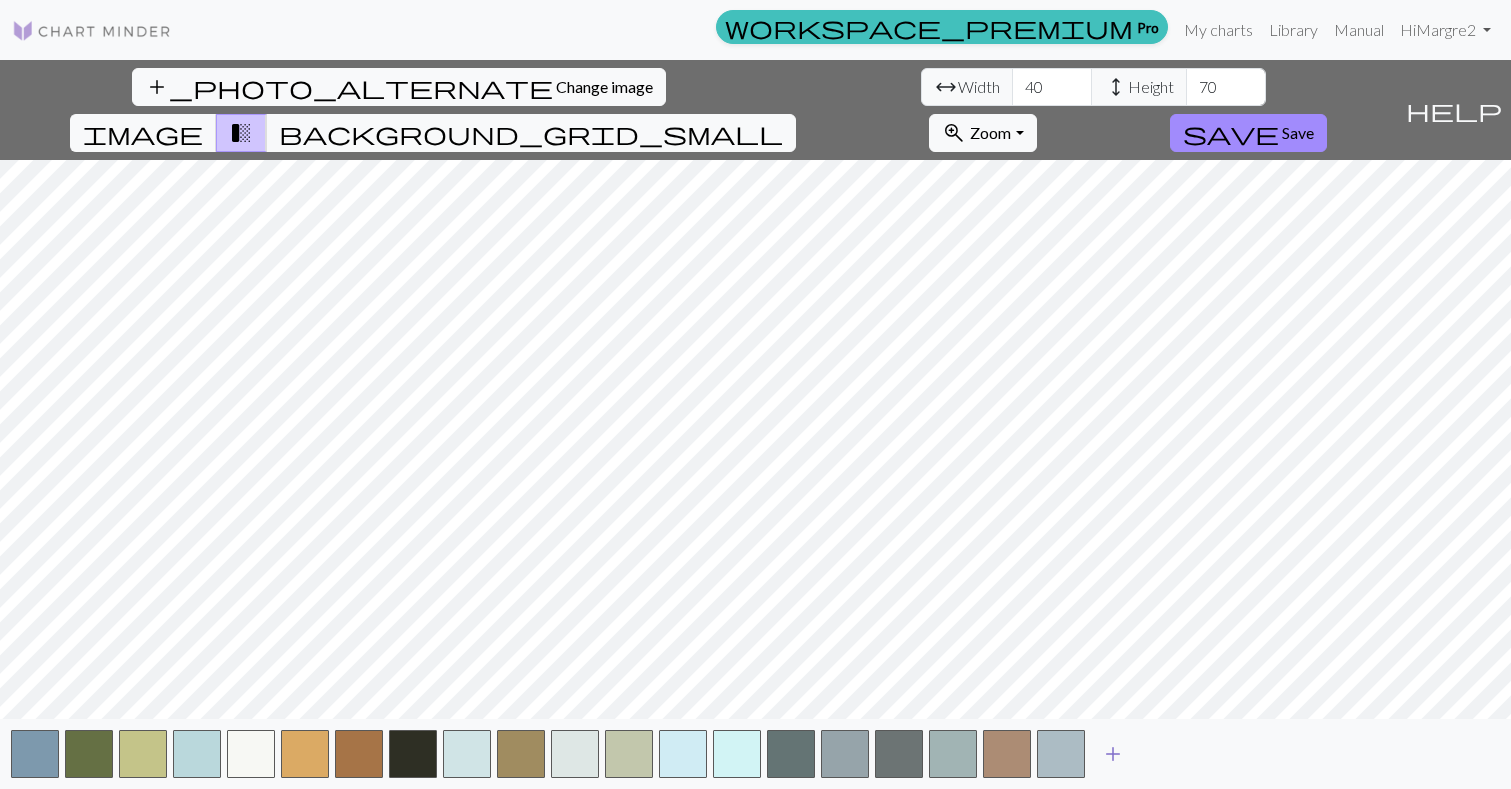click on "add" at bounding box center [1113, 754] 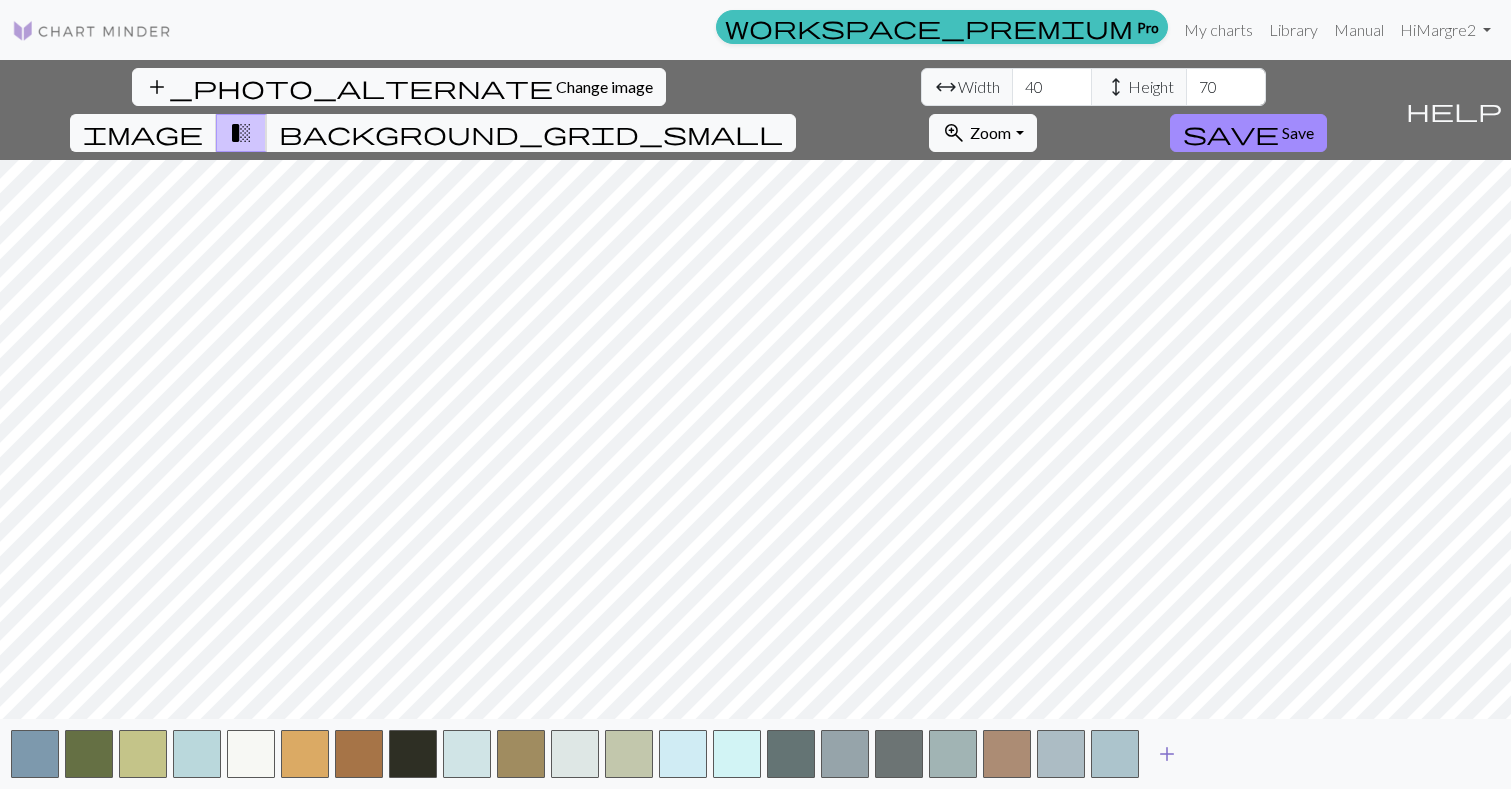 click on "add" at bounding box center [1167, 754] 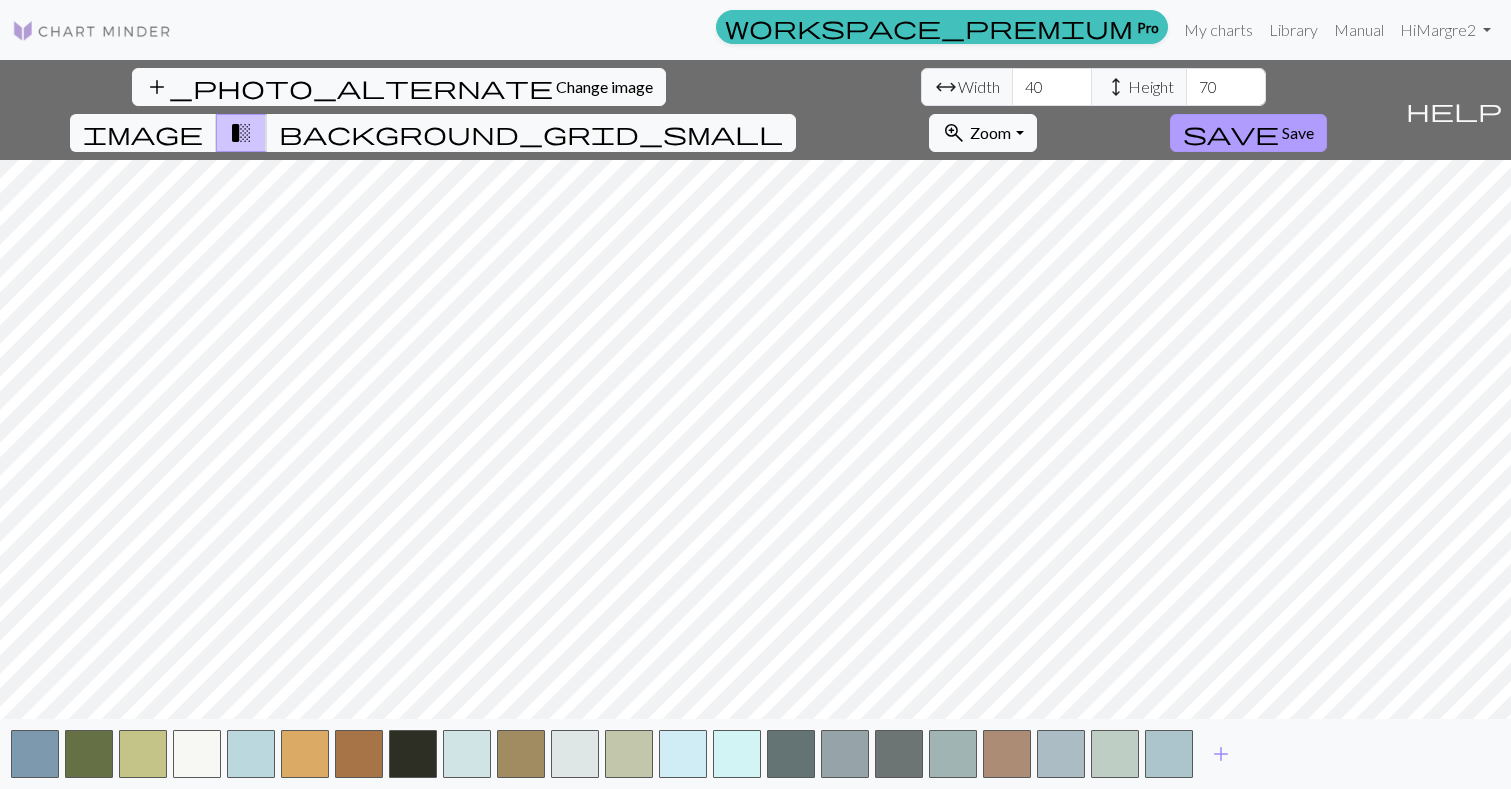 click on "save" at bounding box center [1231, 133] 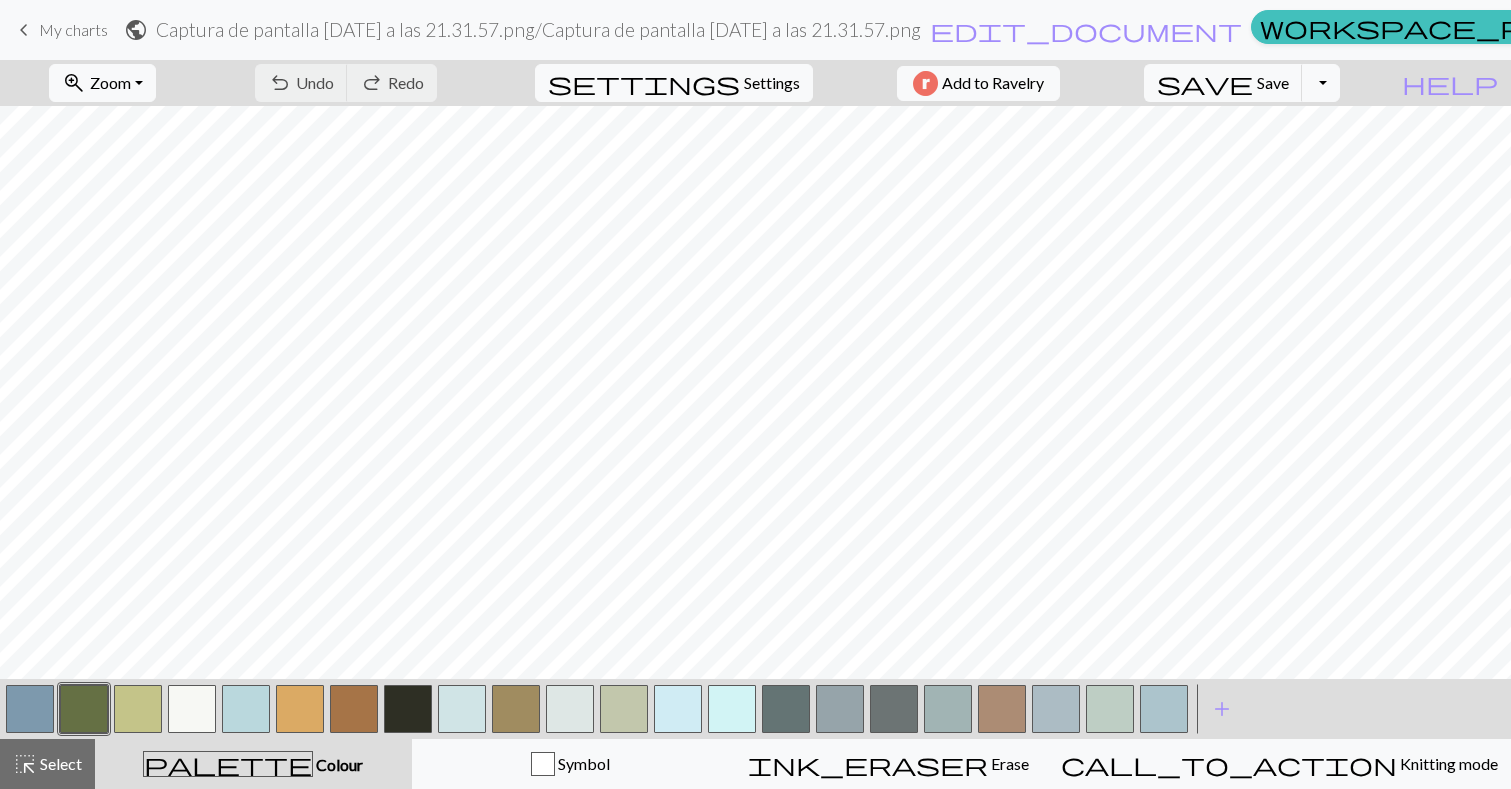 scroll, scrollTop: 917, scrollLeft: 0, axis: vertical 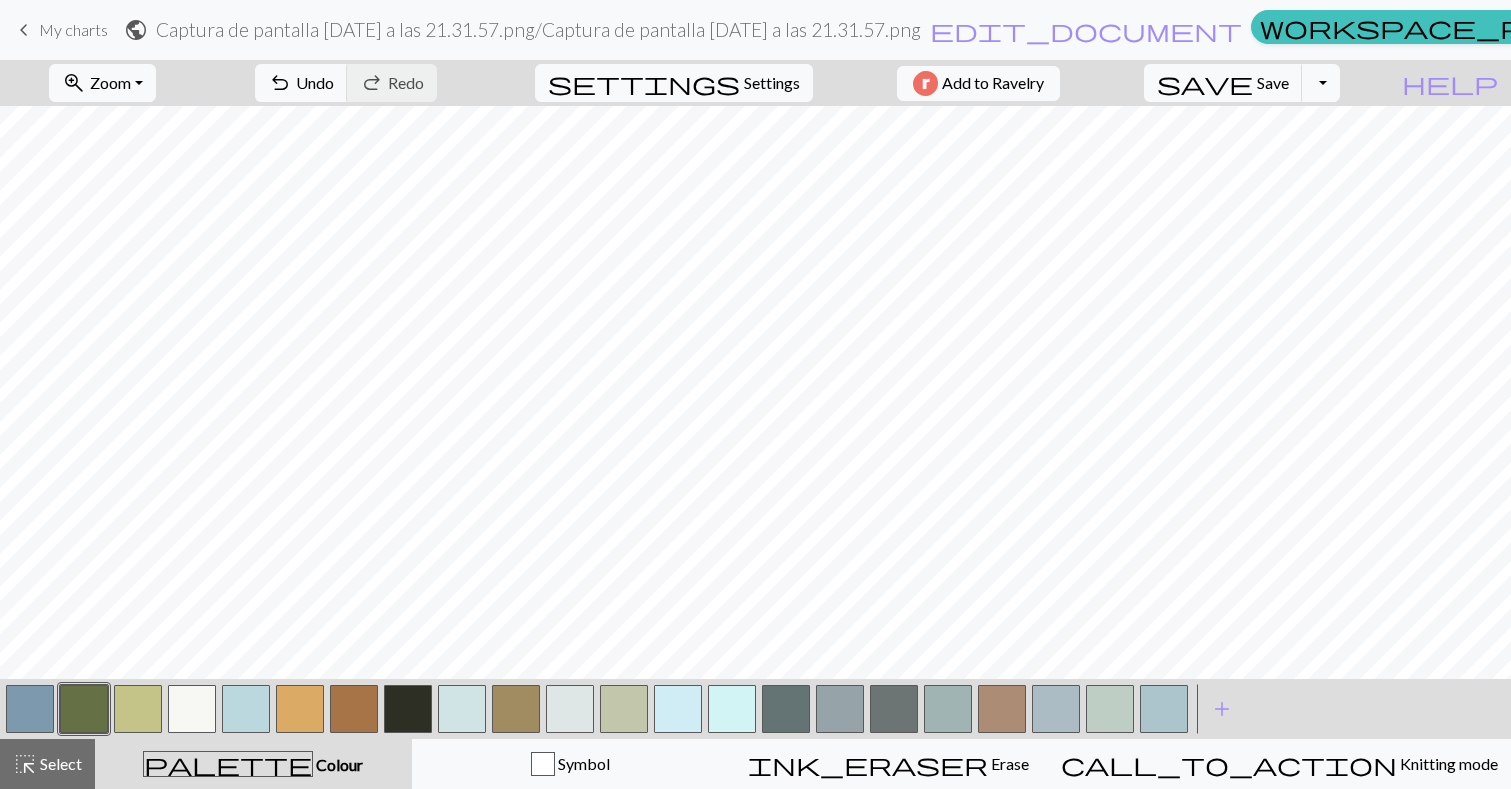 click at bounding box center (138, 709) 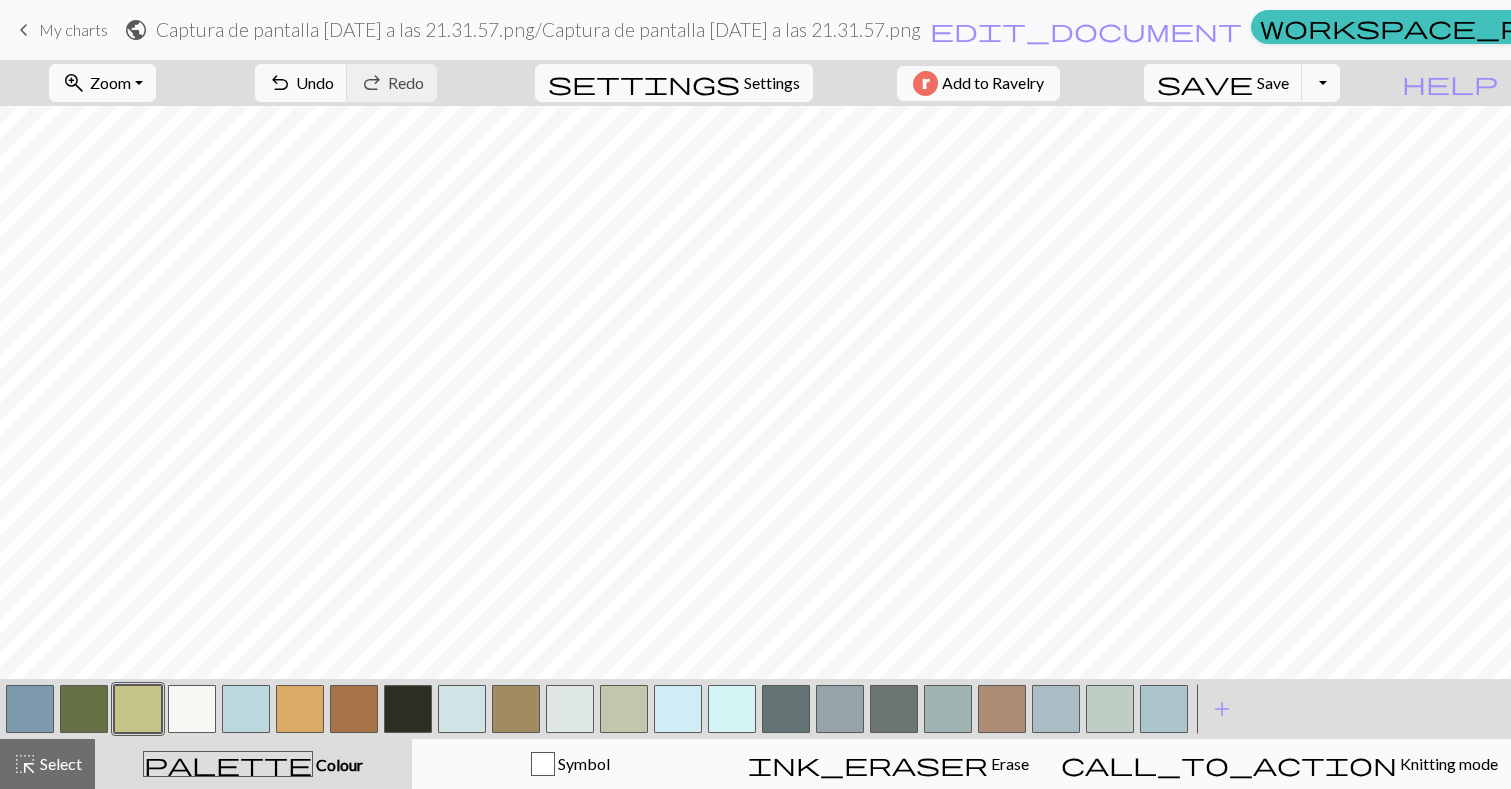 scroll, scrollTop: 508, scrollLeft: 0, axis: vertical 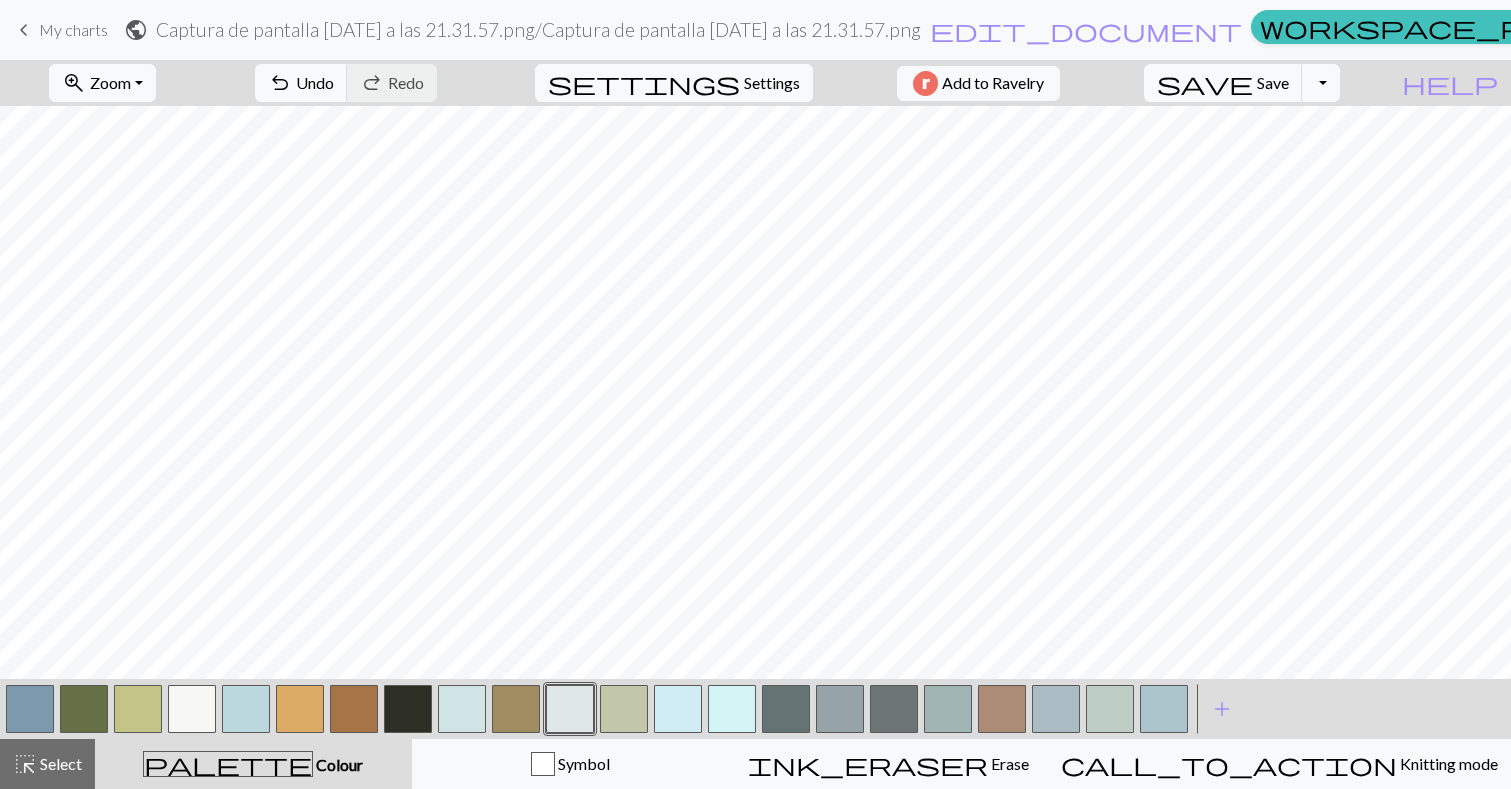 click on "palette   Colour   Colour" at bounding box center [253, 764] 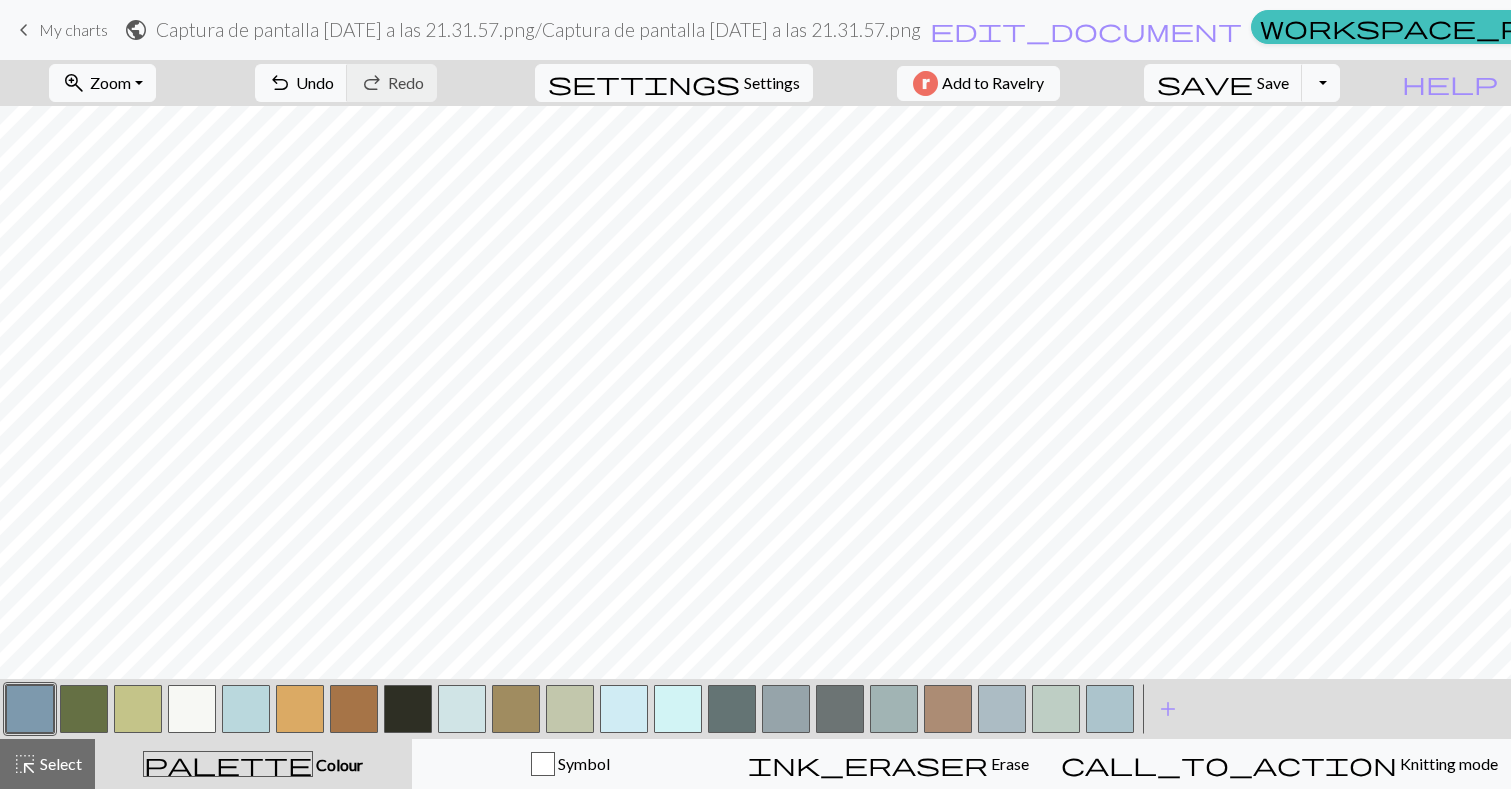 scroll, scrollTop: 537, scrollLeft: 0, axis: vertical 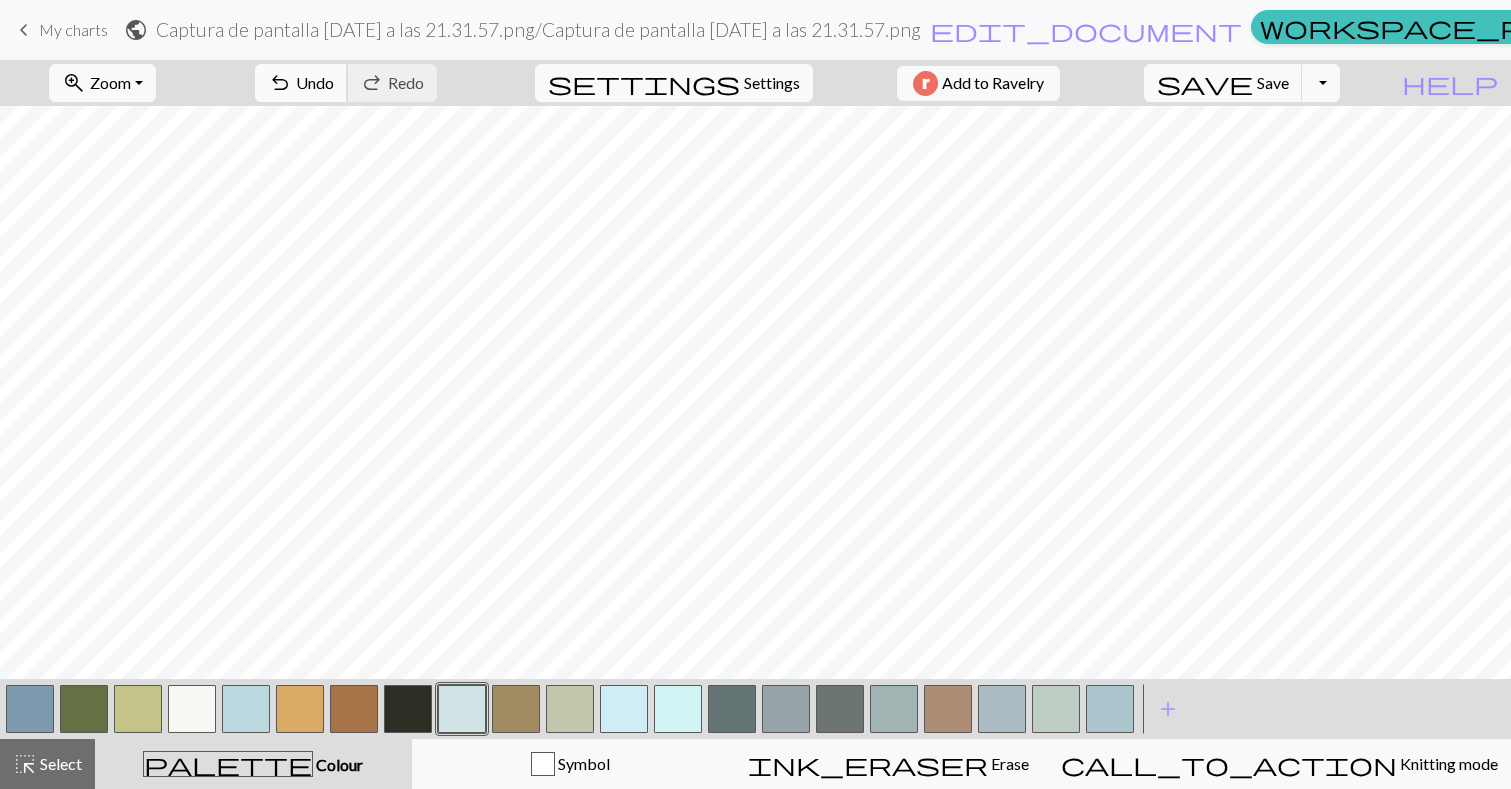 click on "Undo" at bounding box center [315, 82] 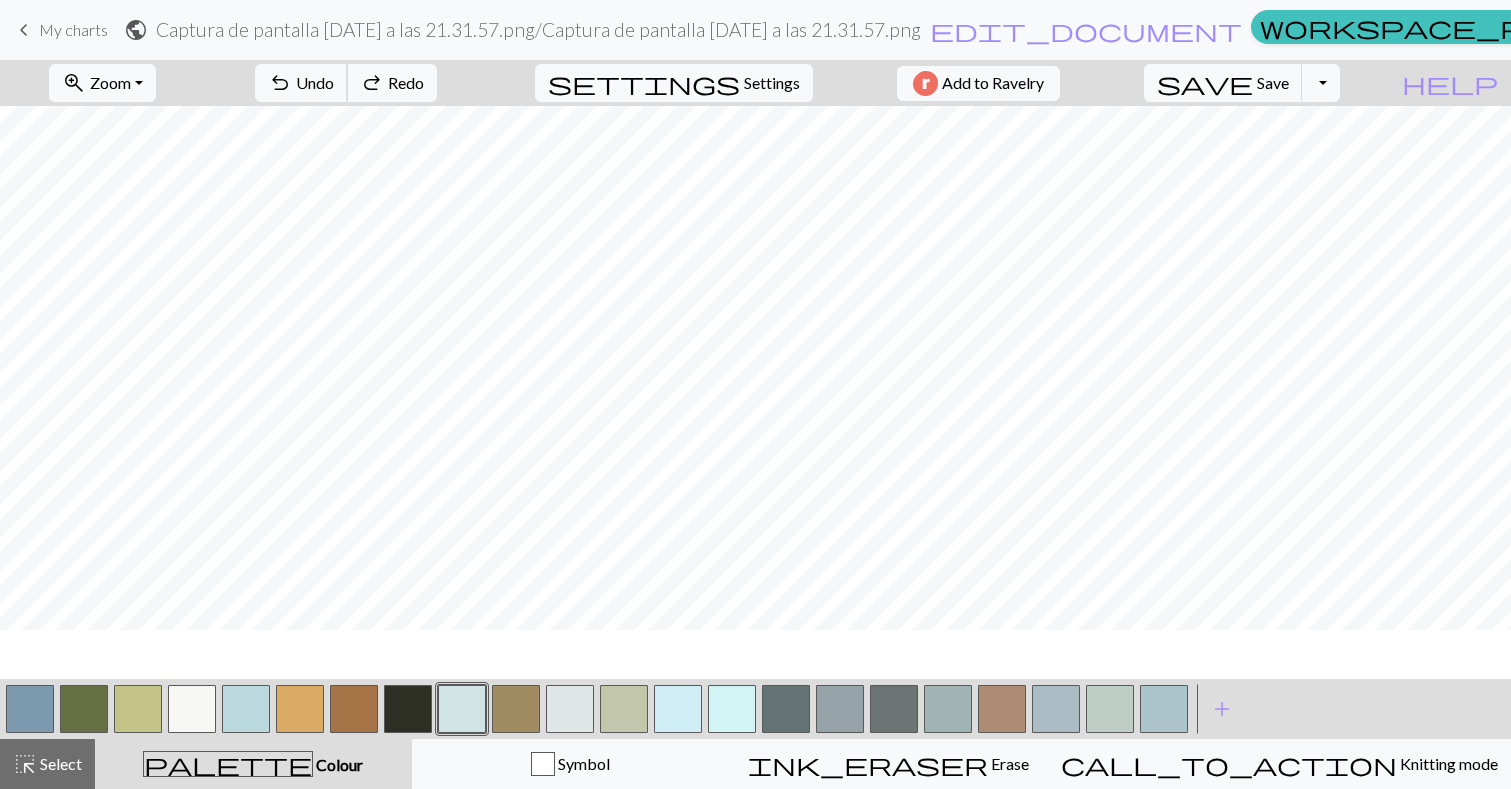 scroll, scrollTop: 917, scrollLeft: 0, axis: vertical 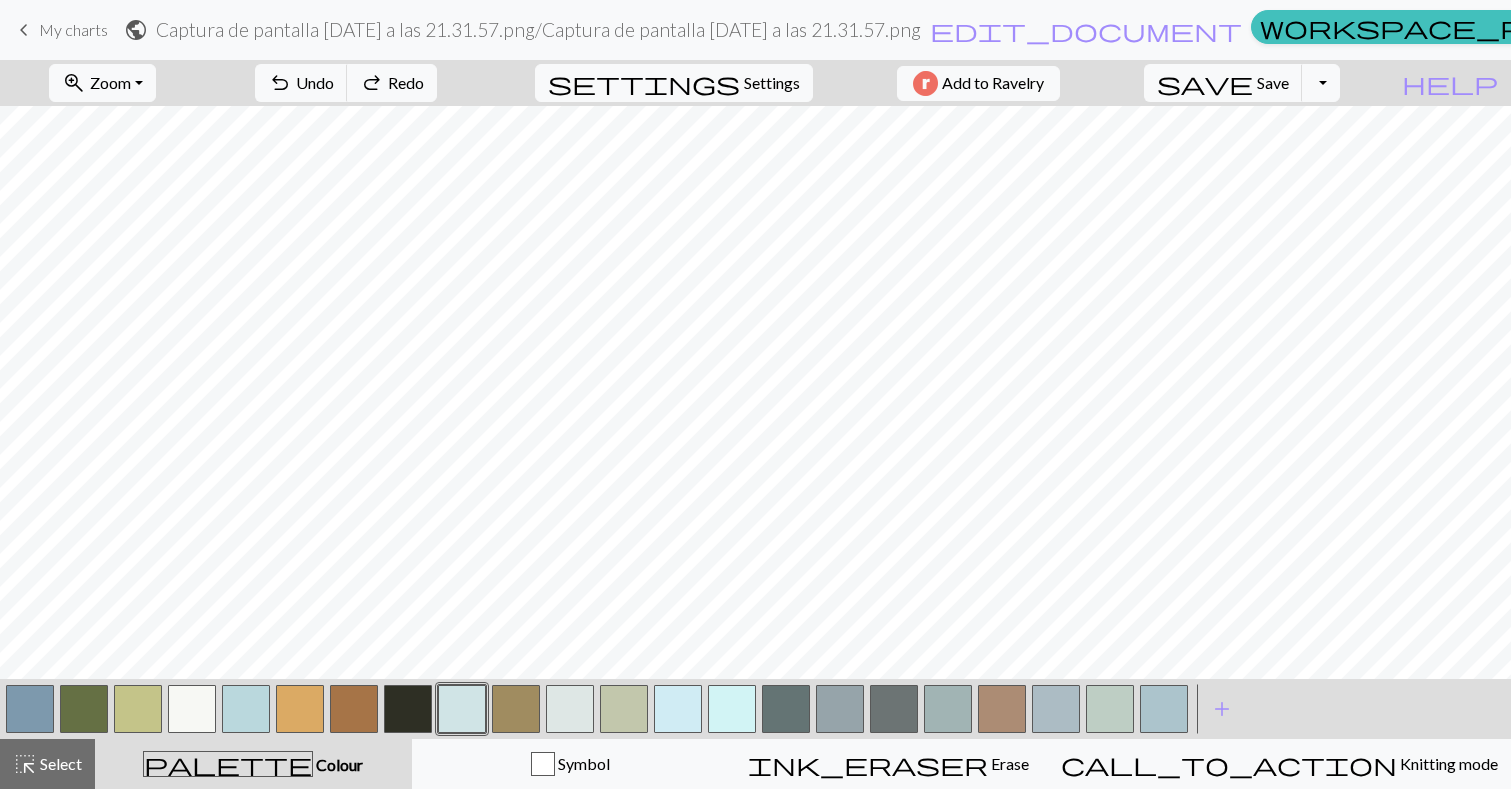 click at bounding box center (570, 709) 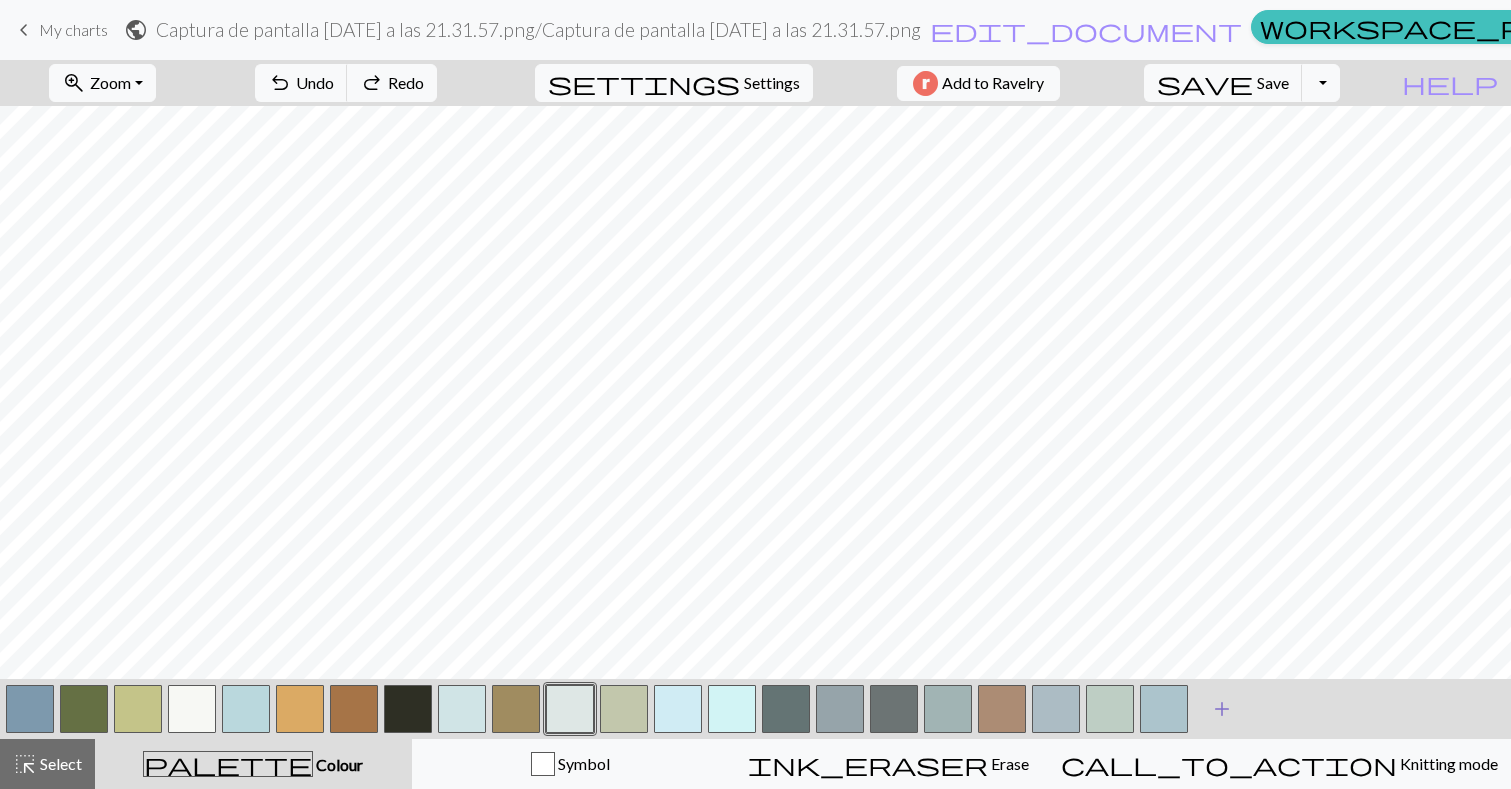 click on "add" at bounding box center [1222, 709] 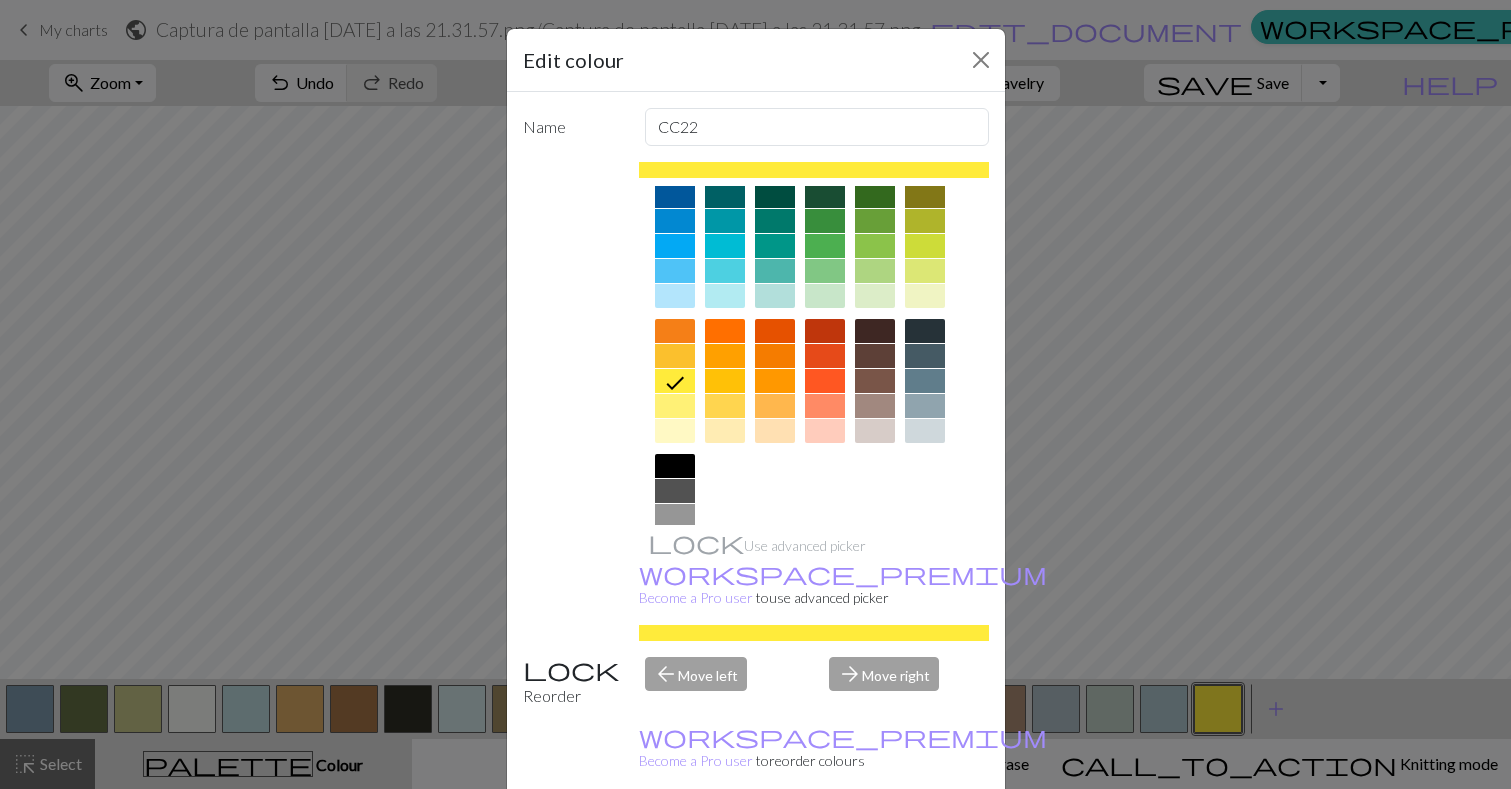 scroll, scrollTop: 205, scrollLeft: 0, axis: vertical 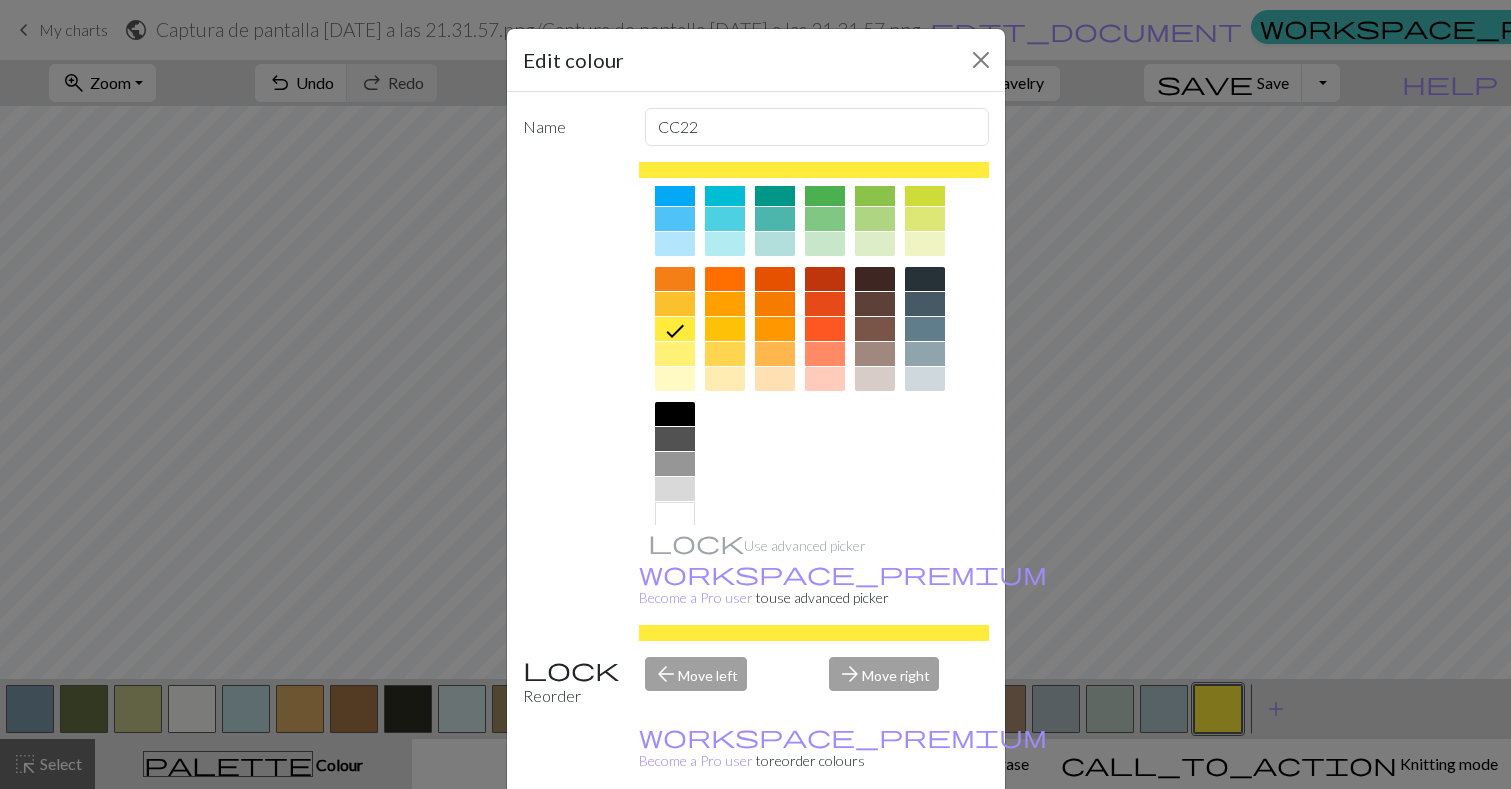 click at bounding box center (925, 379) 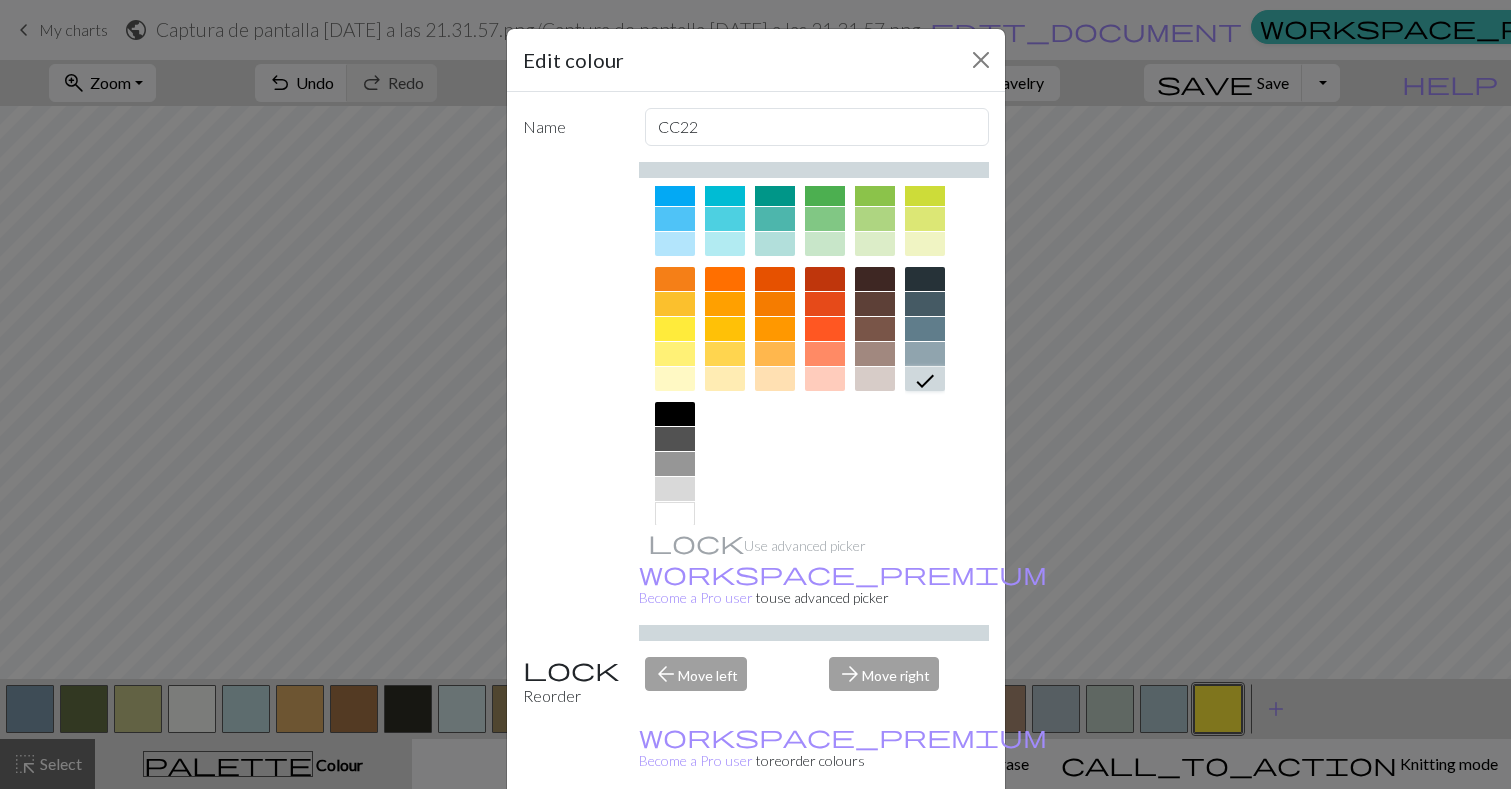 click at bounding box center [925, 354] 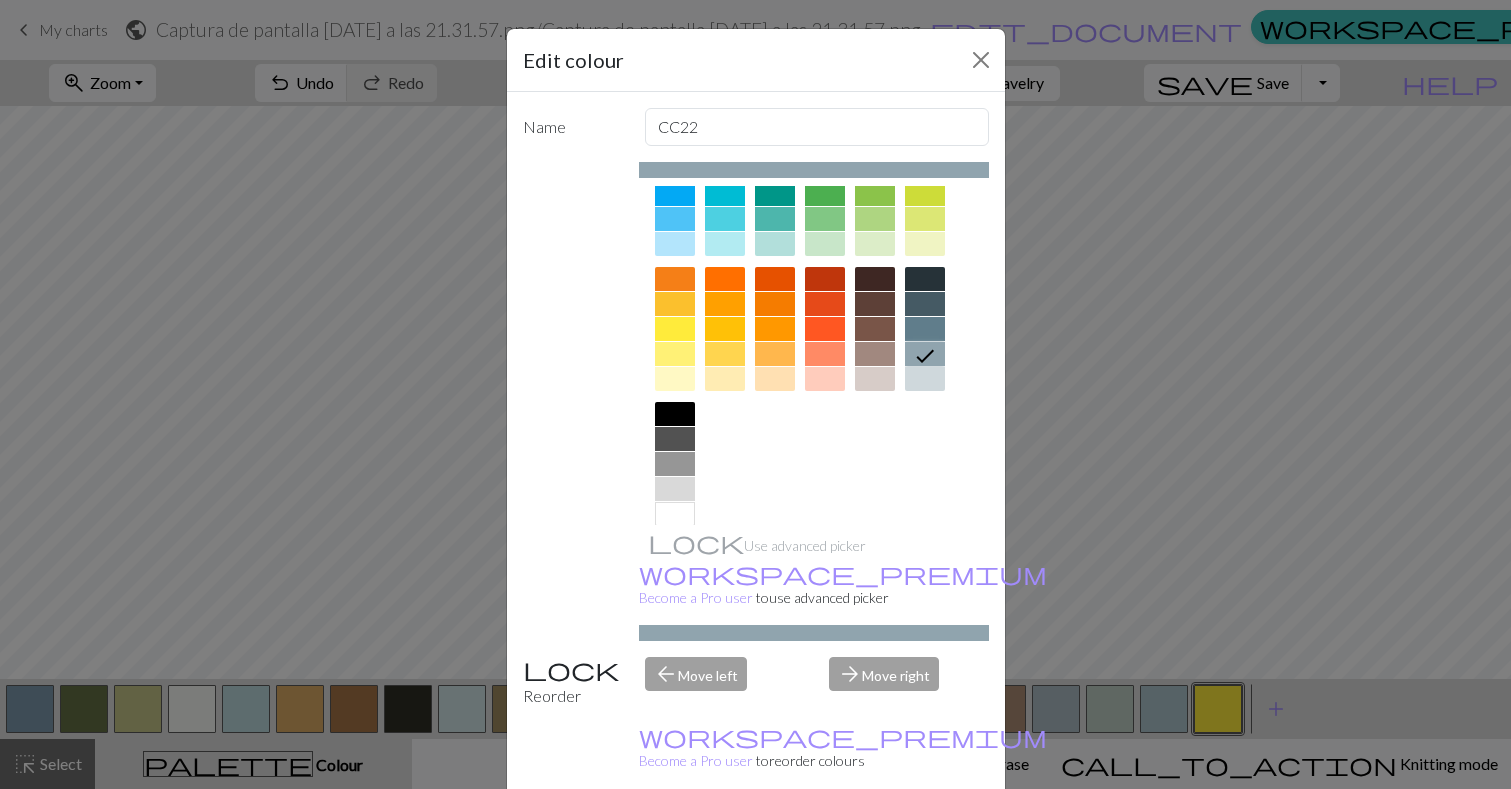 click on "Done" at bounding box center (876, 840) 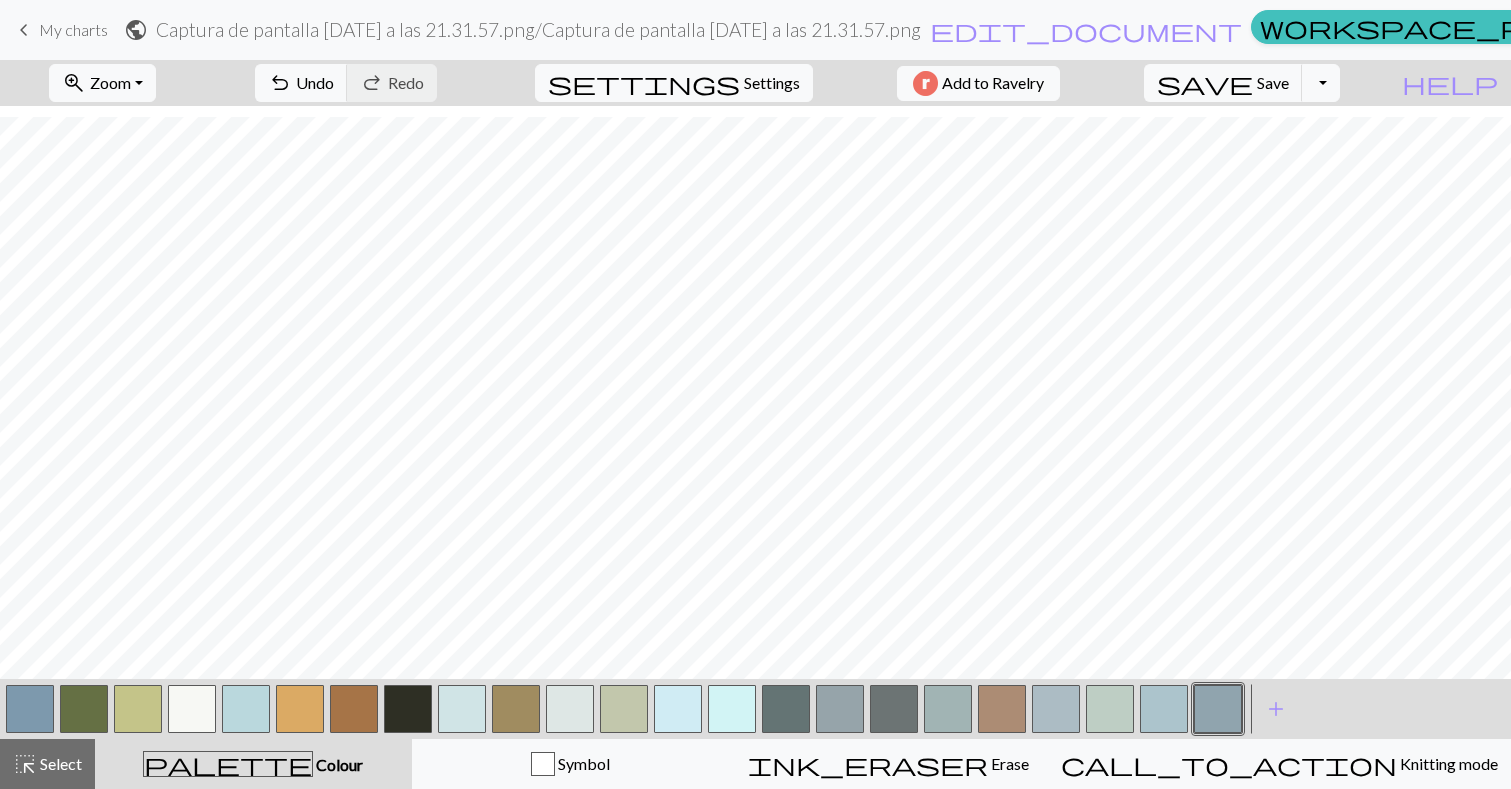 scroll, scrollTop: 917, scrollLeft: 0, axis: vertical 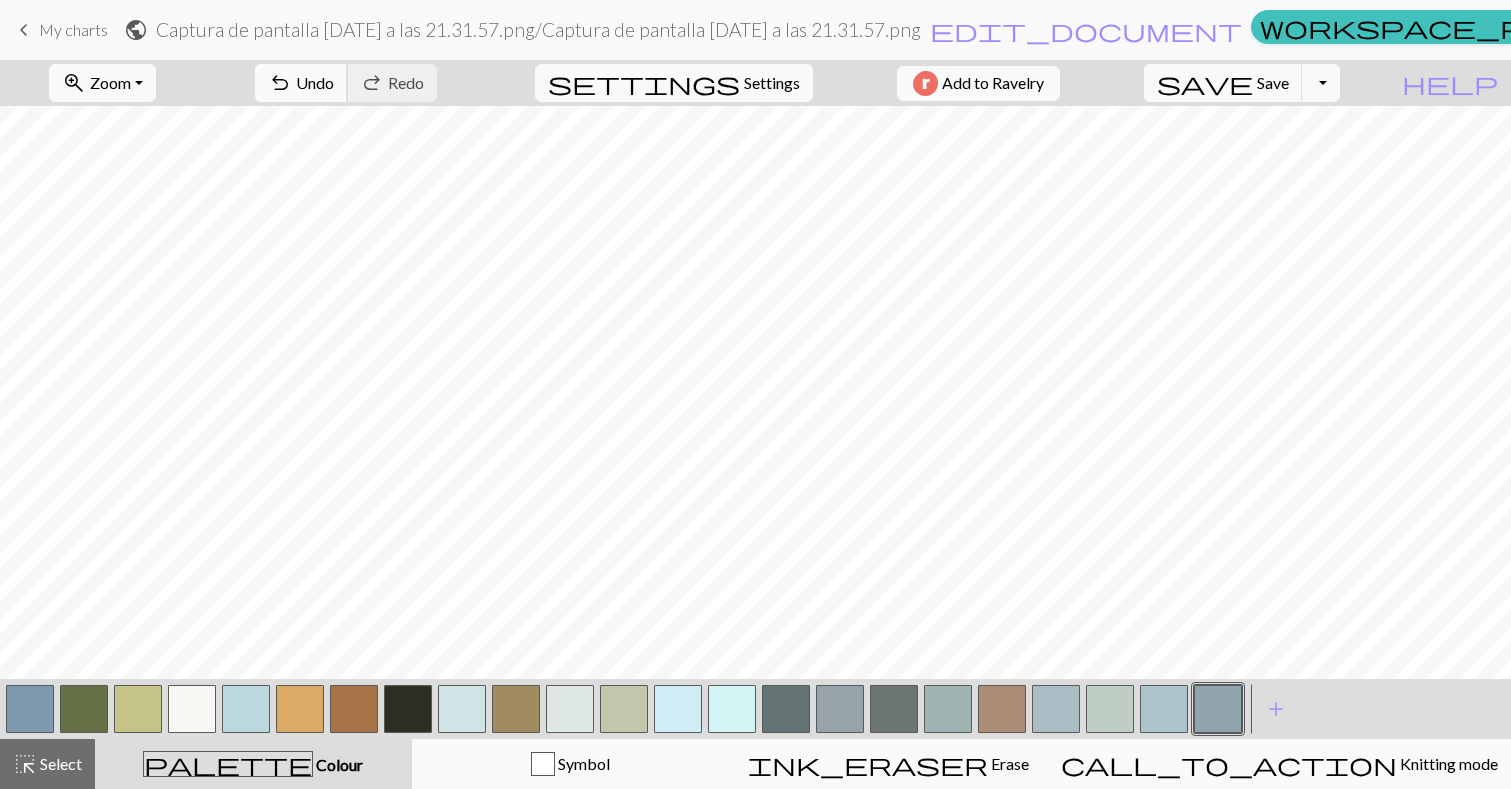 click on "undo Undo Undo" at bounding box center (301, 83) 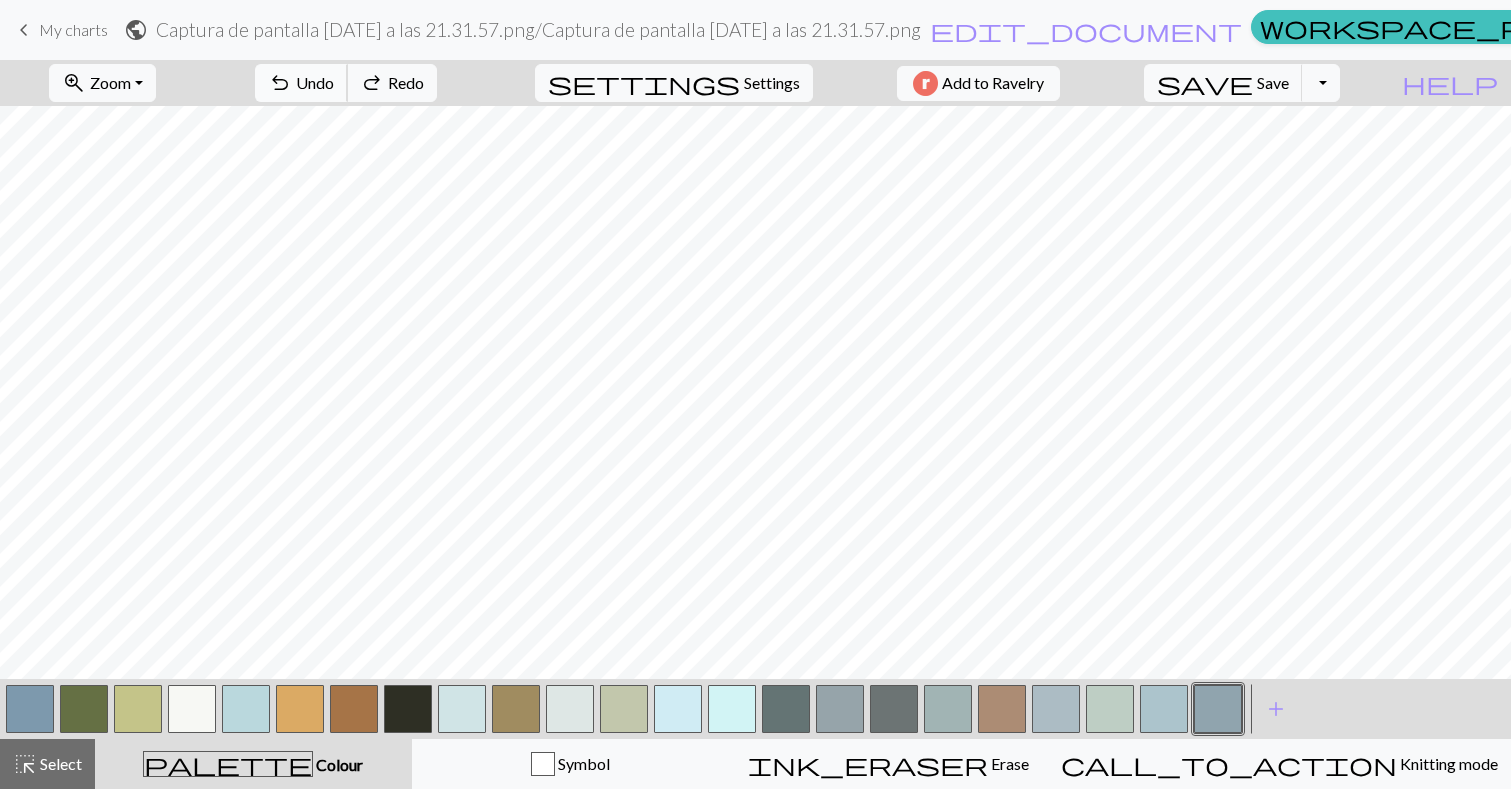 click on "Undo" at bounding box center [315, 82] 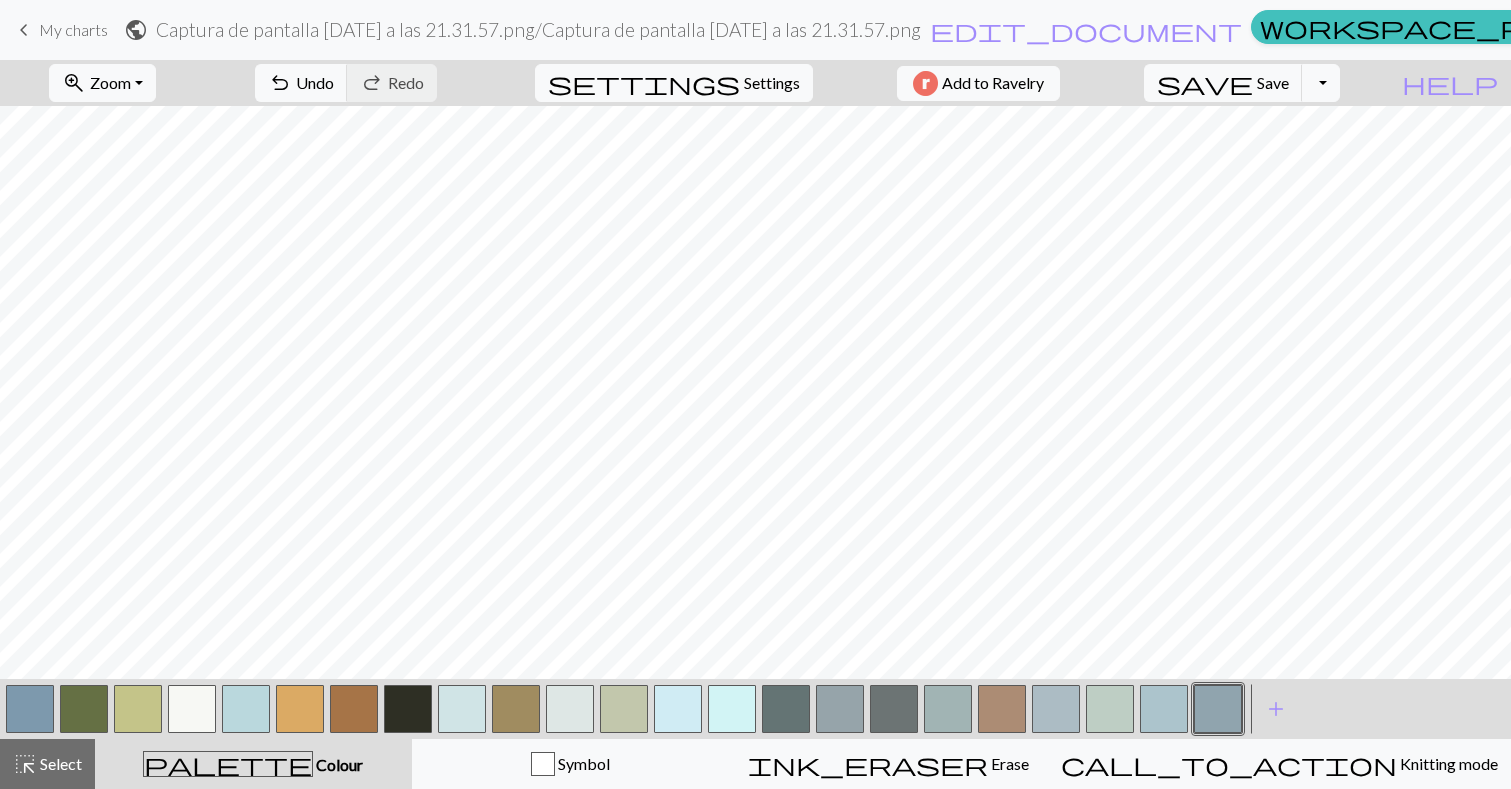 scroll, scrollTop: 914, scrollLeft: 0, axis: vertical 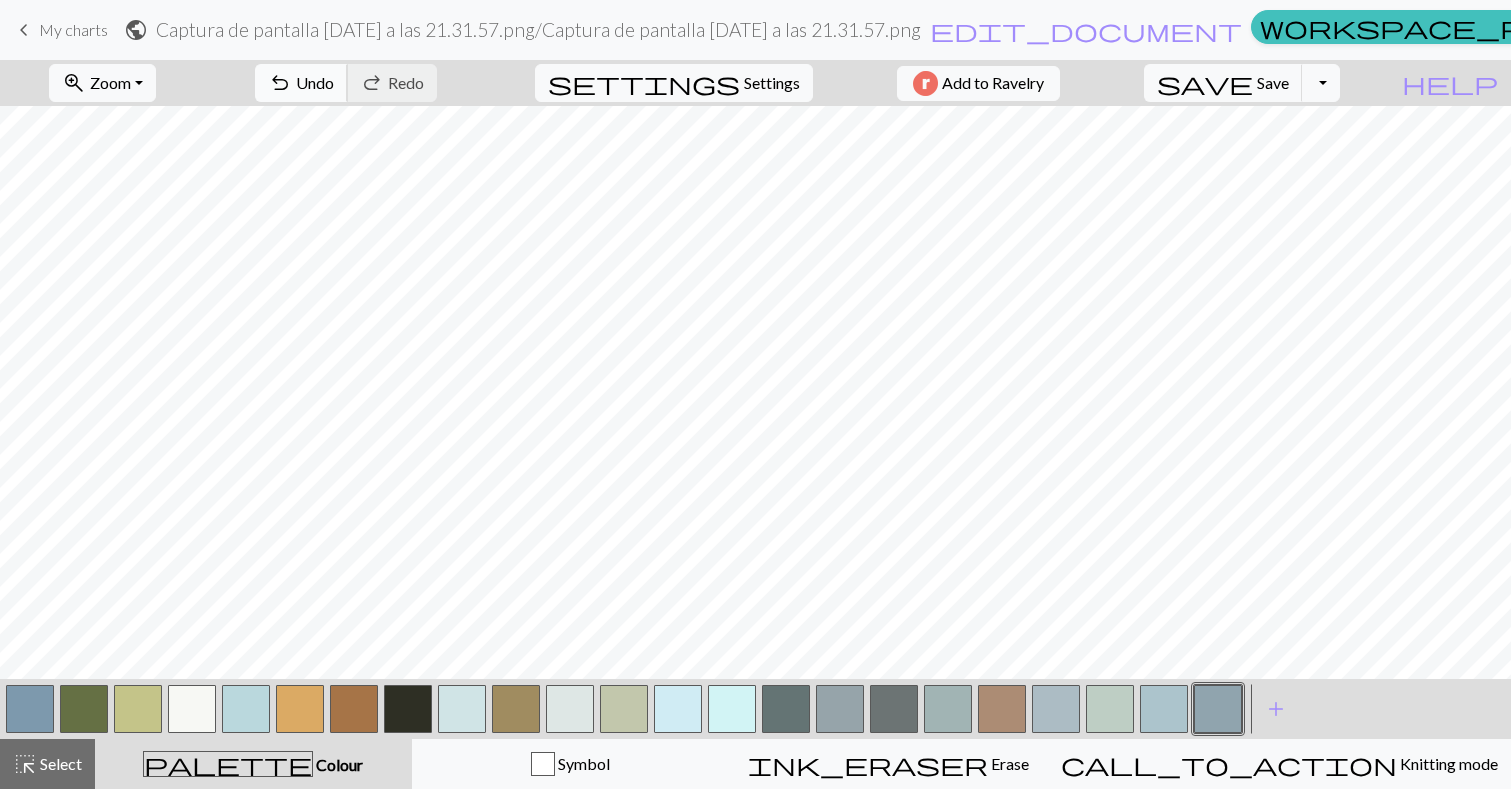 click on "Undo" at bounding box center [315, 82] 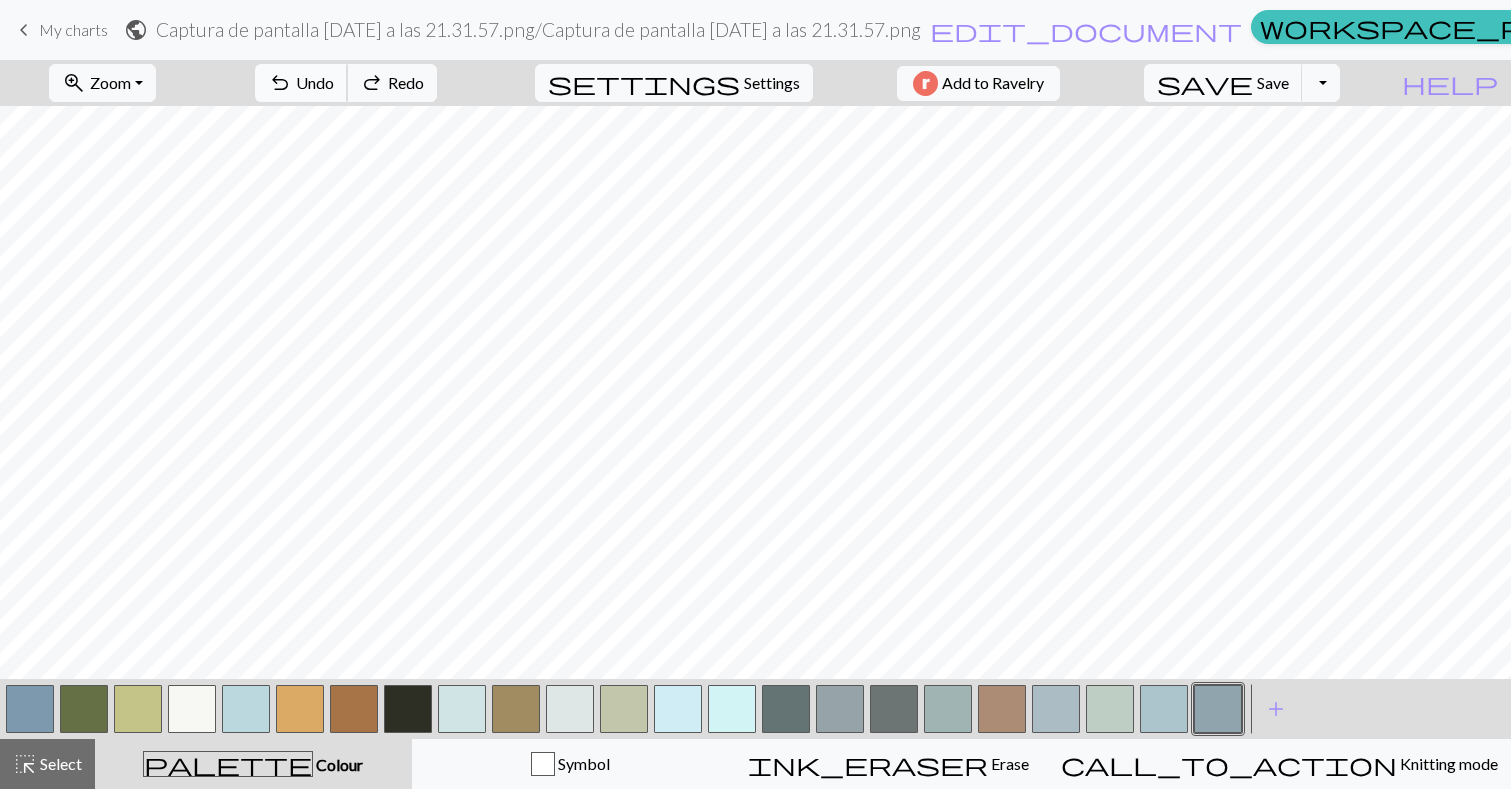 click on "Undo" at bounding box center (315, 82) 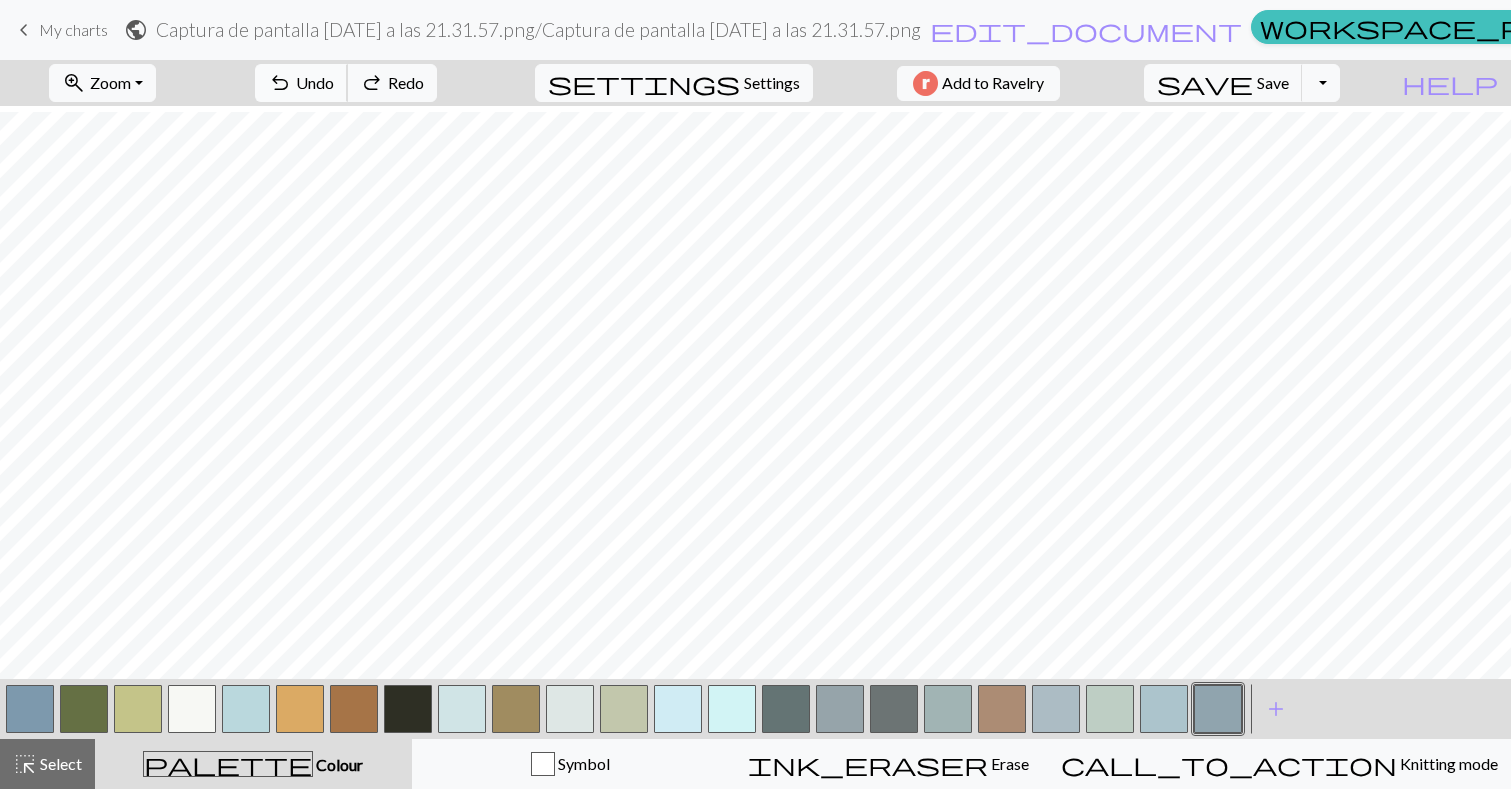 scroll, scrollTop: 916, scrollLeft: 0, axis: vertical 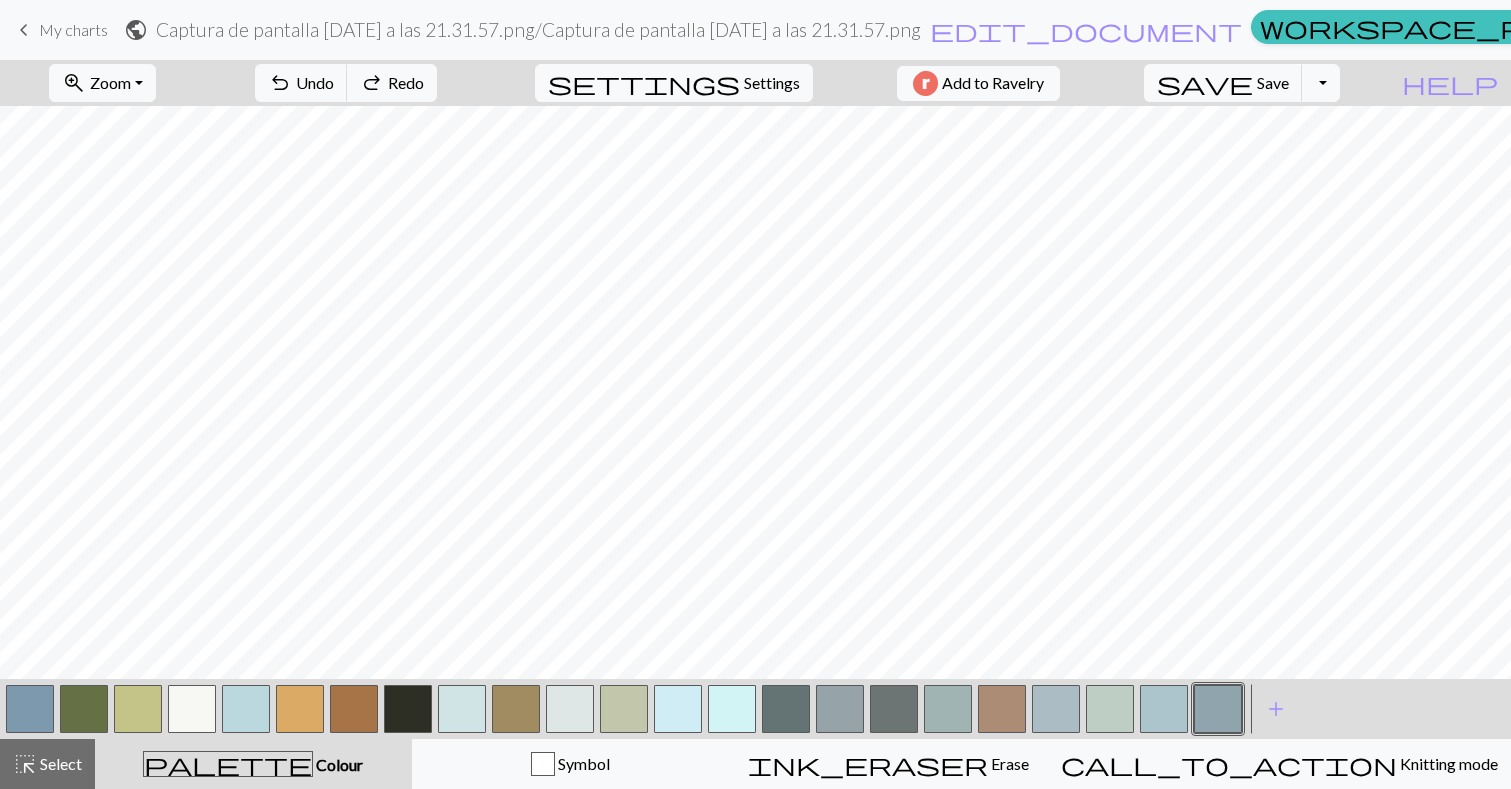 click at bounding box center (408, 709) 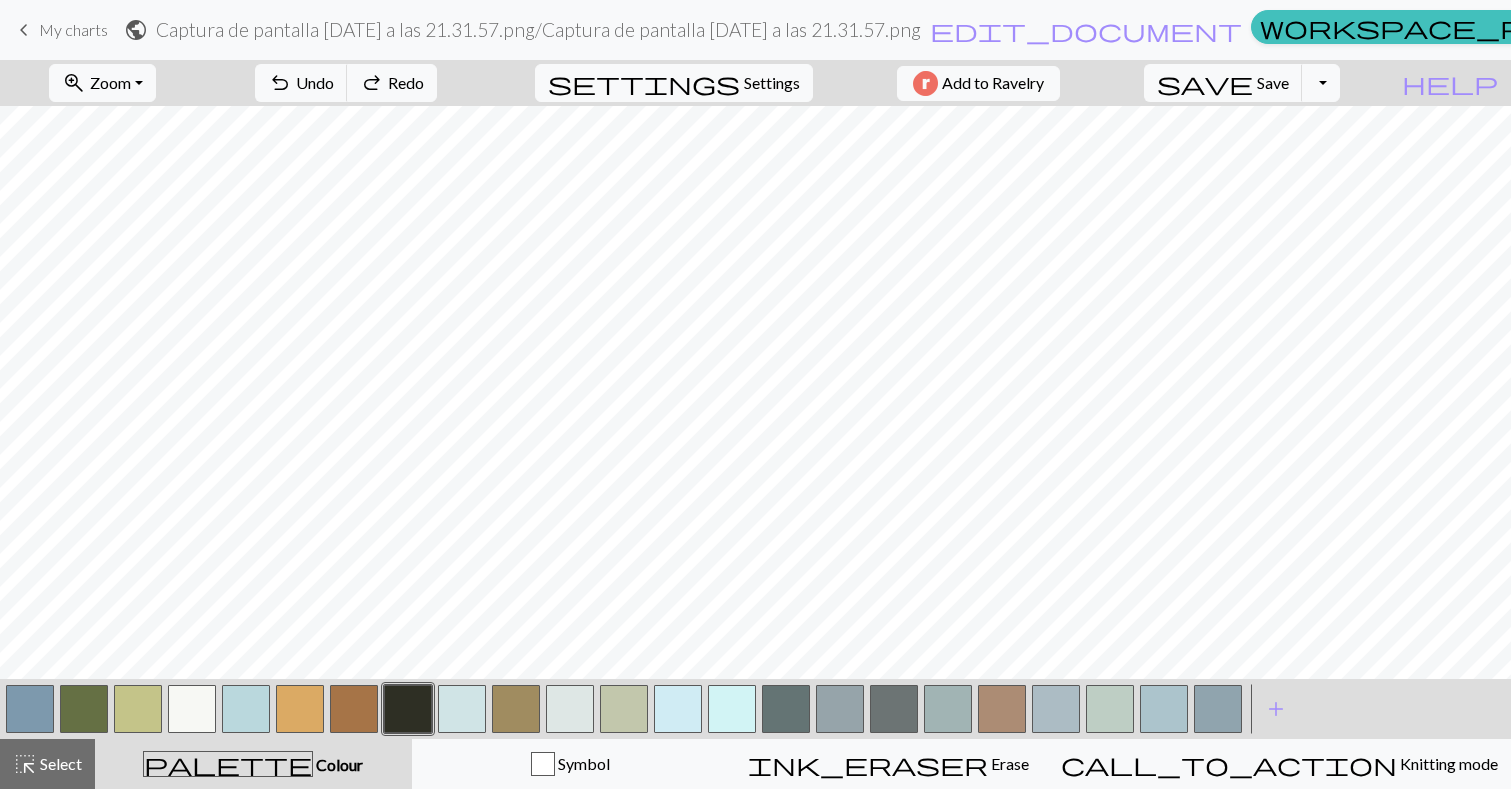 click at bounding box center [408, 709] 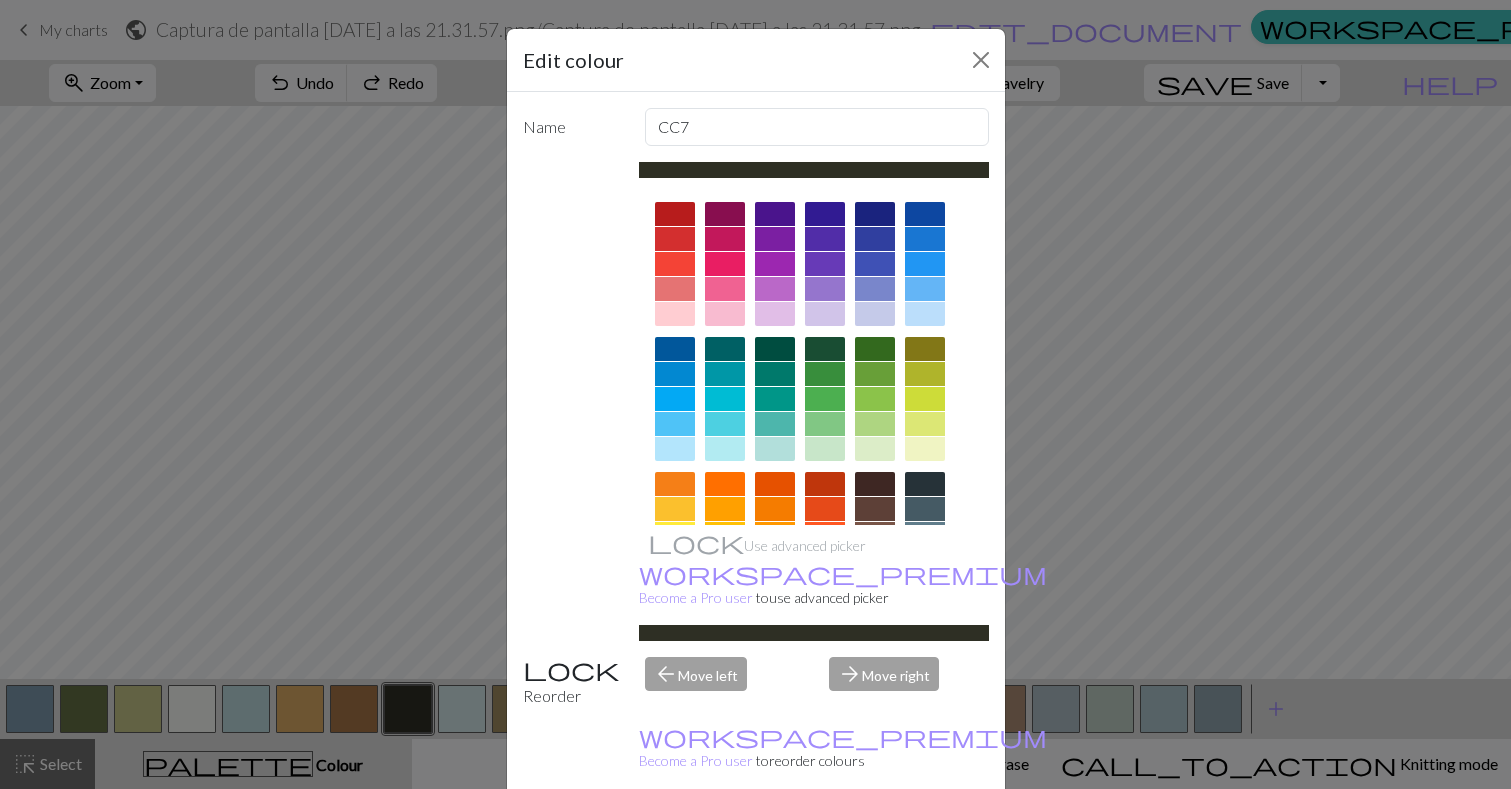 click on "Done" at bounding box center (876, 840) 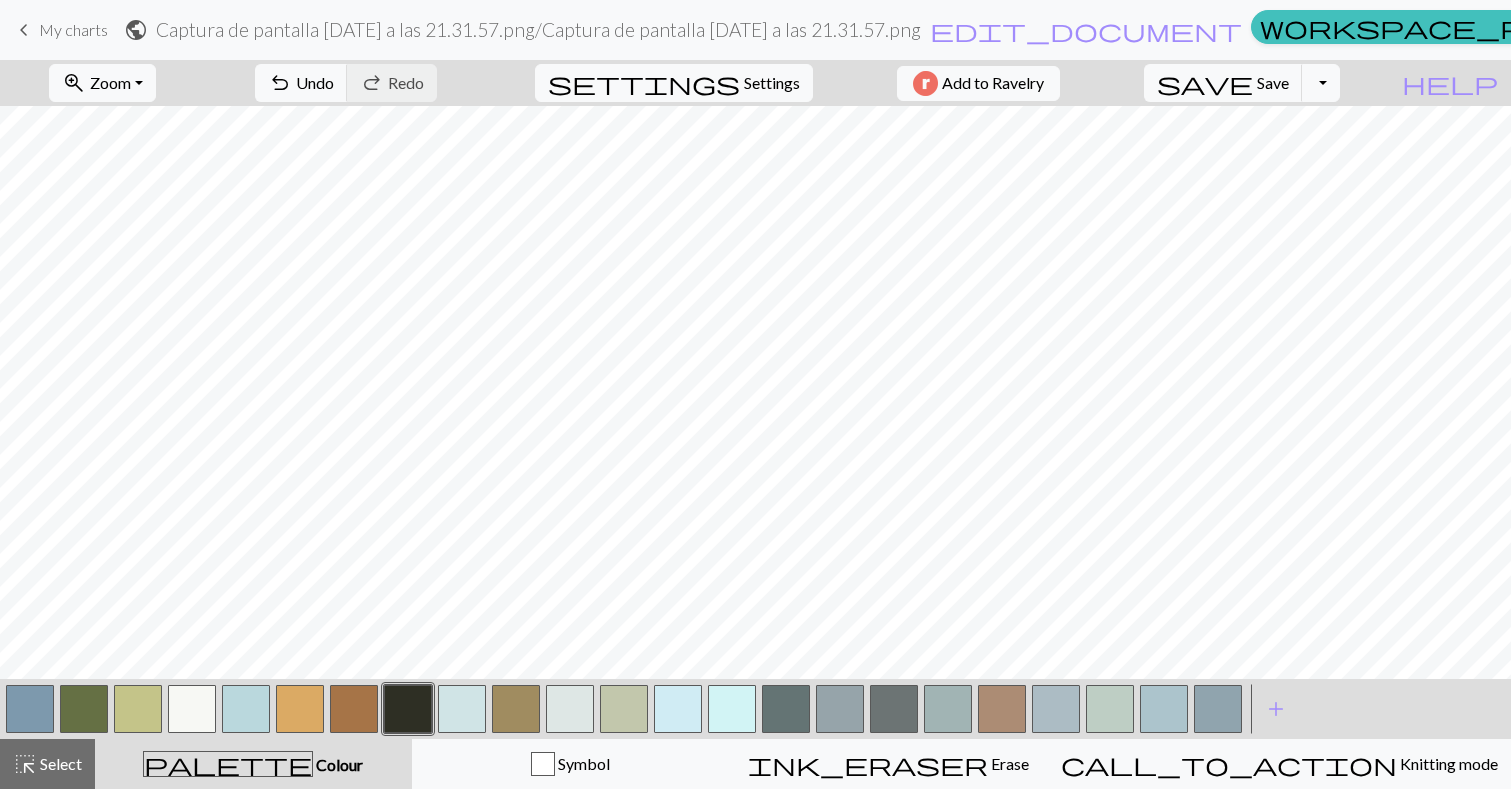 click at bounding box center [138, 709] 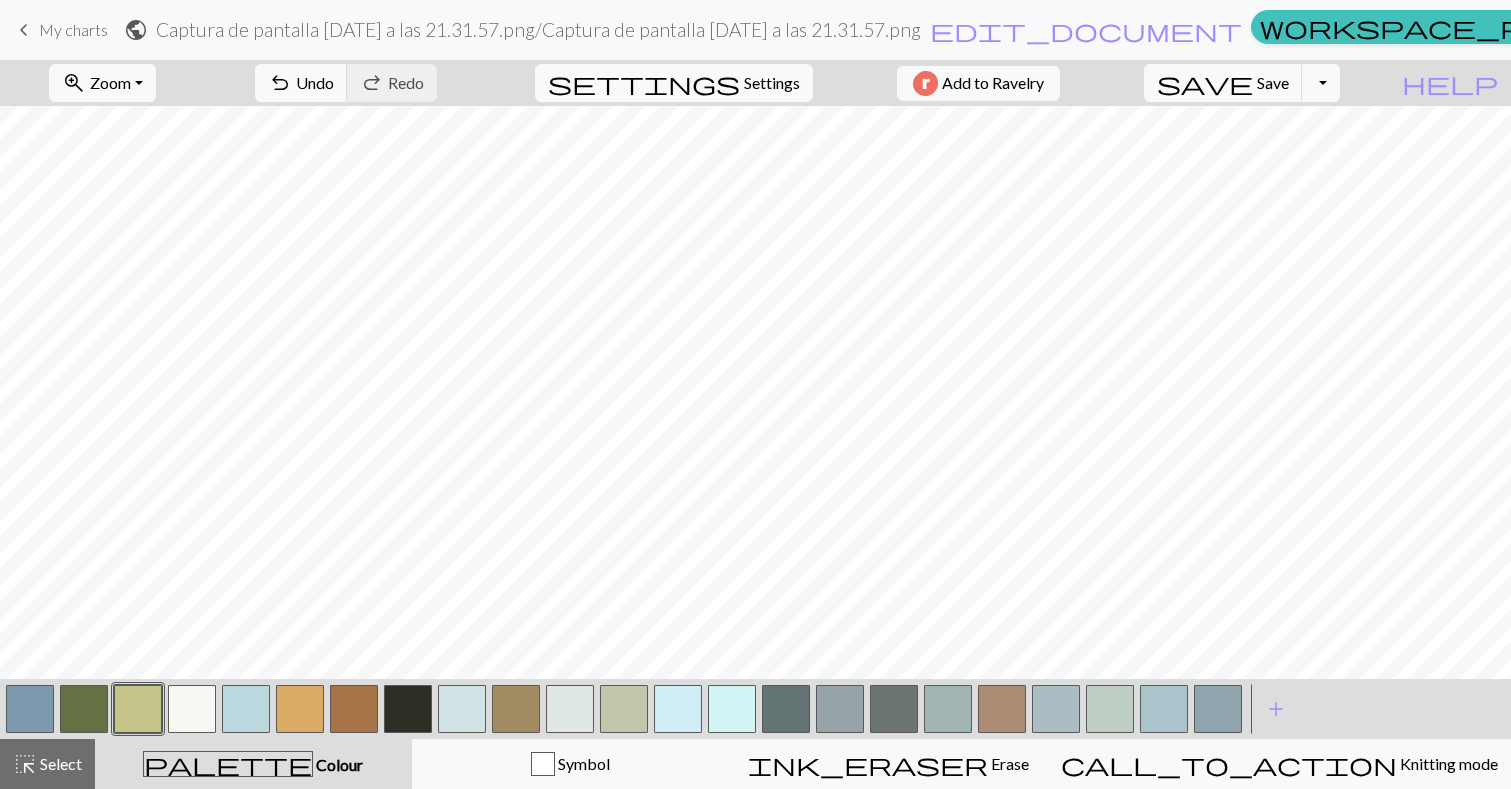 click at bounding box center (408, 709) 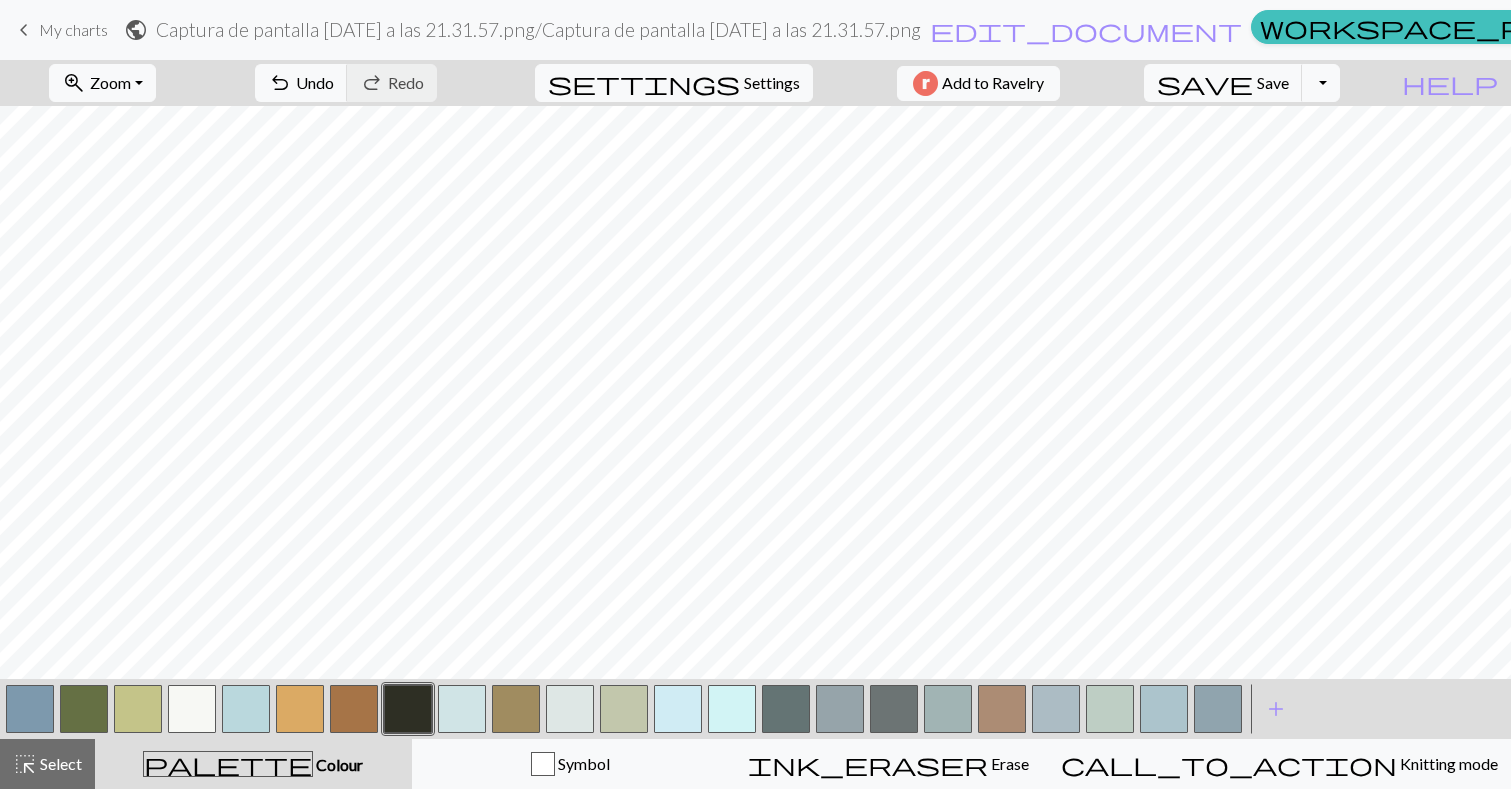 click at bounding box center [408, 709] 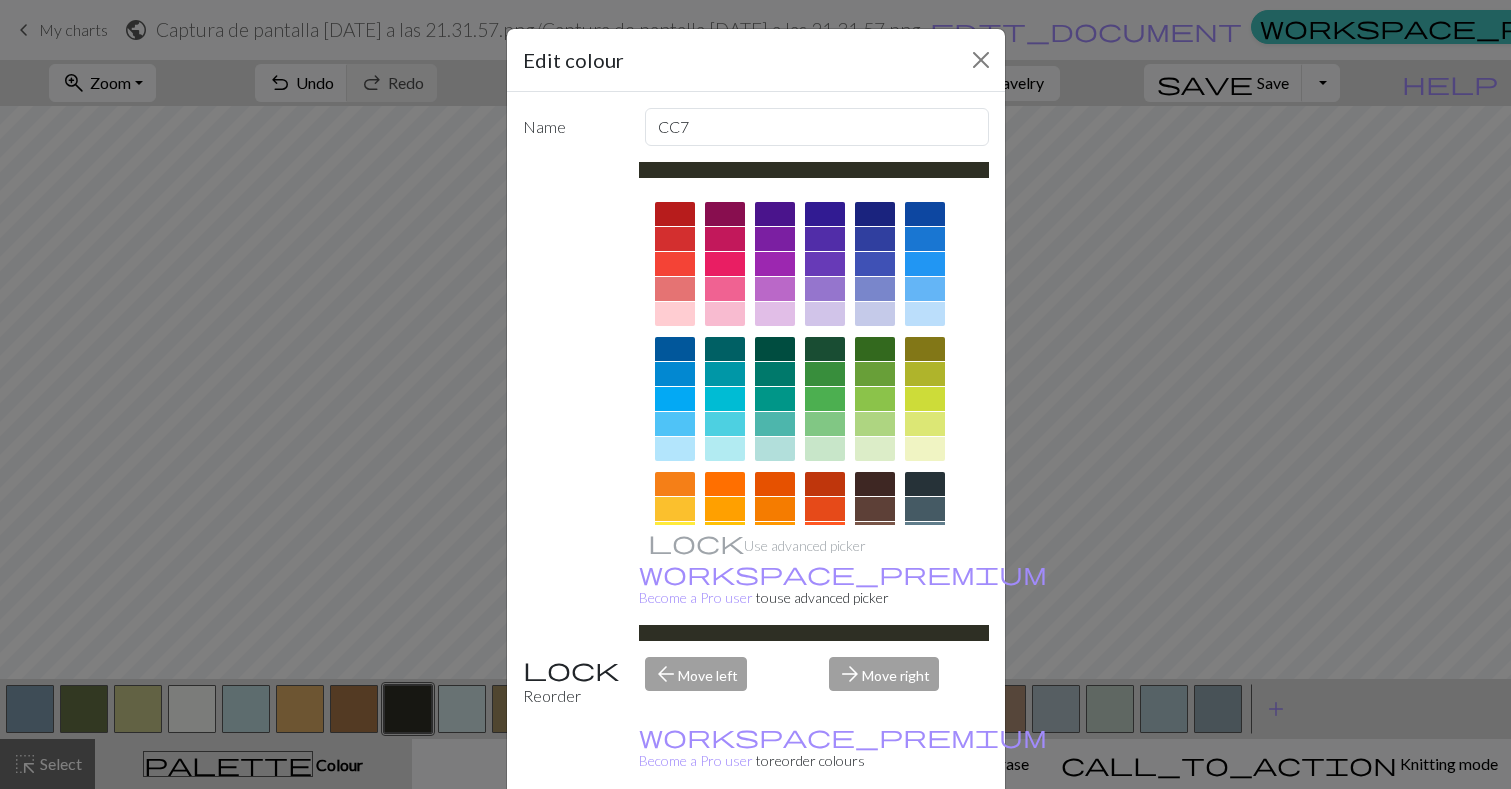 click on "Edit colour Name CC7 Use advanced picker workspace_premium Become a Pro user   to  use advanced picker Reorder arrow_back Move left arrow_forward Move right workspace_premium Become a Pro user   to  reorder colours Delete Done Cancel" at bounding box center (755, 394) 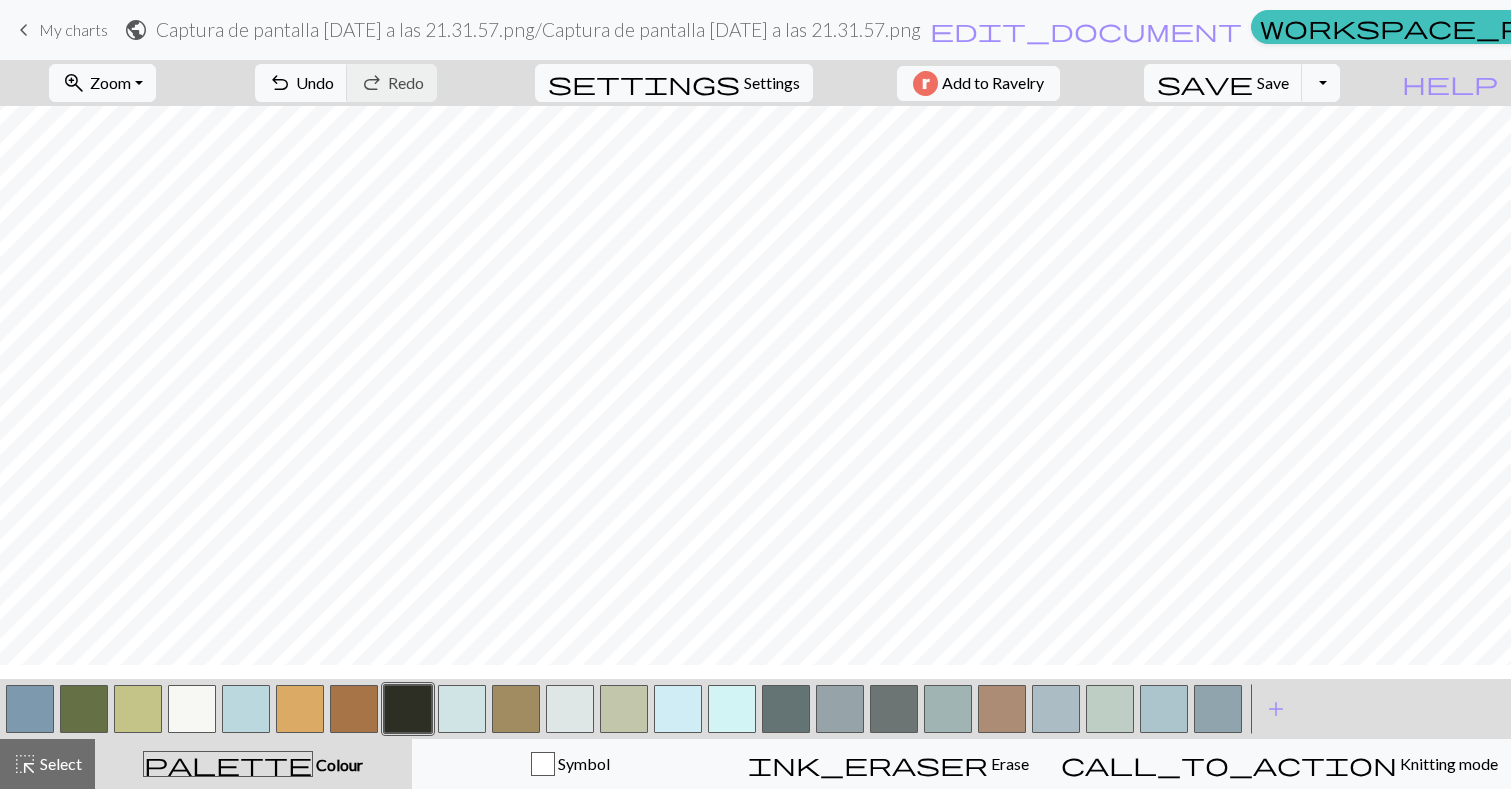 scroll, scrollTop: 815, scrollLeft: 0, axis: vertical 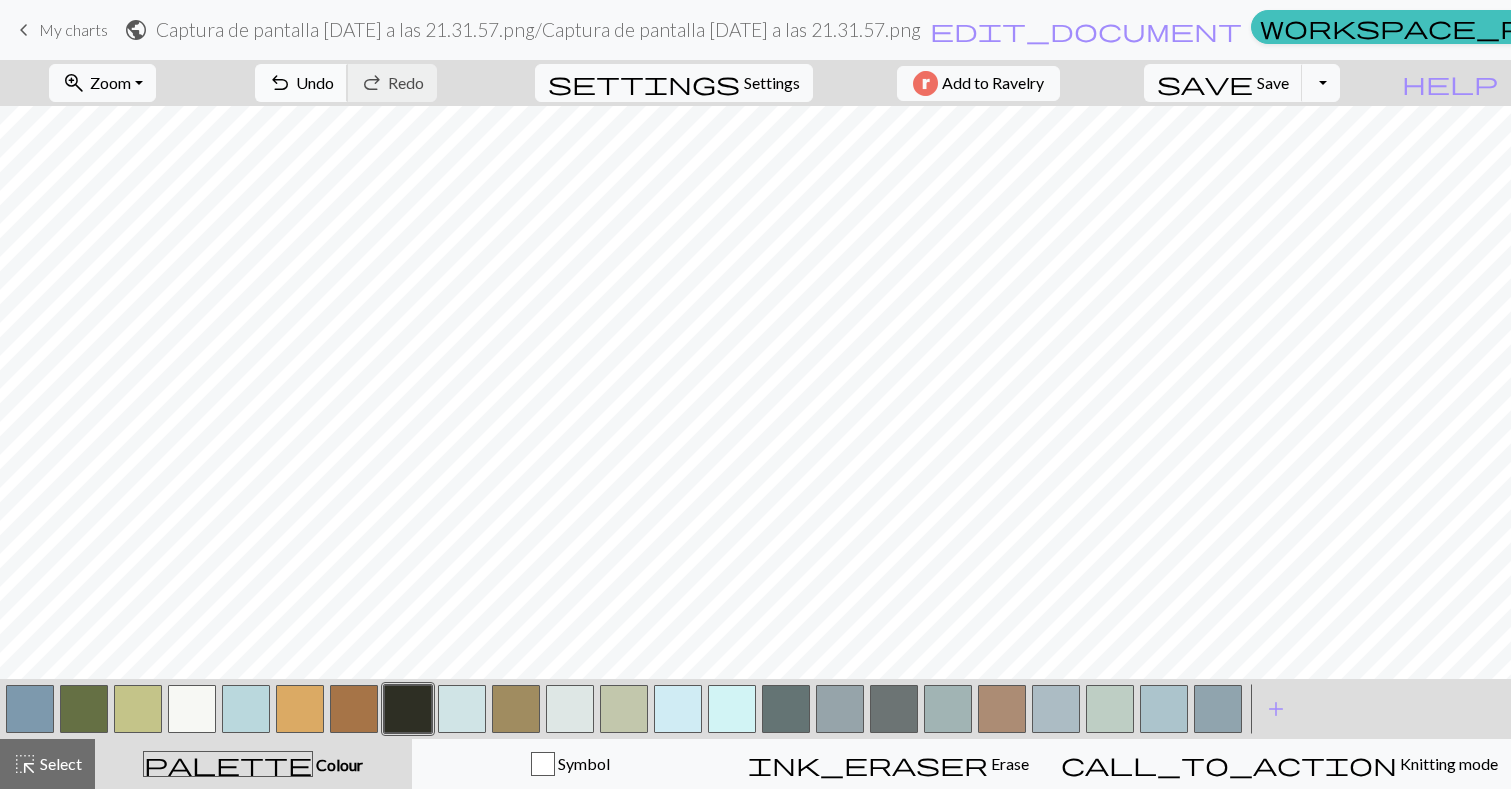click on "Undo" at bounding box center [315, 82] 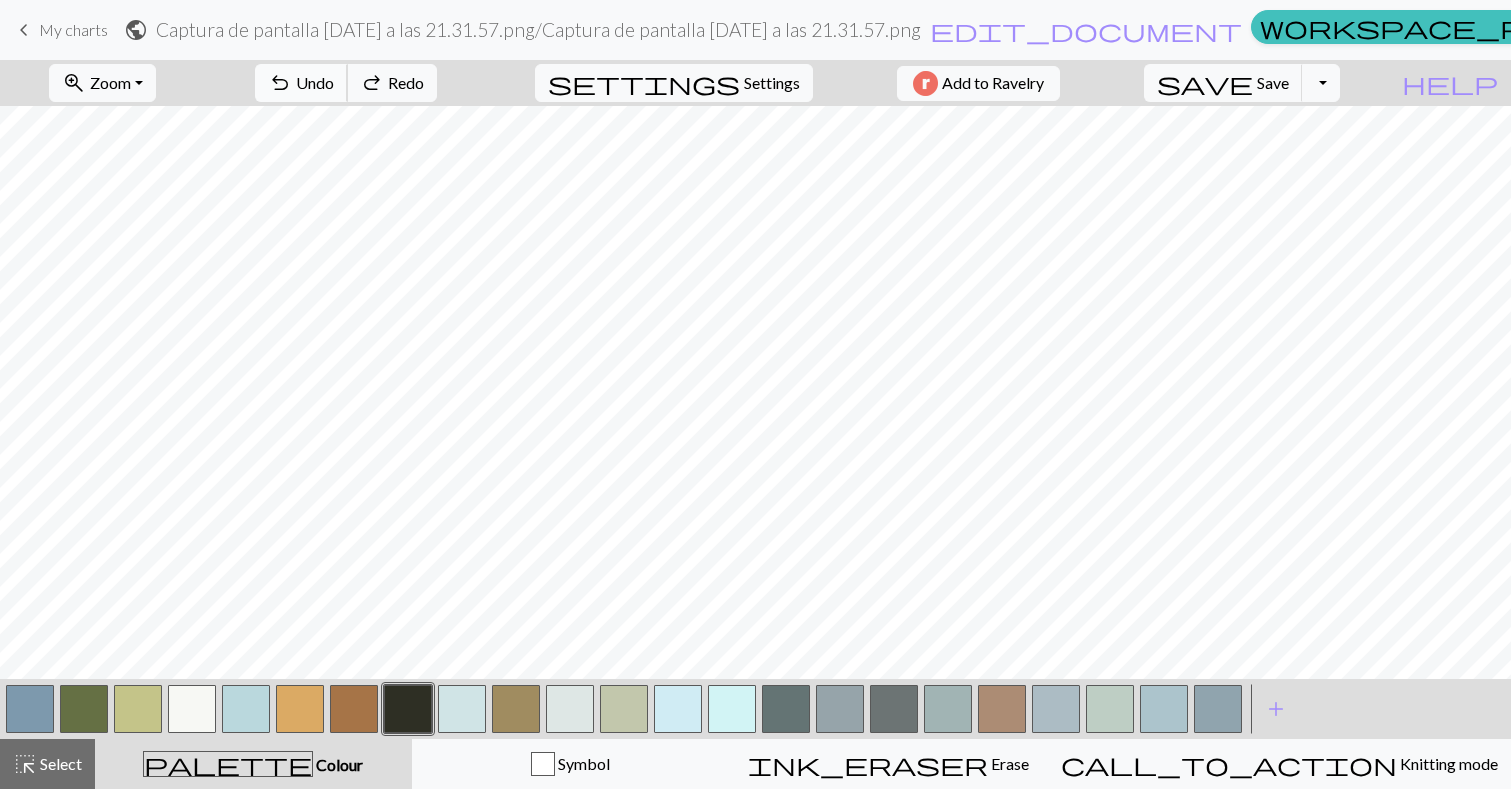 click on "Undo" at bounding box center [315, 82] 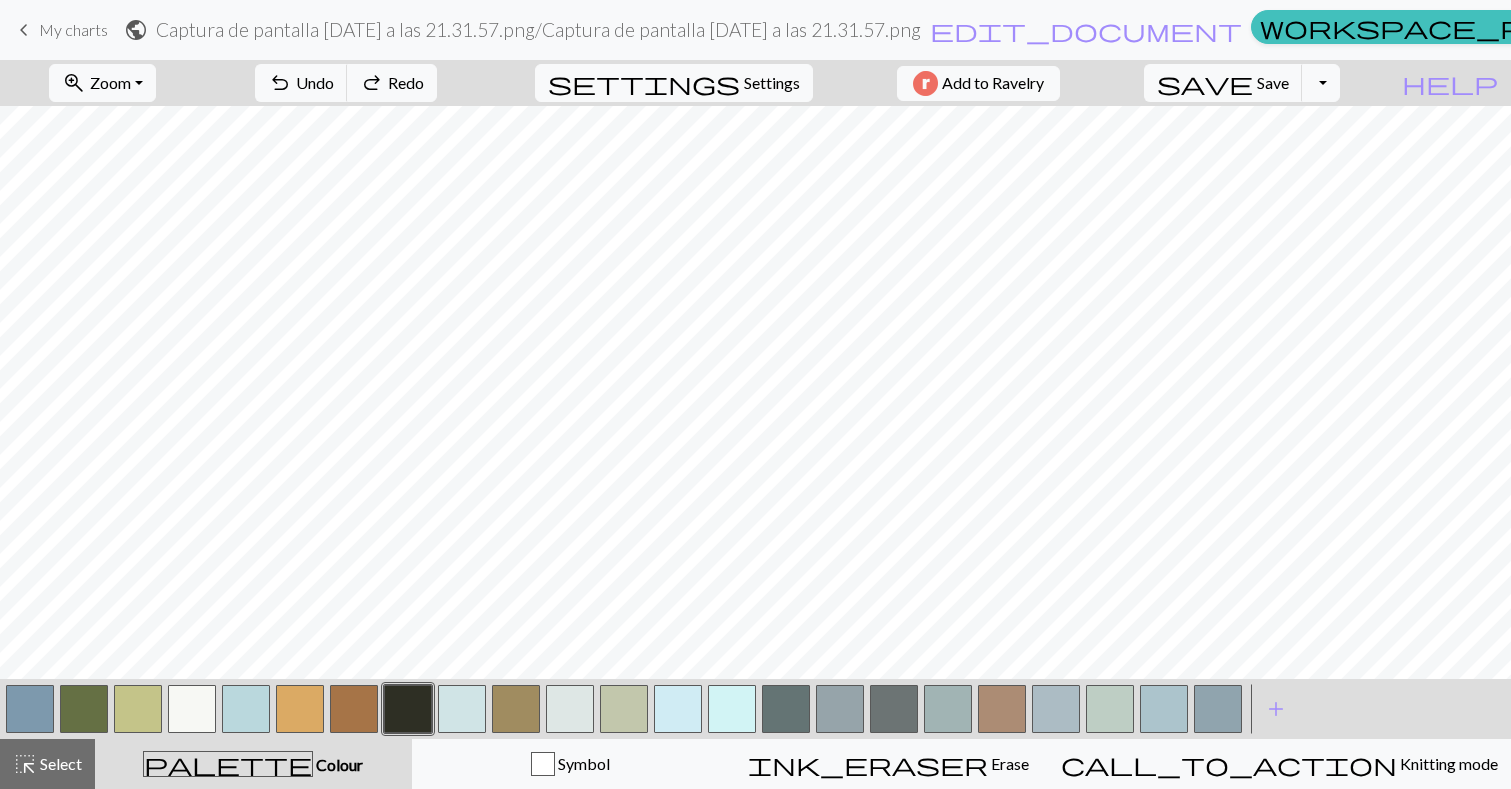 click at bounding box center [192, 709] 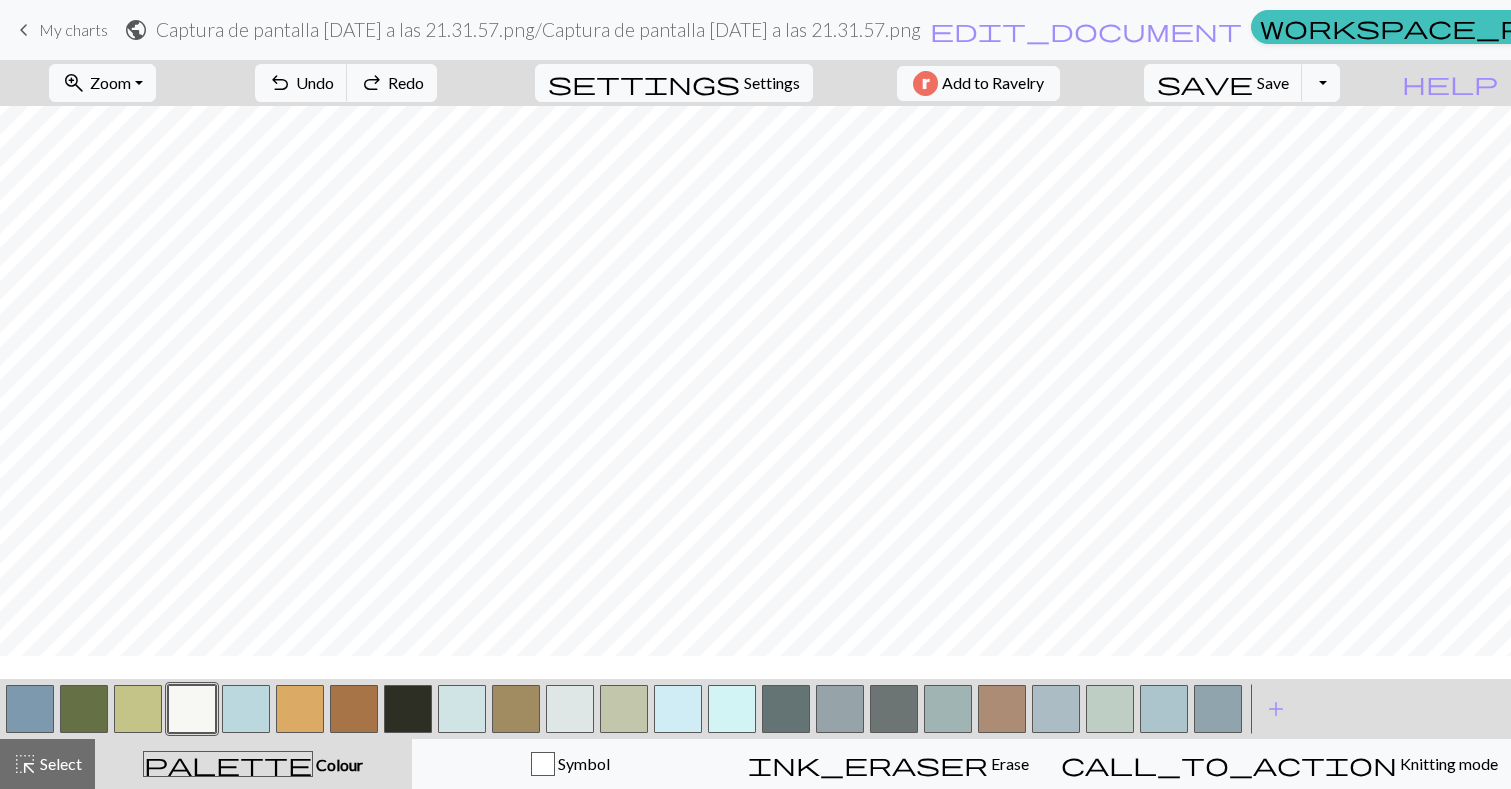 scroll, scrollTop: 876, scrollLeft: 0, axis: vertical 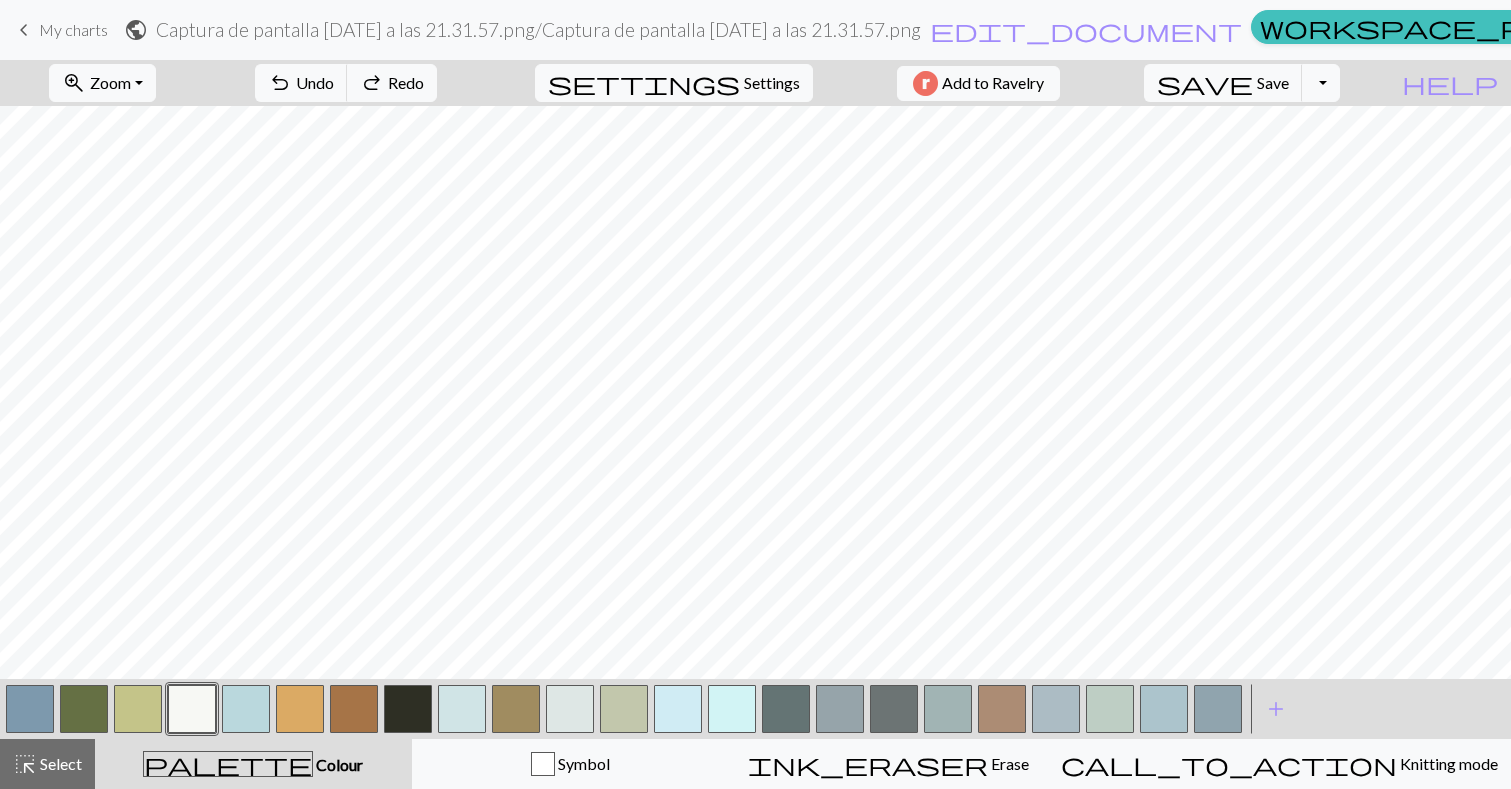 click at bounding box center [570, 709] 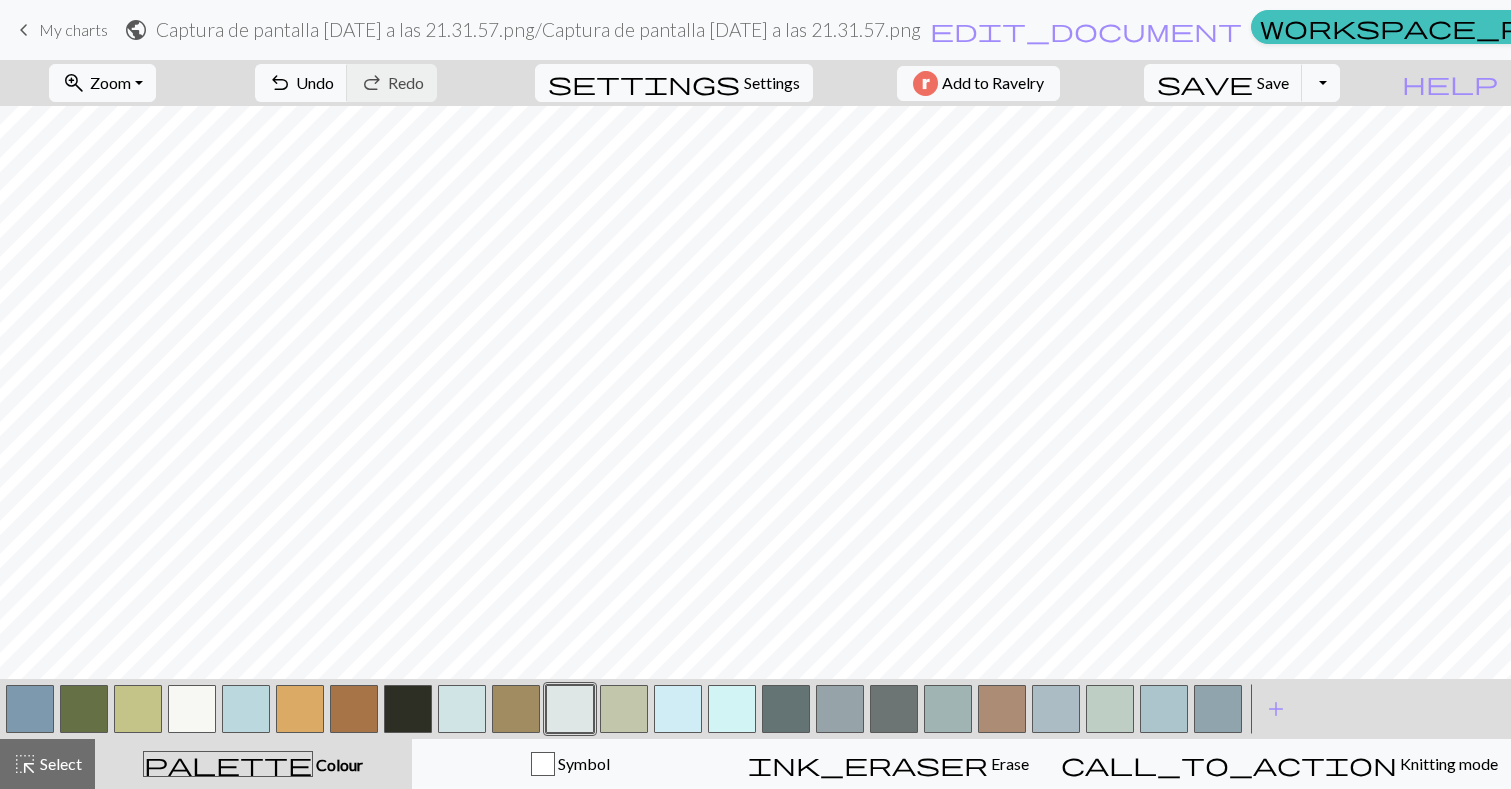 click at bounding box center [138, 709] 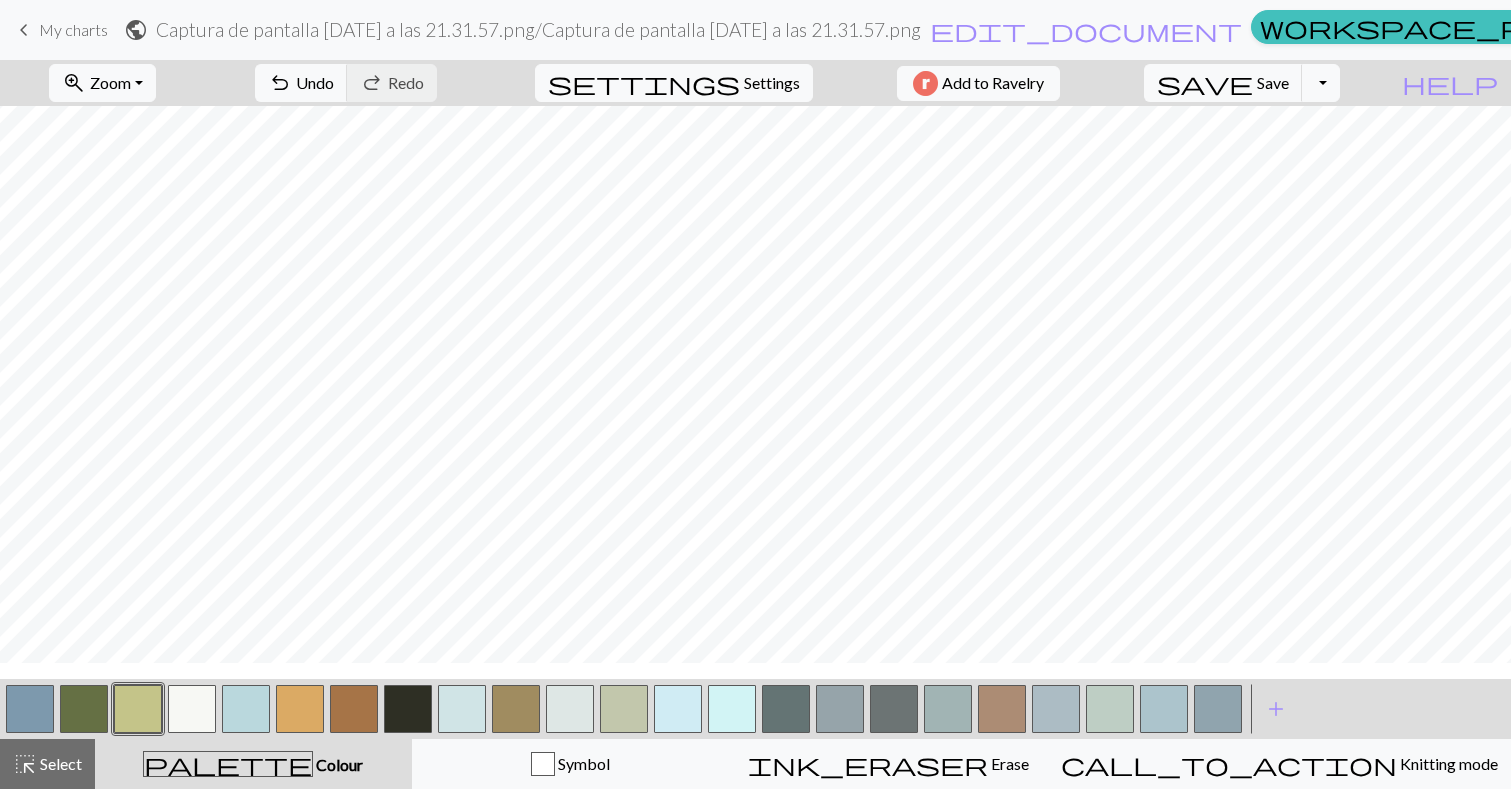 scroll, scrollTop: 822, scrollLeft: 0, axis: vertical 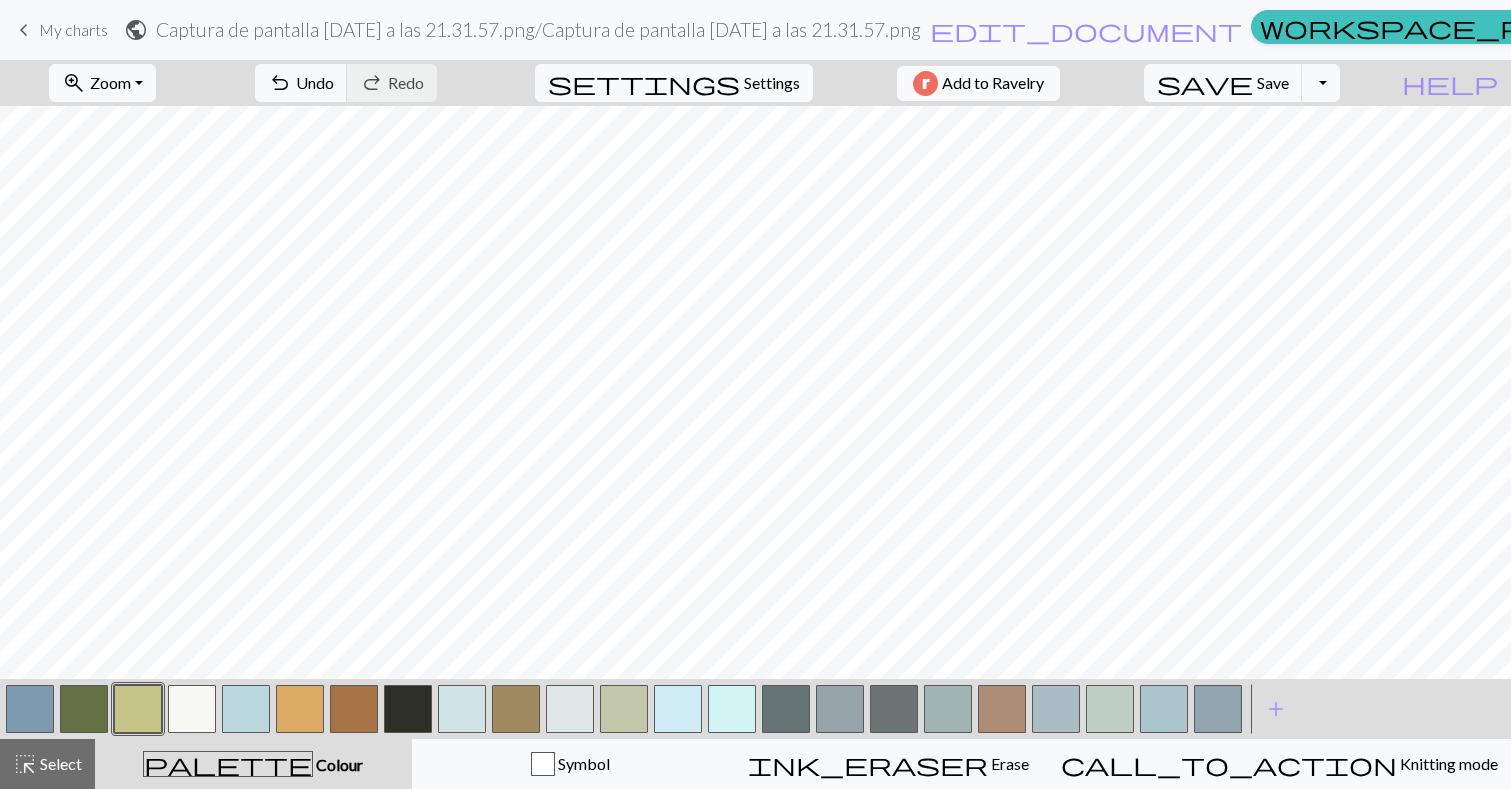 click at bounding box center (570, 709) 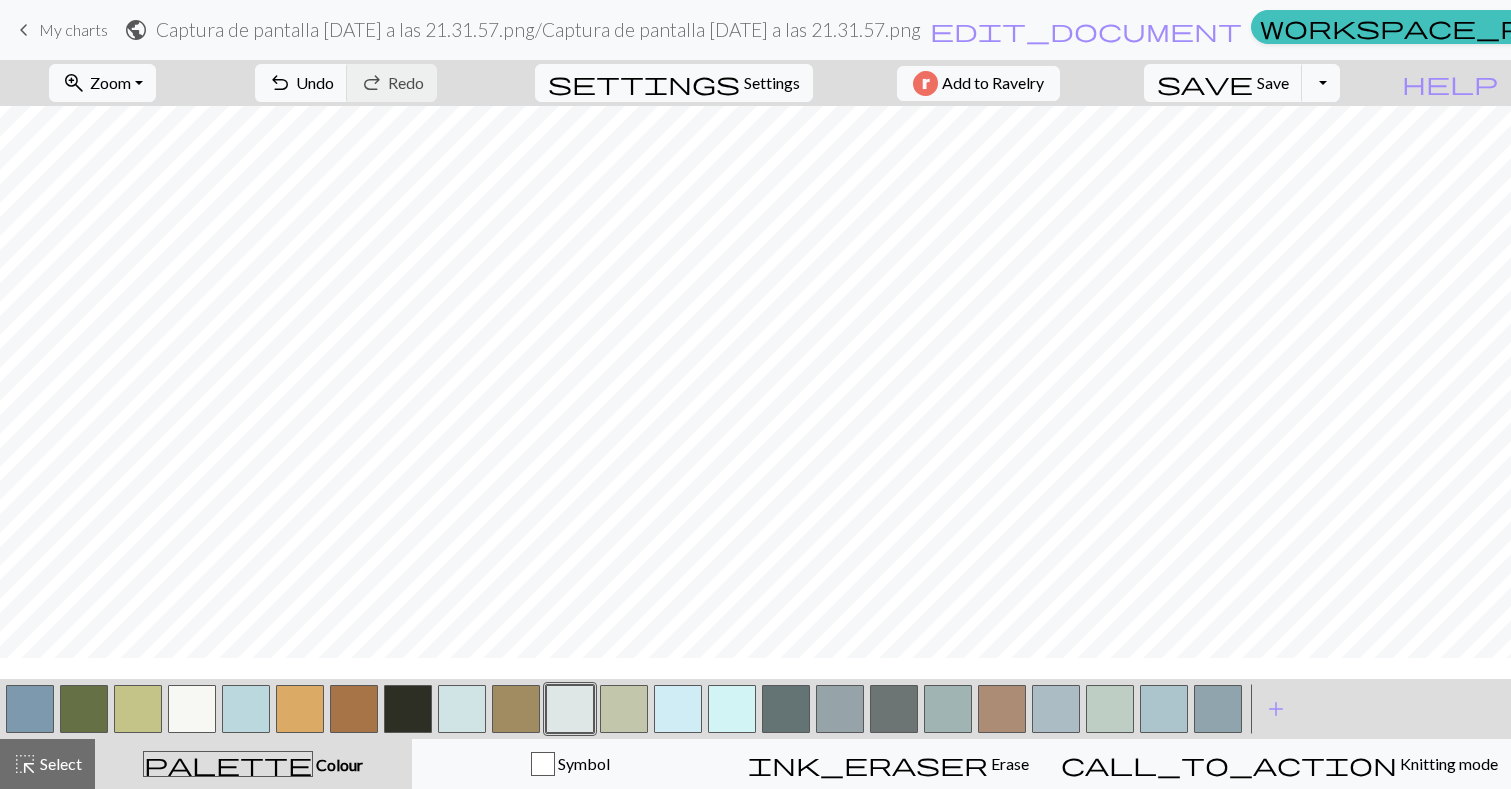 scroll, scrollTop: 755, scrollLeft: 0, axis: vertical 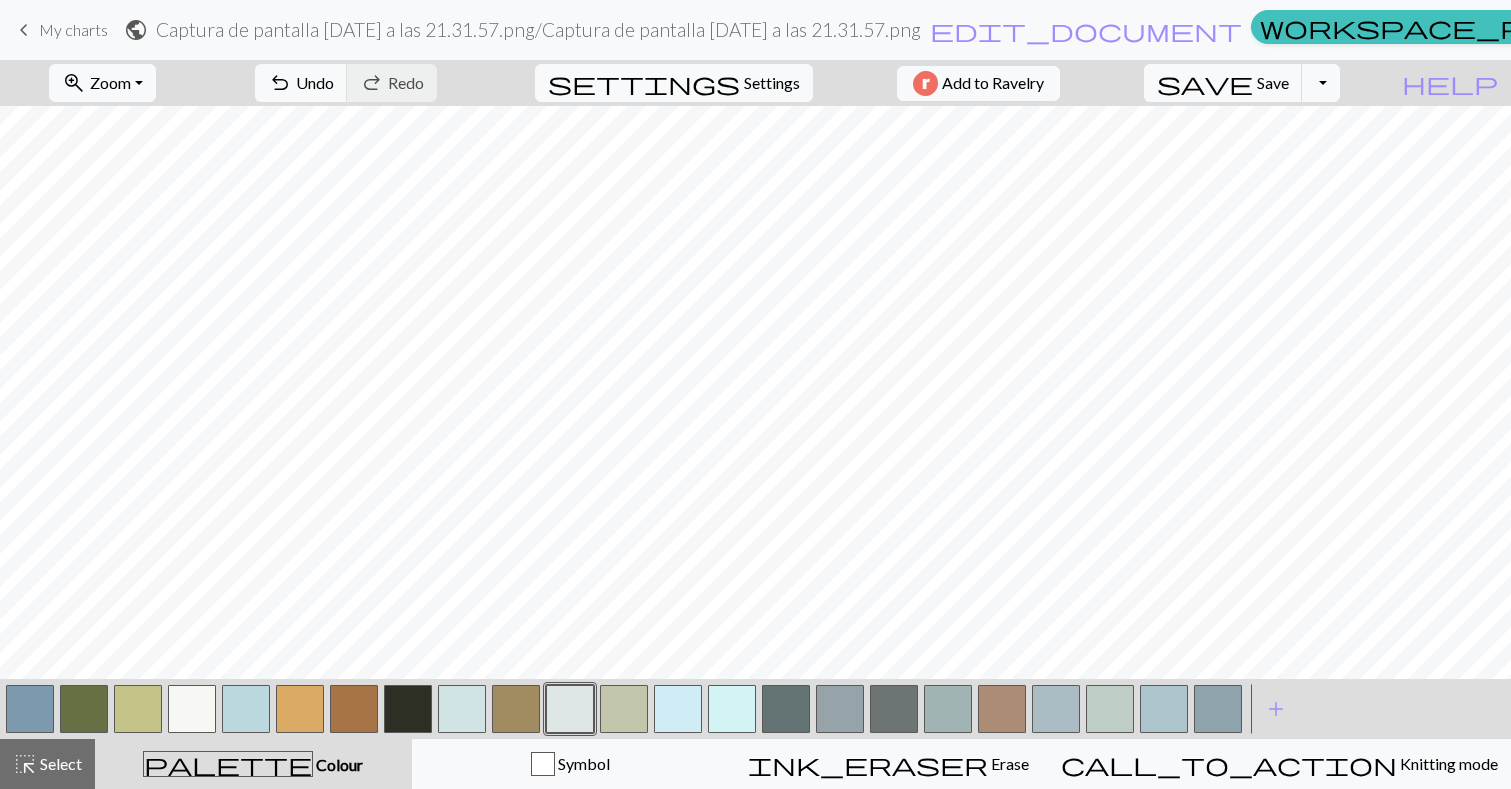 click at bounding box center (354, 709) 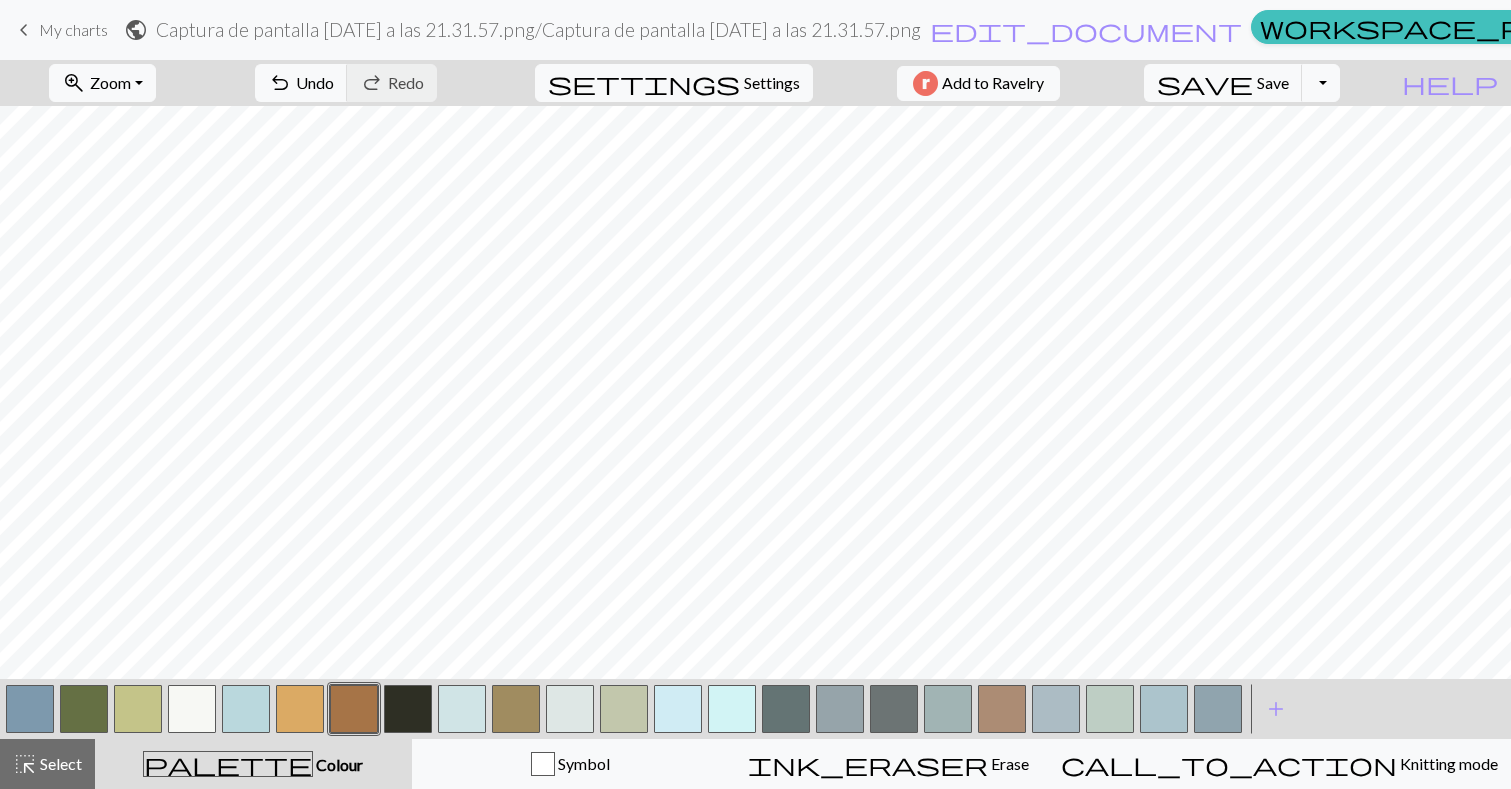 click at bounding box center (300, 709) 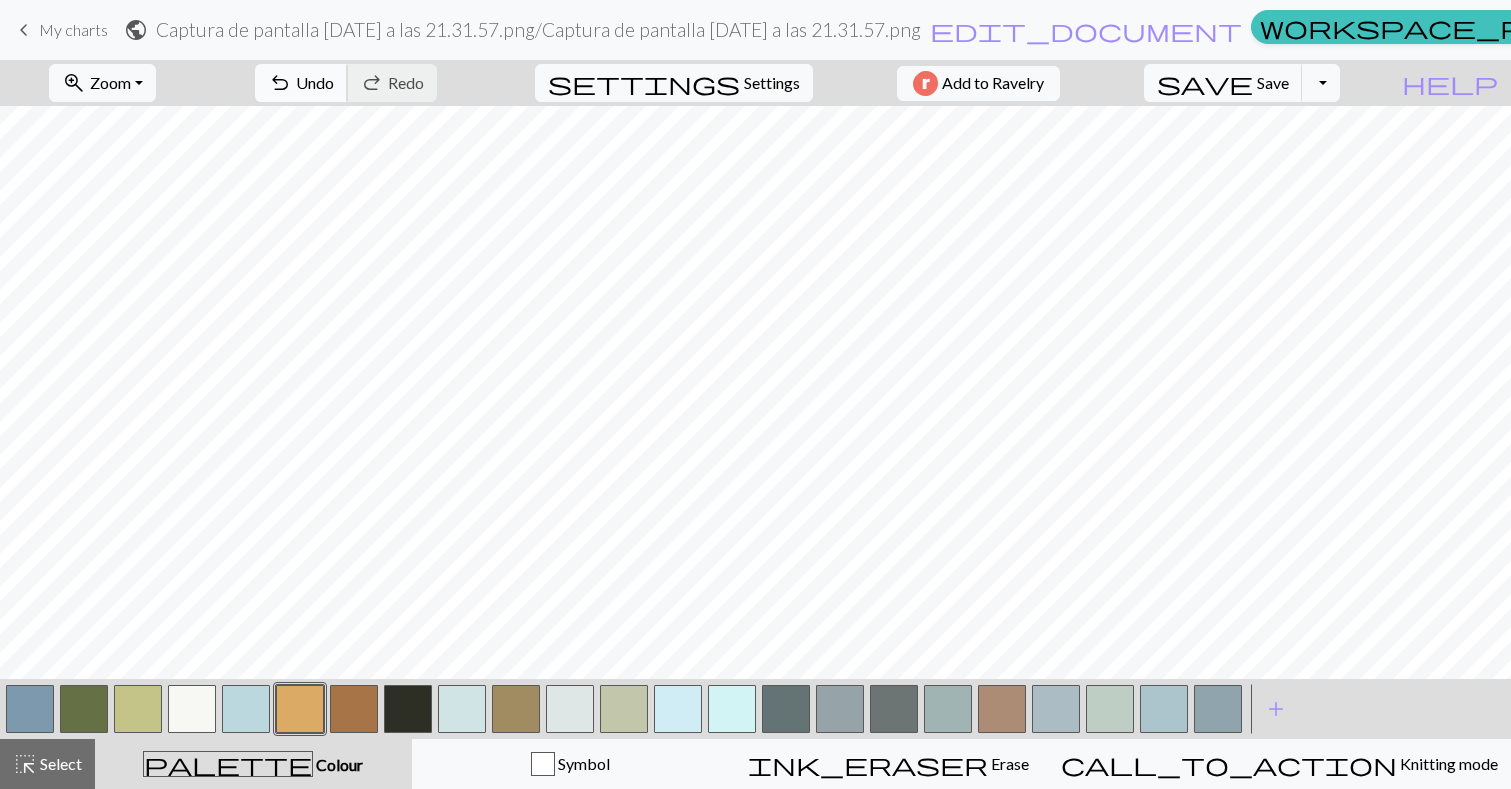 click on "Undo" at bounding box center (315, 82) 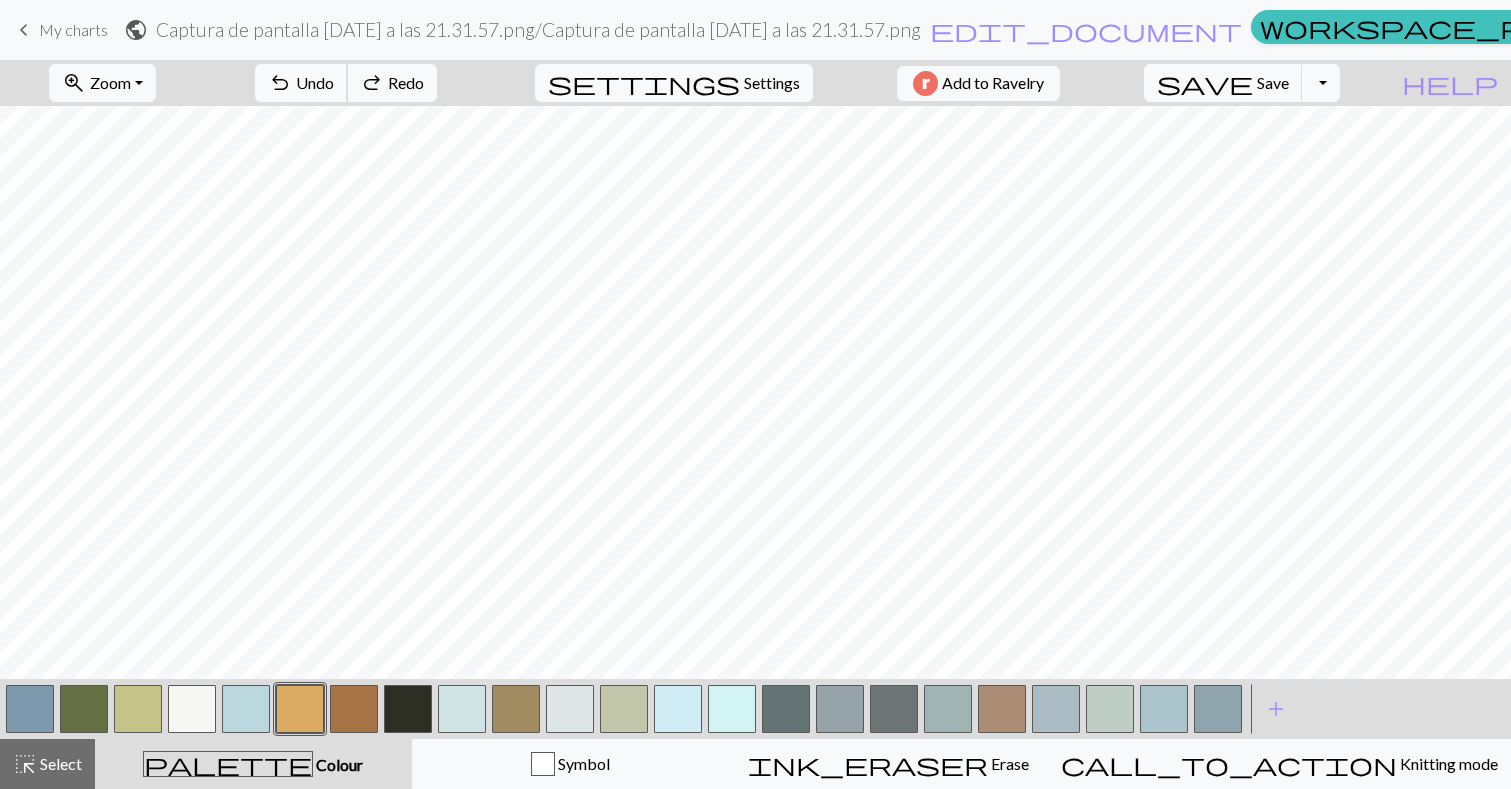 click on "Undo" at bounding box center (315, 82) 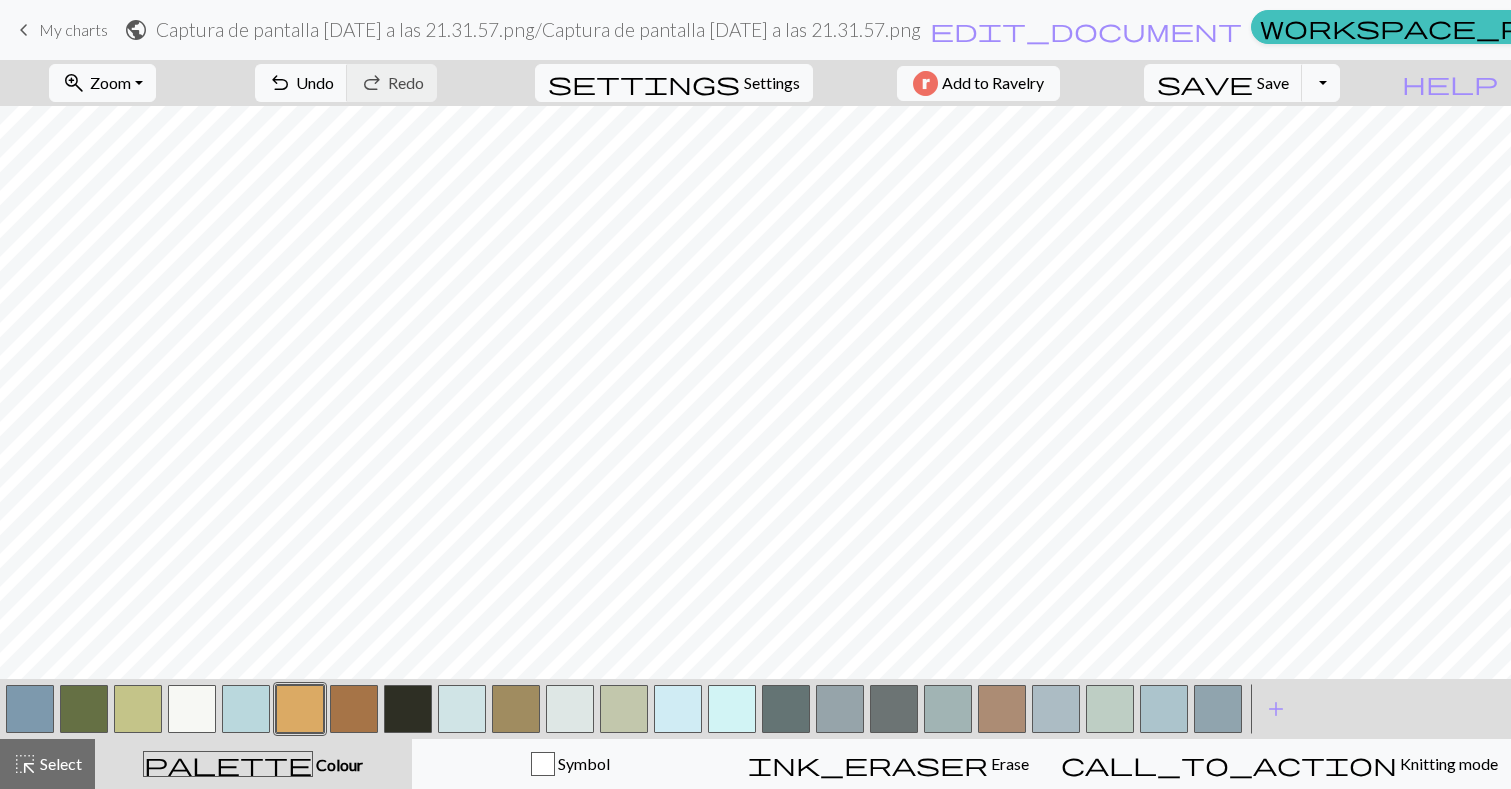 click at bounding box center [570, 709] 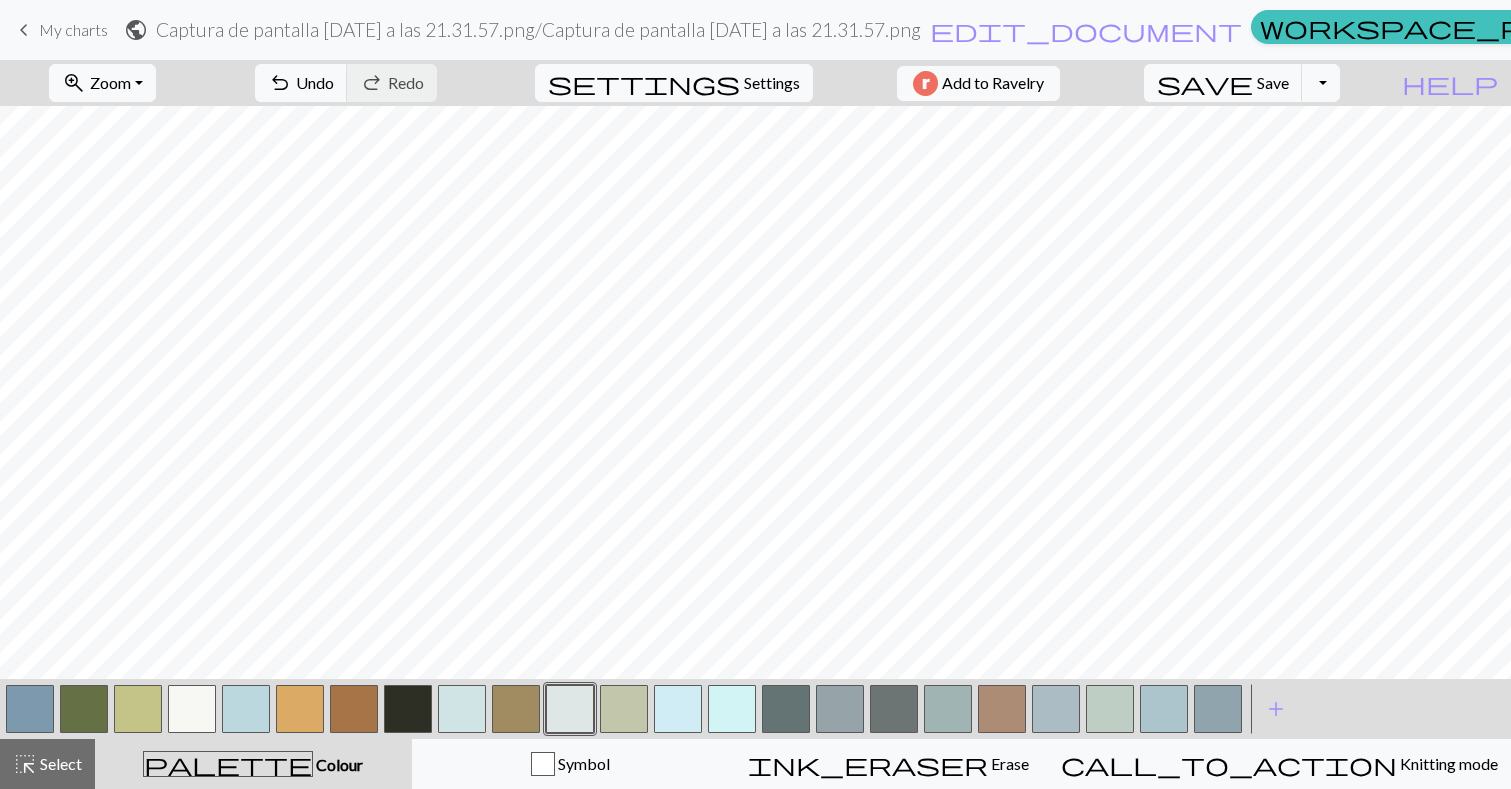 click at bounding box center (300, 709) 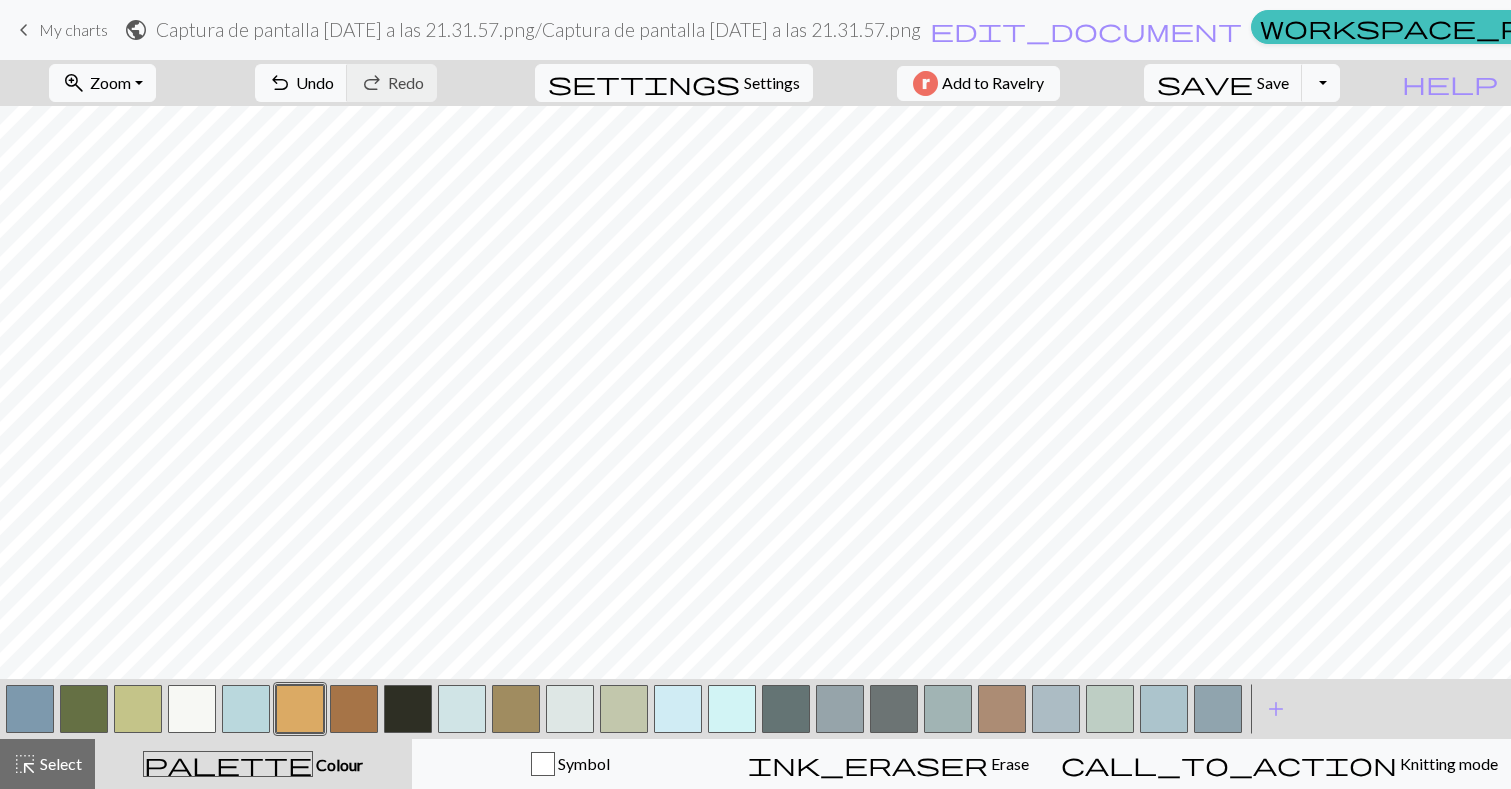 click at bounding box center [354, 709] 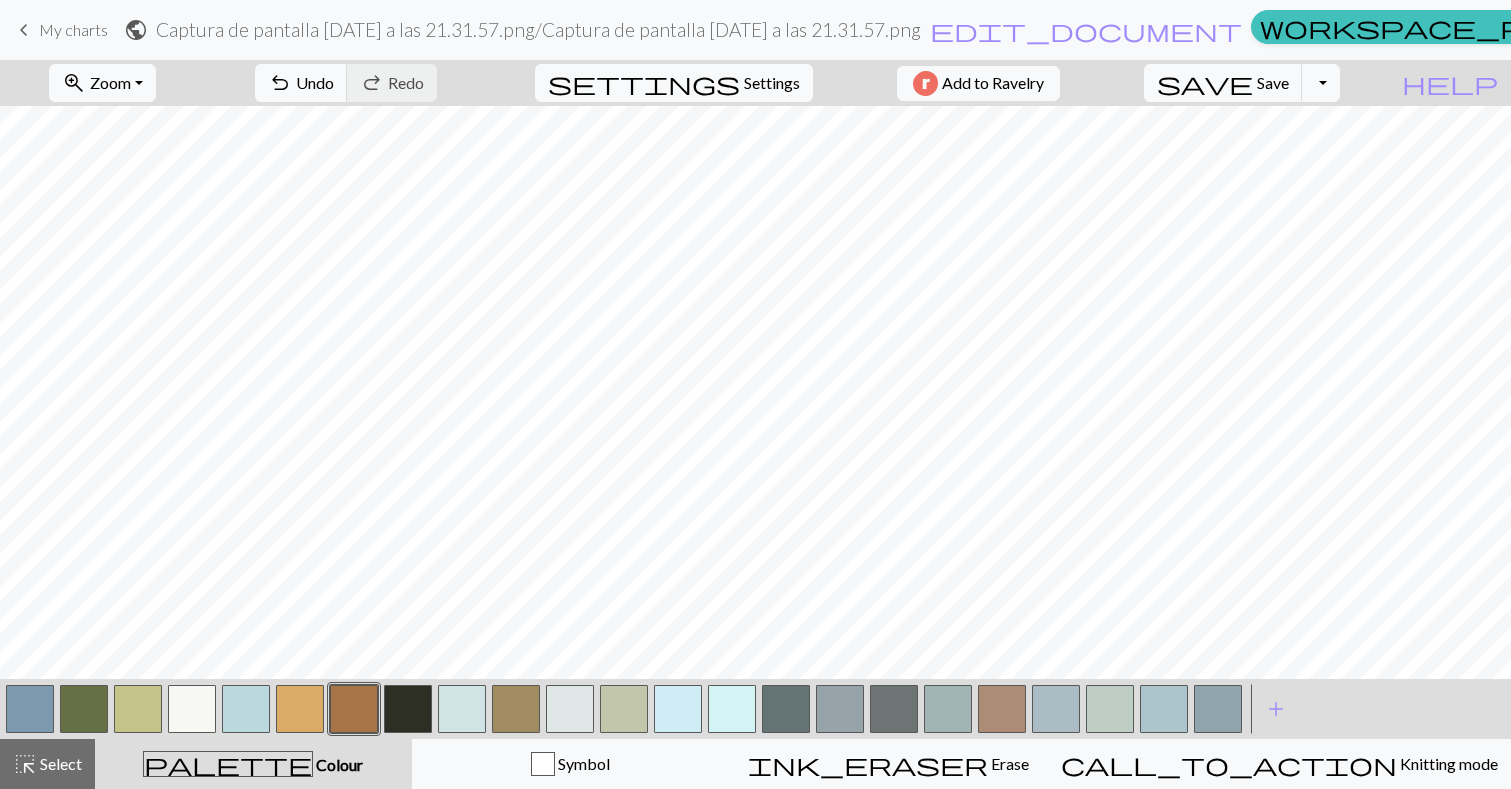 click at bounding box center (300, 709) 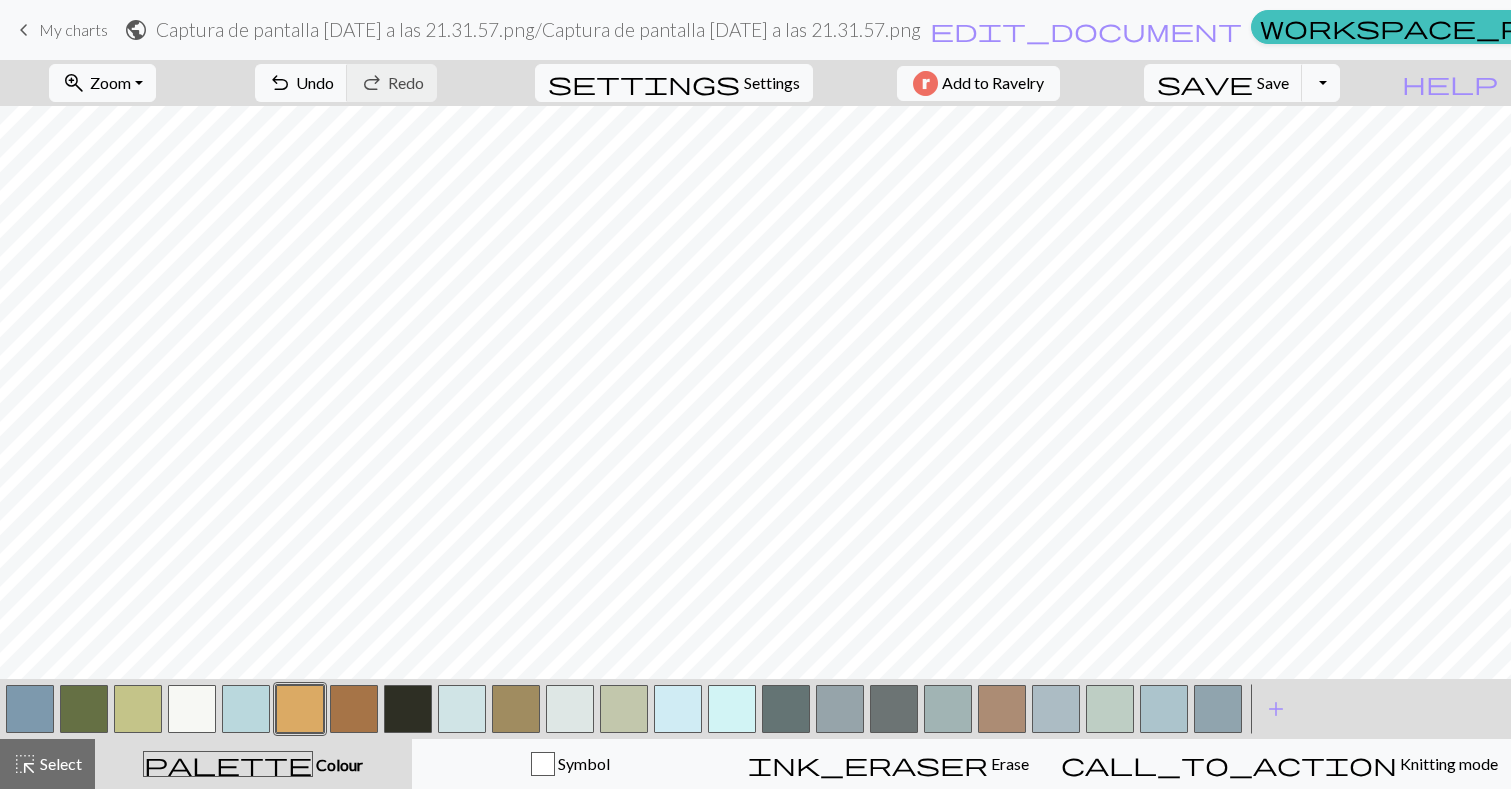 click at bounding box center [30, 709] 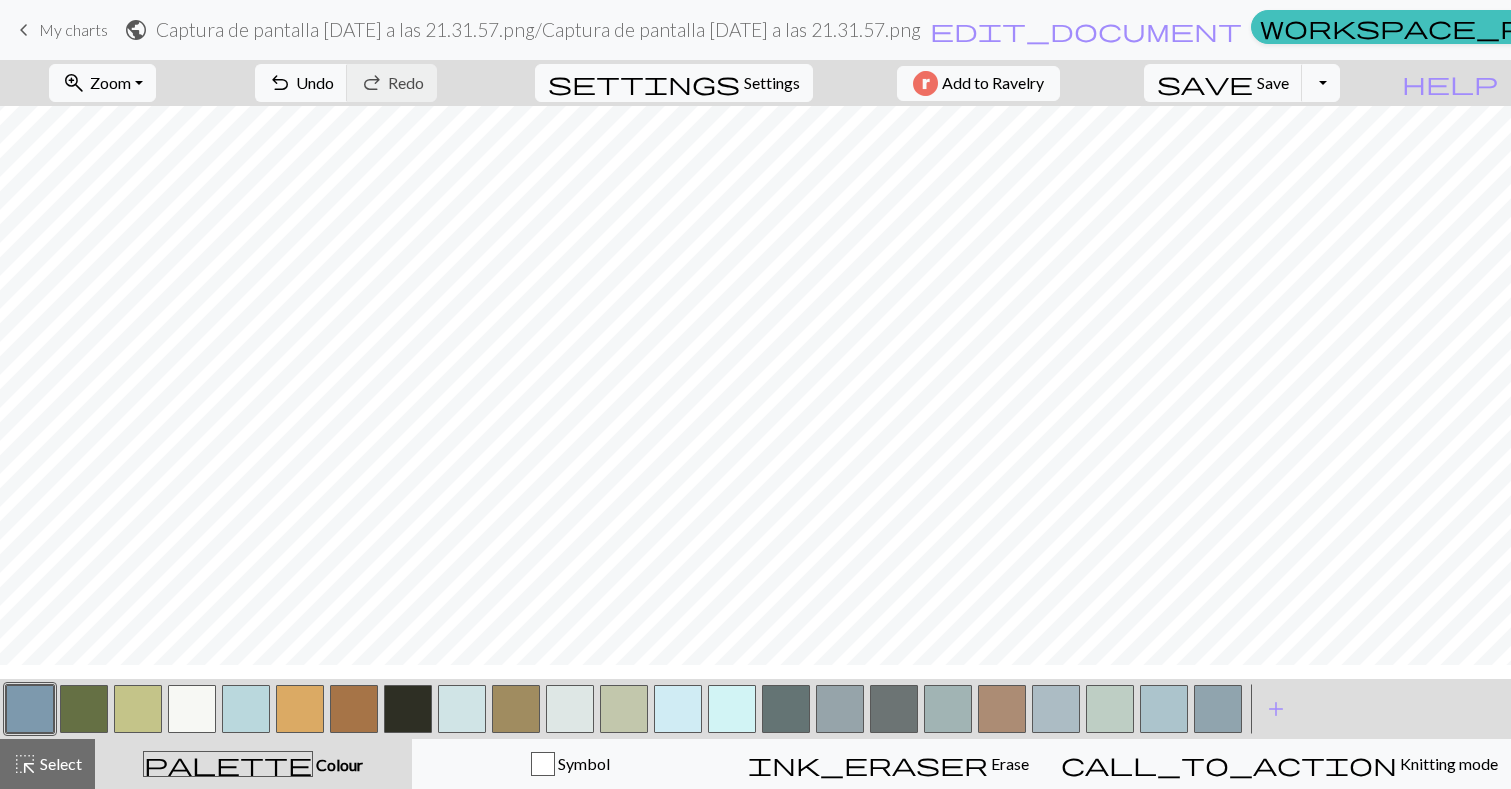 scroll, scrollTop: 825, scrollLeft: 0, axis: vertical 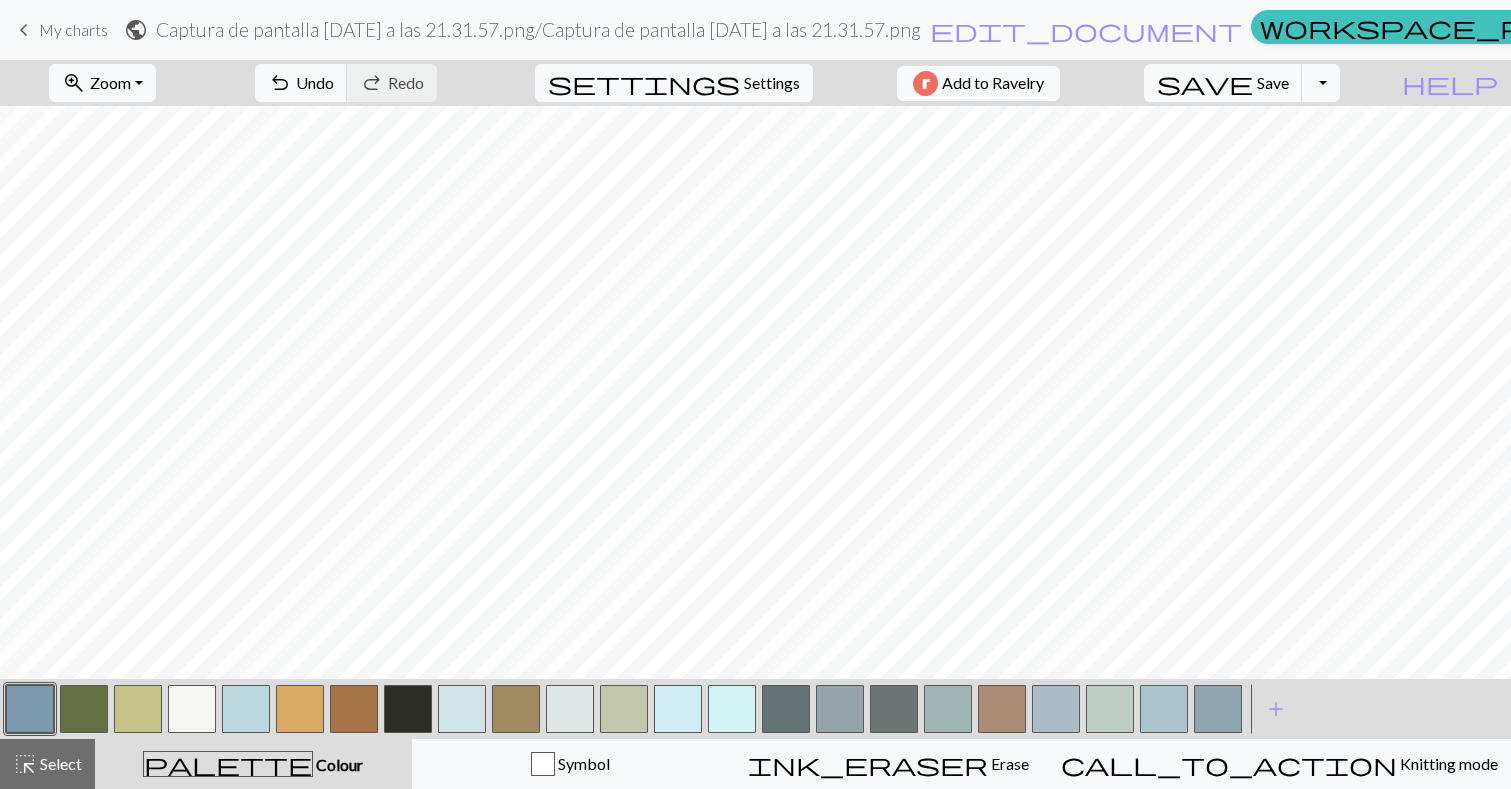 click at bounding box center (300, 709) 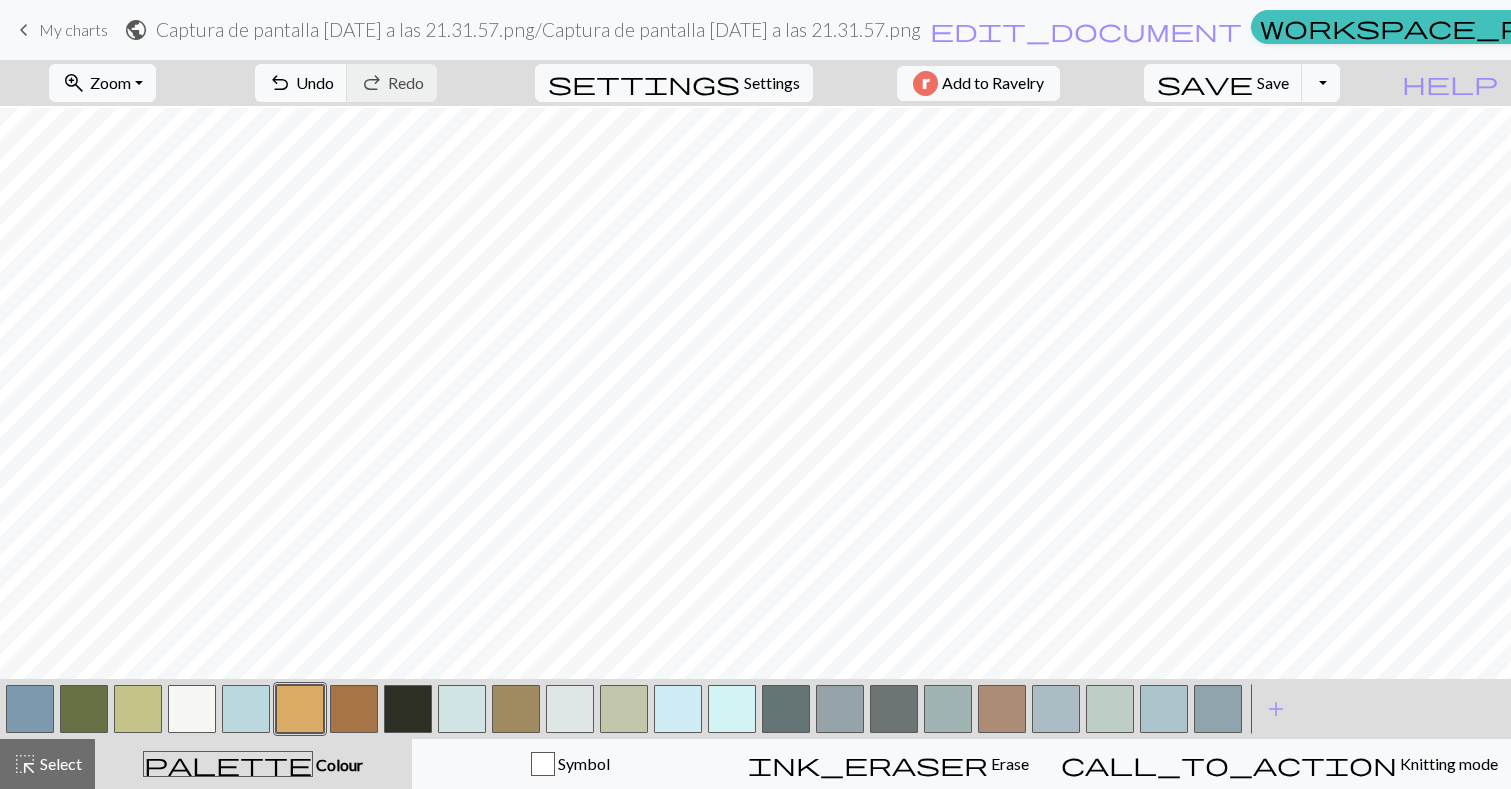 scroll, scrollTop: 242, scrollLeft: 0, axis: vertical 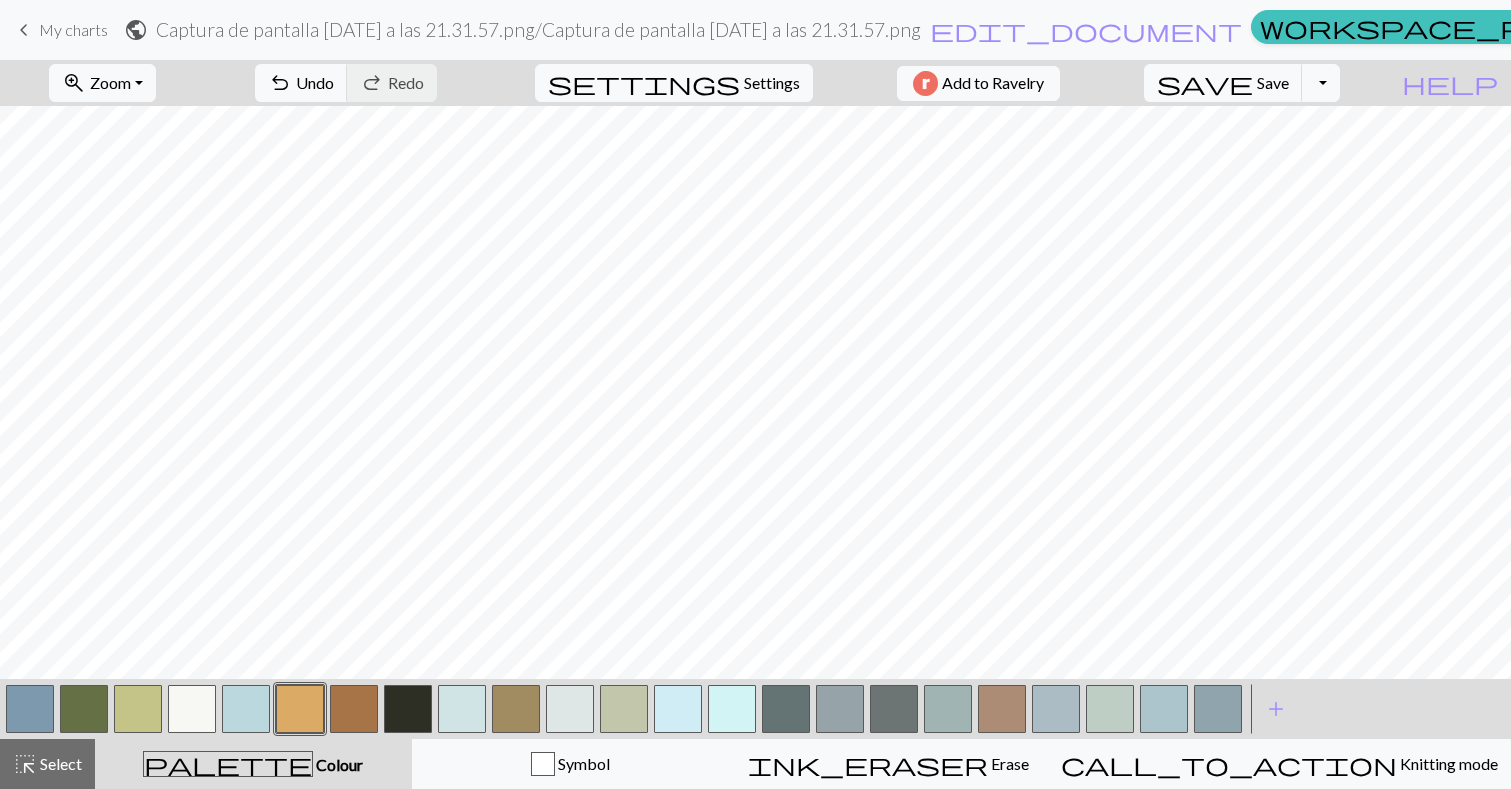 click at bounding box center (192, 709) 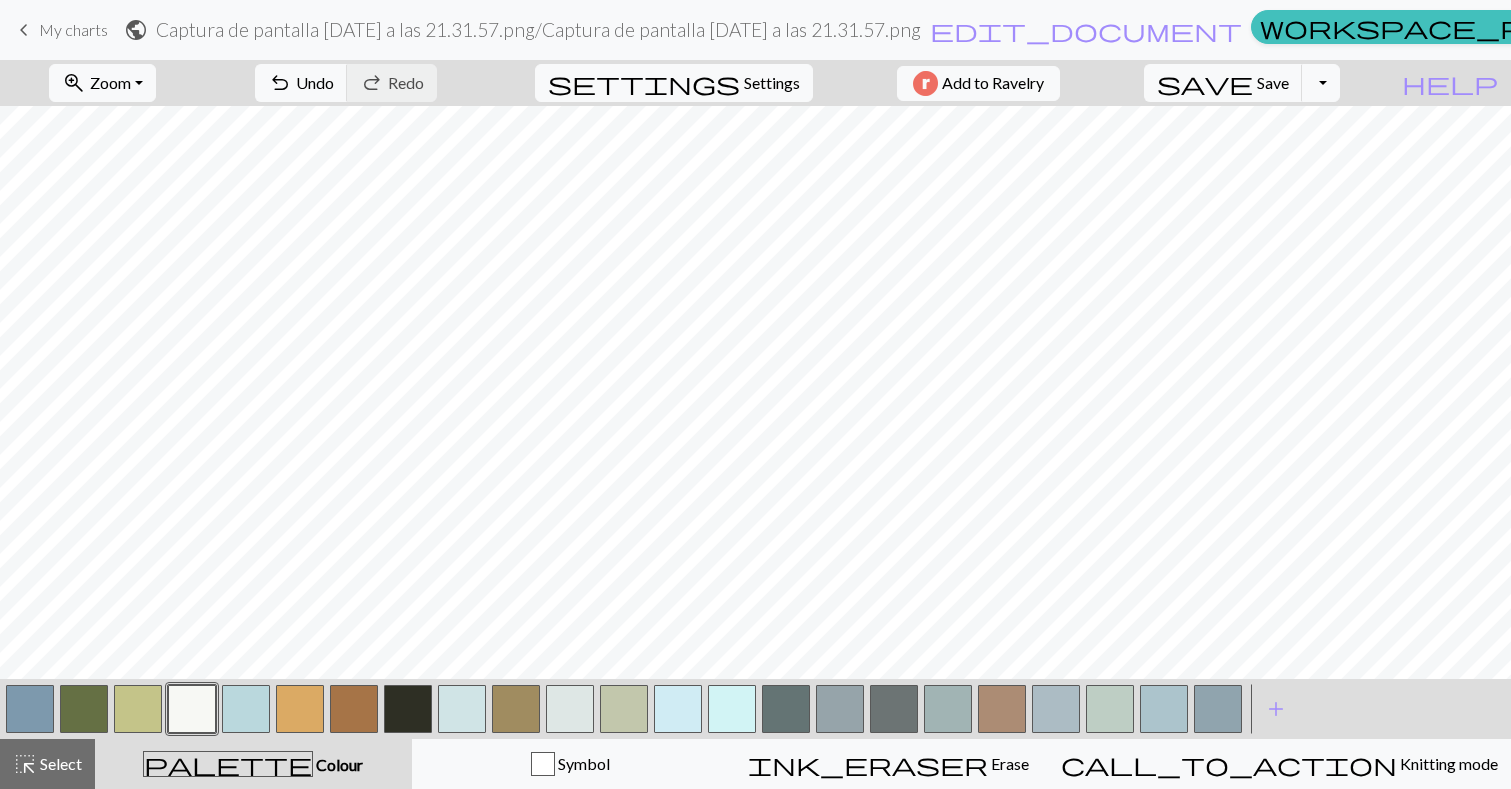scroll, scrollTop: 754, scrollLeft: 0, axis: vertical 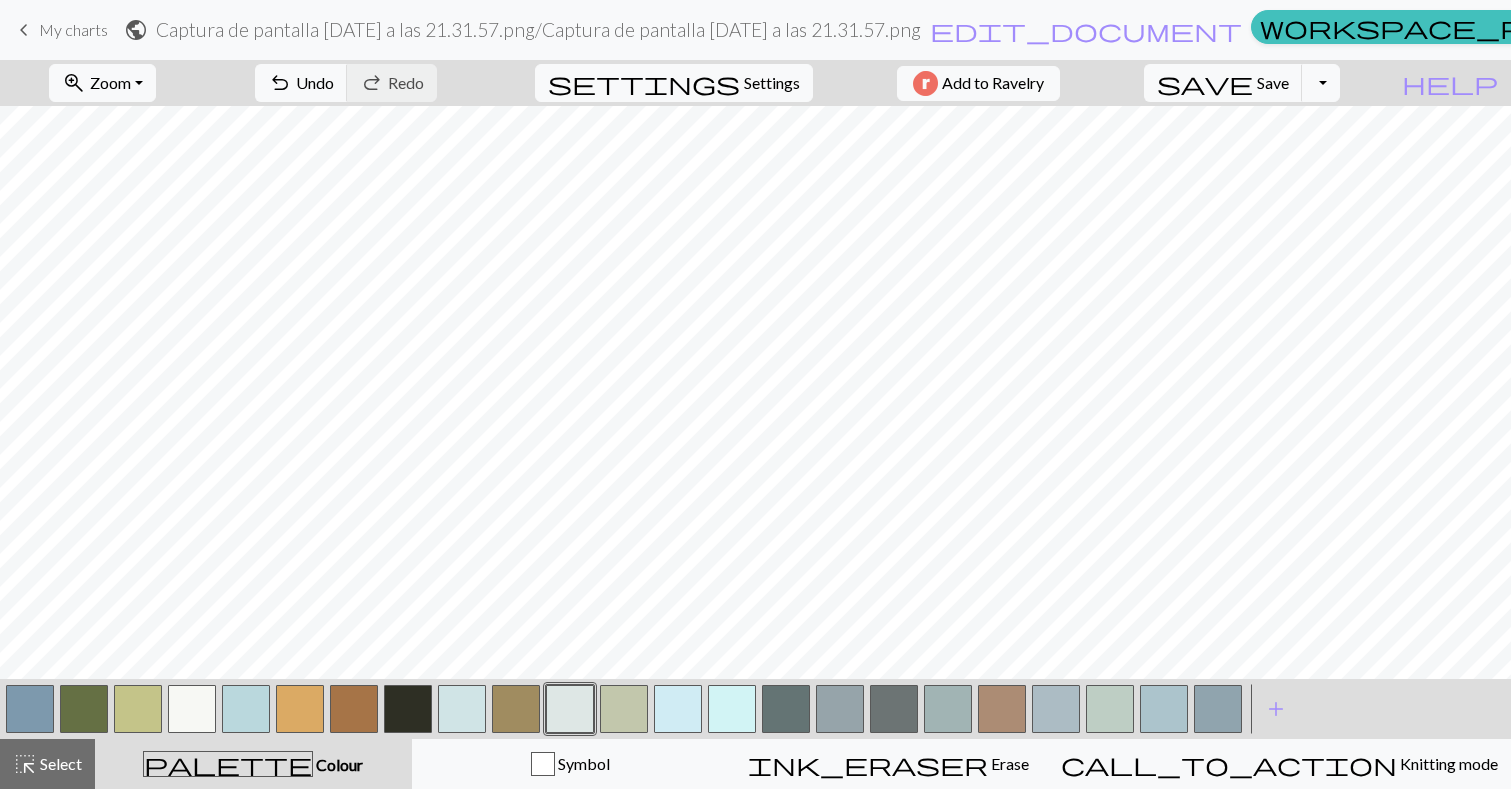 click at bounding box center (192, 709) 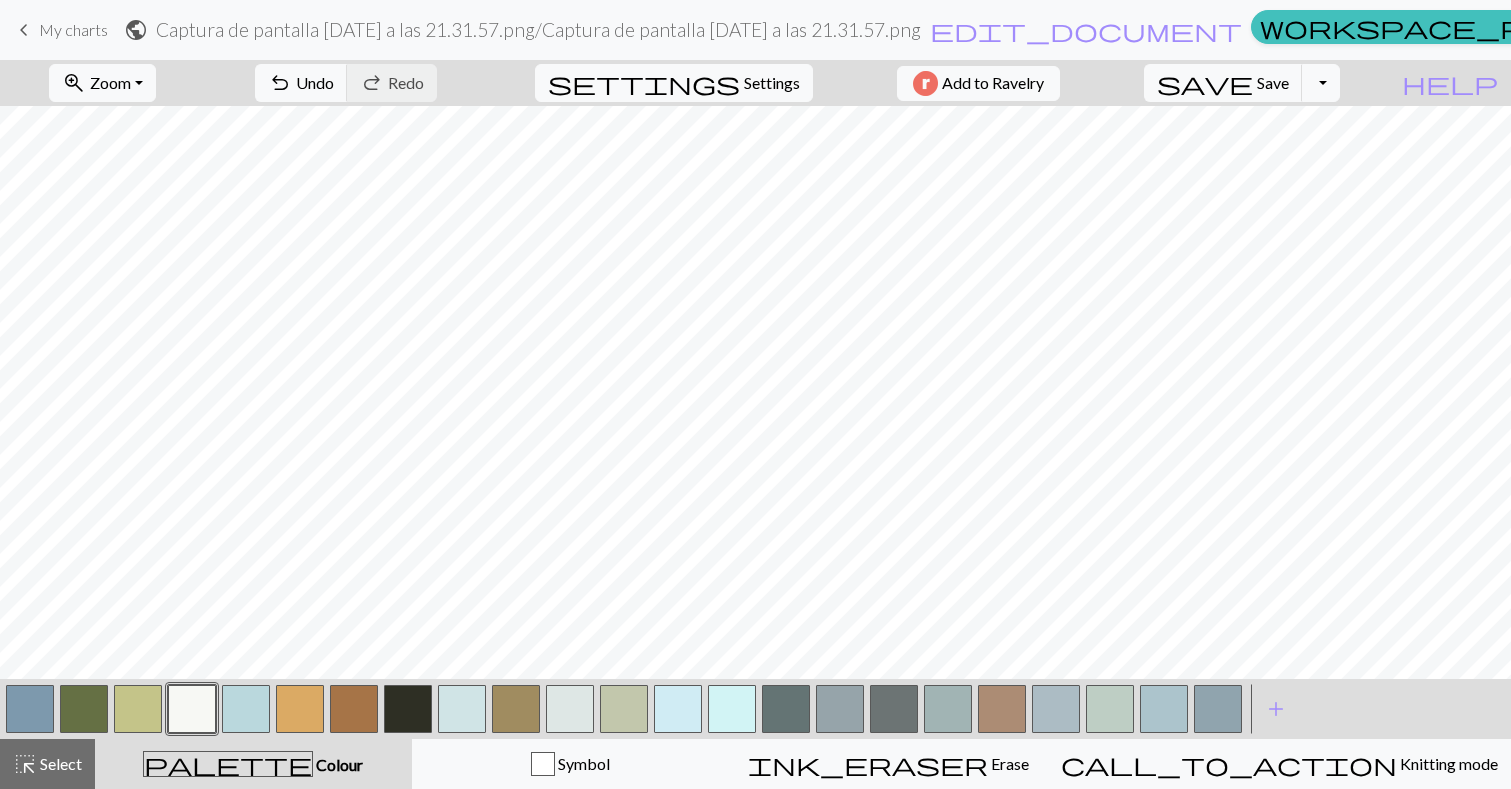 click at bounding box center (354, 709) 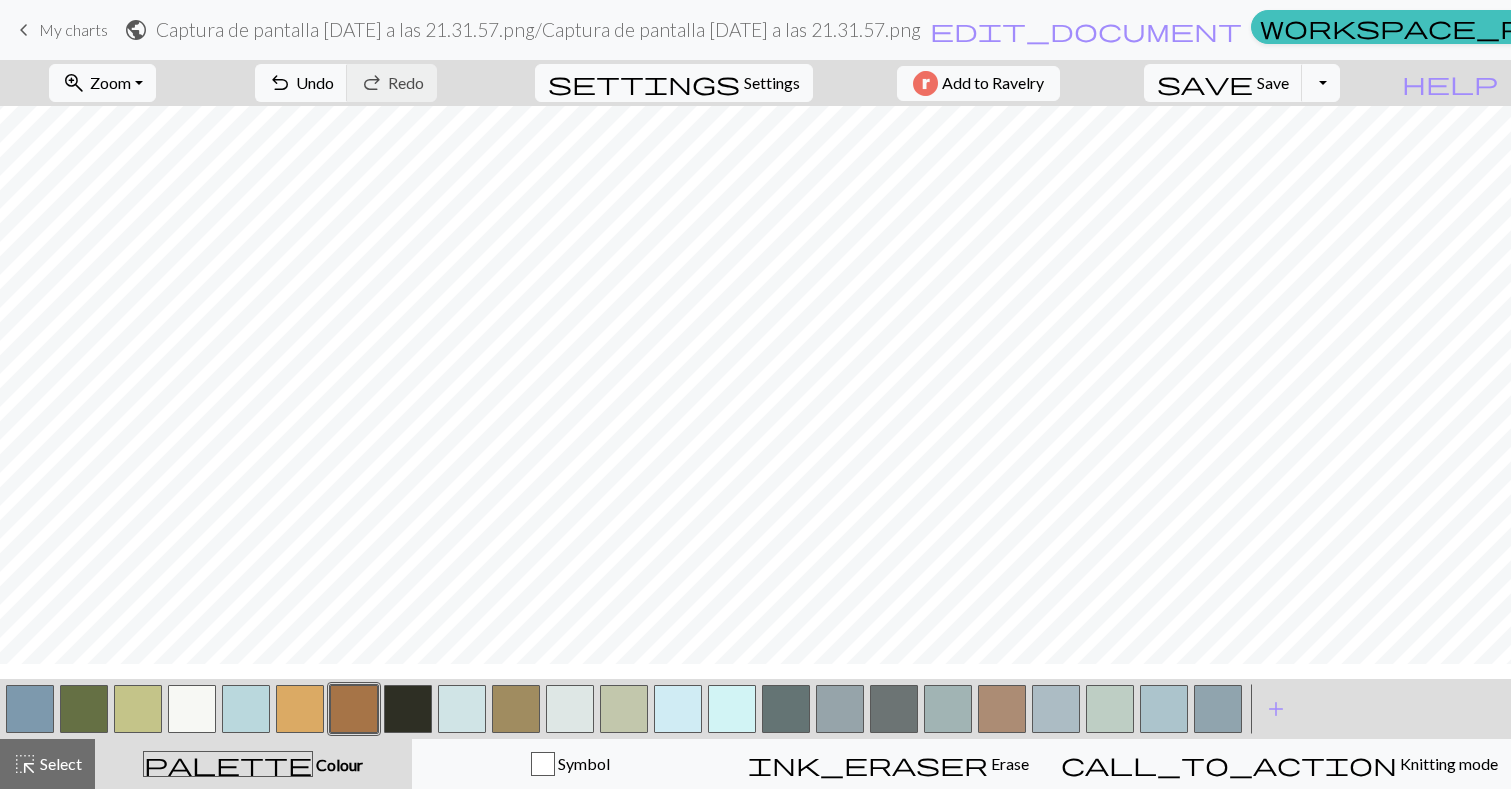 scroll, scrollTop: 707, scrollLeft: 0, axis: vertical 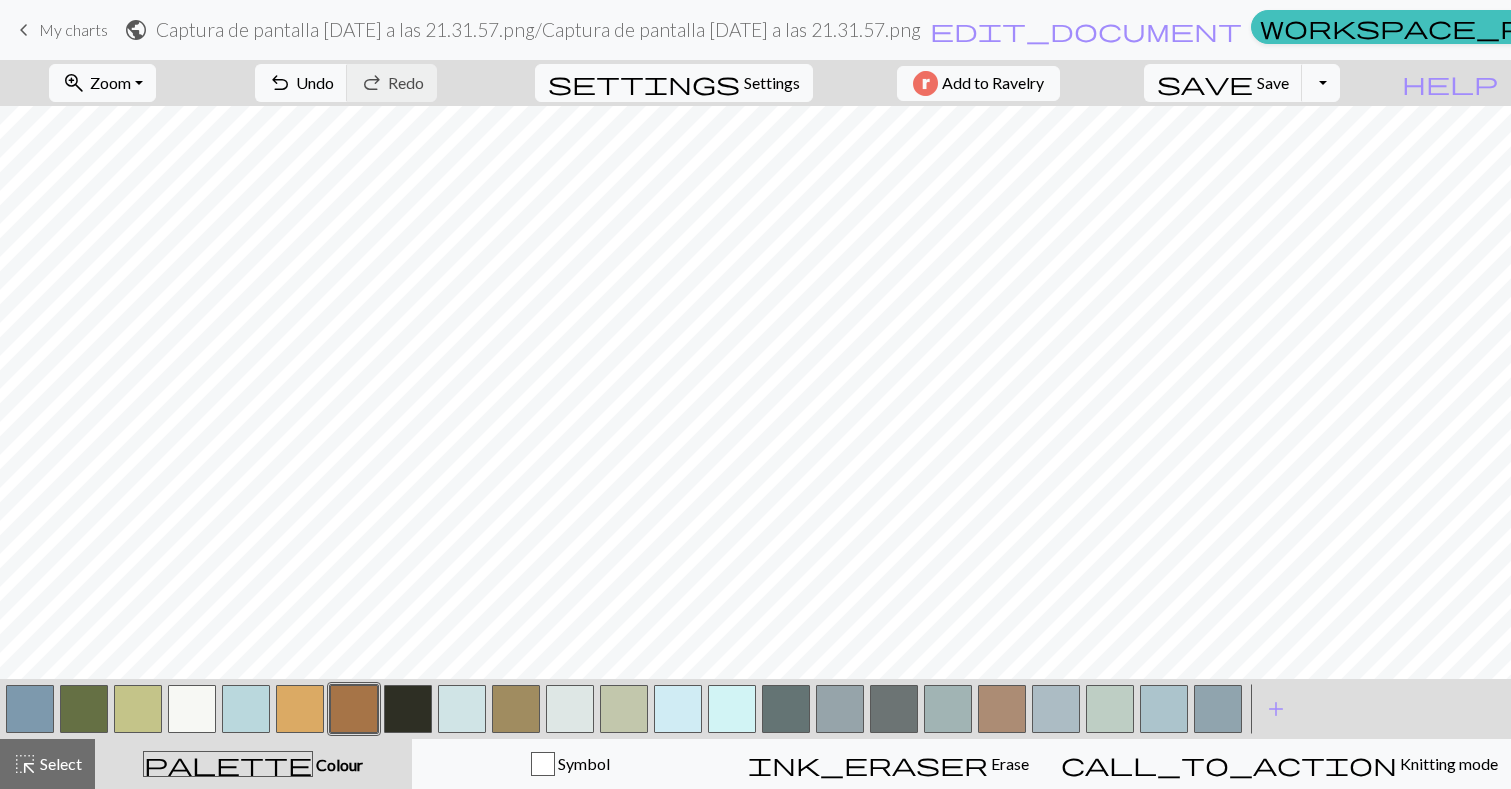 click at bounding box center (570, 709) 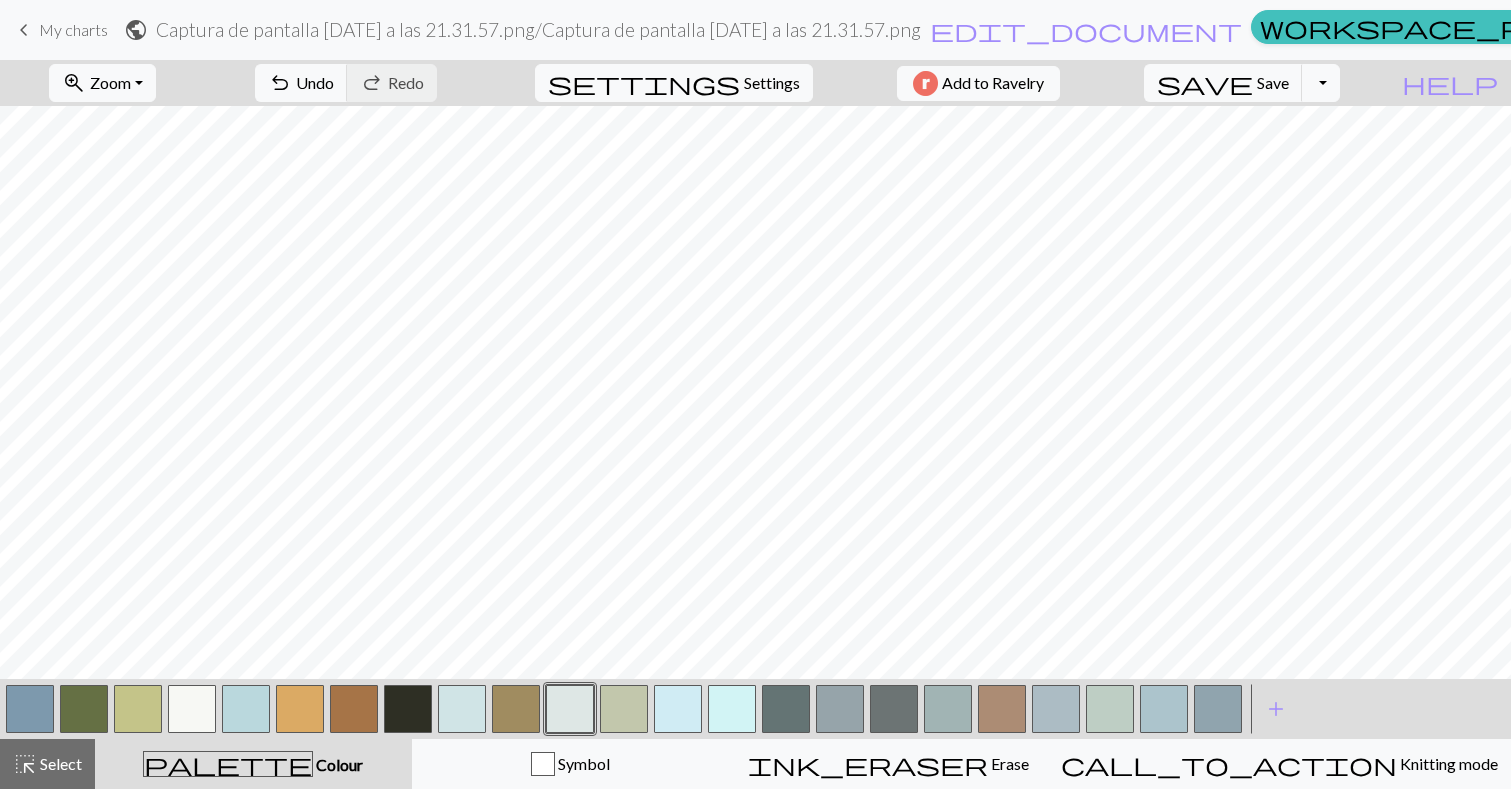 click at bounding box center (462, 709) 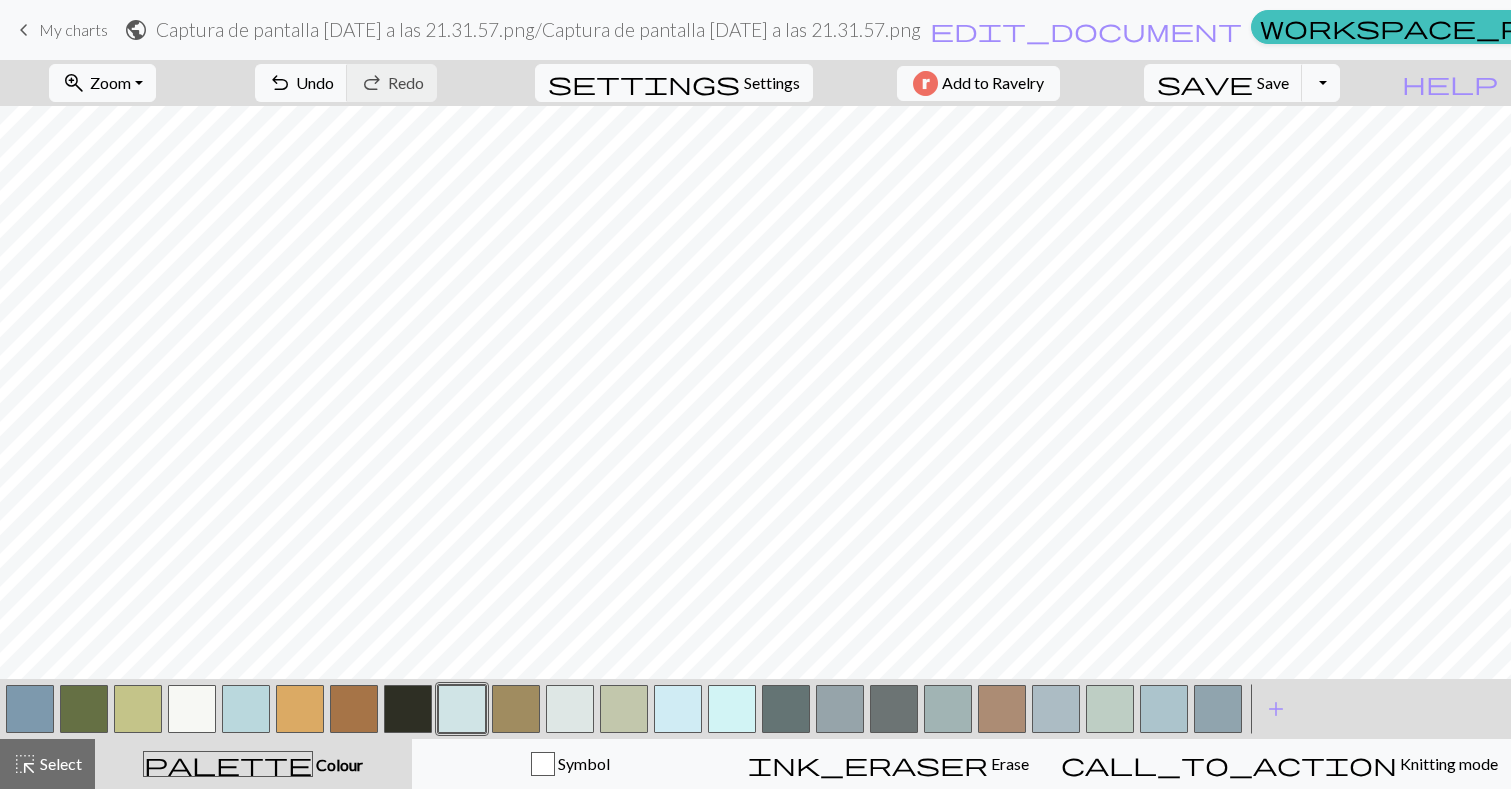 click at bounding box center (30, 709) 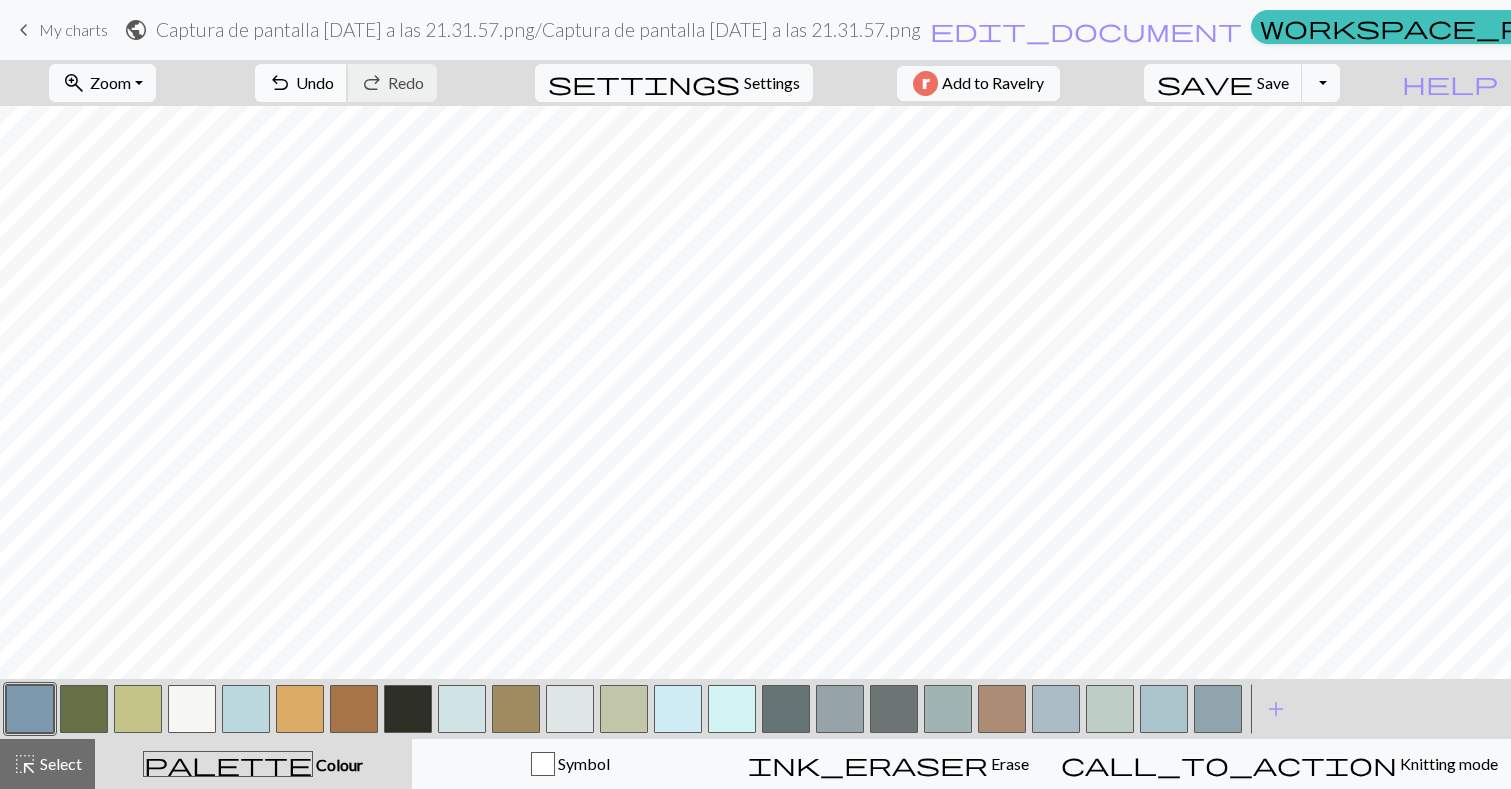 click on "undo" at bounding box center [280, 83] 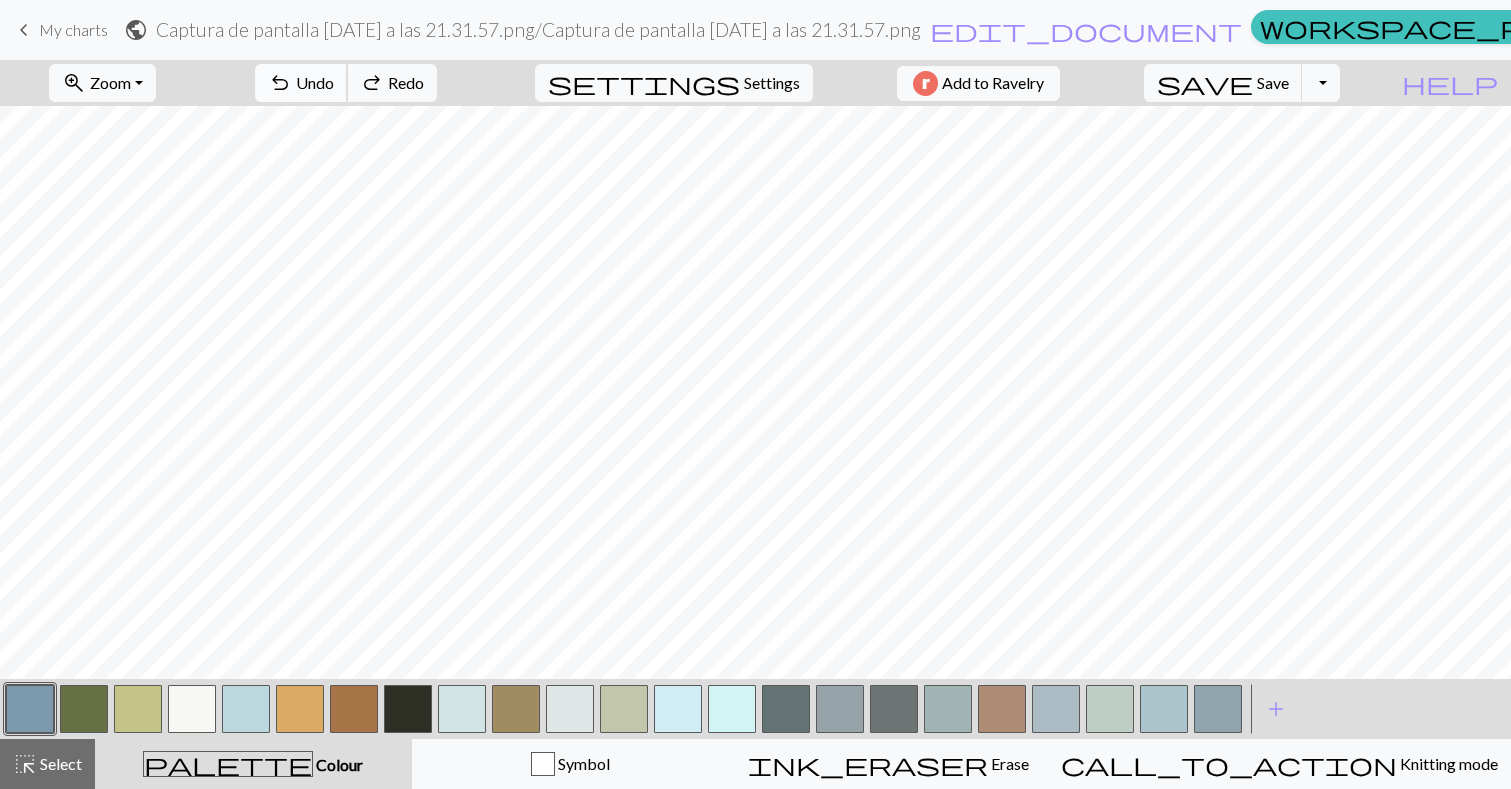 click on "Undo" at bounding box center (315, 82) 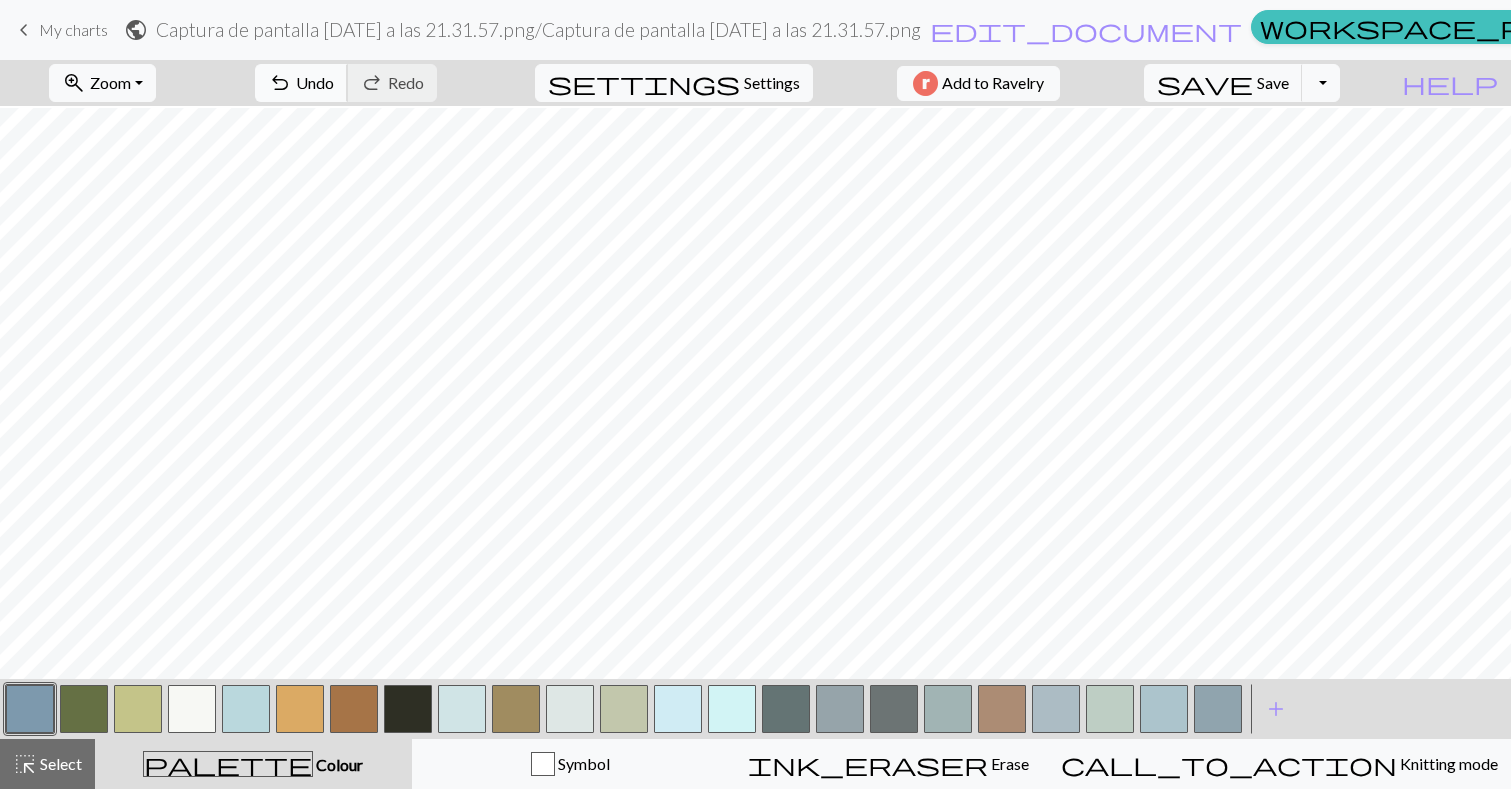 scroll, scrollTop: 248, scrollLeft: 0, axis: vertical 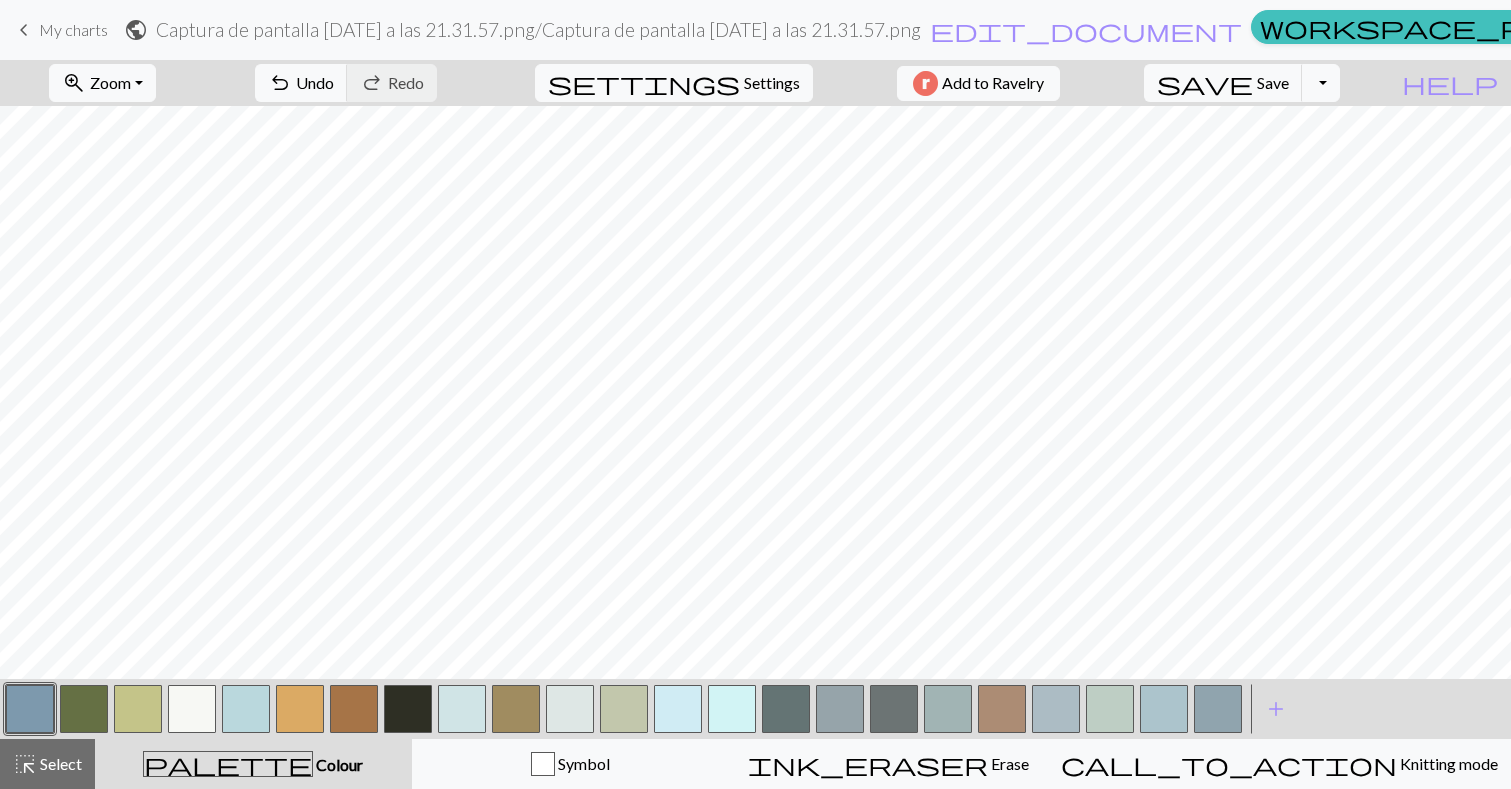 click at bounding box center [192, 709] 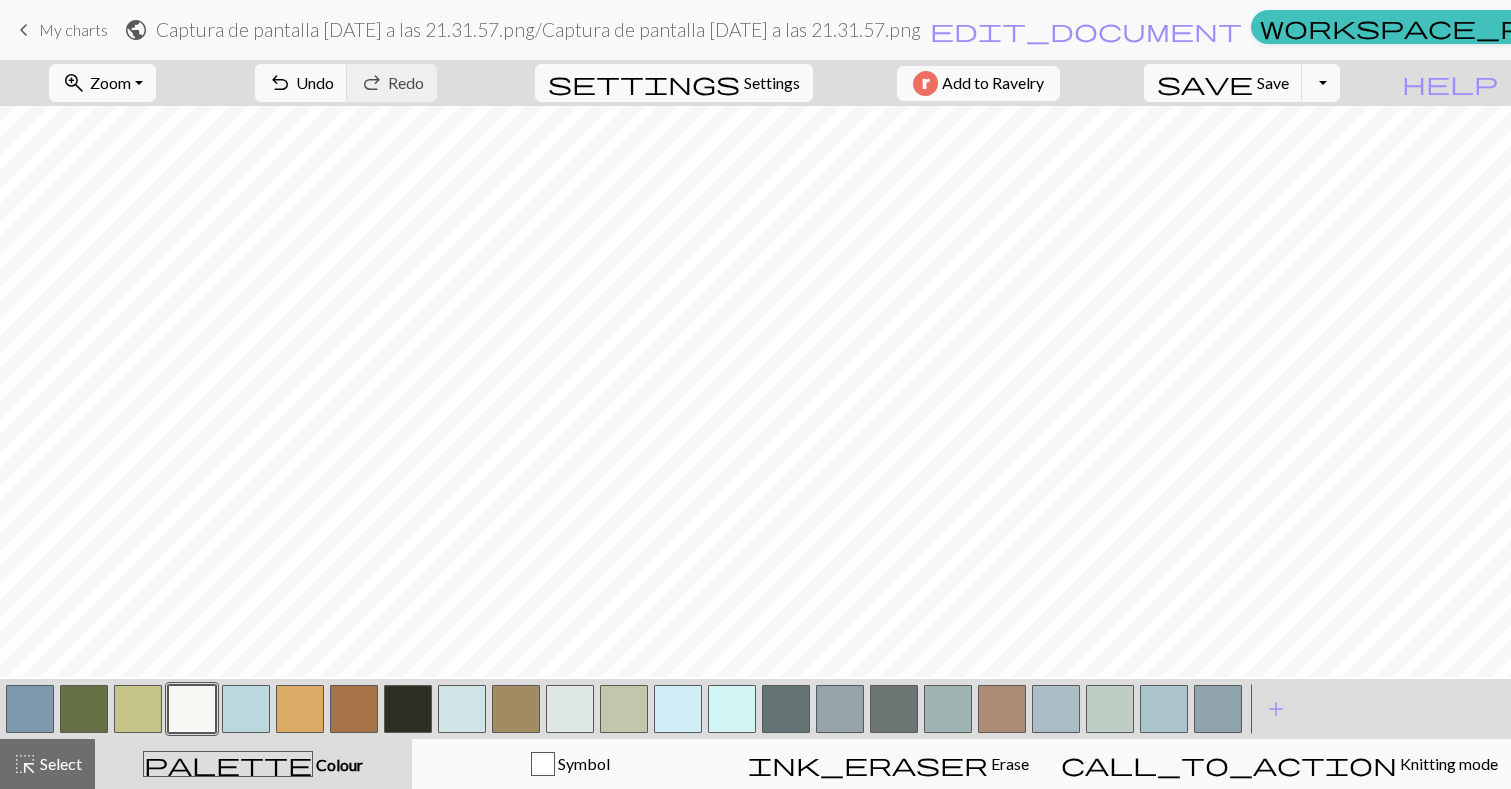 scroll, scrollTop: 211, scrollLeft: 0, axis: vertical 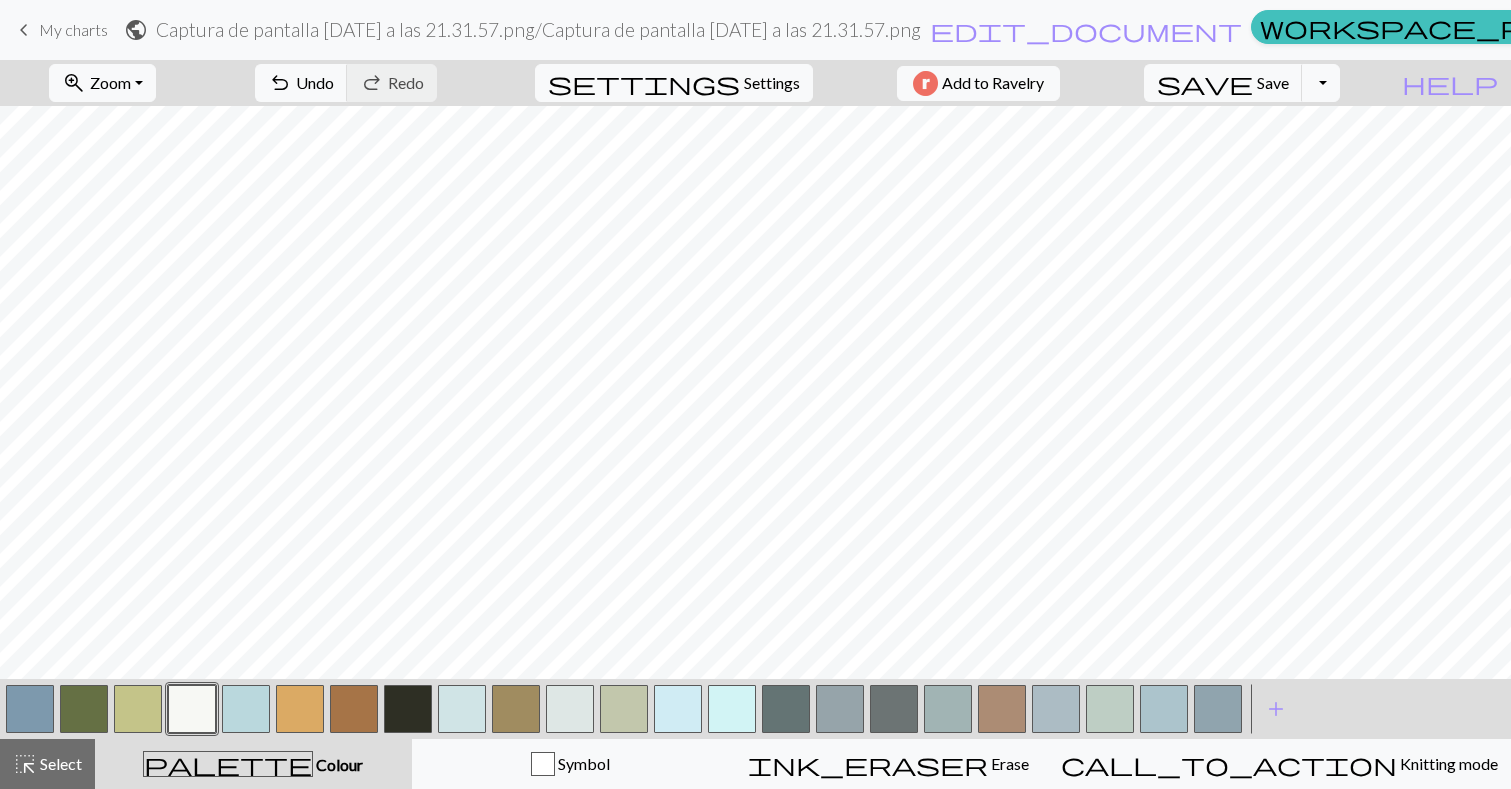 click at bounding box center [408, 709] 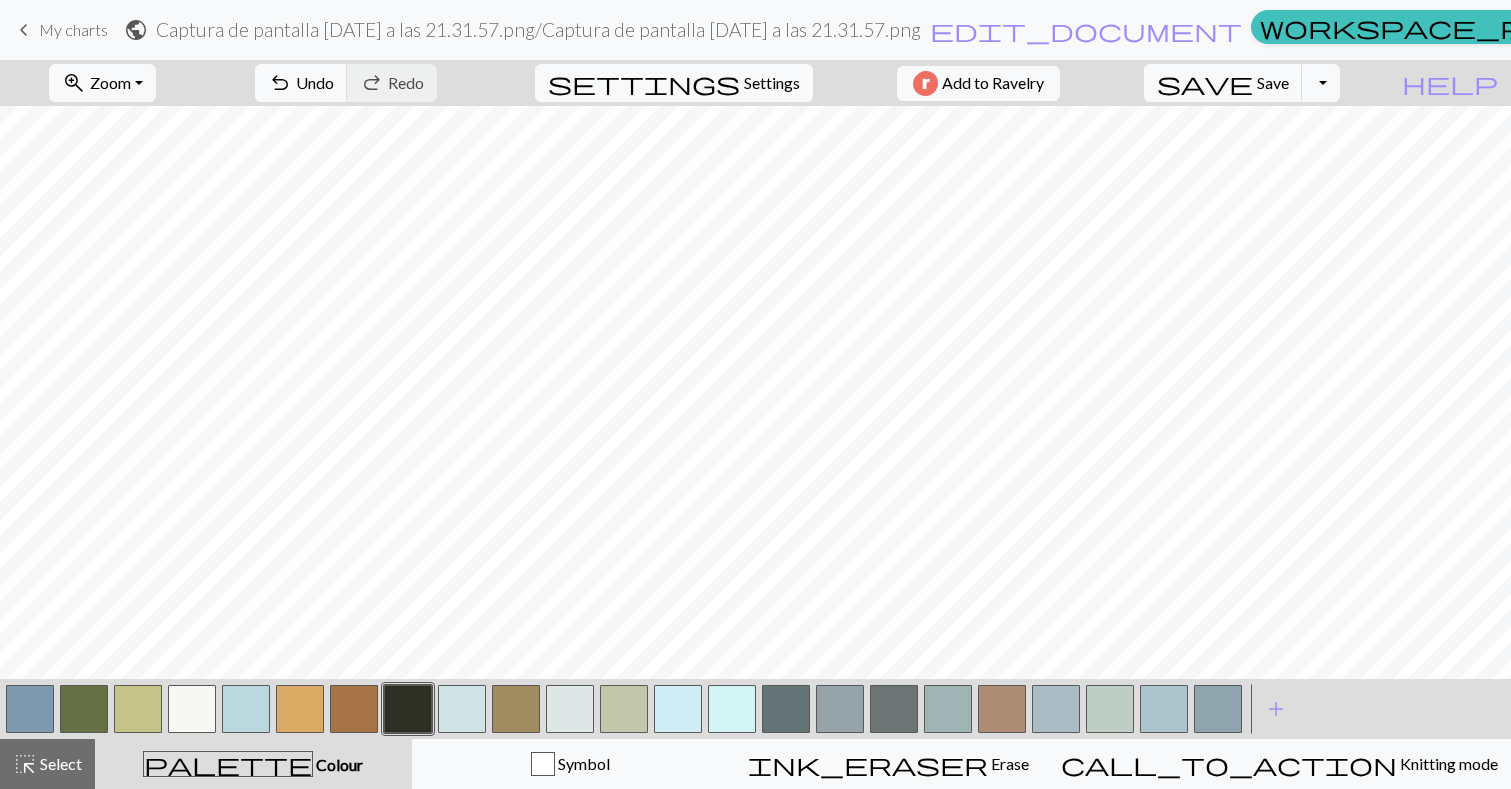 click at bounding box center (462, 709) 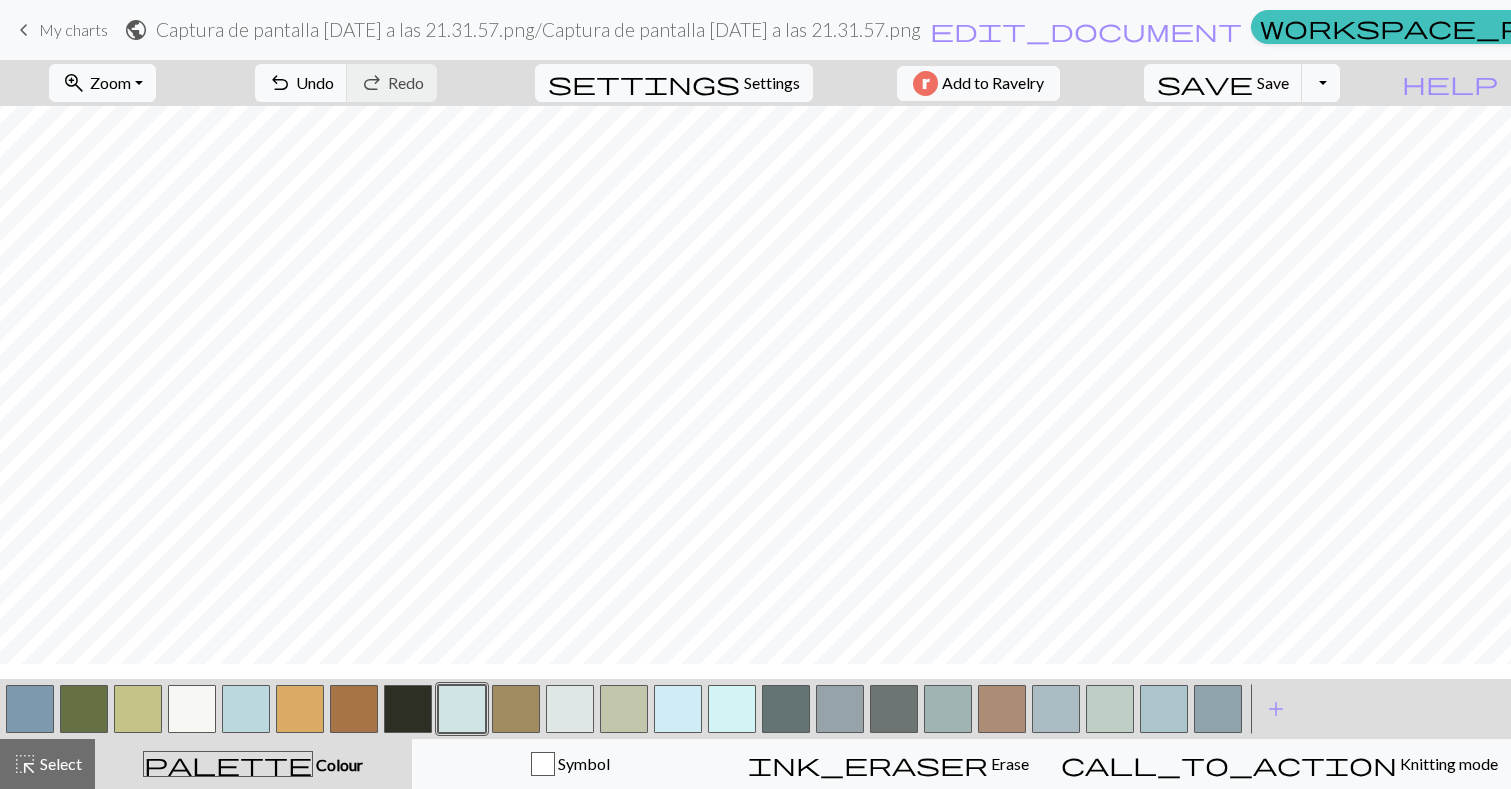 scroll, scrollTop: 588, scrollLeft: 0, axis: vertical 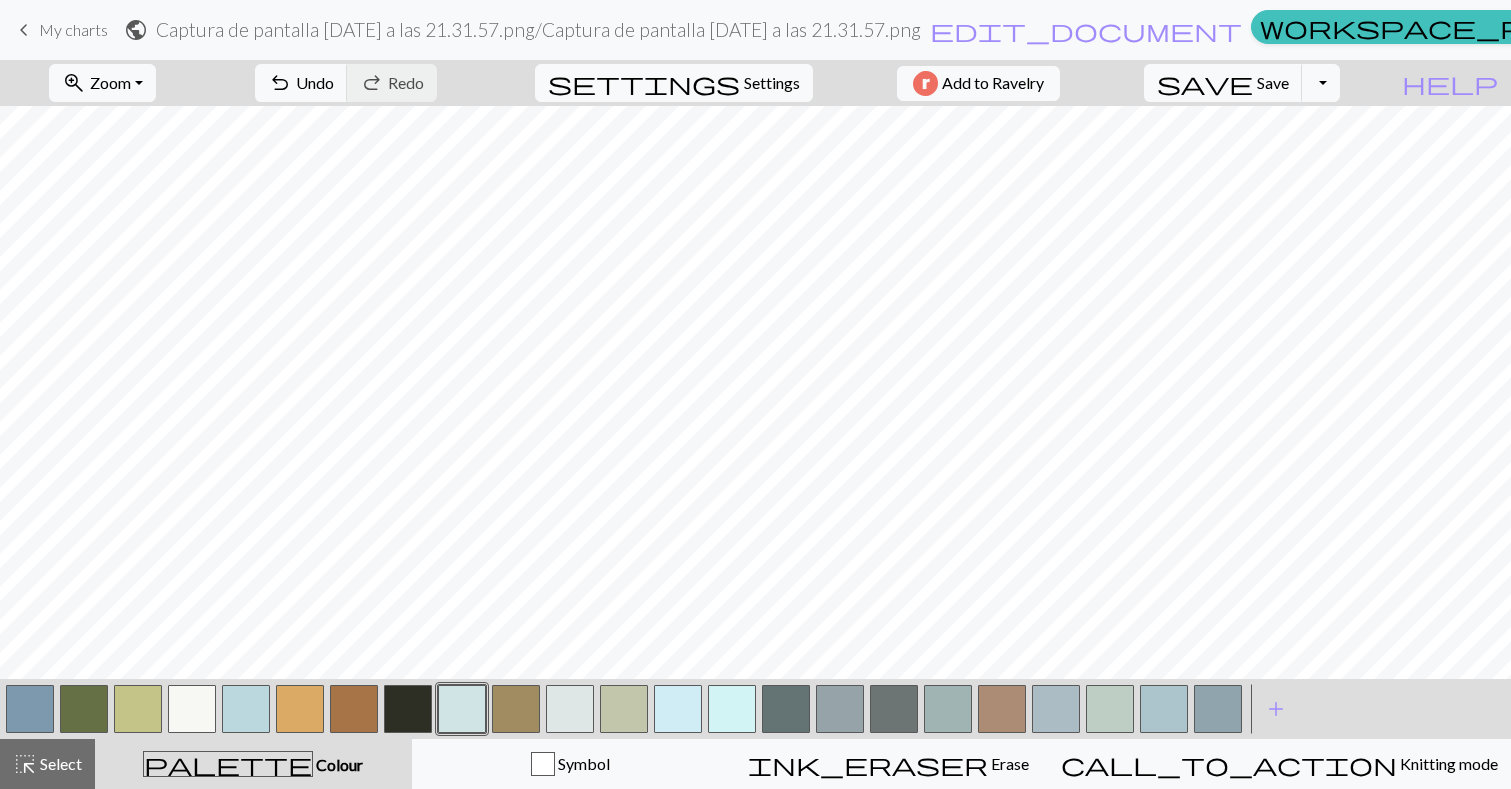 click at bounding box center (570, 709) 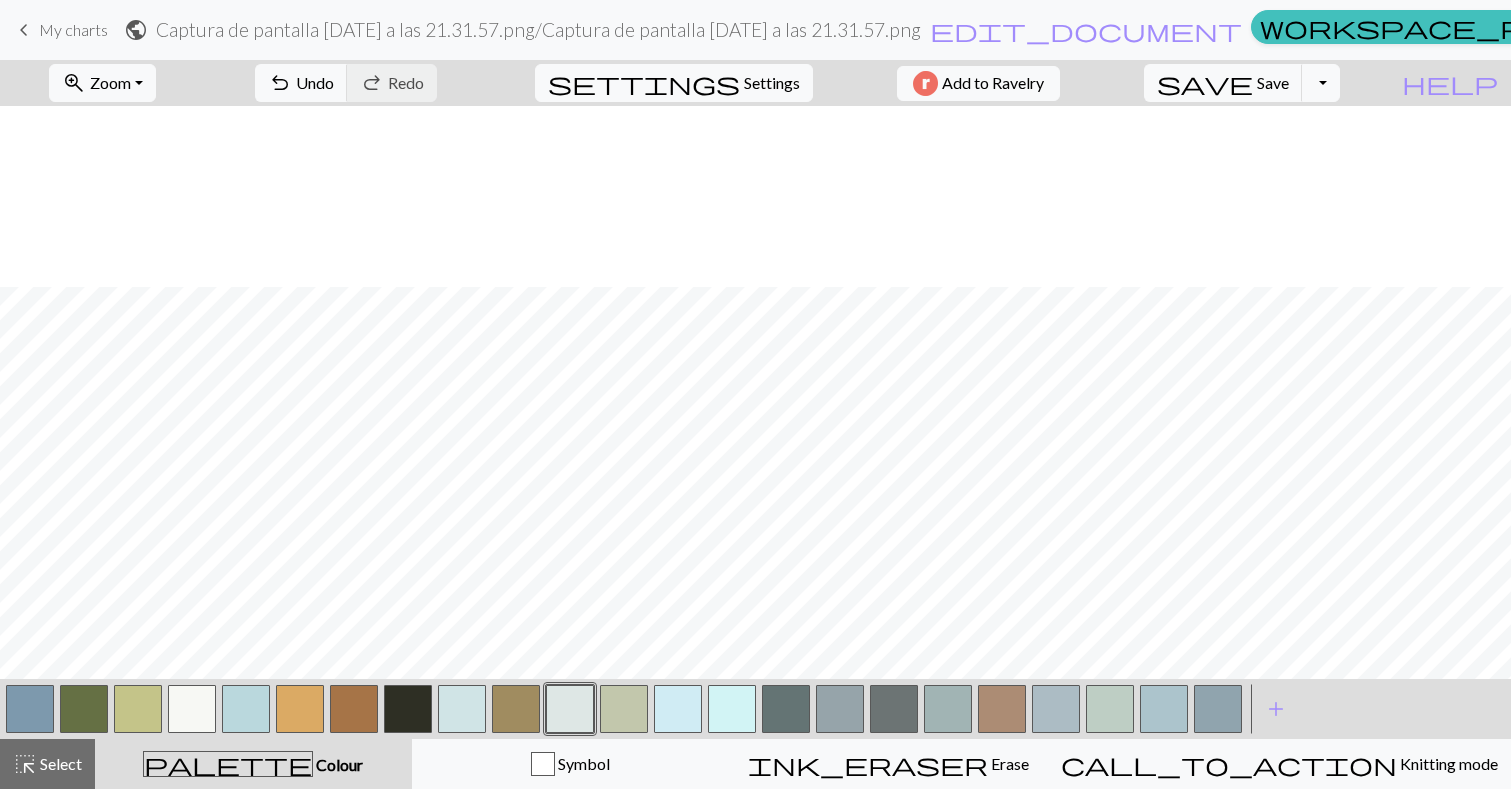 scroll, scrollTop: 917, scrollLeft: 0, axis: vertical 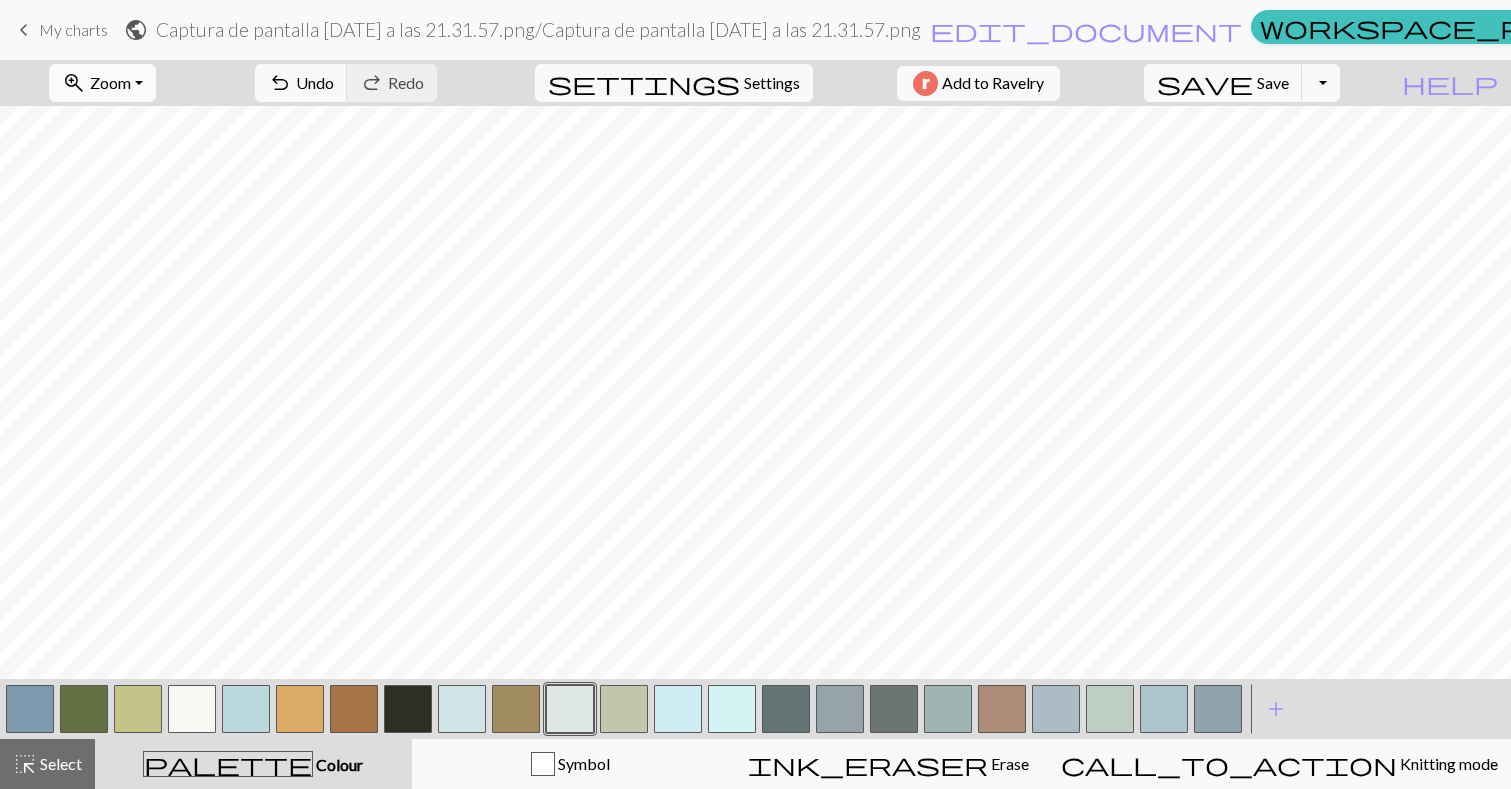 click on "Zoom" at bounding box center [110, 82] 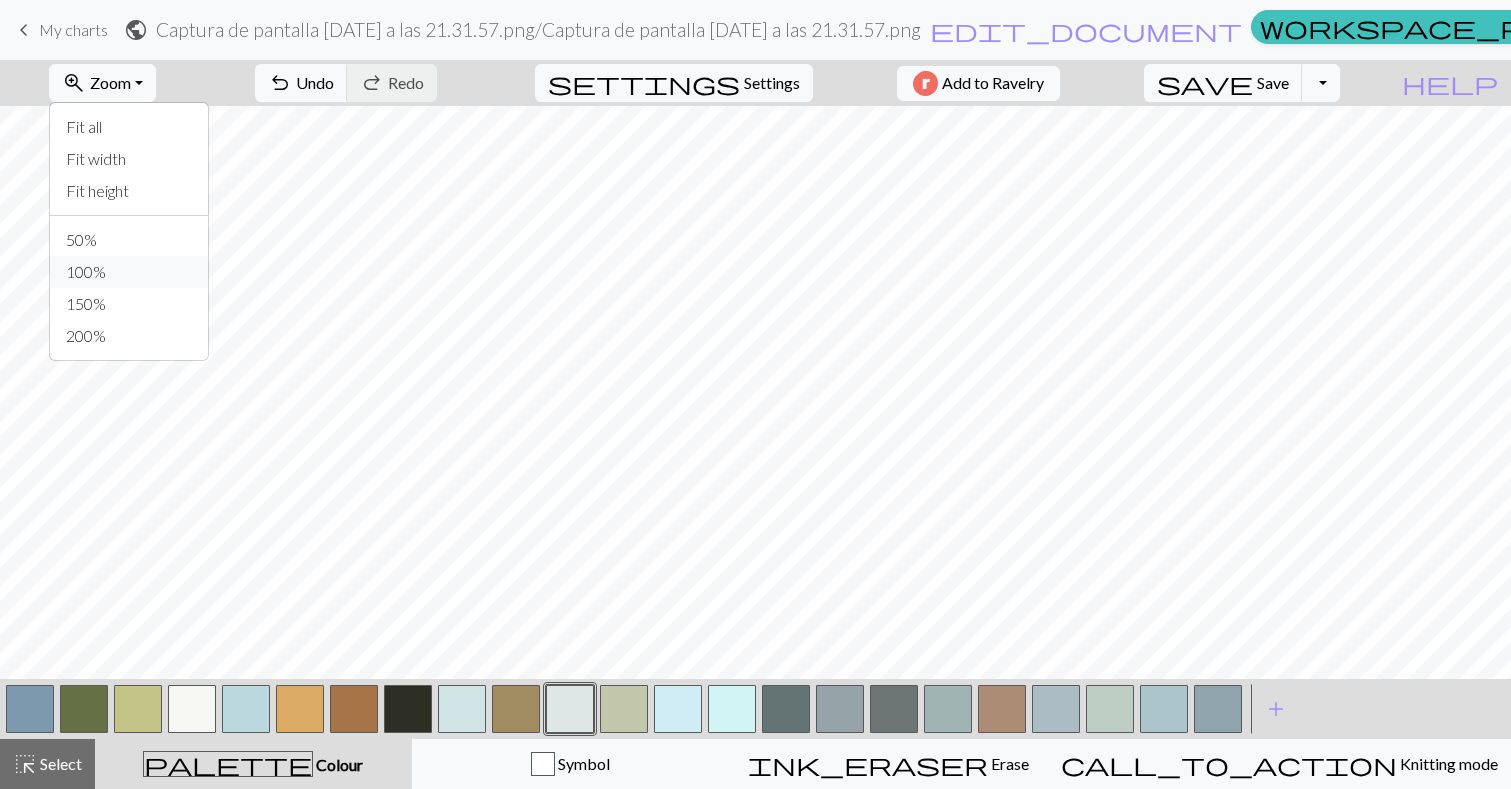 click on "100%" at bounding box center (129, 272) 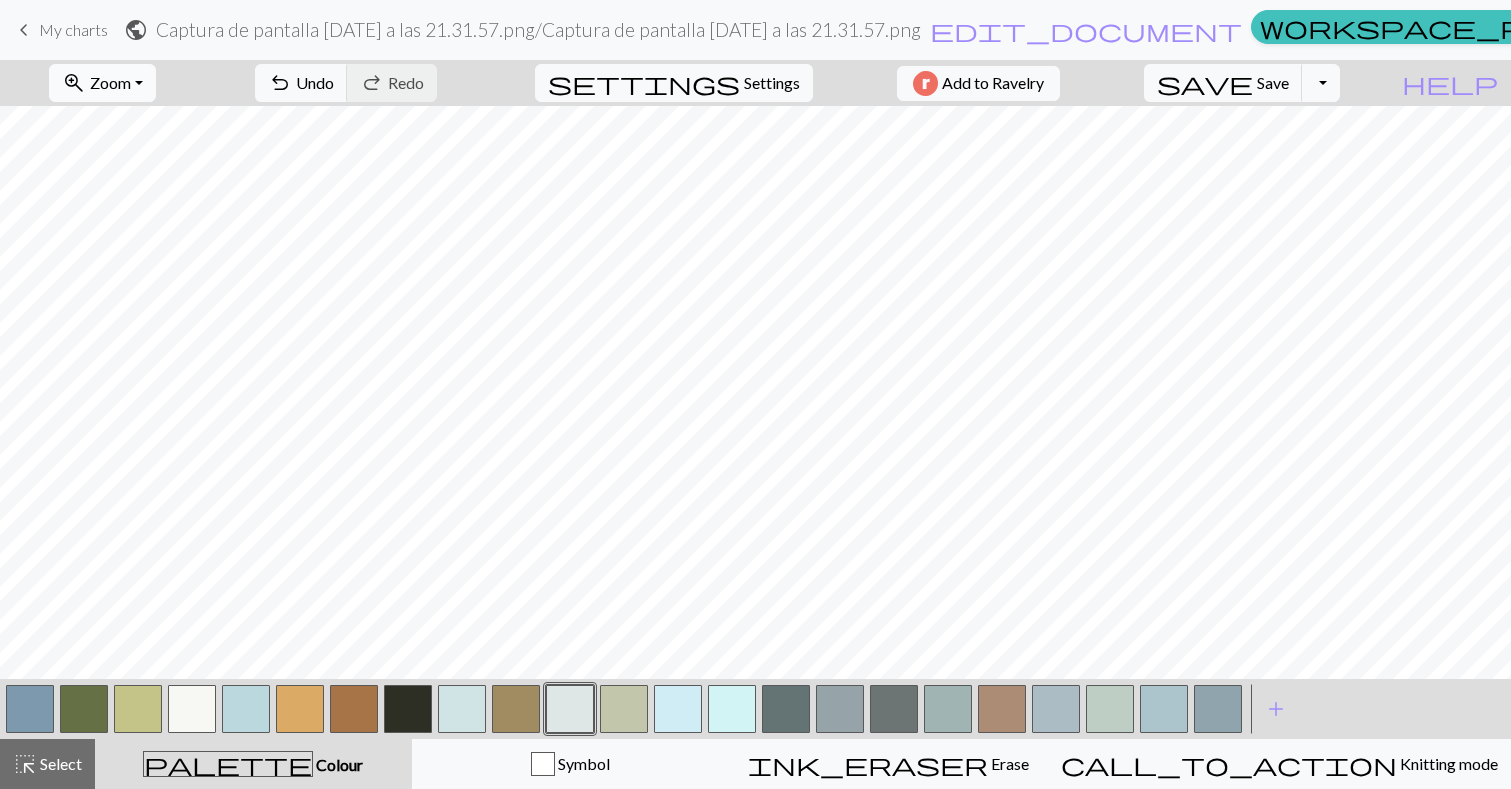 click on "zoom_in Zoom Zoom" at bounding box center (102, 83) 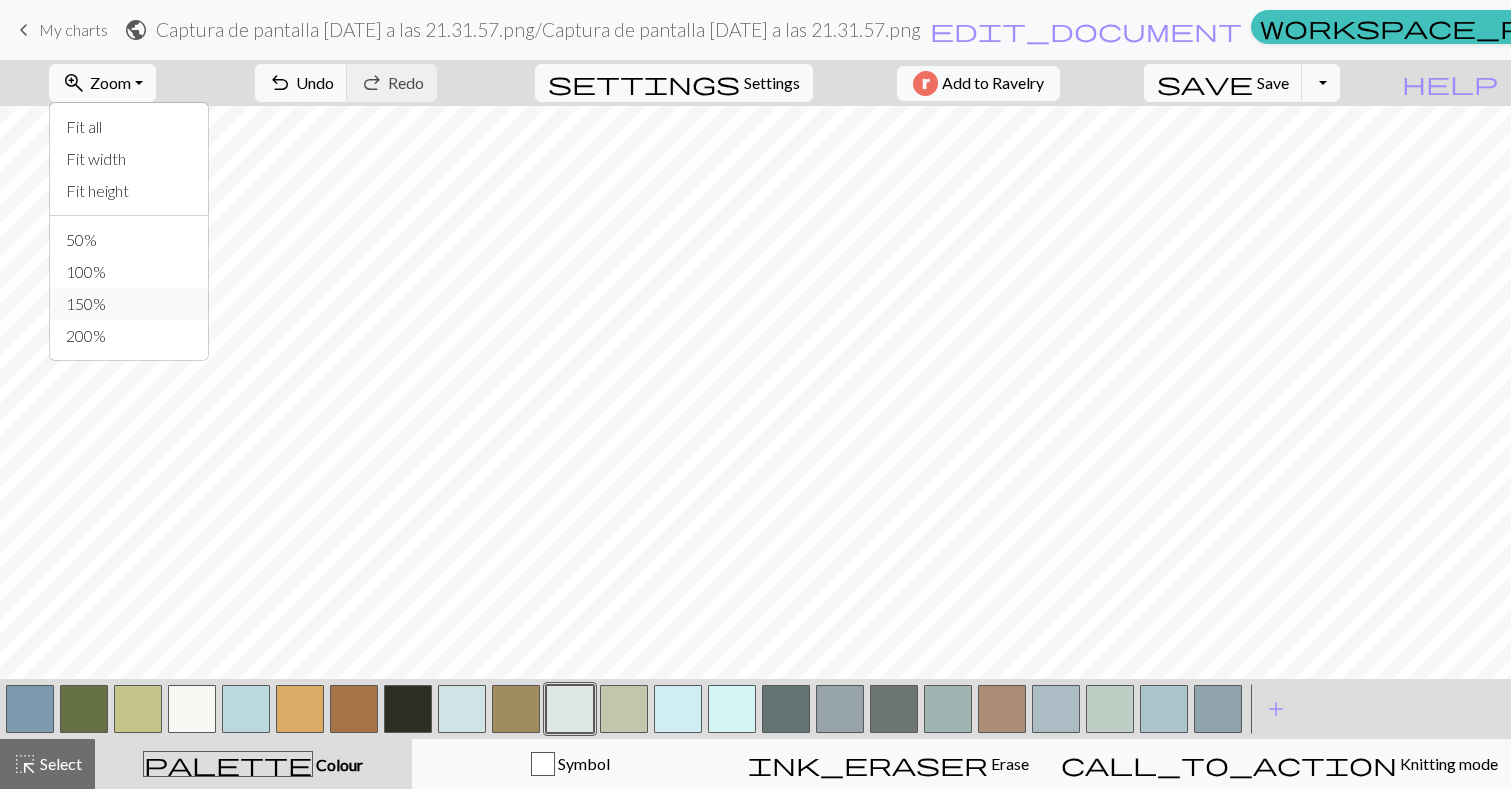 click on "150%" at bounding box center (129, 304) 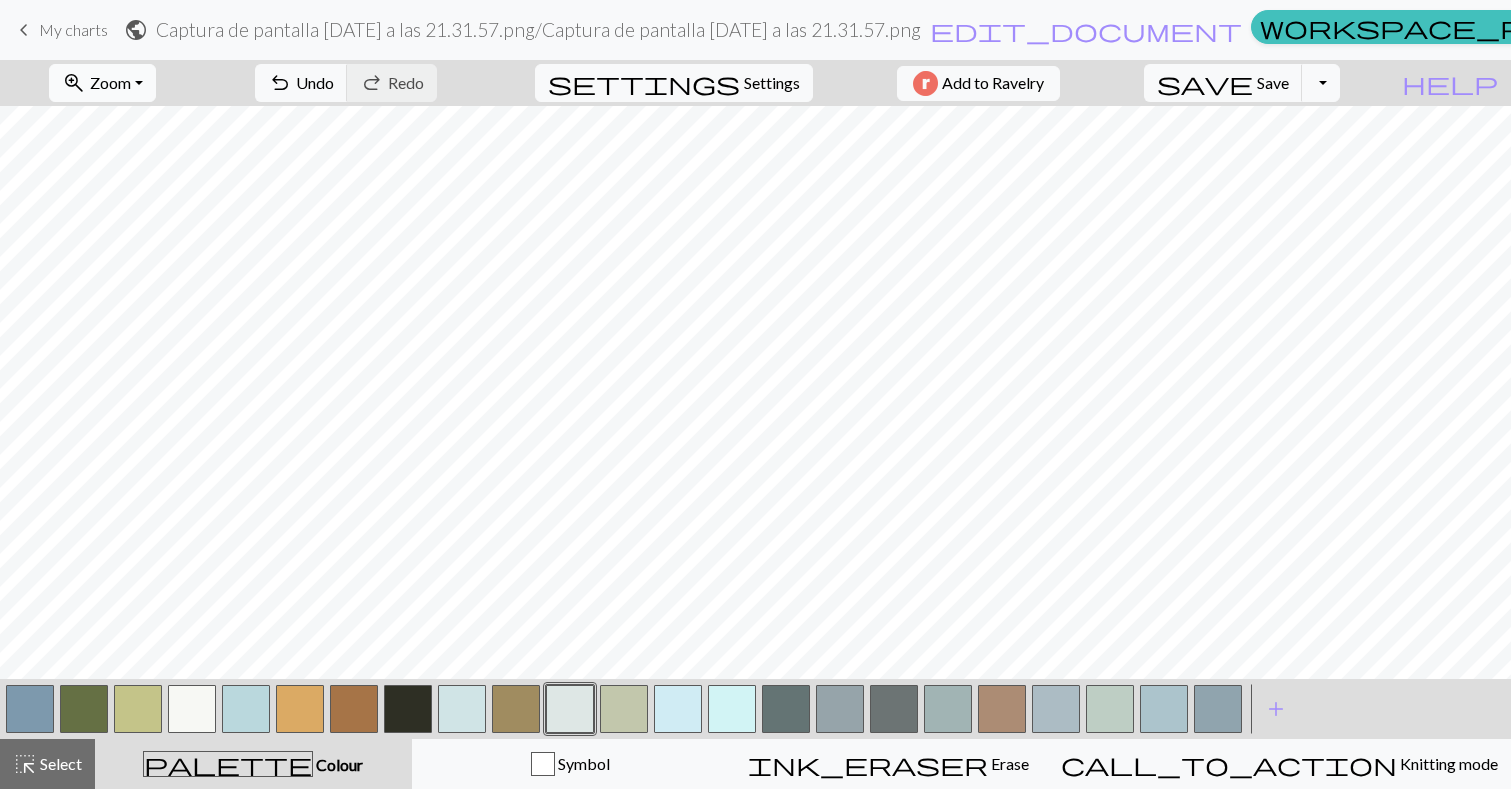 click on "Zoom" at bounding box center [110, 82] 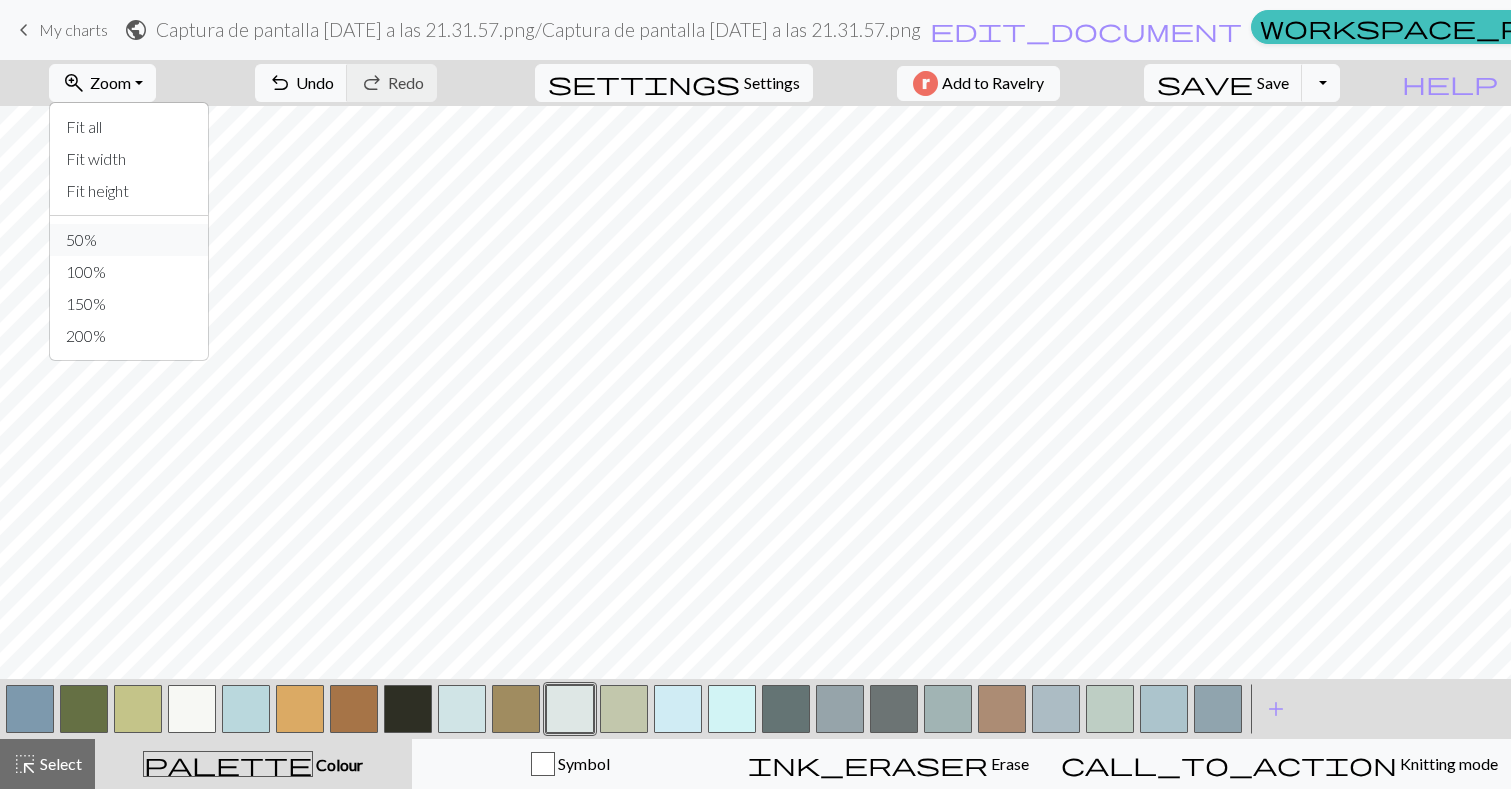 click on "50%" at bounding box center [129, 240] 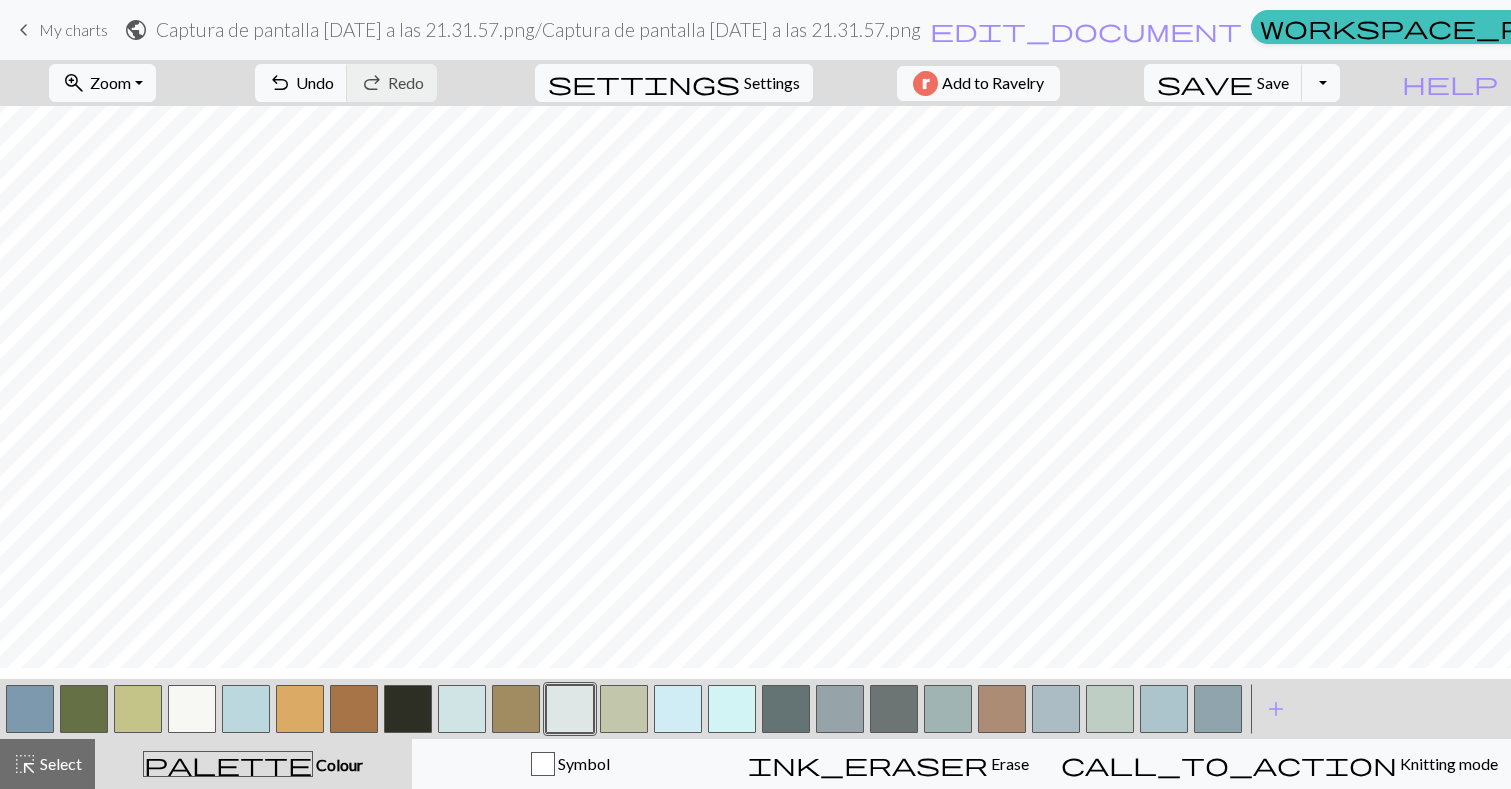 scroll, scrollTop: 184, scrollLeft: 0, axis: vertical 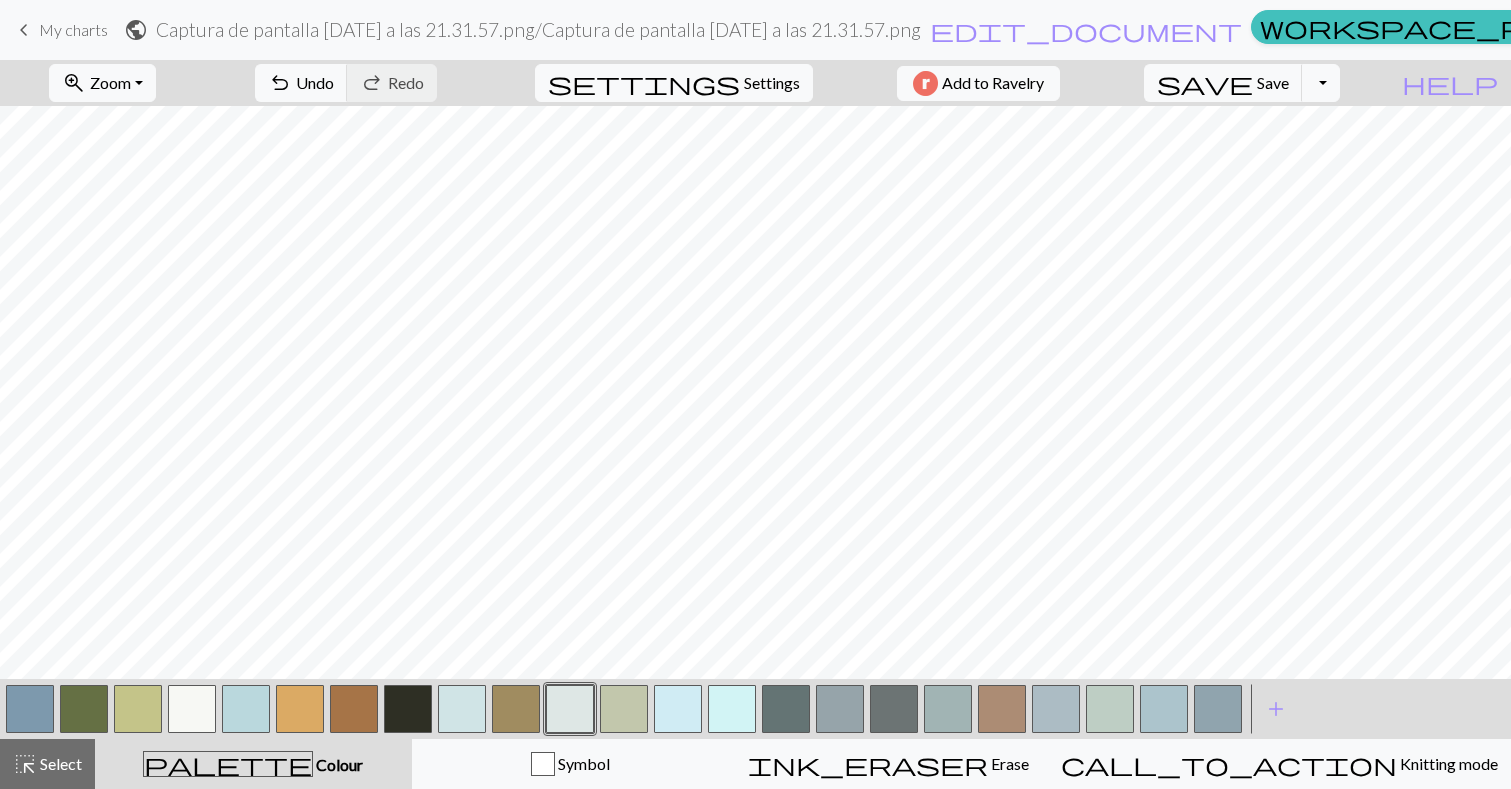 click at bounding box center [462, 709] 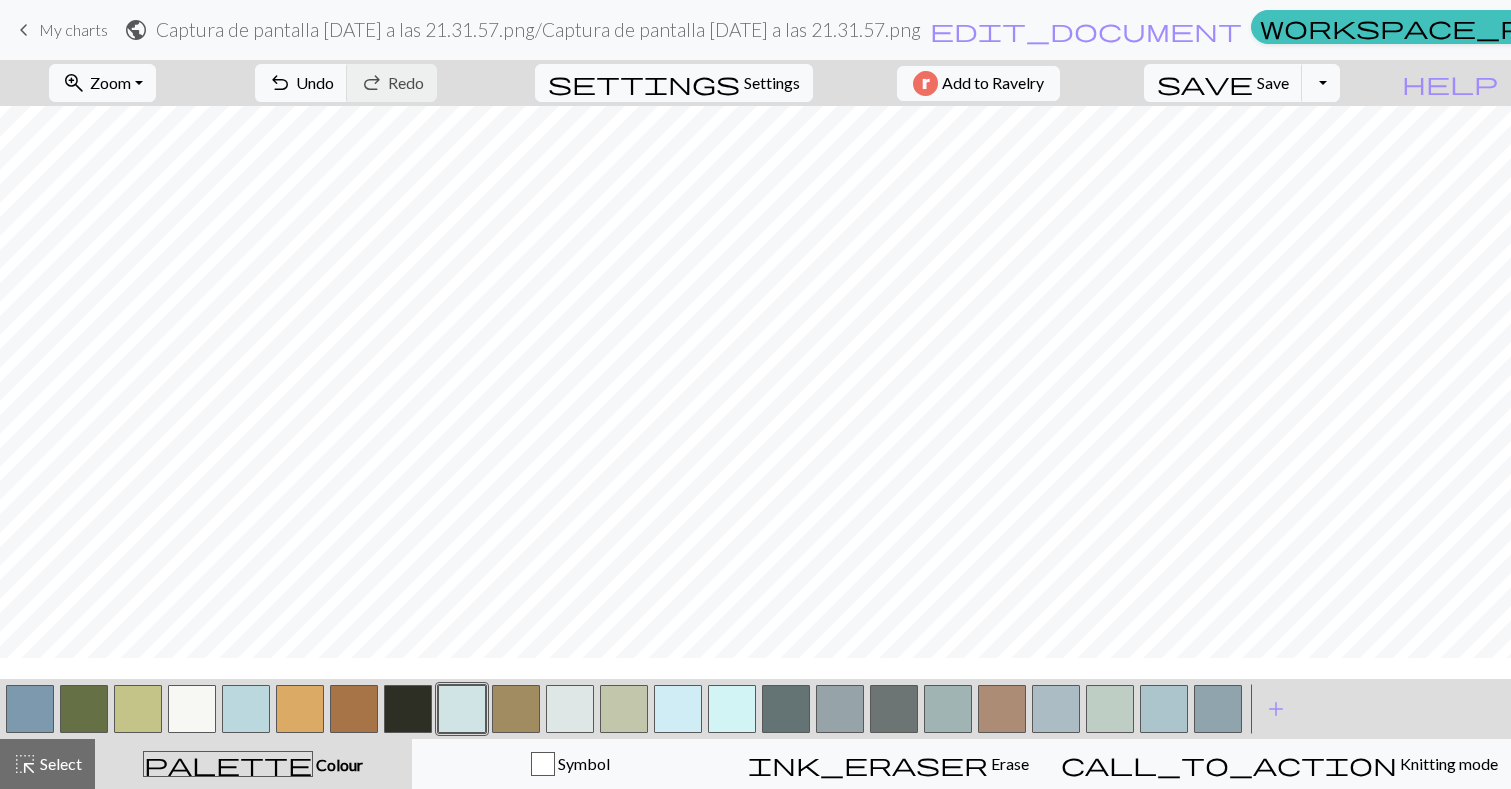scroll, scrollTop: 569, scrollLeft: 0, axis: vertical 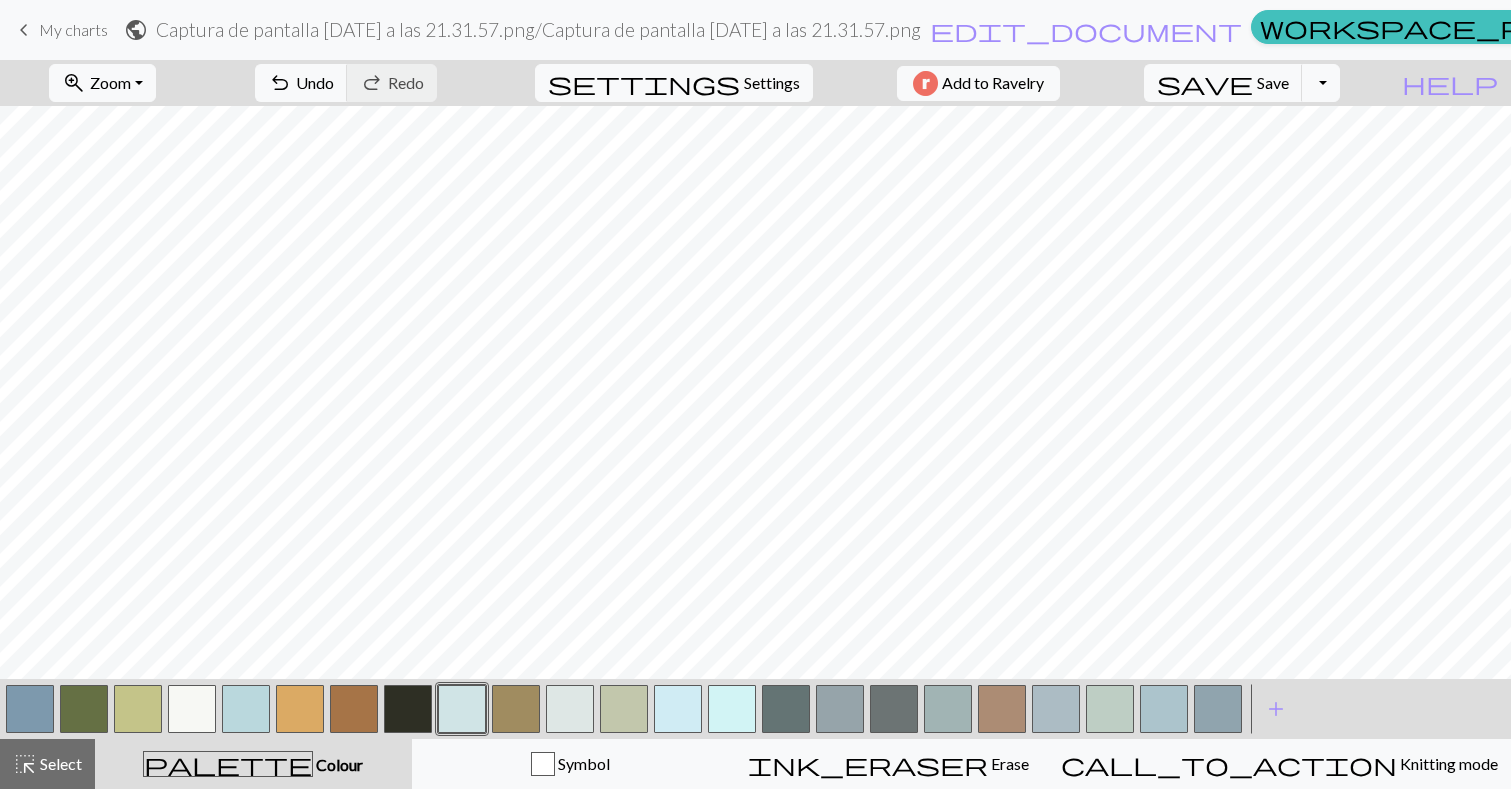 click at bounding box center (678, 709) 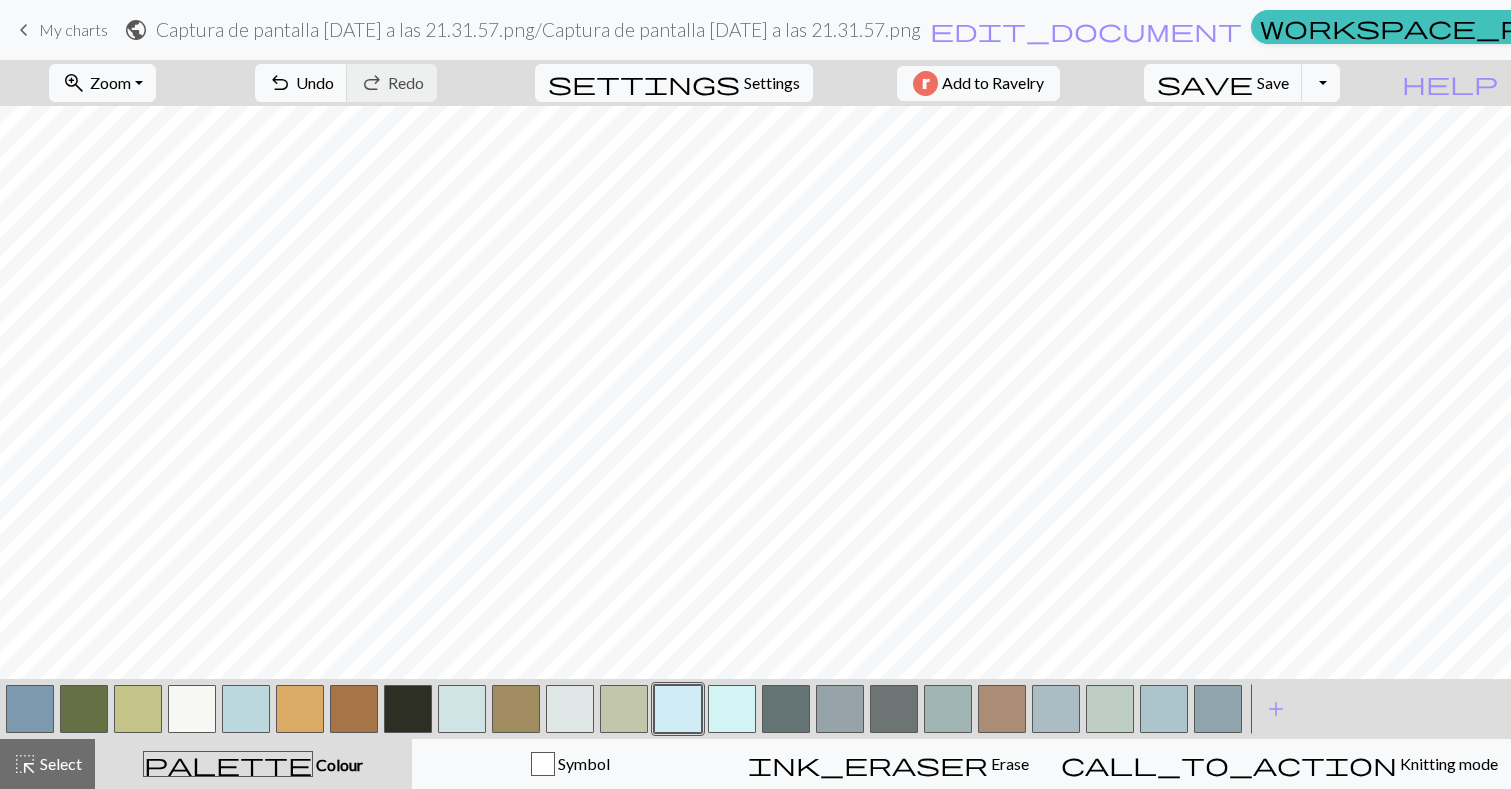 click at bounding box center (1056, 709) 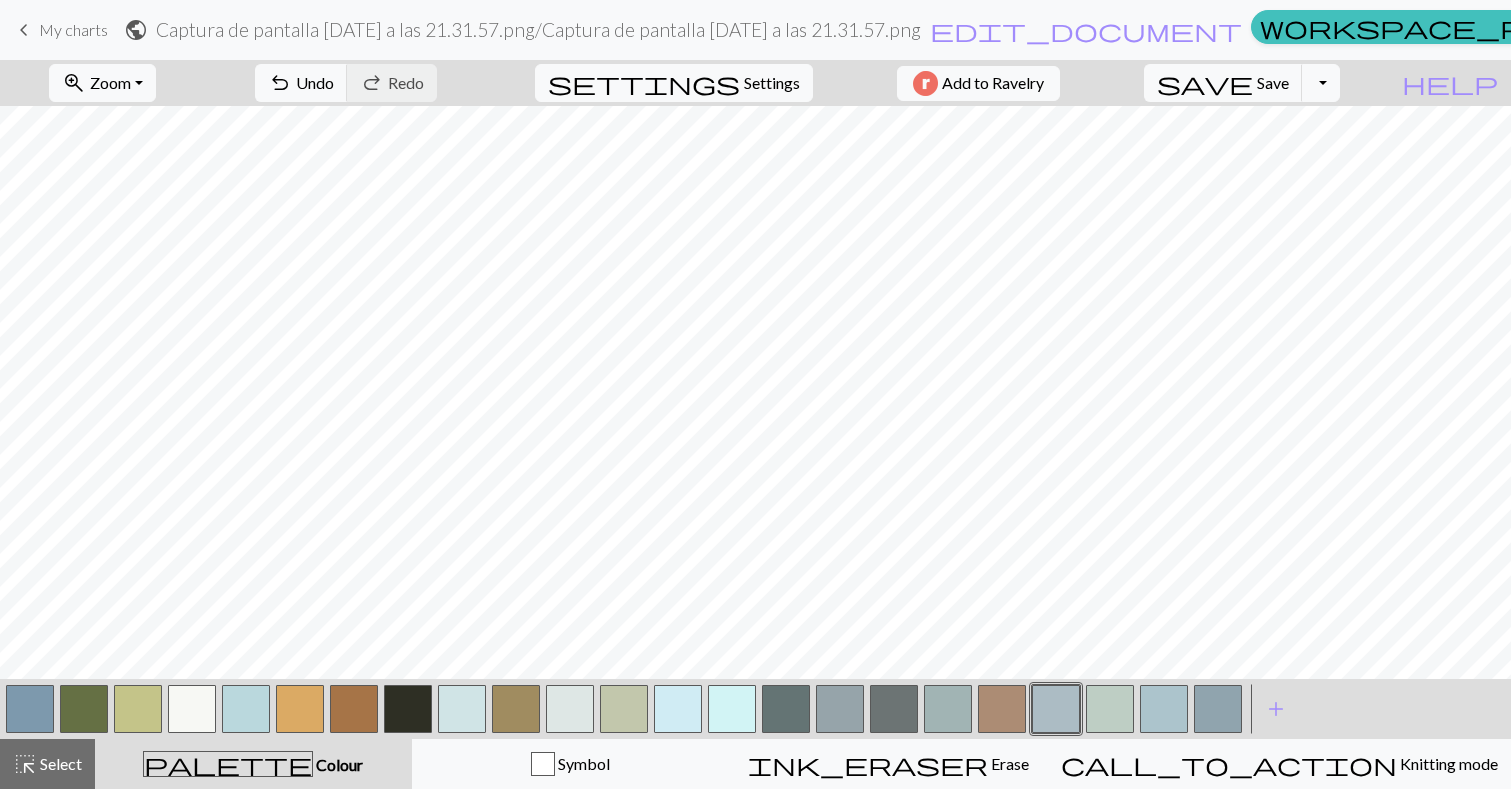 click at bounding box center [1056, 709] 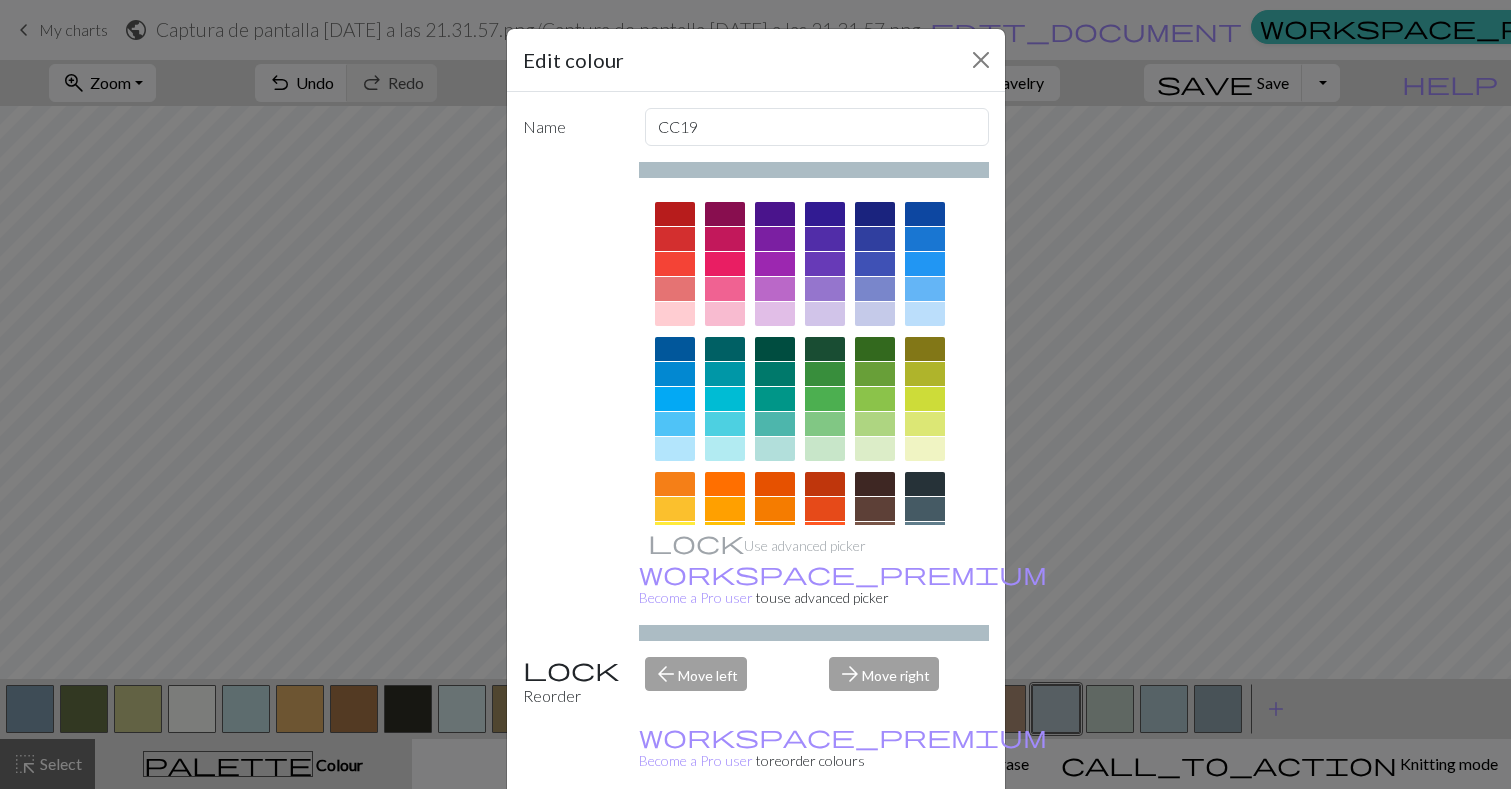 click on "Edit colour Name CC19 Use advanced picker workspace_premium Become a Pro user   to  use advanced picker Reorder arrow_back Move left arrow_forward Move right workspace_premium Become a Pro user   to  reorder colours Delete Done Cancel" at bounding box center (755, 394) 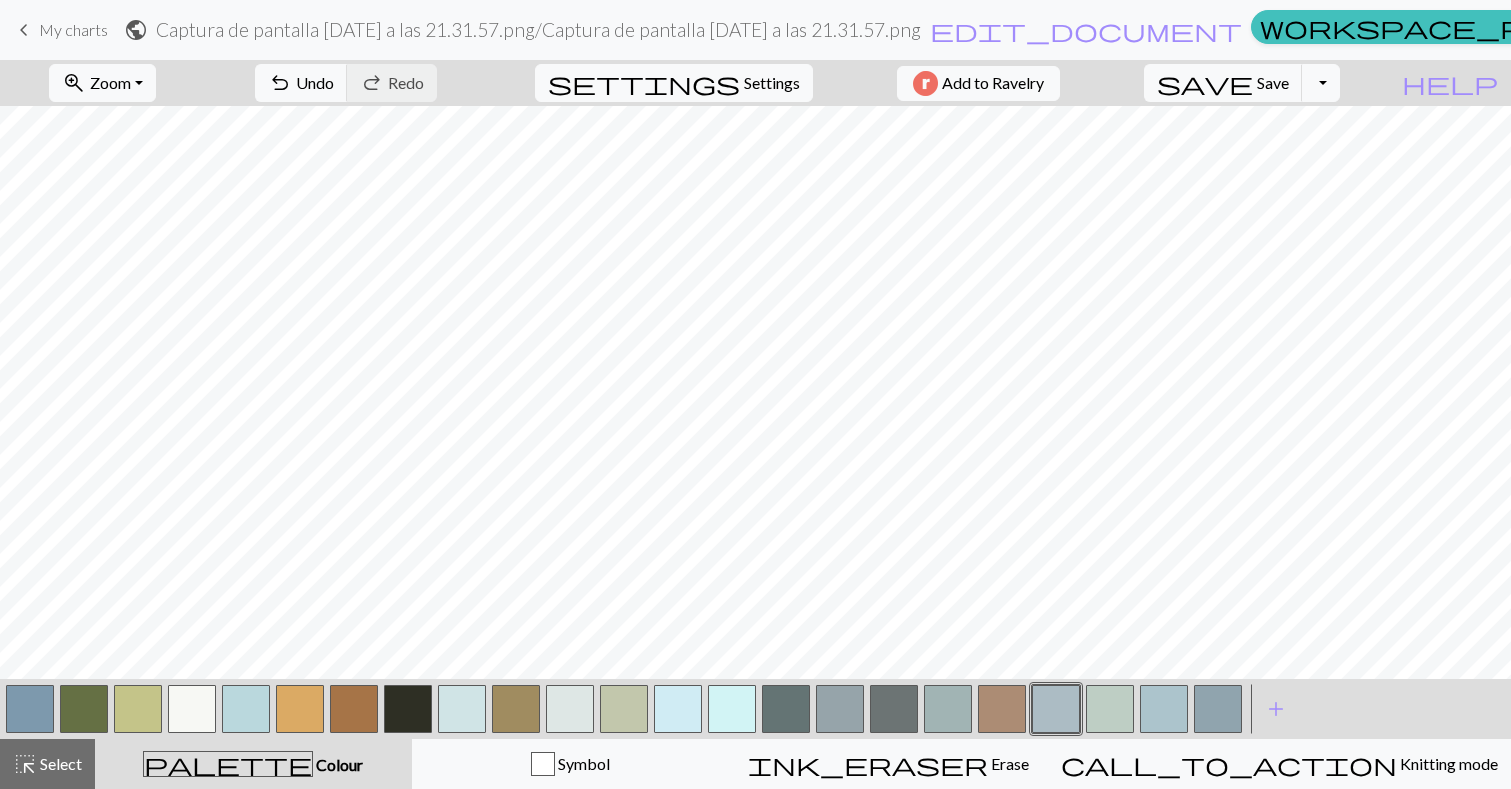 click at bounding box center [1056, 709] 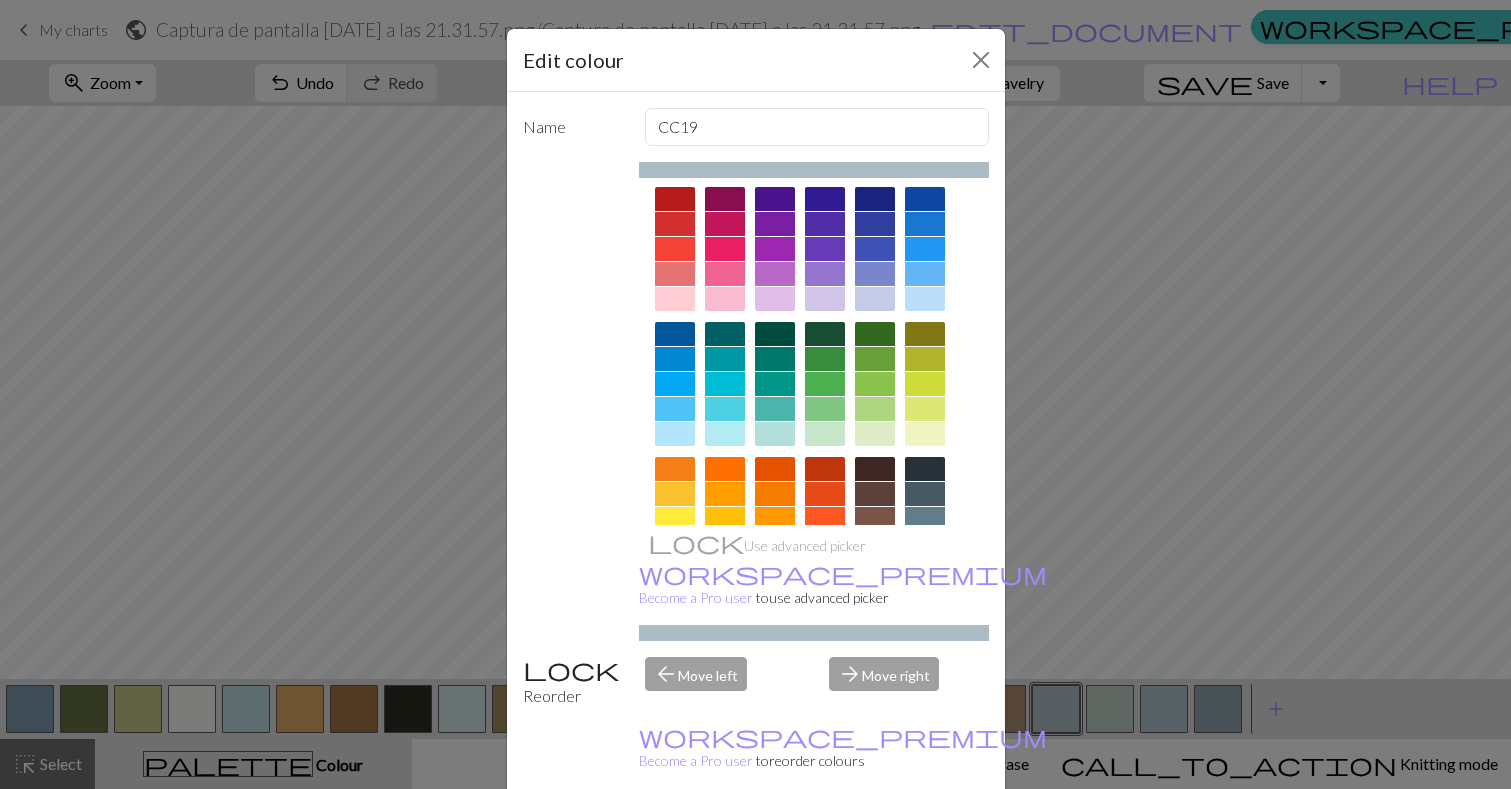 scroll, scrollTop: 0, scrollLeft: 0, axis: both 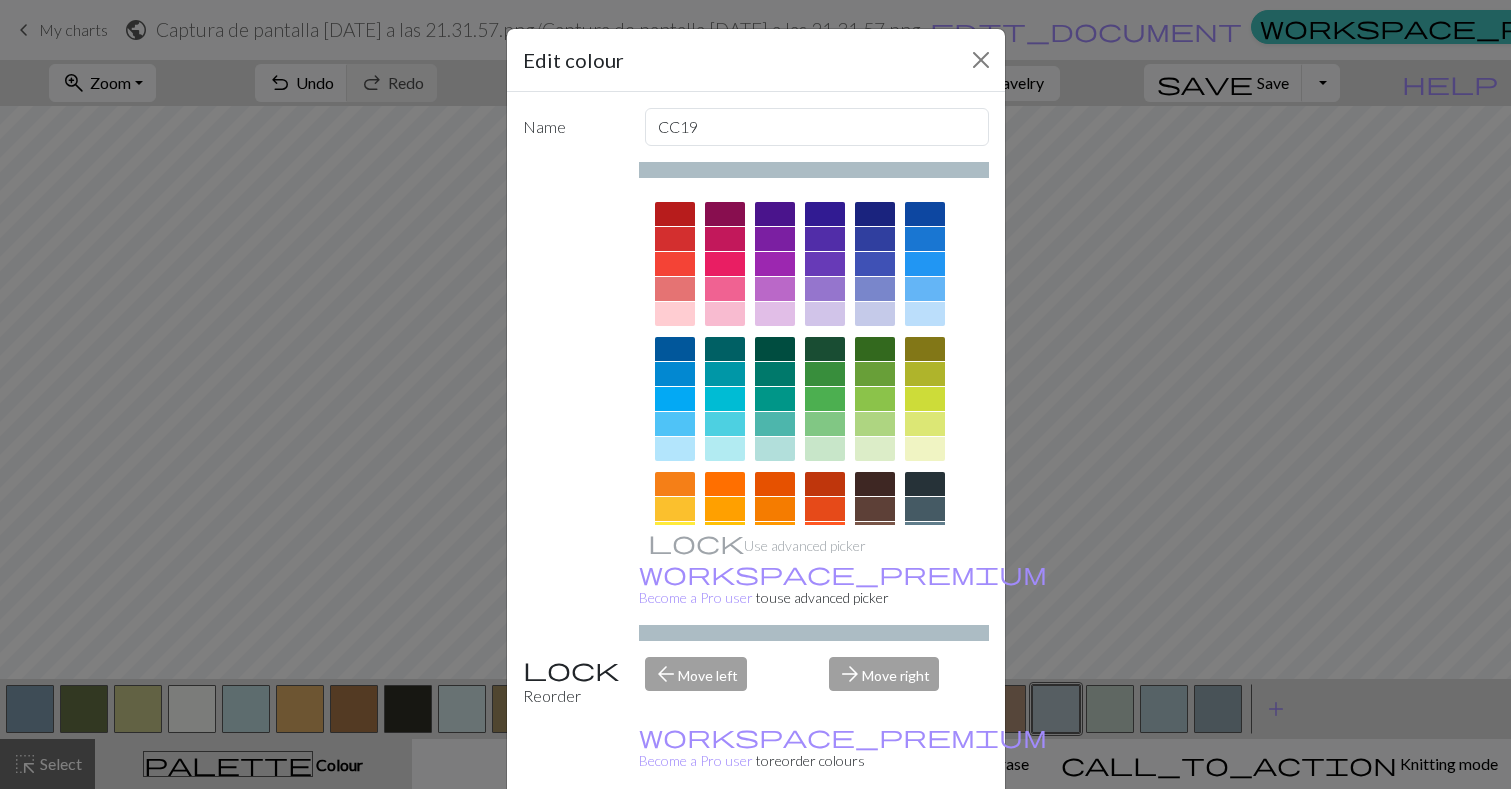 click at bounding box center [725, 399] 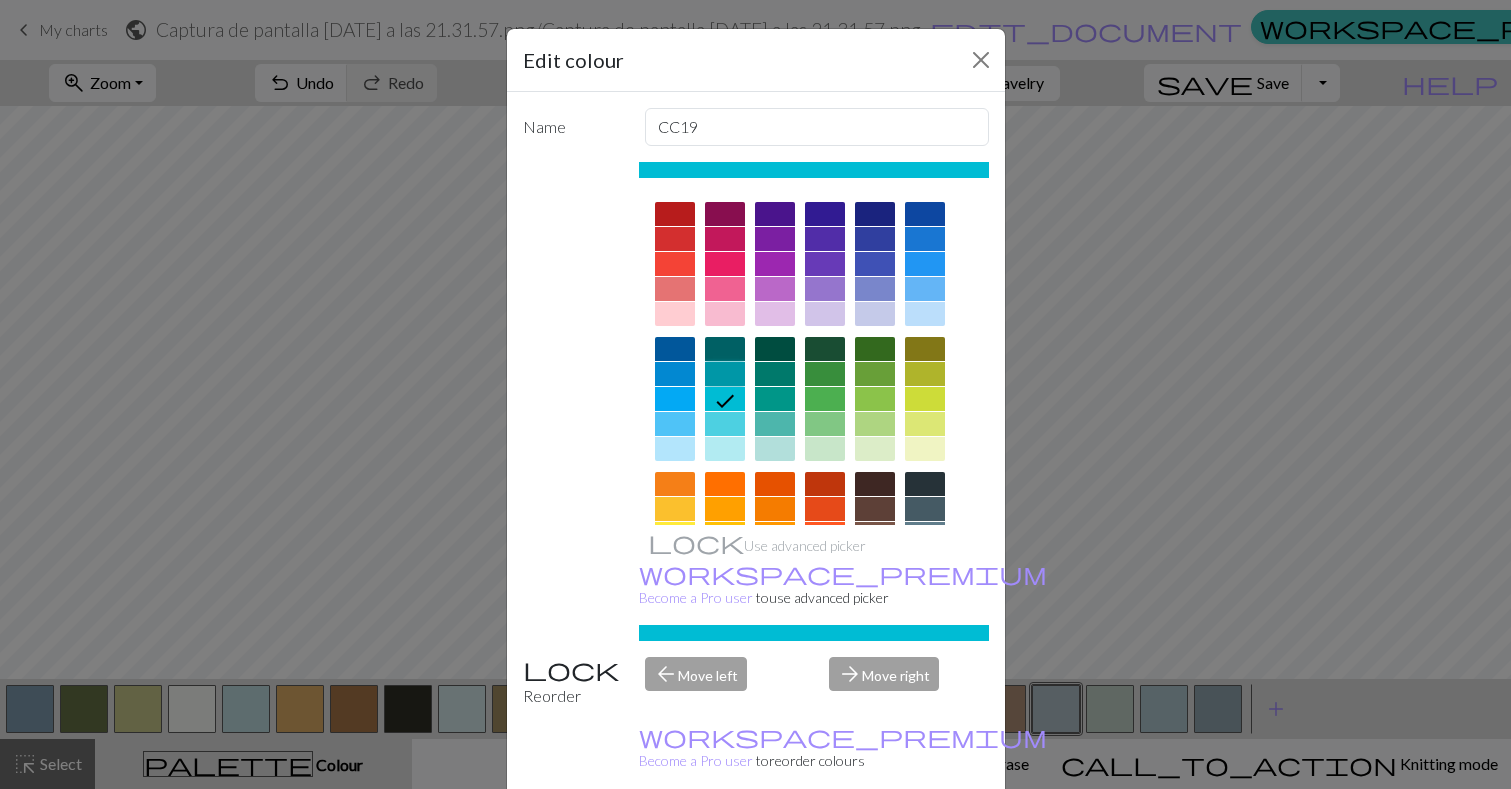 click at bounding box center (725, 374) 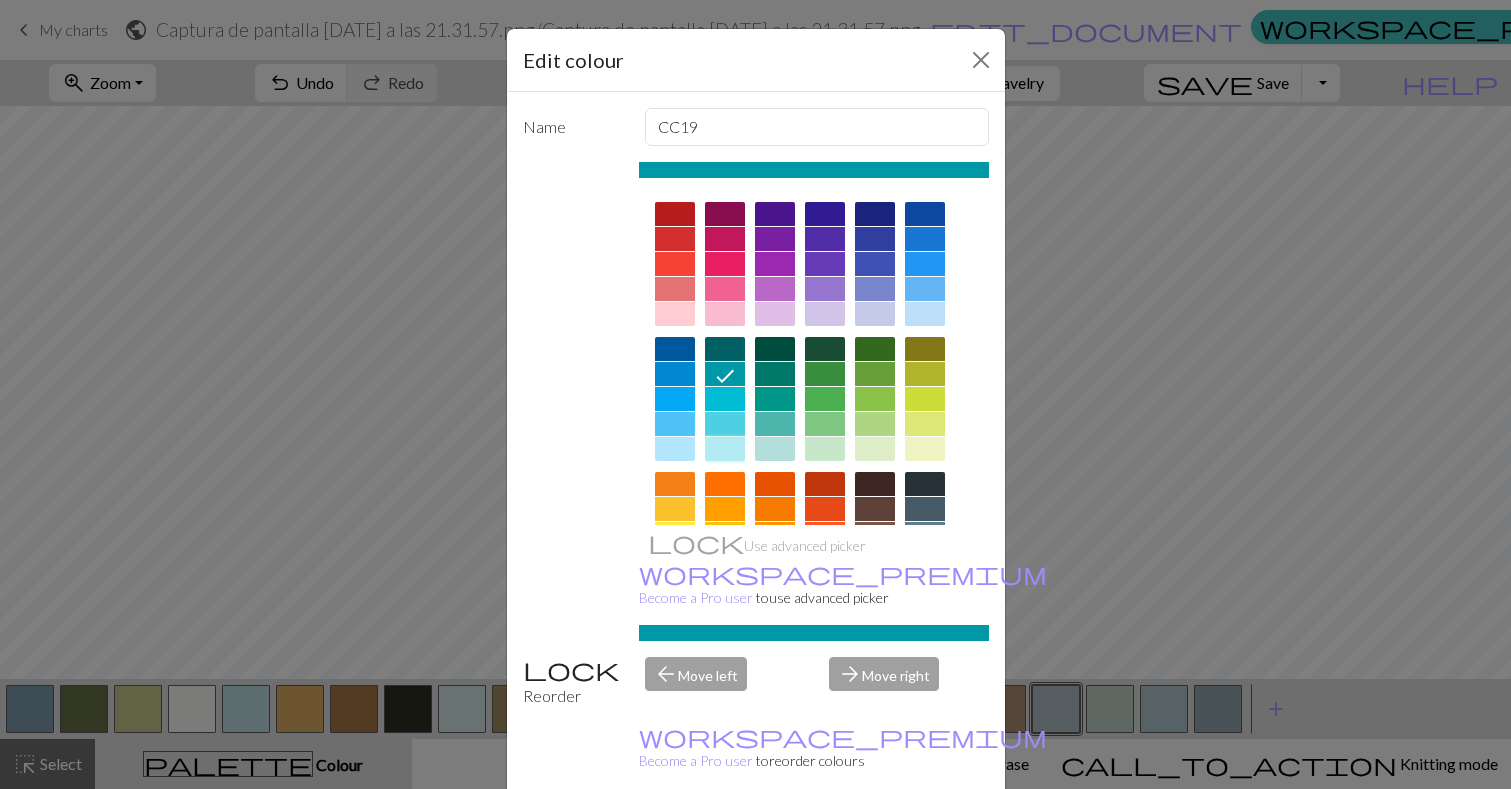 click at bounding box center (725, 449) 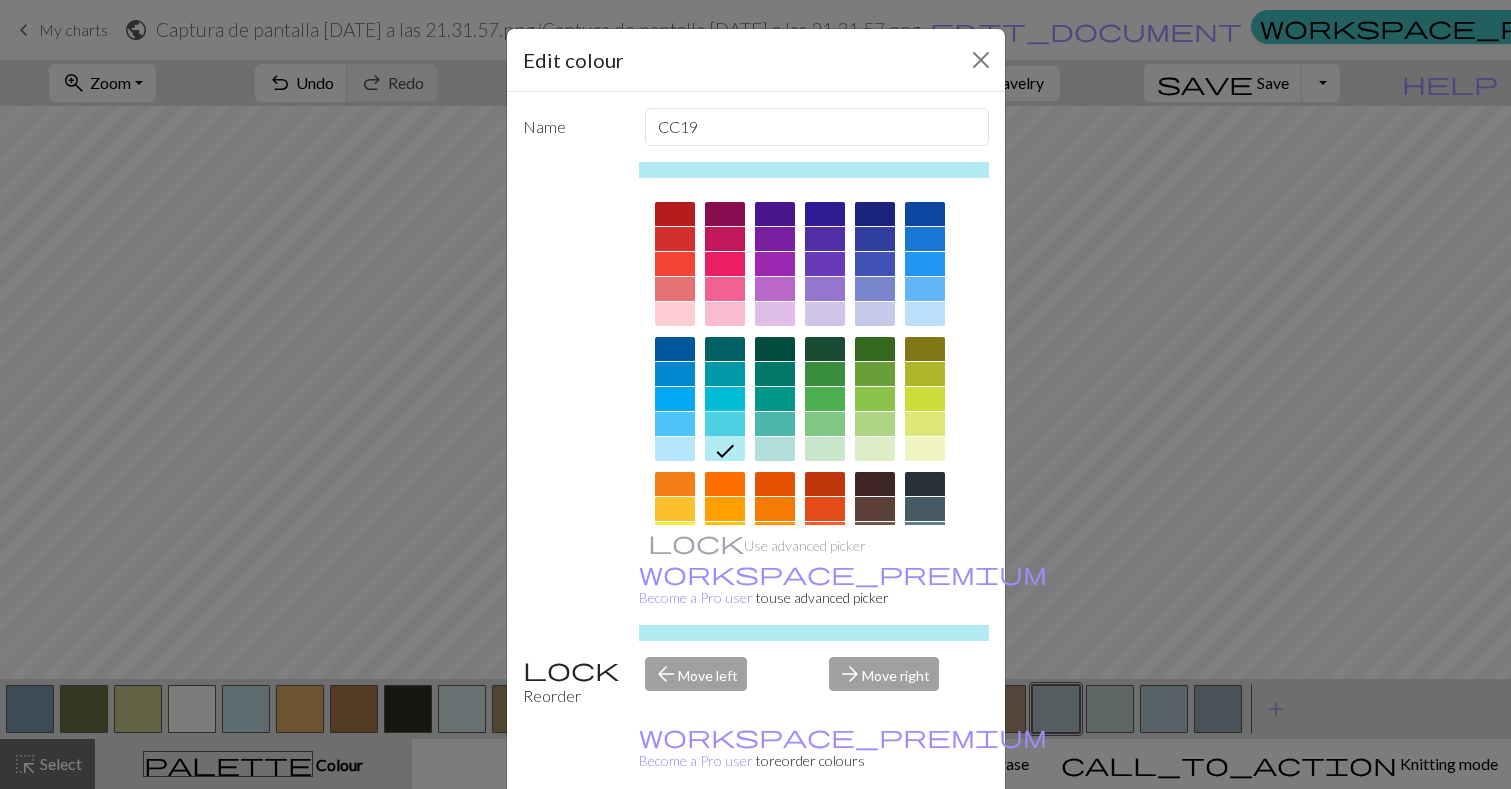click at bounding box center [725, 424] 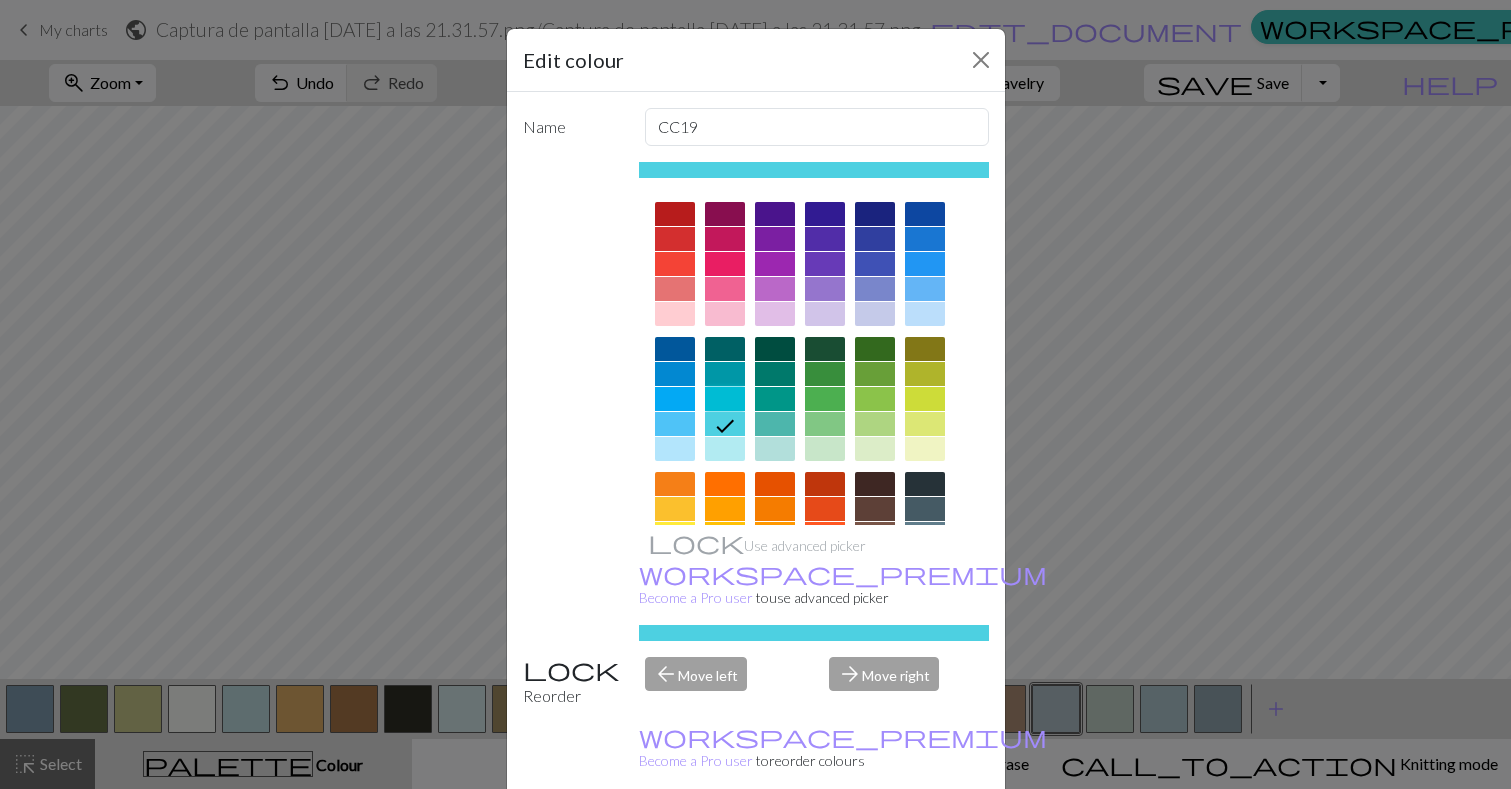 click at bounding box center [725, 399] 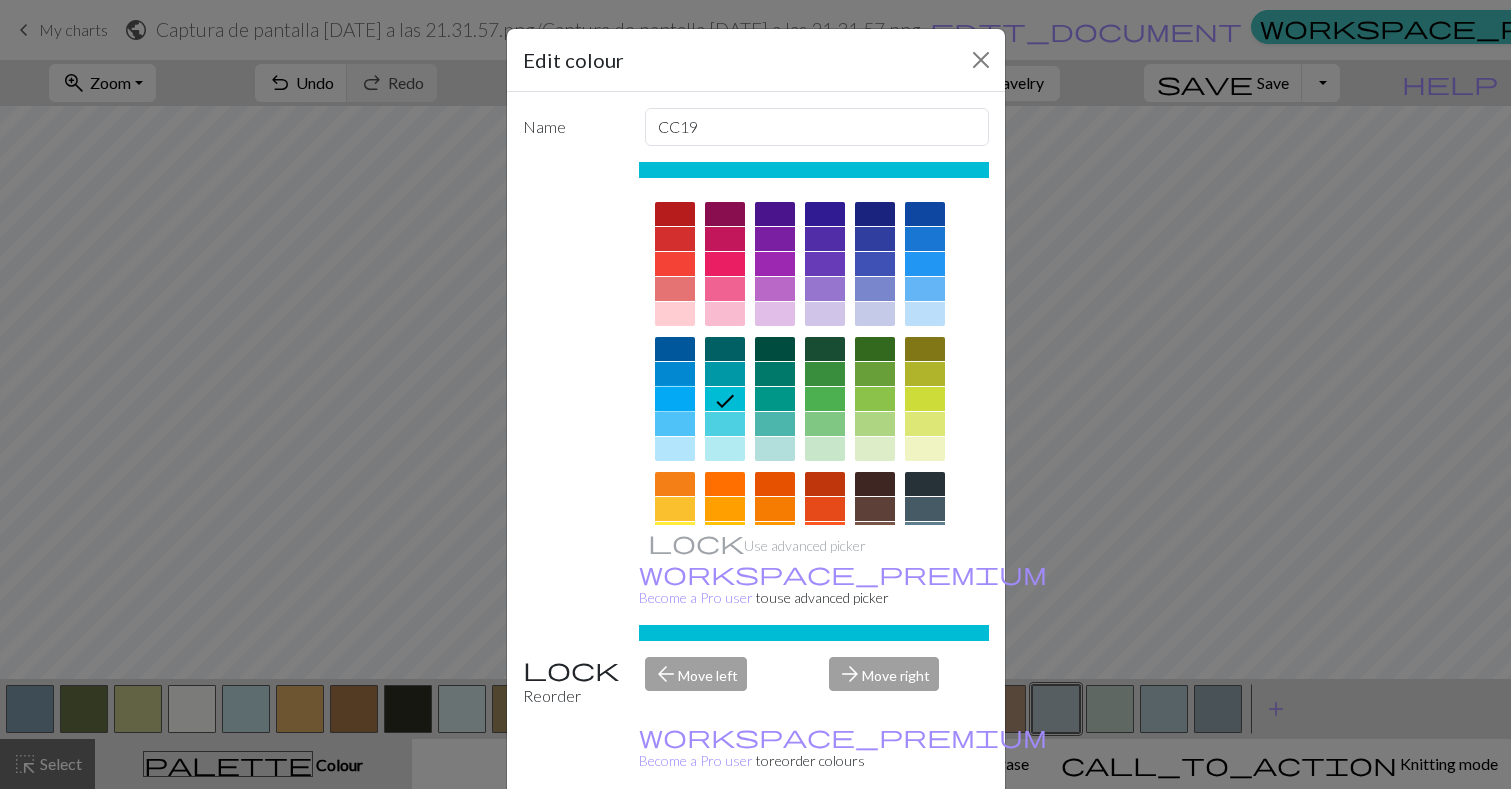 click at bounding box center (675, 399) 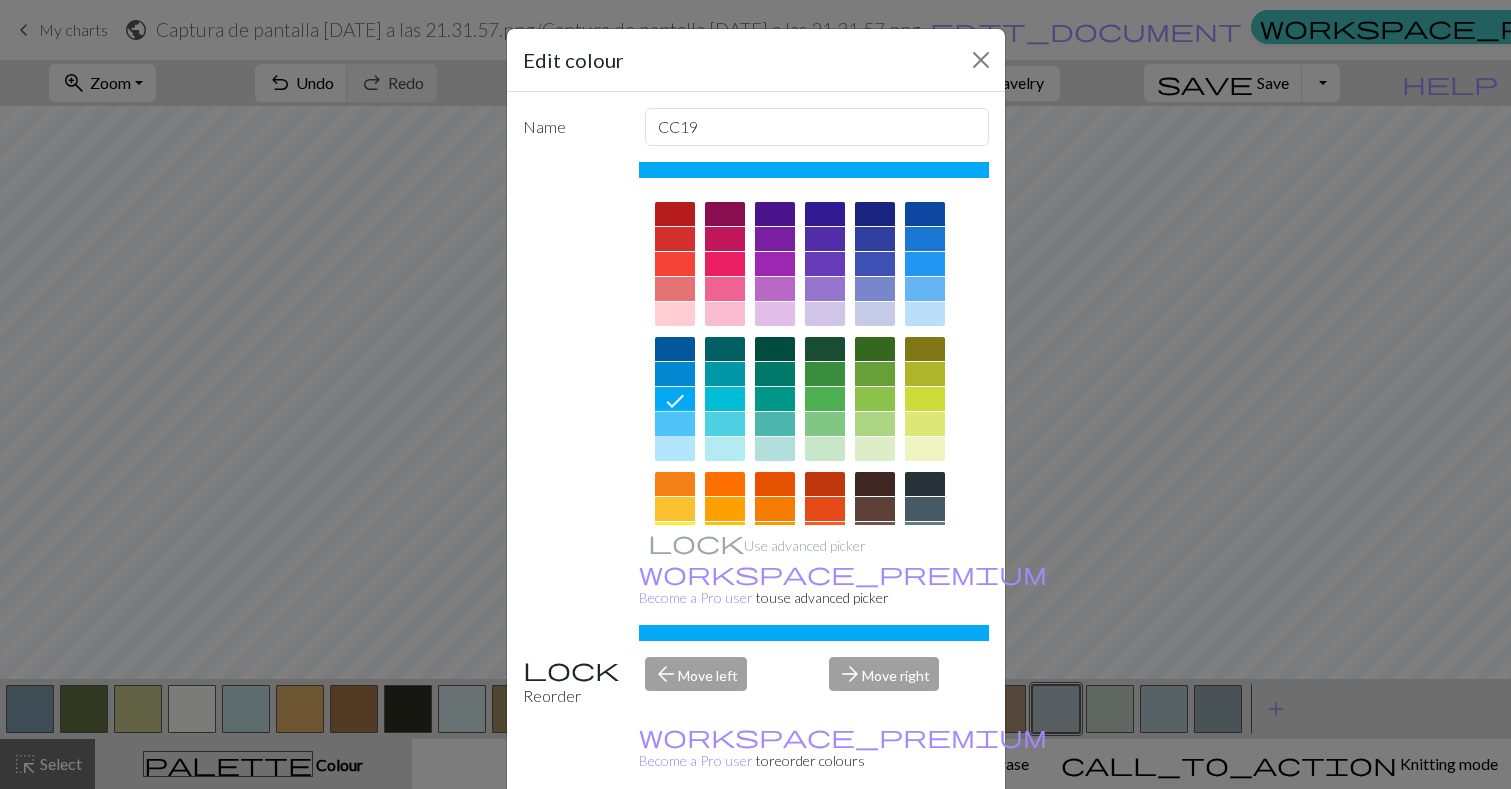 click at bounding box center [675, 424] 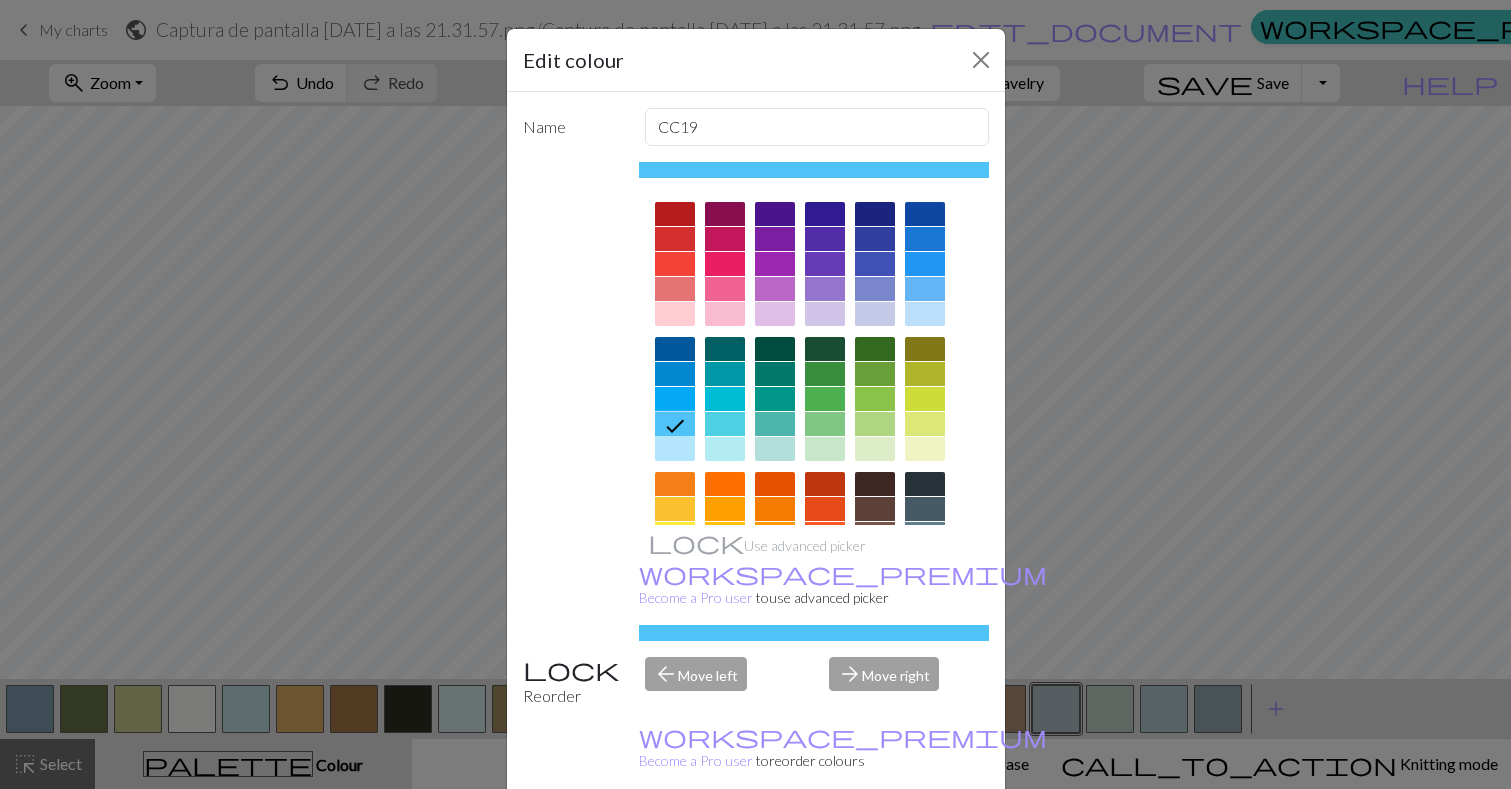 click at bounding box center [675, 374] 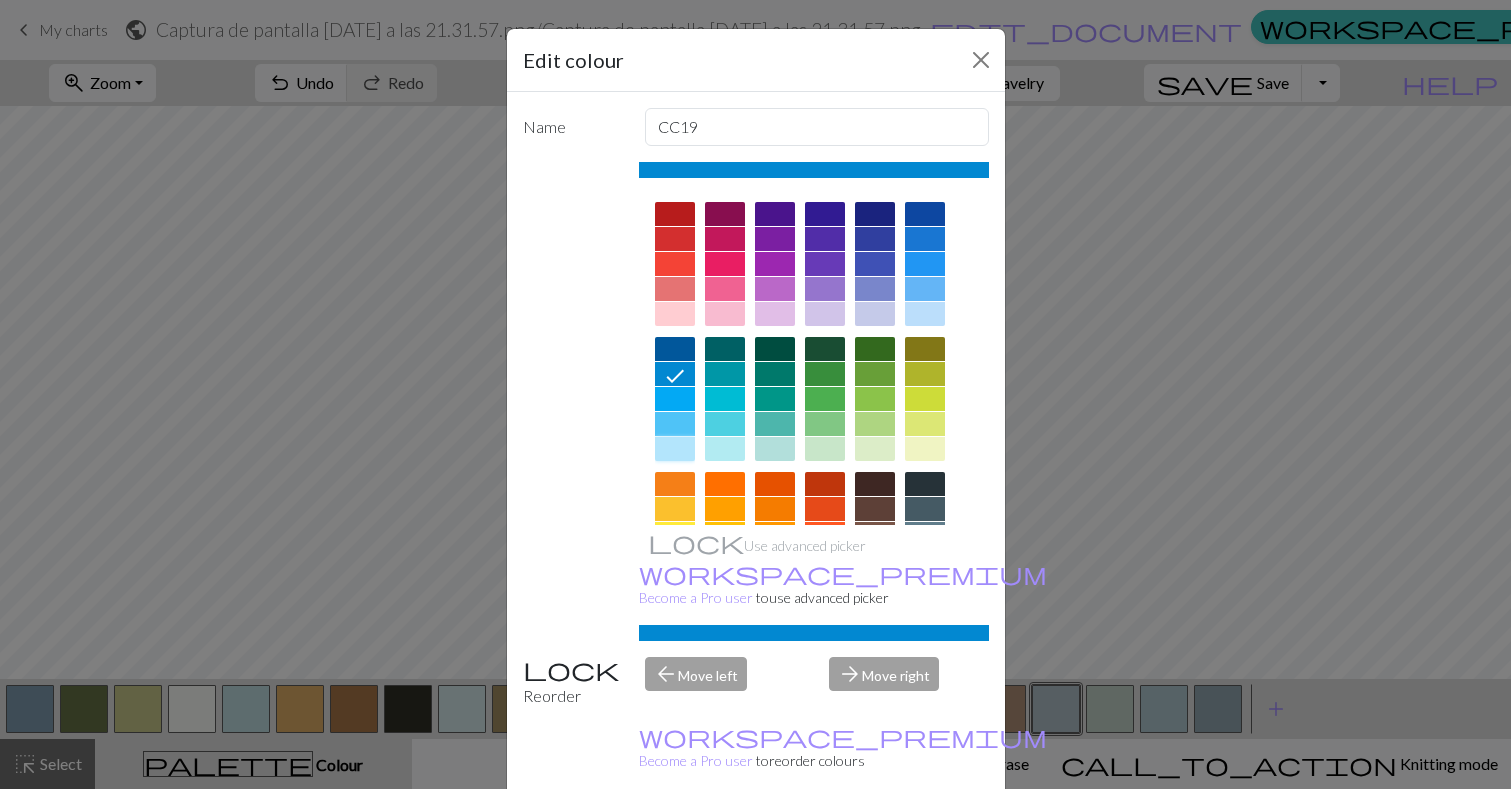 click at bounding box center [675, 449] 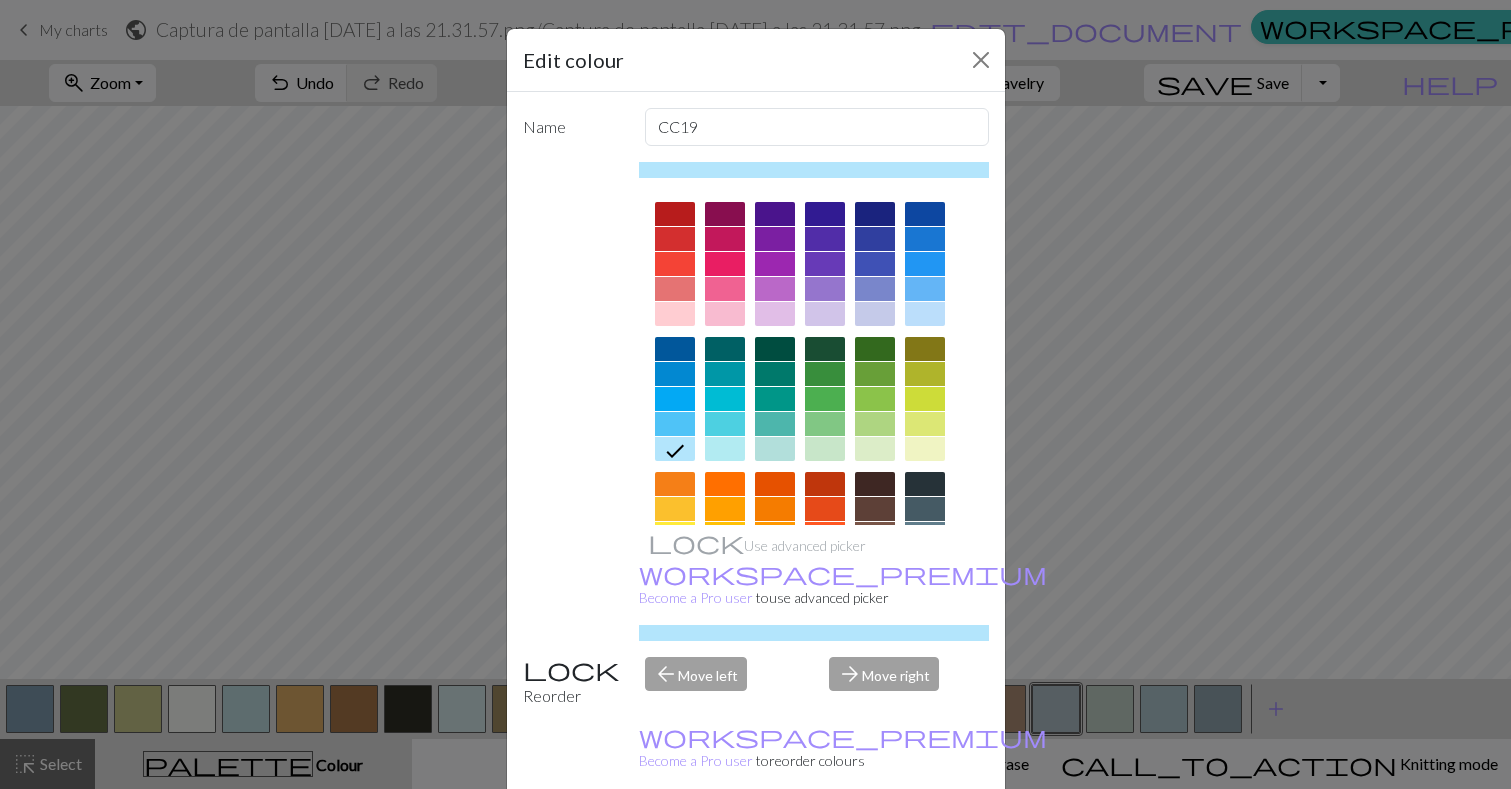 click on "Done" at bounding box center [876, 840] 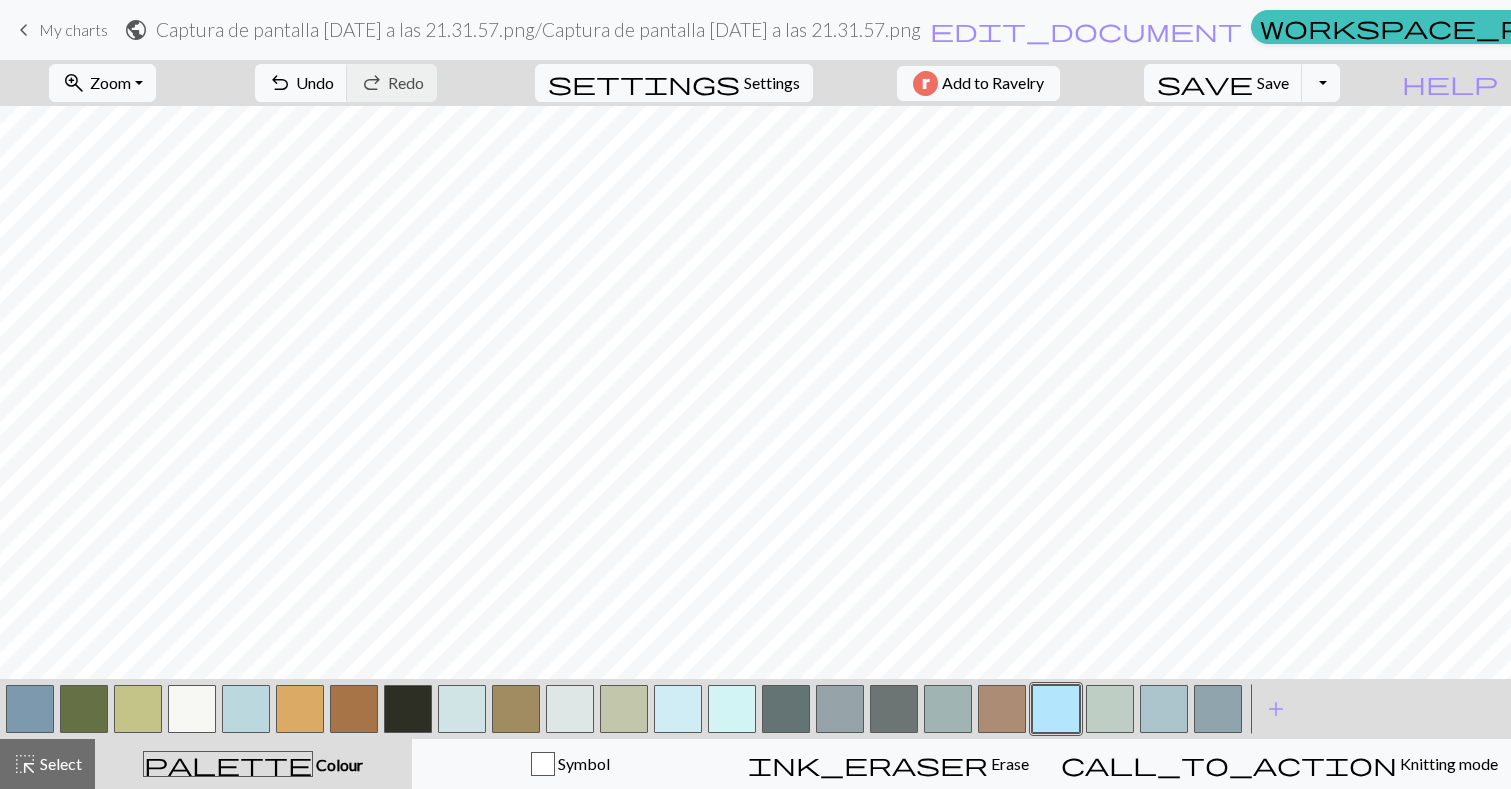 click at bounding box center [30, 709] 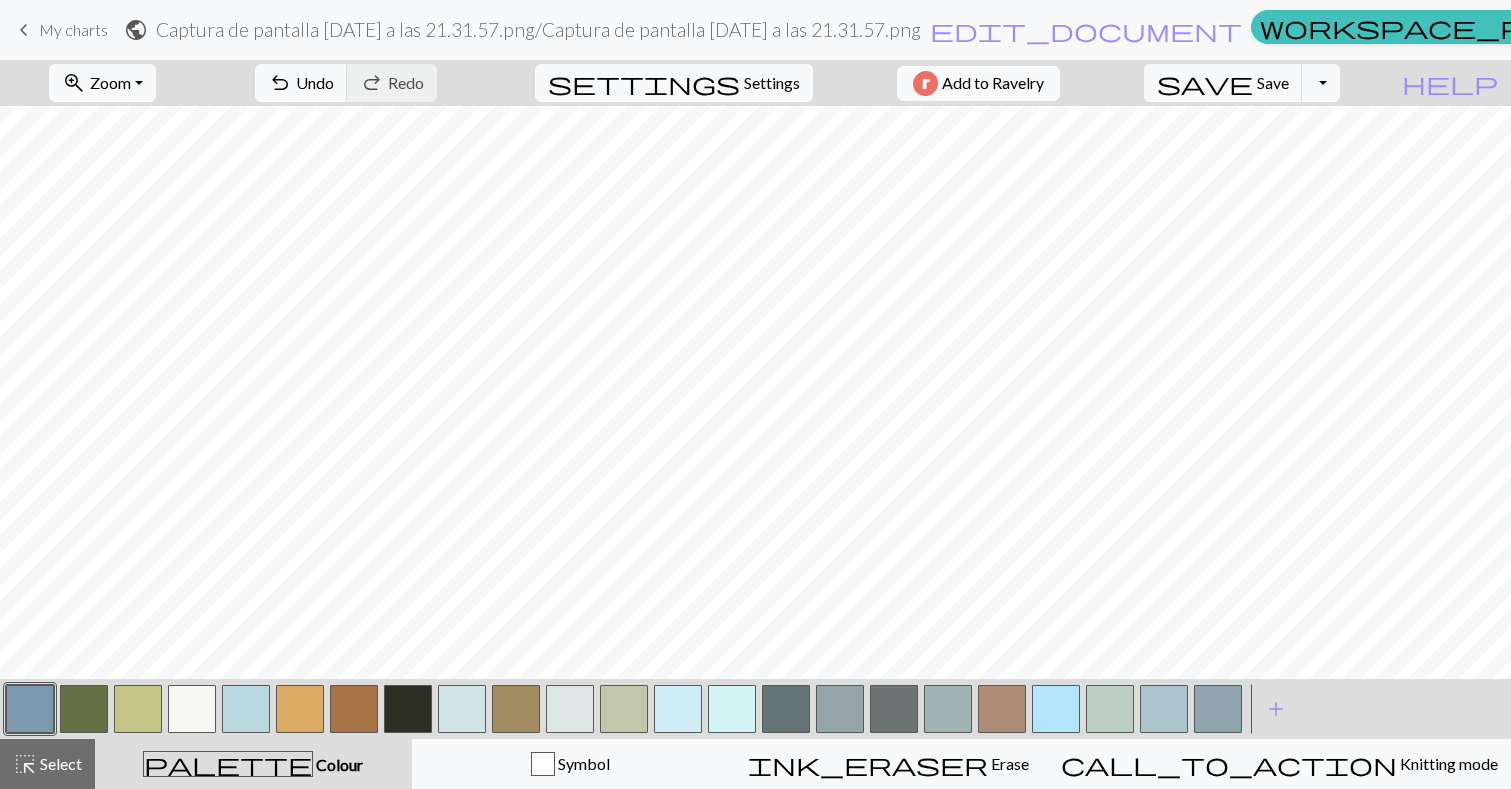 click at bounding box center (1056, 709) 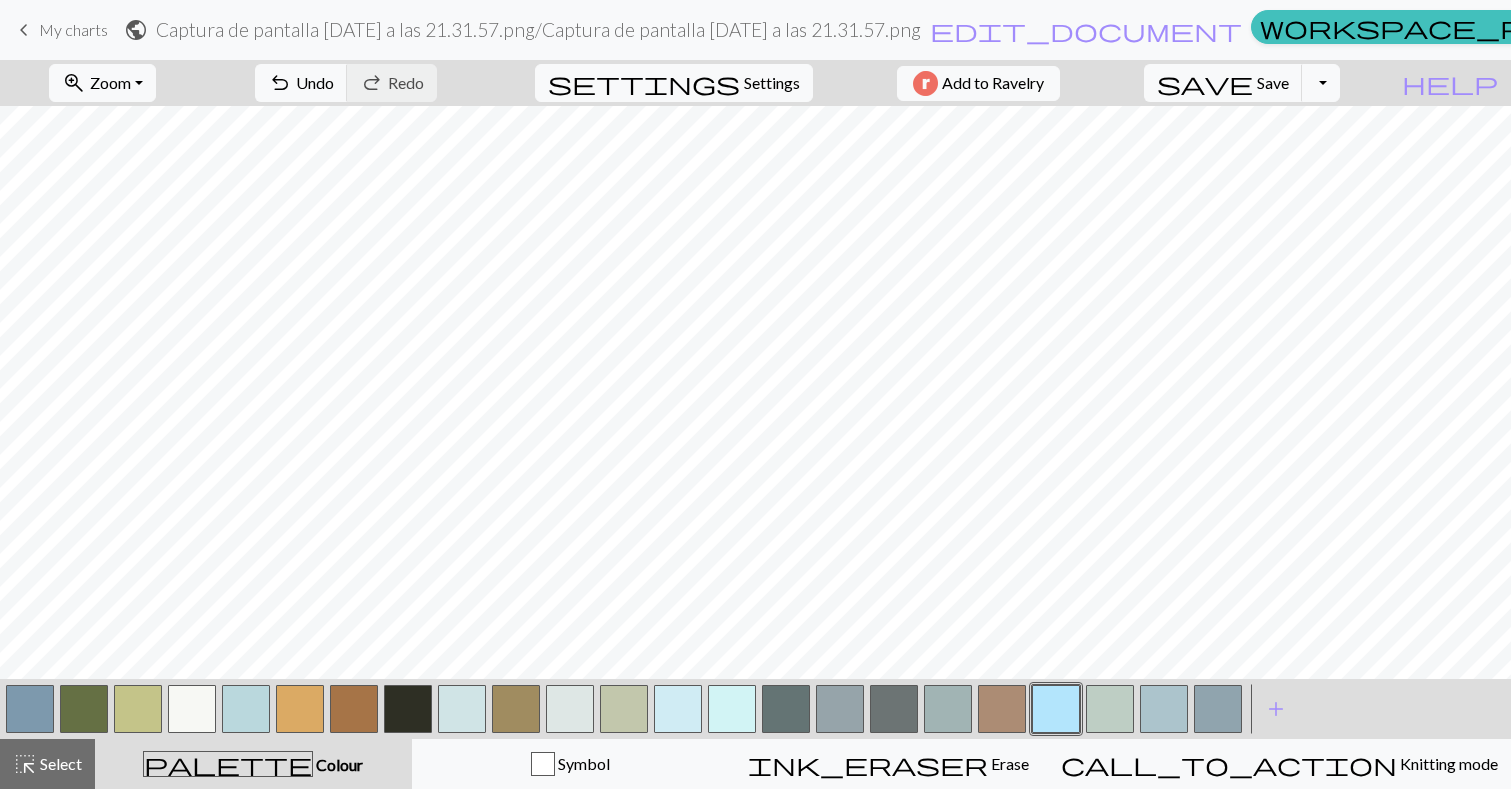 click at bounding box center [894, 709] 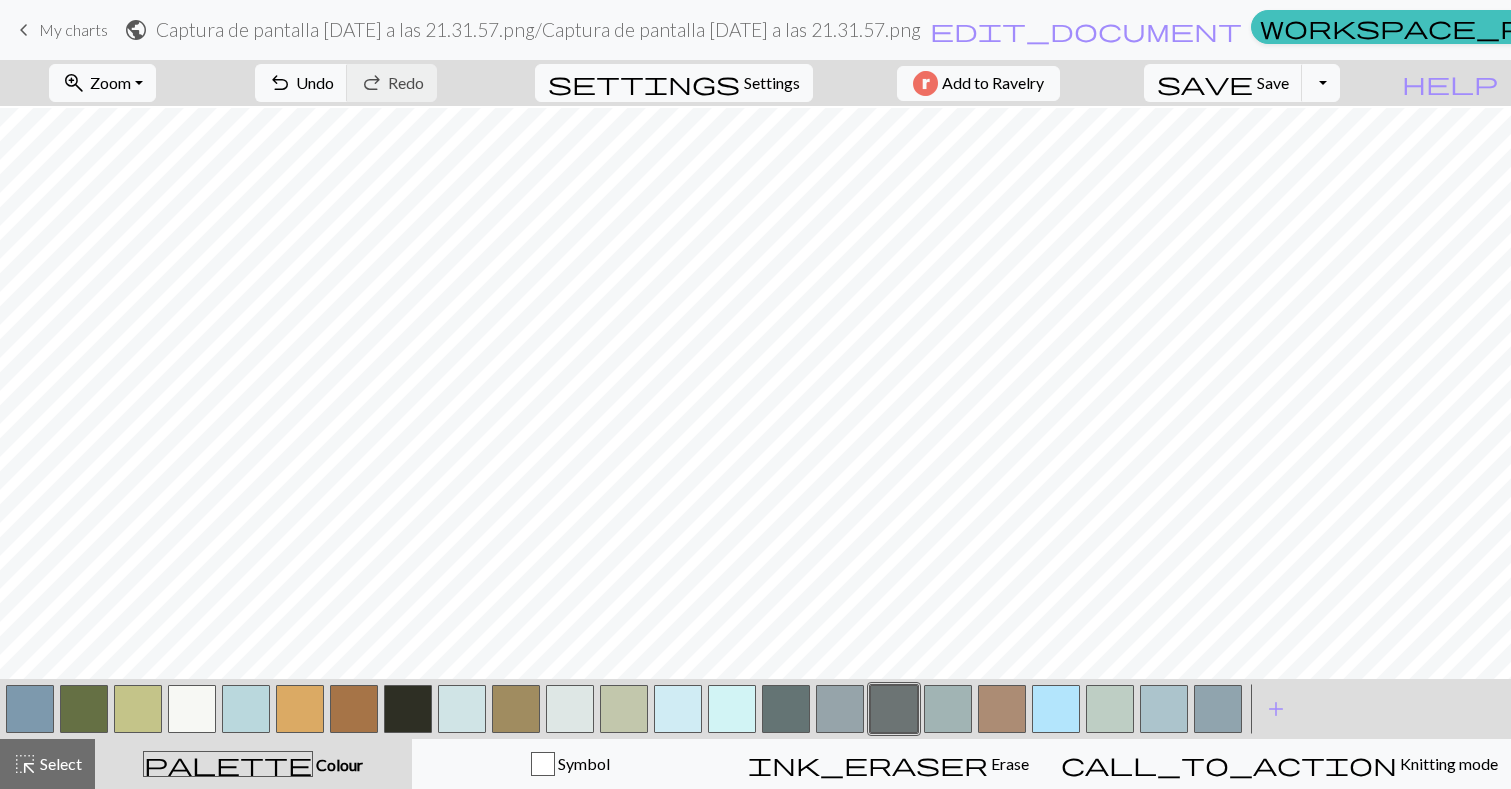 scroll, scrollTop: 506, scrollLeft: 0, axis: vertical 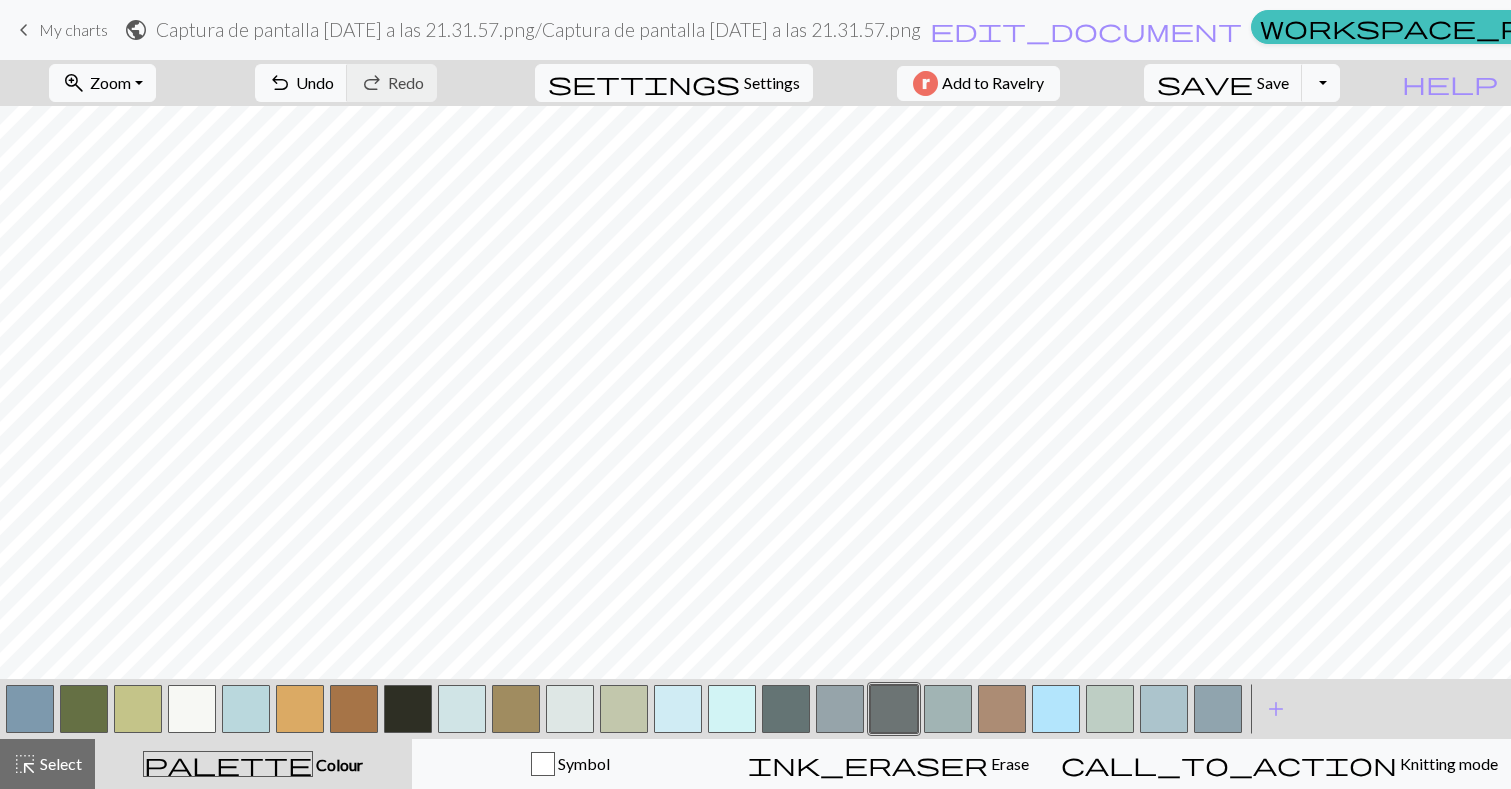 click at bounding box center [840, 709] 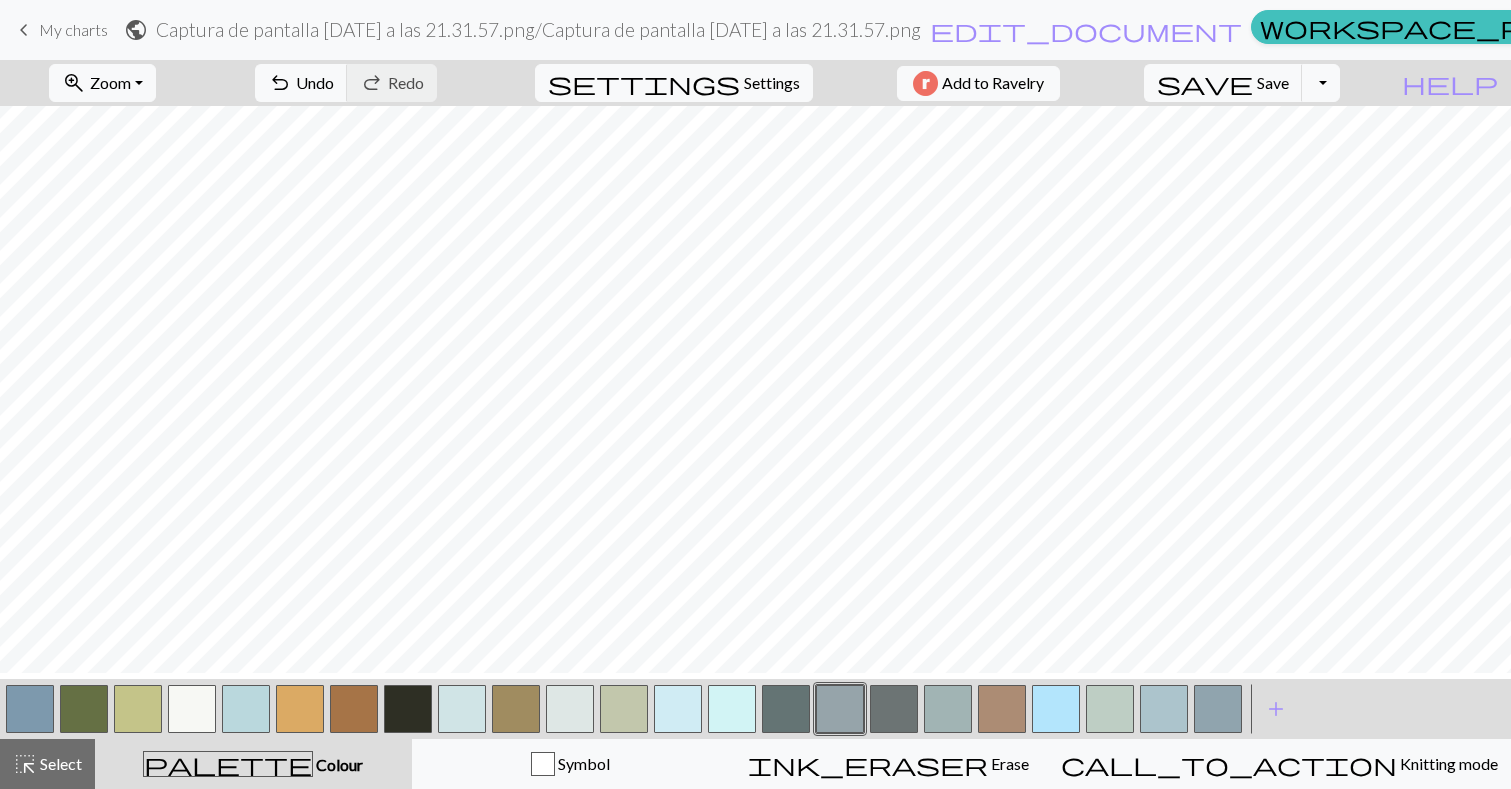 scroll, scrollTop: 499, scrollLeft: 0, axis: vertical 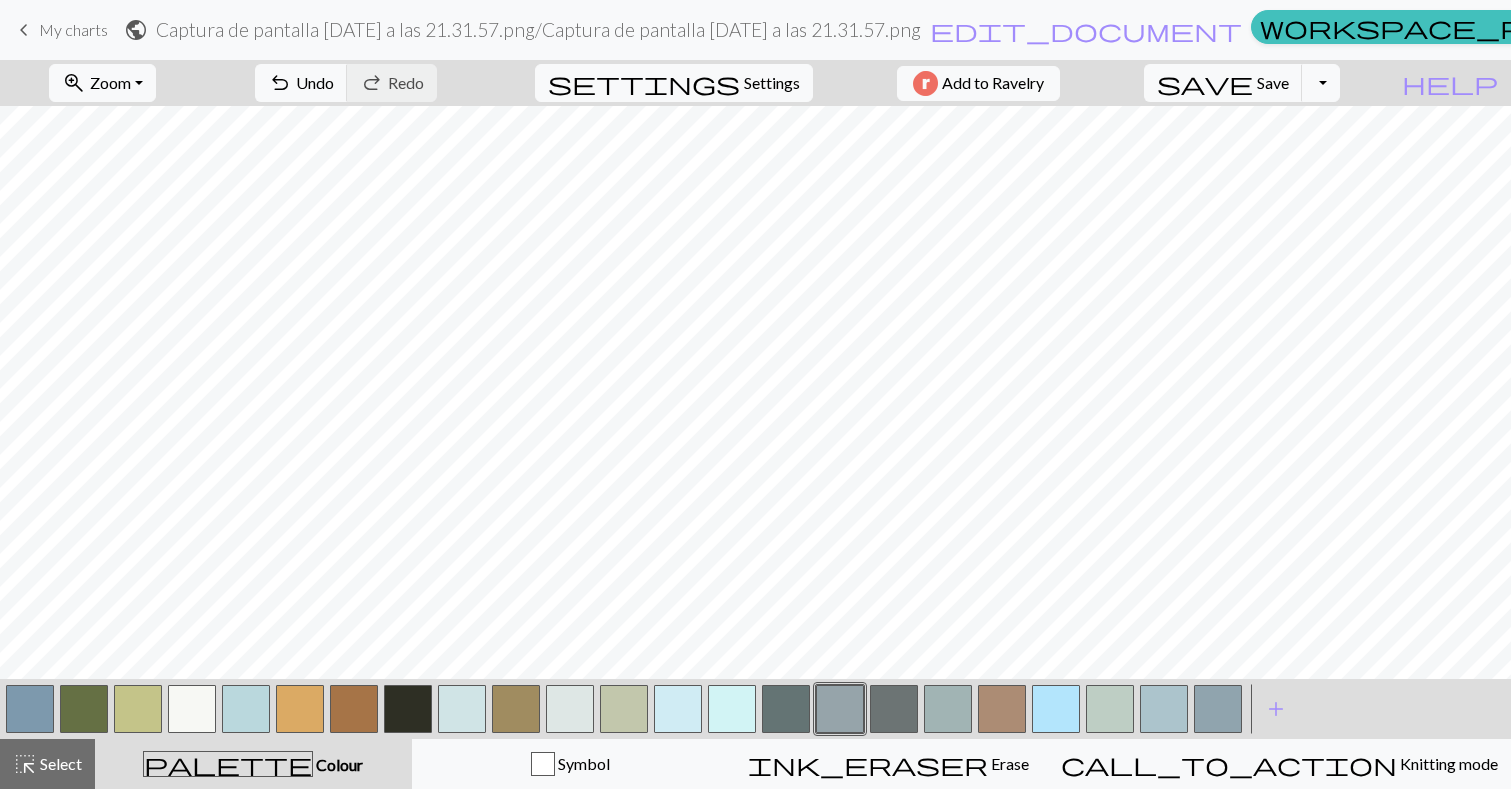 click at bounding box center [1110, 709] 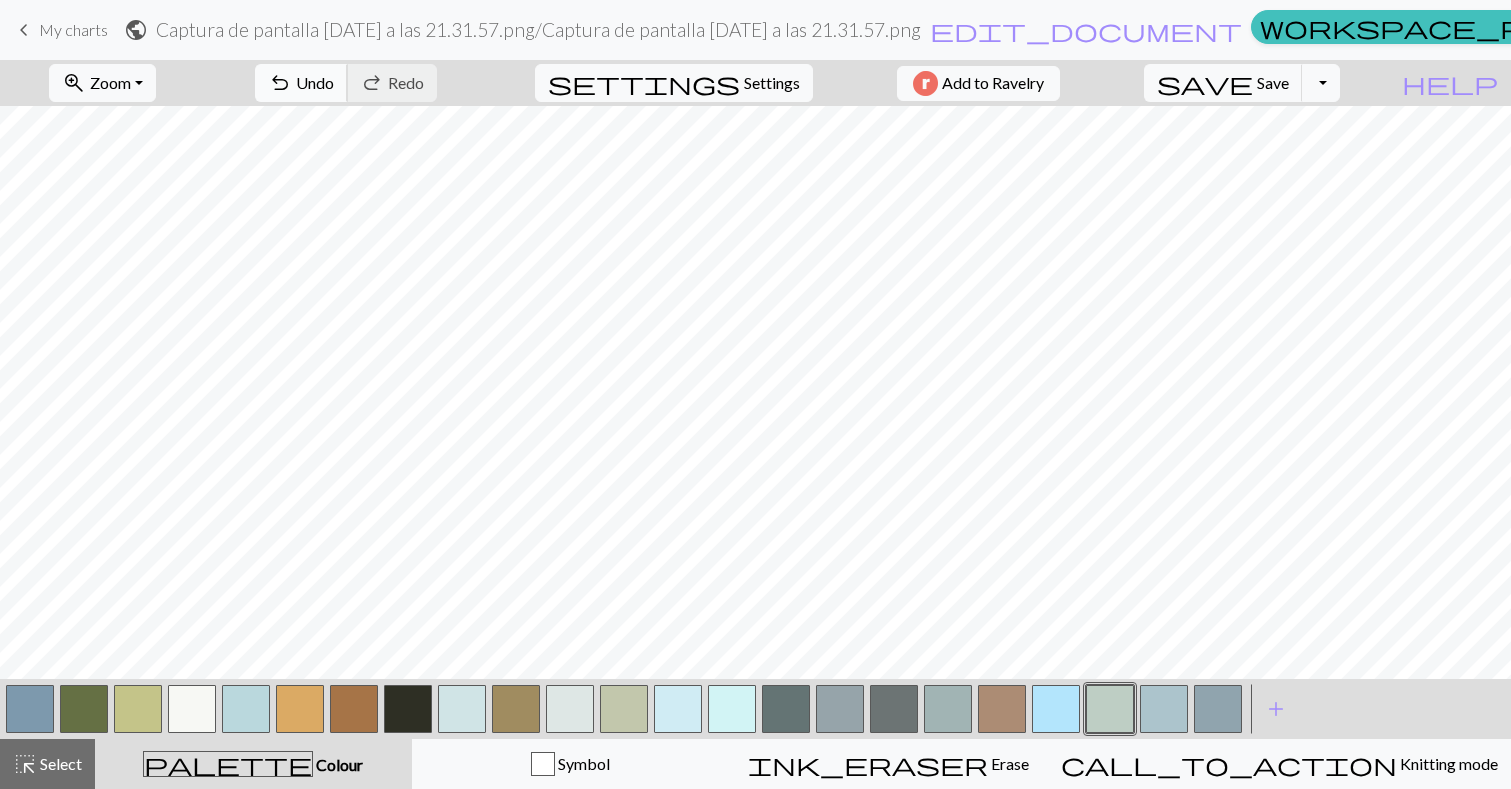 click on "undo" at bounding box center [280, 83] 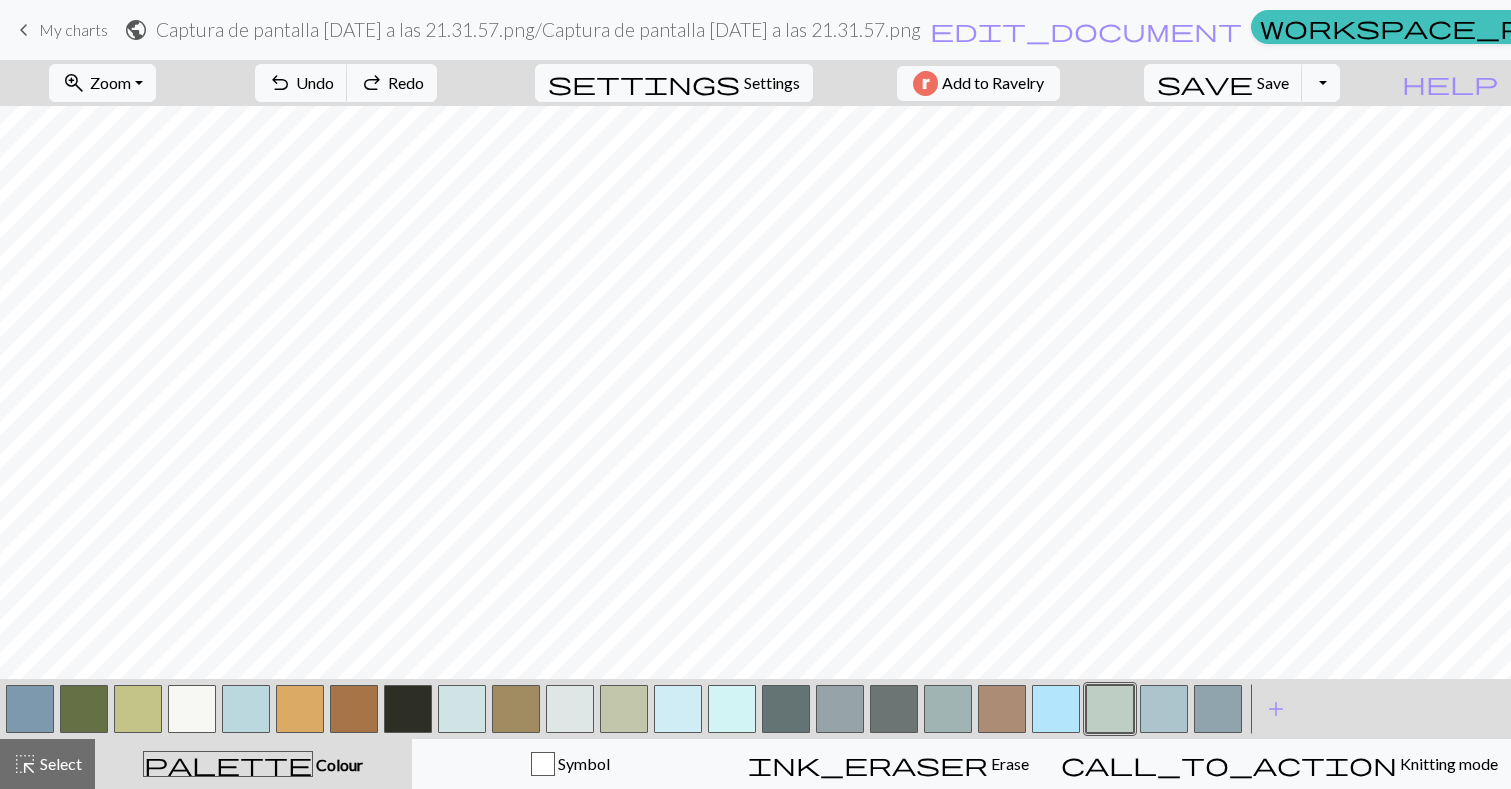 click at bounding box center [840, 709] 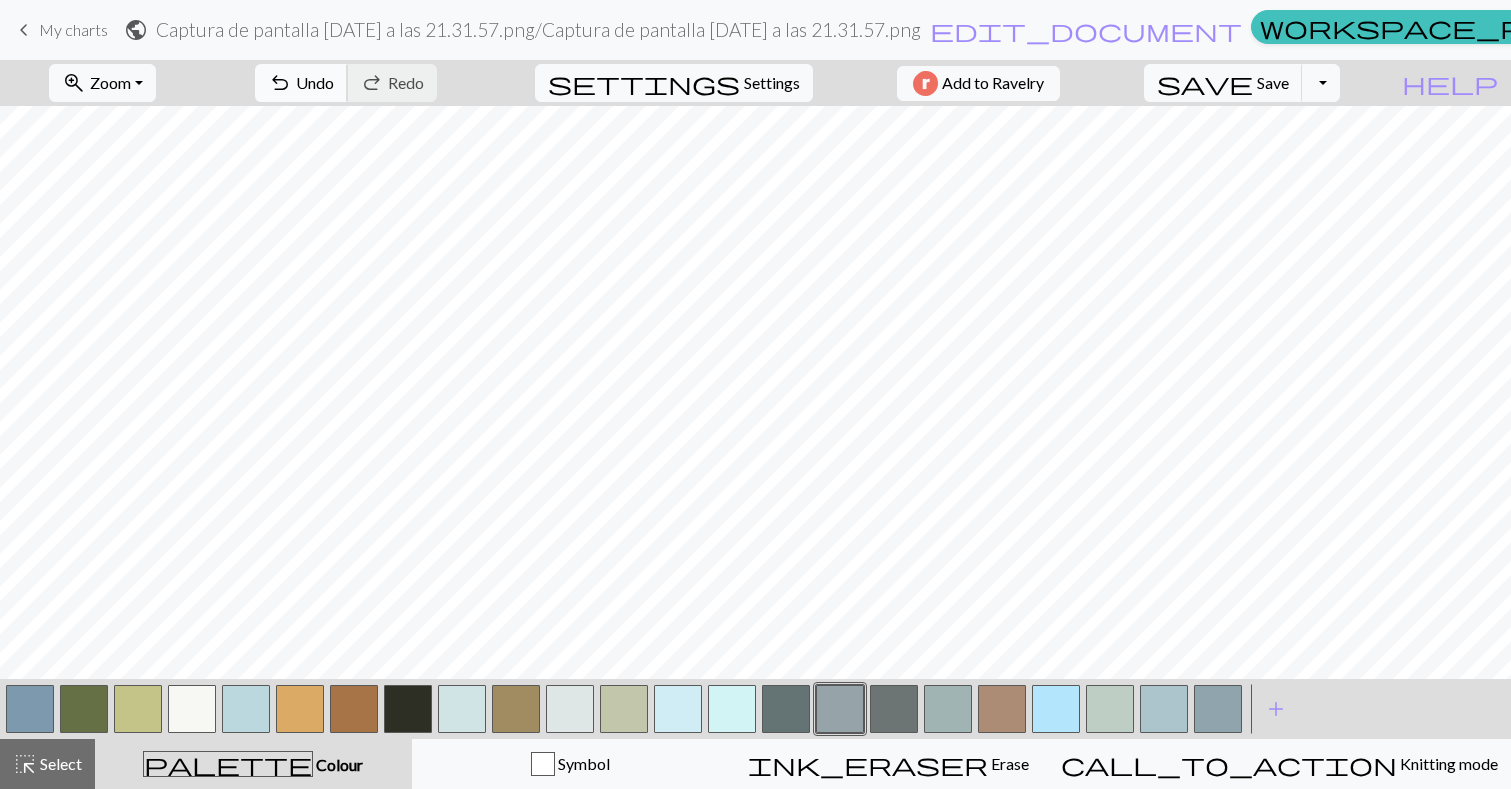 click on "Undo" at bounding box center [315, 82] 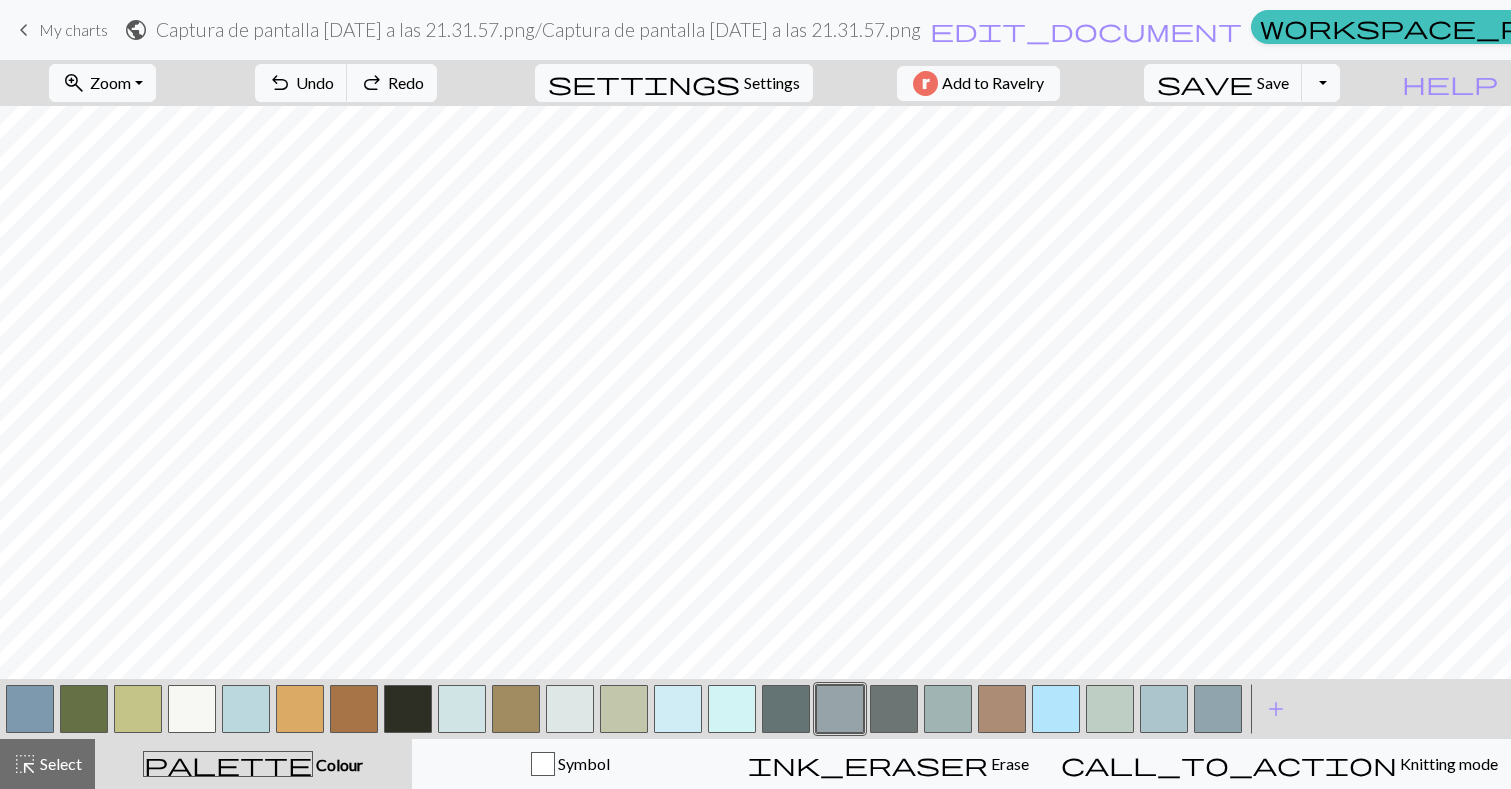 click at bounding box center [570, 709] 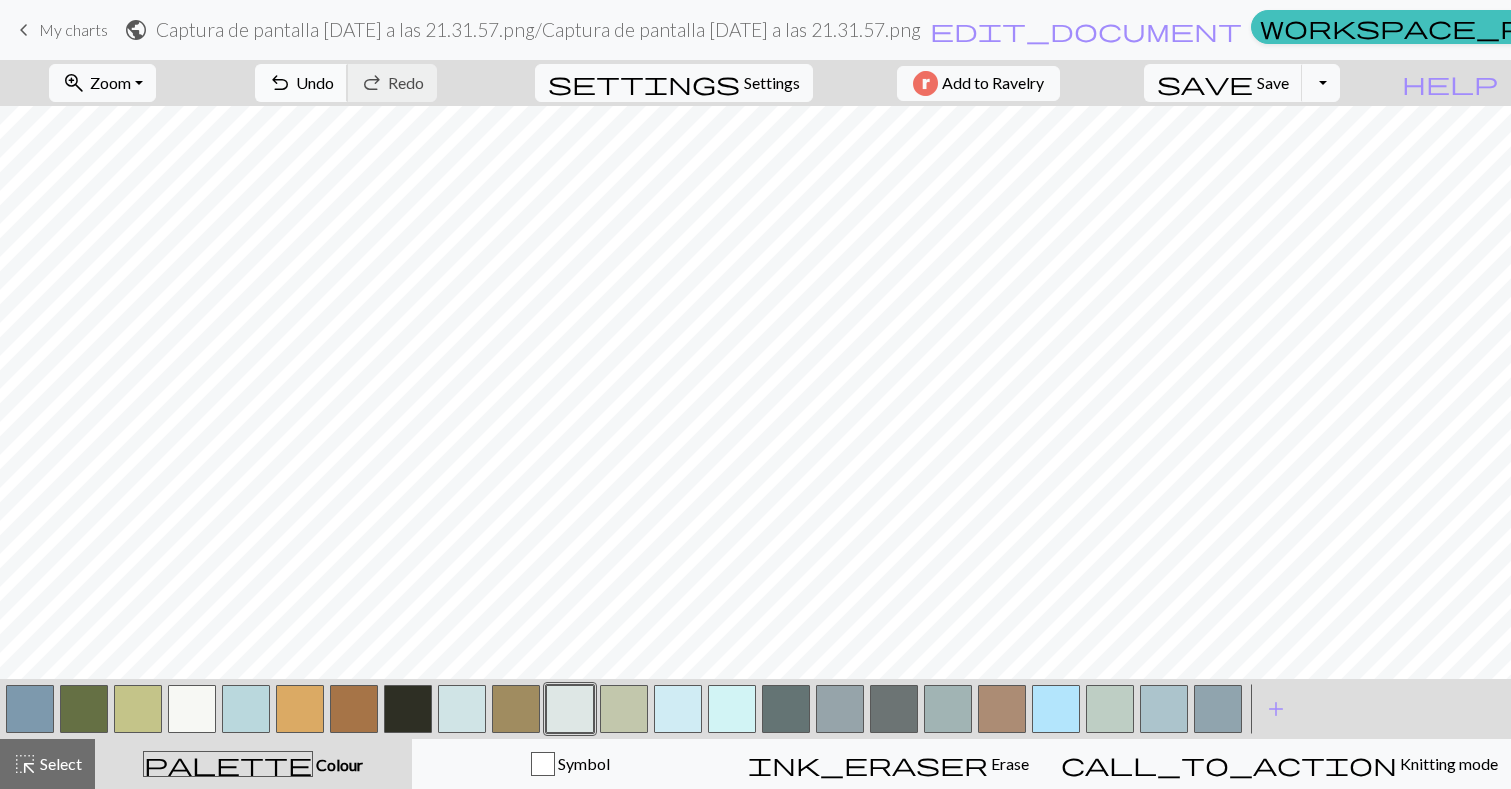 click on "undo Undo Undo" at bounding box center [301, 83] 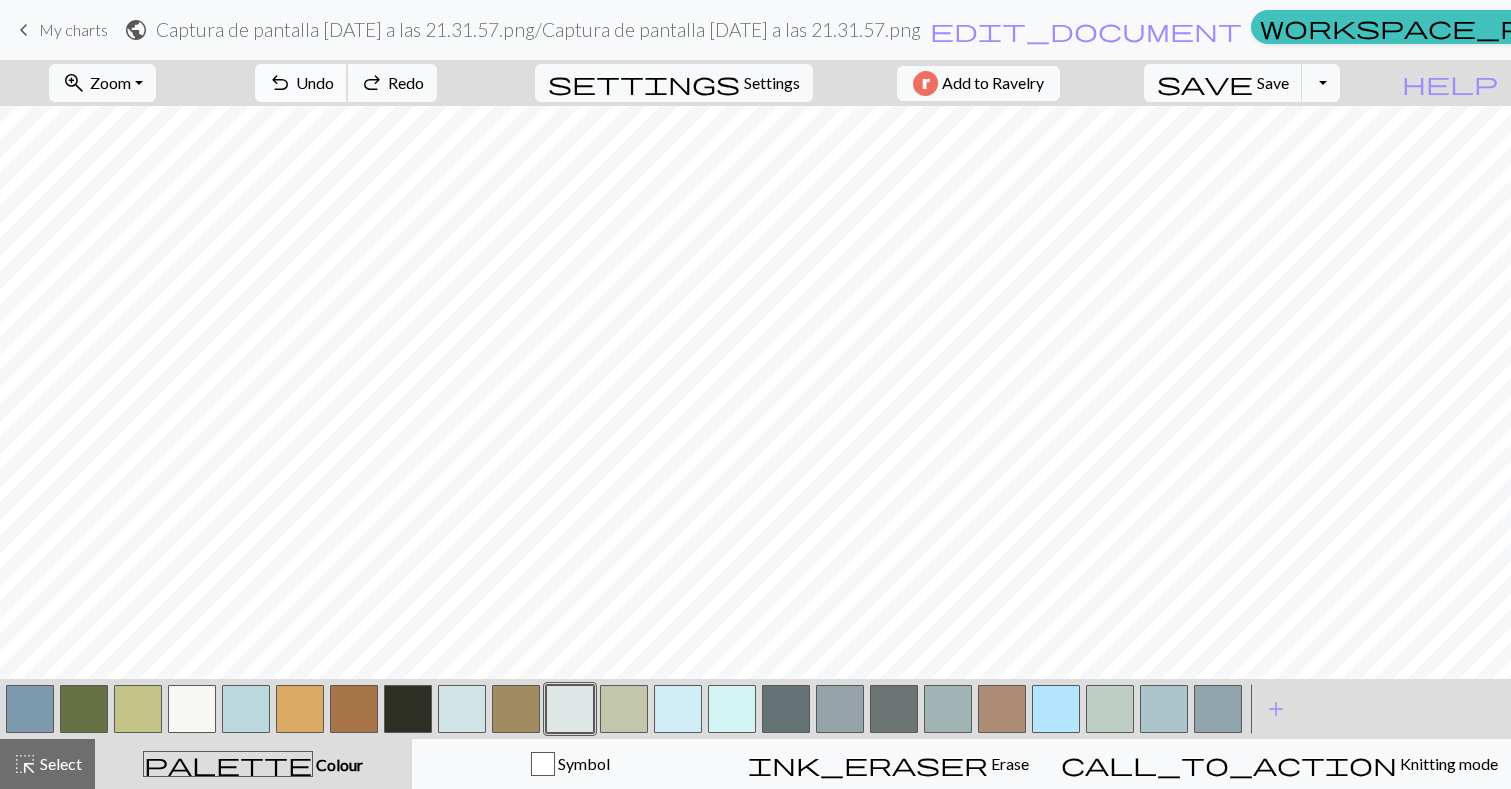 click on "undo Undo Undo" at bounding box center [301, 83] 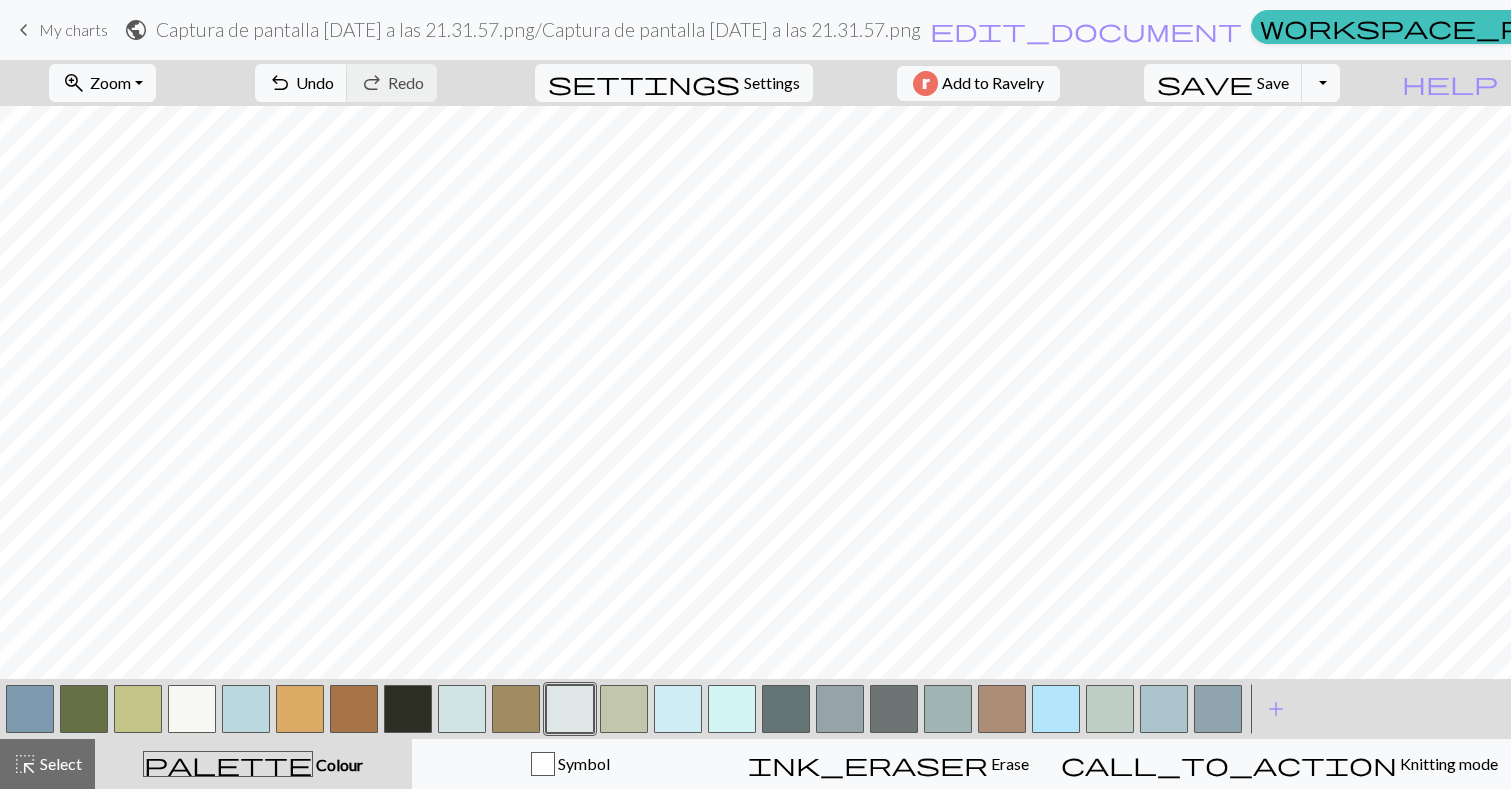 click at bounding box center [570, 709] 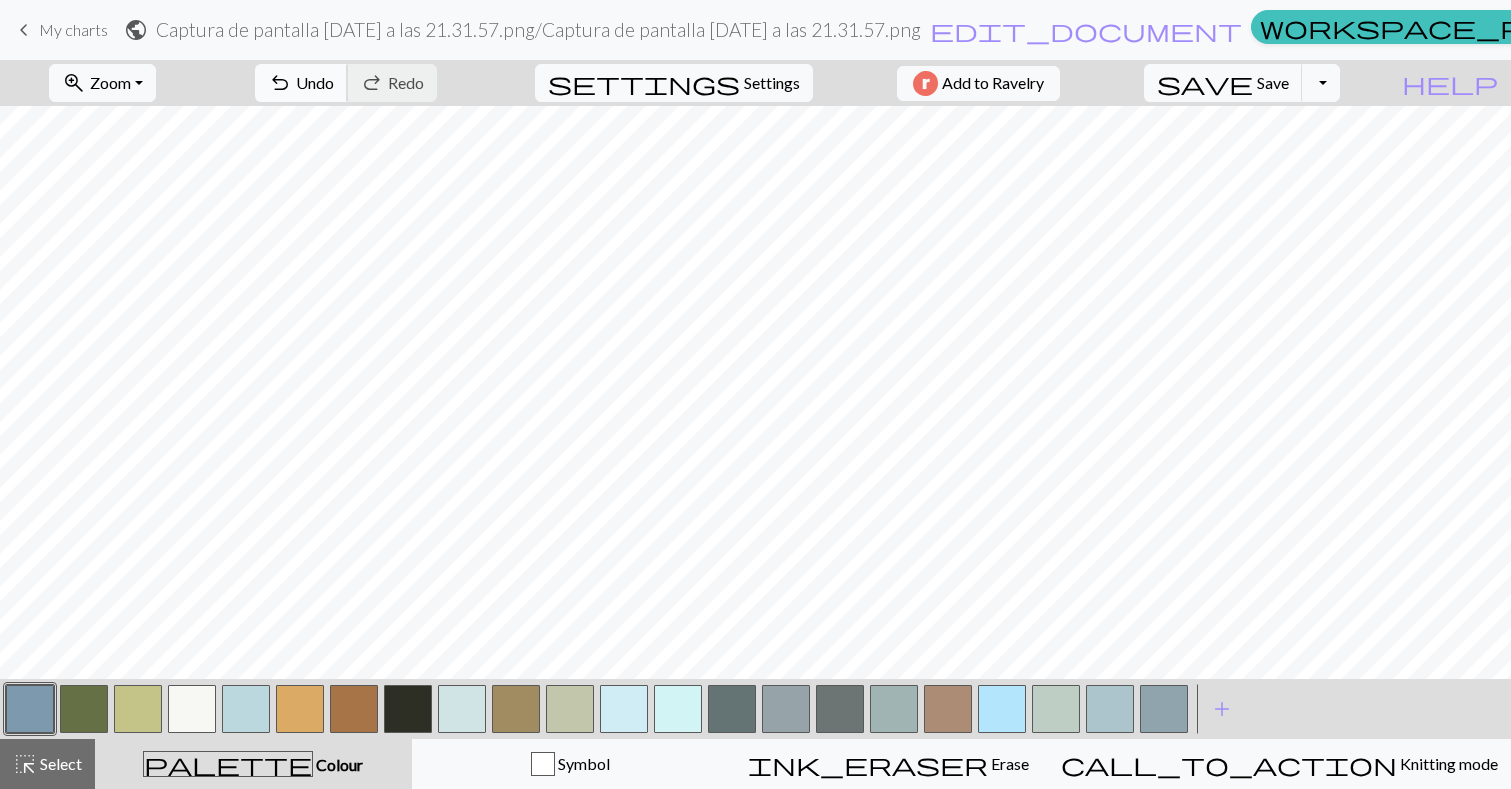 click on "Undo" at bounding box center [315, 82] 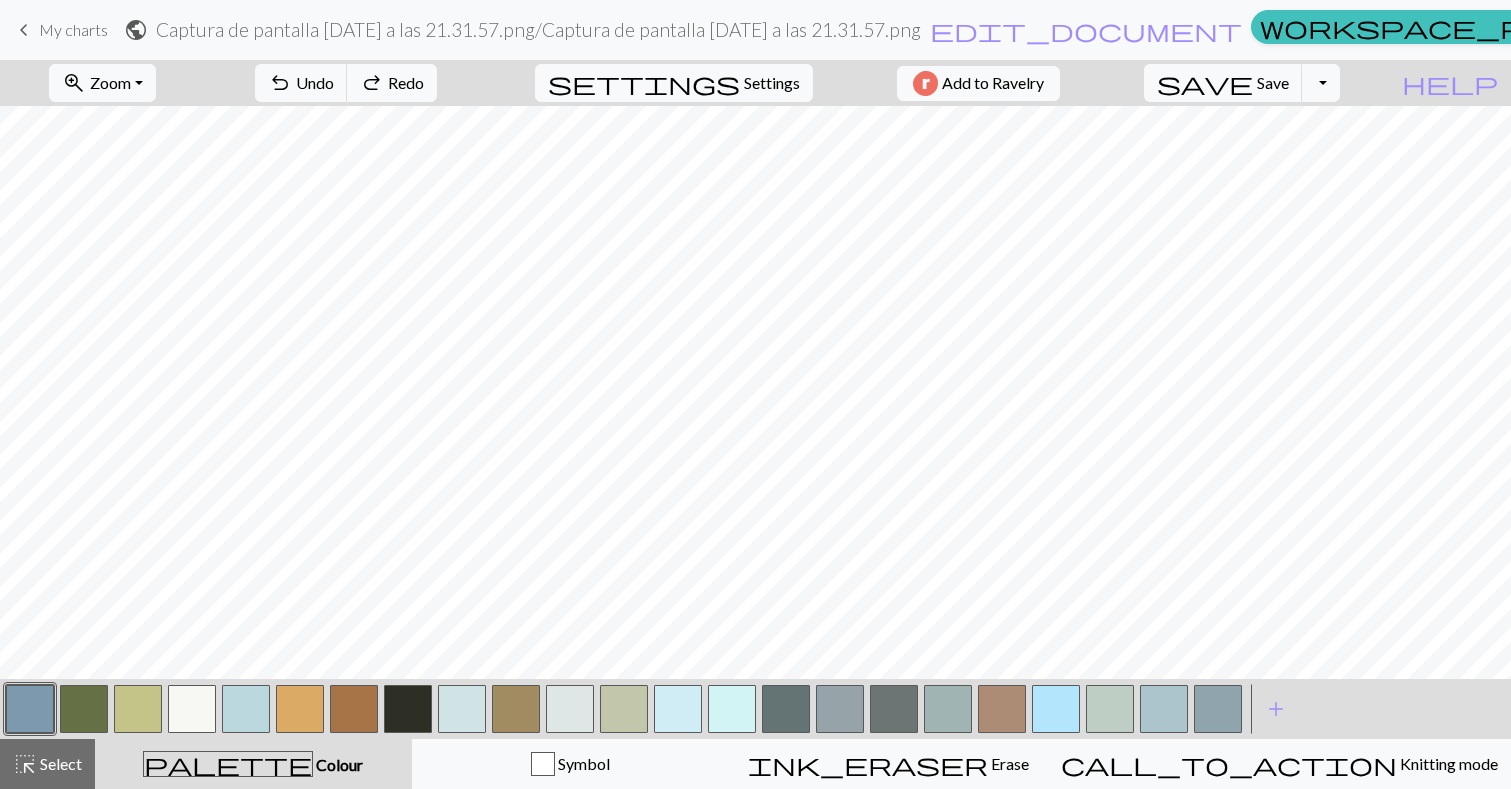 click at bounding box center [570, 709] 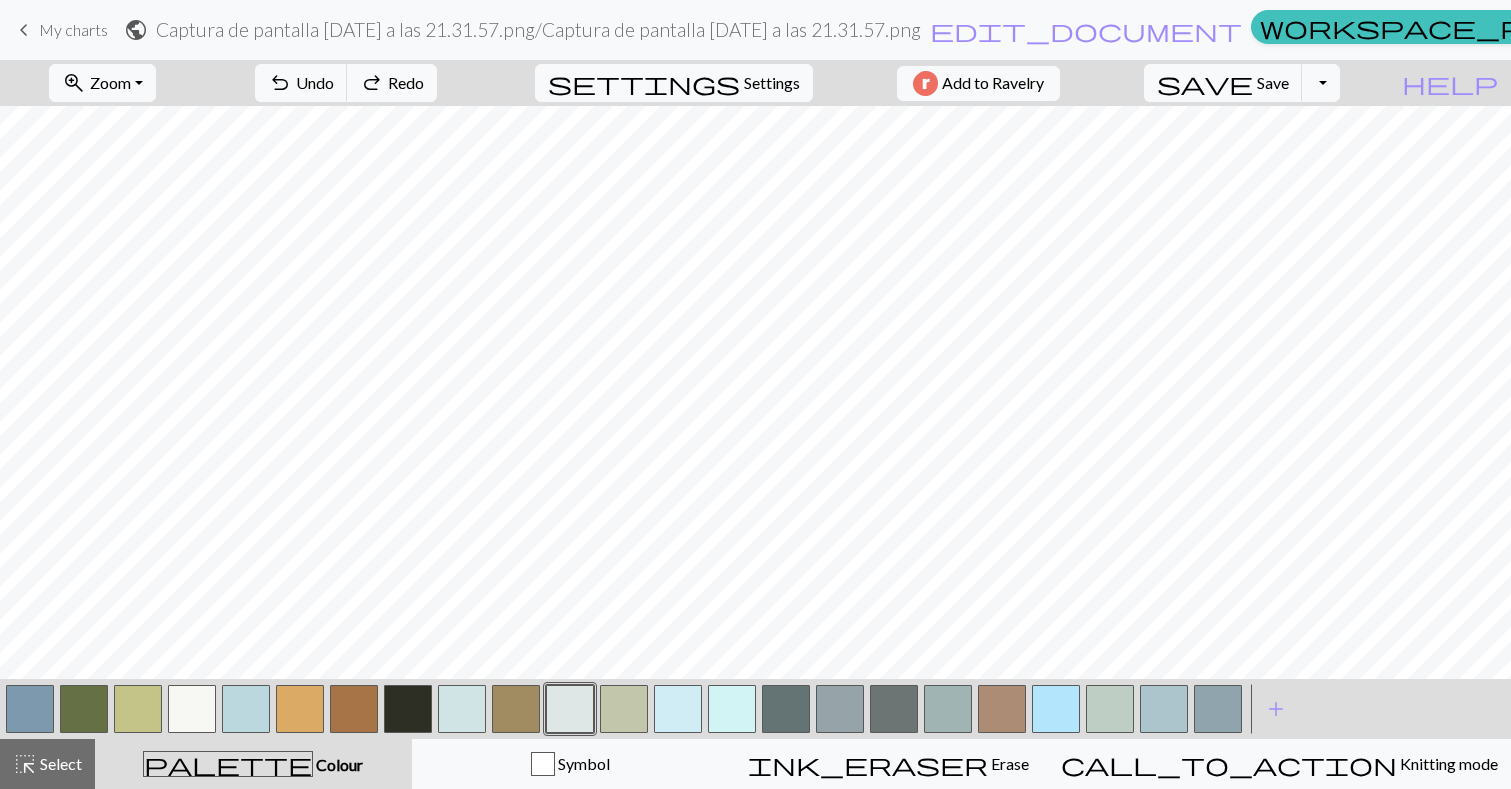 click at bounding box center [570, 709] 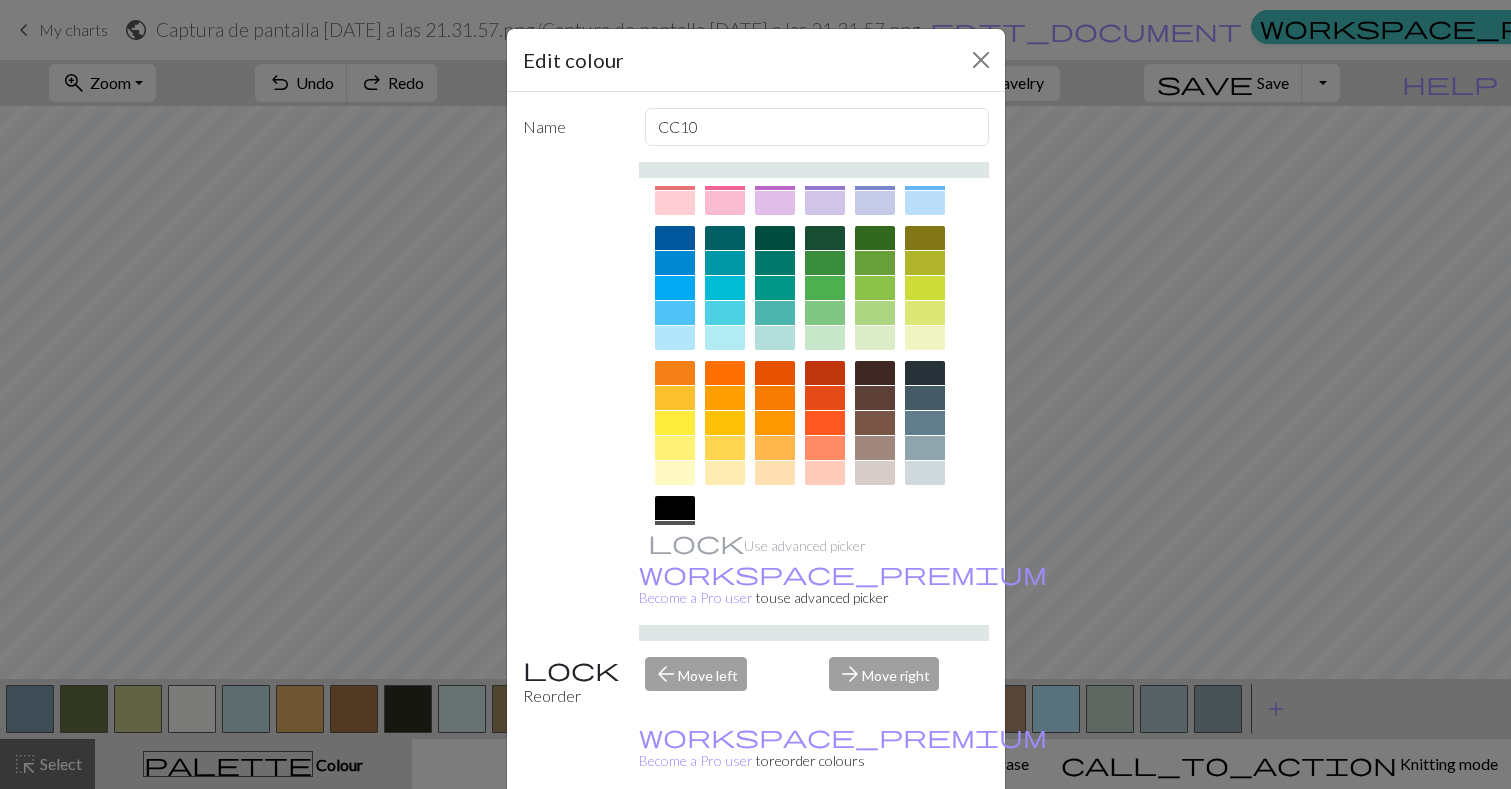 scroll, scrollTop: 108, scrollLeft: 0, axis: vertical 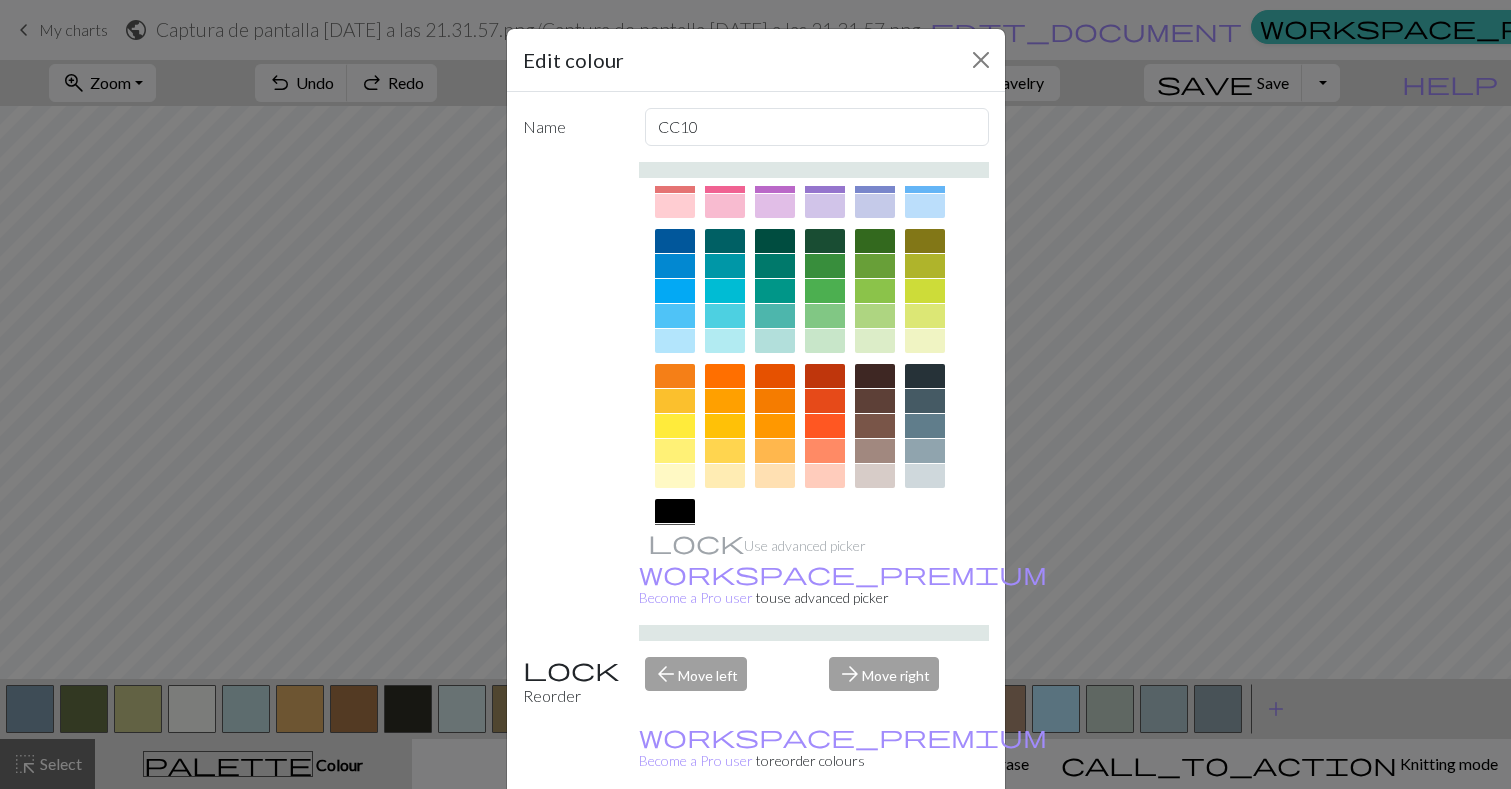 click at bounding box center [925, 451] 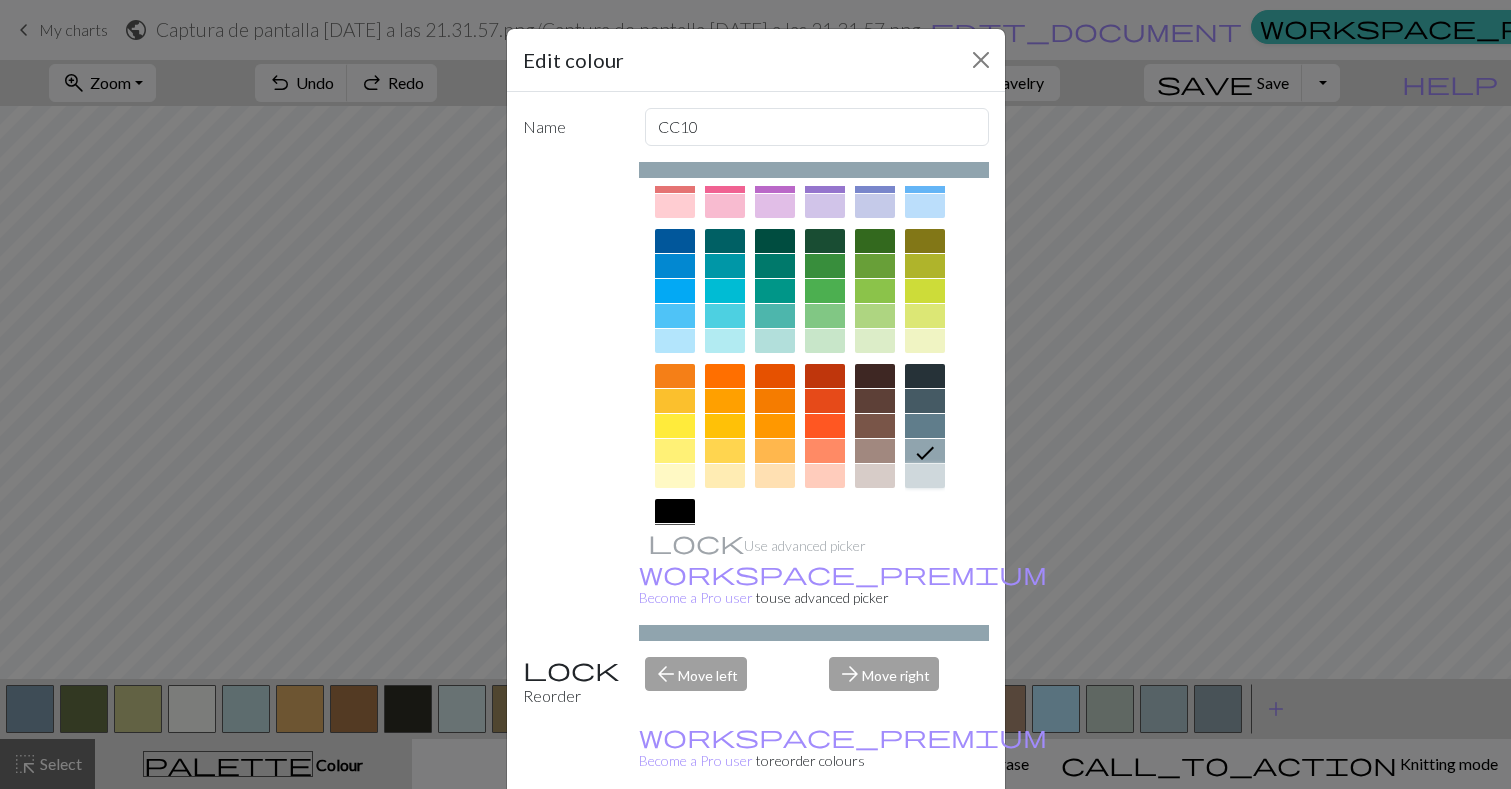 click at bounding box center (925, 476) 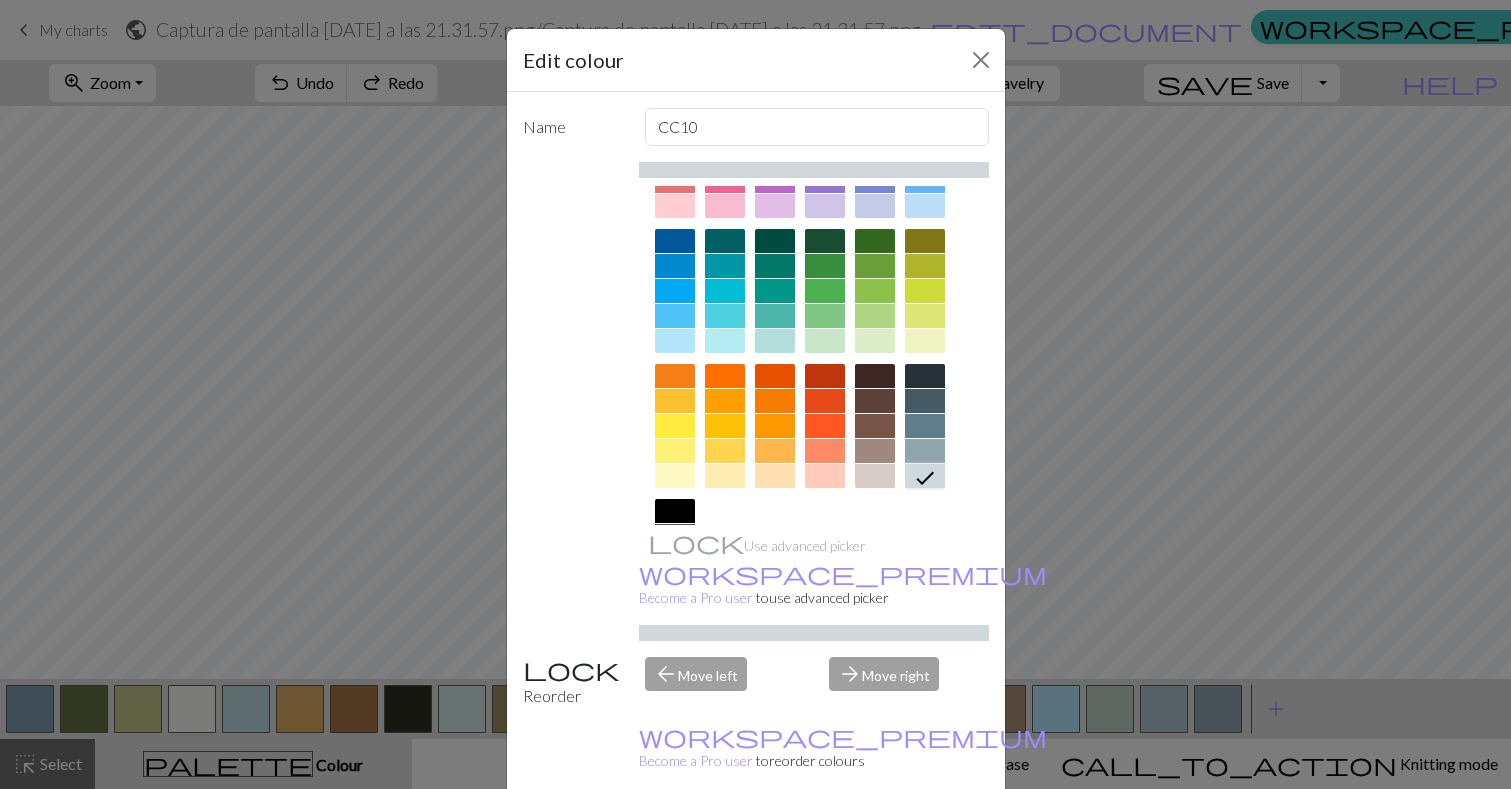 click on "Done" at bounding box center (876, 840) 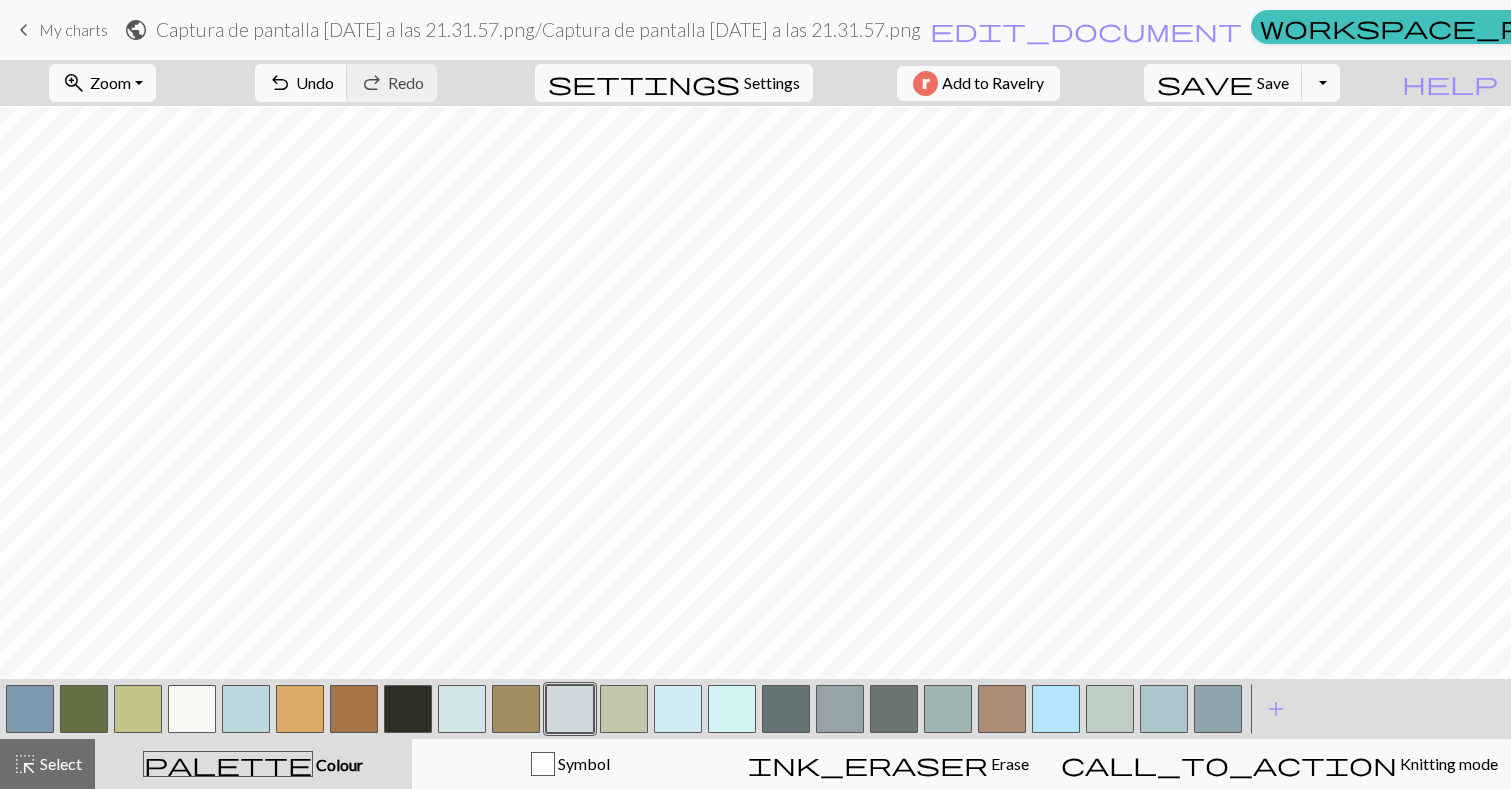 scroll, scrollTop: 590, scrollLeft: 0, axis: vertical 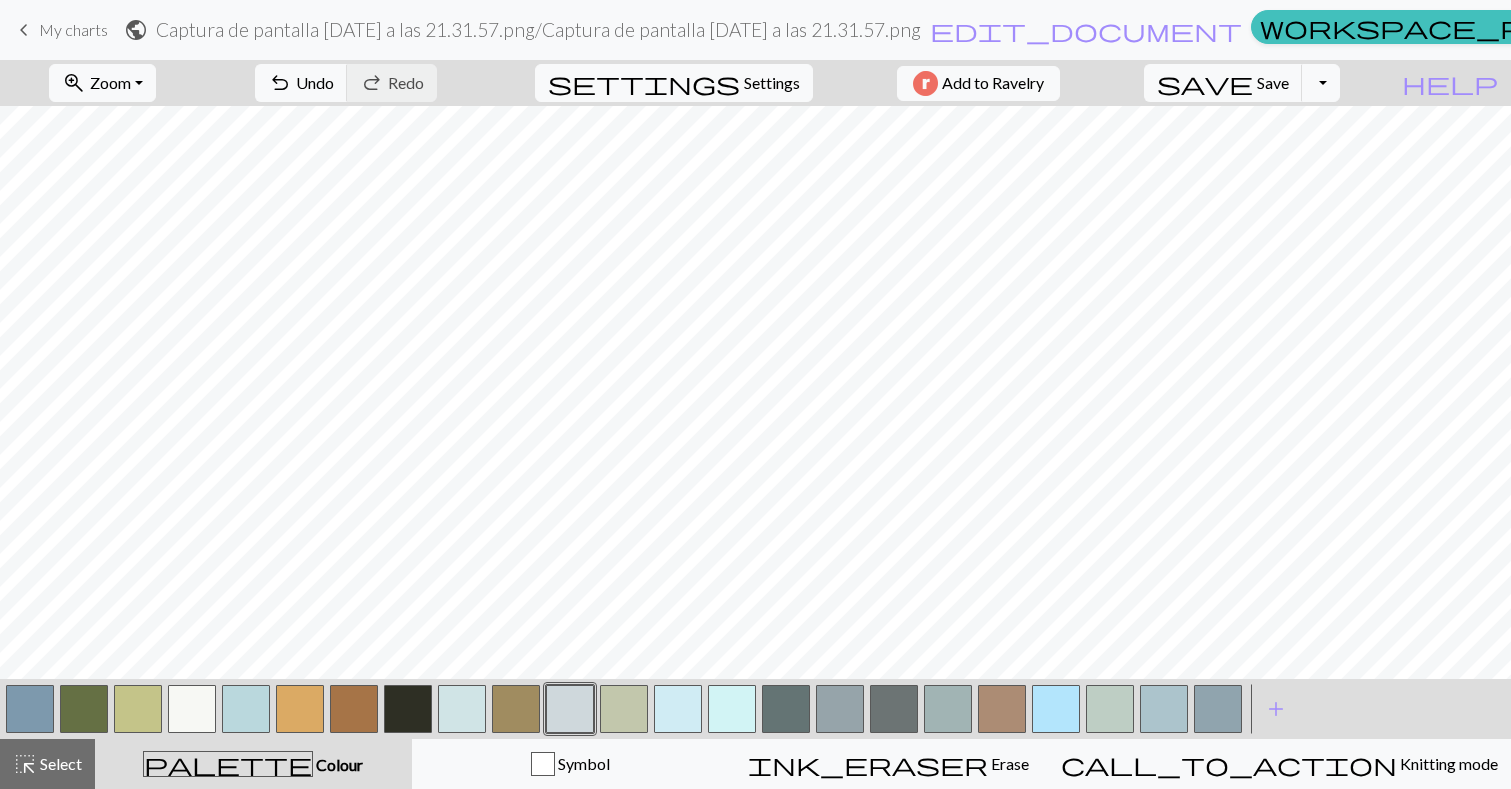 click at bounding box center (786, 709) 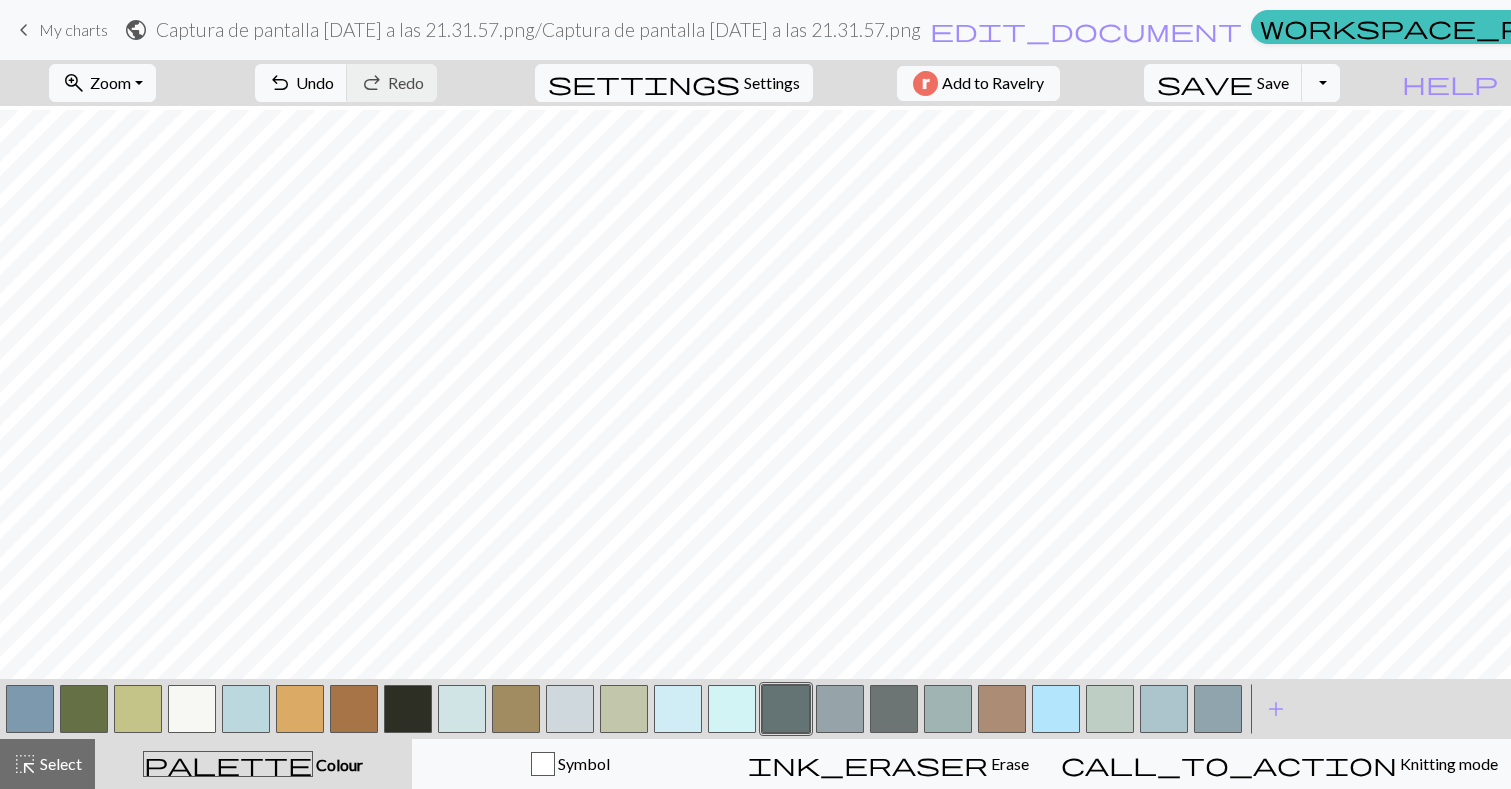 scroll, scrollTop: 584, scrollLeft: 0, axis: vertical 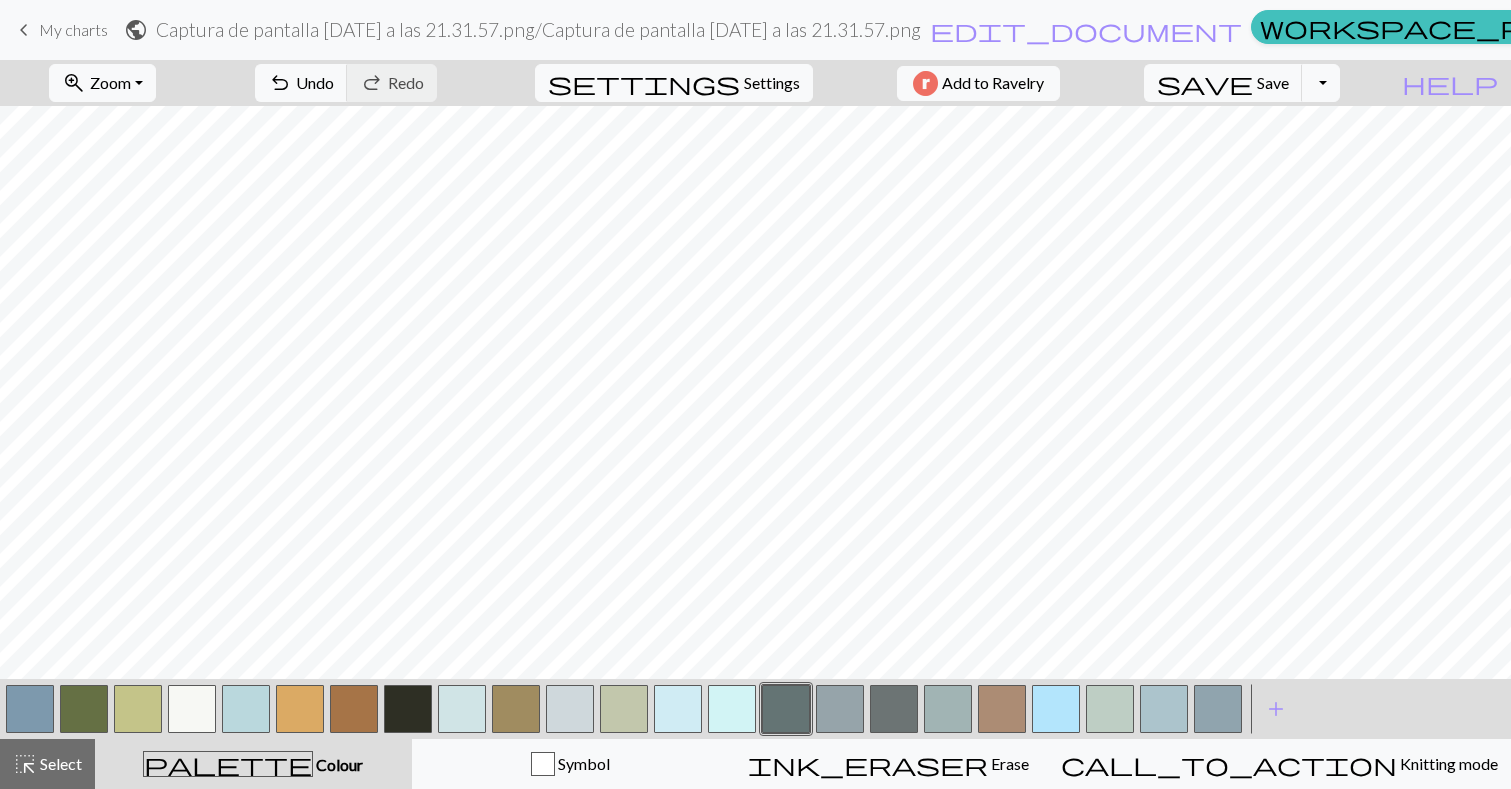 click at bounding box center (408, 709) 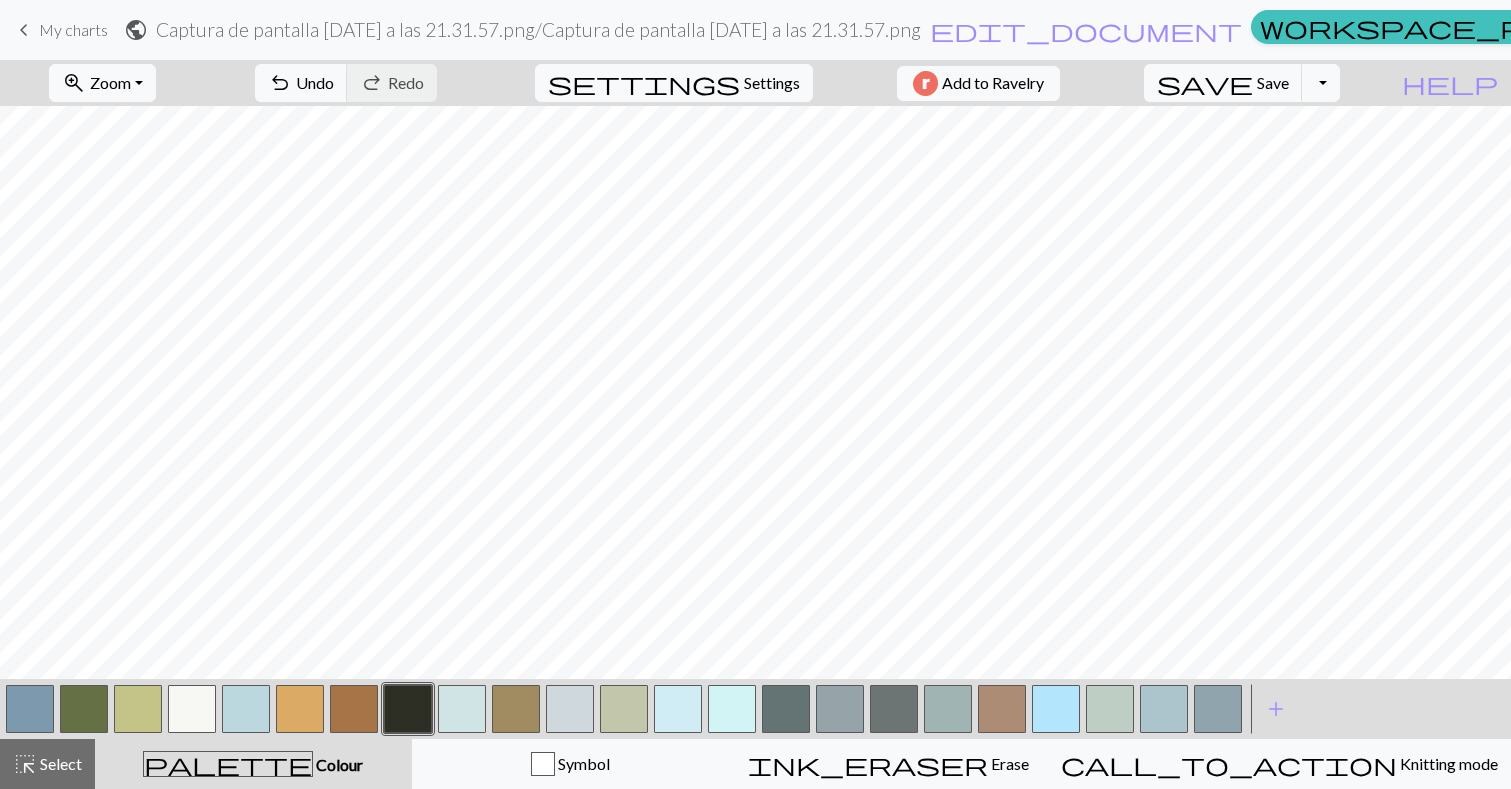 click at bounding box center (30, 709) 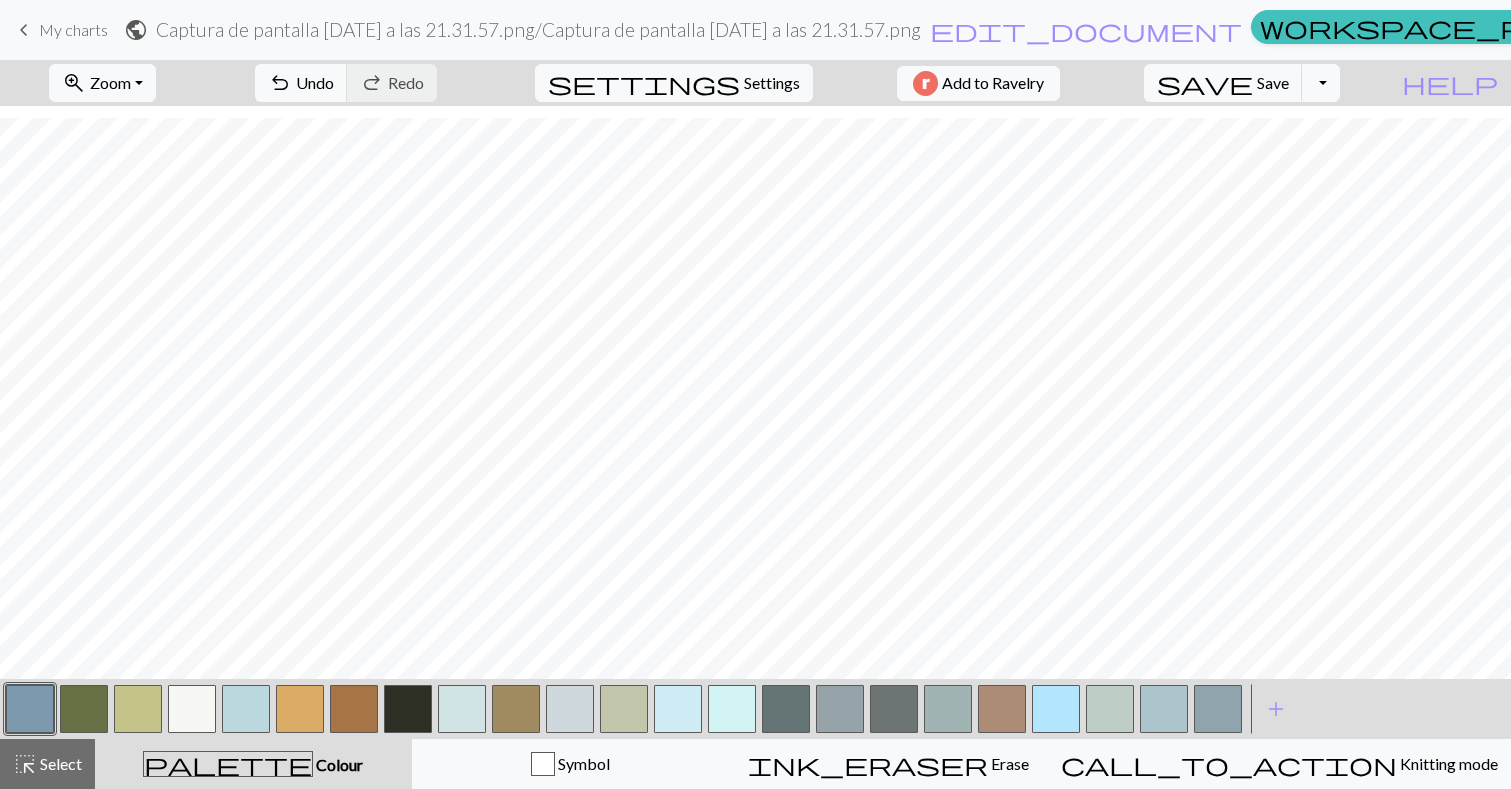 scroll, scrollTop: 614, scrollLeft: 0, axis: vertical 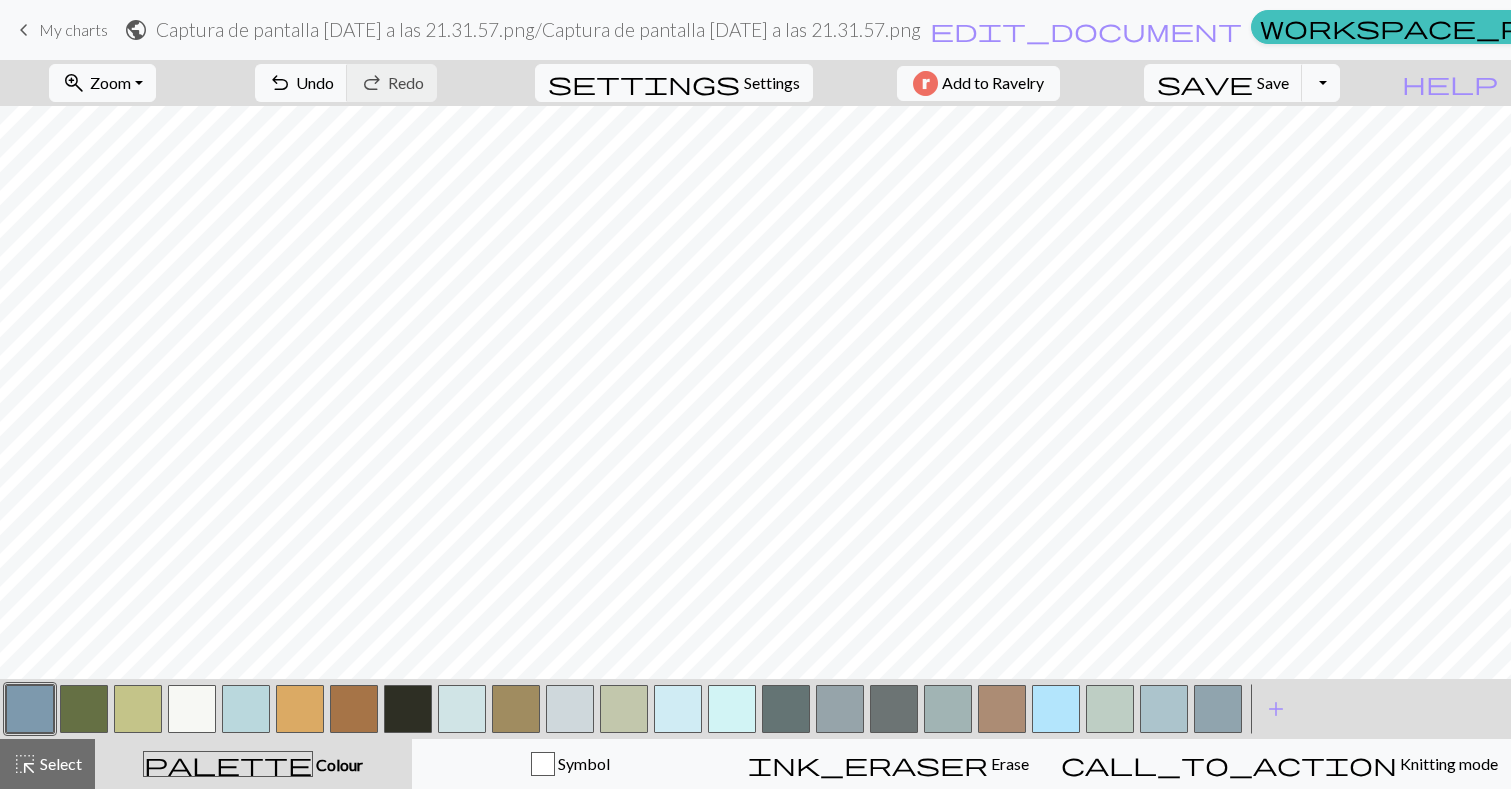 click at bounding box center [408, 709] 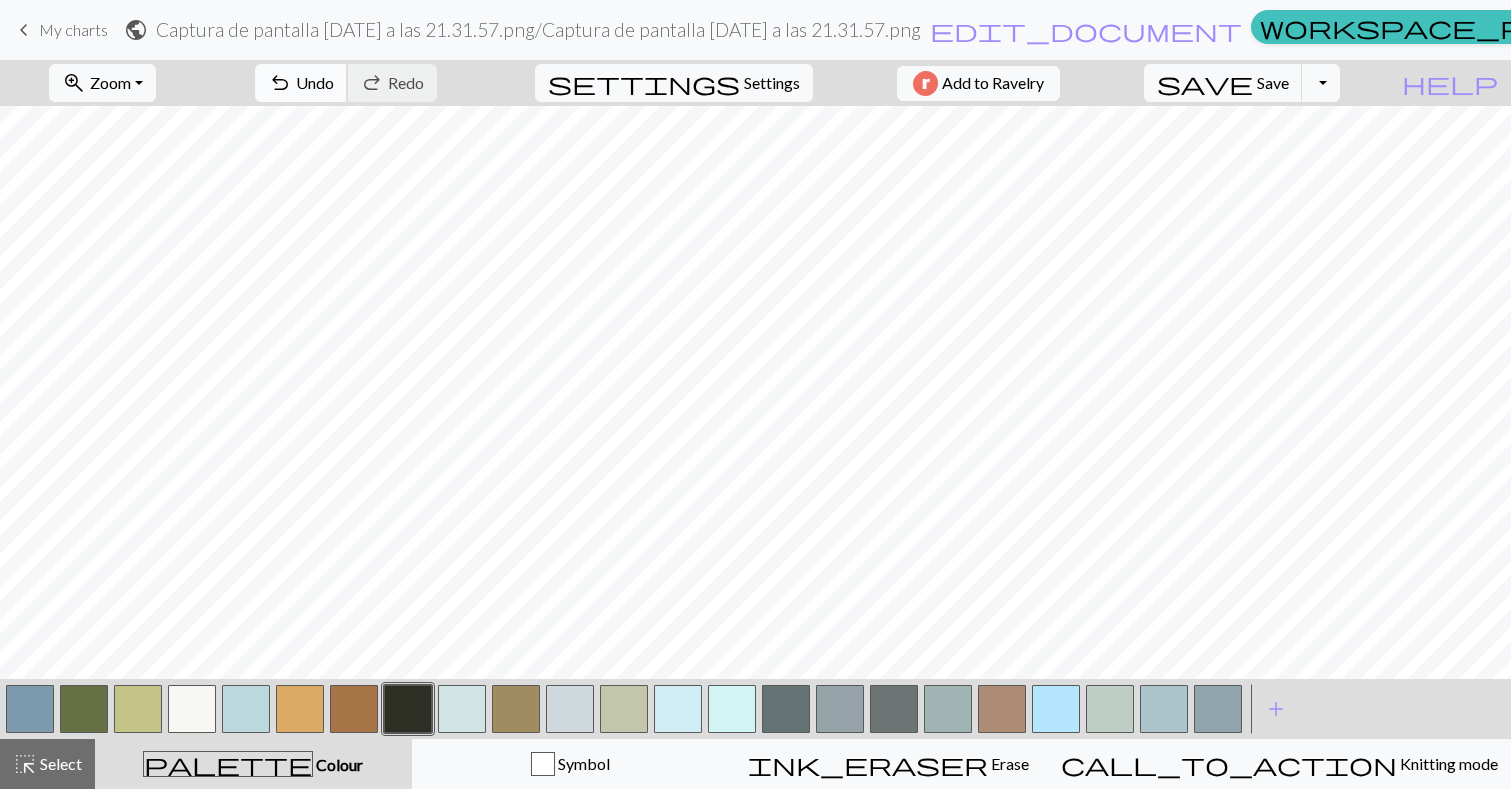 click on "undo" at bounding box center (280, 83) 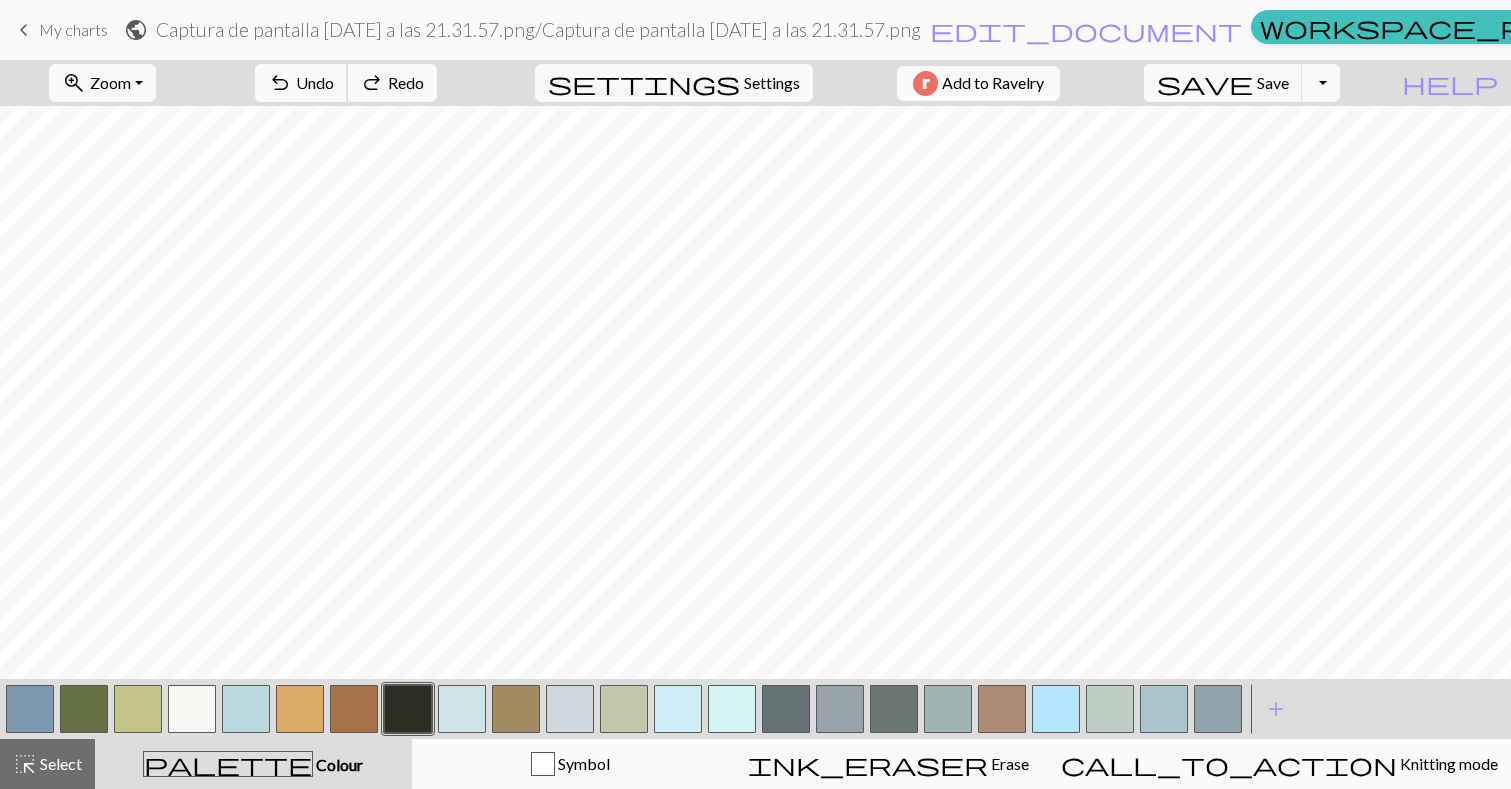 click on "undo Undo Undo" at bounding box center (301, 83) 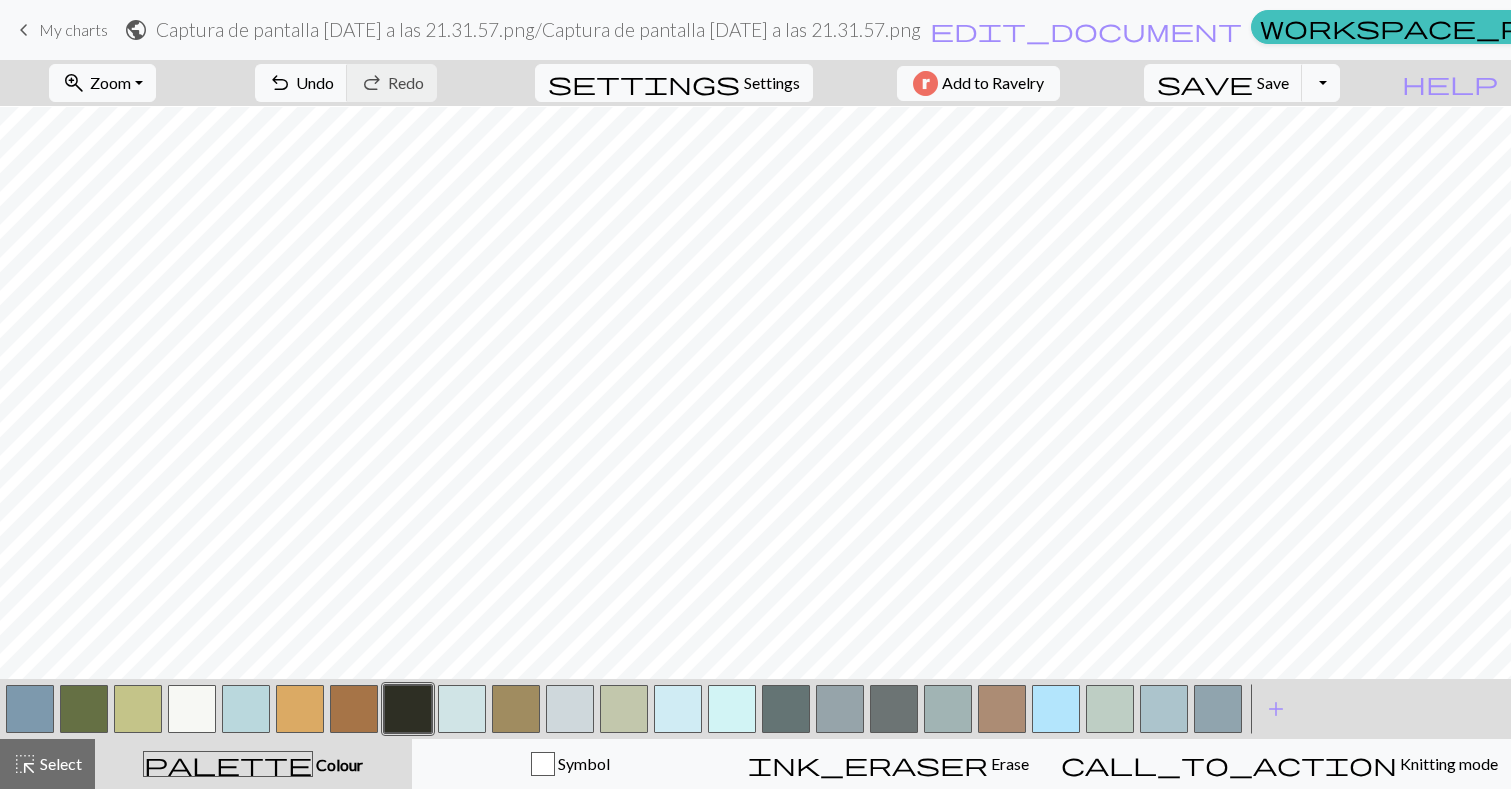scroll, scrollTop: 576, scrollLeft: 0, axis: vertical 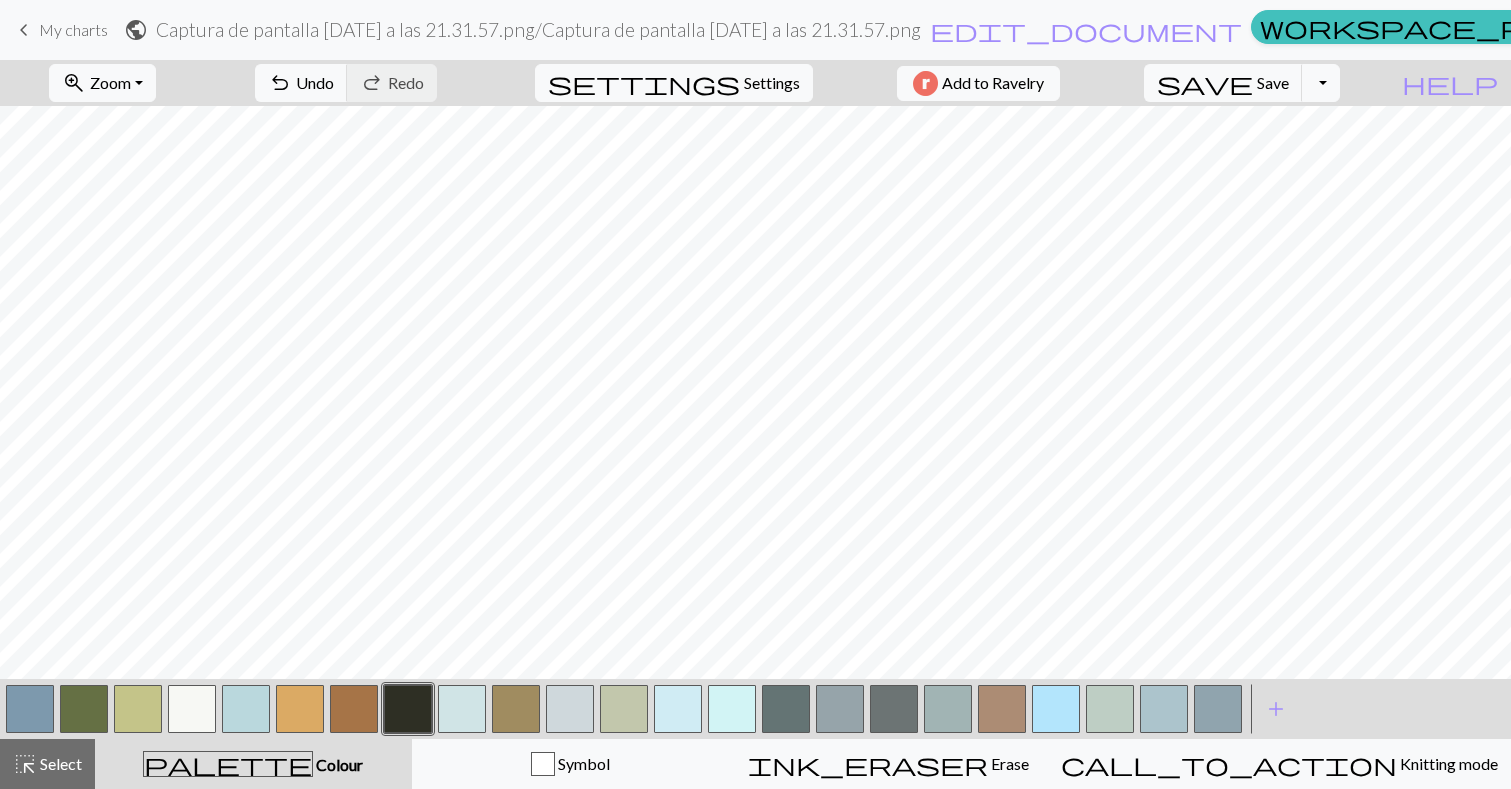 click at bounding box center (786, 709) 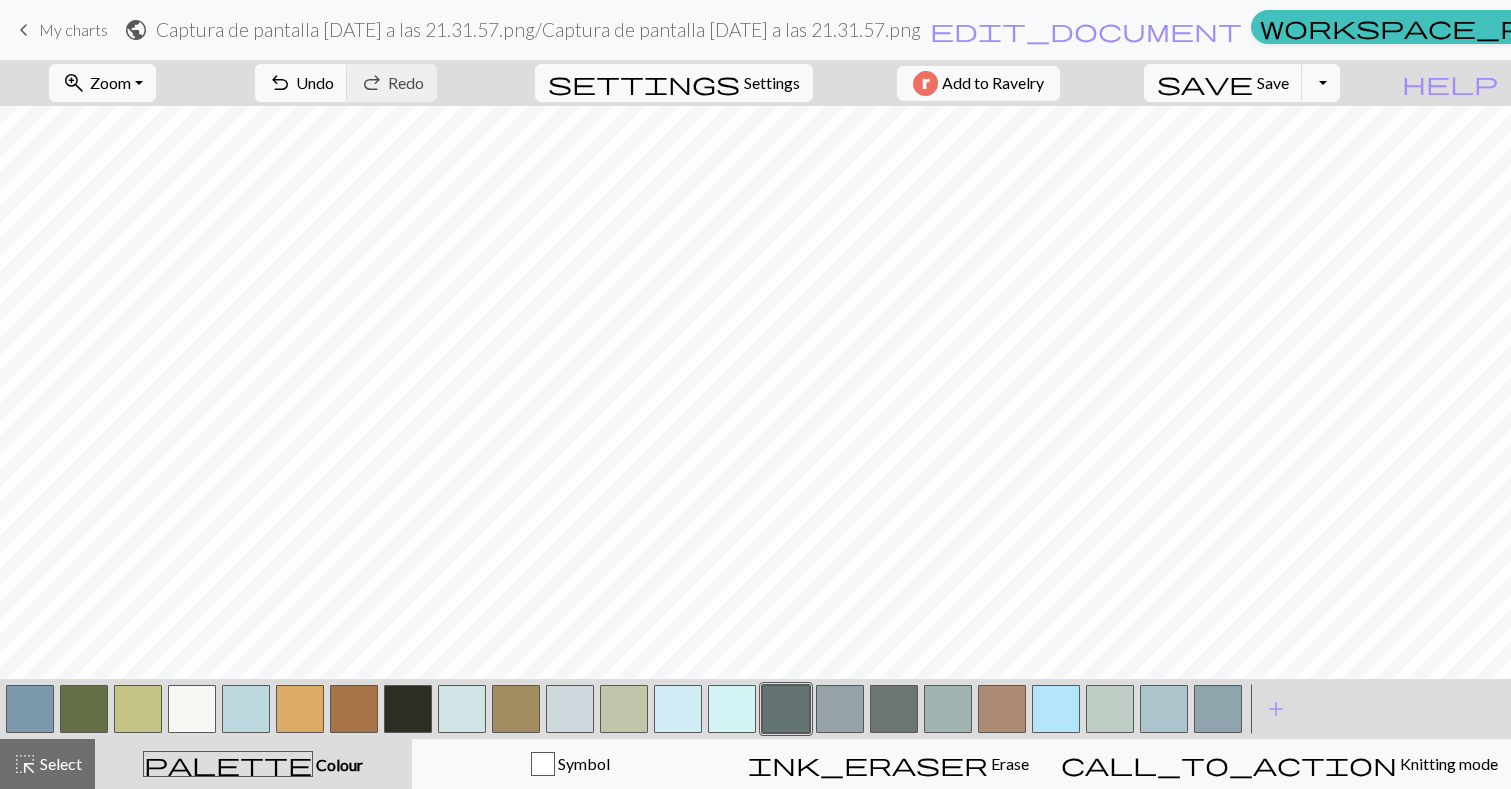 scroll, scrollTop: 539, scrollLeft: 0, axis: vertical 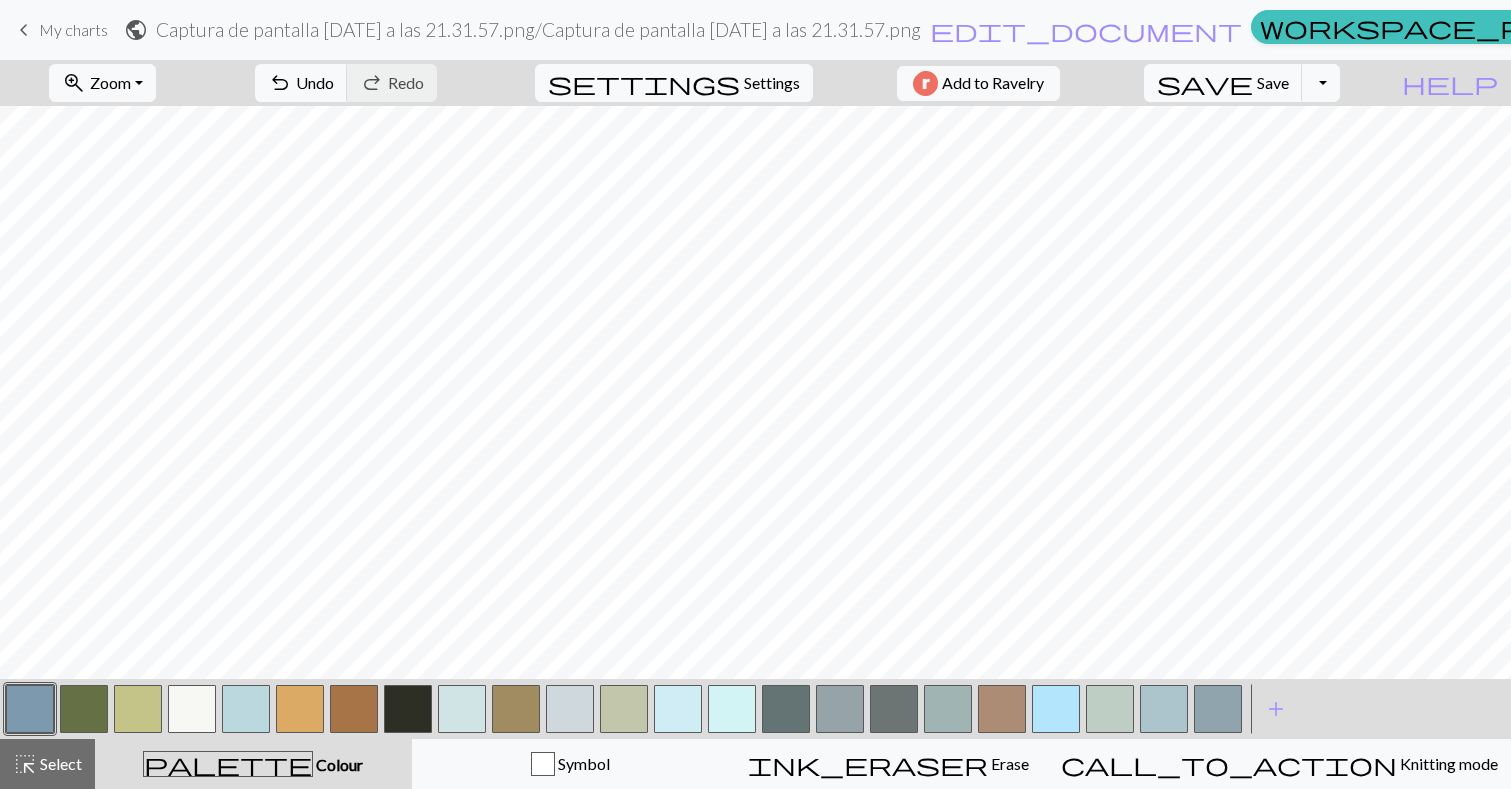 click at bounding box center (678, 709) 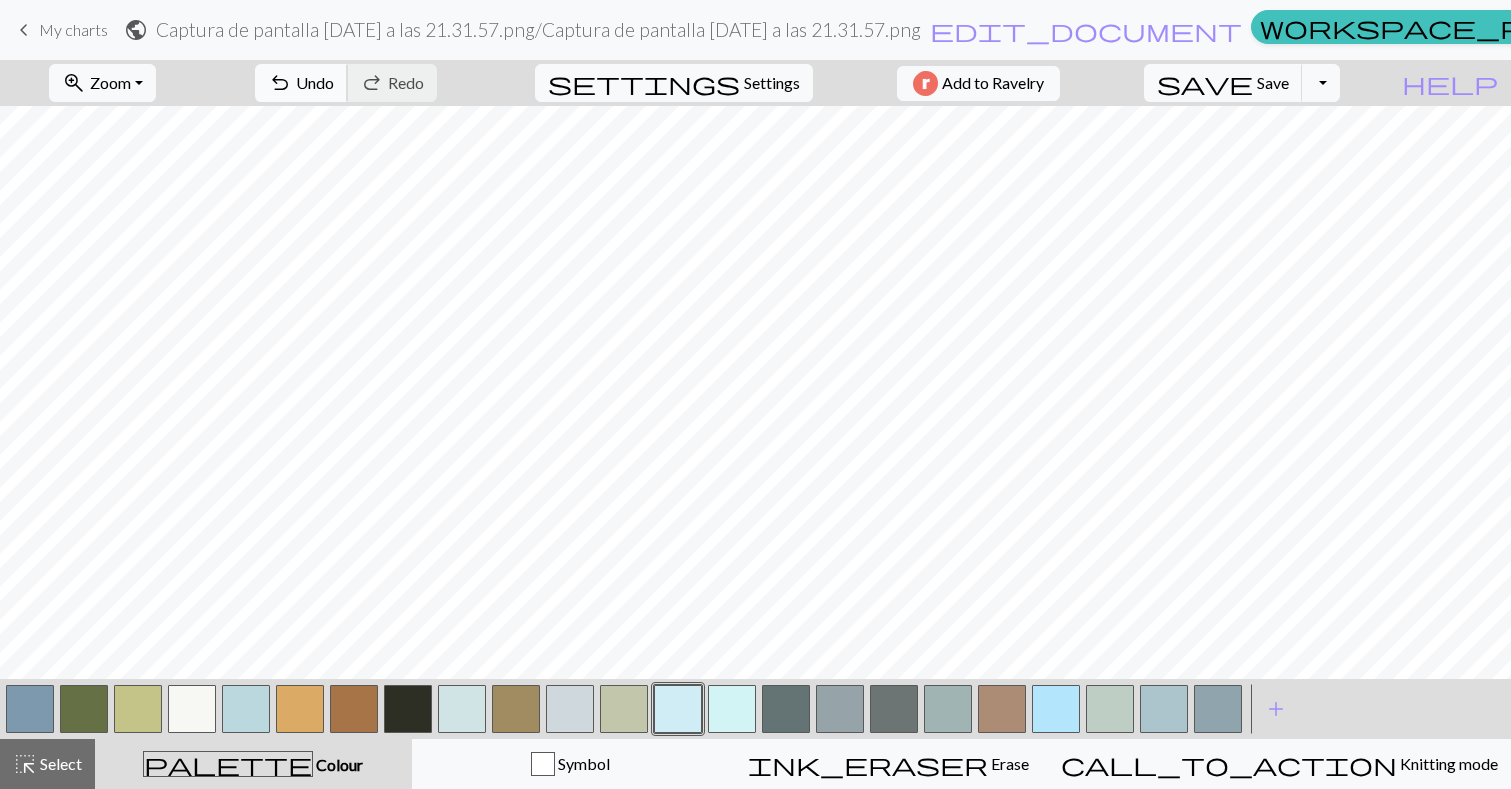 click on "undo" at bounding box center [280, 83] 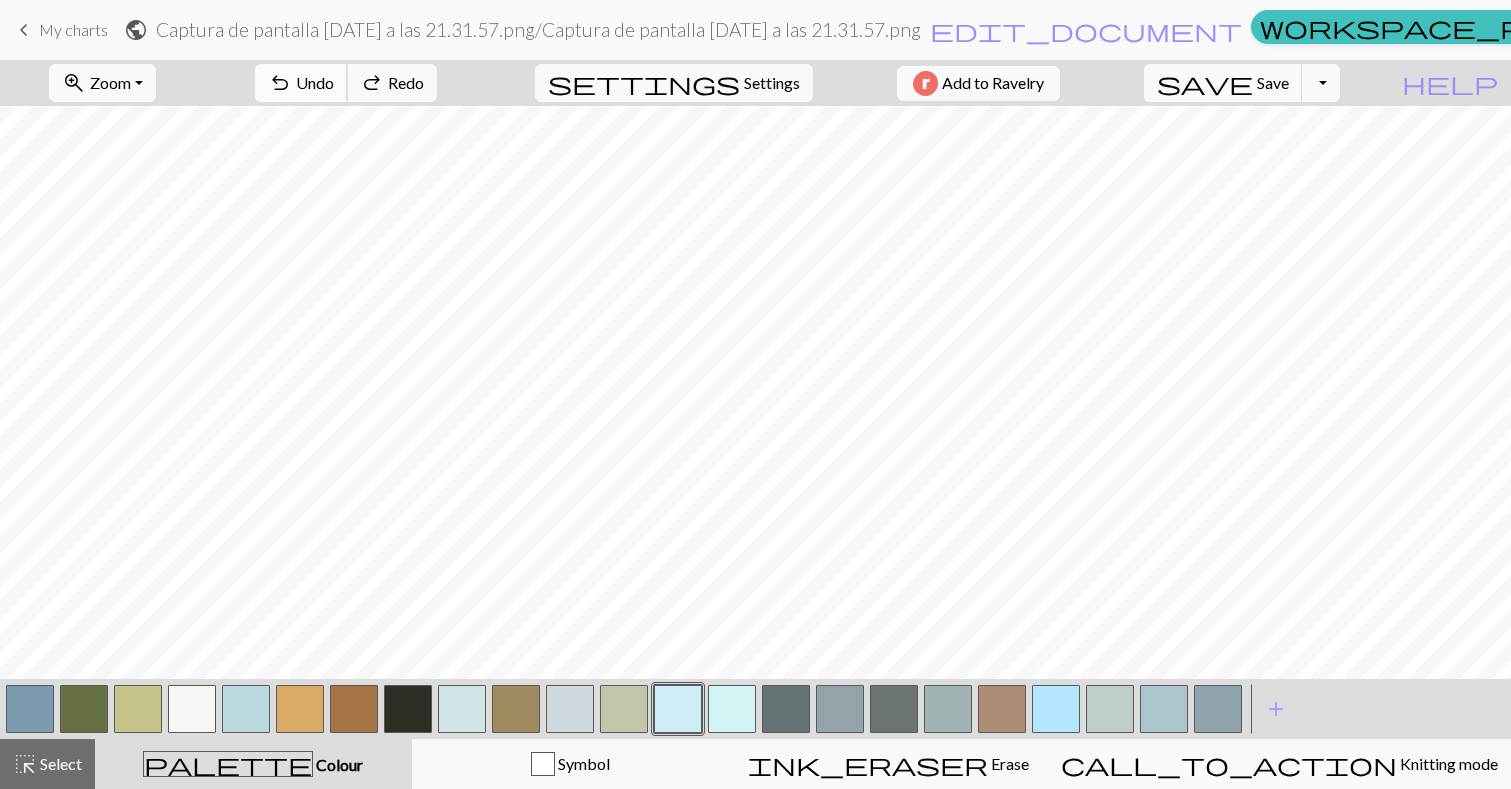 click on "undo" at bounding box center (280, 83) 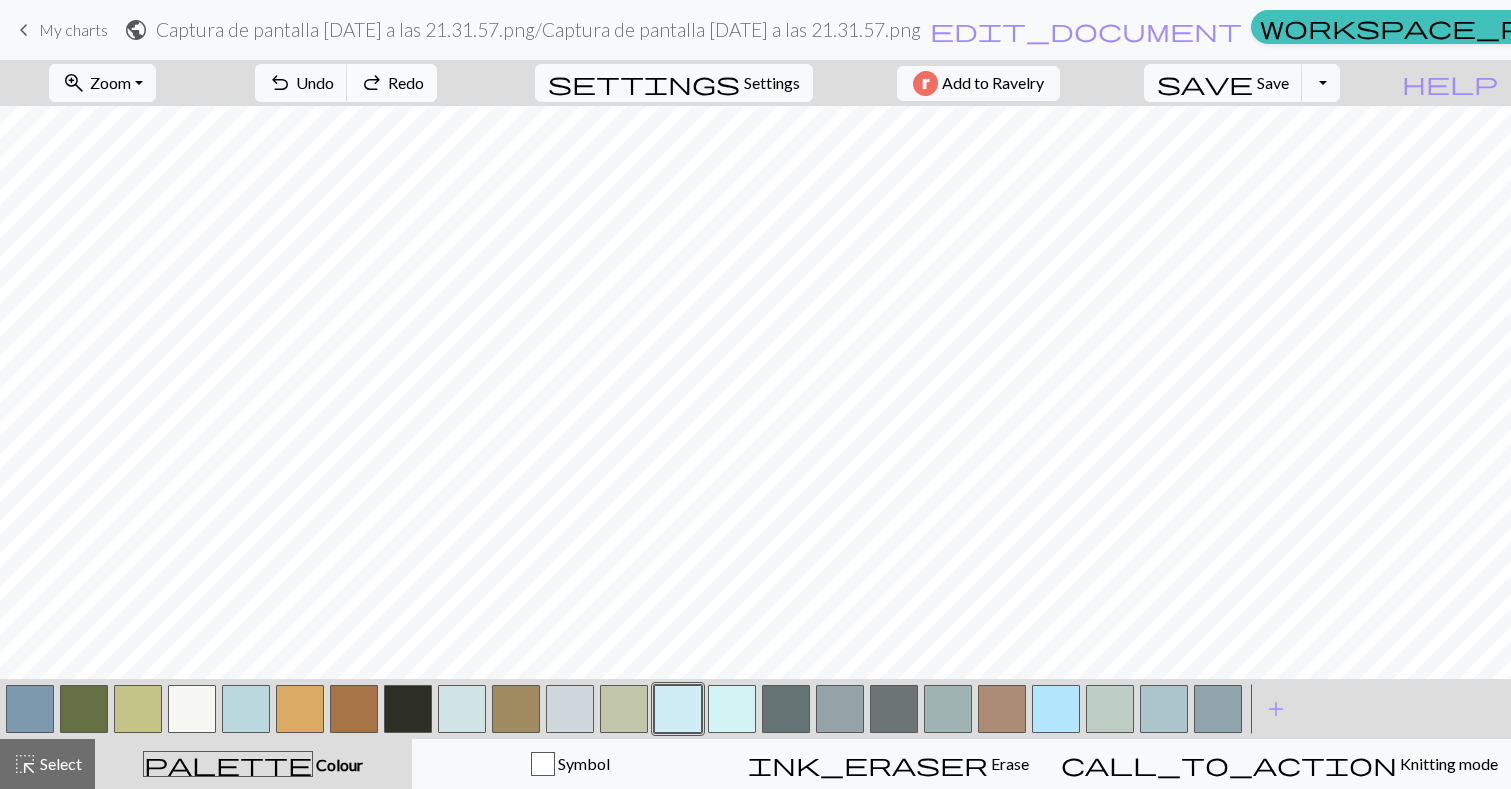 click on "Redo" at bounding box center (406, 82) 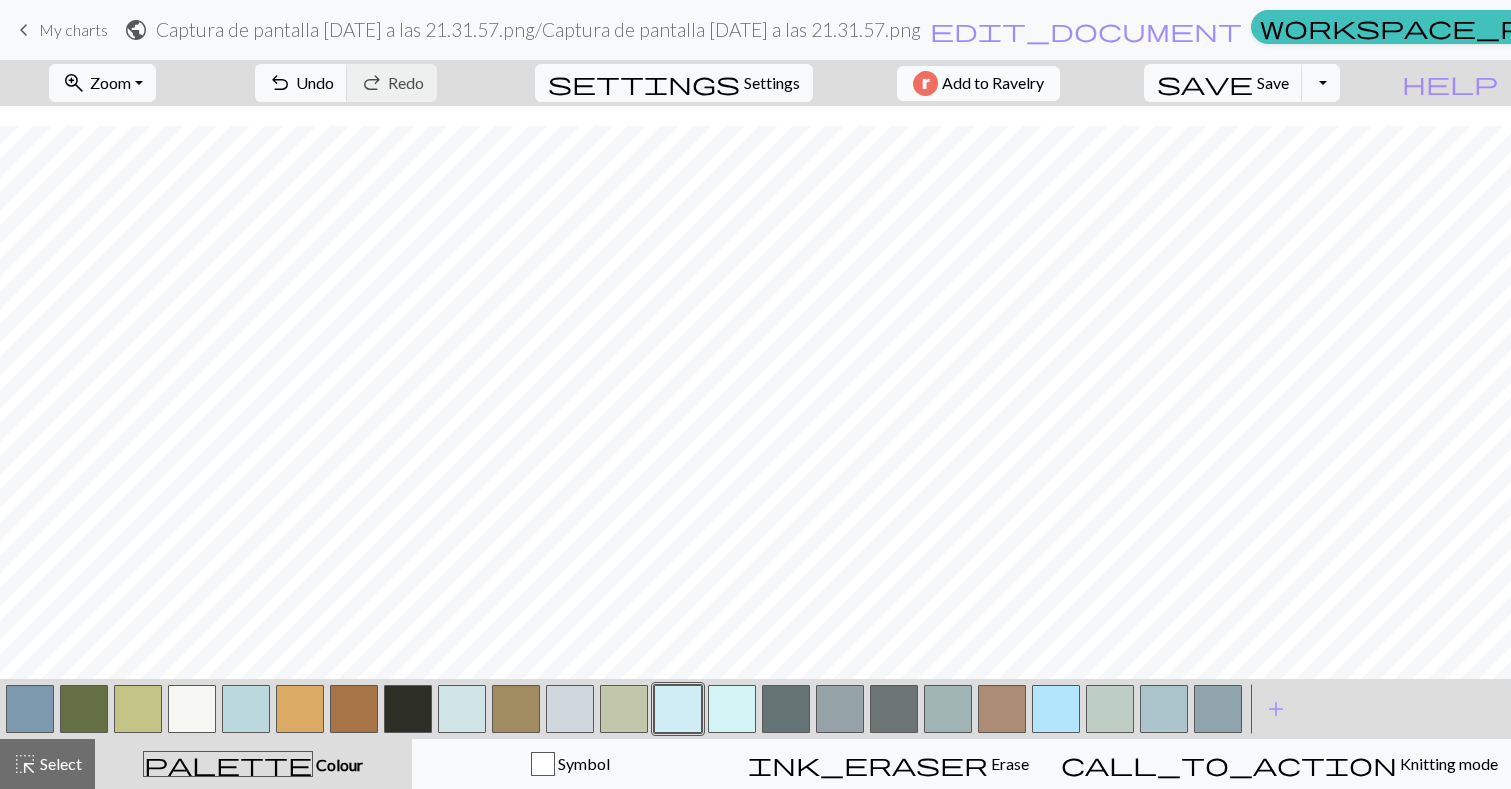 scroll, scrollTop: 383, scrollLeft: 0, axis: vertical 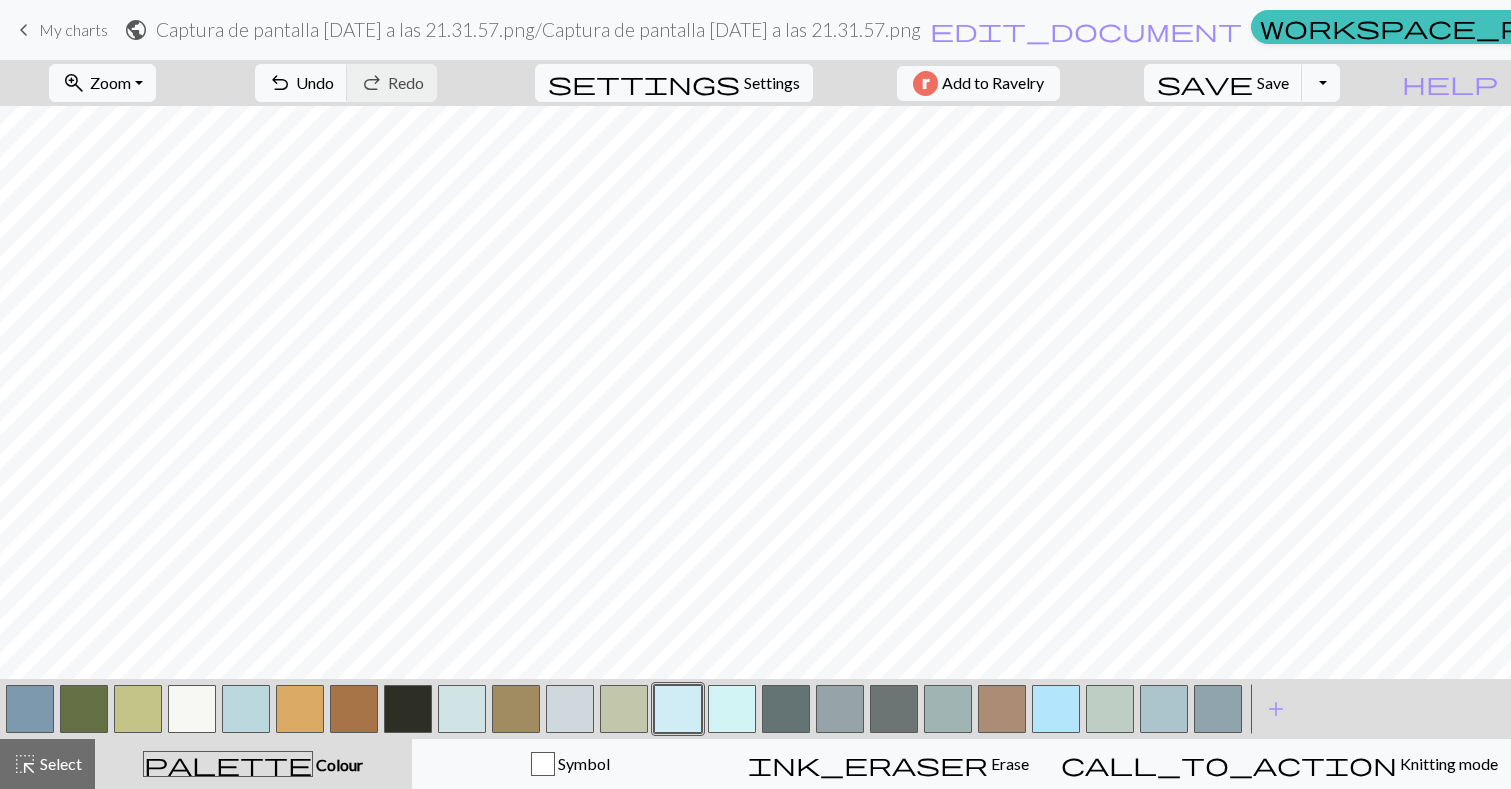 click at bounding box center [300, 709] 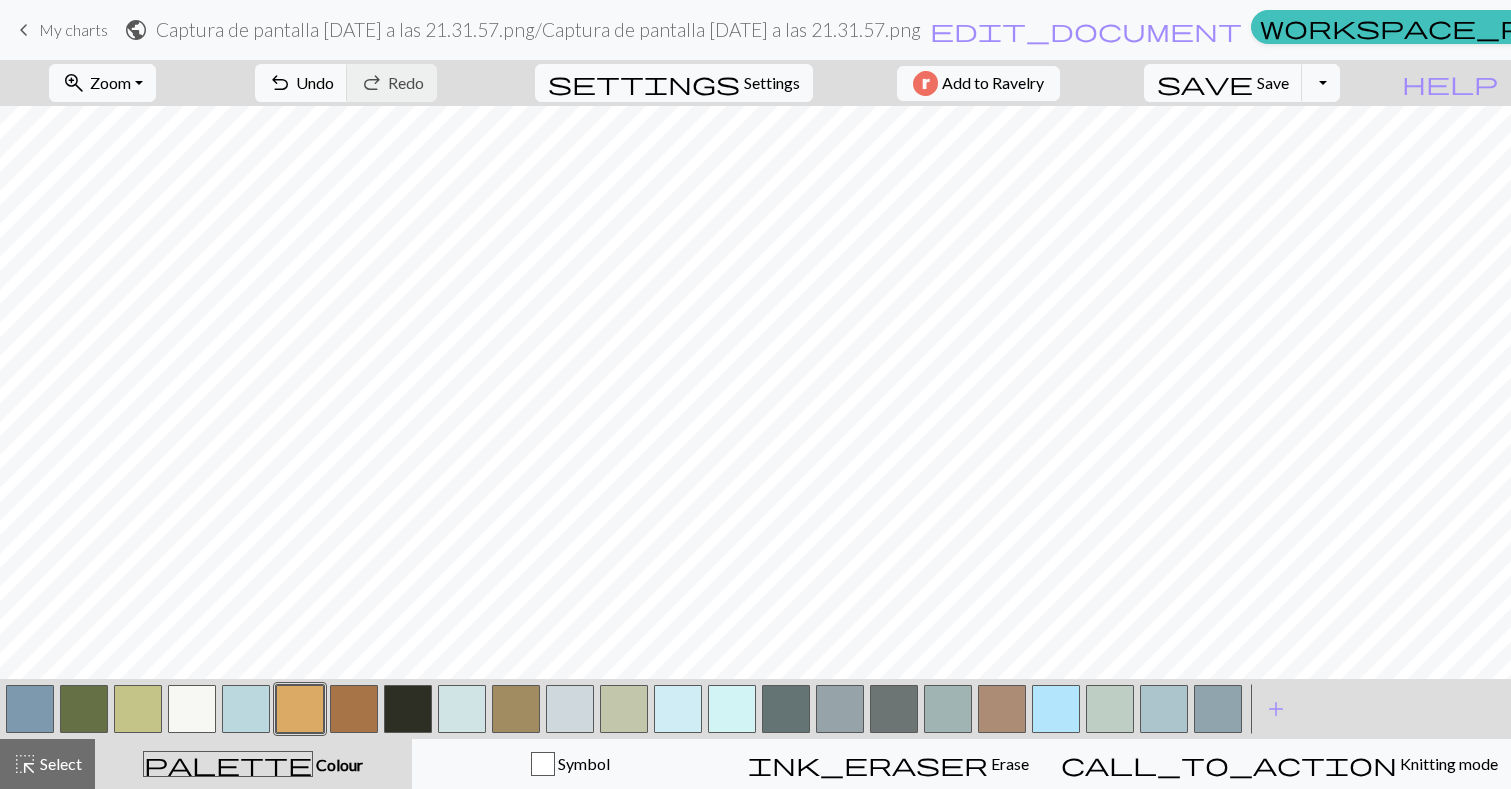 click at bounding box center [354, 709] 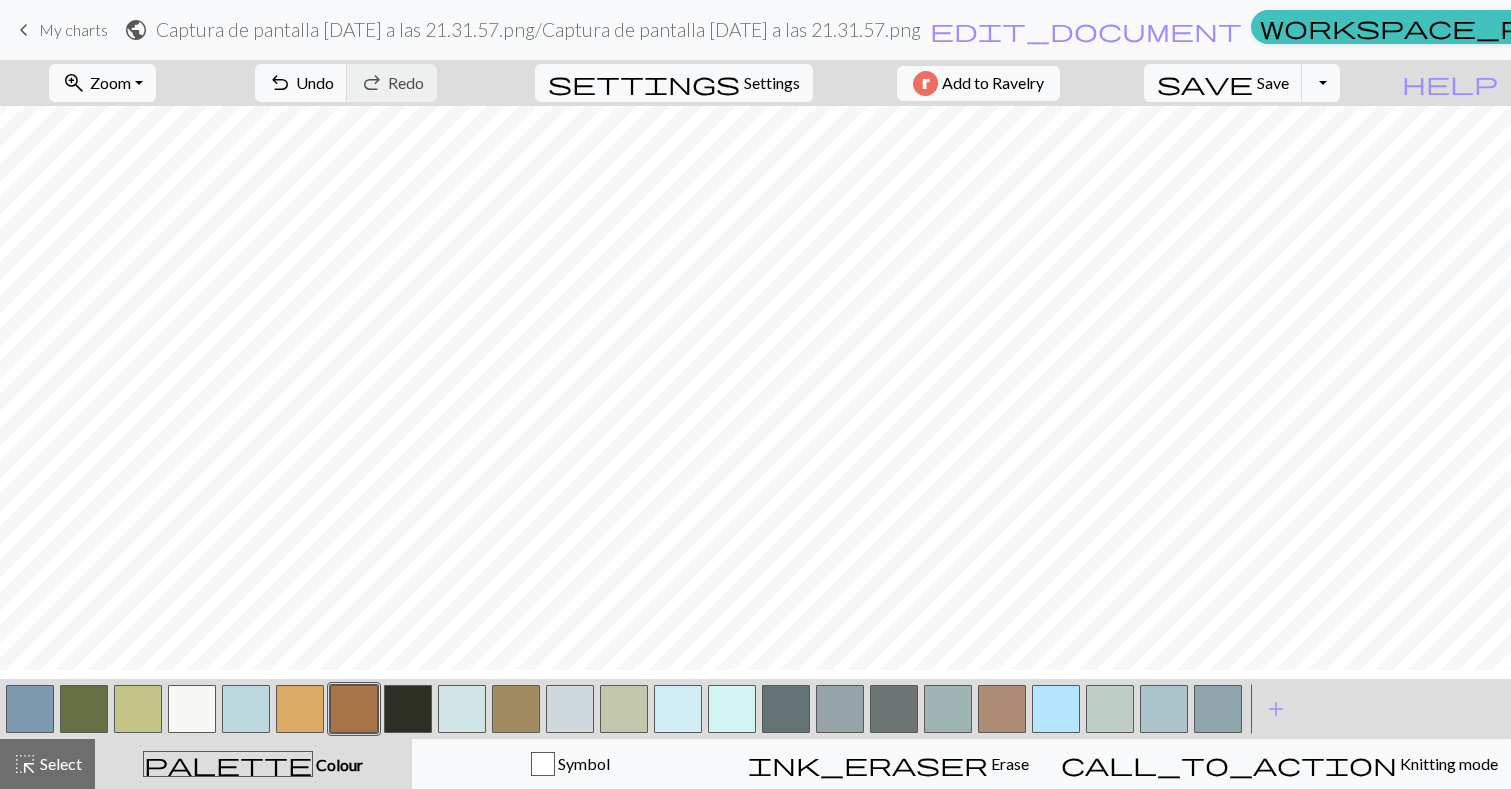scroll, scrollTop: 197, scrollLeft: 0, axis: vertical 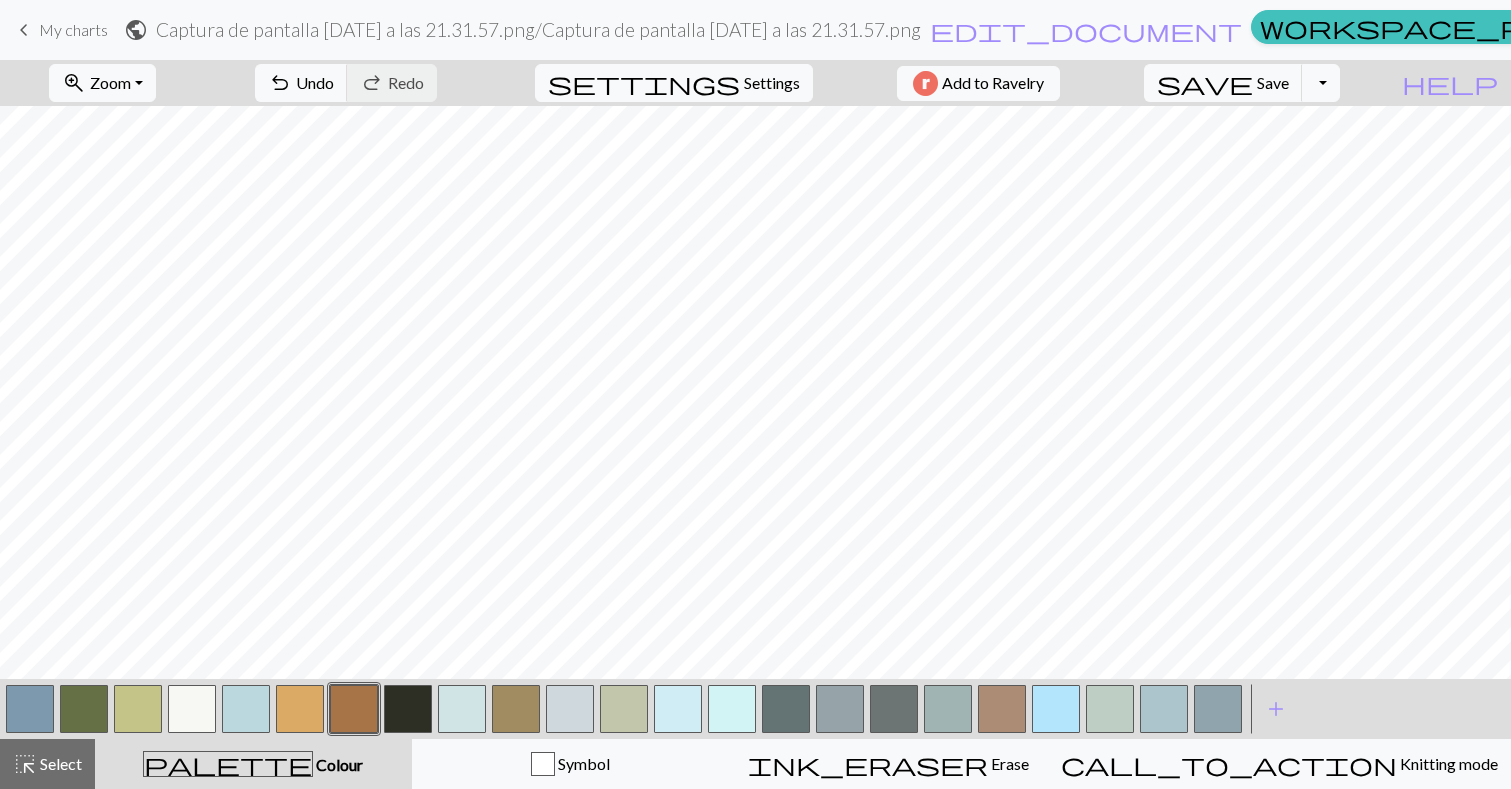 click at bounding box center [300, 709] 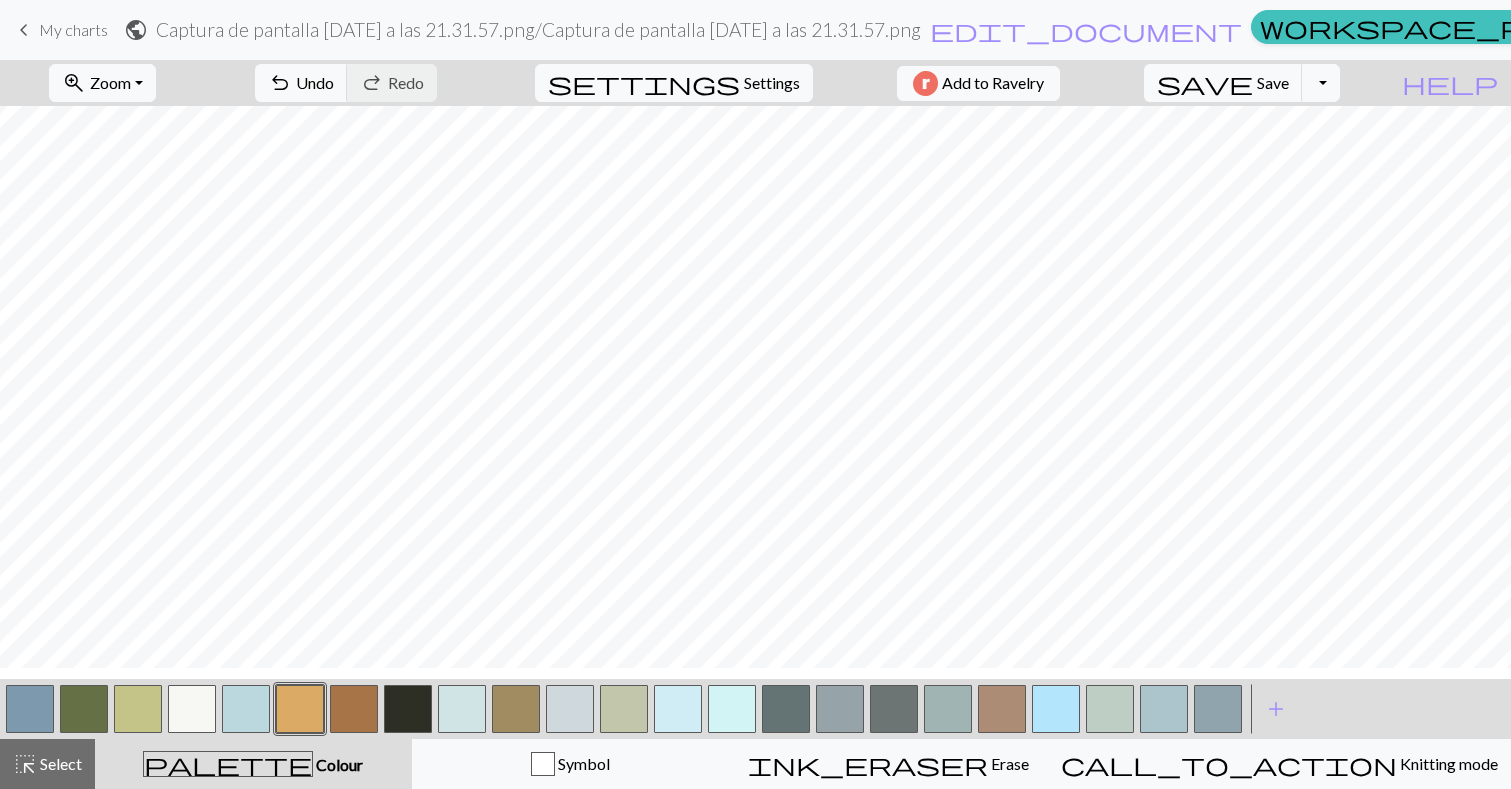 scroll, scrollTop: 222, scrollLeft: 0, axis: vertical 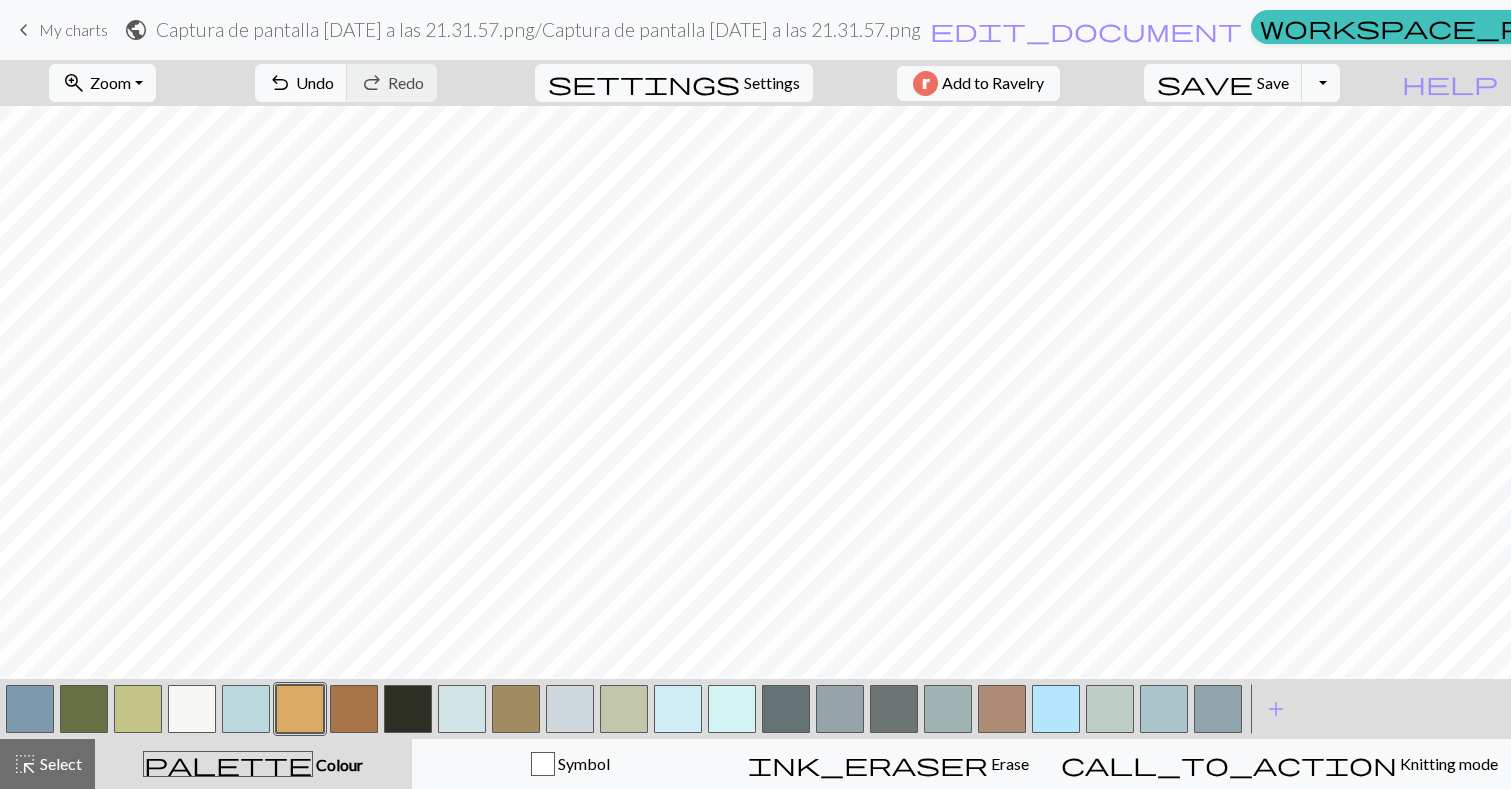 click at bounding box center [354, 709] 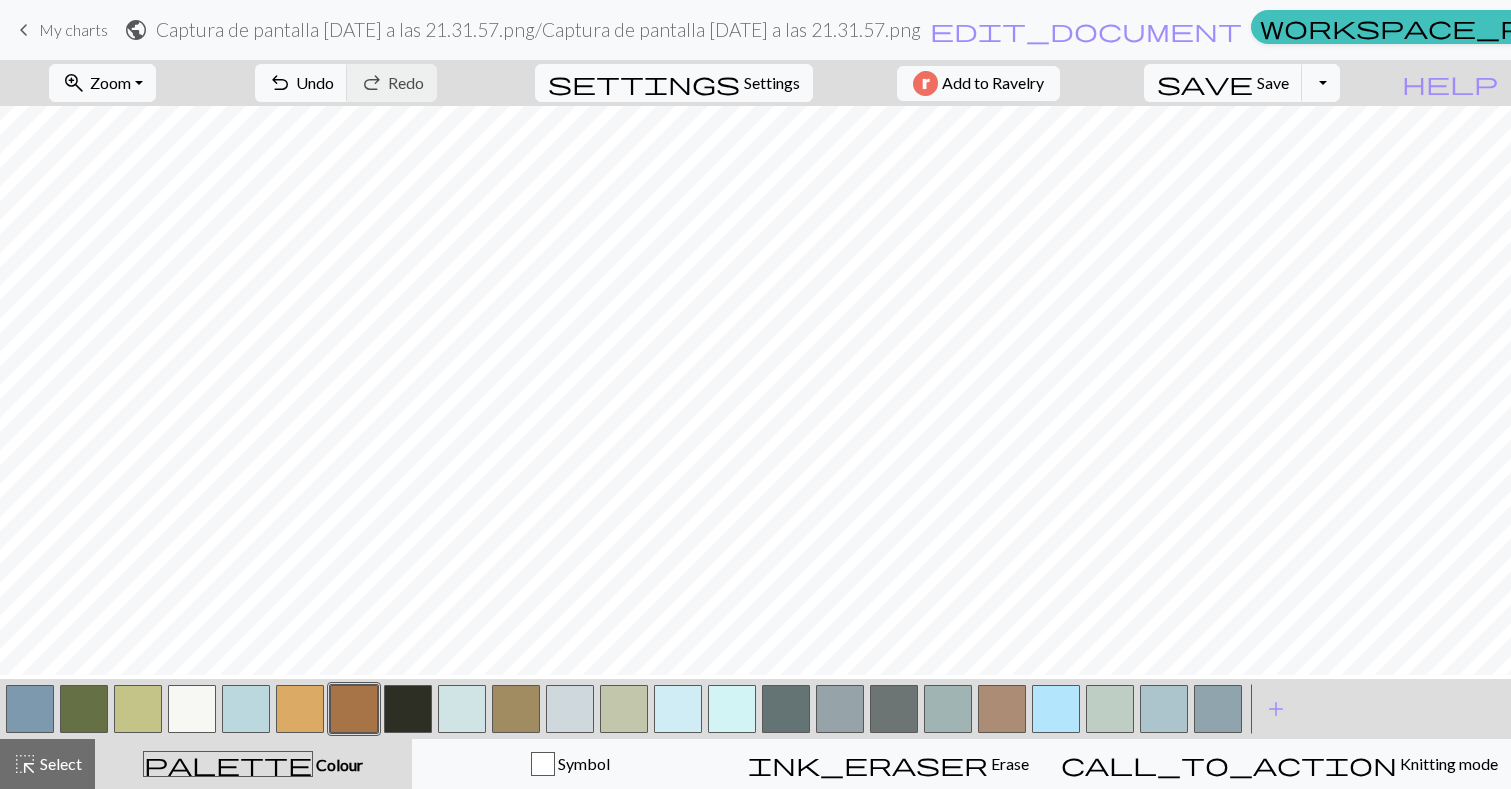 scroll, scrollTop: 359, scrollLeft: 0, axis: vertical 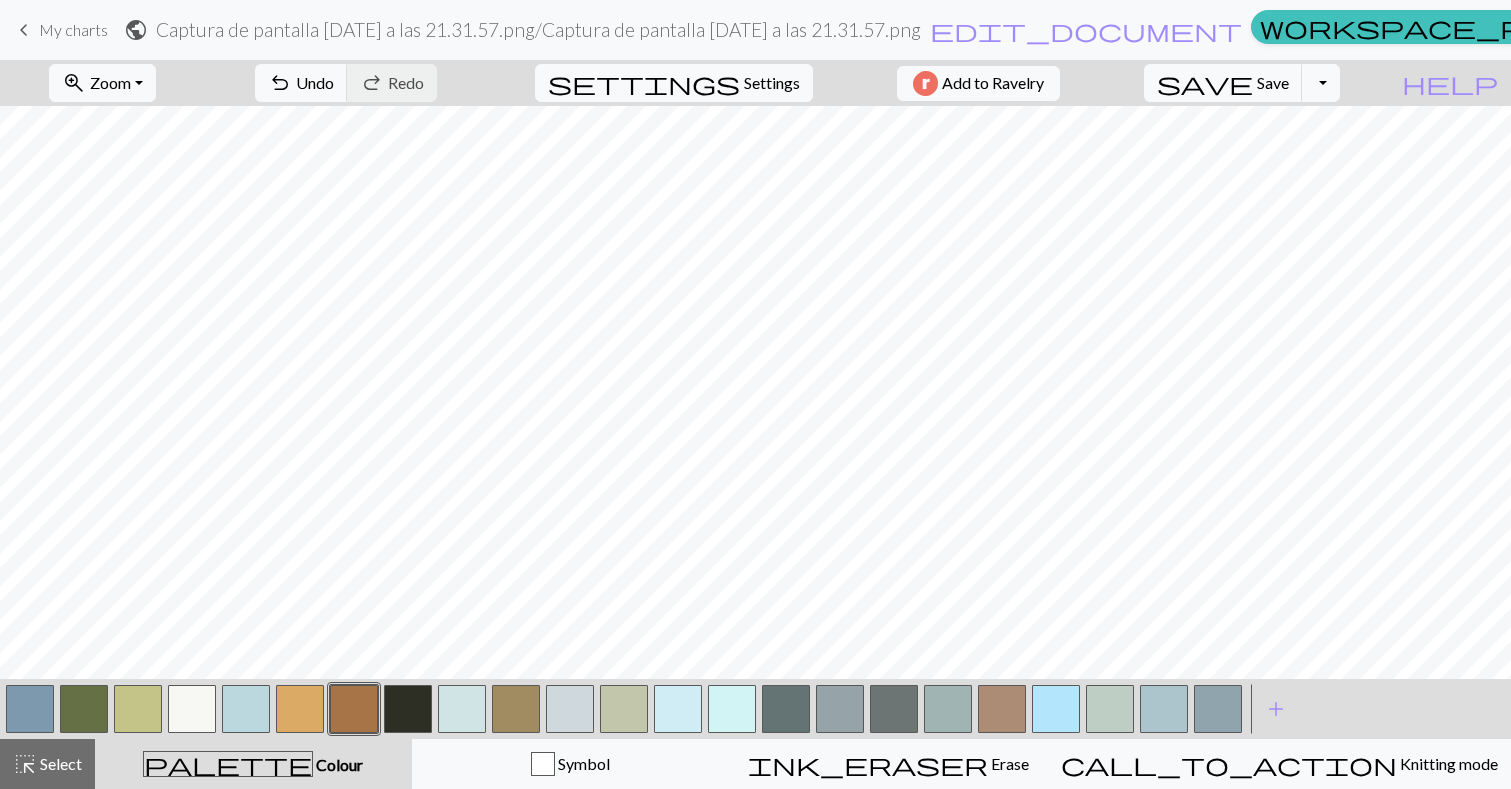 click at bounding box center (30, 709) 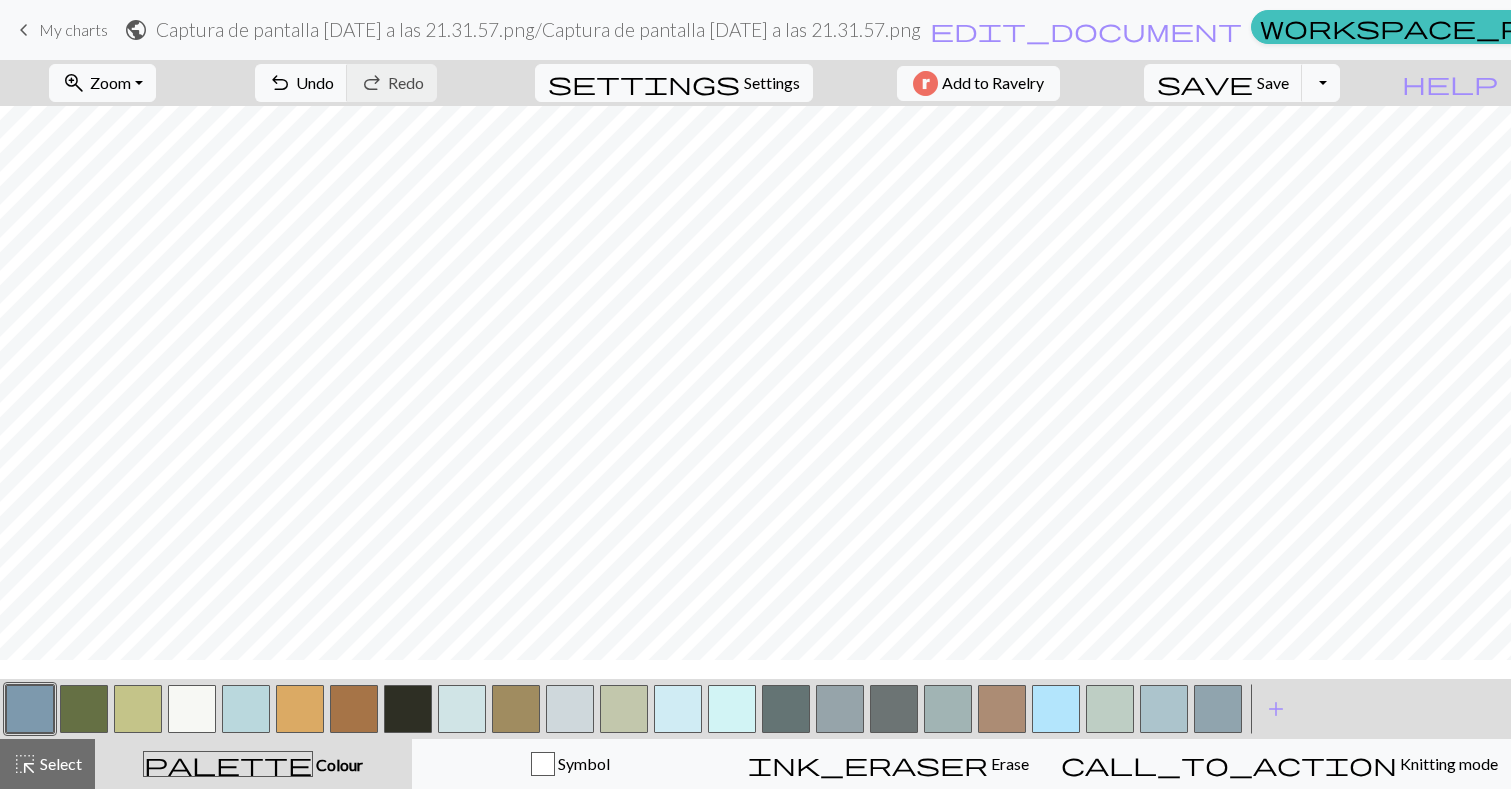 scroll, scrollTop: 538, scrollLeft: 0, axis: vertical 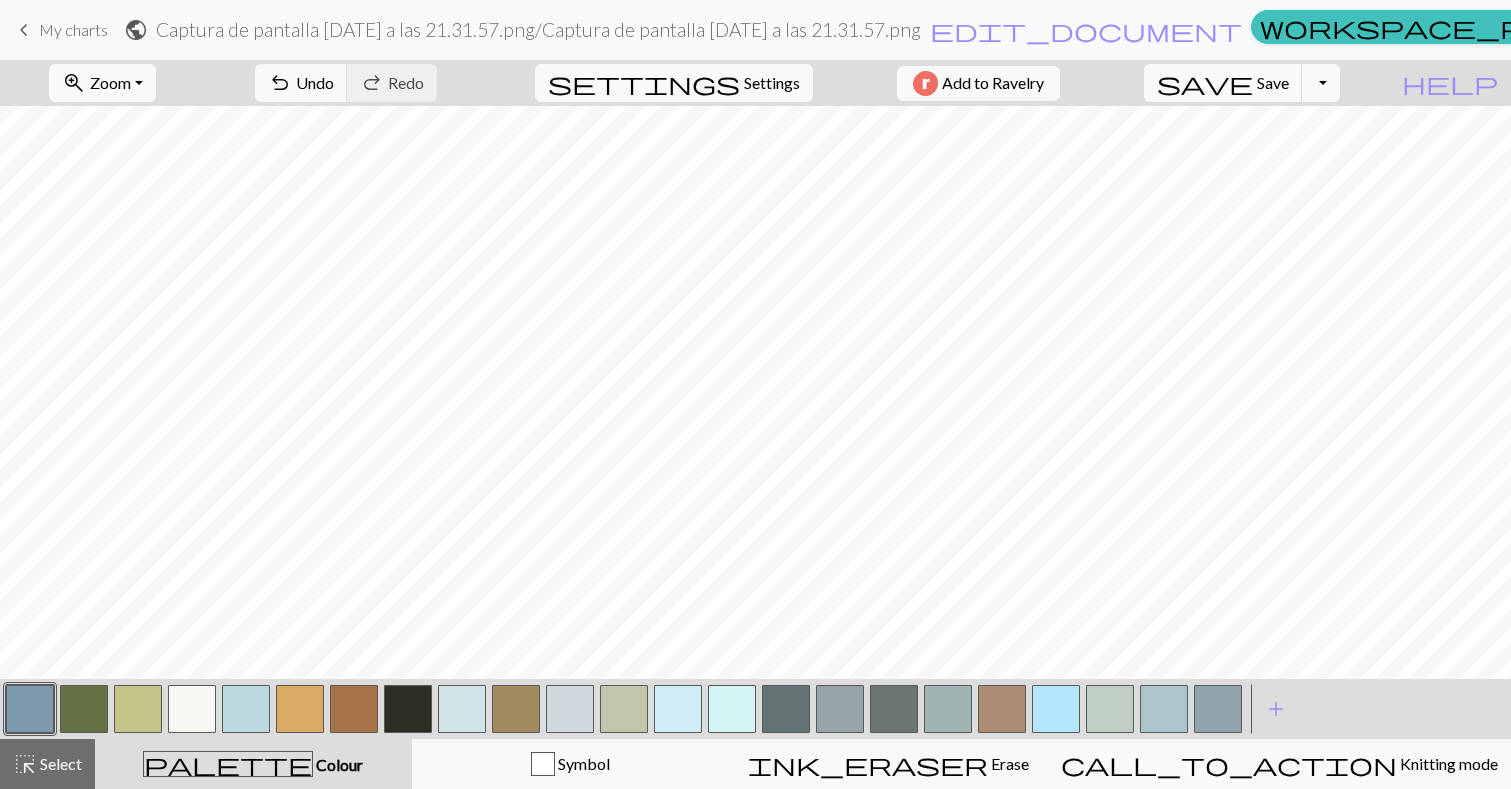 click at bounding box center (678, 709) 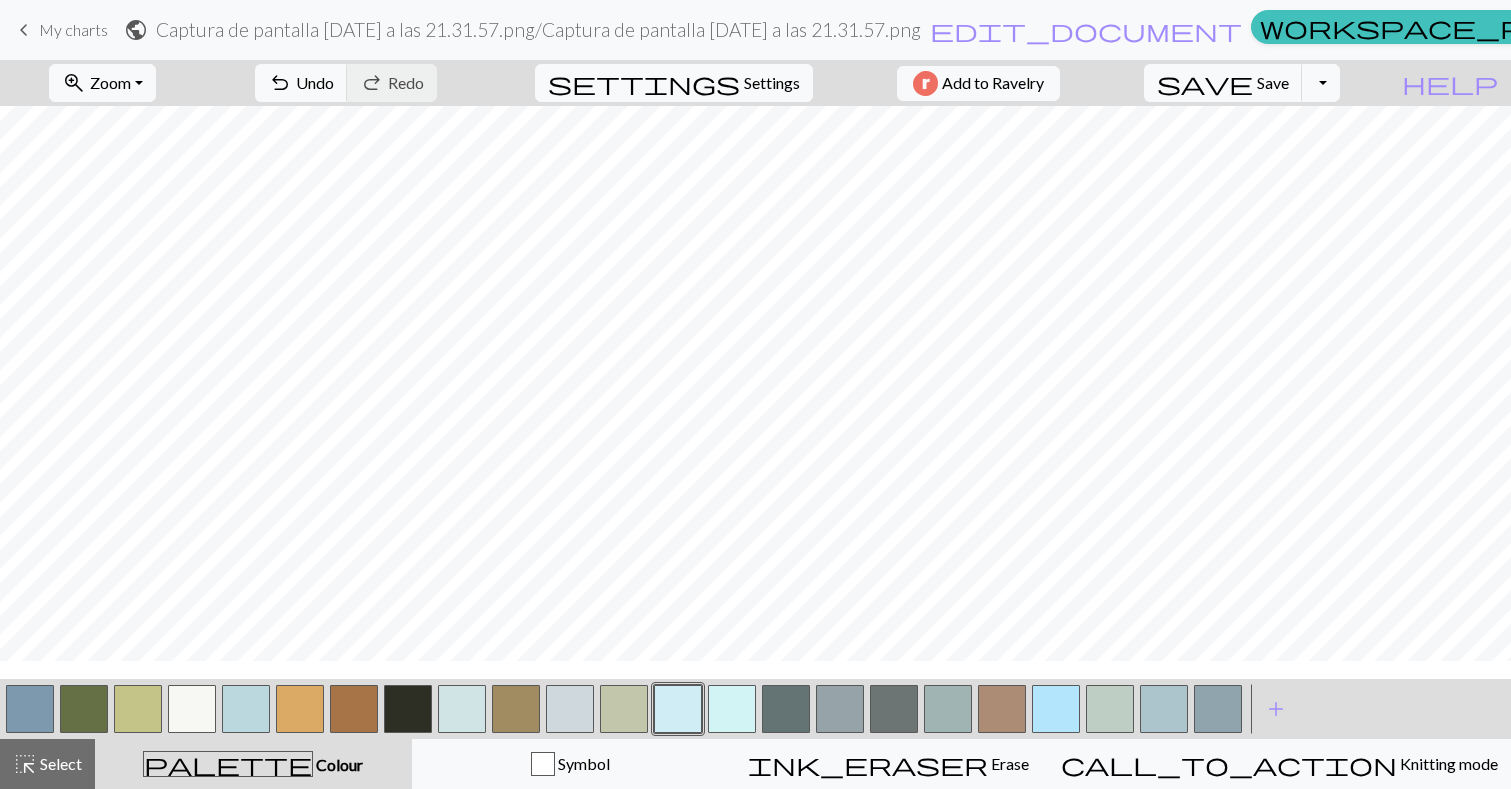 scroll, scrollTop: 207, scrollLeft: 0, axis: vertical 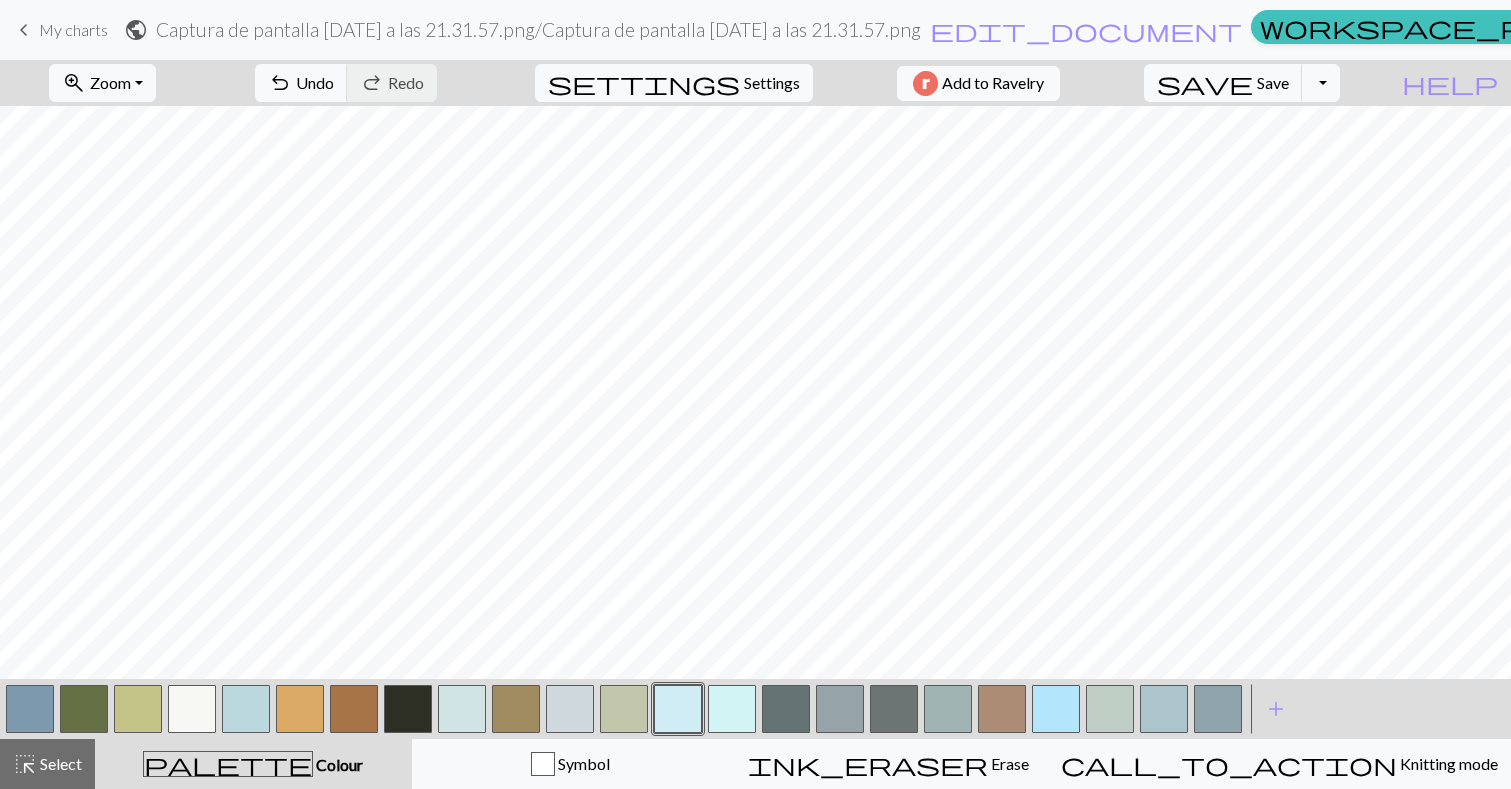 click at bounding box center (300, 709) 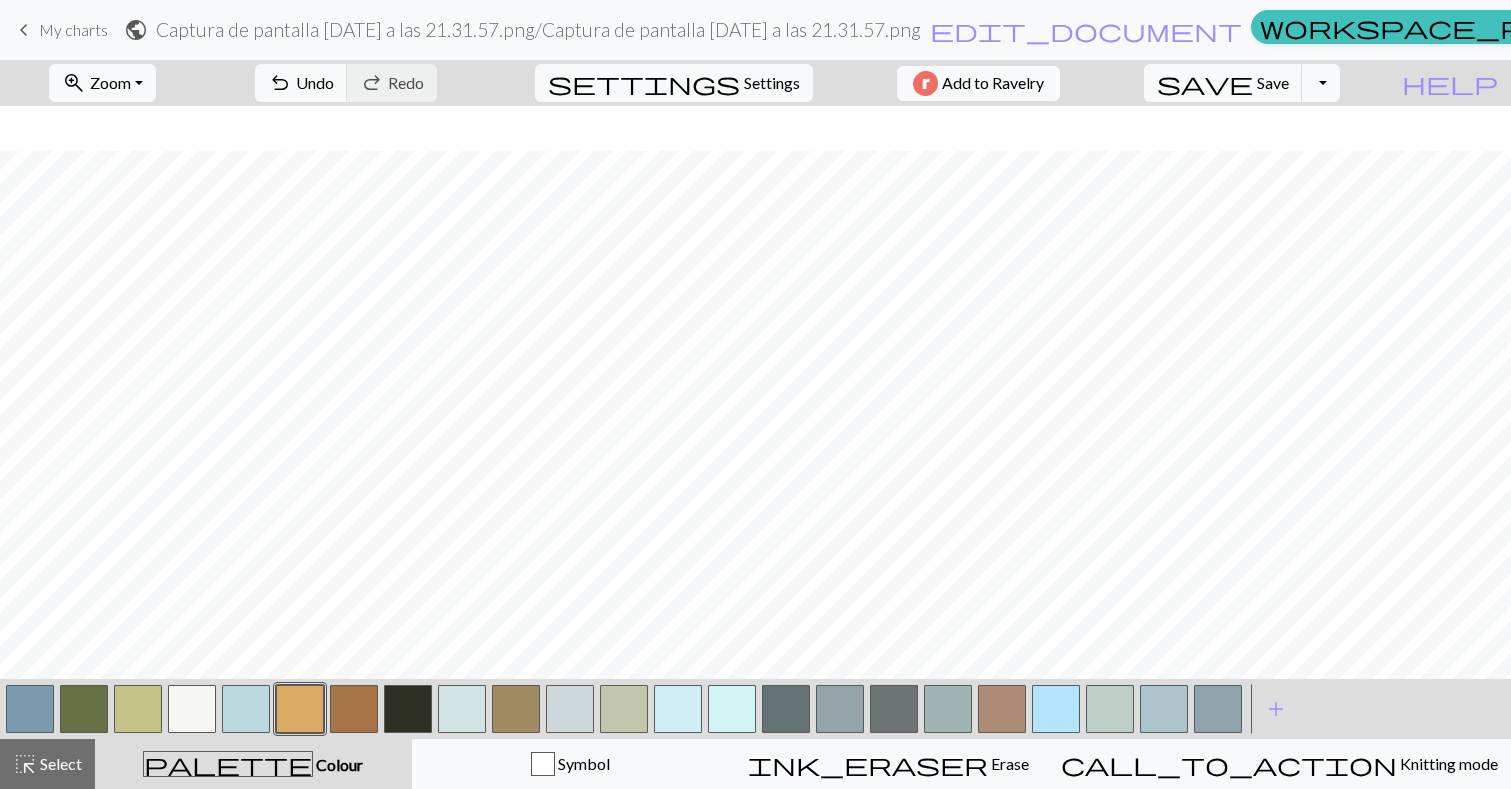 scroll, scrollTop: 50, scrollLeft: 0, axis: vertical 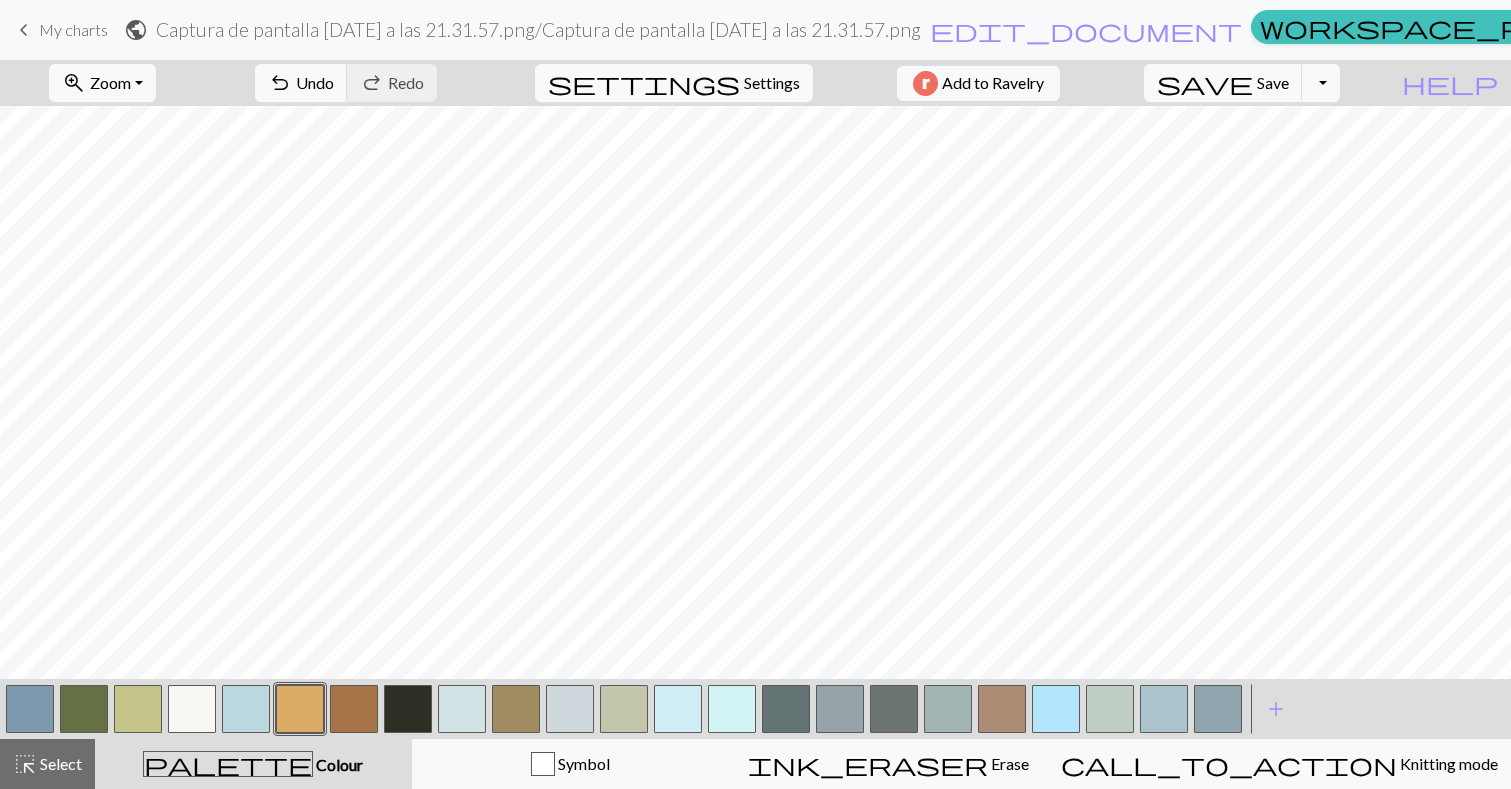 click at bounding box center (354, 709) 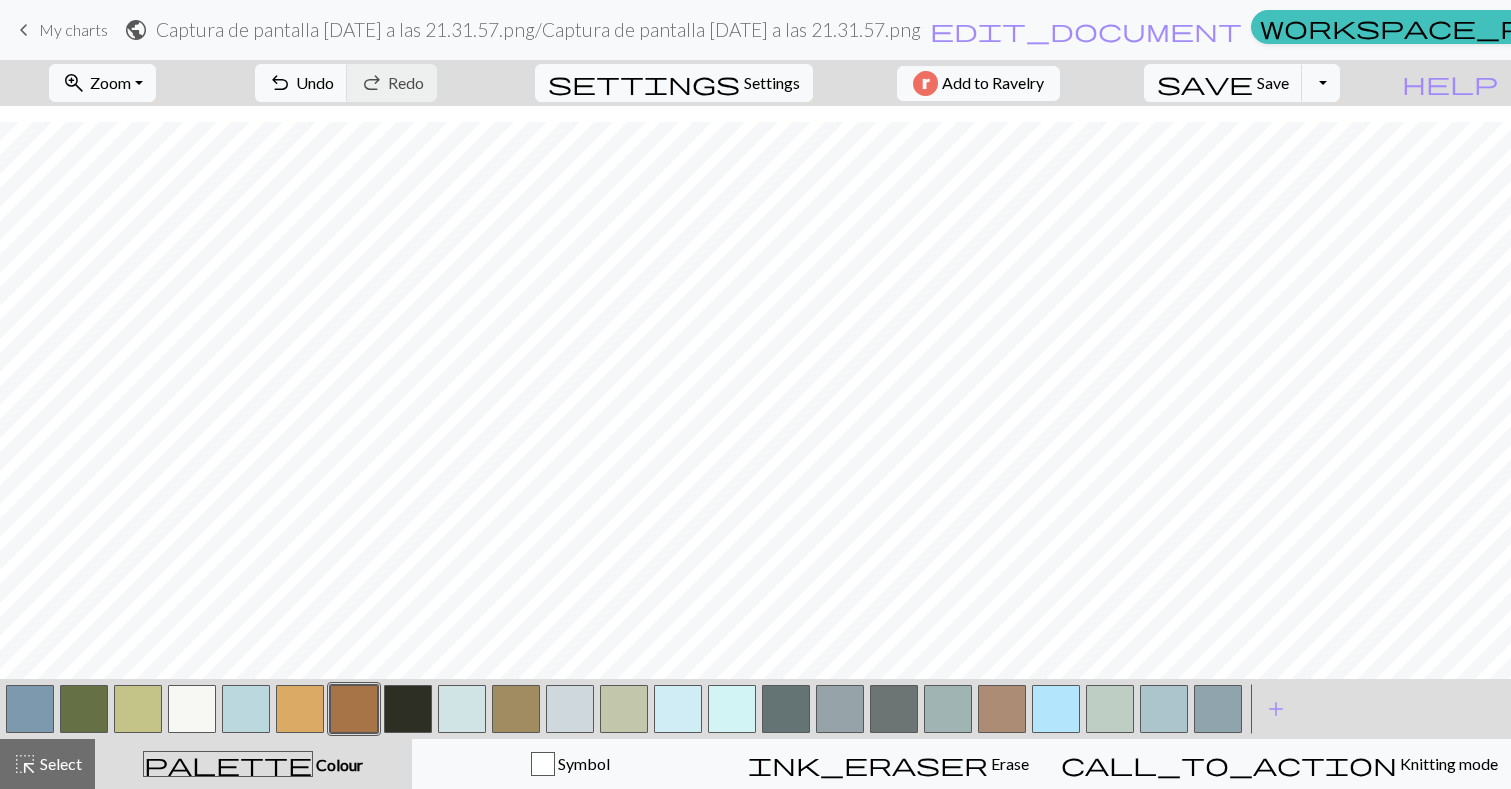 scroll, scrollTop: 85, scrollLeft: 0, axis: vertical 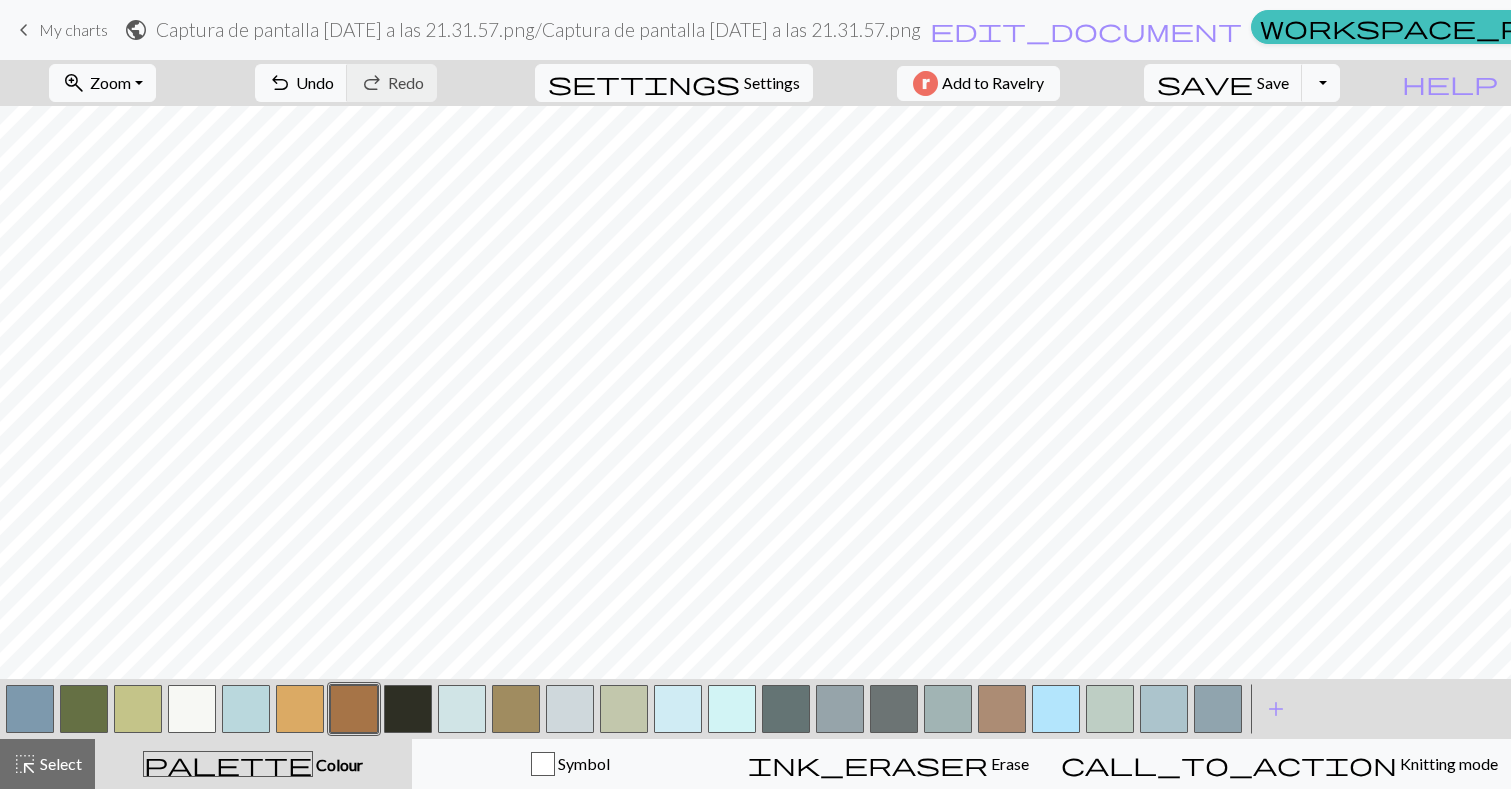 click at bounding box center [408, 709] 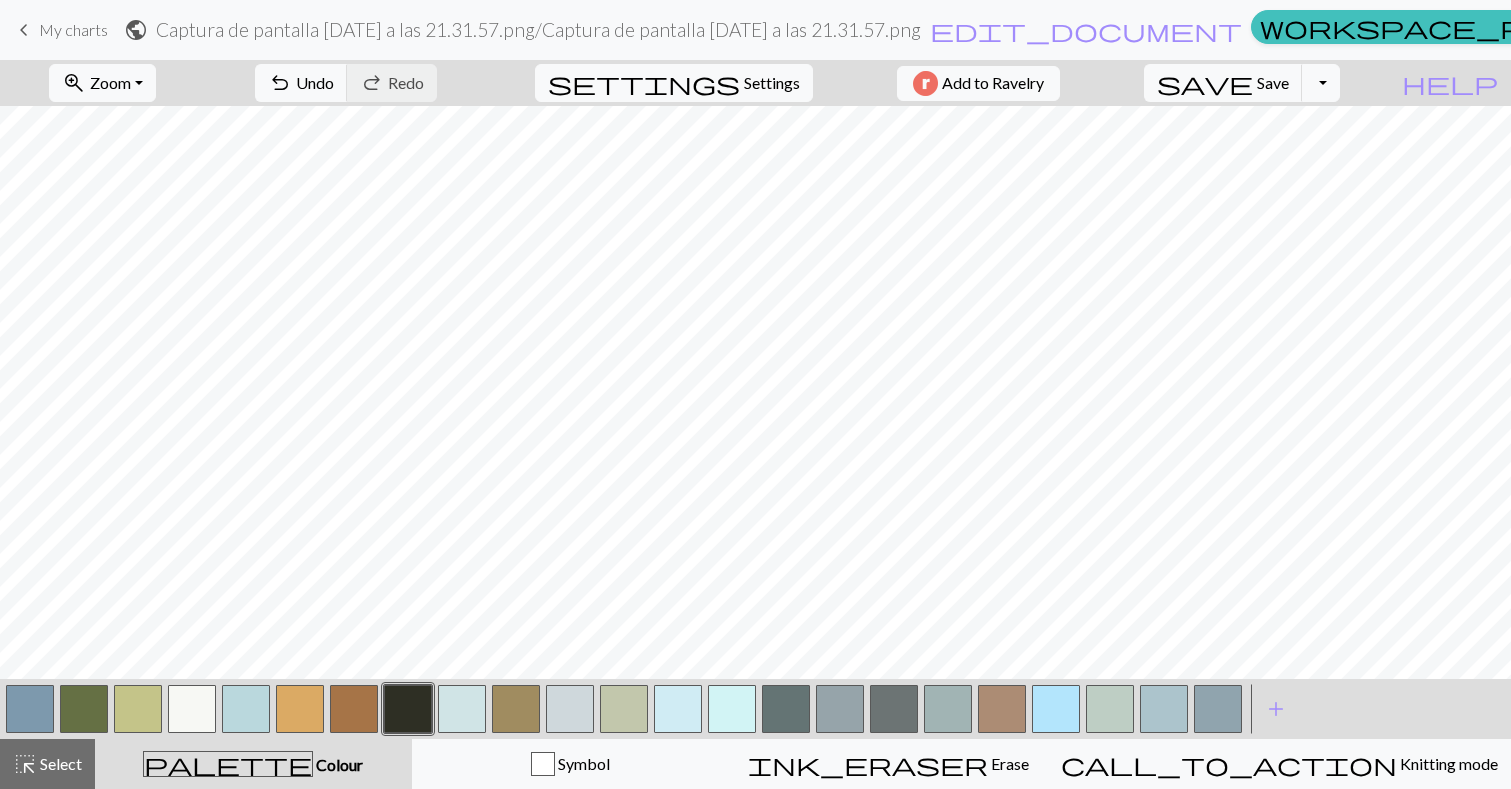 click at bounding box center (840, 709) 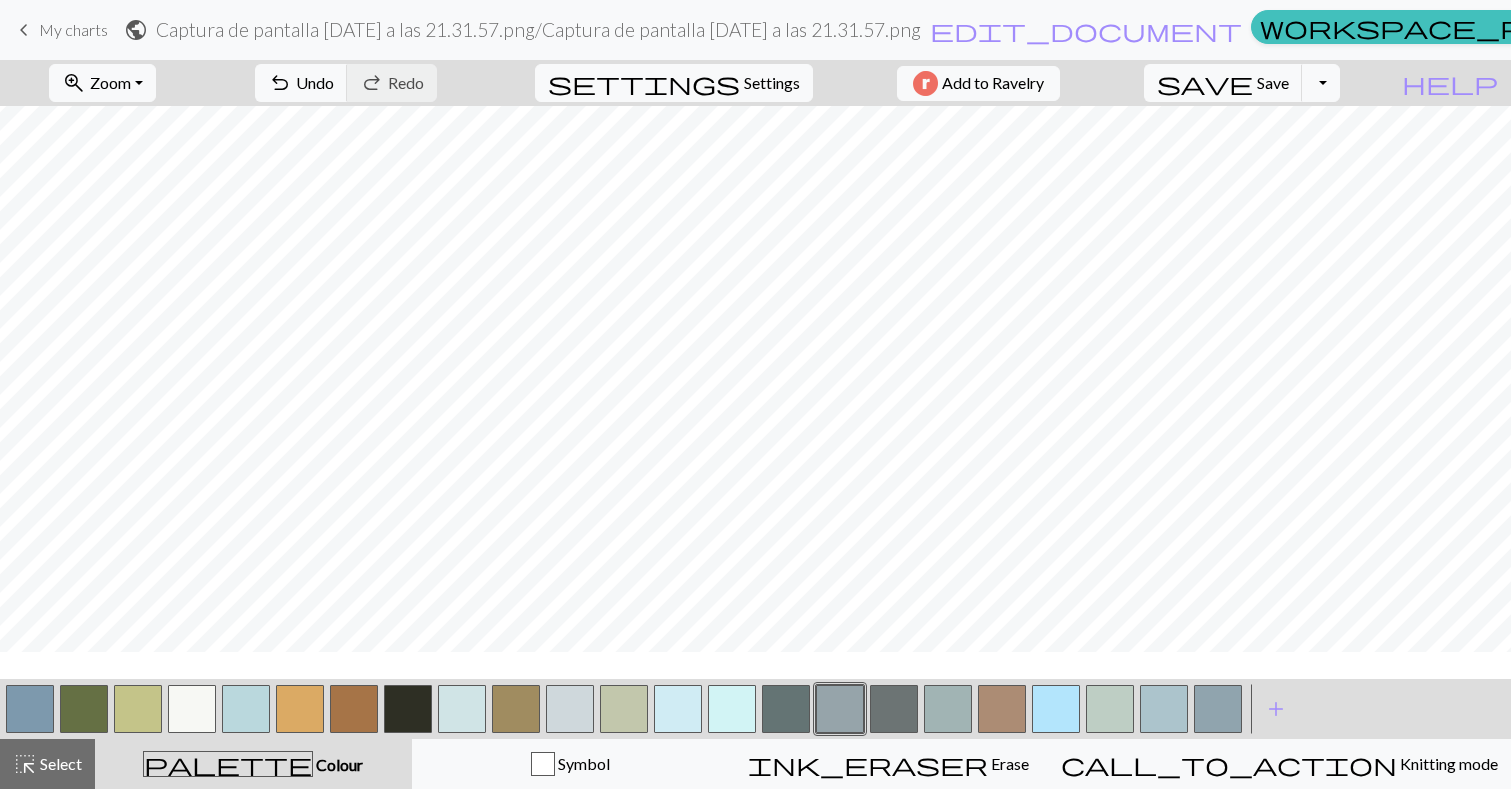 scroll, scrollTop: 25, scrollLeft: 0, axis: vertical 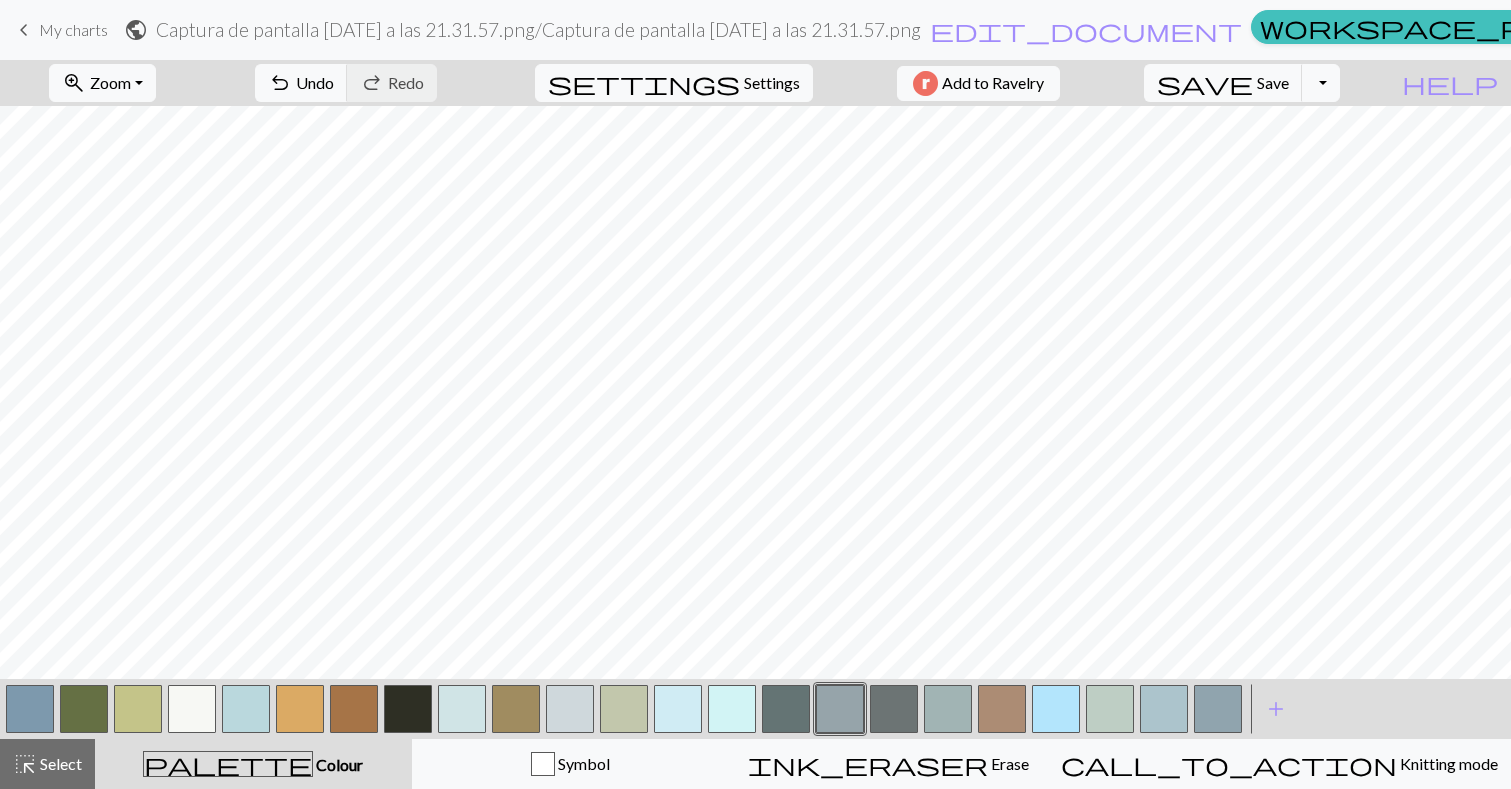 click at bounding box center [786, 709] 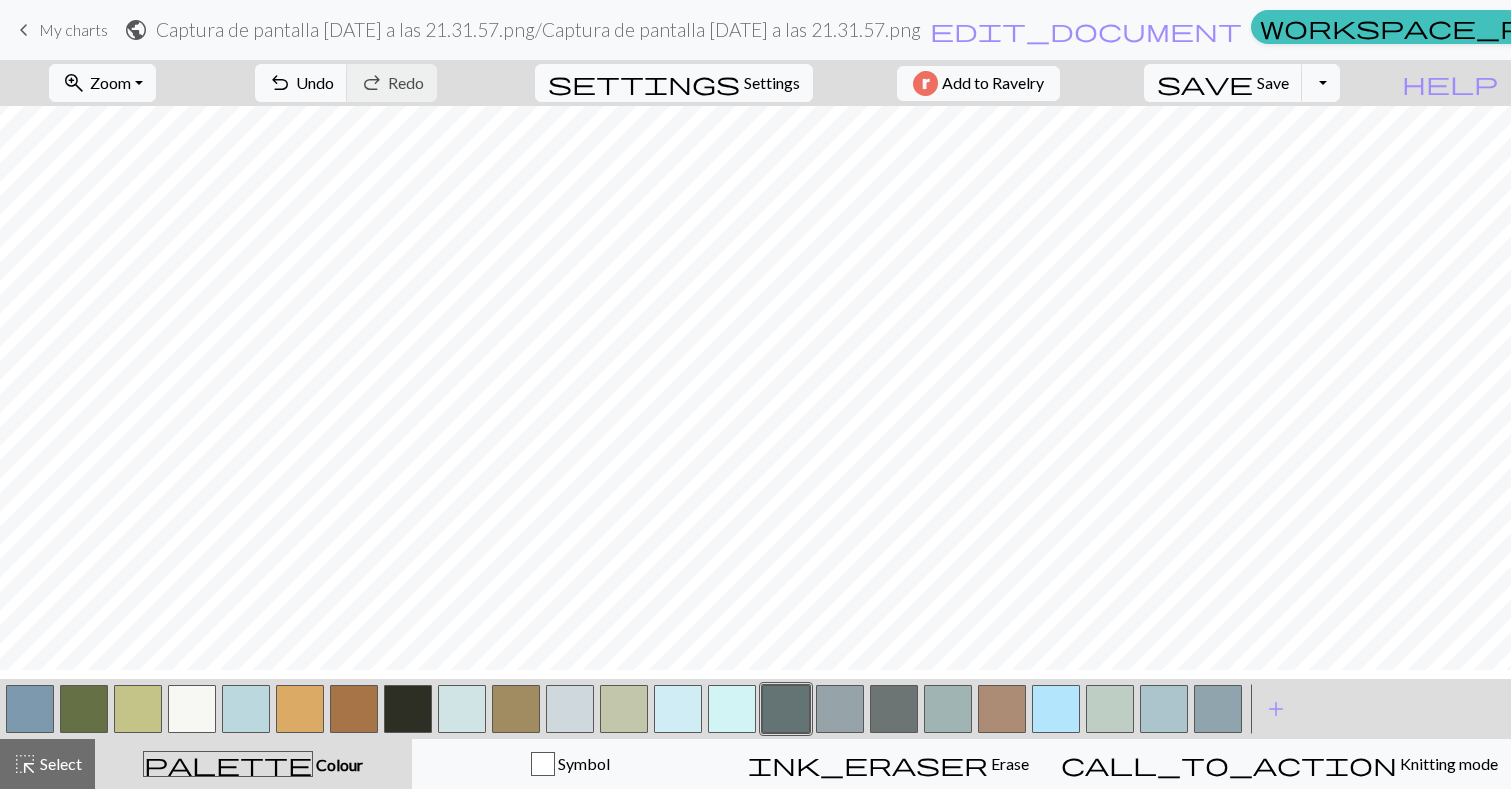 scroll, scrollTop: 505, scrollLeft: 0, axis: vertical 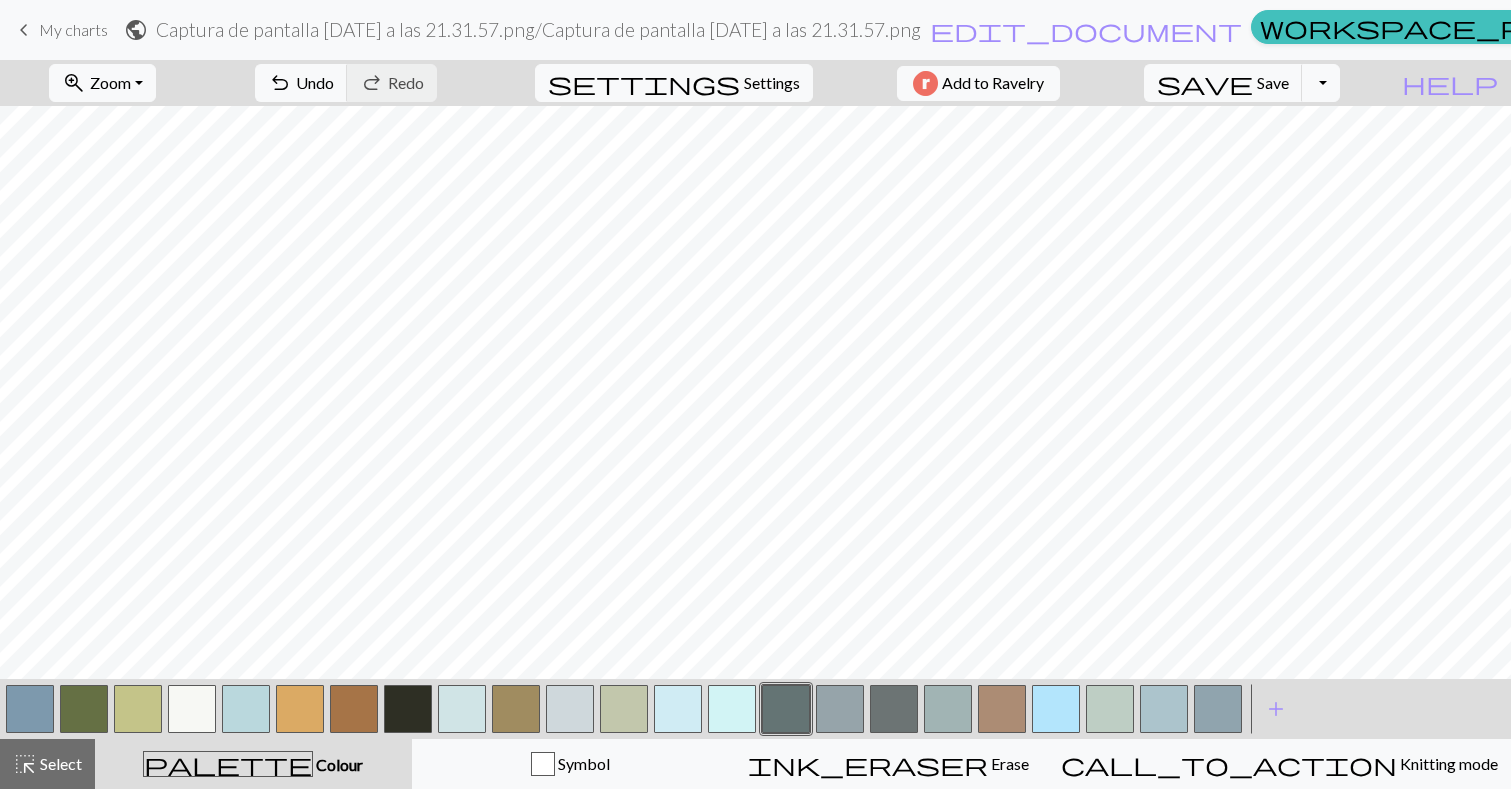 click at bounding box center (894, 709) 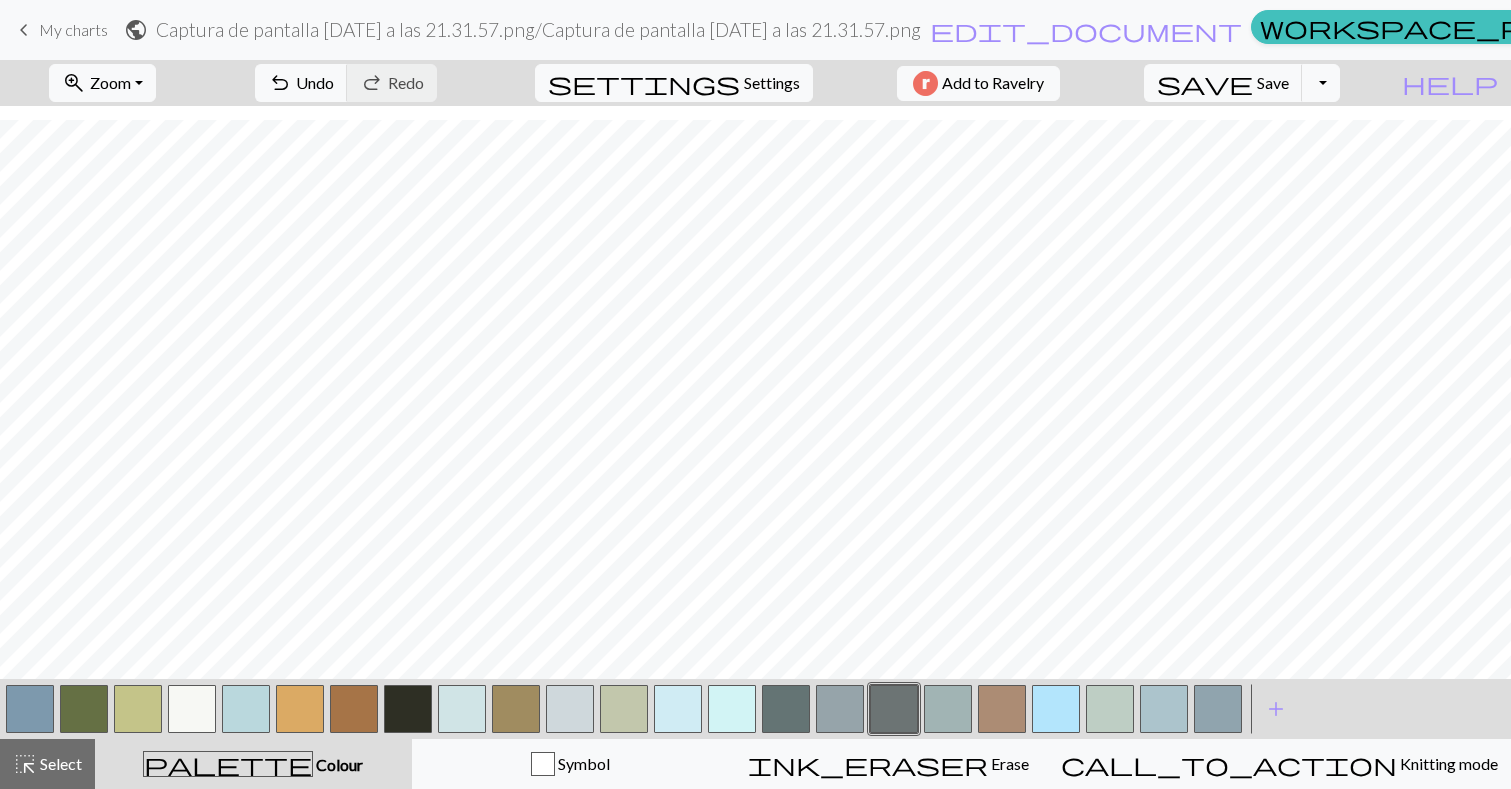 scroll, scrollTop: 40, scrollLeft: 0, axis: vertical 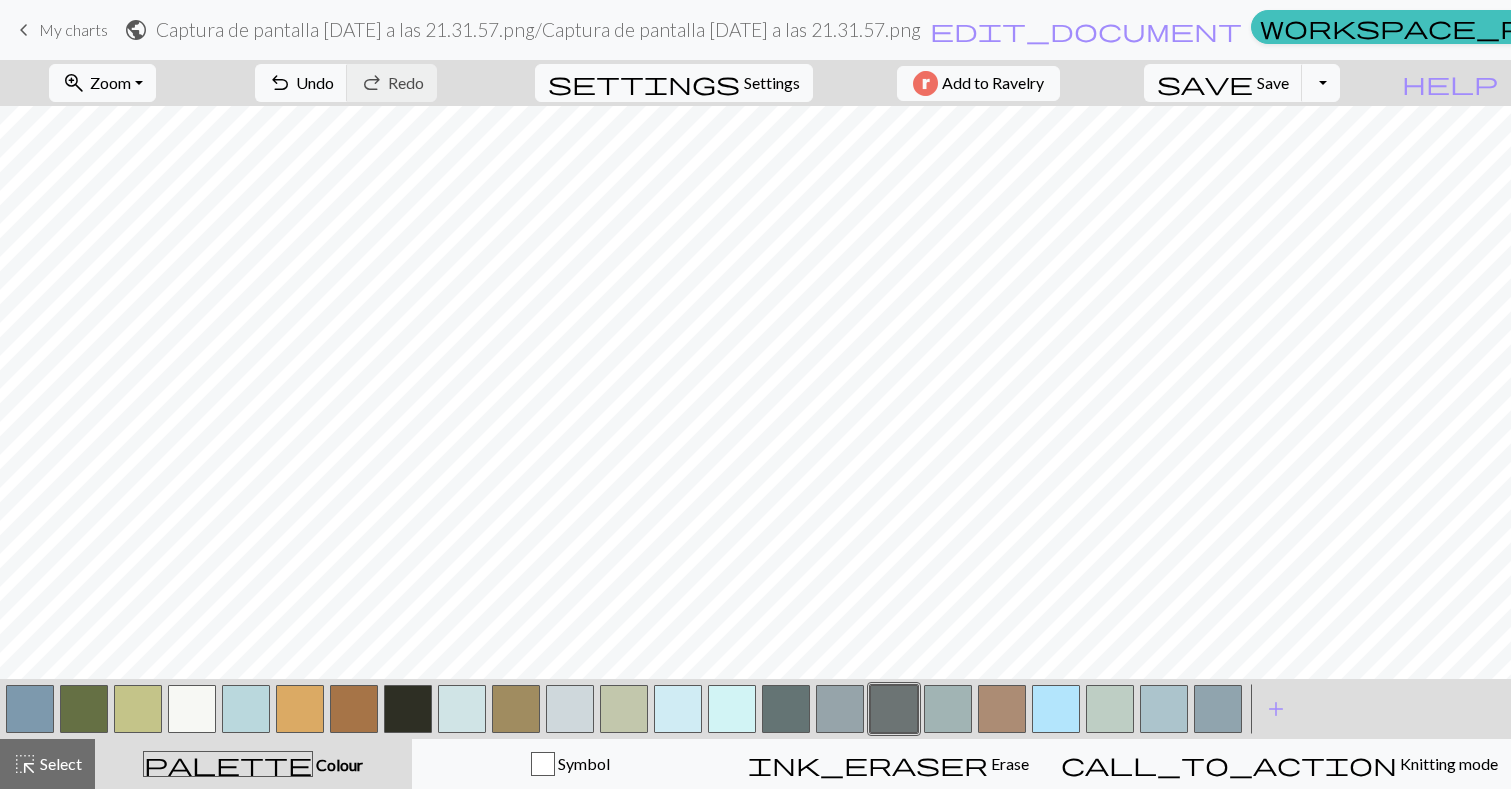 click at bounding box center (570, 709) 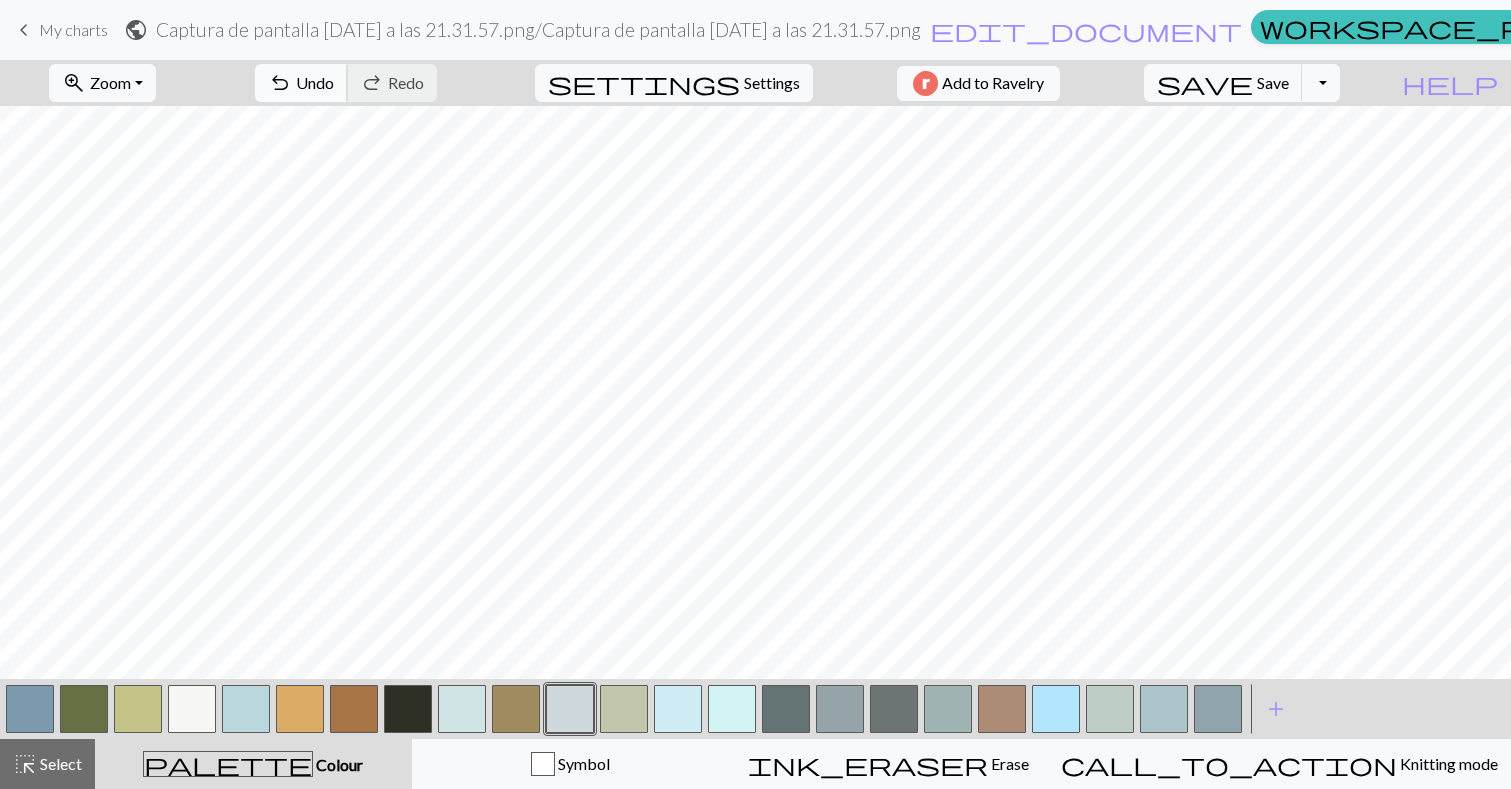 click on "Undo" at bounding box center (315, 82) 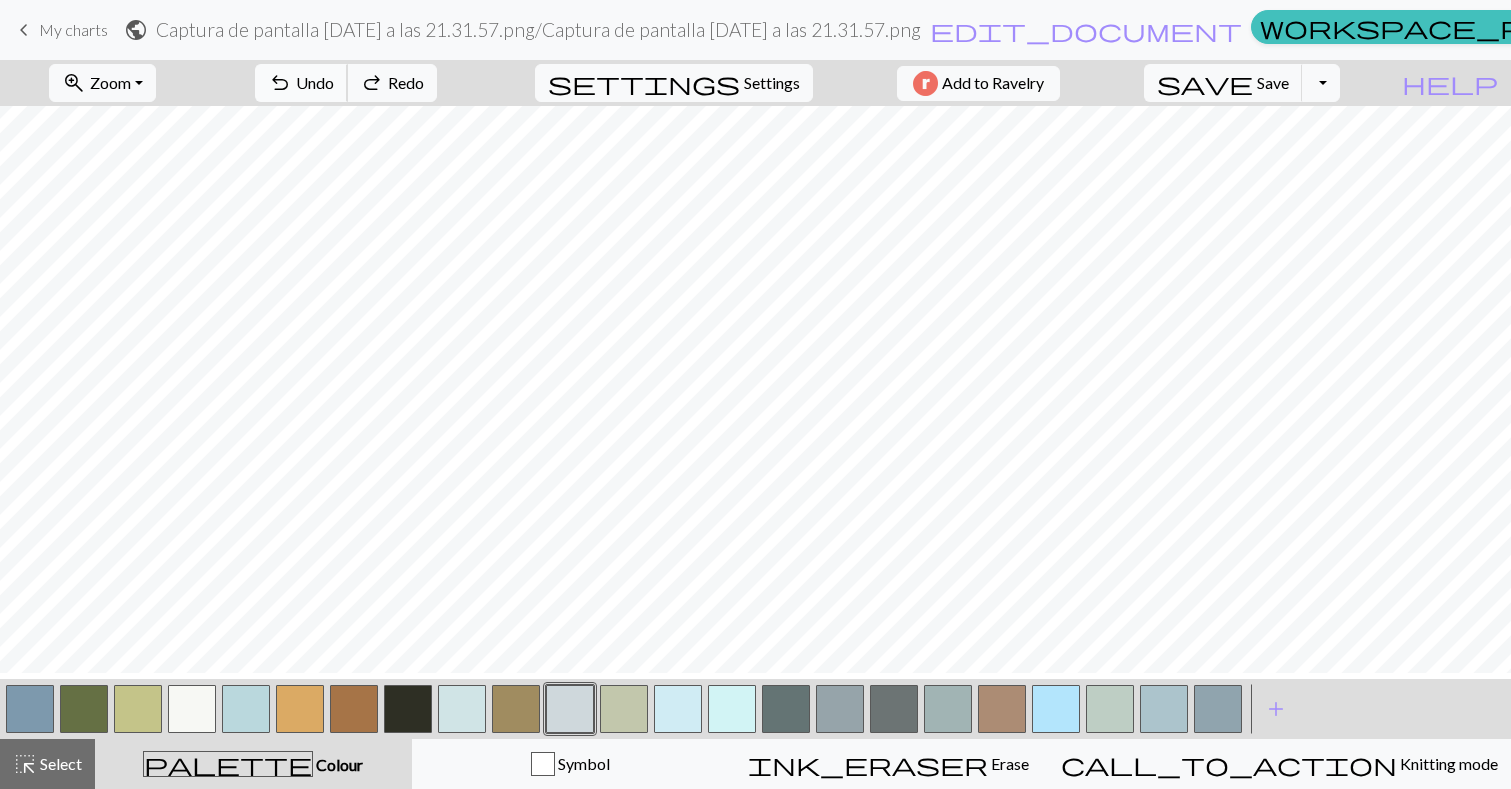 scroll, scrollTop: 88, scrollLeft: 0, axis: vertical 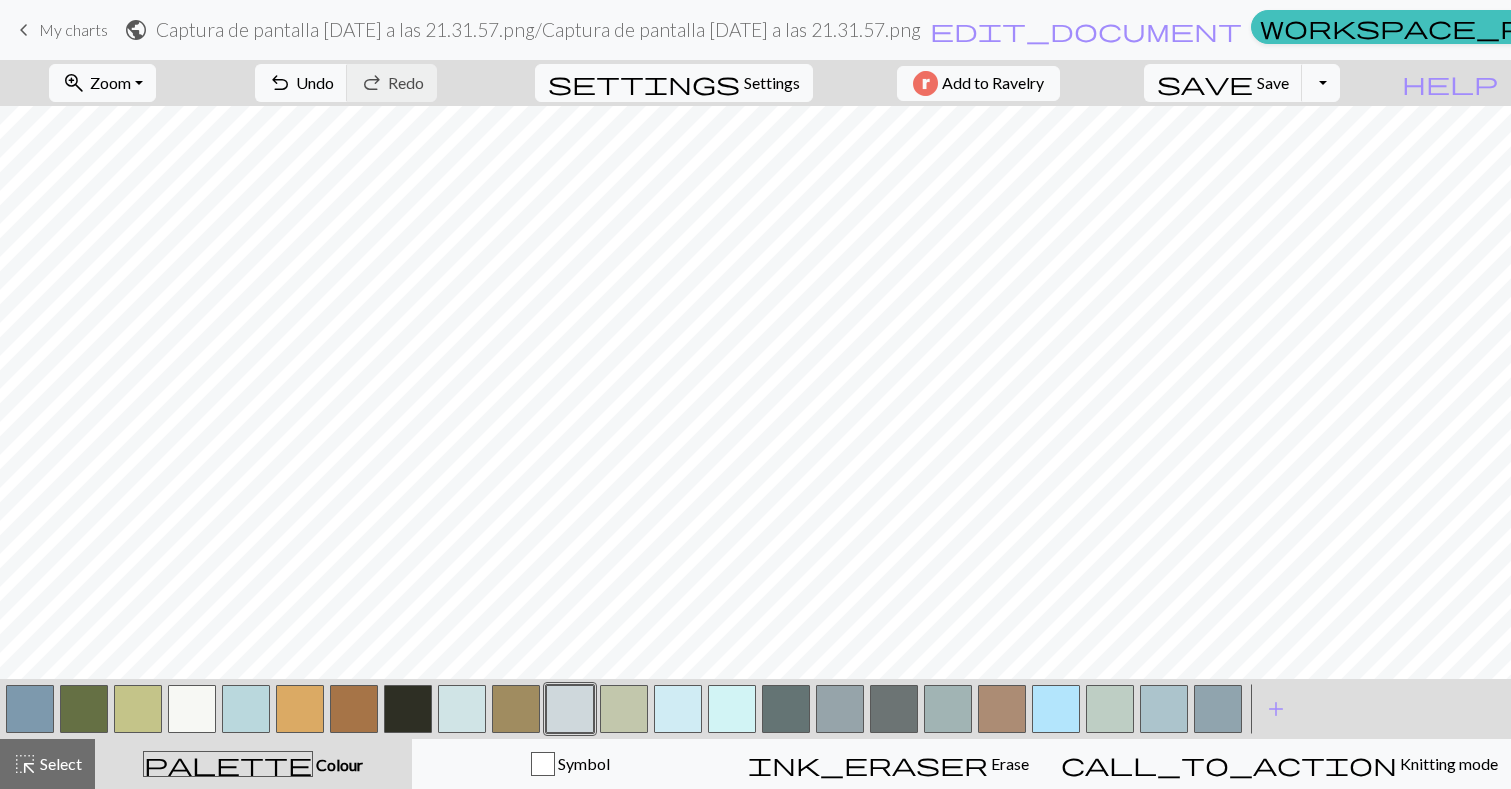 click at bounding box center [894, 709] 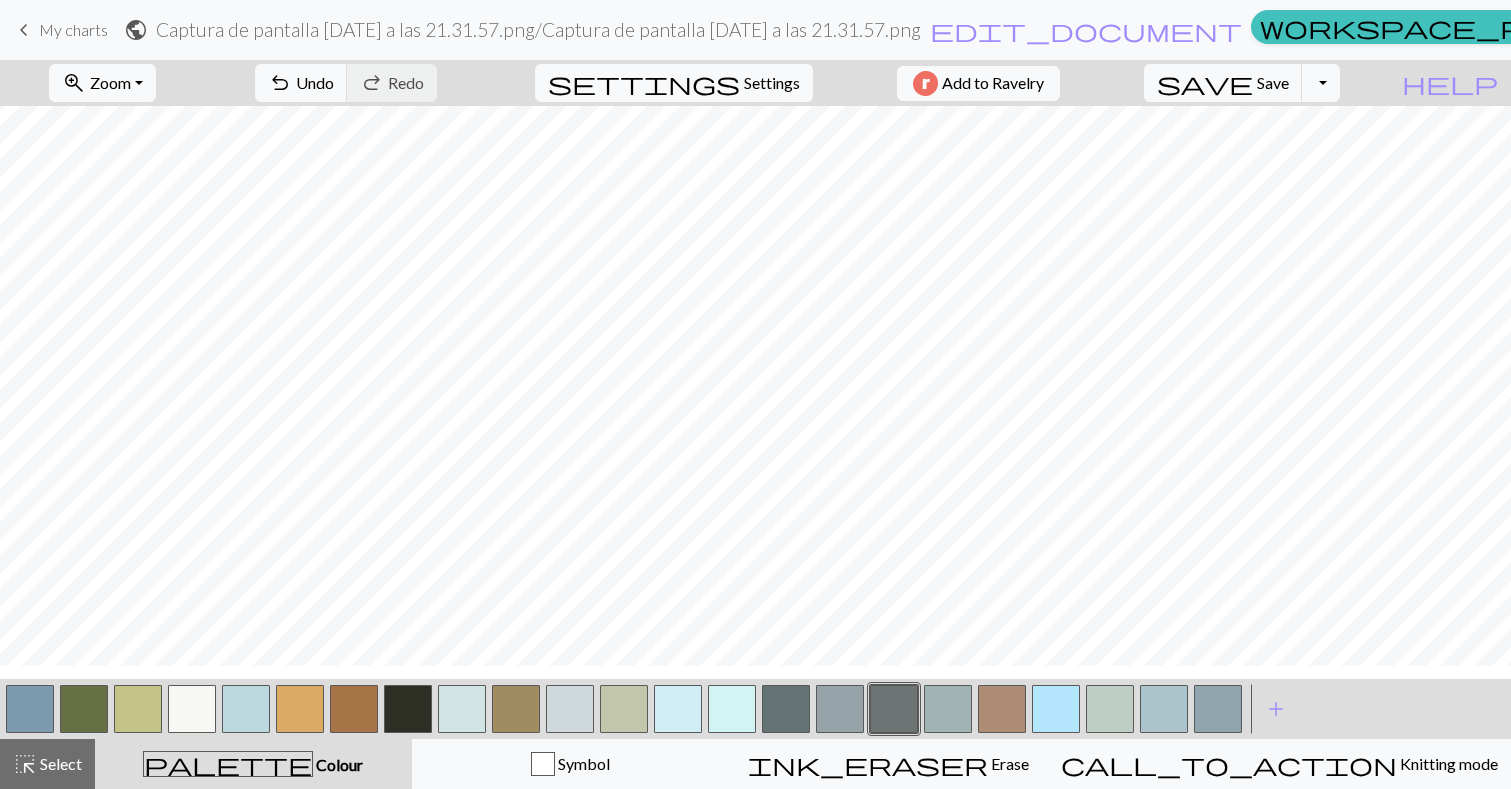 scroll, scrollTop: 0, scrollLeft: 0, axis: both 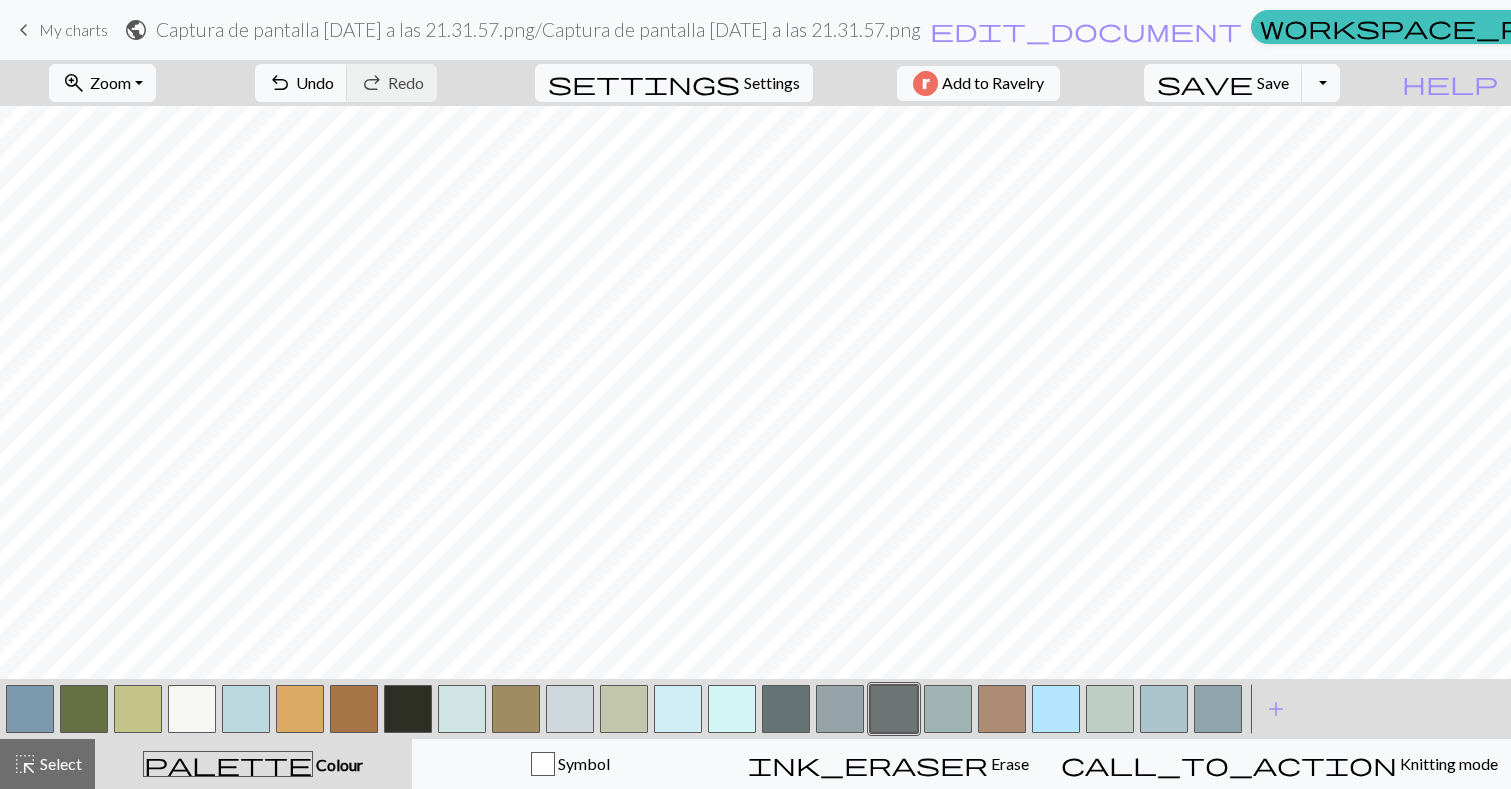 click at bounding box center (192, 709) 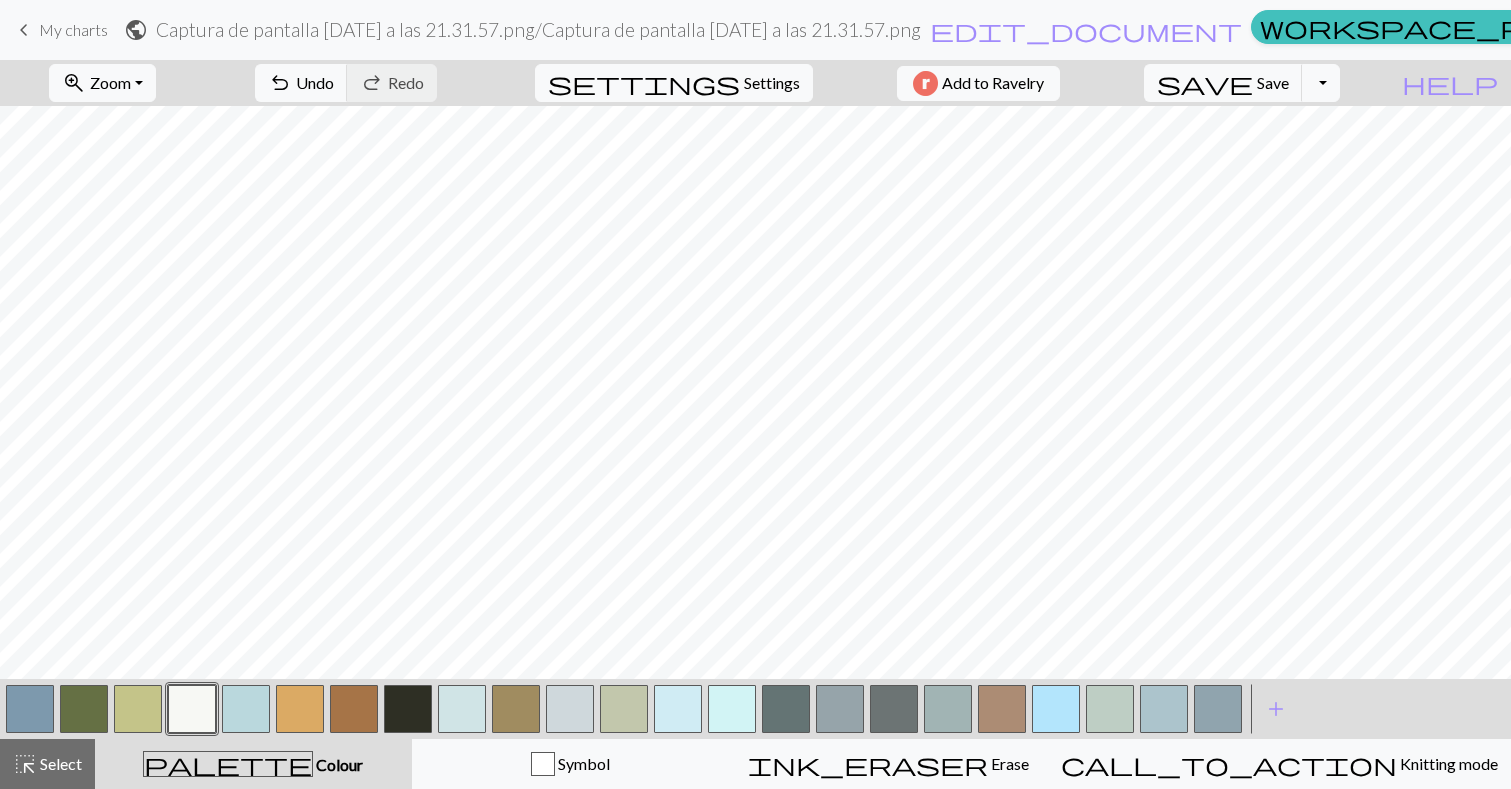 click at bounding box center [570, 709] 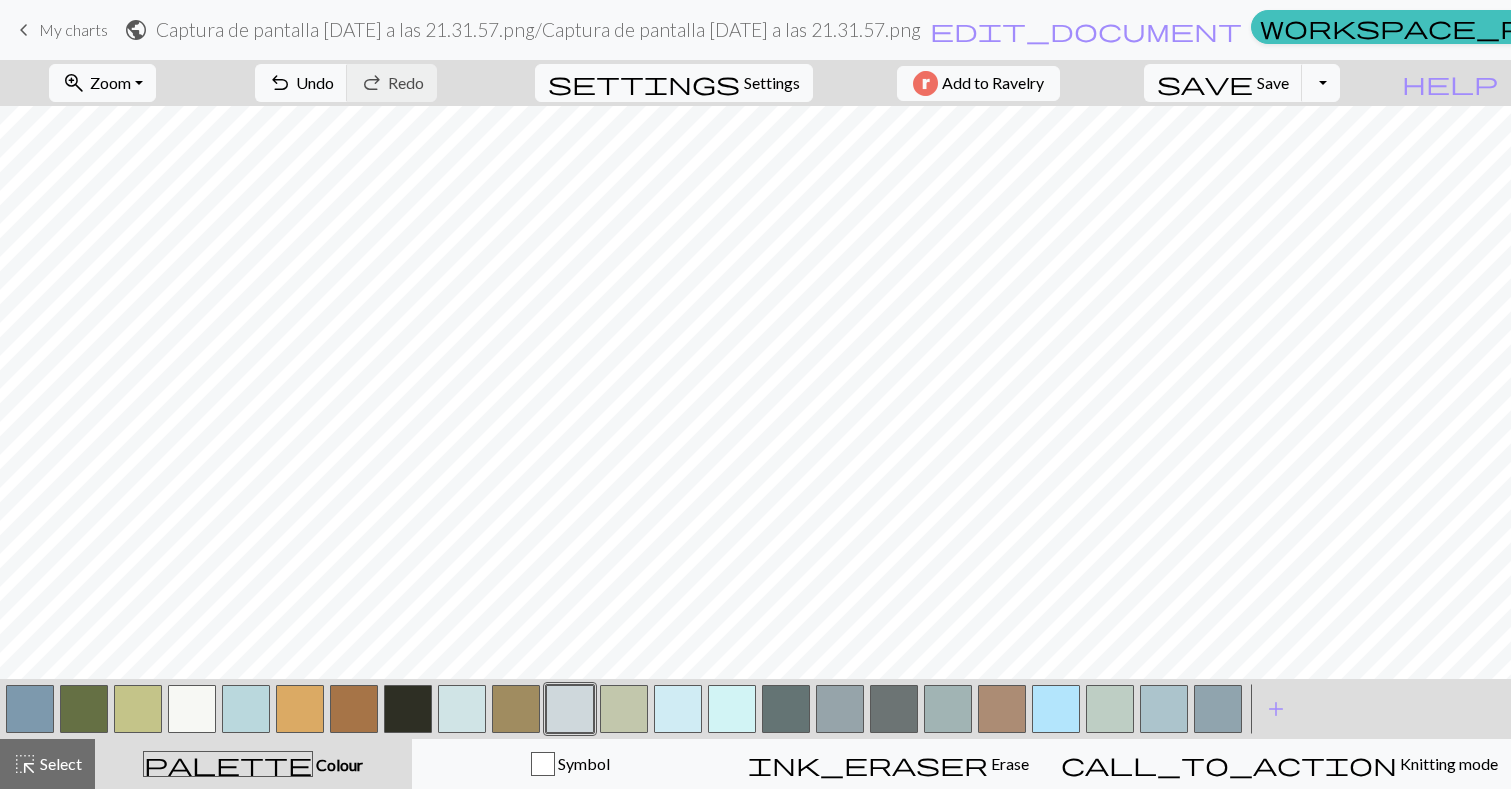 click at bounding box center (678, 709) 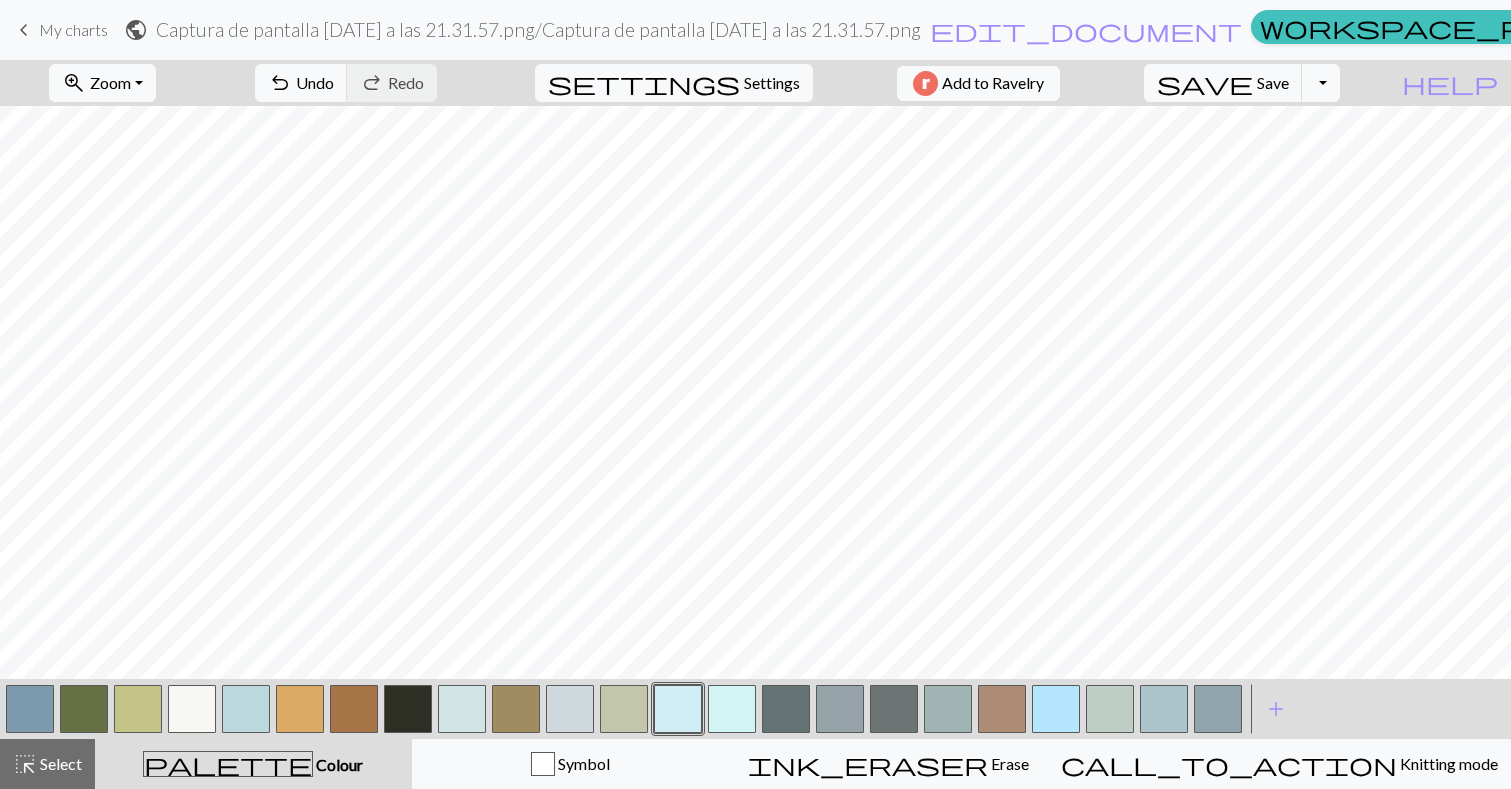 click at bounding box center [570, 709] 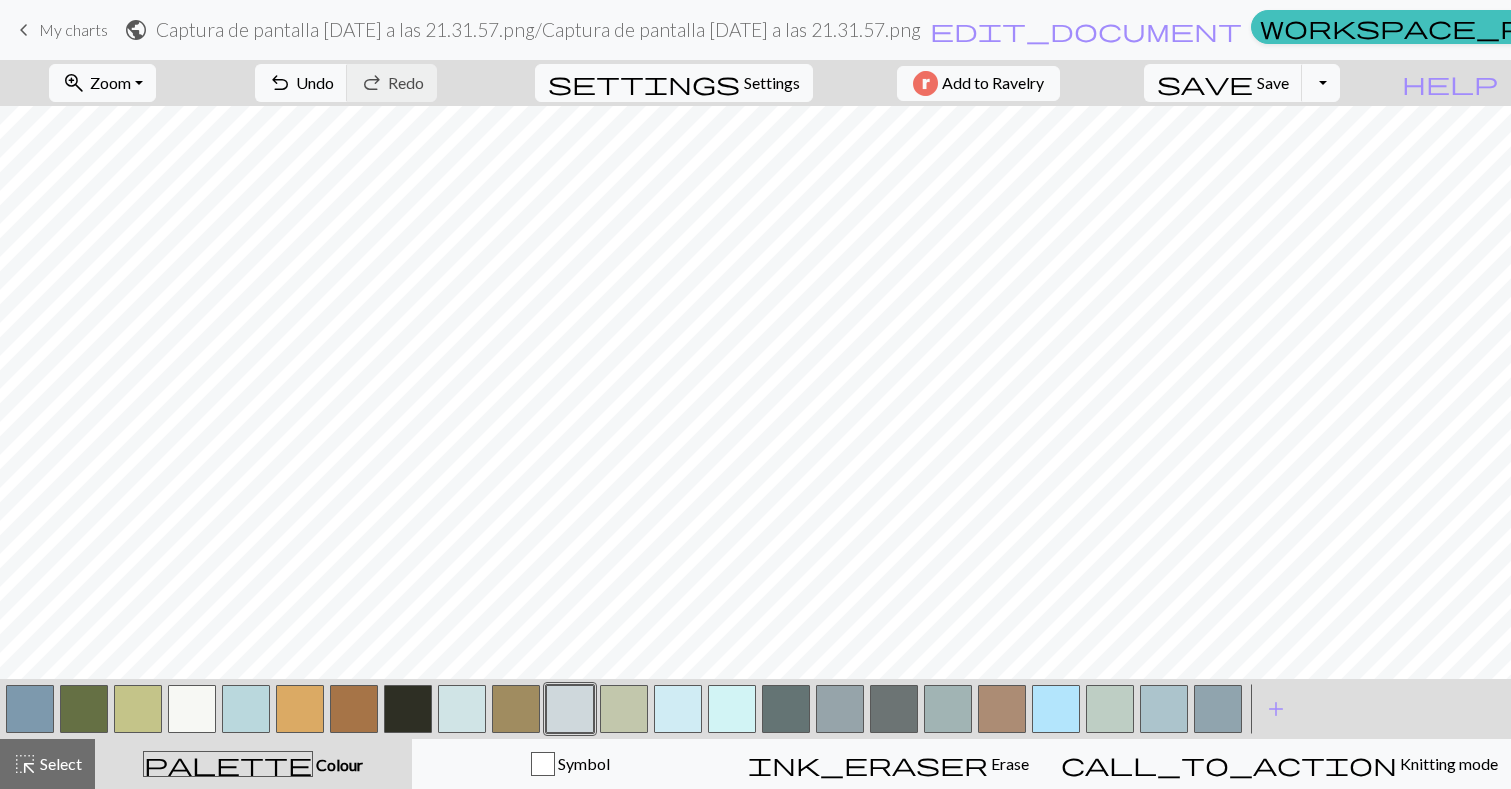 click at bounding box center (732, 709) 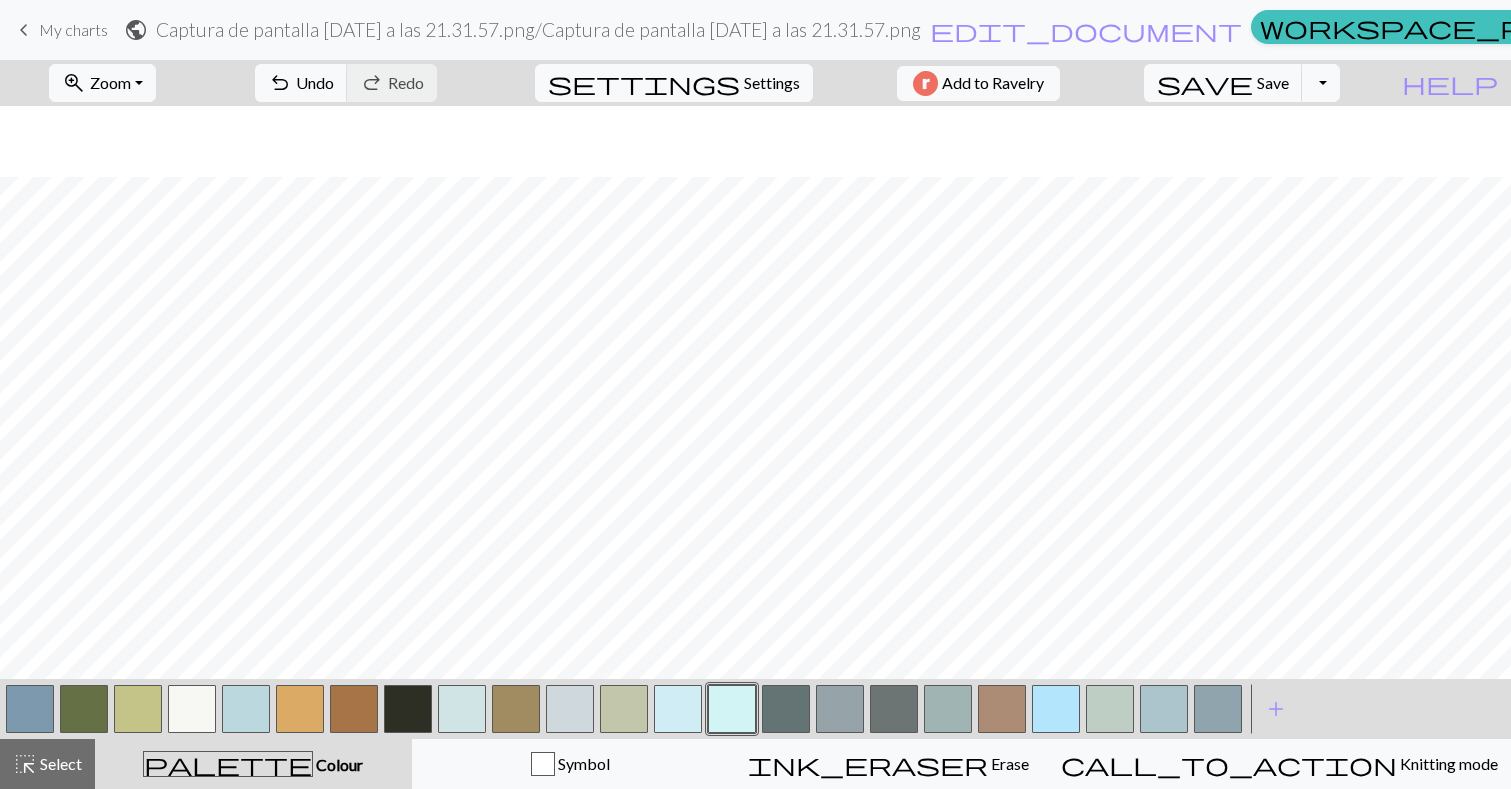 scroll, scrollTop: 513, scrollLeft: 0, axis: vertical 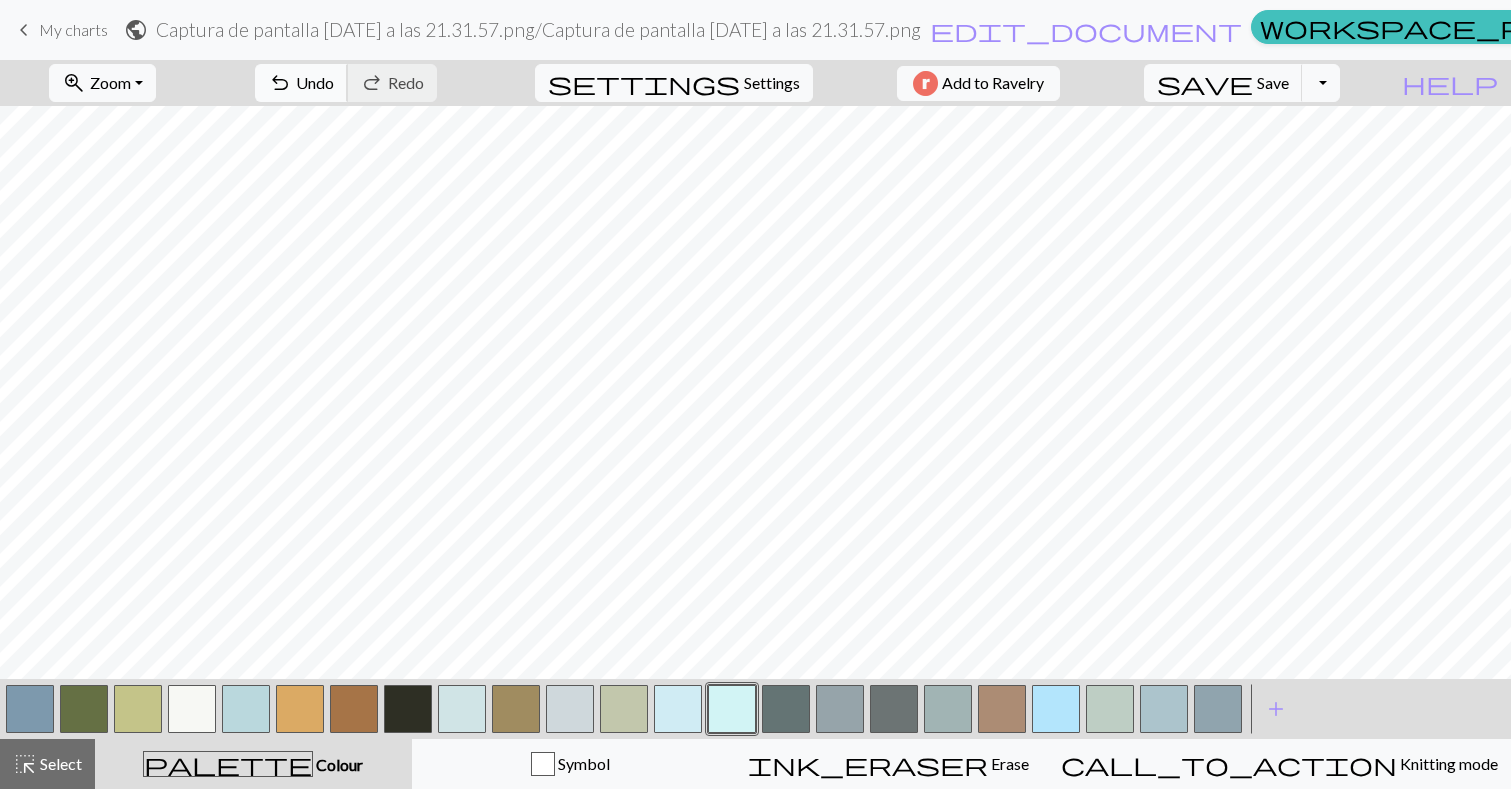 click on "Undo" at bounding box center [315, 82] 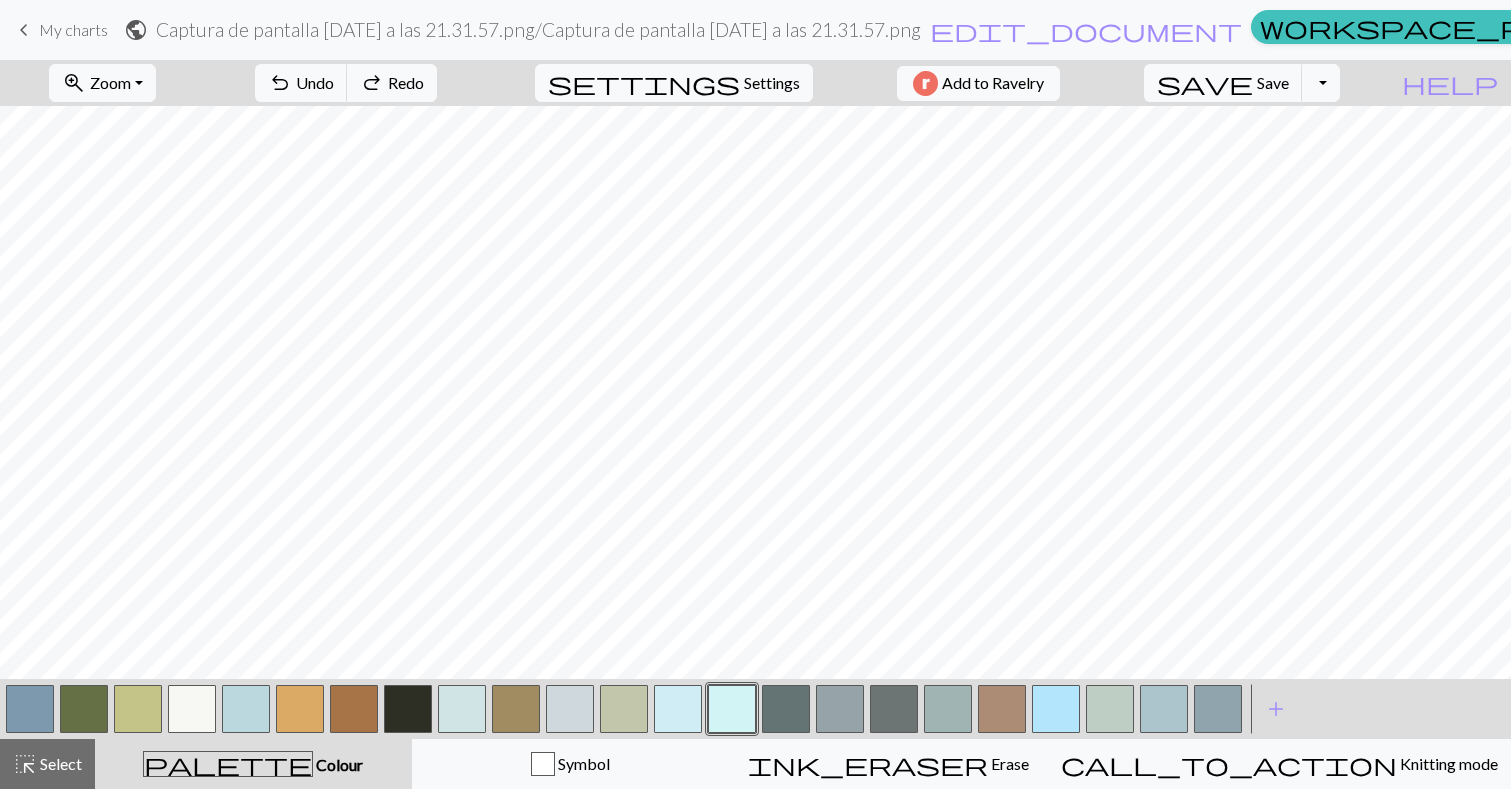 click at bounding box center [678, 709] 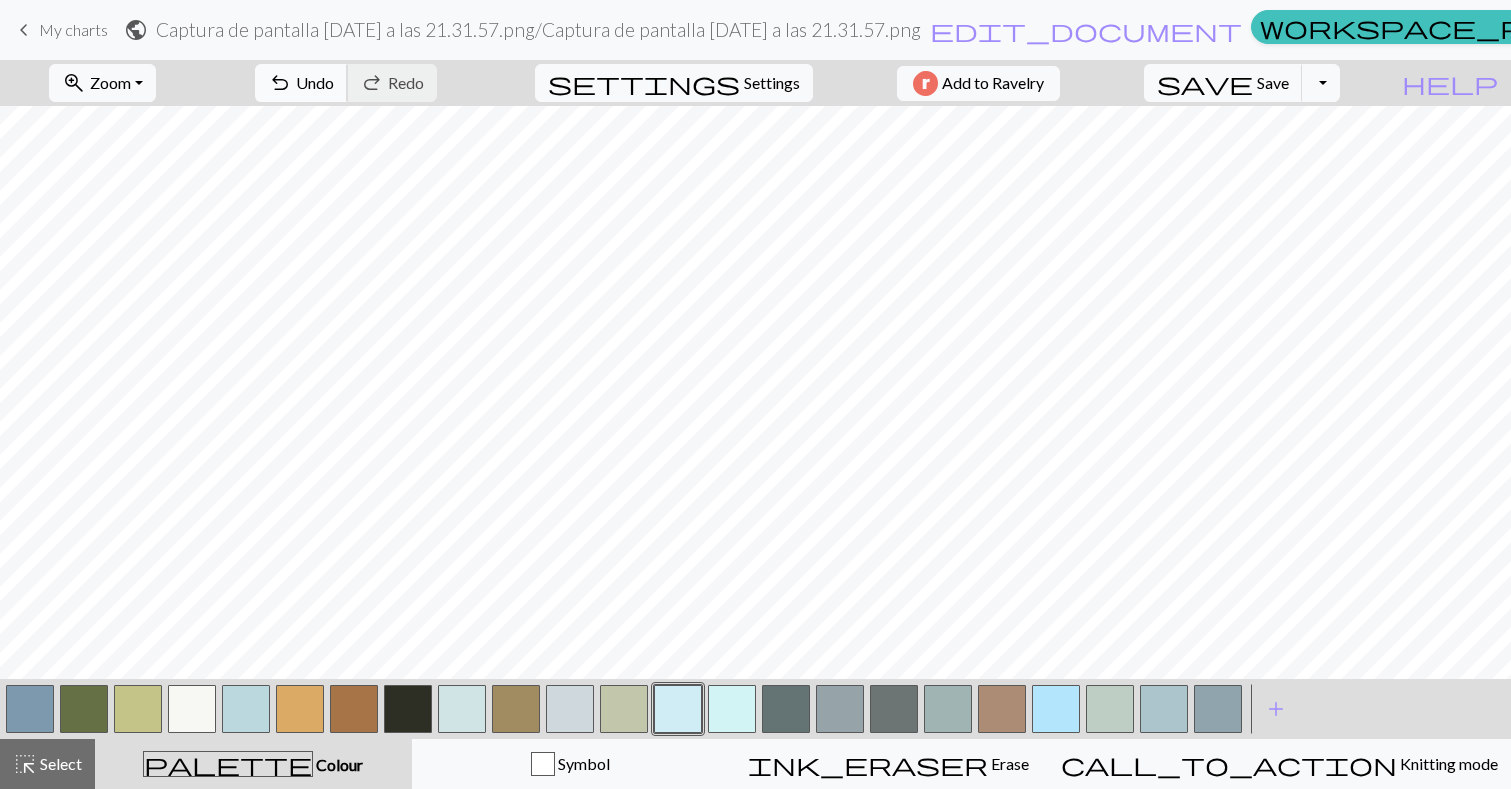 click on "undo Undo Undo" at bounding box center [301, 83] 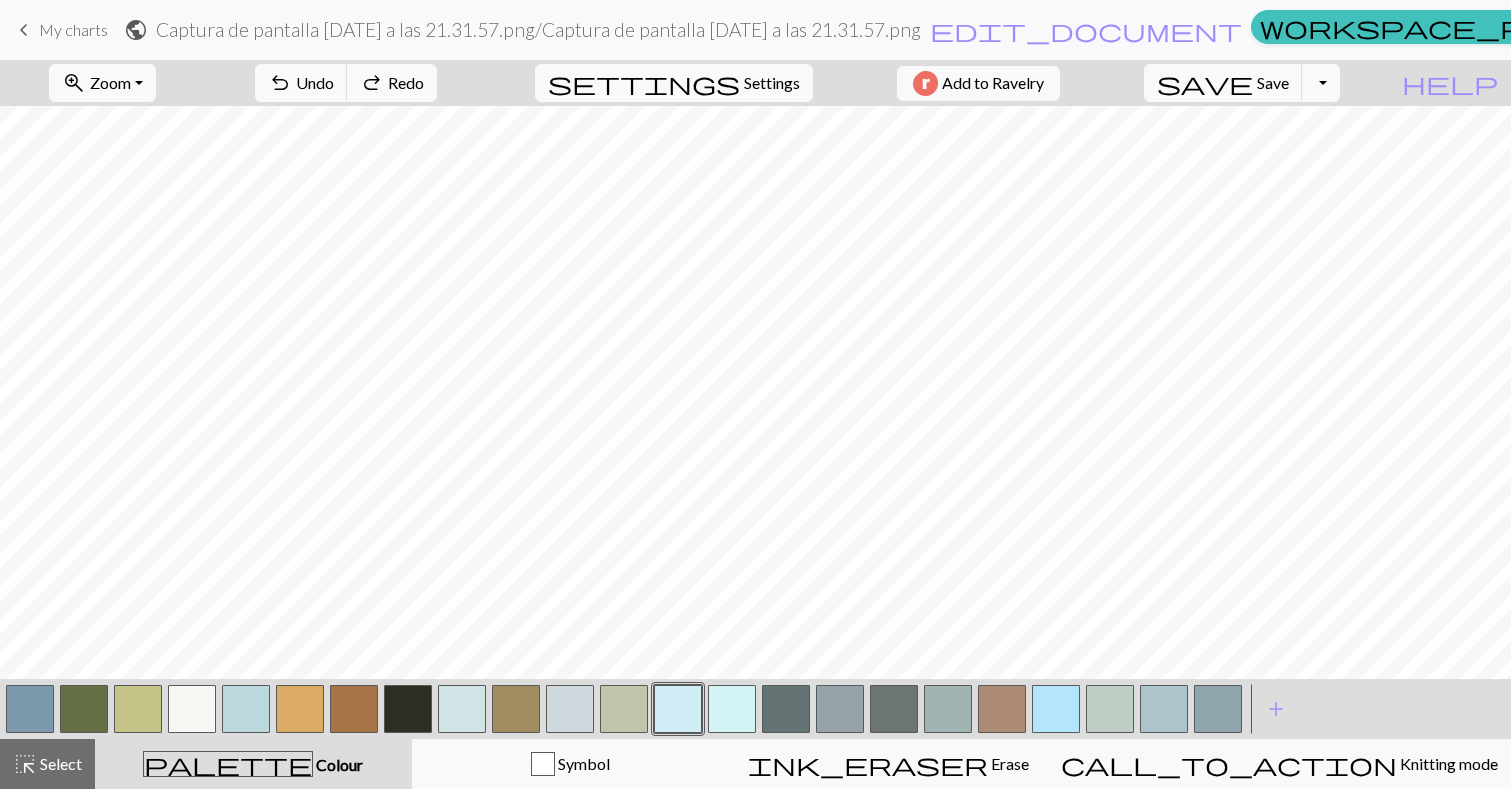 click at bounding box center (1056, 709) 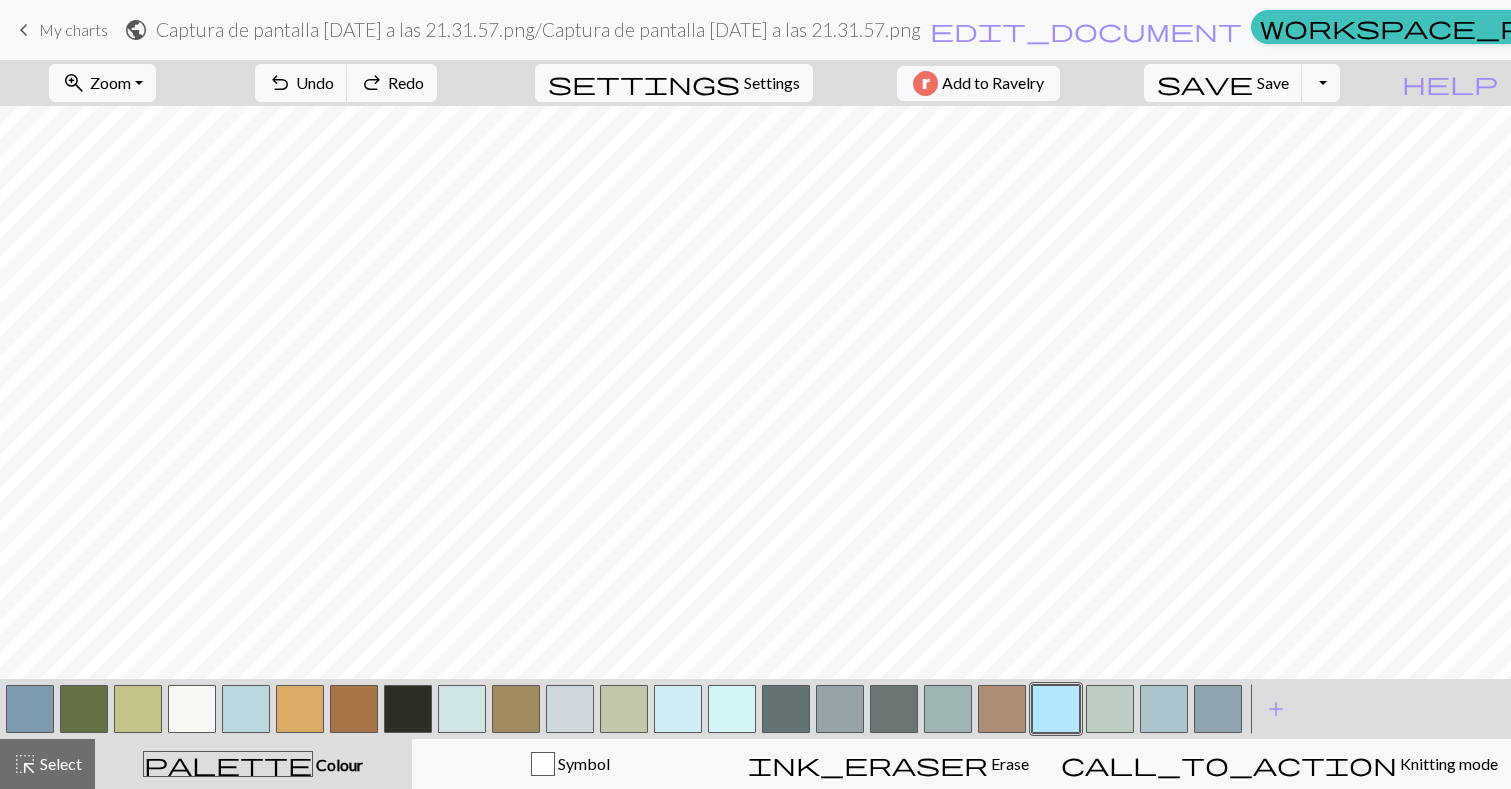 scroll, scrollTop: 0, scrollLeft: 0, axis: both 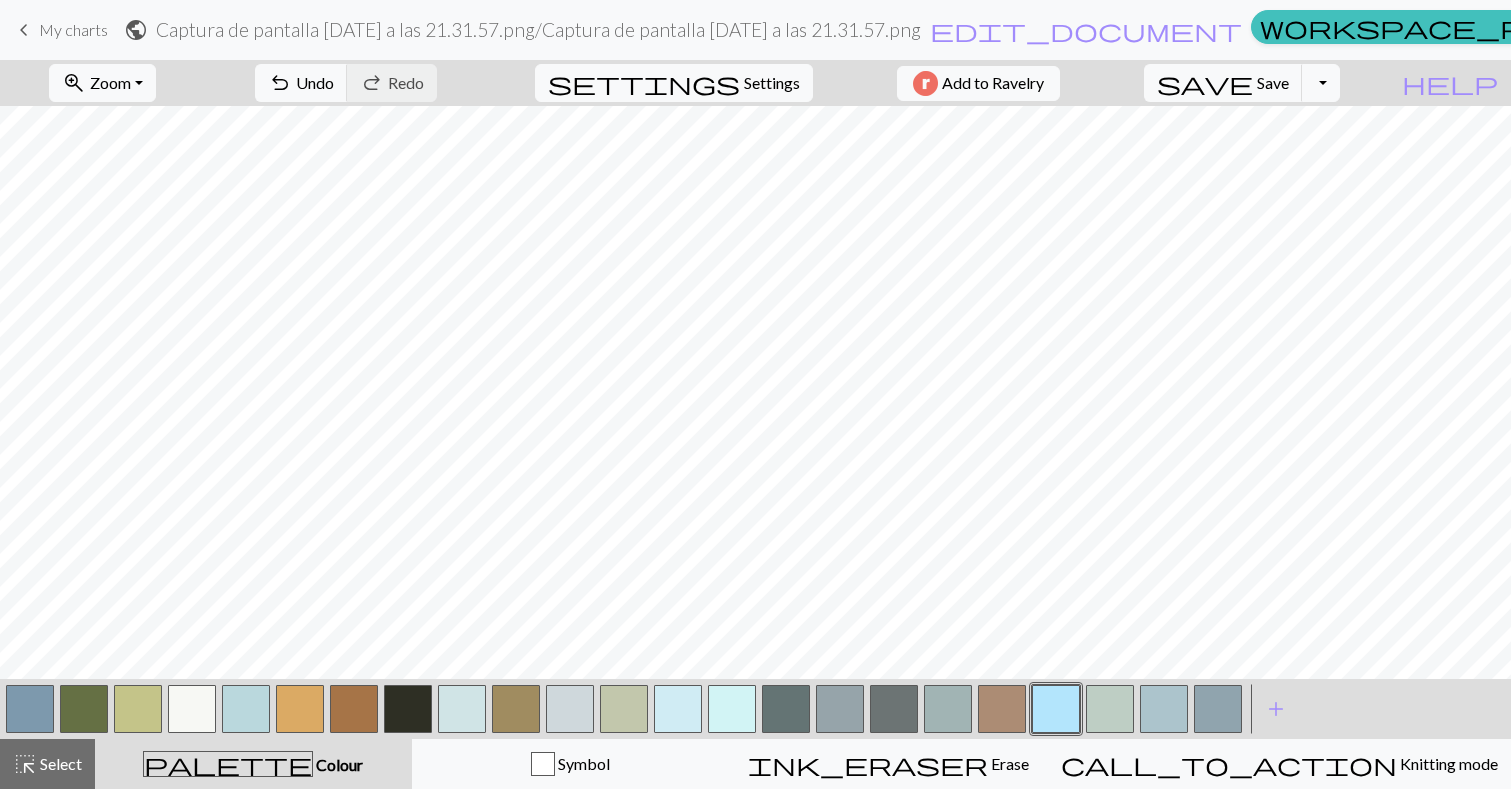 click at bounding box center (192, 709) 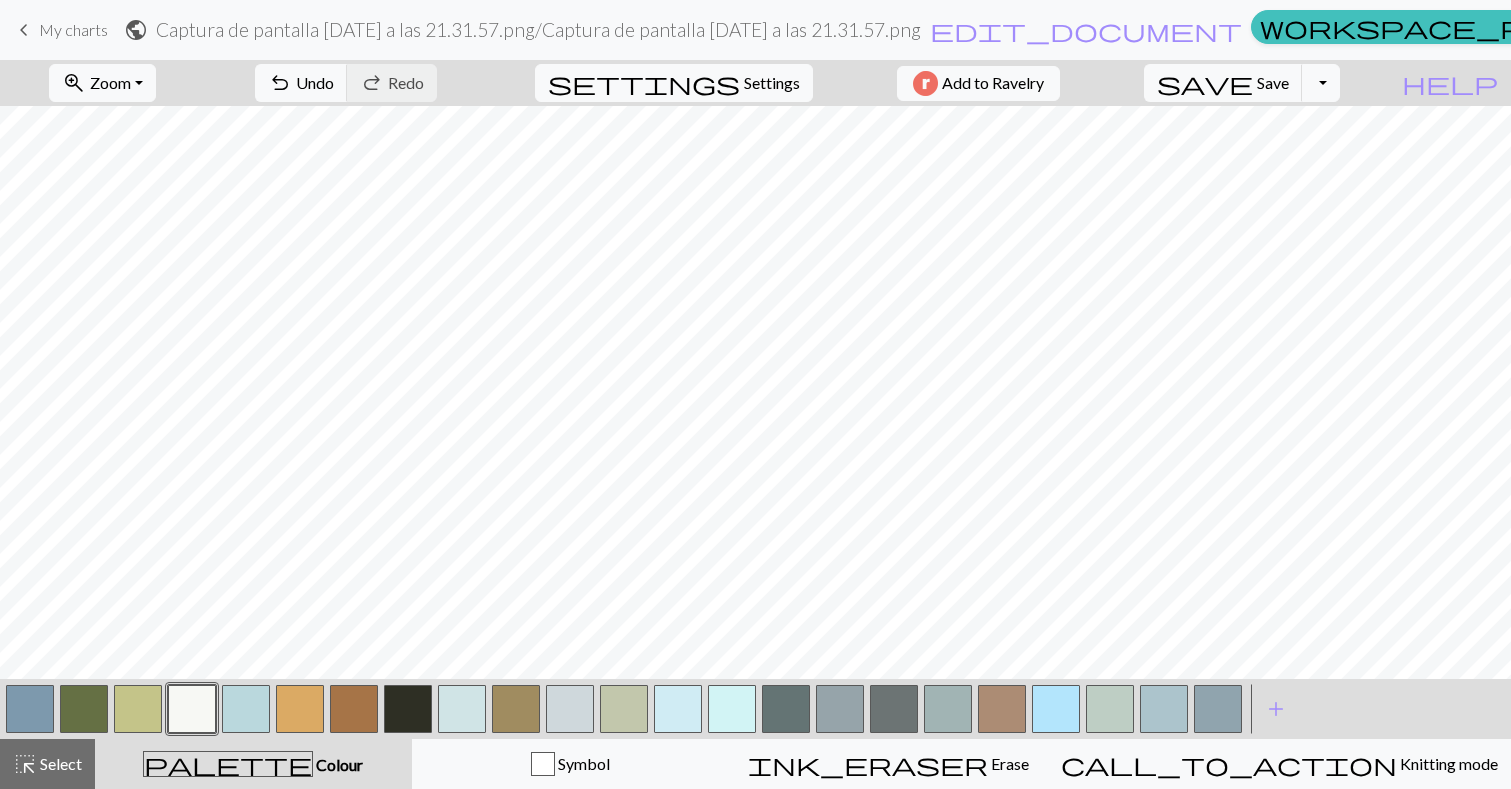 click at bounding box center (1056, 709) 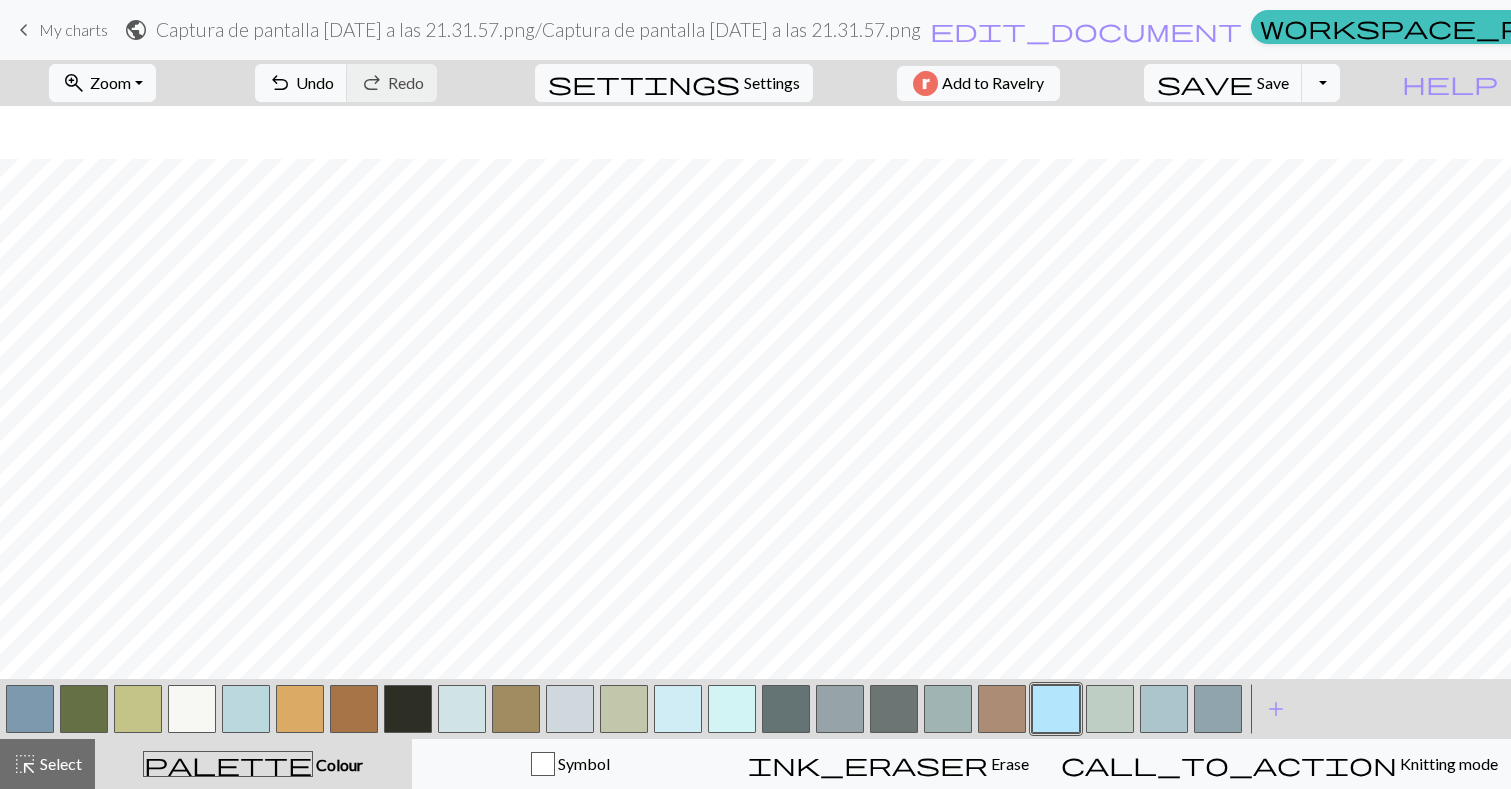 scroll, scrollTop: 420, scrollLeft: 0, axis: vertical 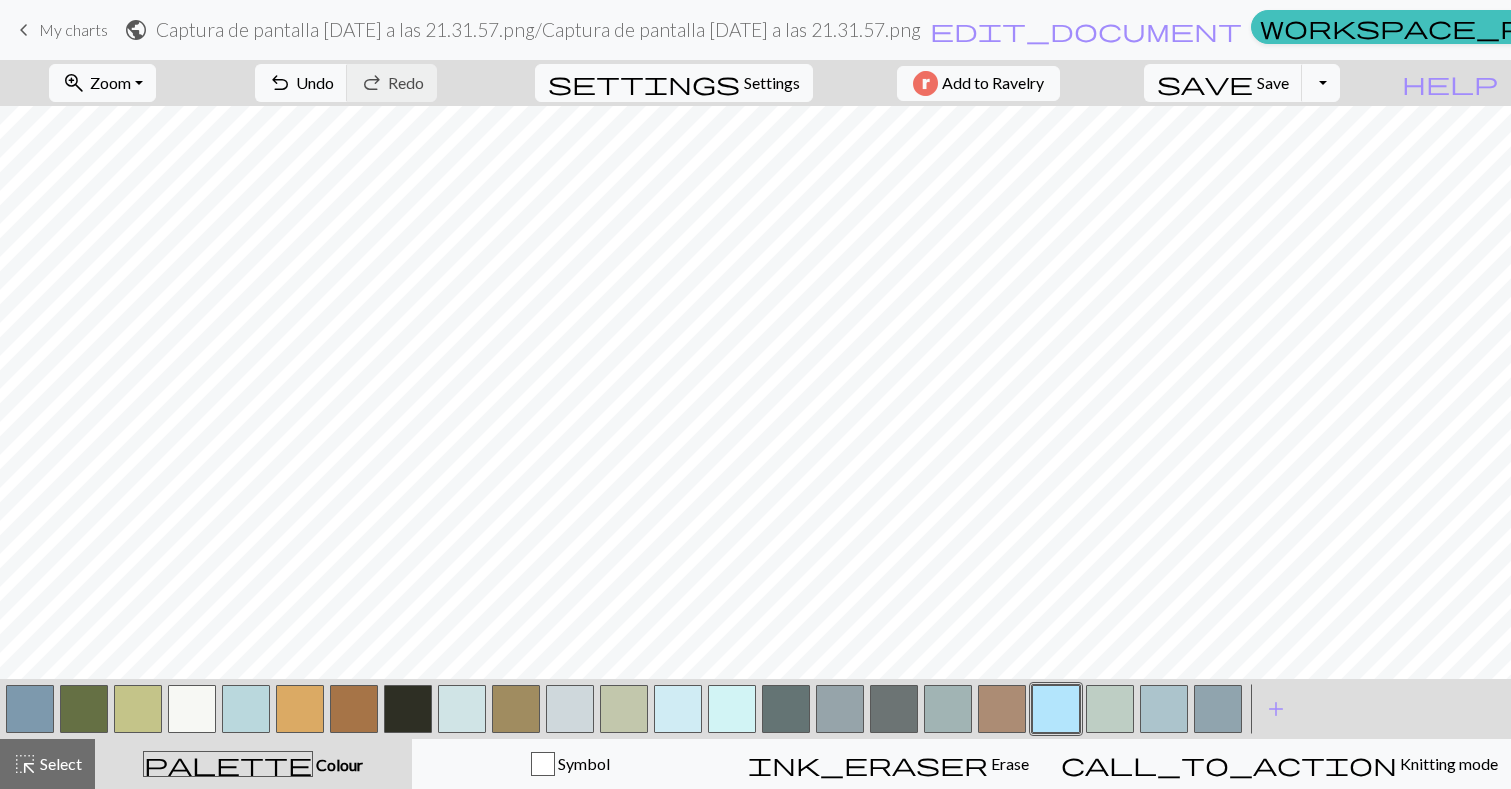 click at bounding box center (30, 709) 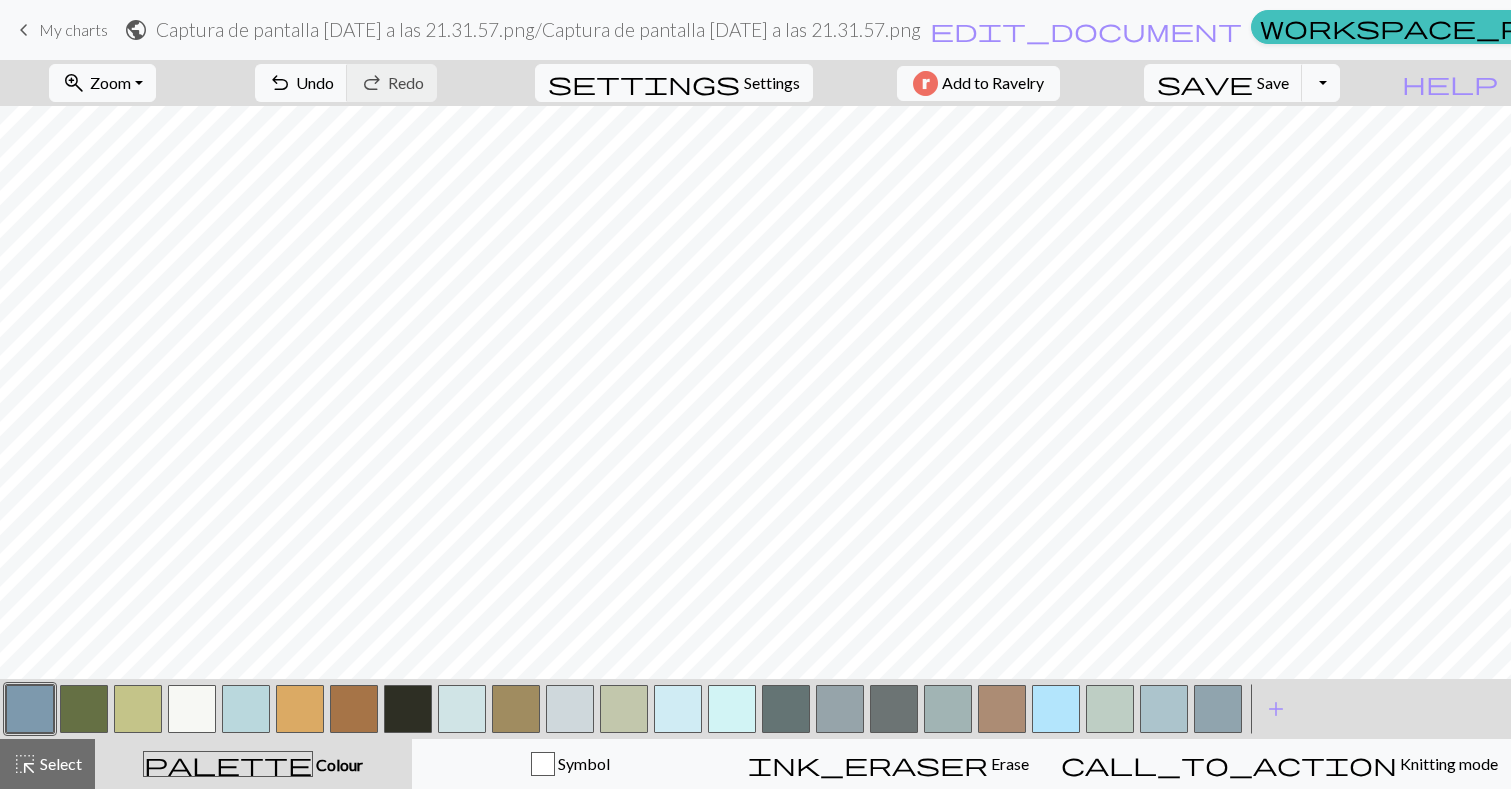 click at bounding box center [1056, 709] 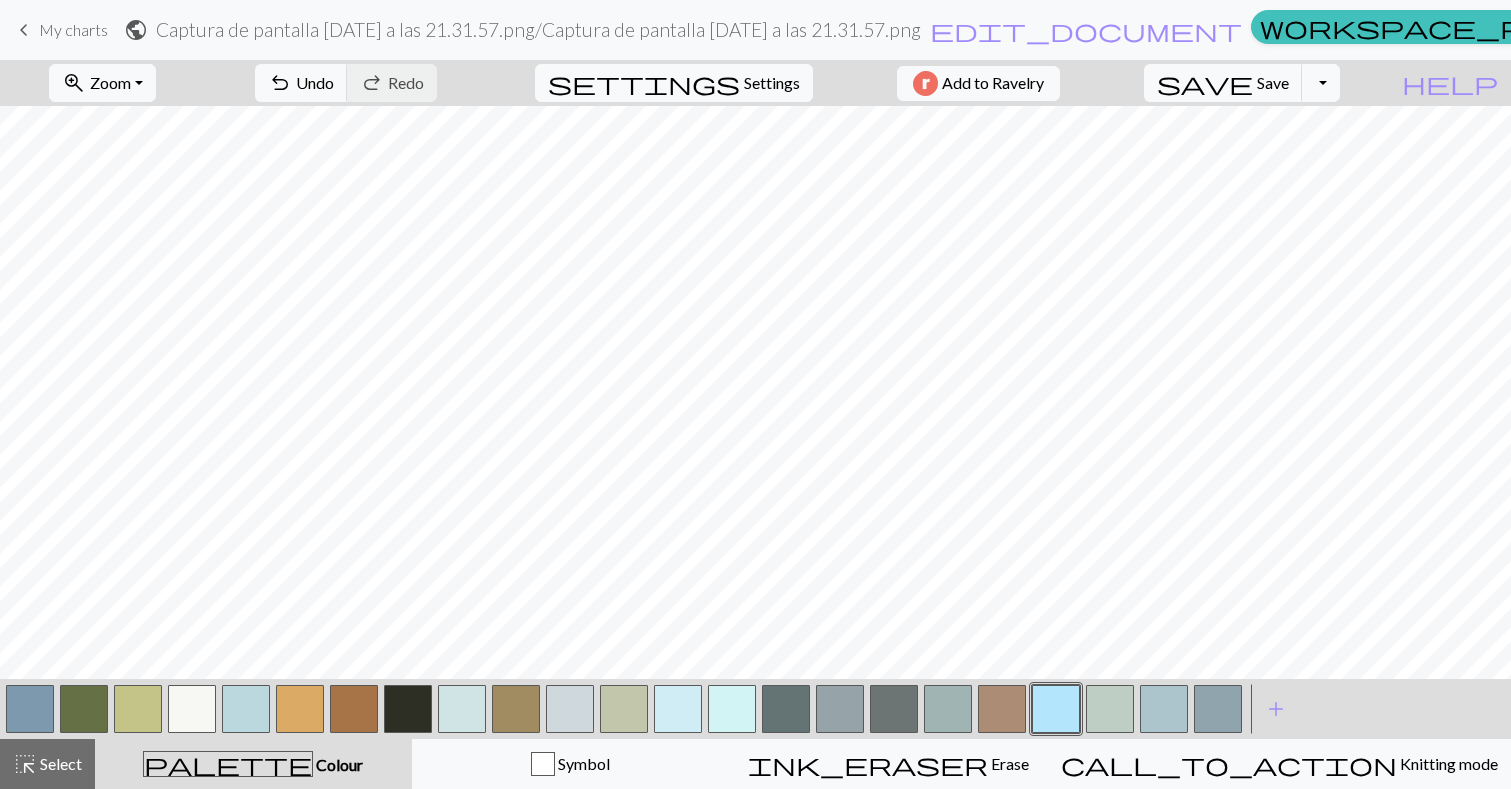 click at bounding box center (30, 709) 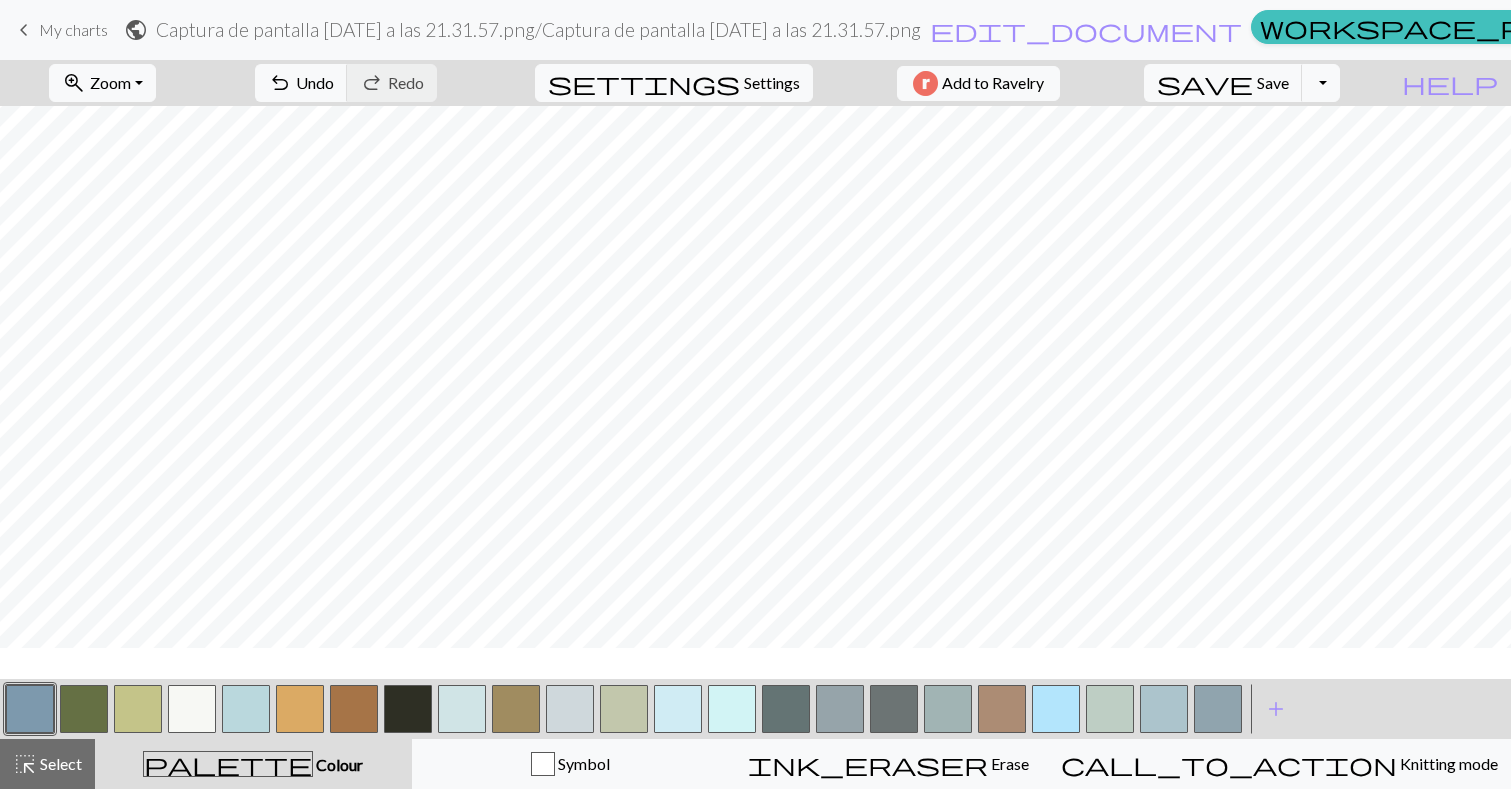 scroll, scrollTop: 289, scrollLeft: 0, axis: vertical 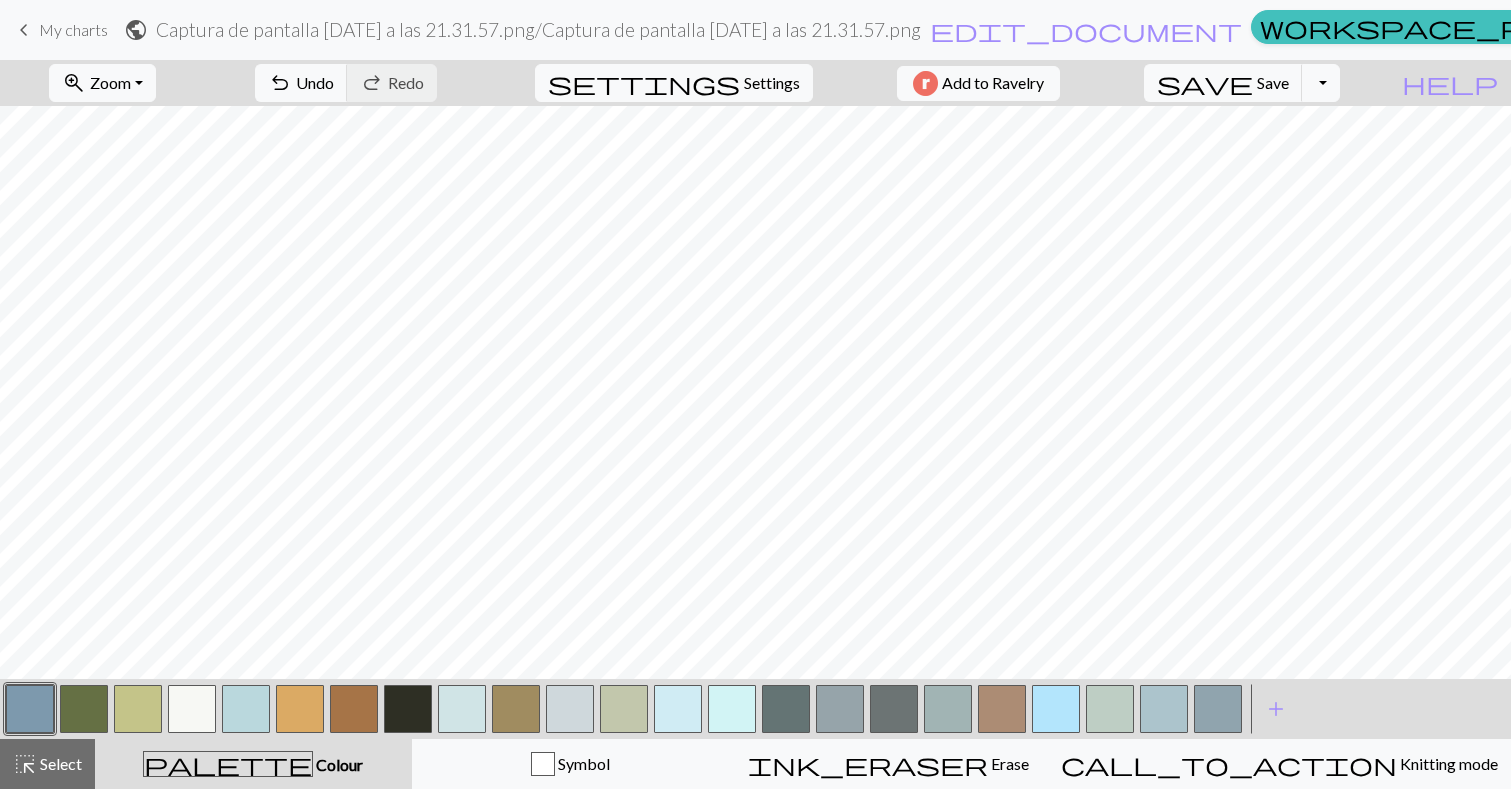 click at bounding box center [1056, 709] 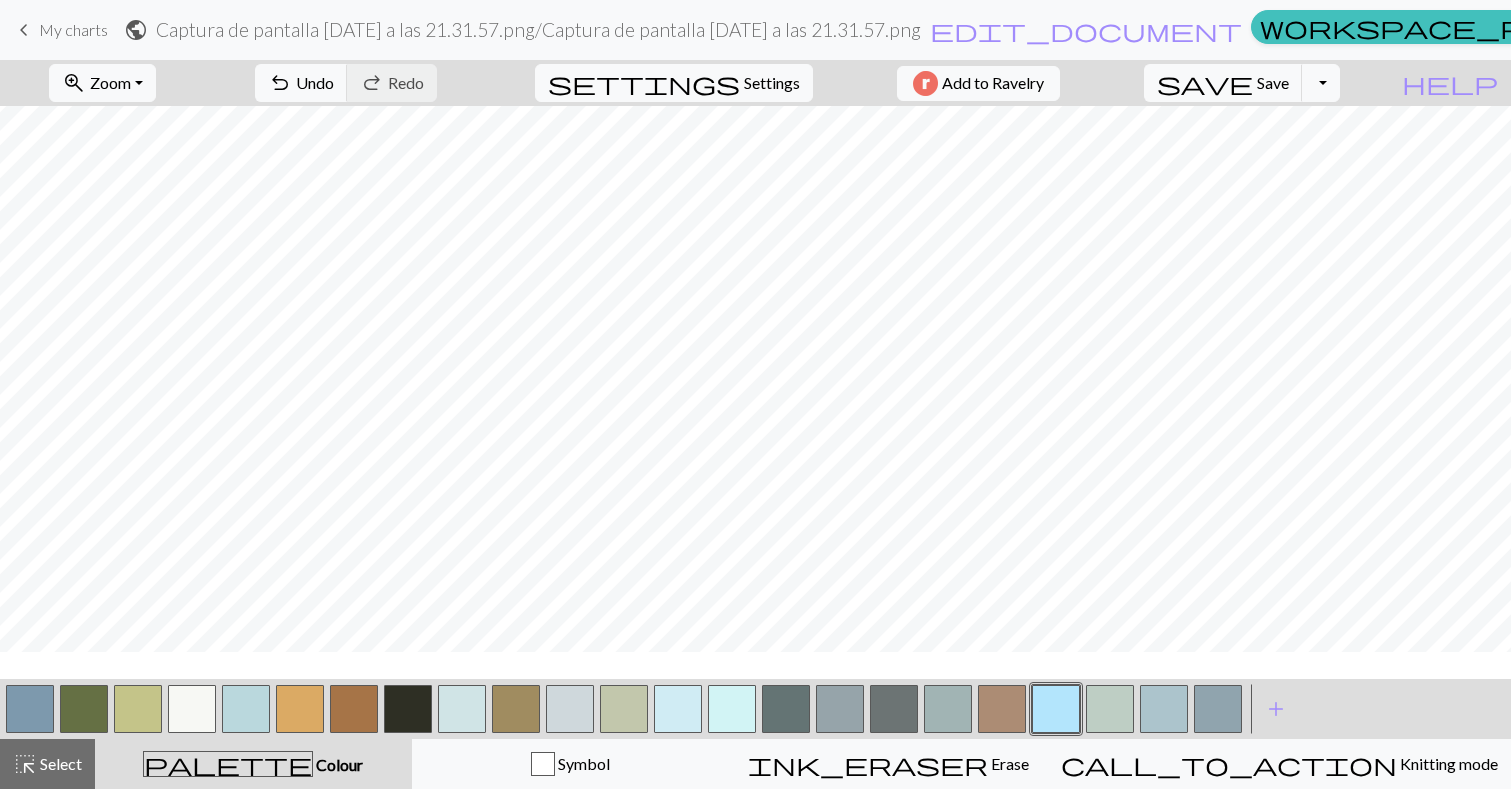 scroll, scrollTop: 24, scrollLeft: 0, axis: vertical 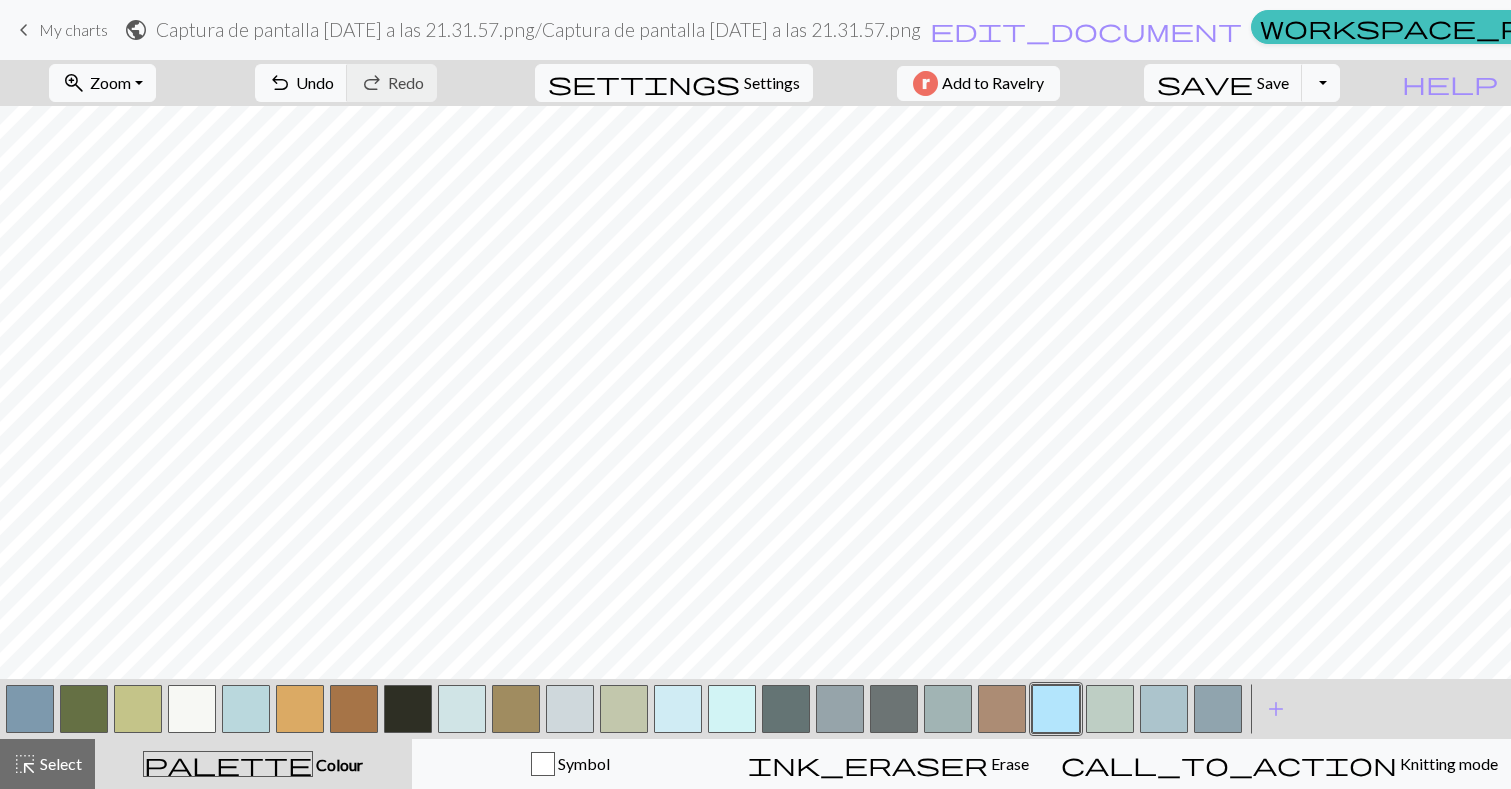 click at bounding box center [30, 709] 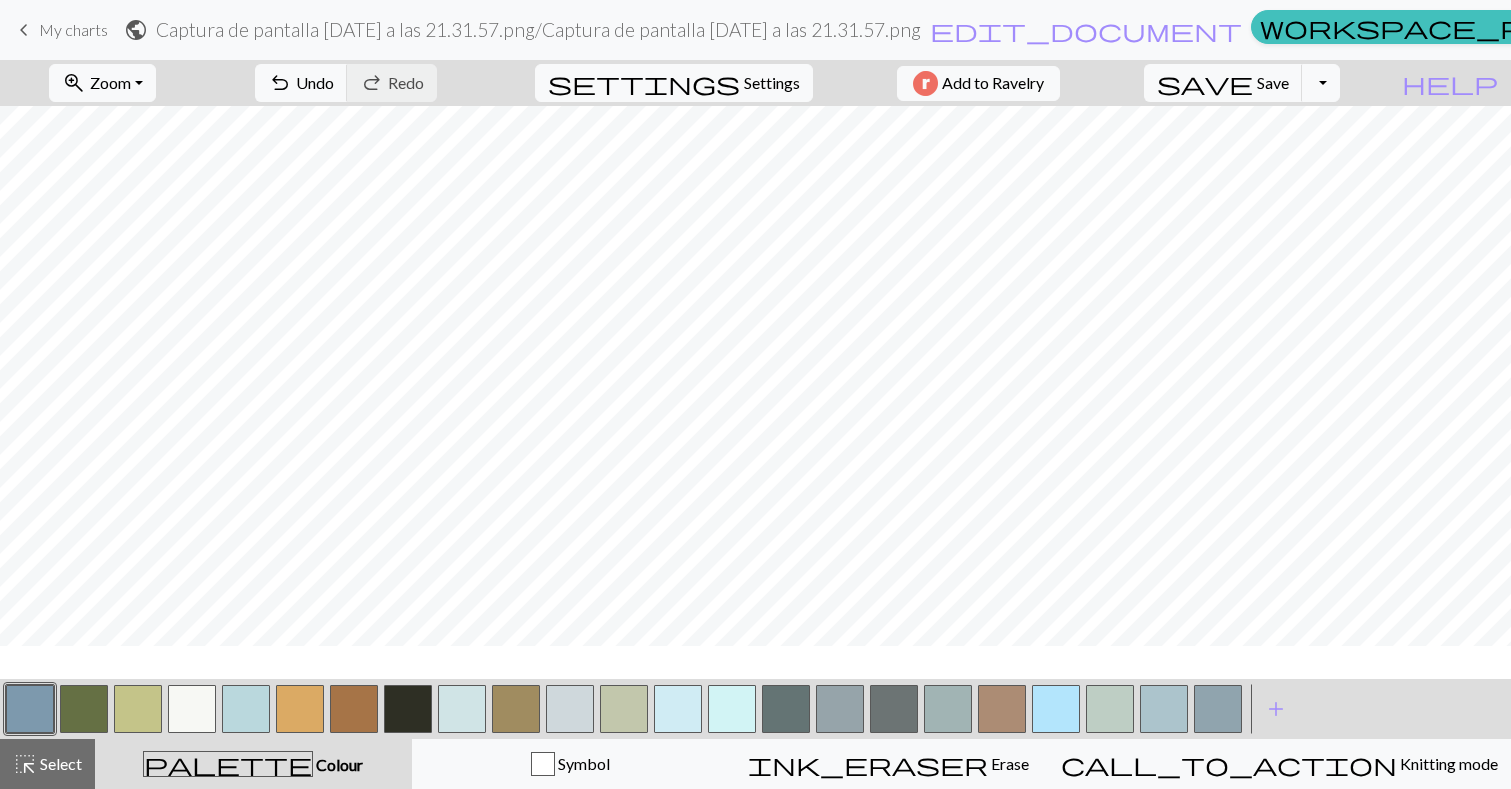 scroll, scrollTop: 123, scrollLeft: 0, axis: vertical 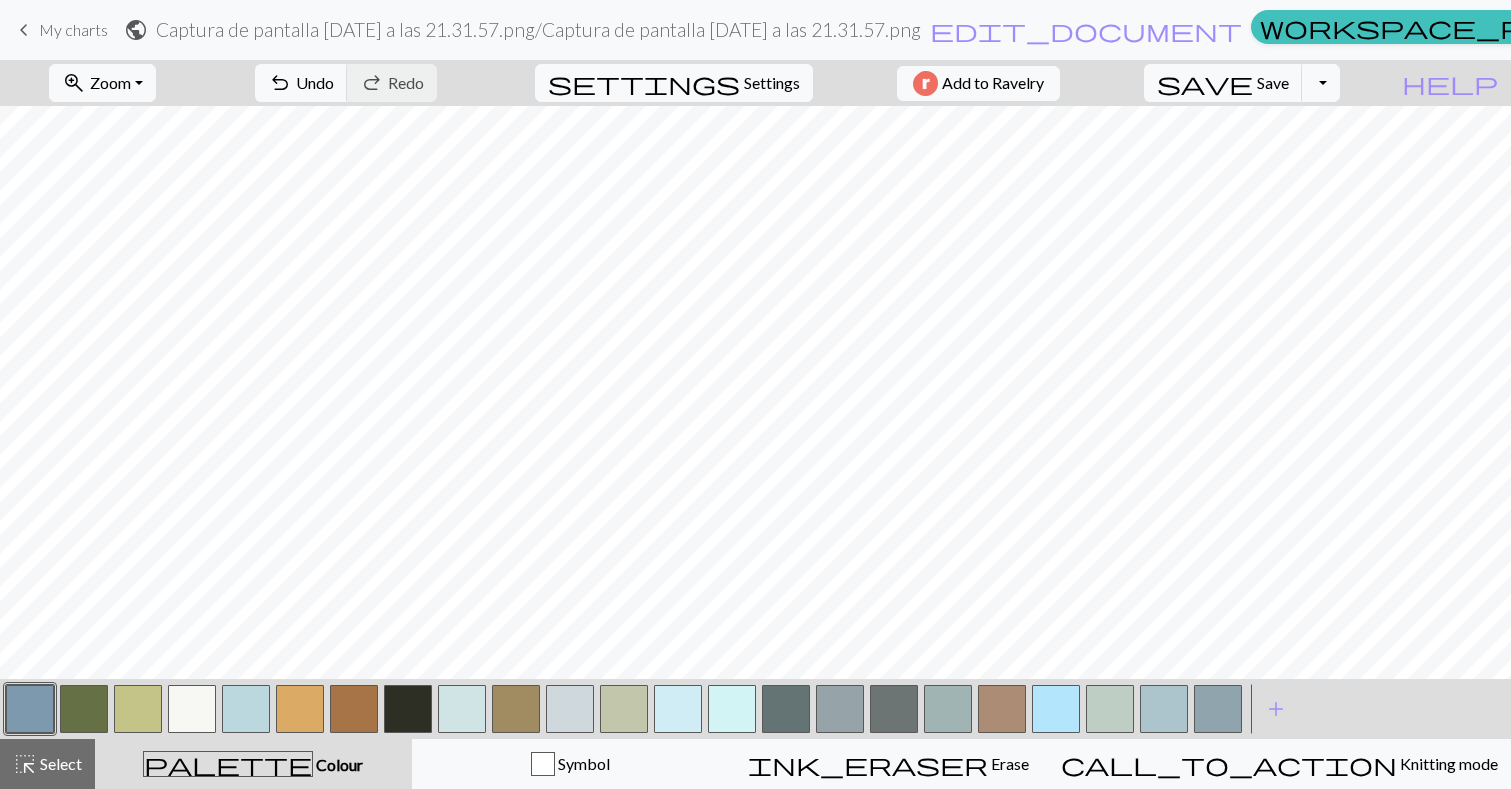click at bounding box center [192, 709] 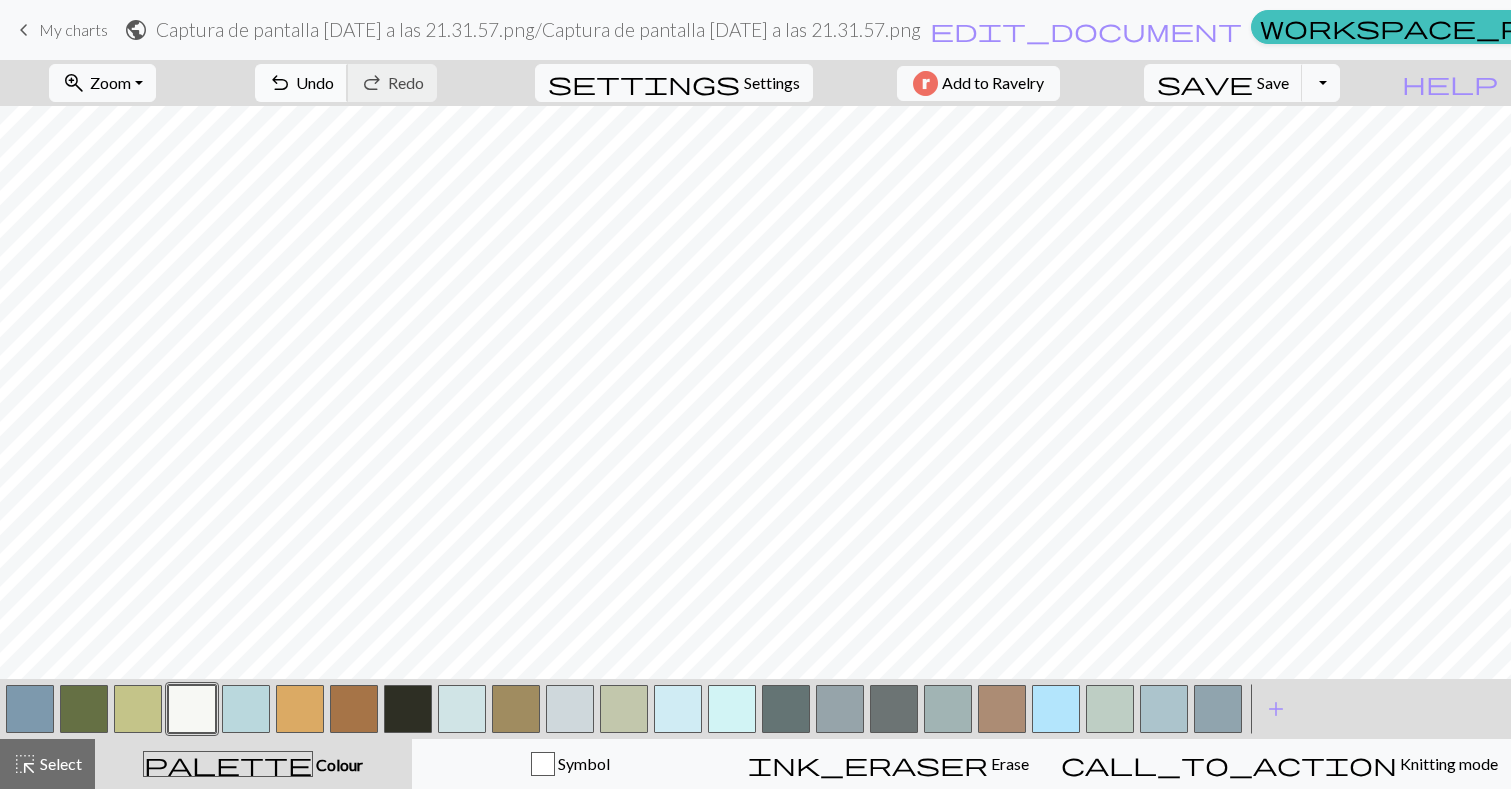 click on "undo Undo Undo" at bounding box center (301, 83) 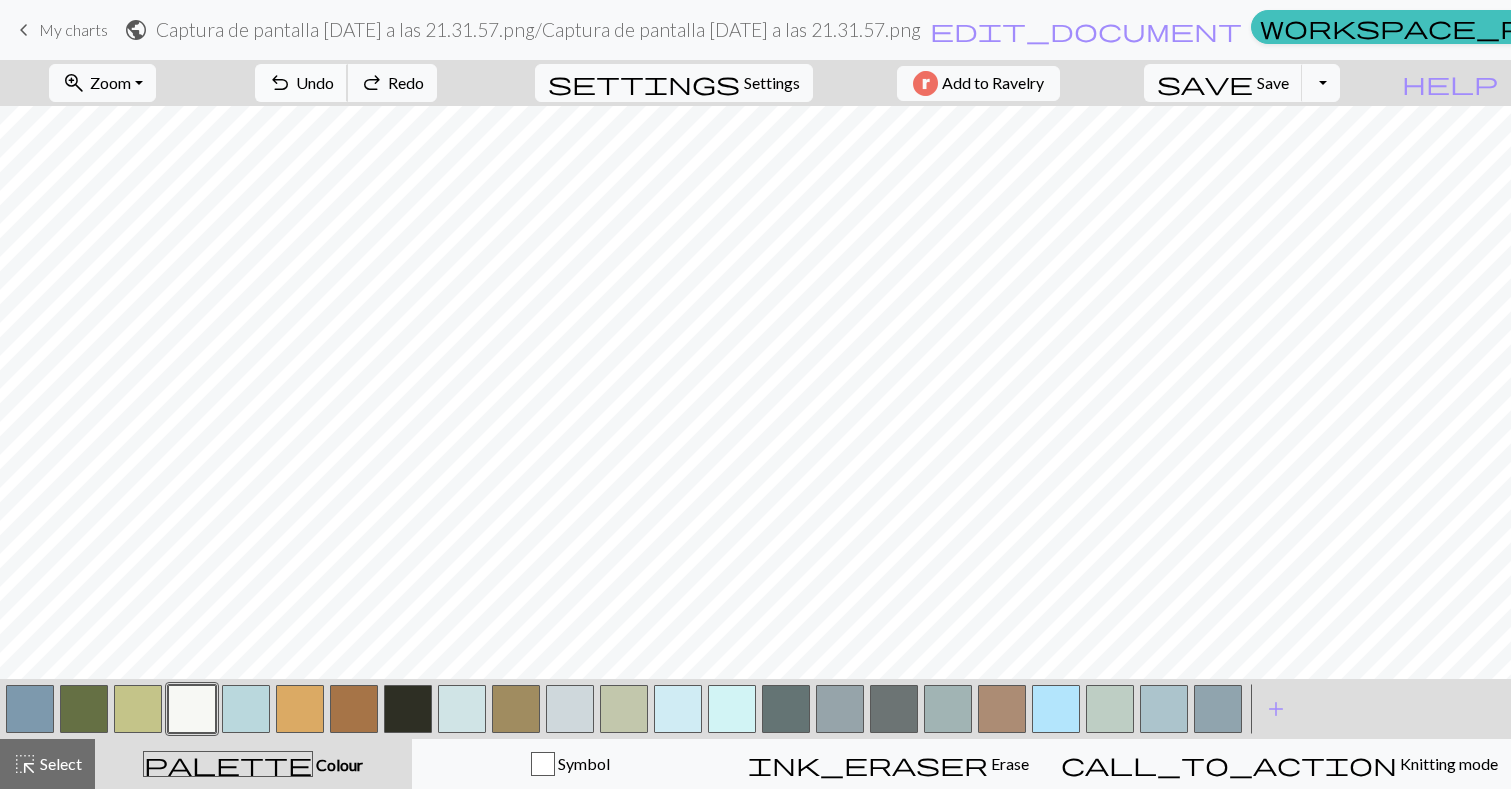 click on "undo Undo Undo" at bounding box center [301, 83] 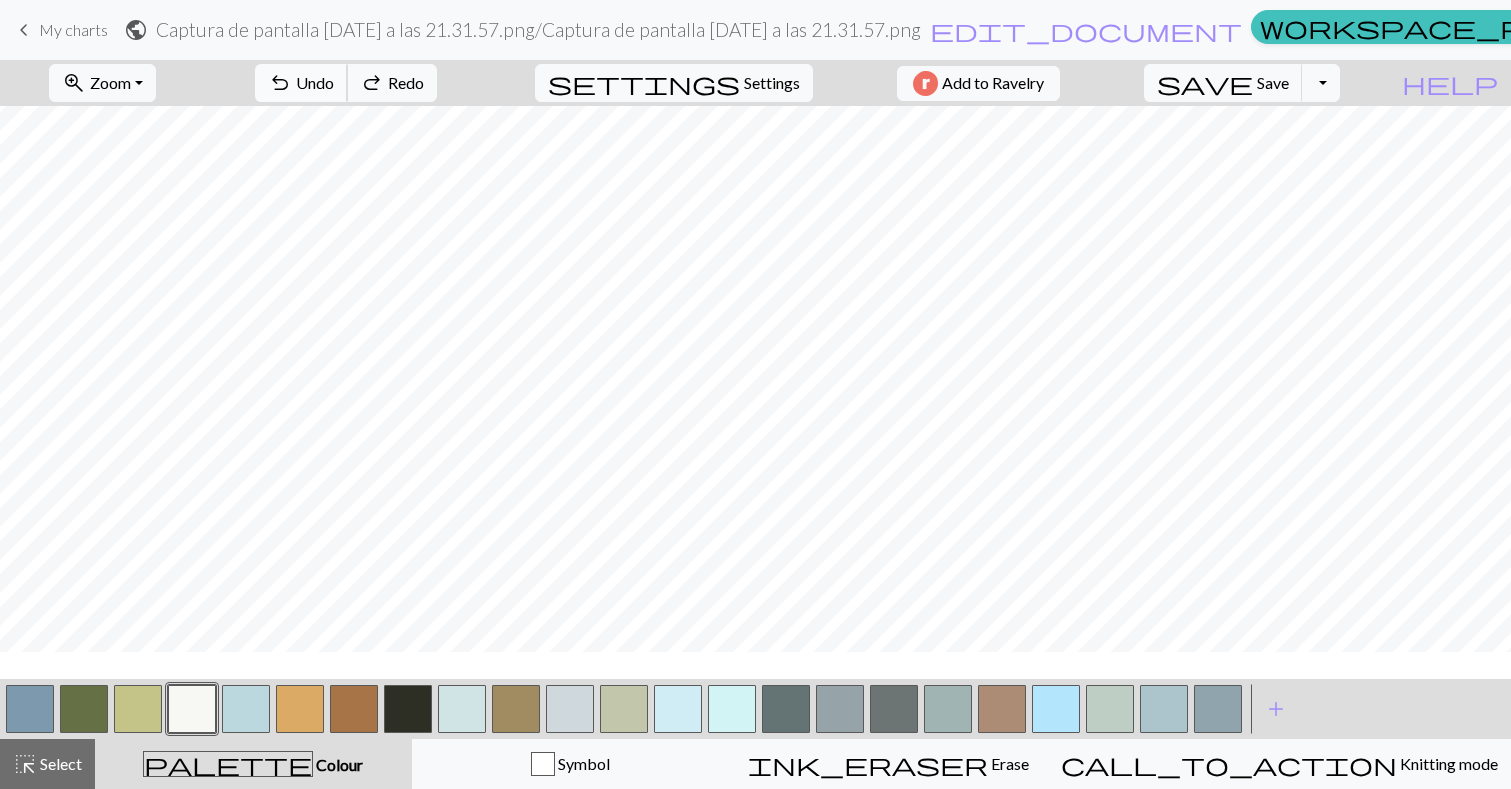 scroll, scrollTop: 145, scrollLeft: 0, axis: vertical 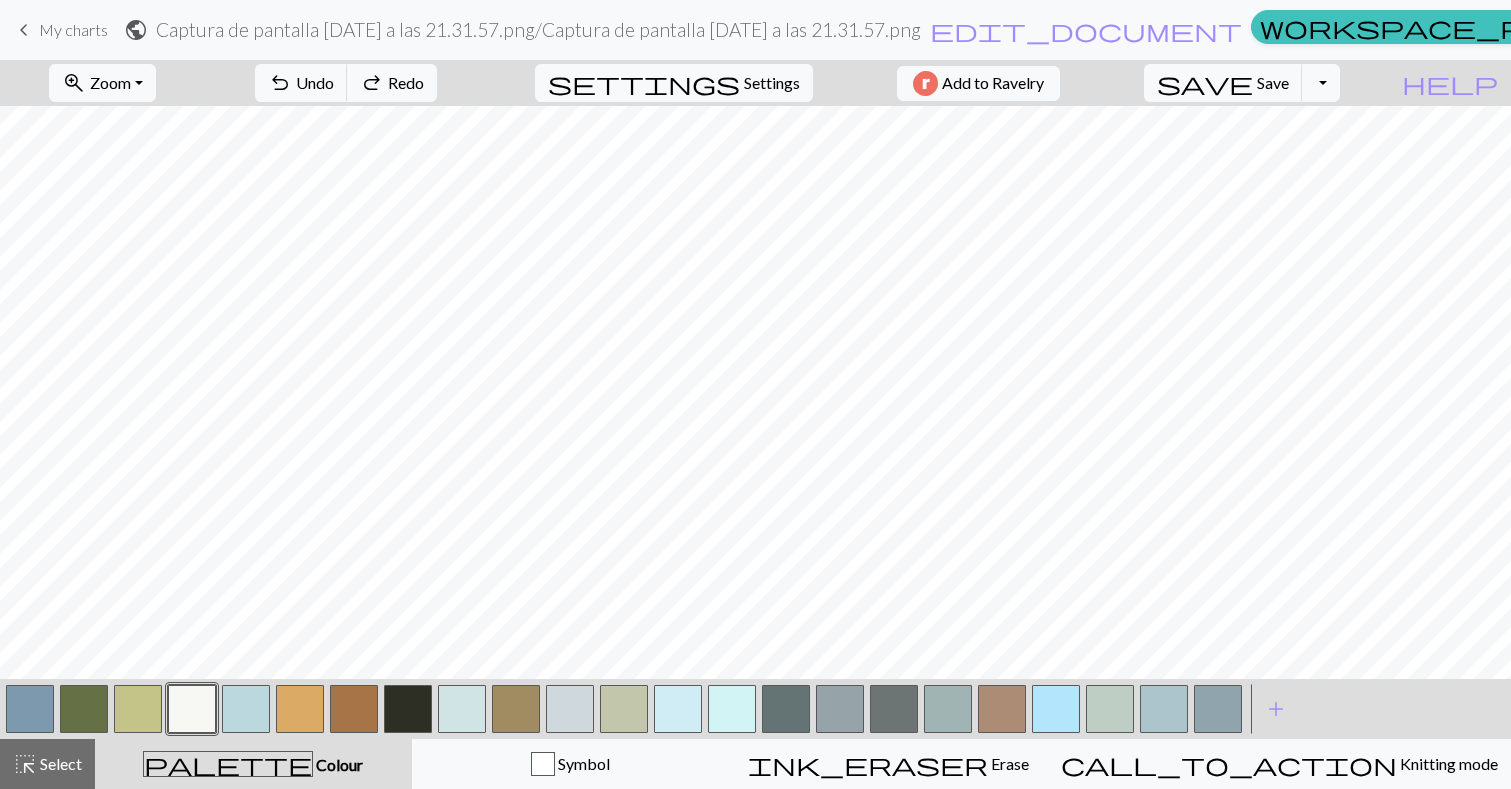 click at bounding box center (1056, 709) 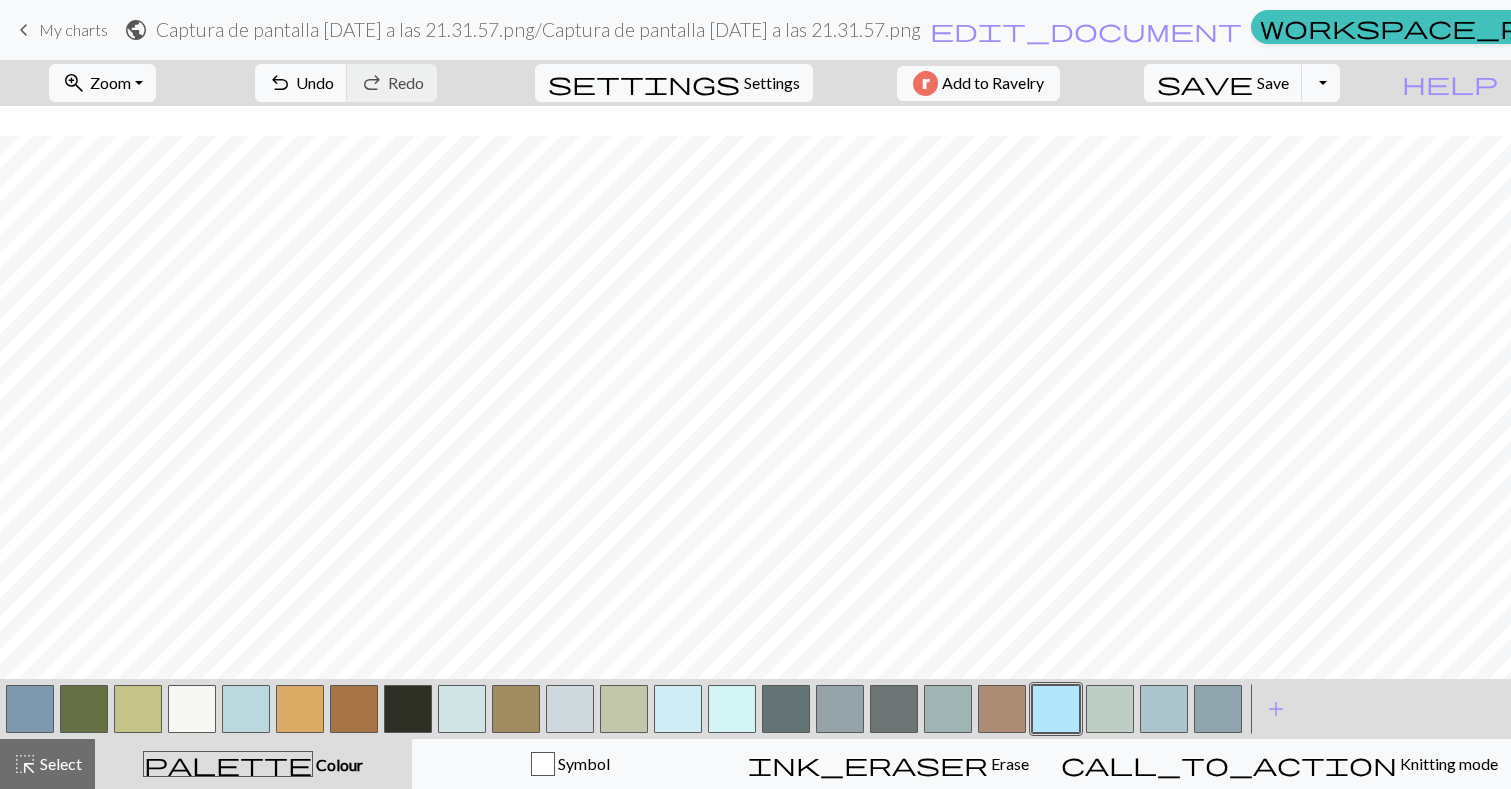 scroll, scrollTop: 35, scrollLeft: 0, axis: vertical 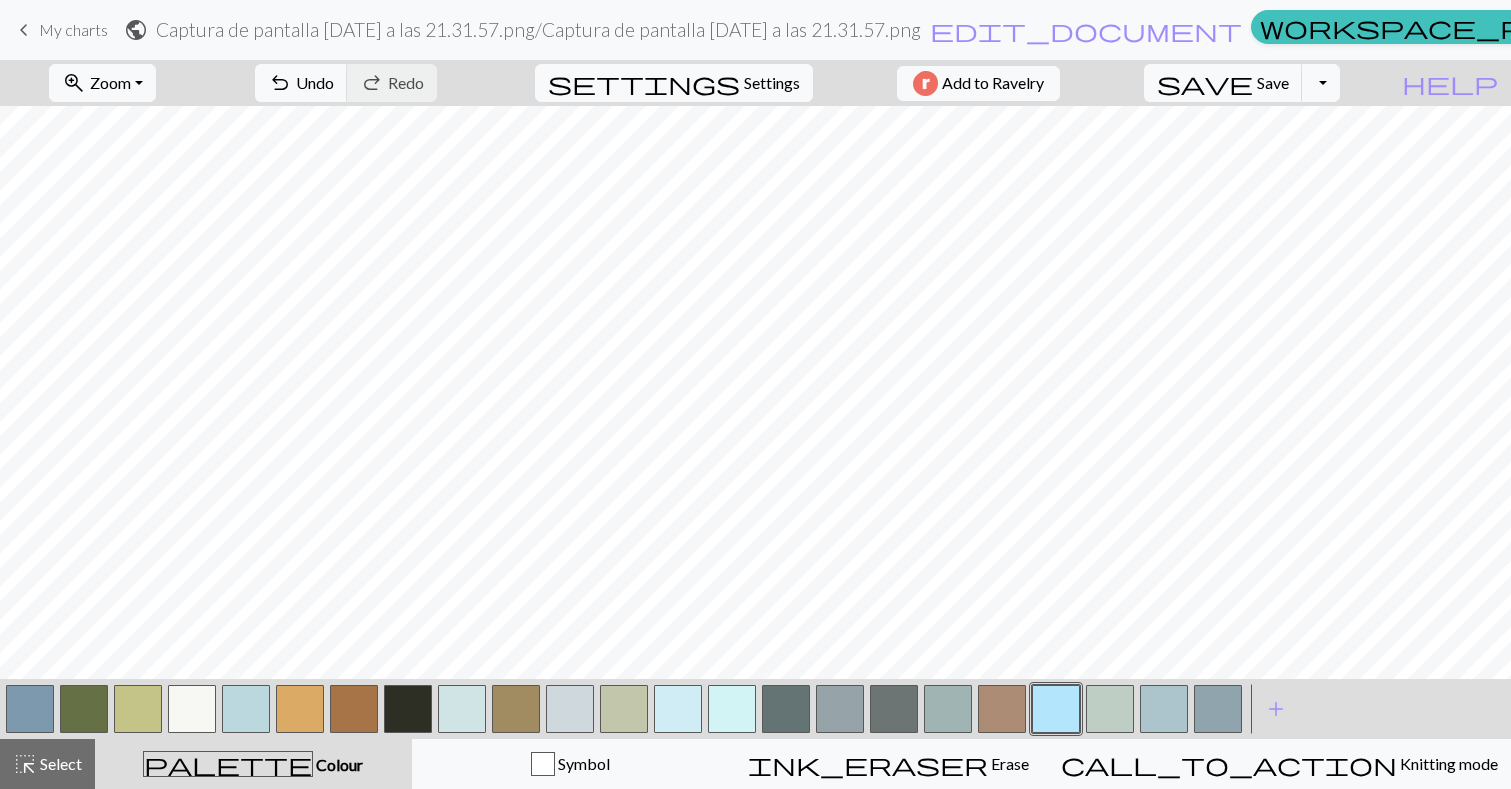 click at bounding box center (192, 709) 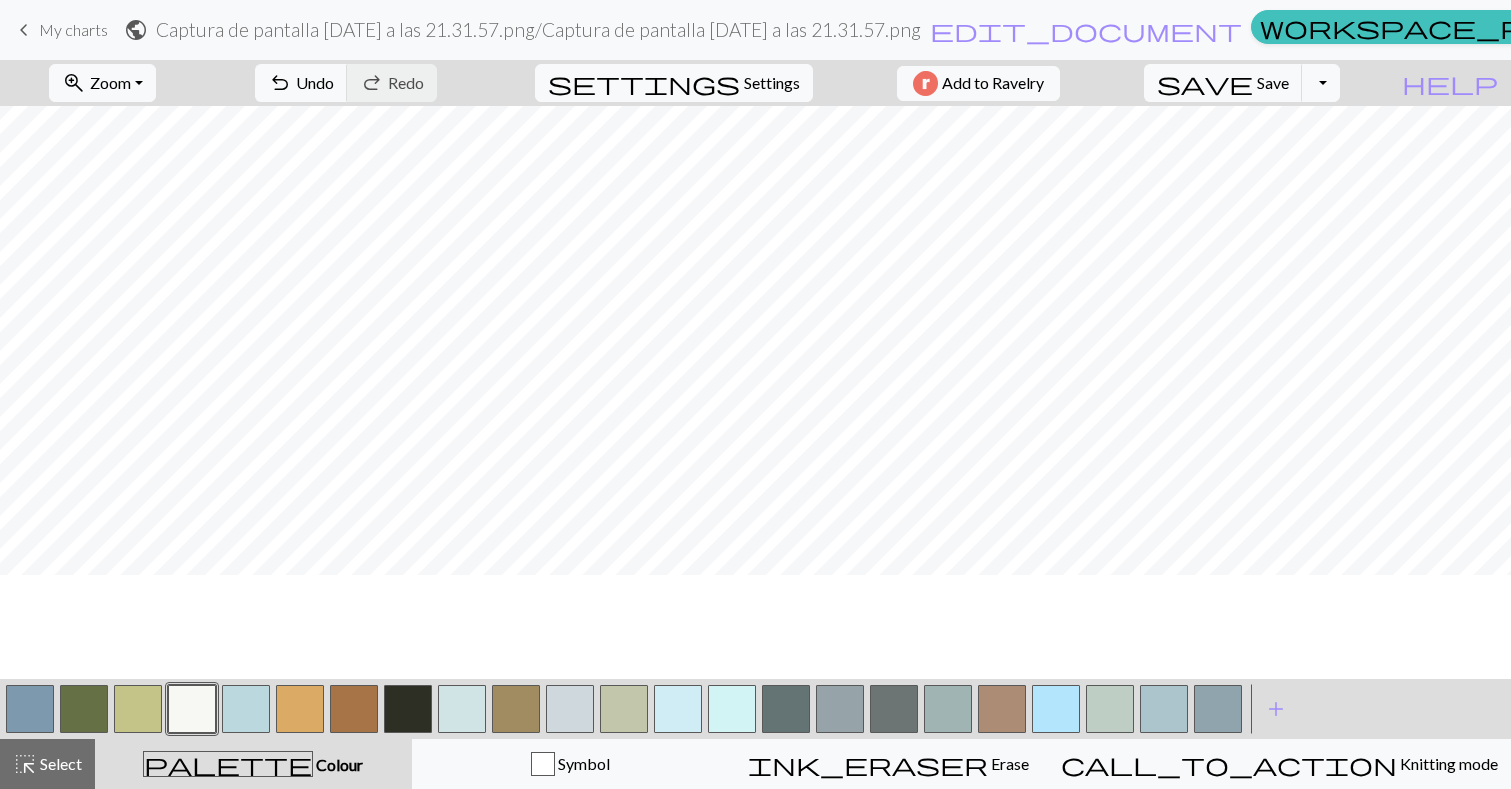 scroll, scrollTop: 0, scrollLeft: 0, axis: both 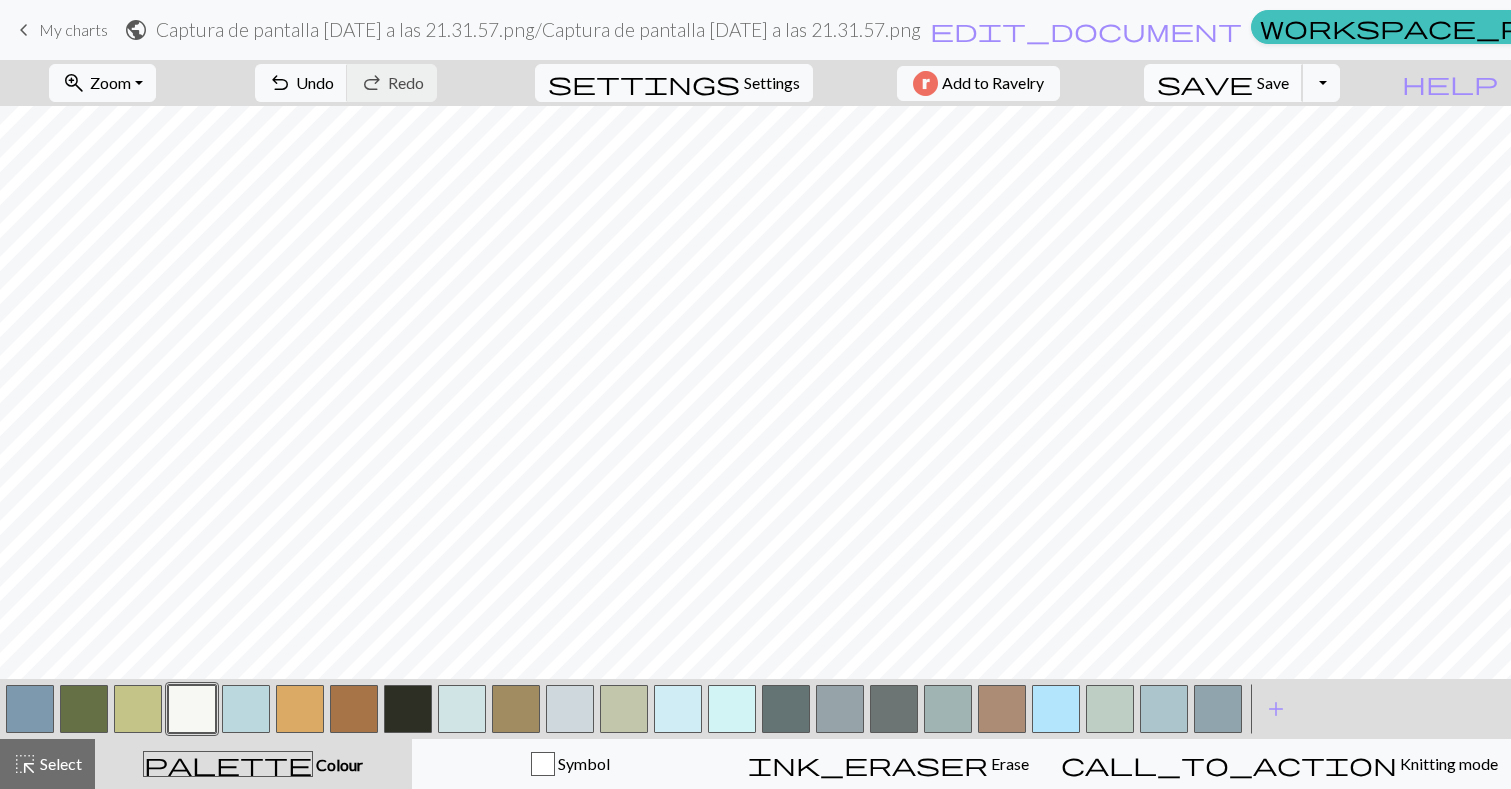 click on "Save" at bounding box center [1273, 82] 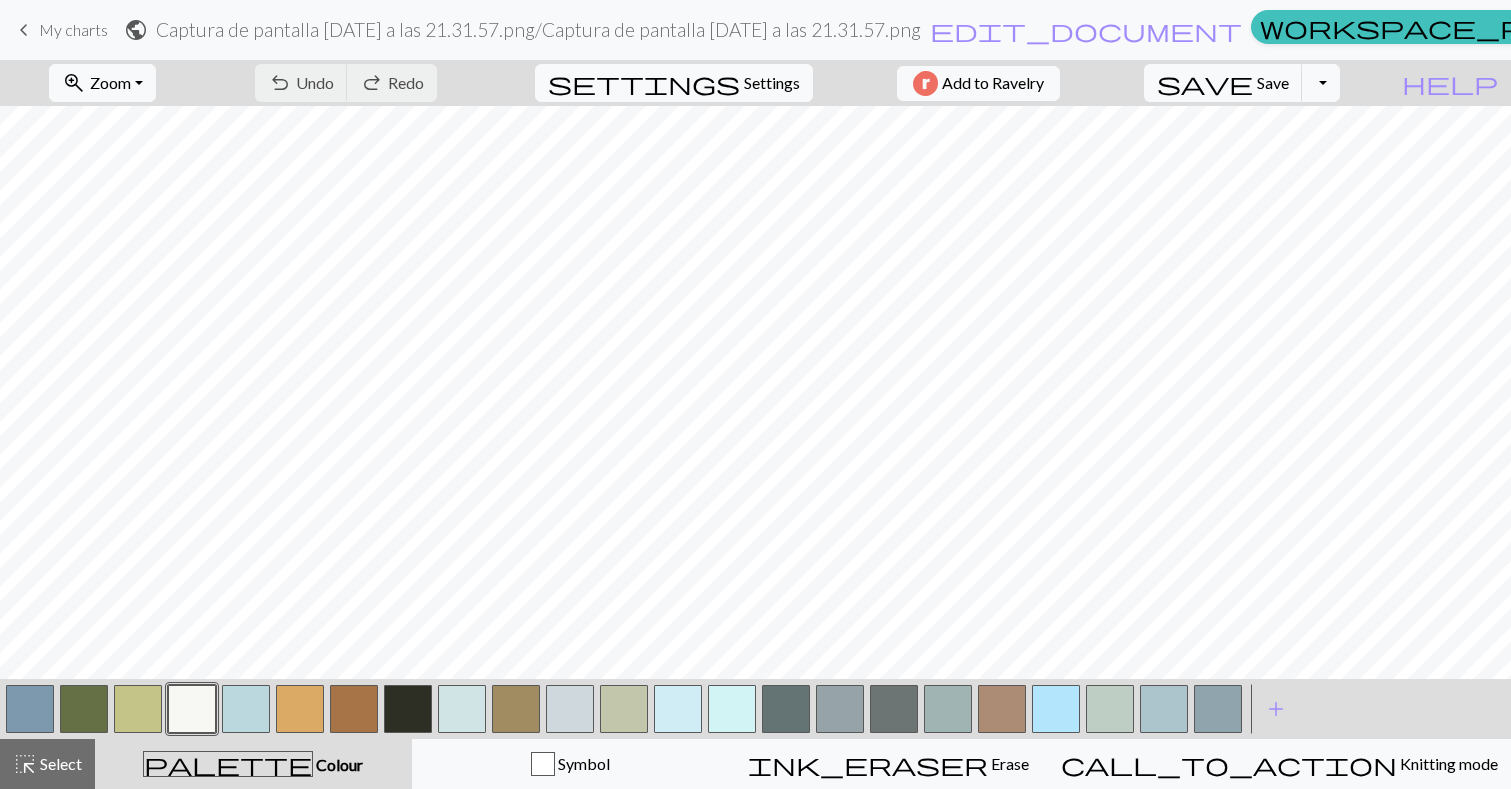 click at bounding box center [1056, 709] 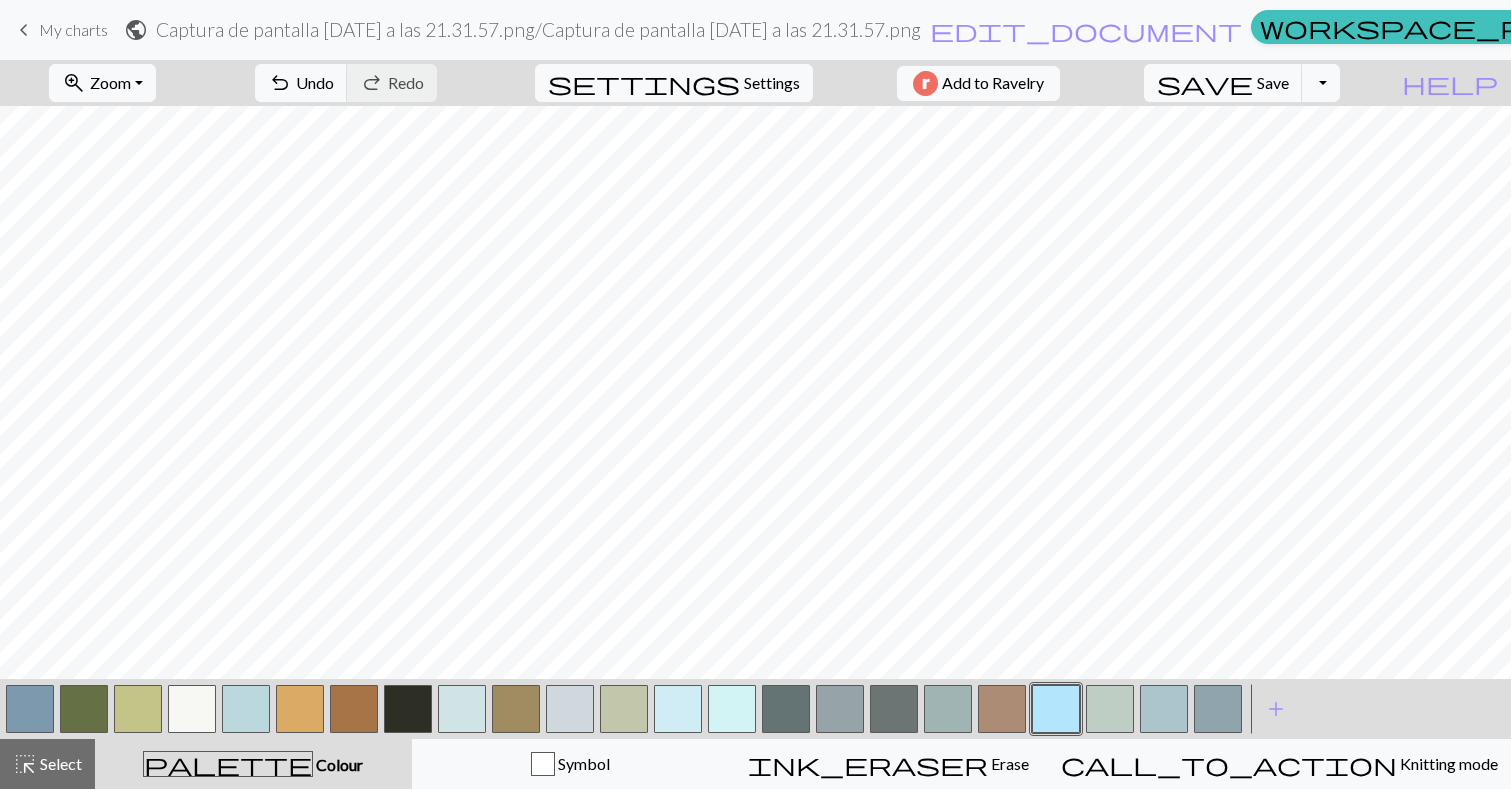 click at bounding box center (570, 709) 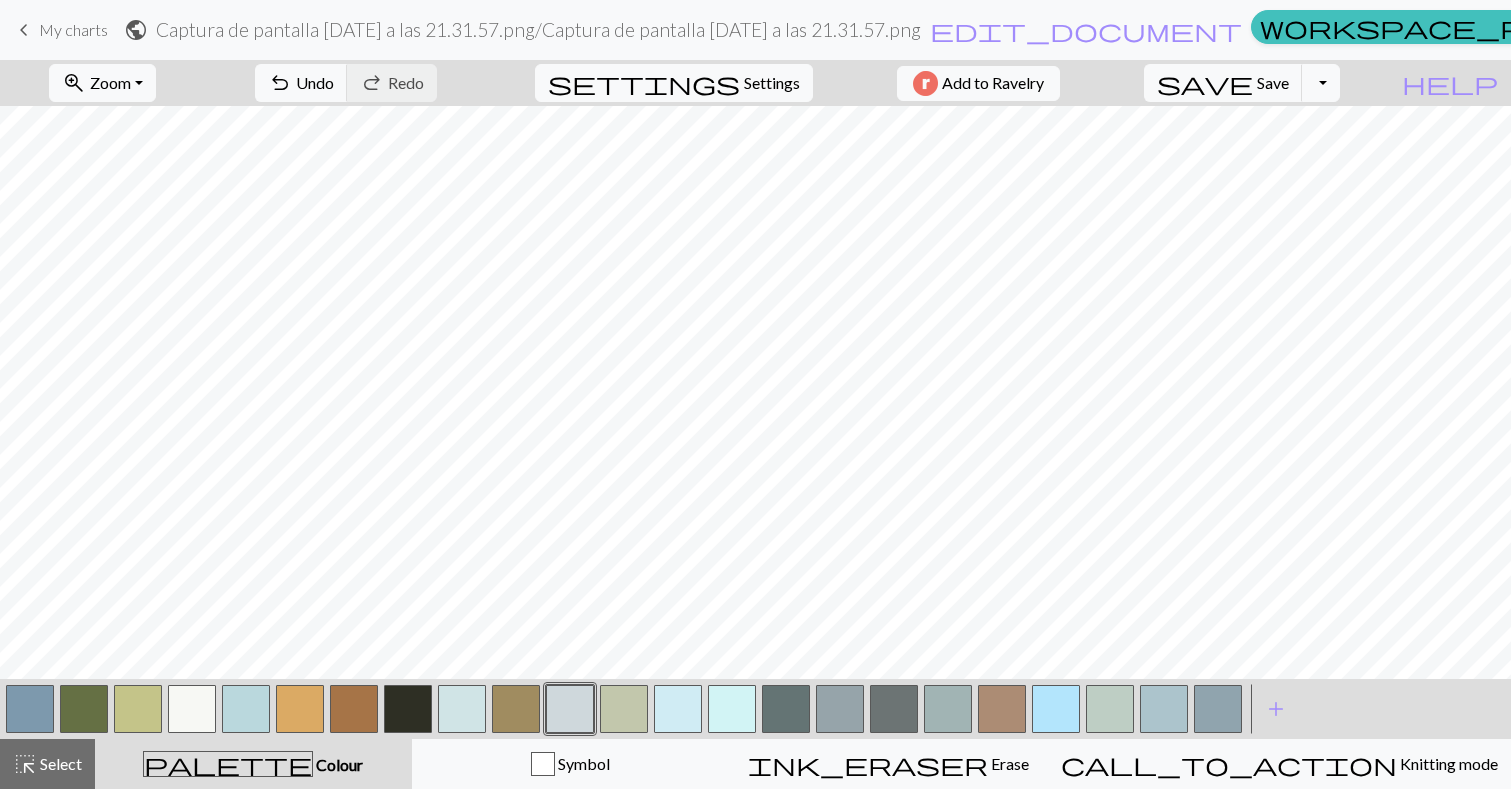 click at bounding box center (894, 709) 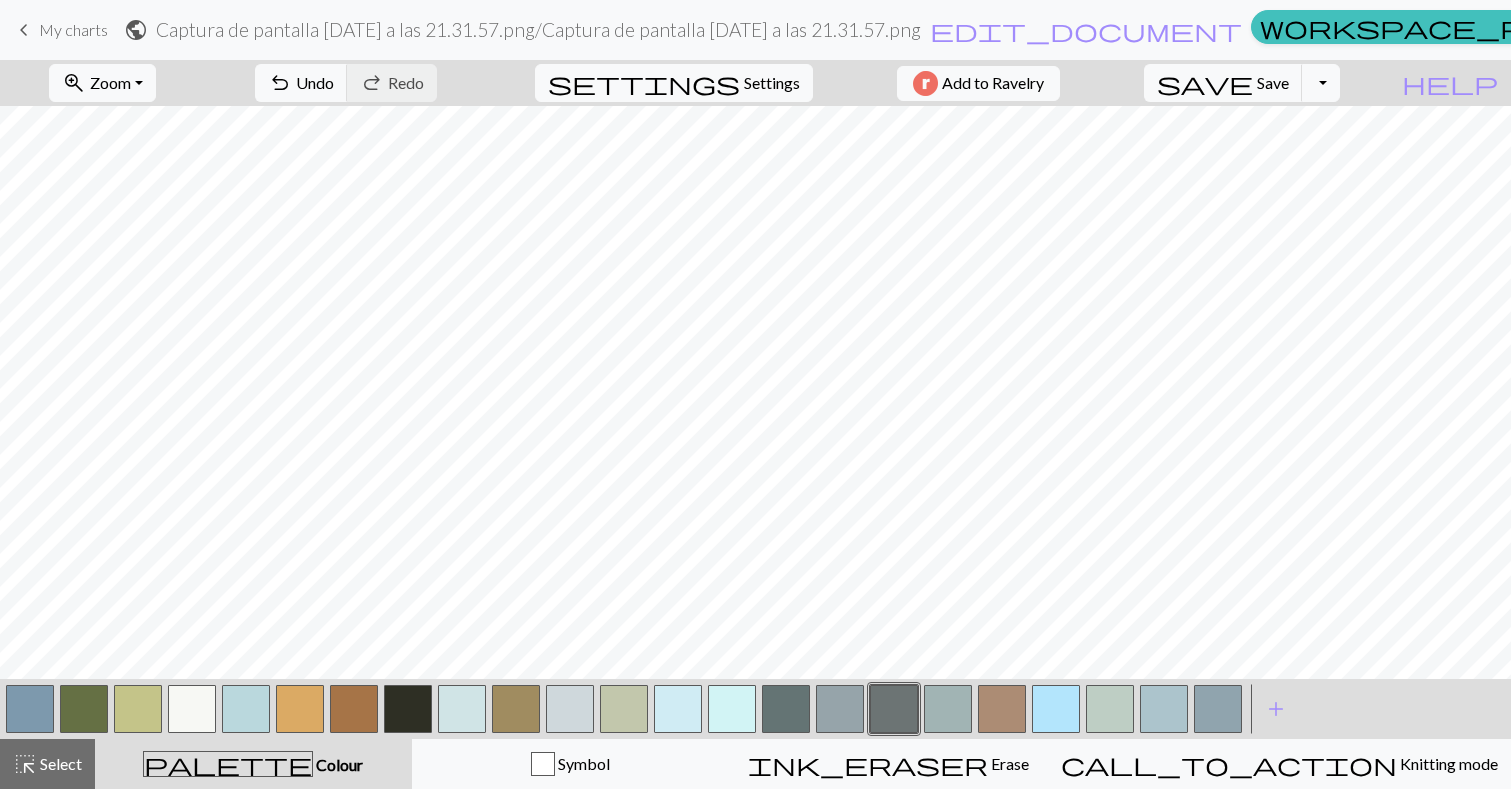 click at bounding box center (570, 709) 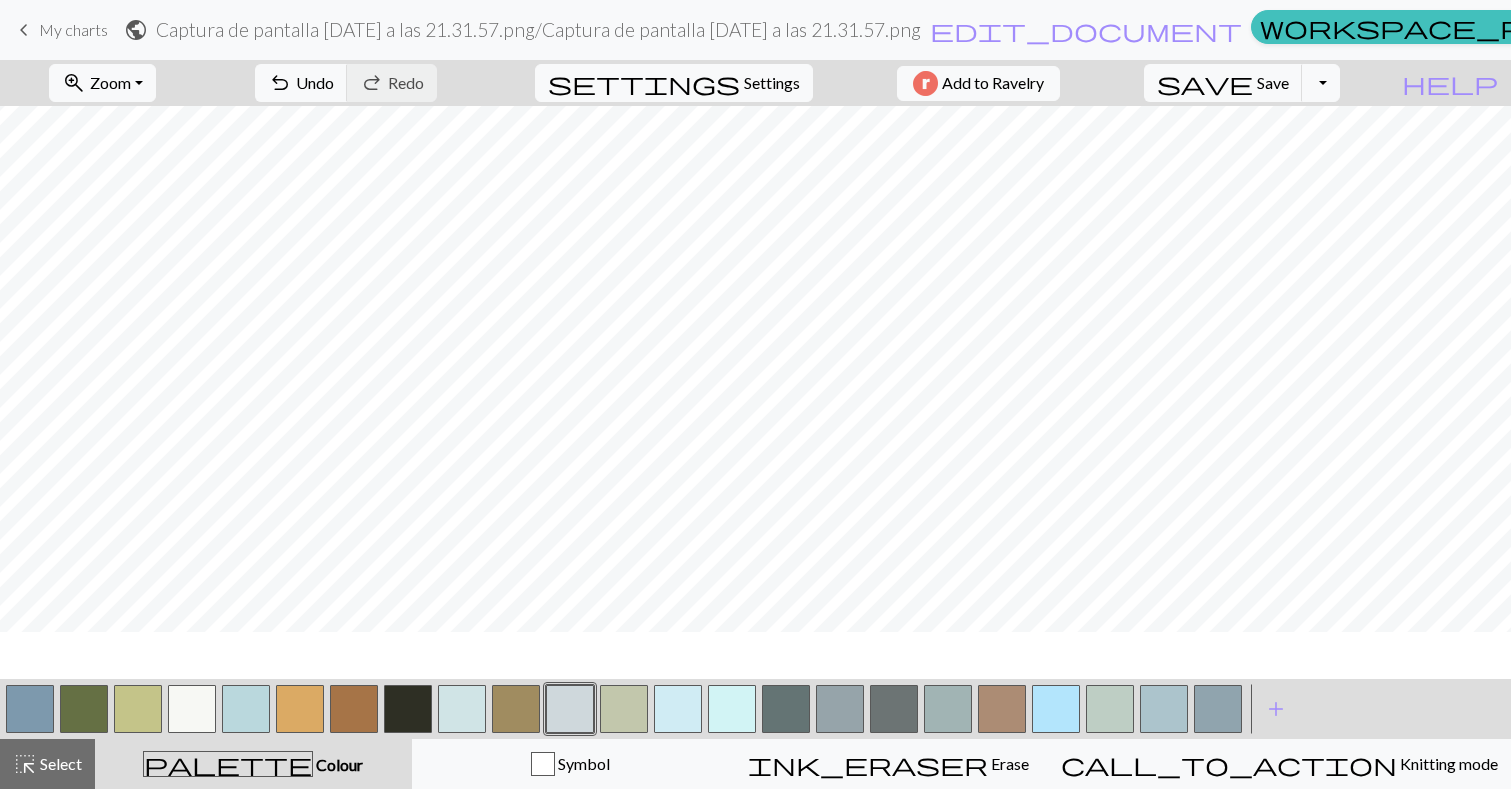 scroll, scrollTop: 12, scrollLeft: 0, axis: vertical 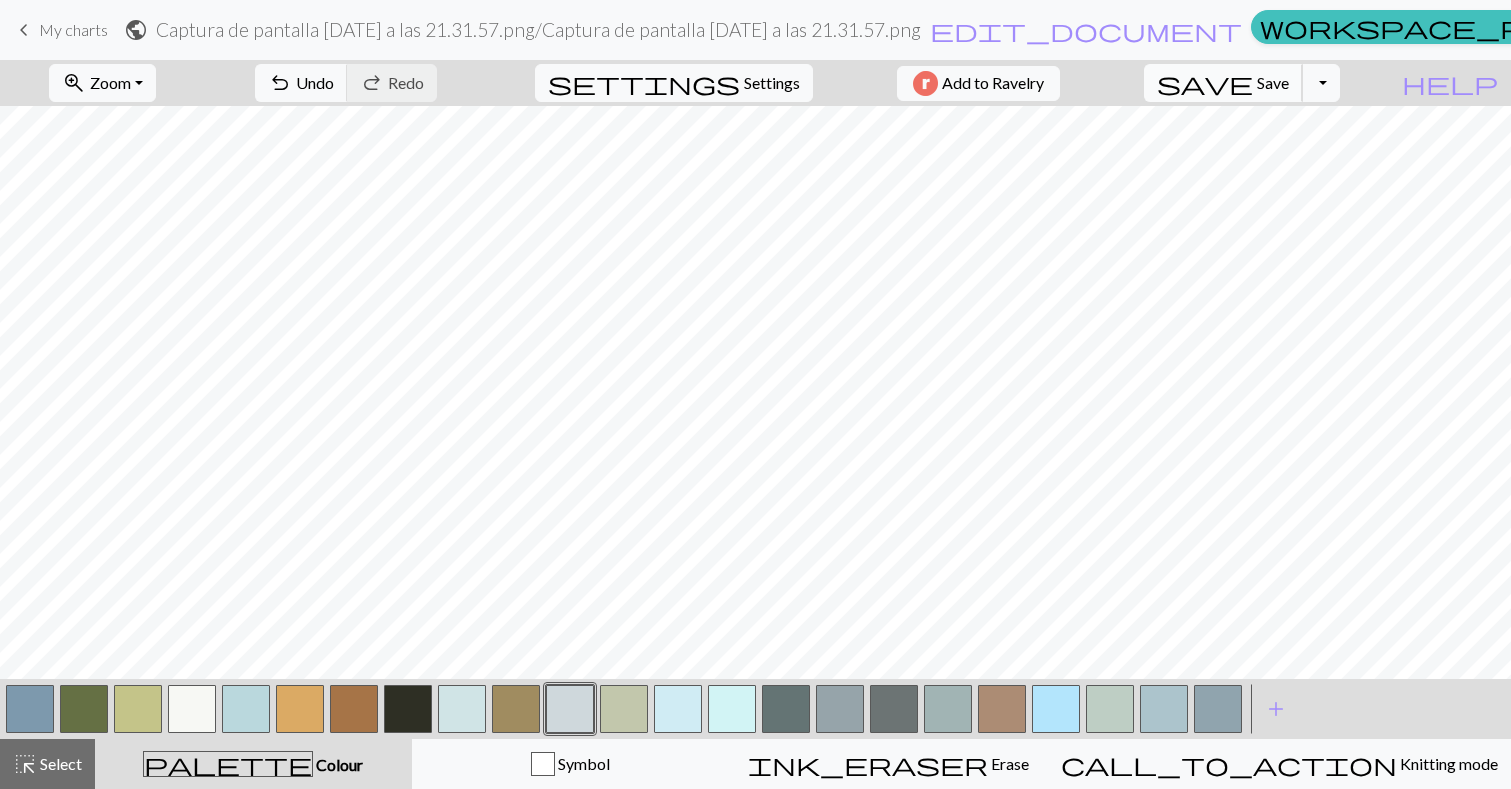 click on "Save" at bounding box center [1273, 82] 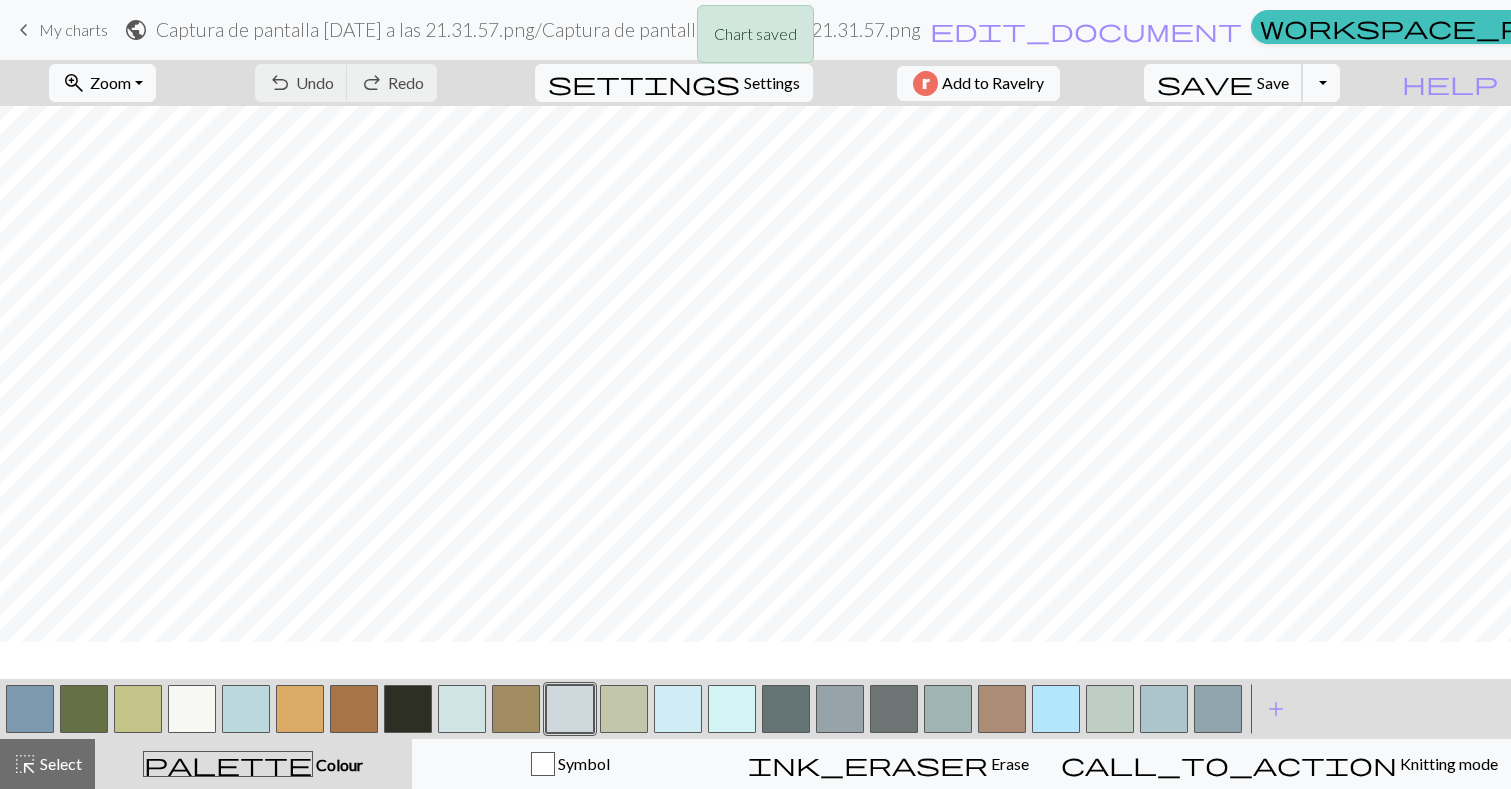 scroll, scrollTop: 114, scrollLeft: 0, axis: vertical 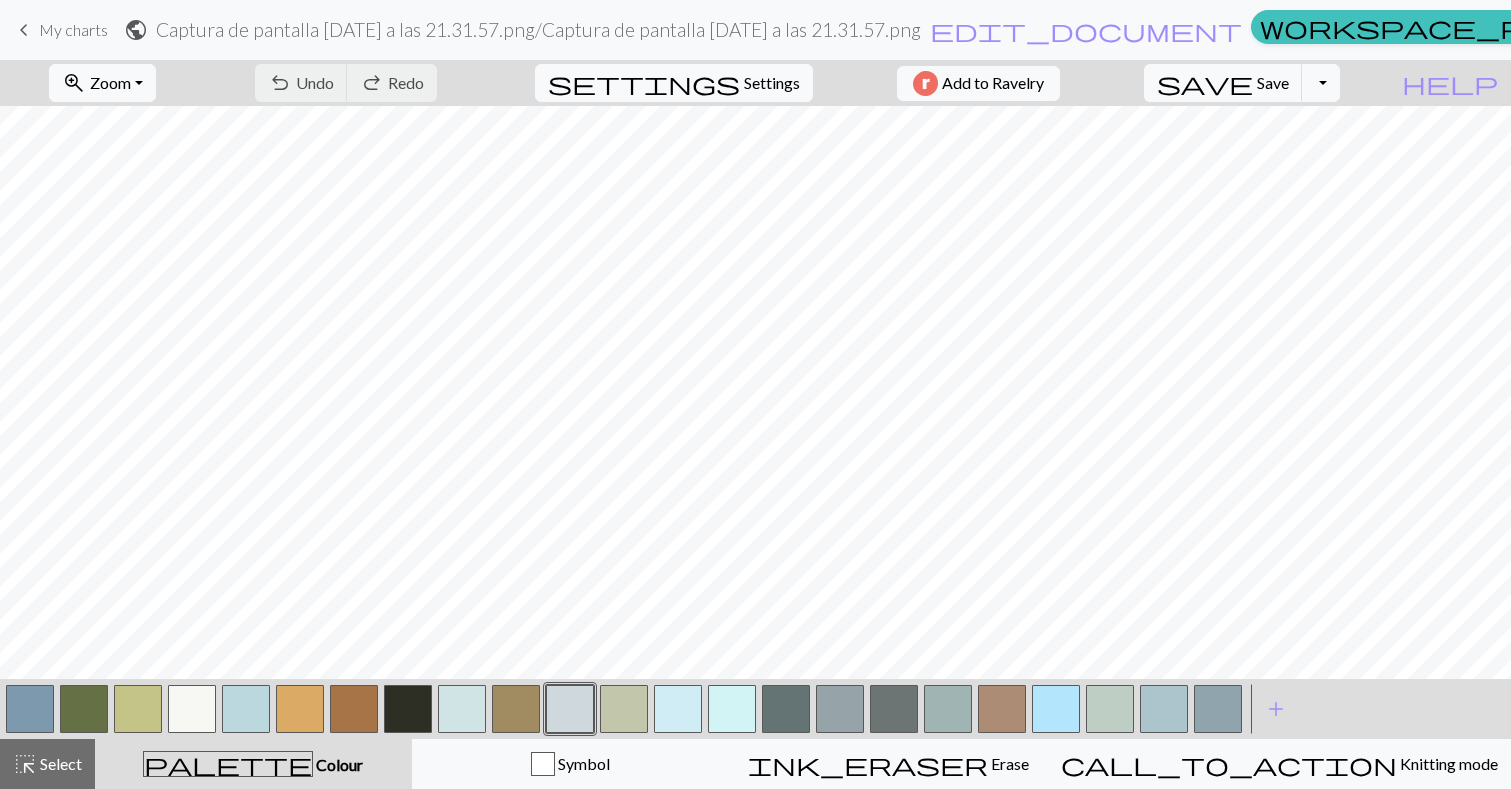 click at bounding box center (354, 709) 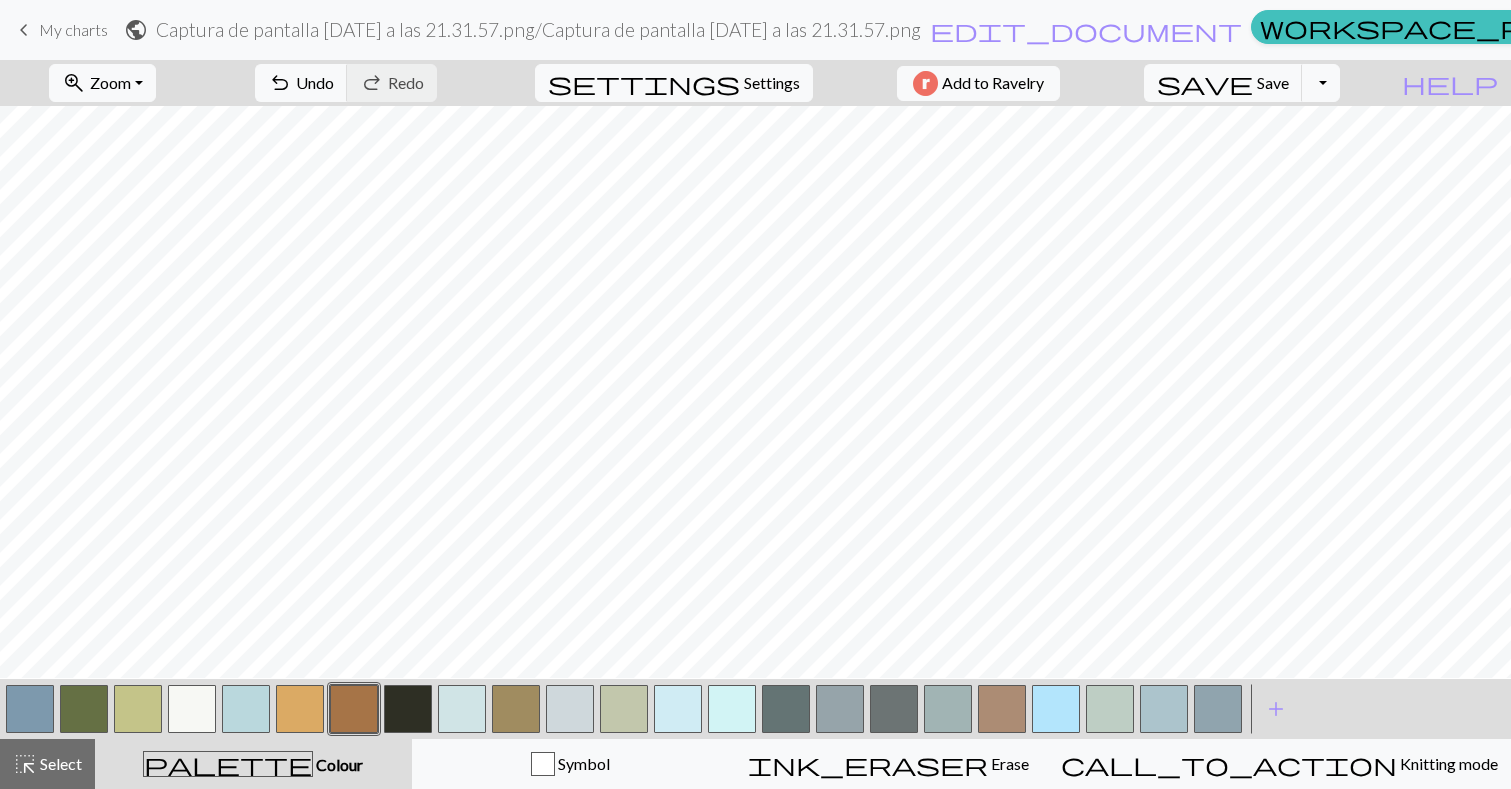 scroll, scrollTop: 78, scrollLeft: 0, axis: vertical 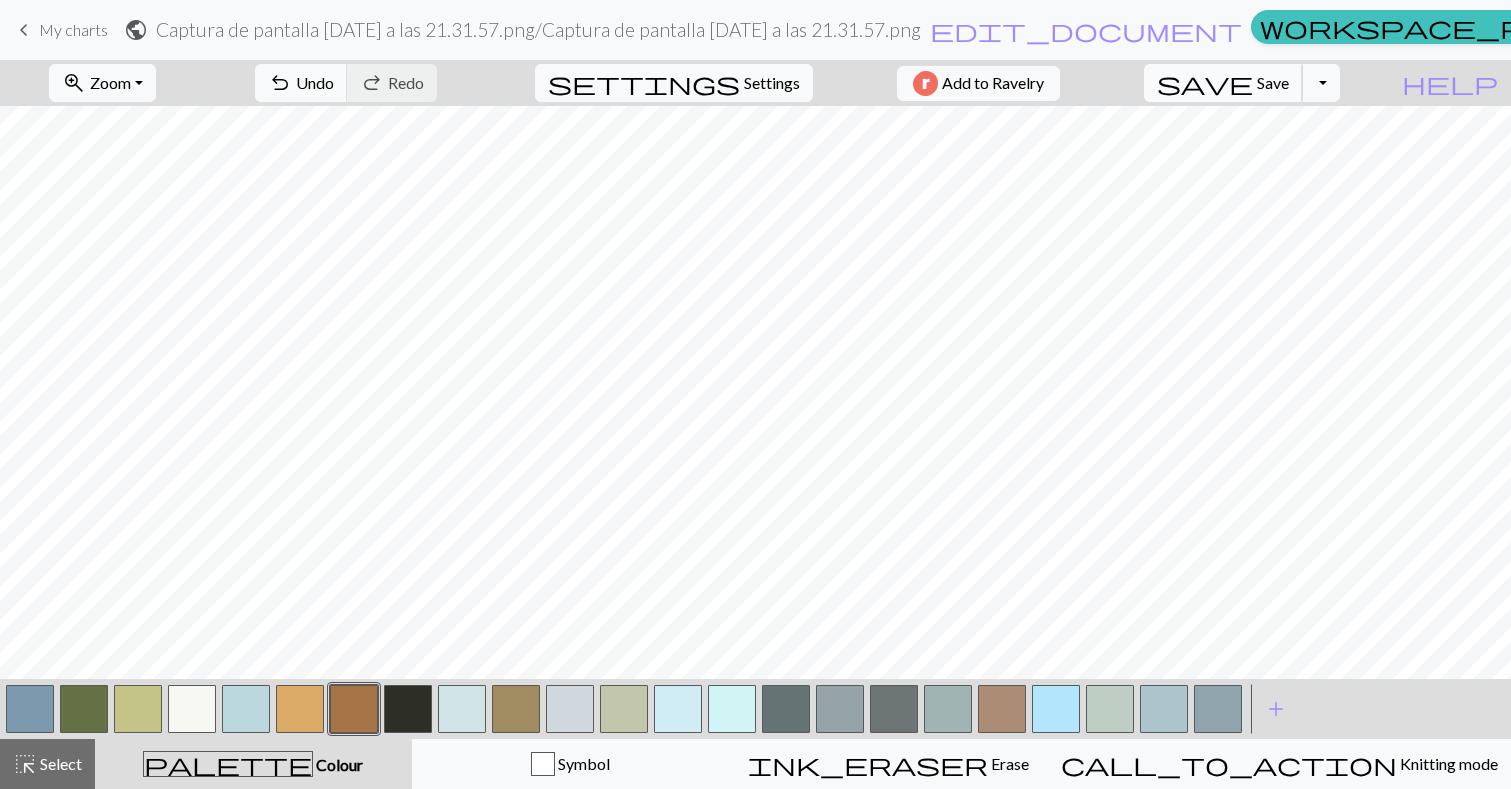 click on "save" at bounding box center [1205, 83] 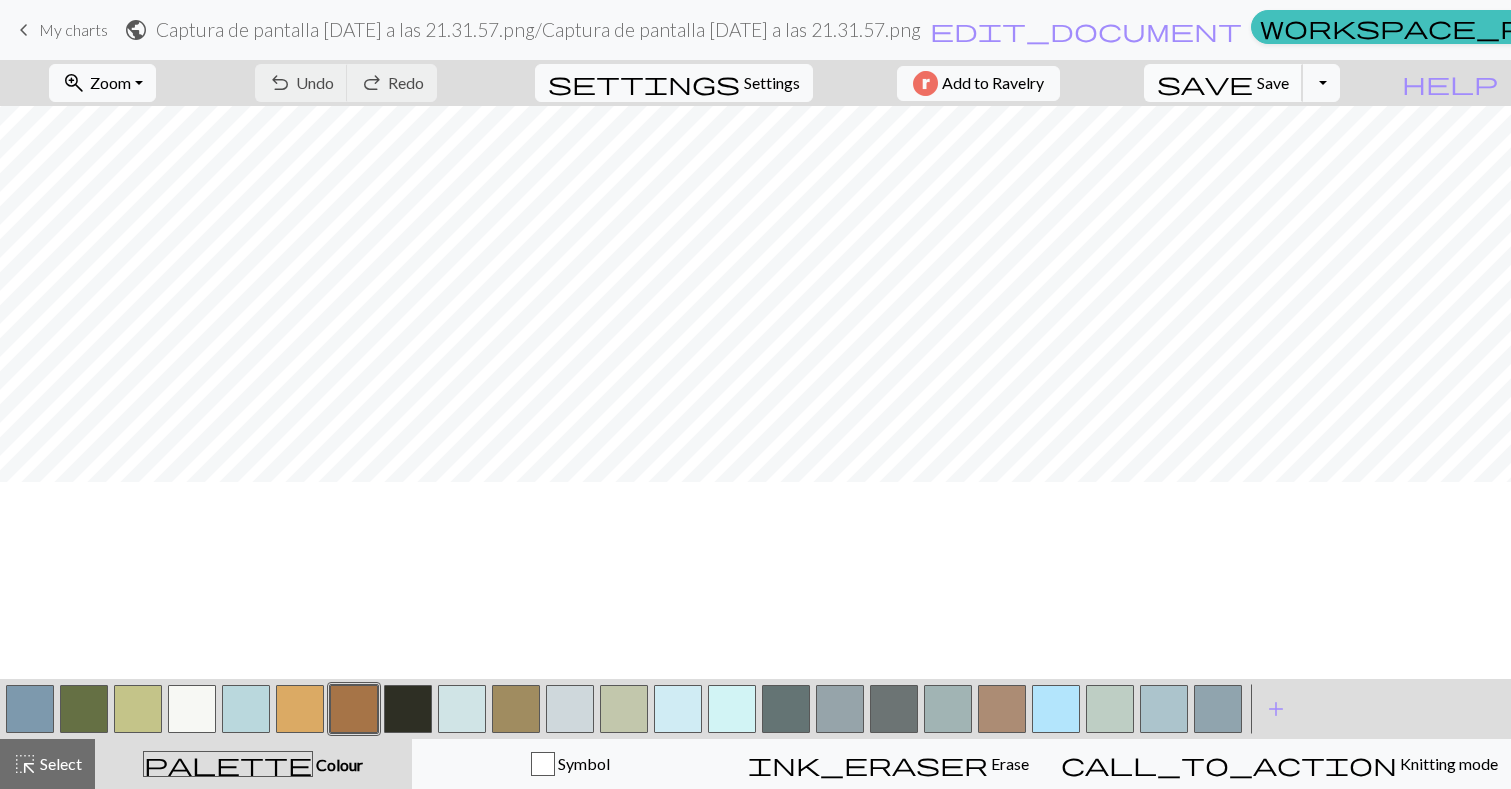 scroll, scrollTop: 0, scrollLeft: 0, axis: both 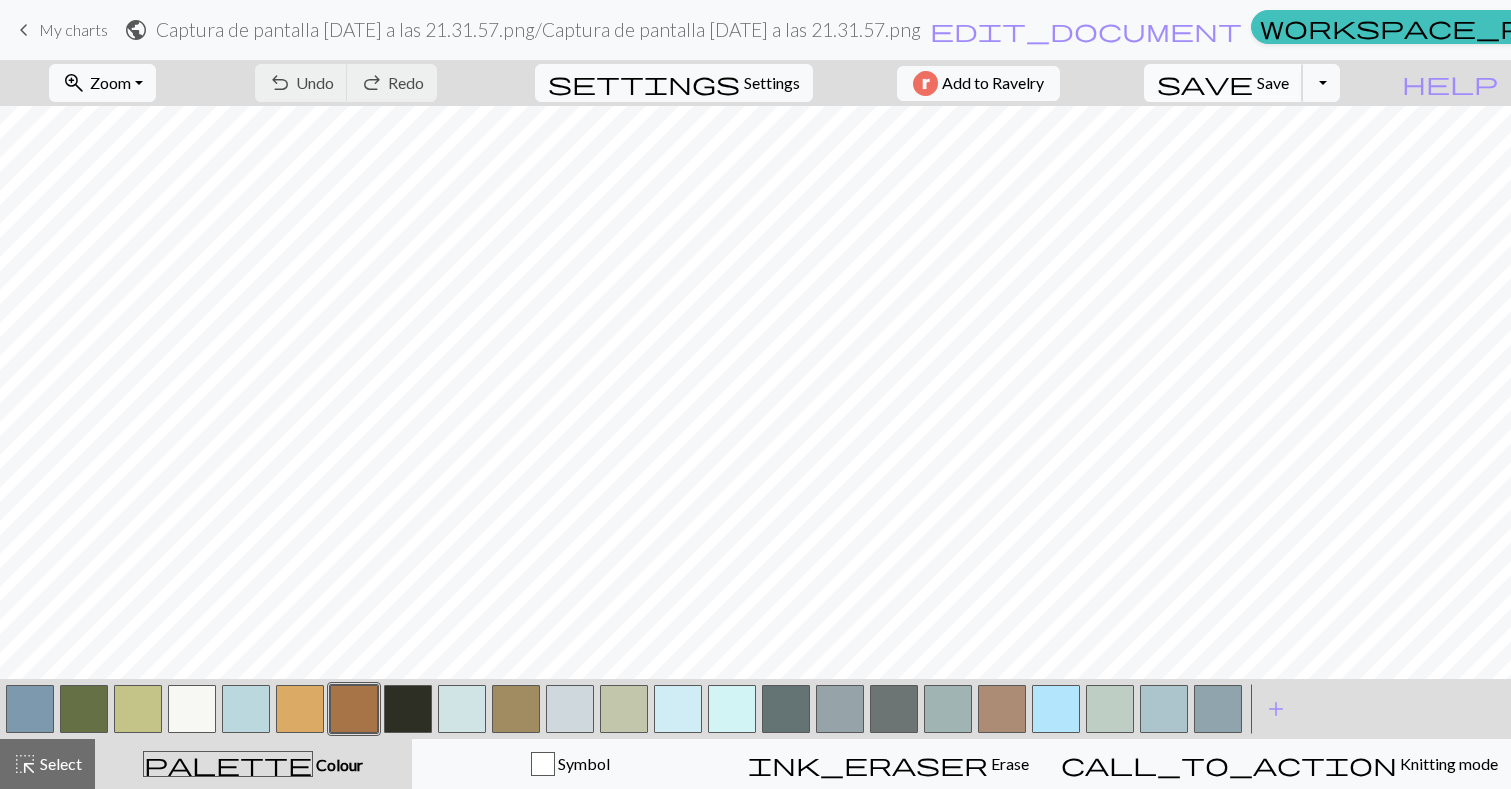 click on "save Save Save" at bounding box center [1223, 83] 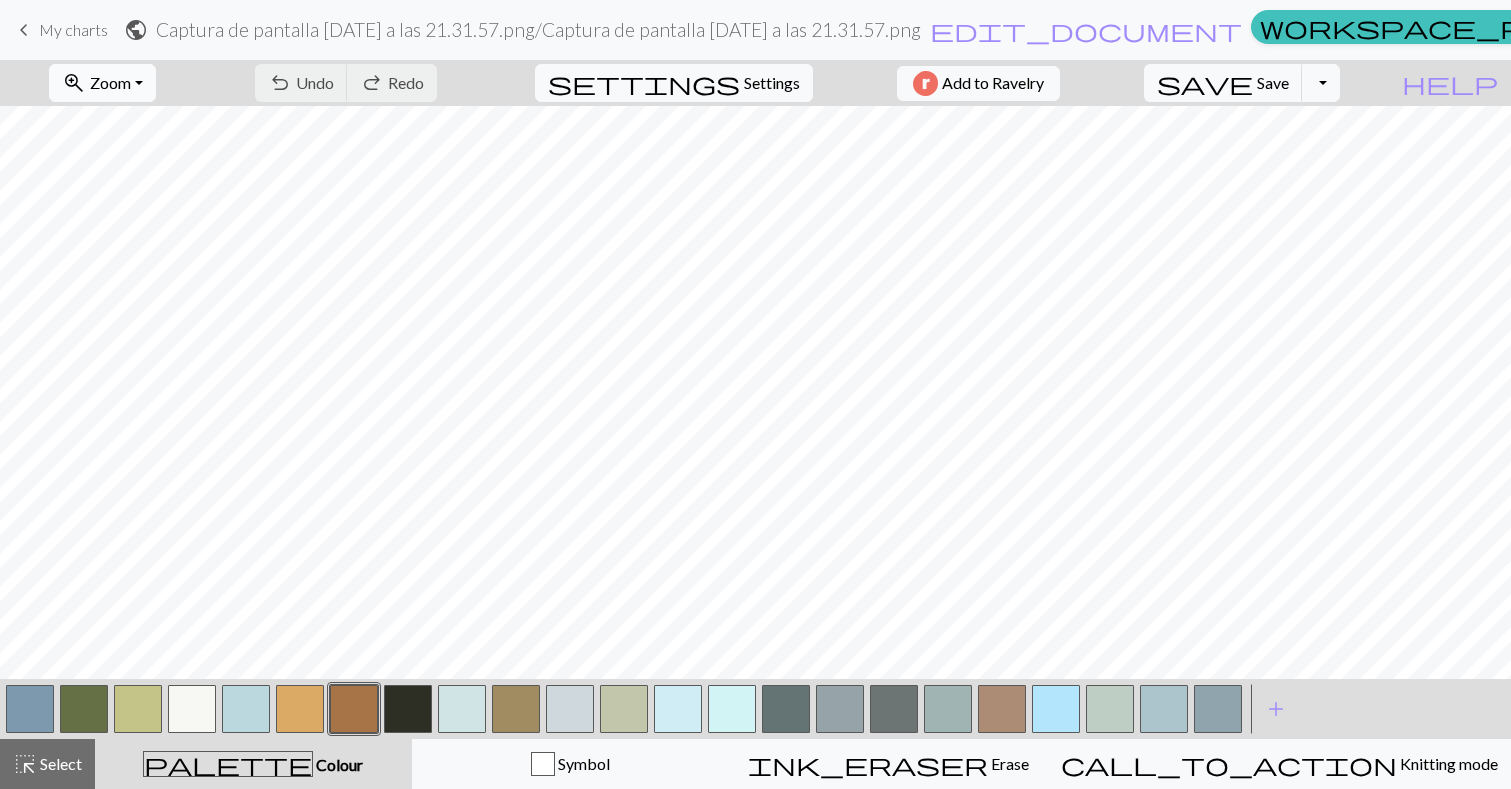 click on "zoom_in Zoom Zoom" at bounding box center [102, 83] 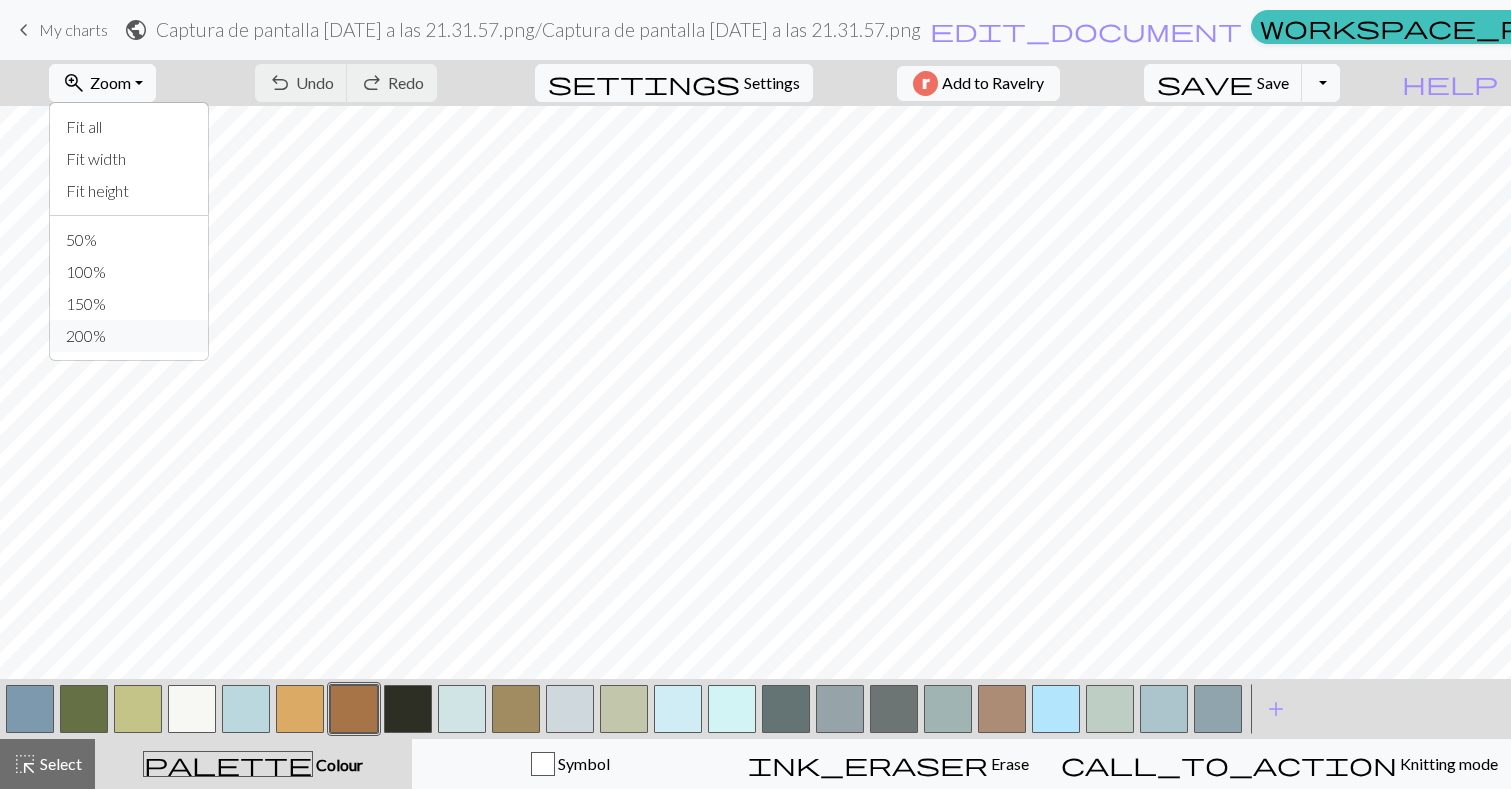 click on "200%" at bounding box center (129, 336) 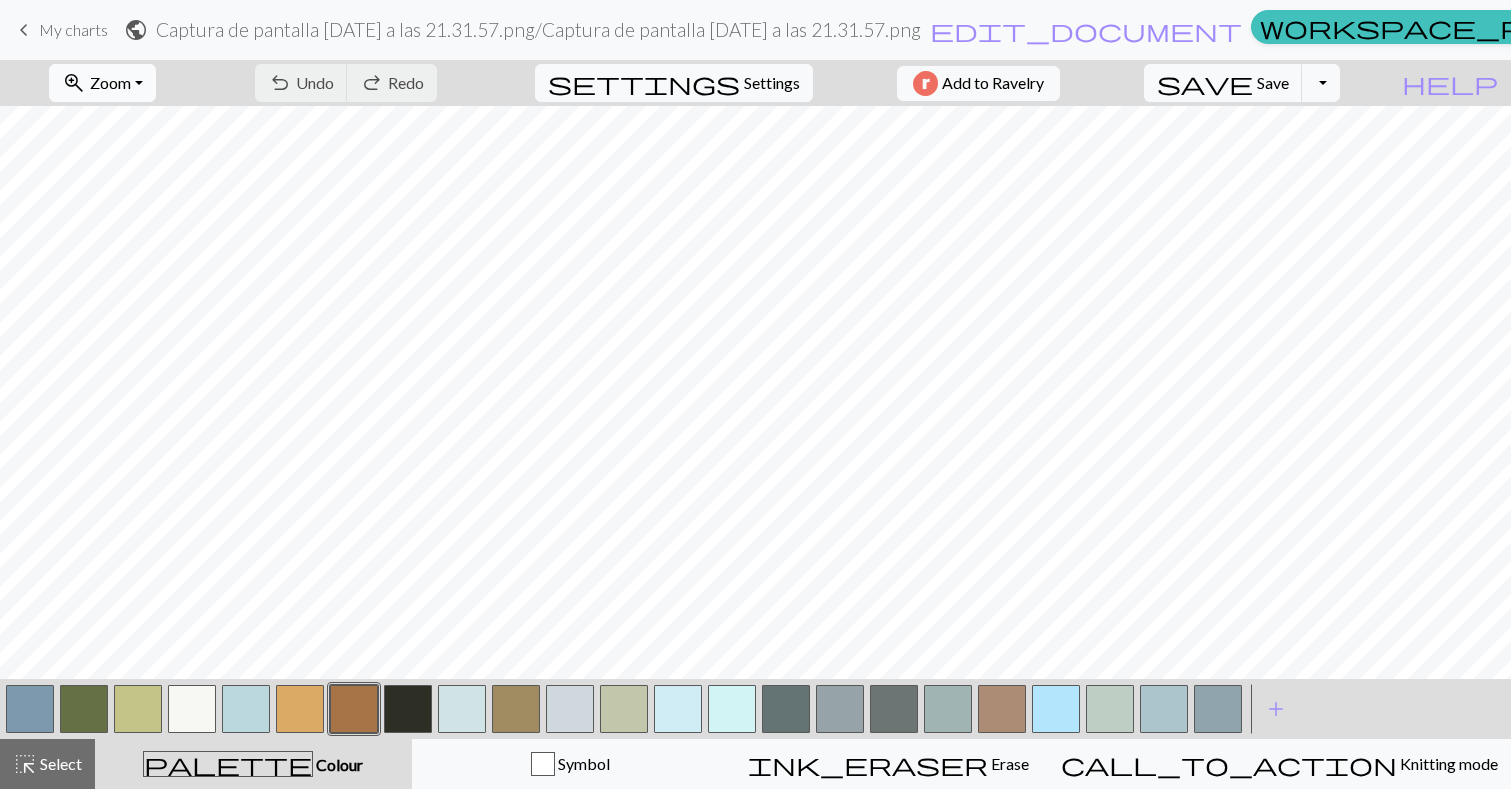 click on "zoom_in Zoom Zoom" at bounding box center [102, 83] 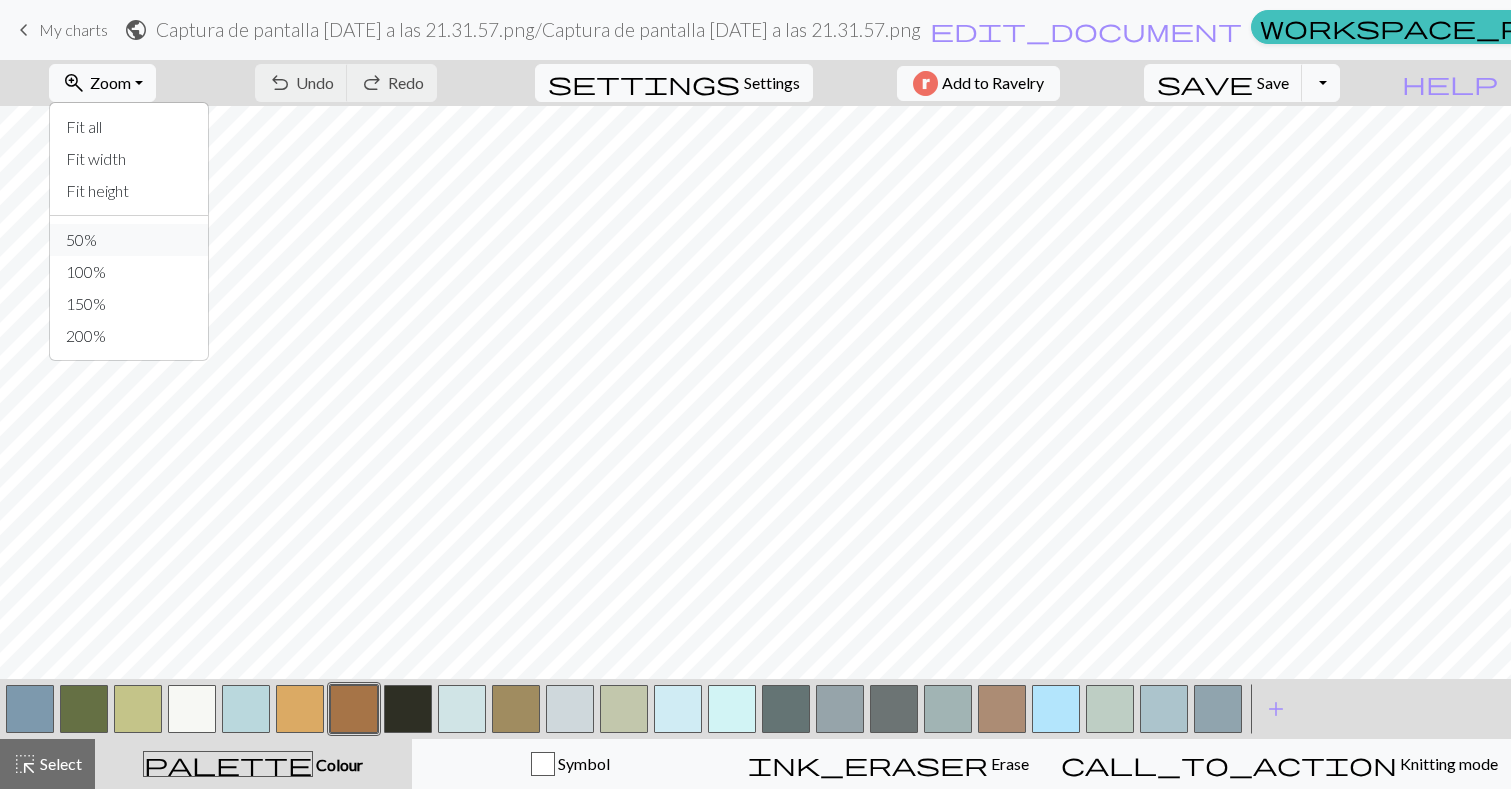 click on "50%" at bounding box center [129, 240] 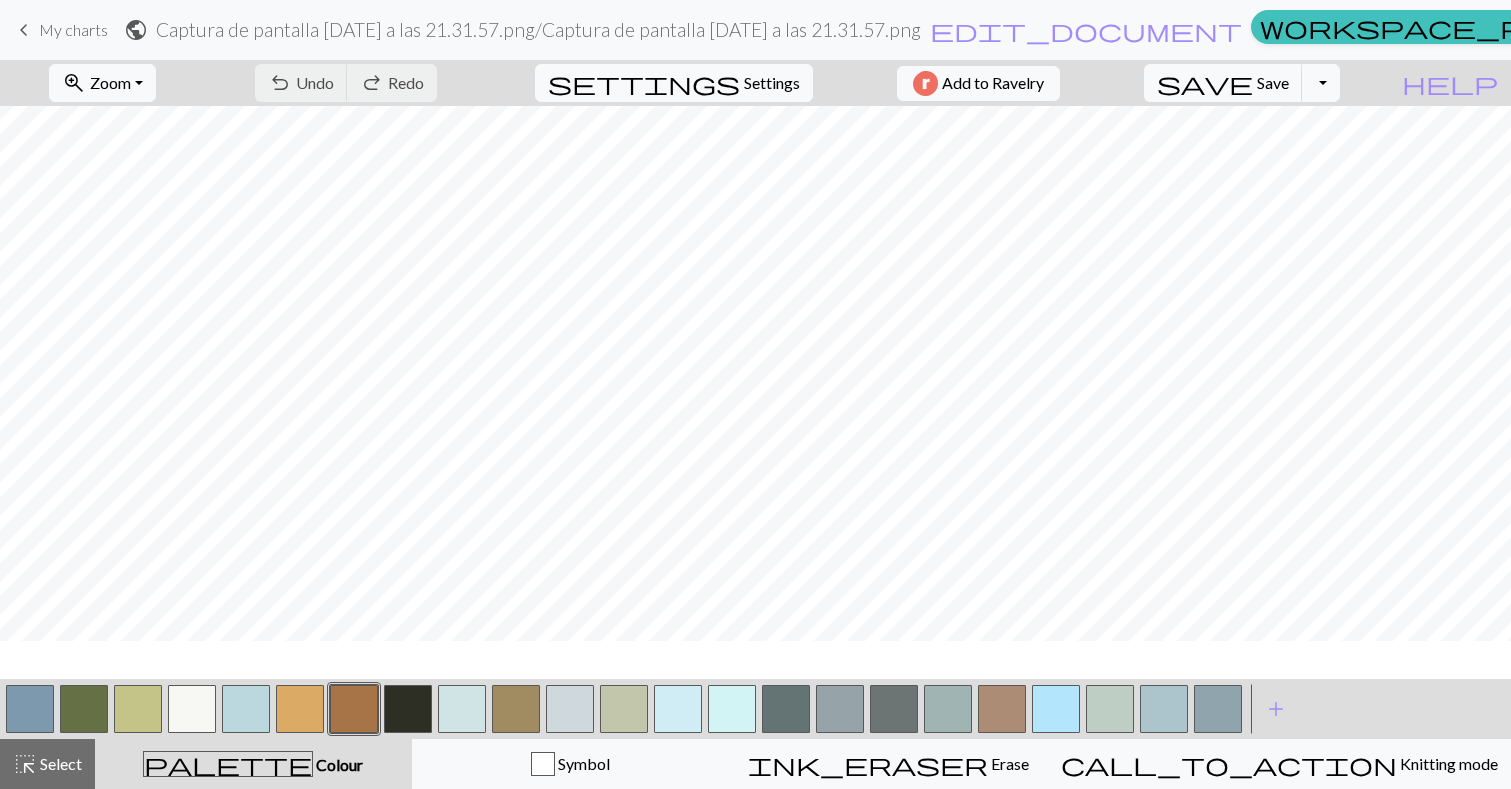 scroll, scrollTop: 0, scrollLeft: 0, axis: both 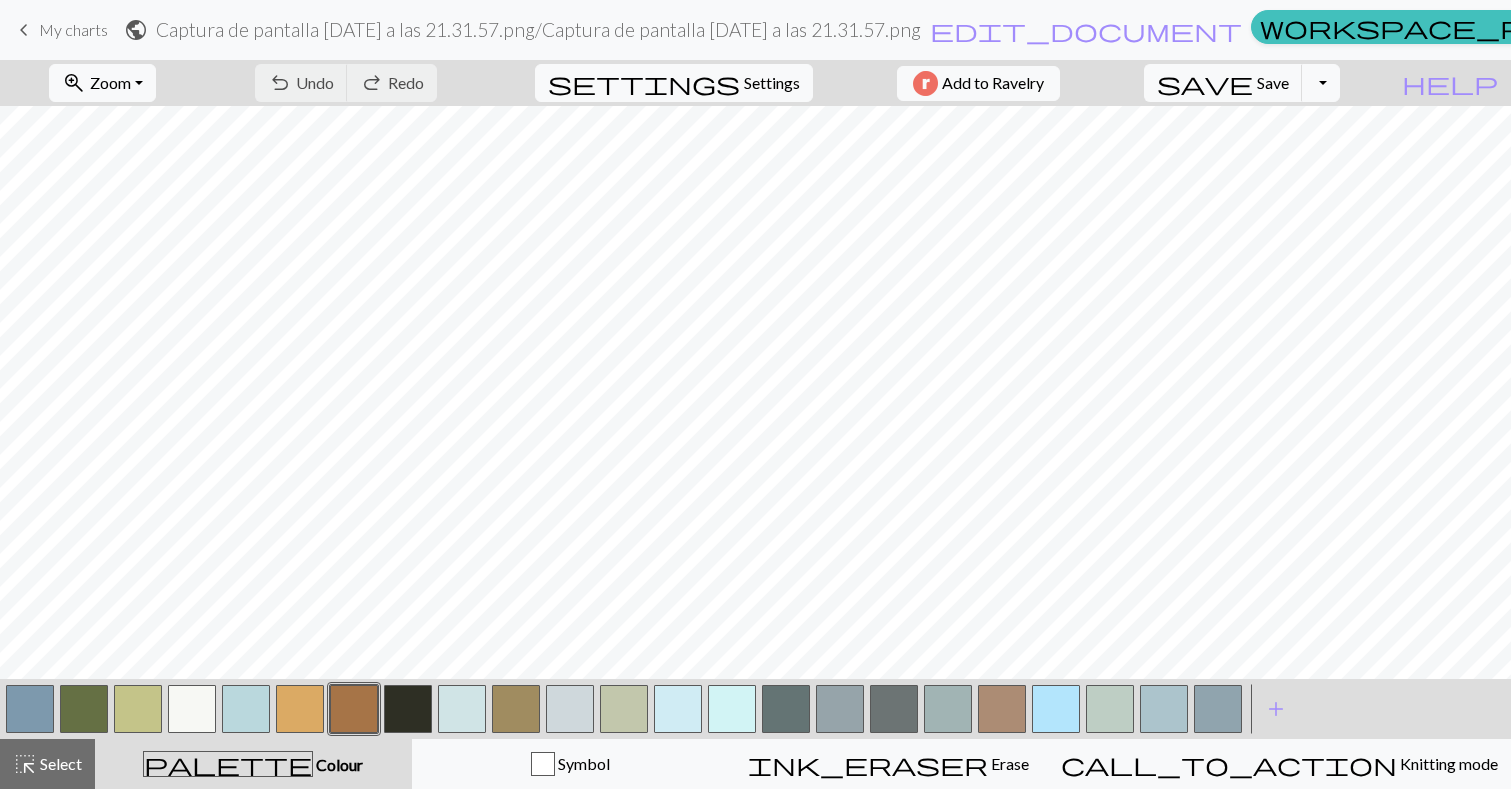 click at bounding box center [1110, 709] 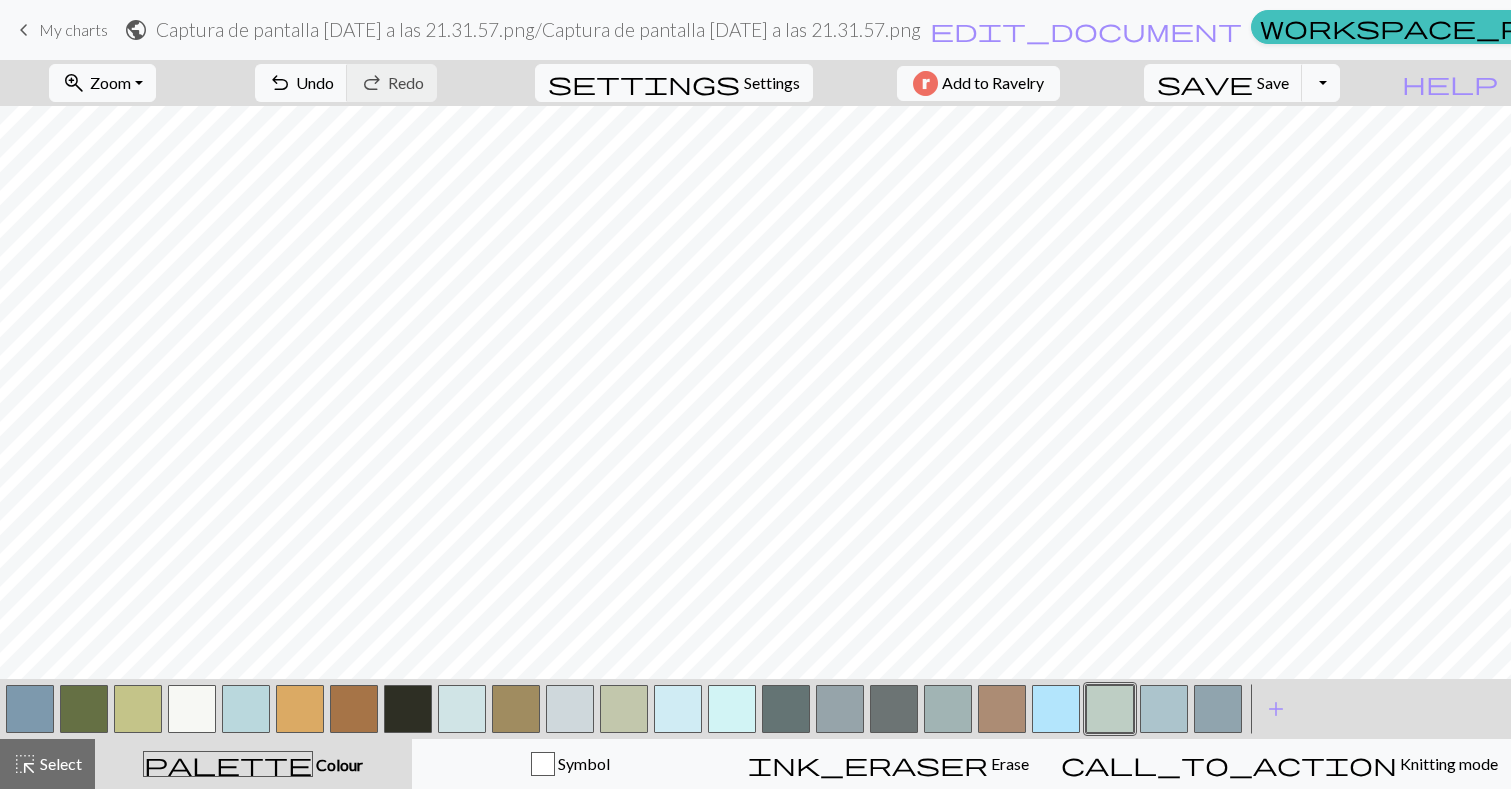 click at bounding box center (1110, 709) 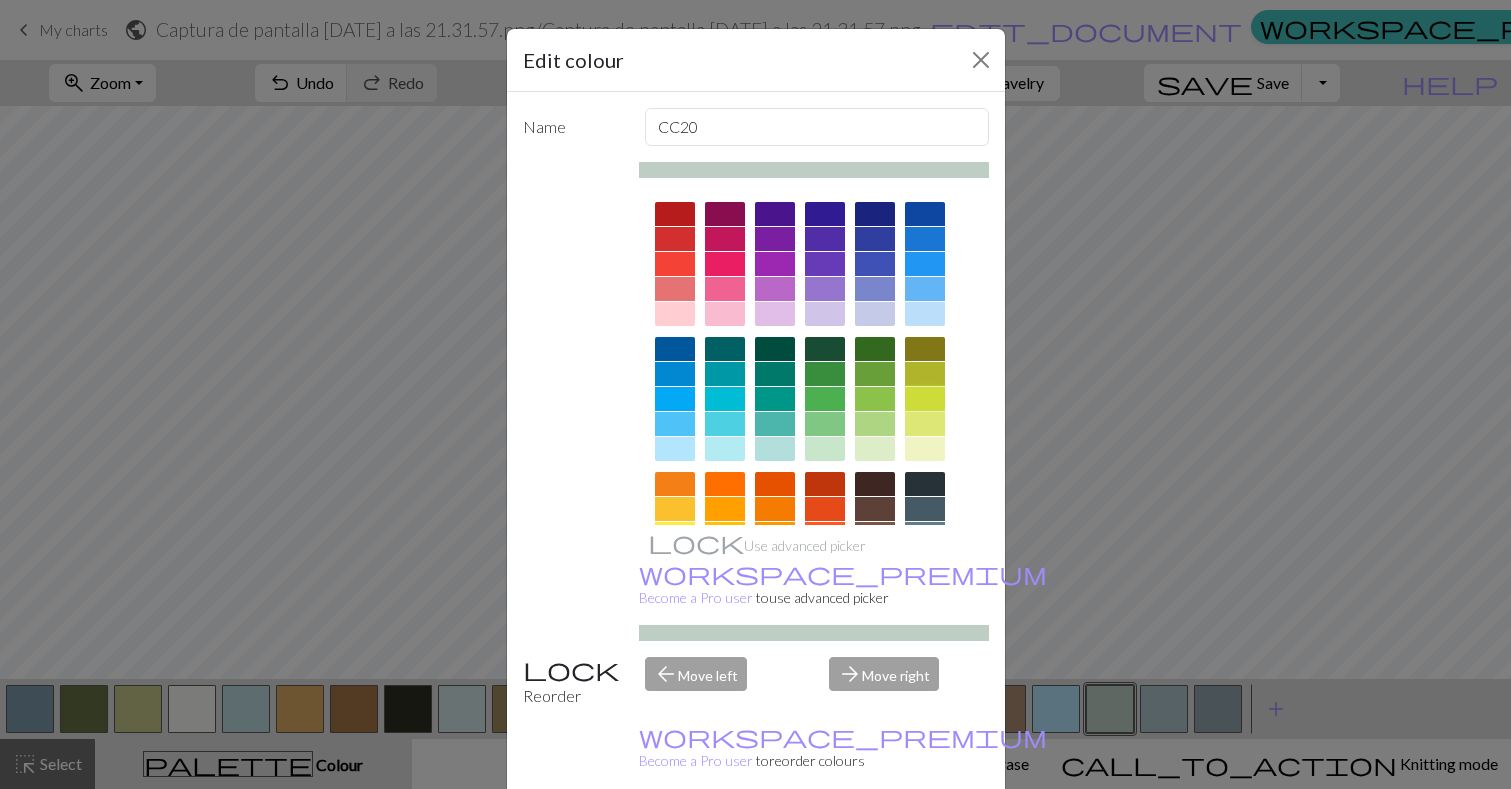 click at bounding box center [925, 399] 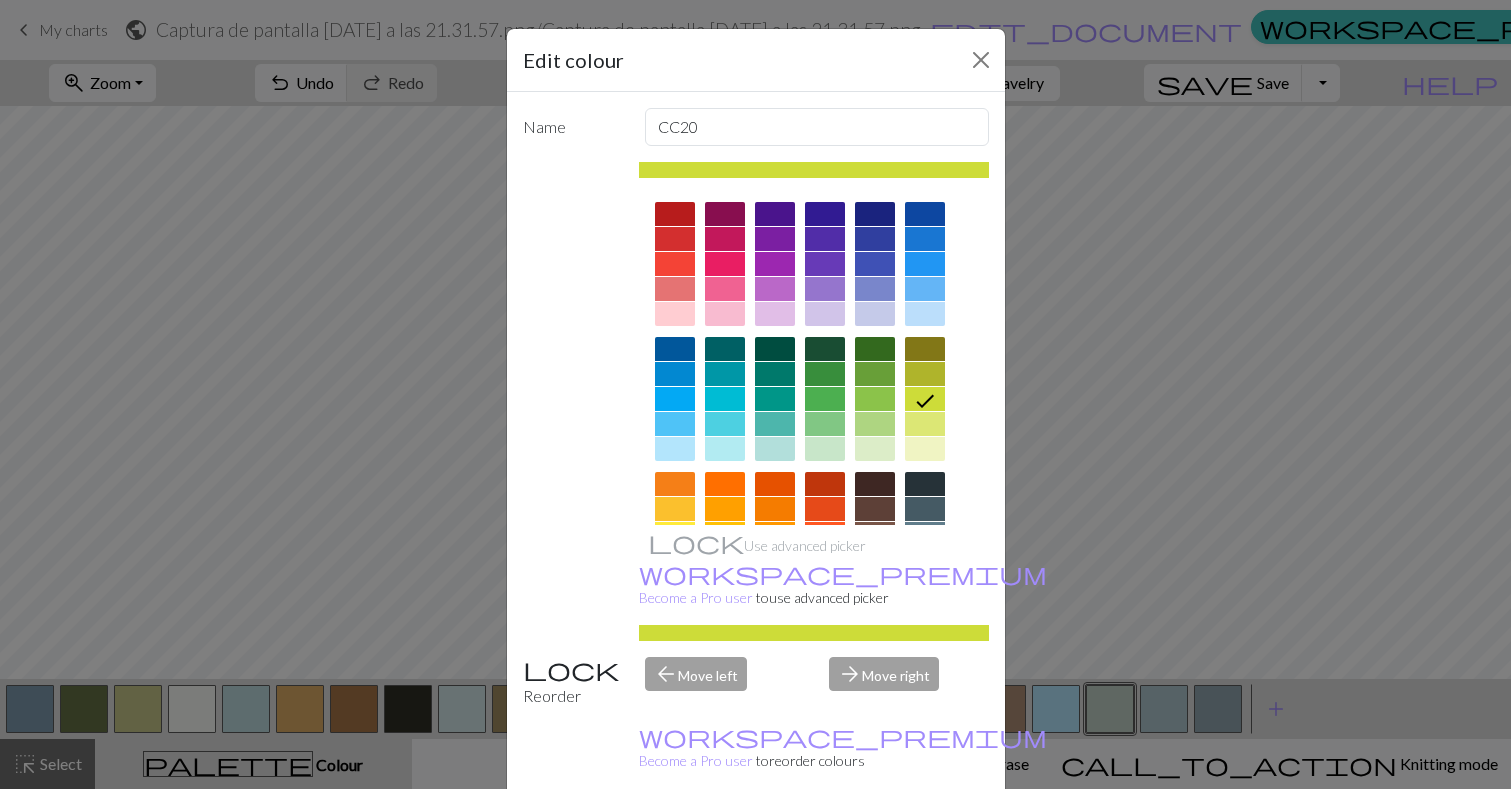click on "Done" at bounding box center (876, 840) 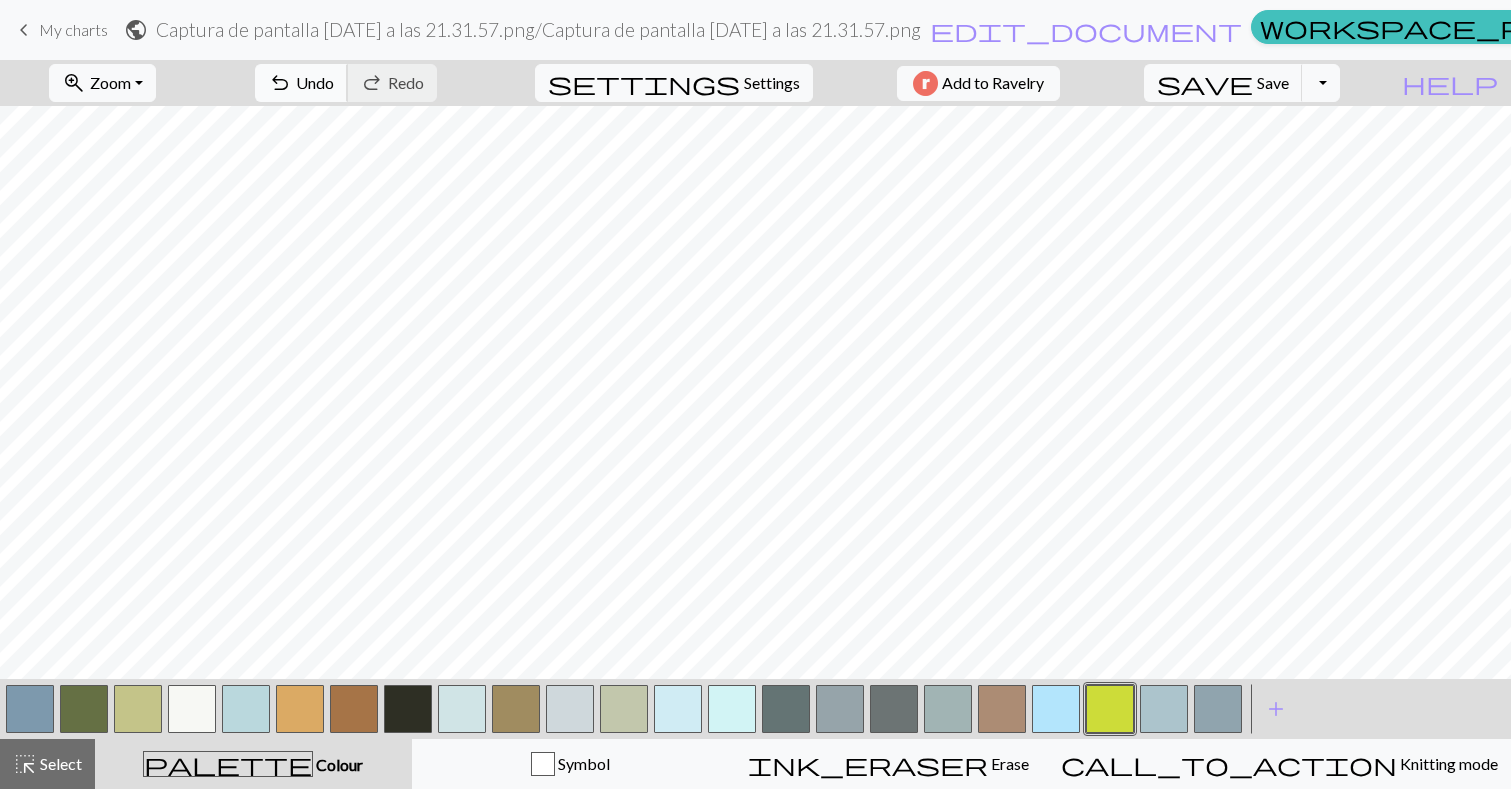 click on "Undo" at bounding box center [315, 82] 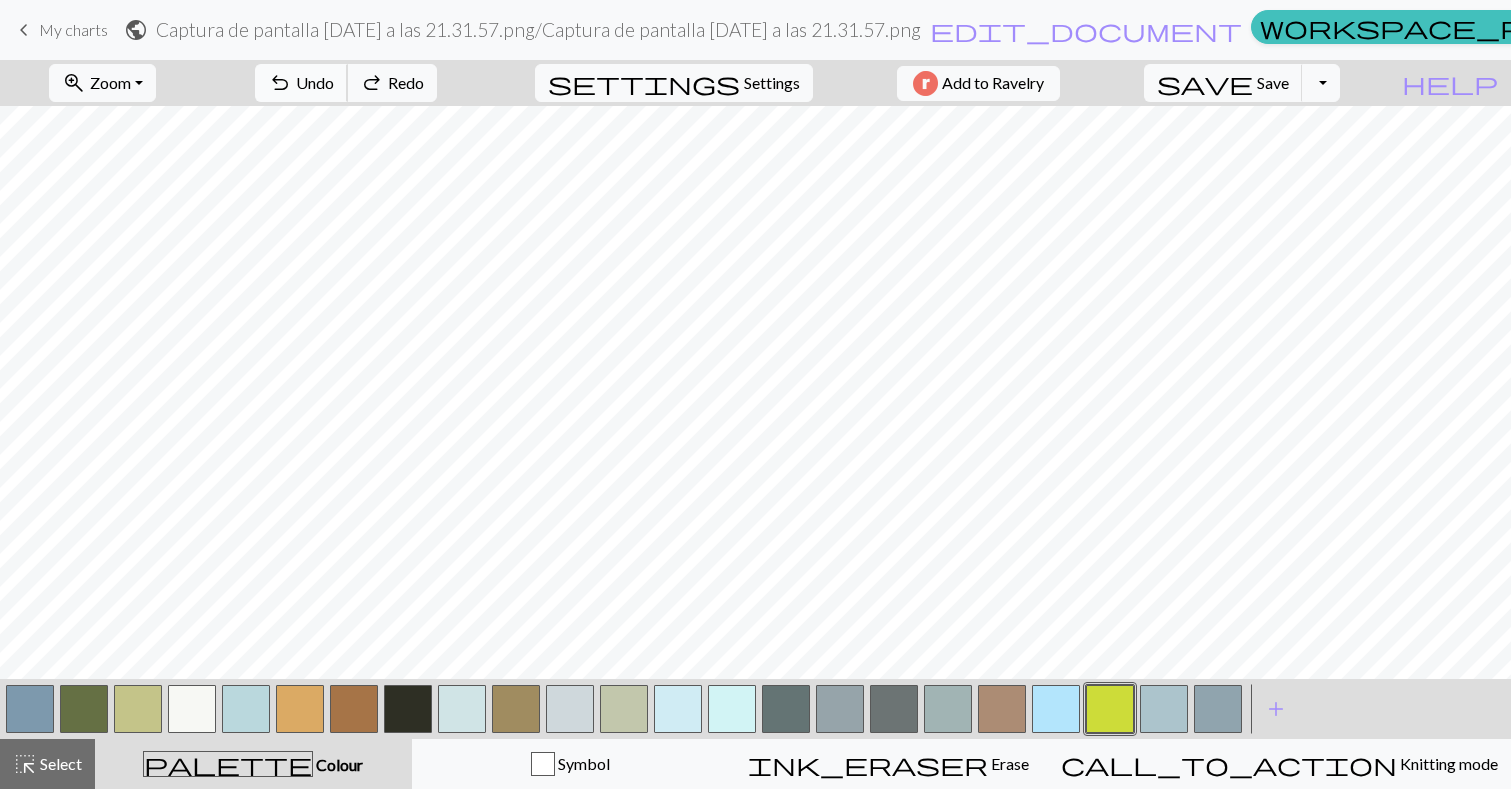 click on "Undo" at bounding box center [315, 82] 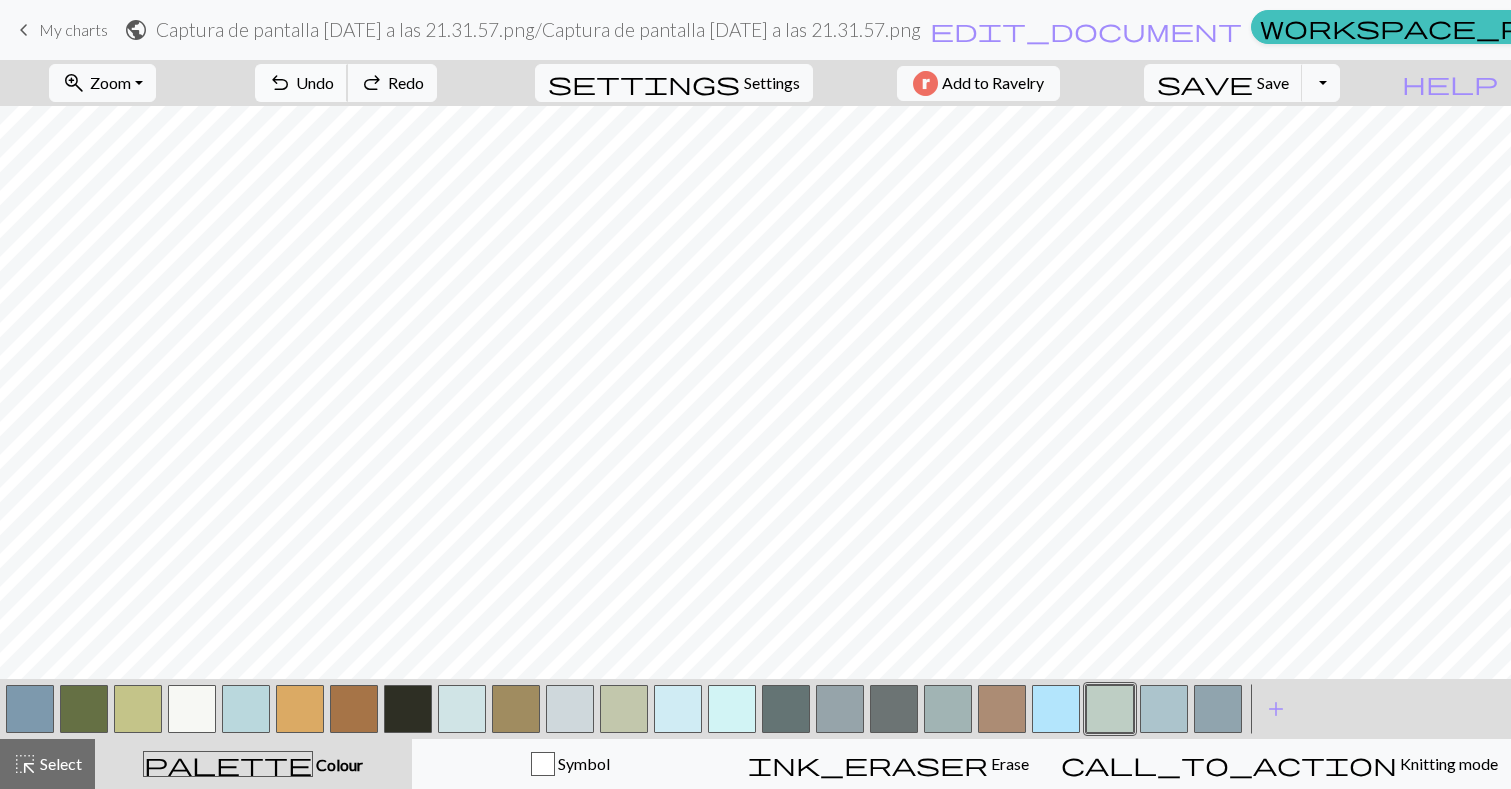 click on "Undo" at bounding box center (315, 82) 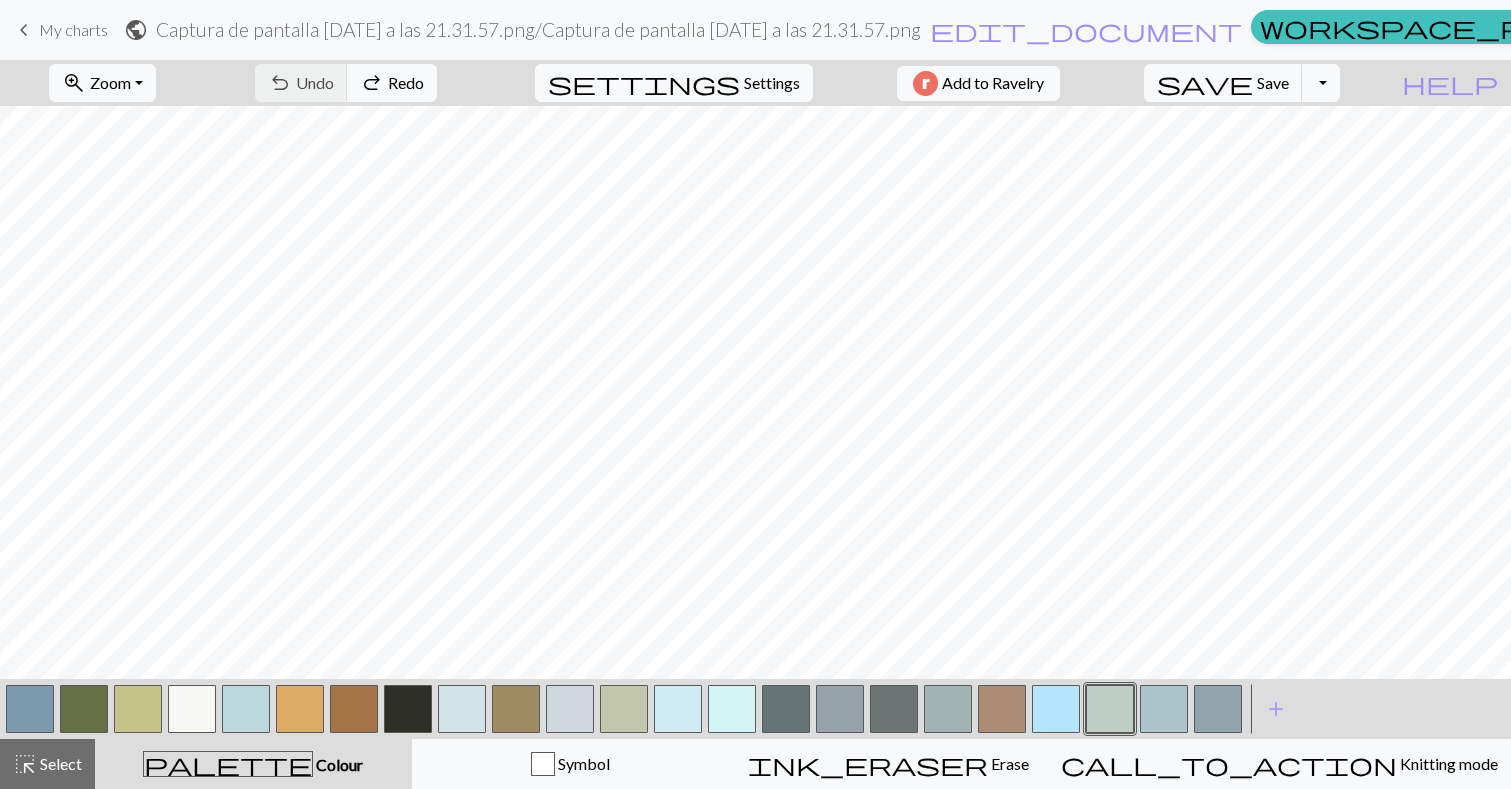 scroll, scrollTop: 197, scrollLeft: 0, axis: vertical 